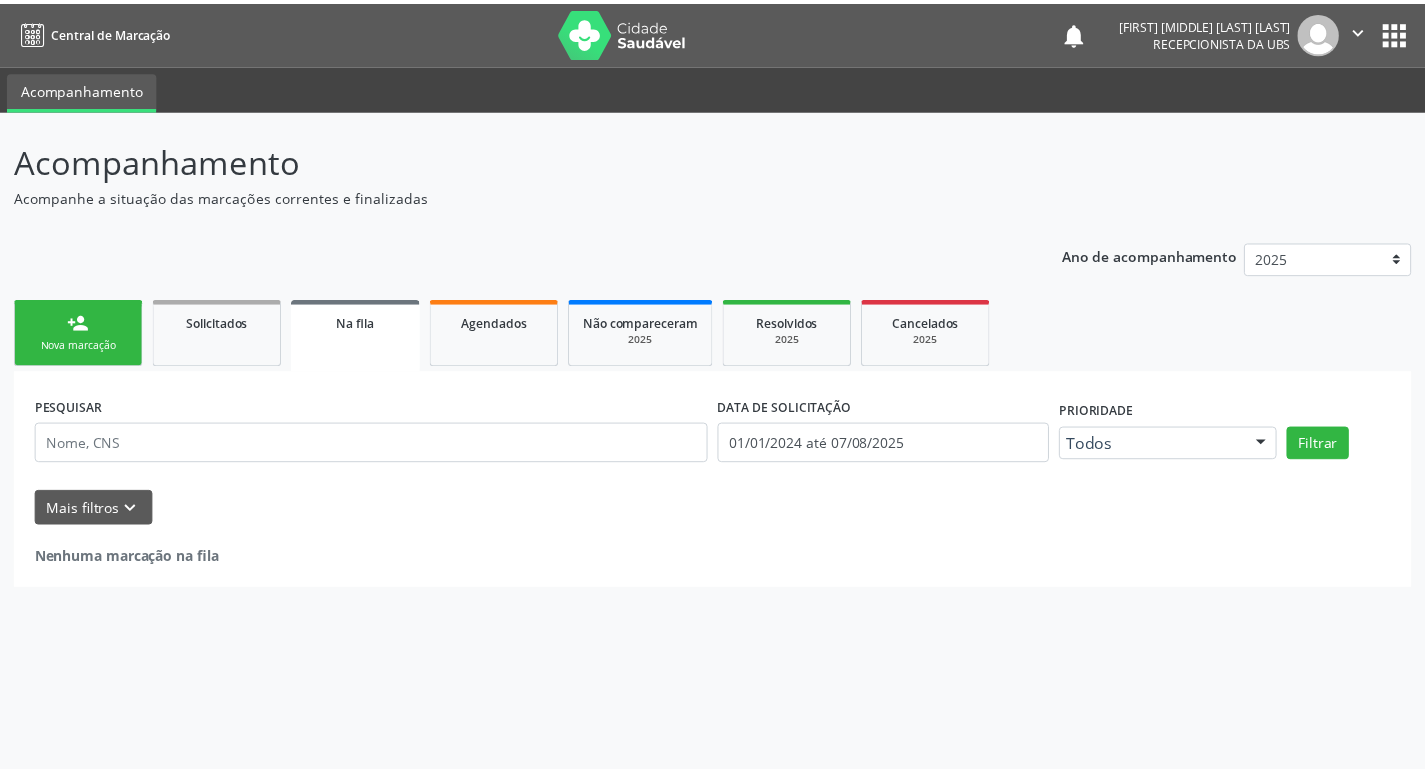 scroll, scrollTop: 0, scrollLeft: 0, axis: both 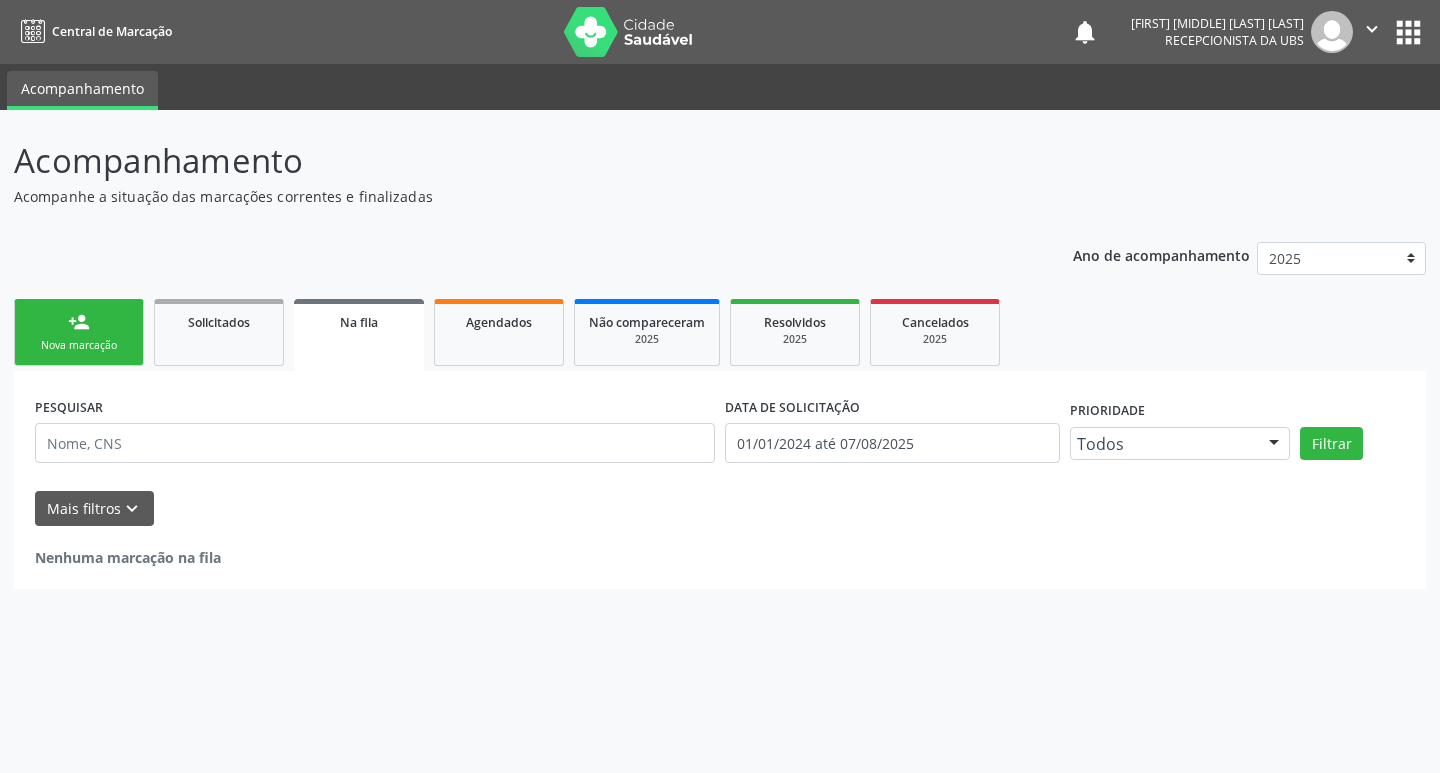 click on "person_add
Nova marcação" at bounding box center (79, 332) 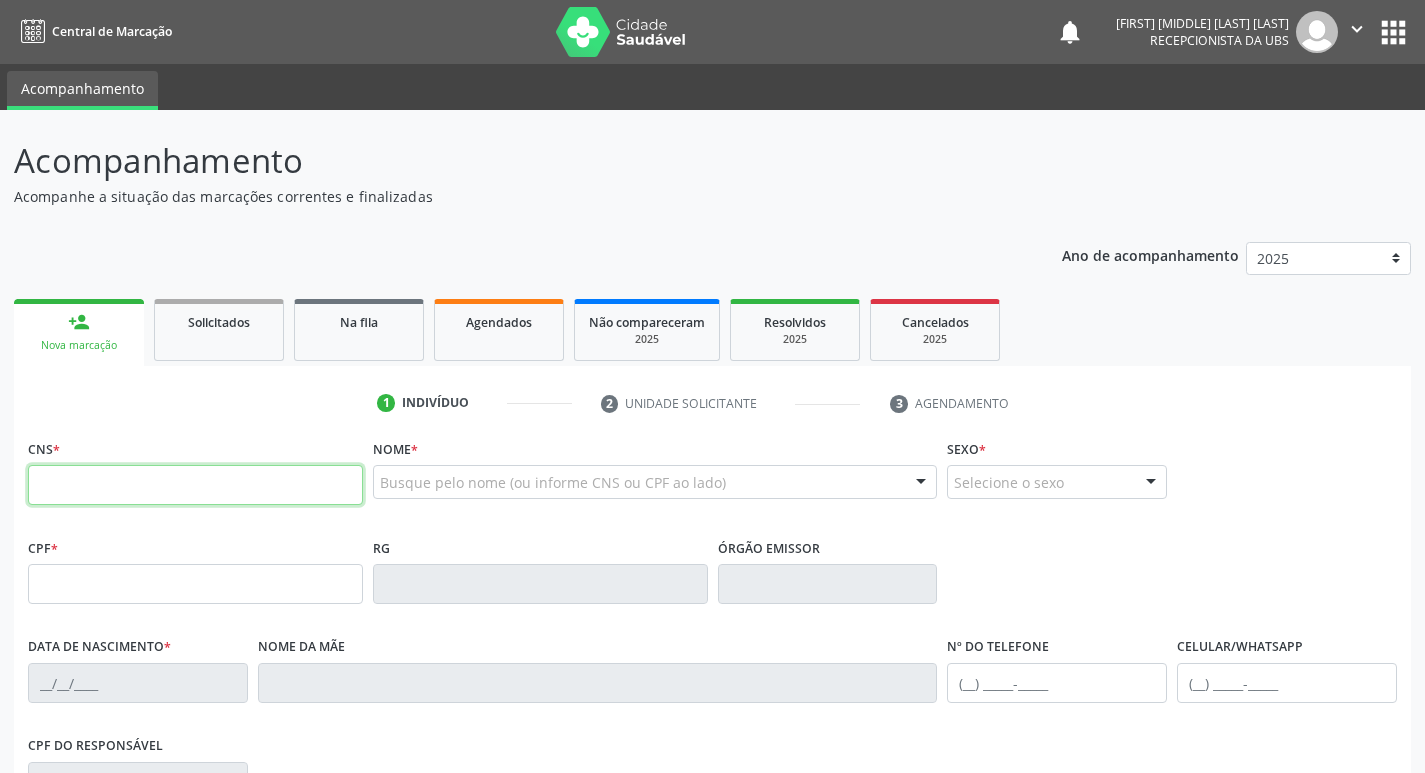 click at bounding box center [195, 485] 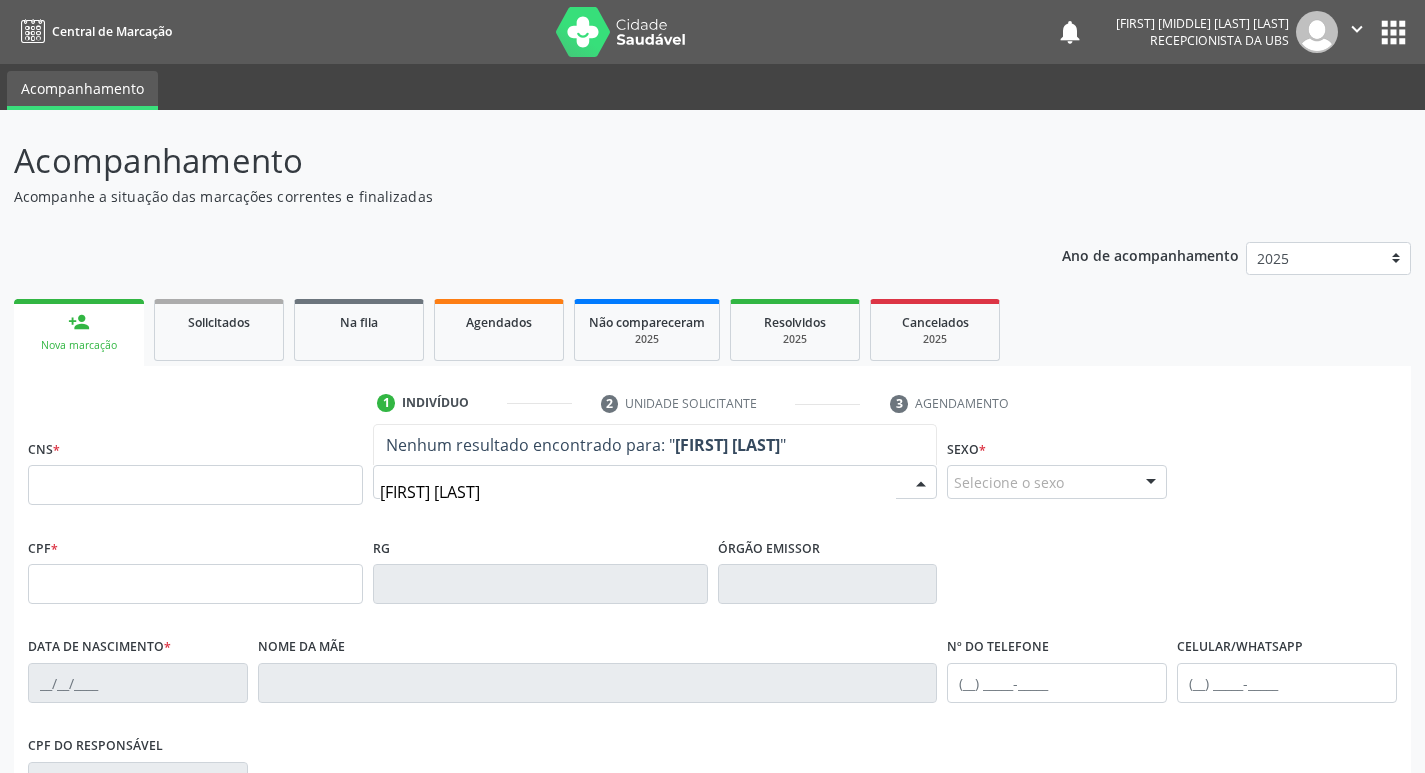 click on "IZAURA FRANÇ" at bounding box center (638, 492) 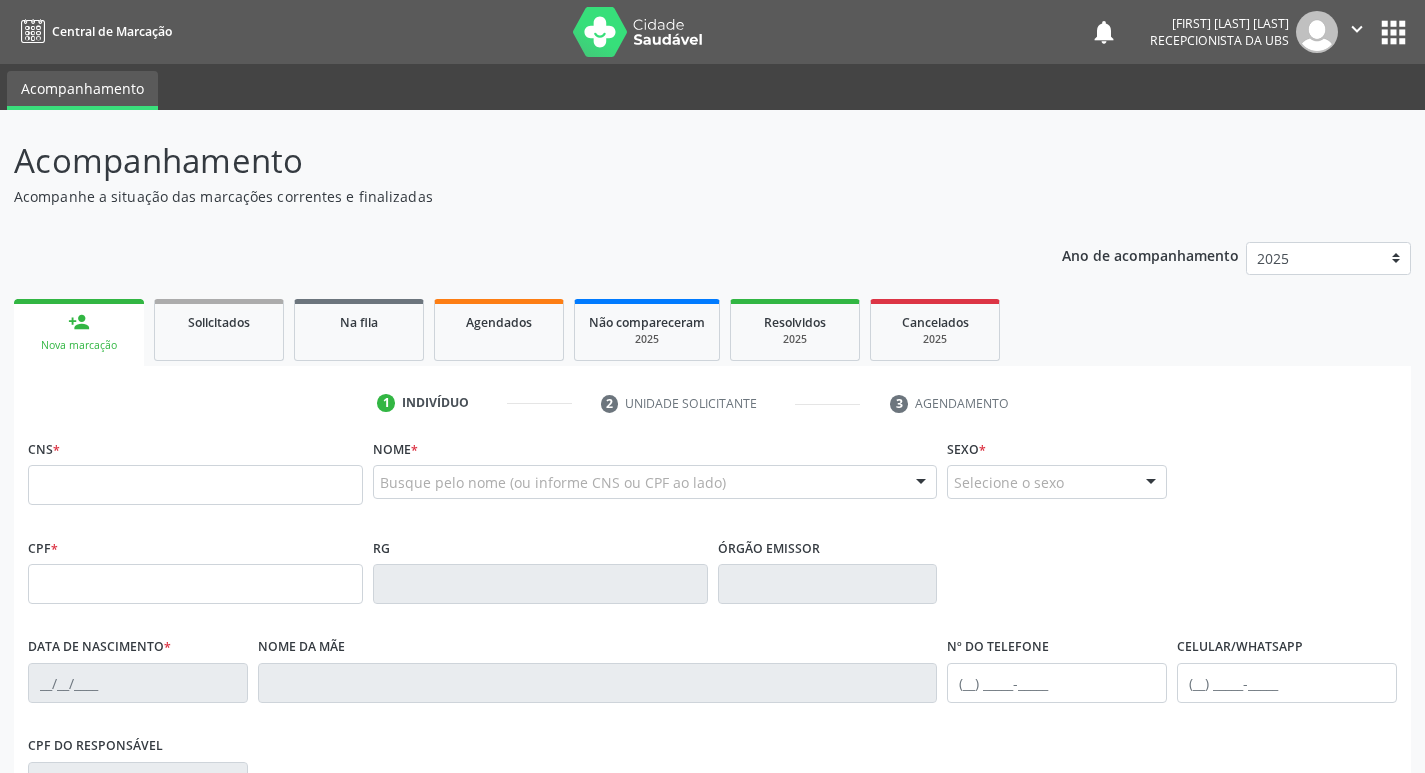 scroll, scrollTop: 0, scrollLeft: 0, axis: both 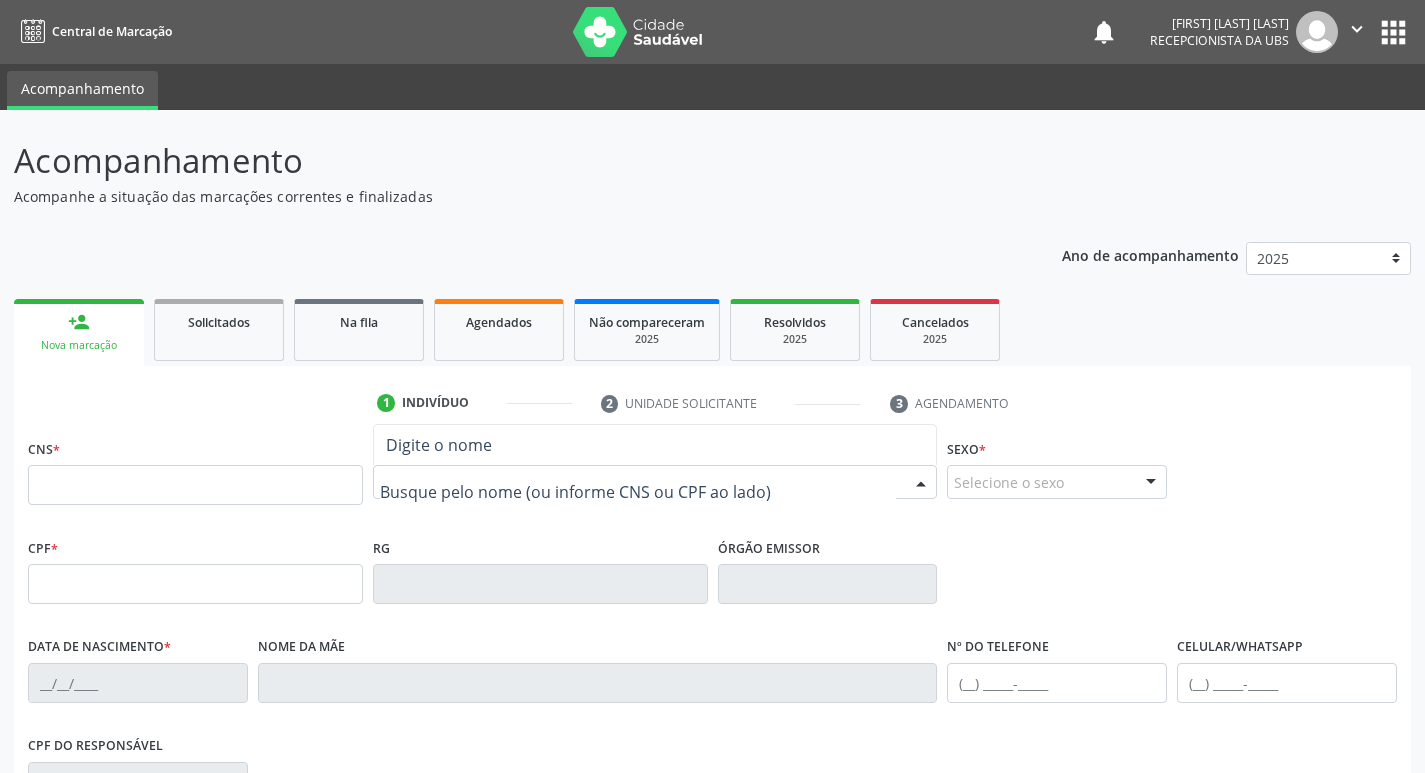 click at bounding box center [638, 492] 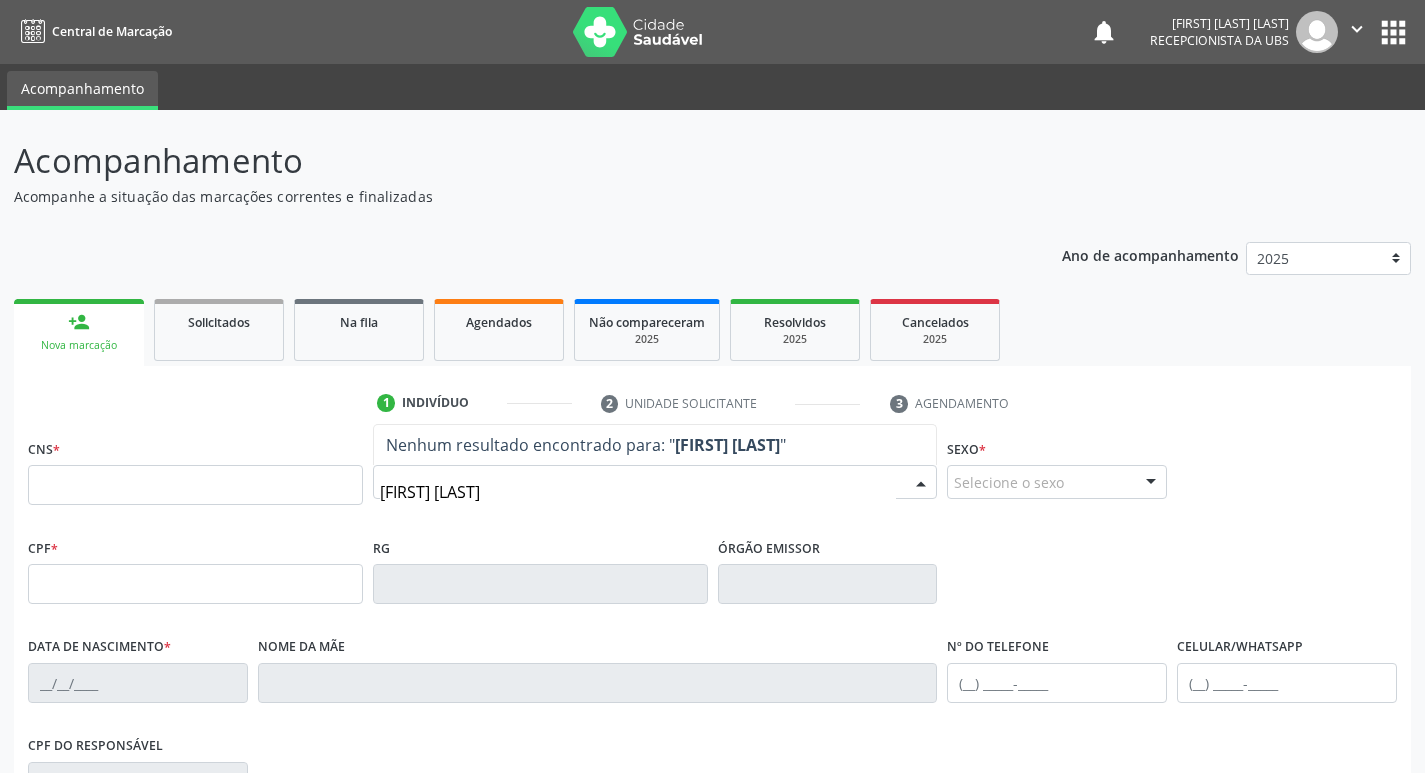 type on "[FIRST] [LAST]" 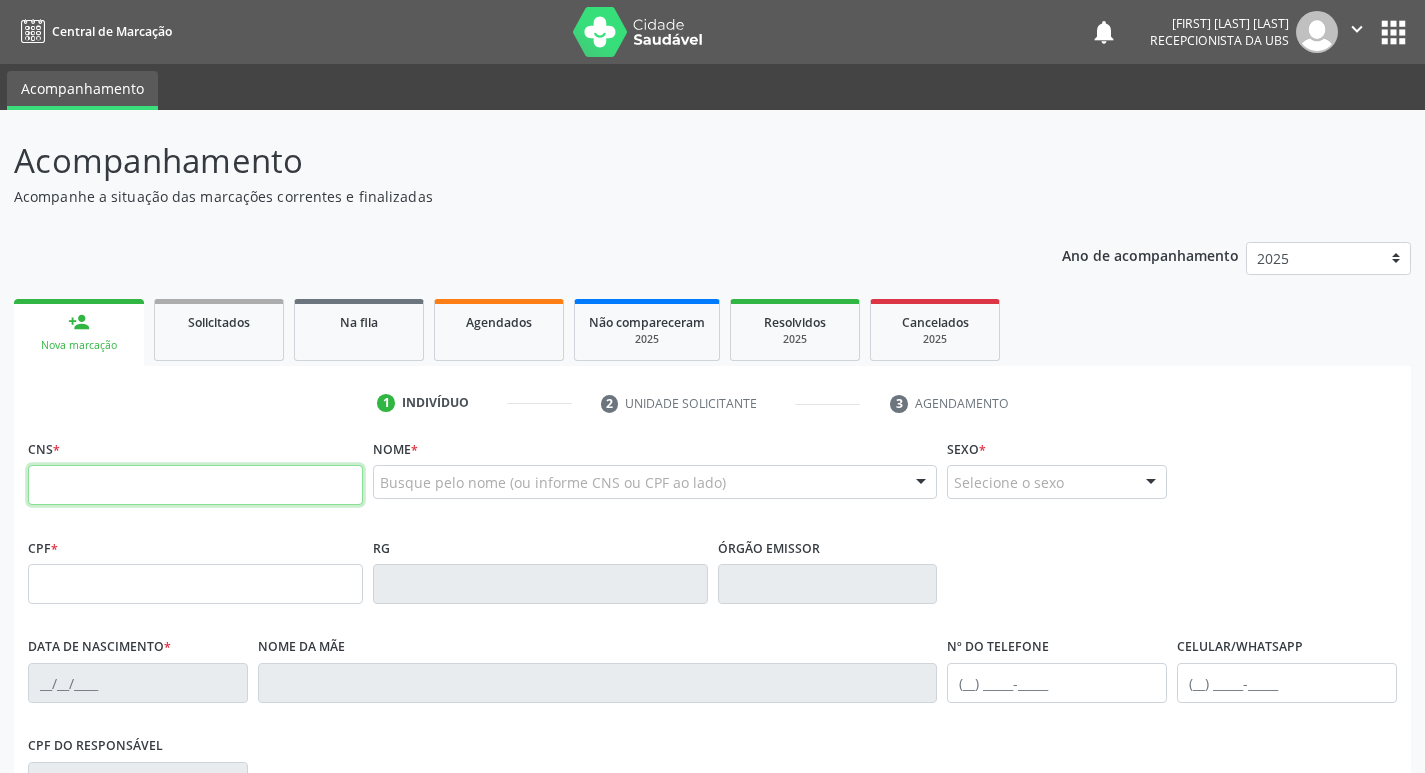 click at bounding box center [195, 485] 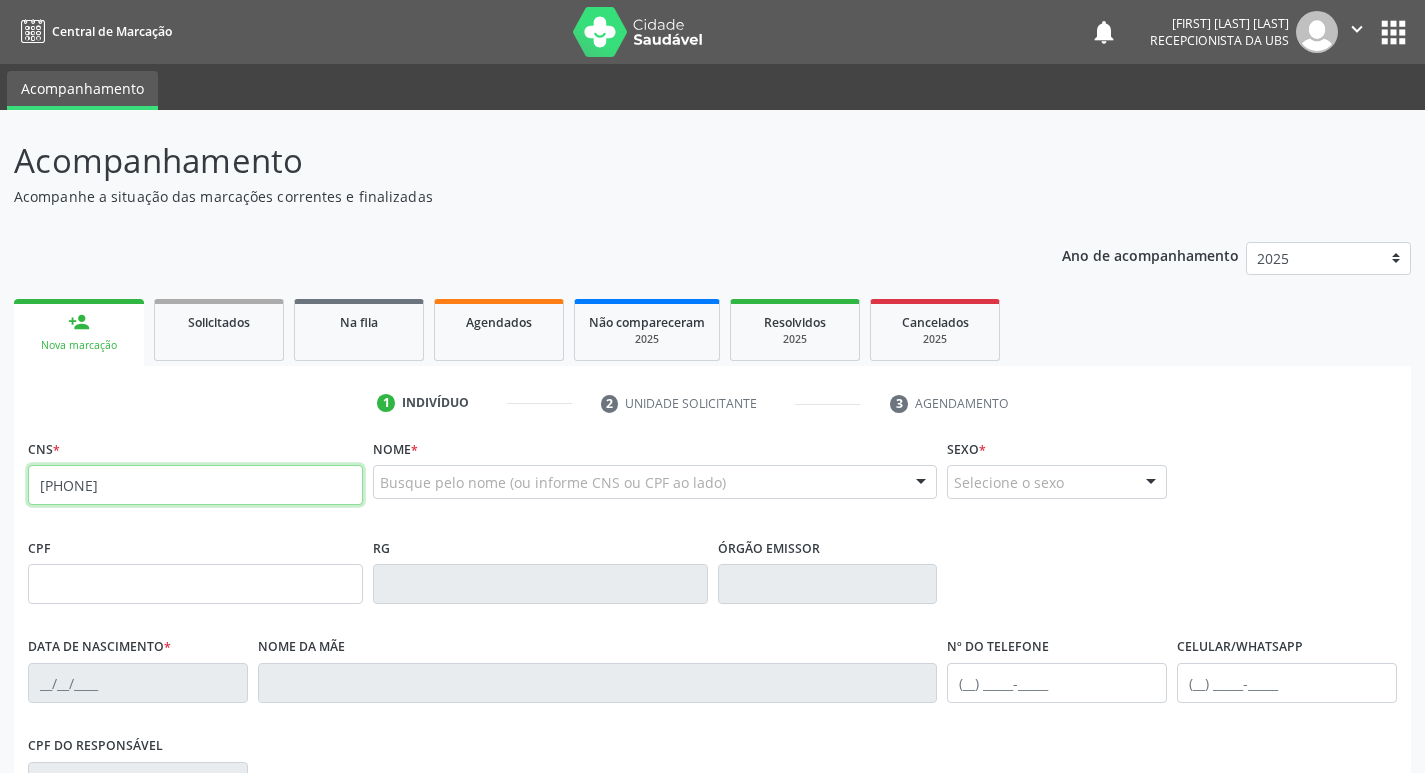 type on "708 0033 6186 9420" 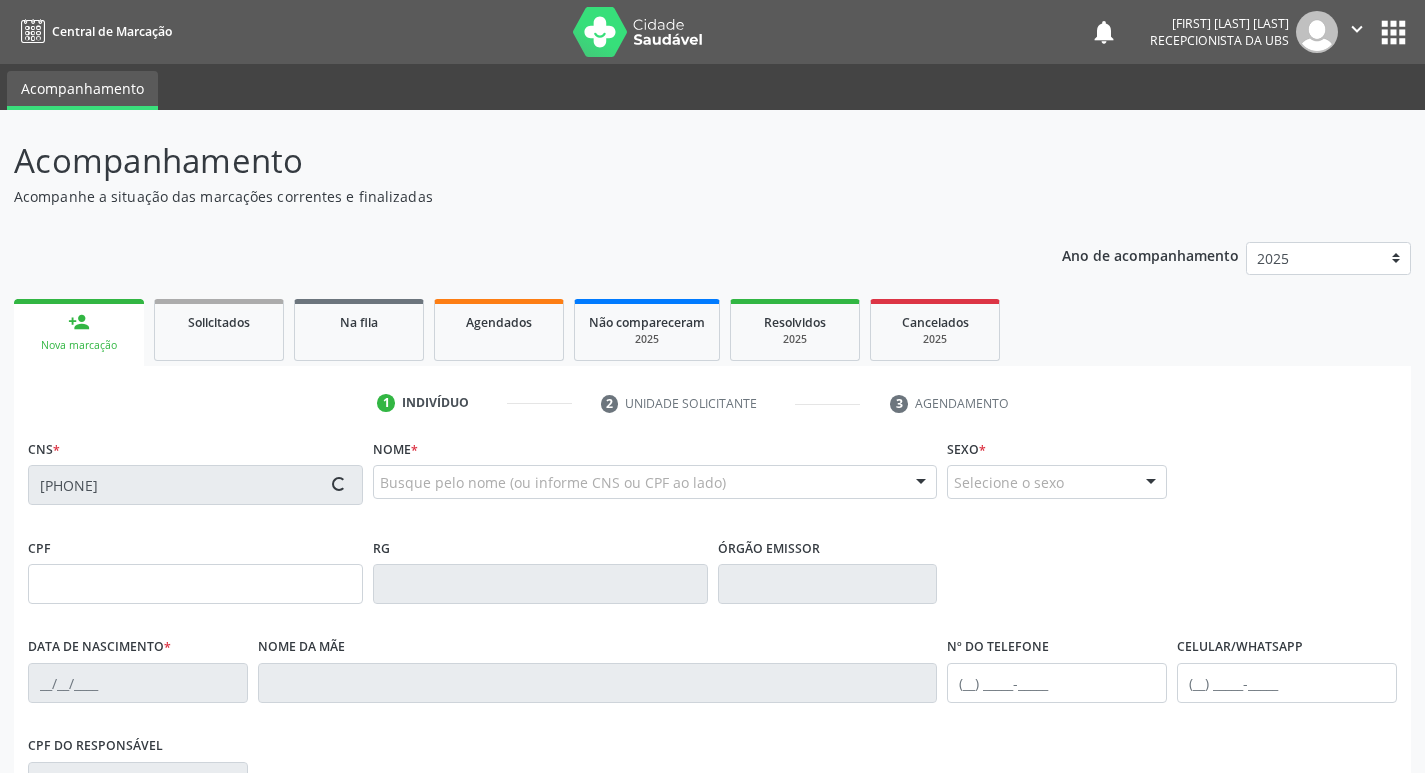 type on "25/09/1982" 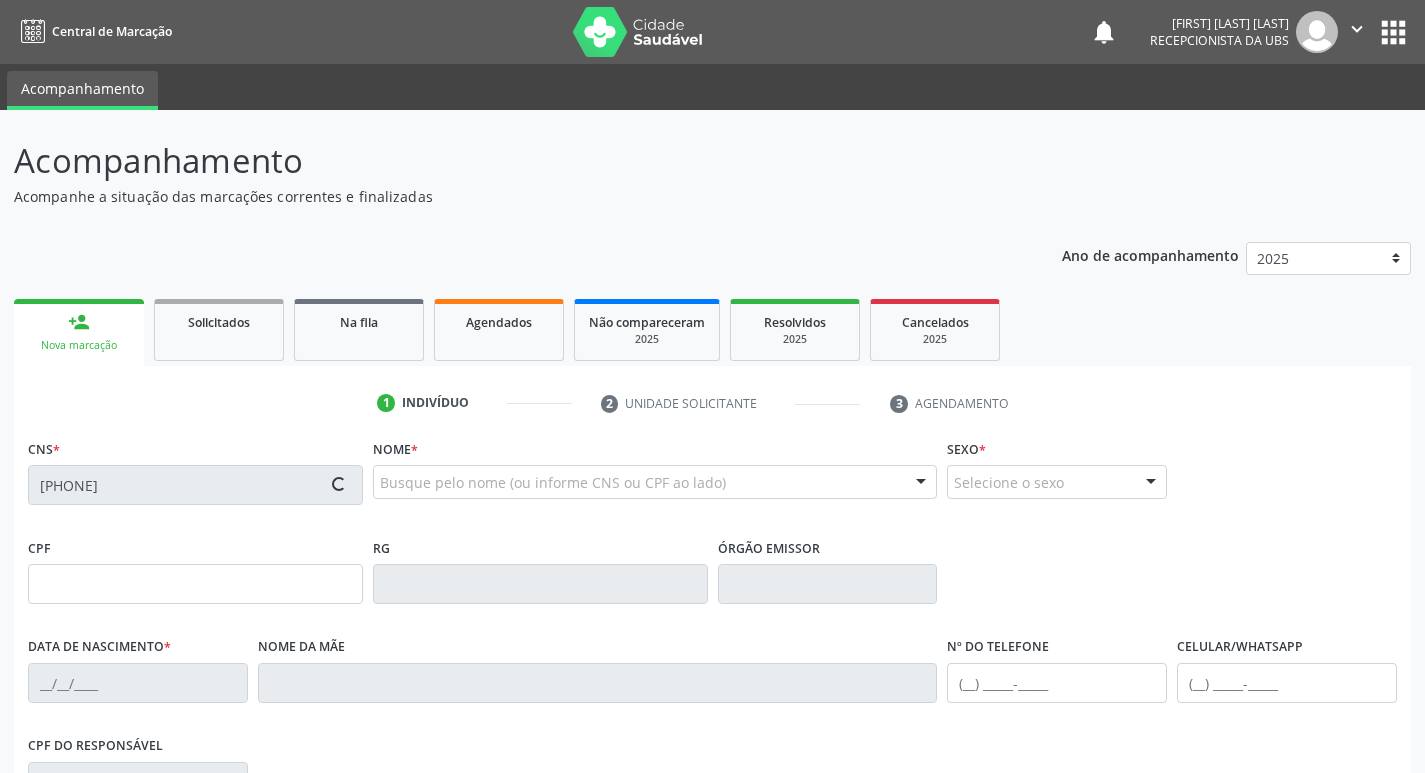 type on "Josefa Franca Sobrinha Ferreira" 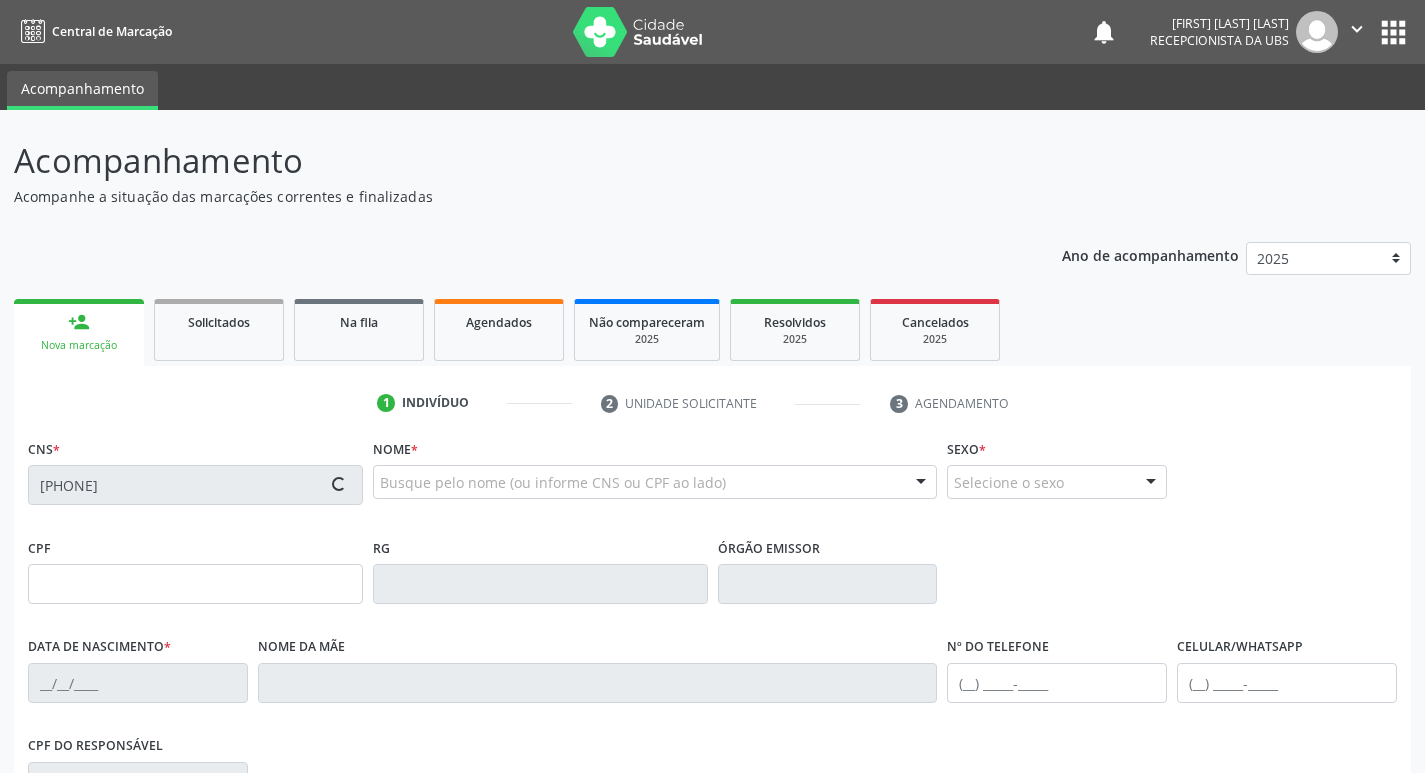 type on "(87) 99966-3113" 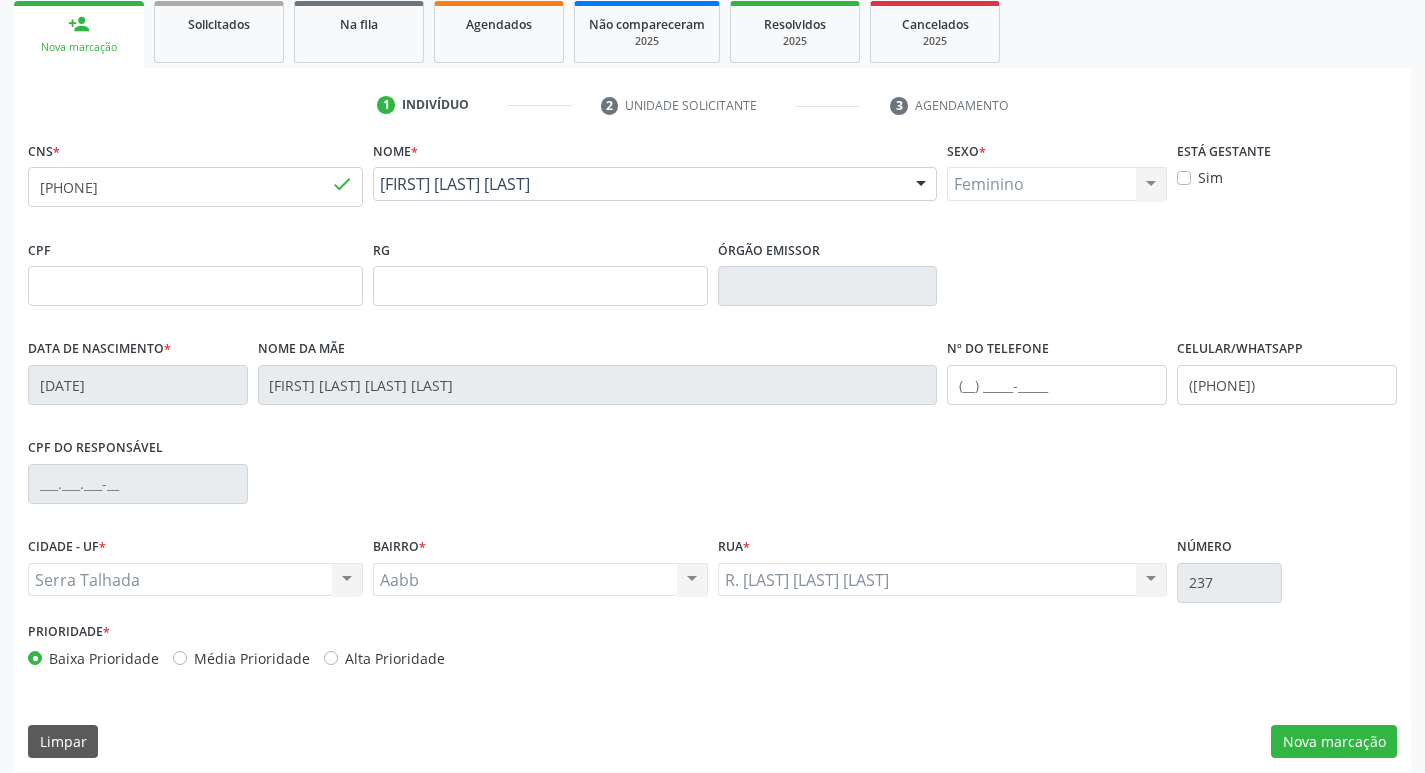 scroll, scrollTop: 300, scrollLeft: 0, axis: vertical 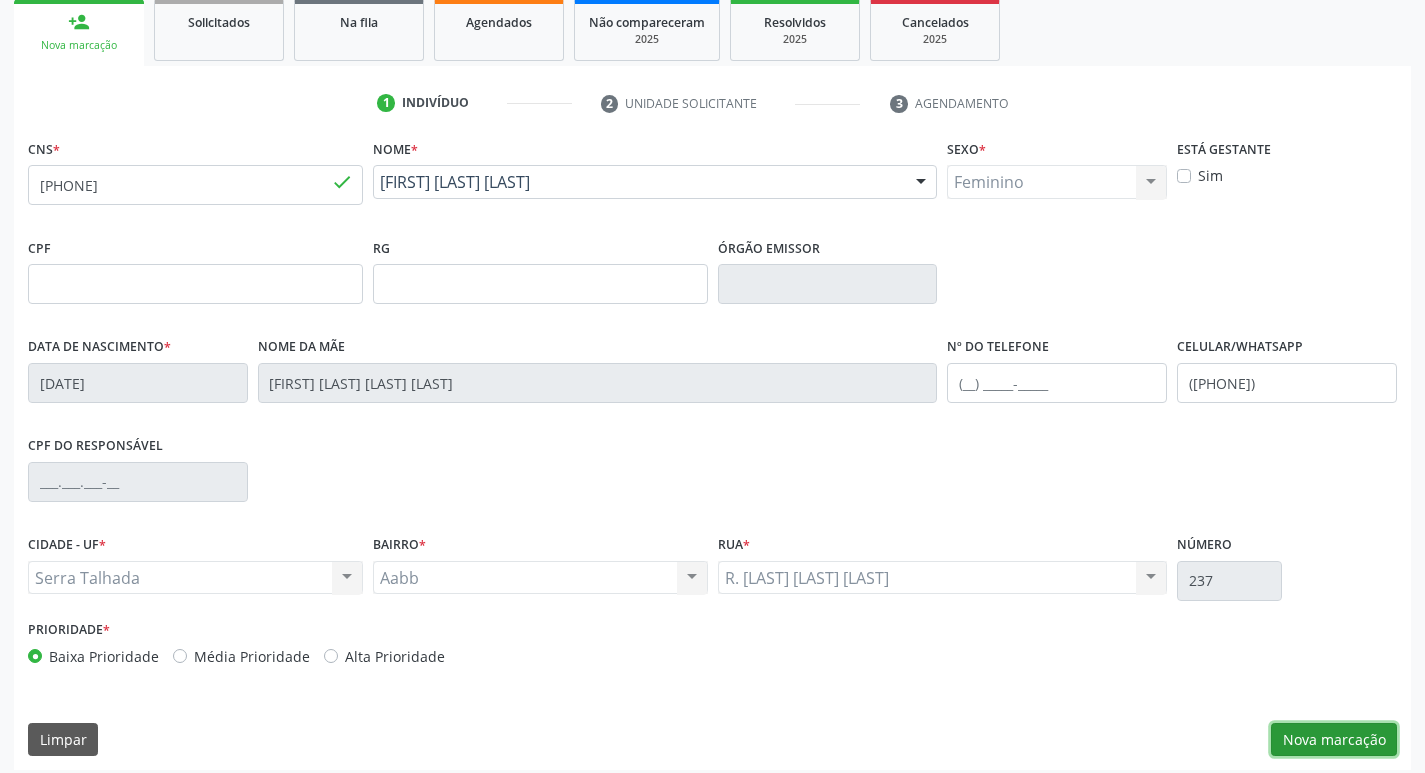click on "Nova marcação" at bounding box center (1334, 740) 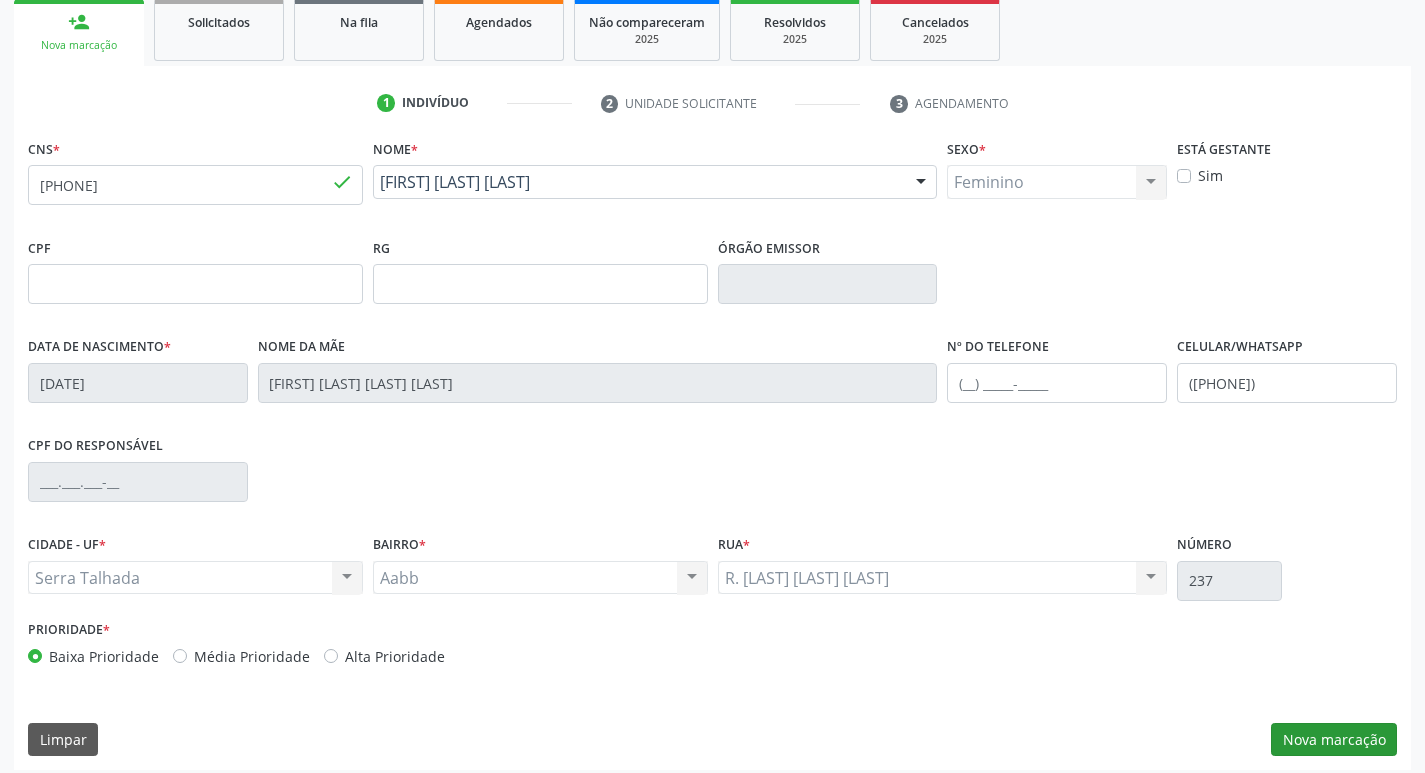 scroll, scrollTop: 133, scrollLeft: 0, axis: vertical 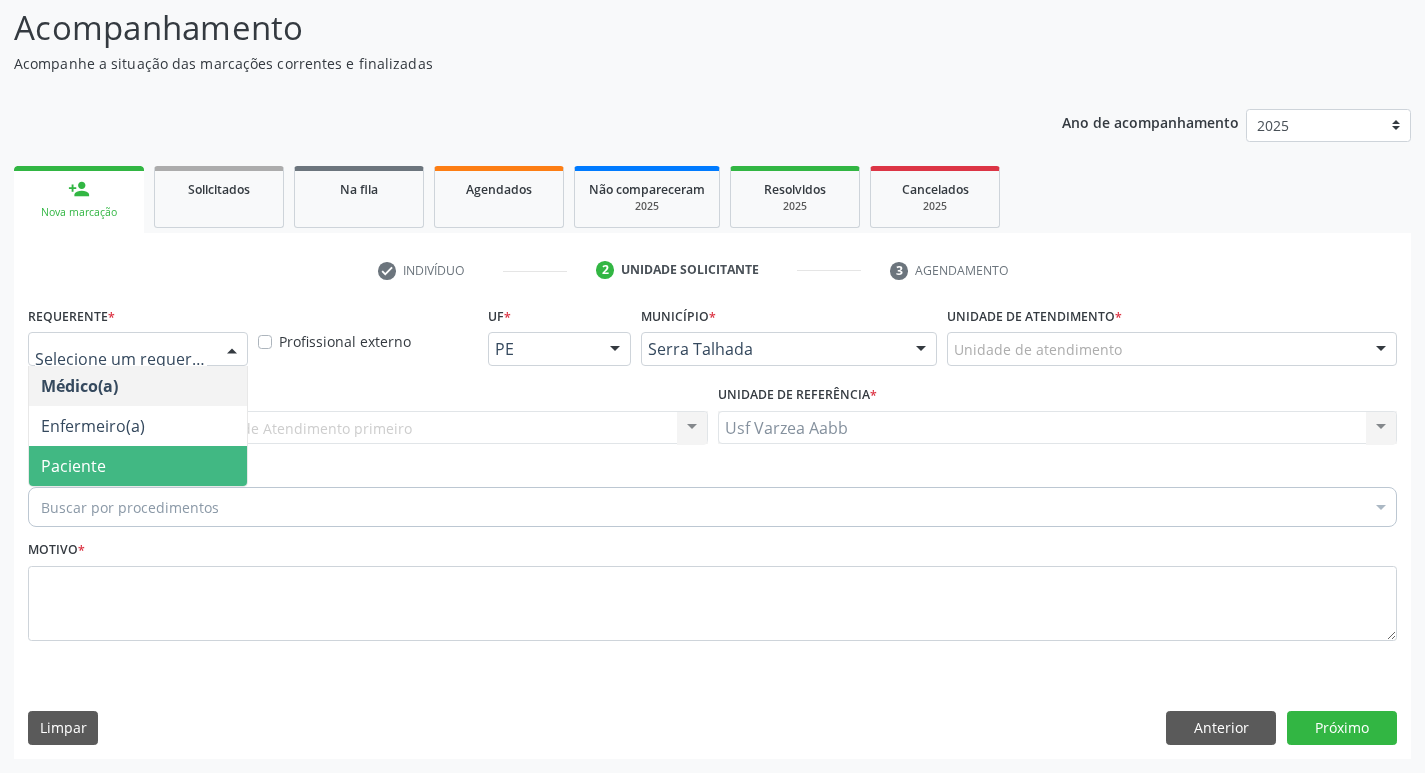 click on "Paciente" at bounding box center (138, 466) 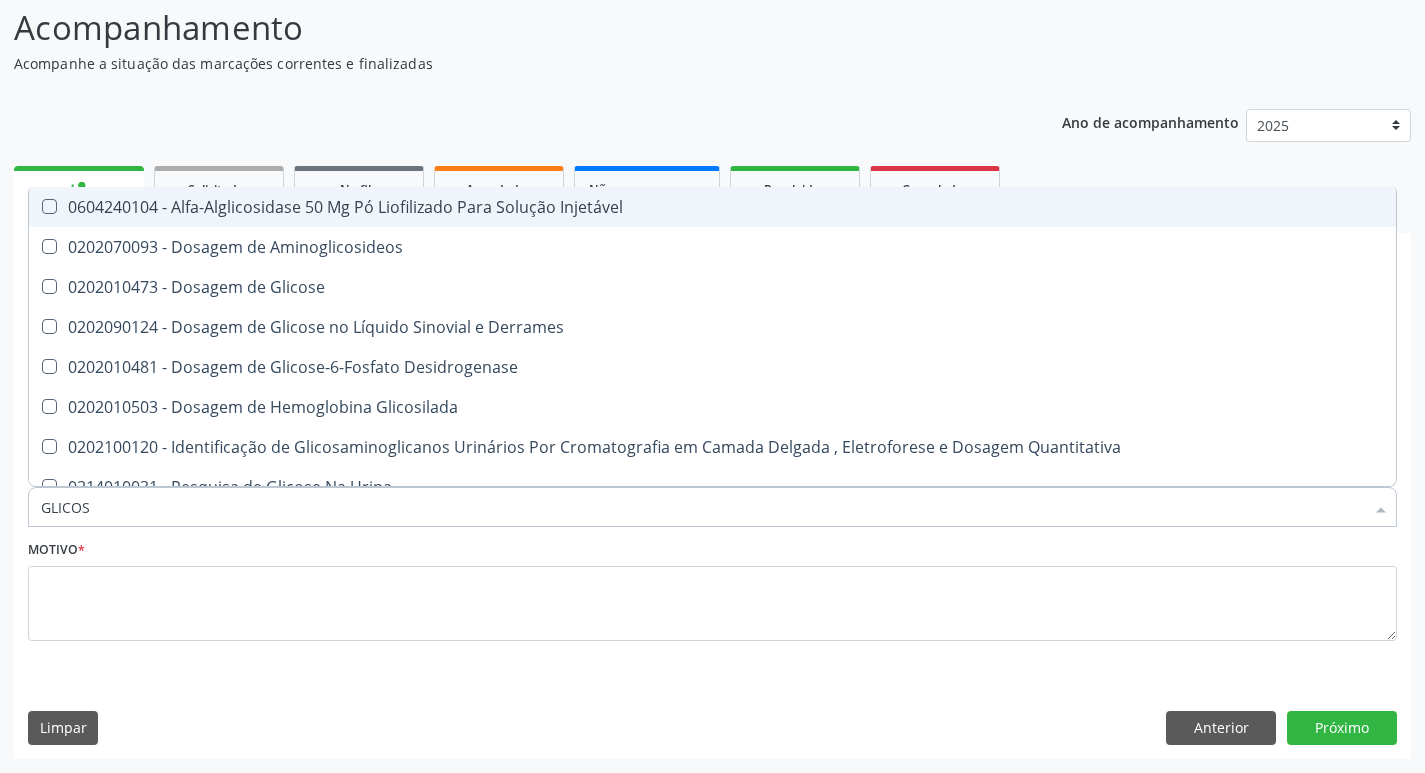type on "GLICOSE" 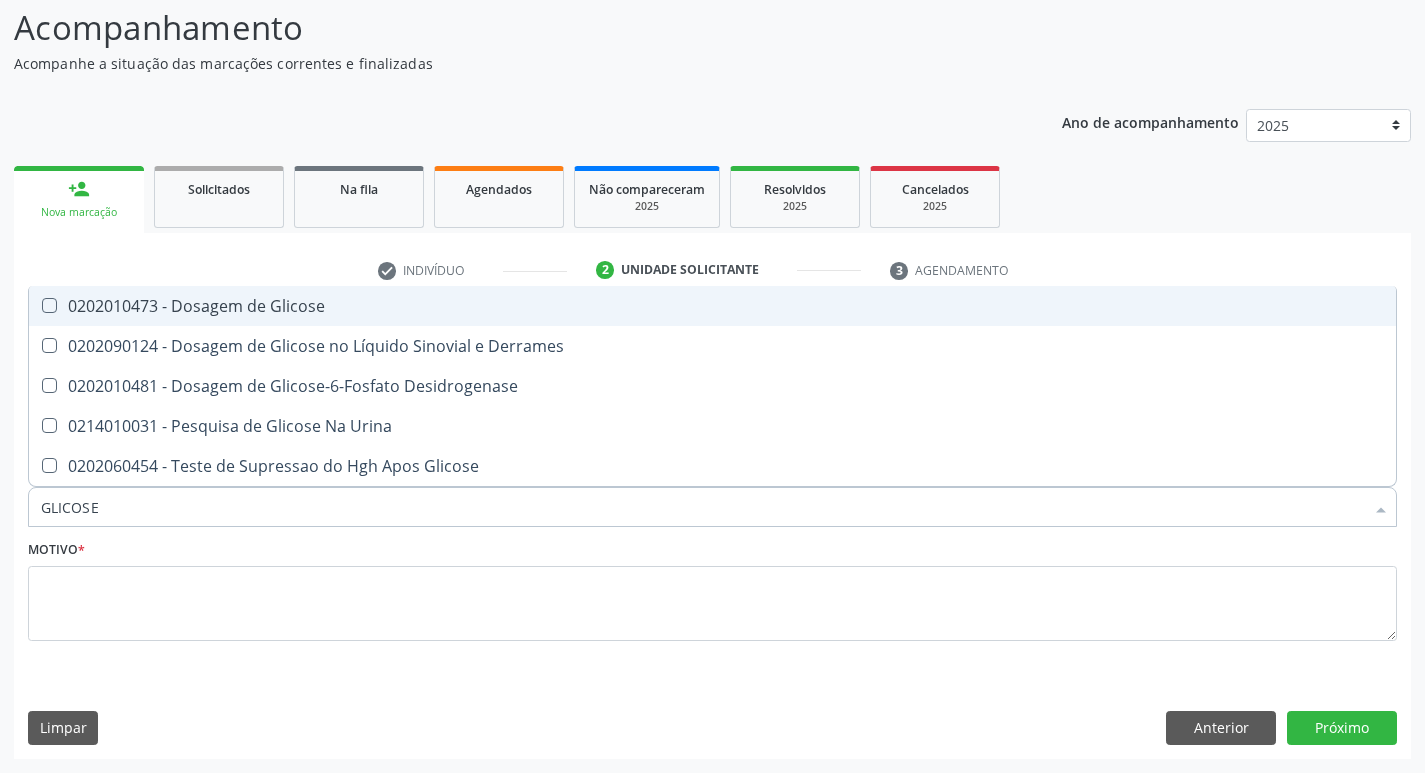 click on "0202010473 - Dosagem de Glicose" at bounding box center (712, 306) 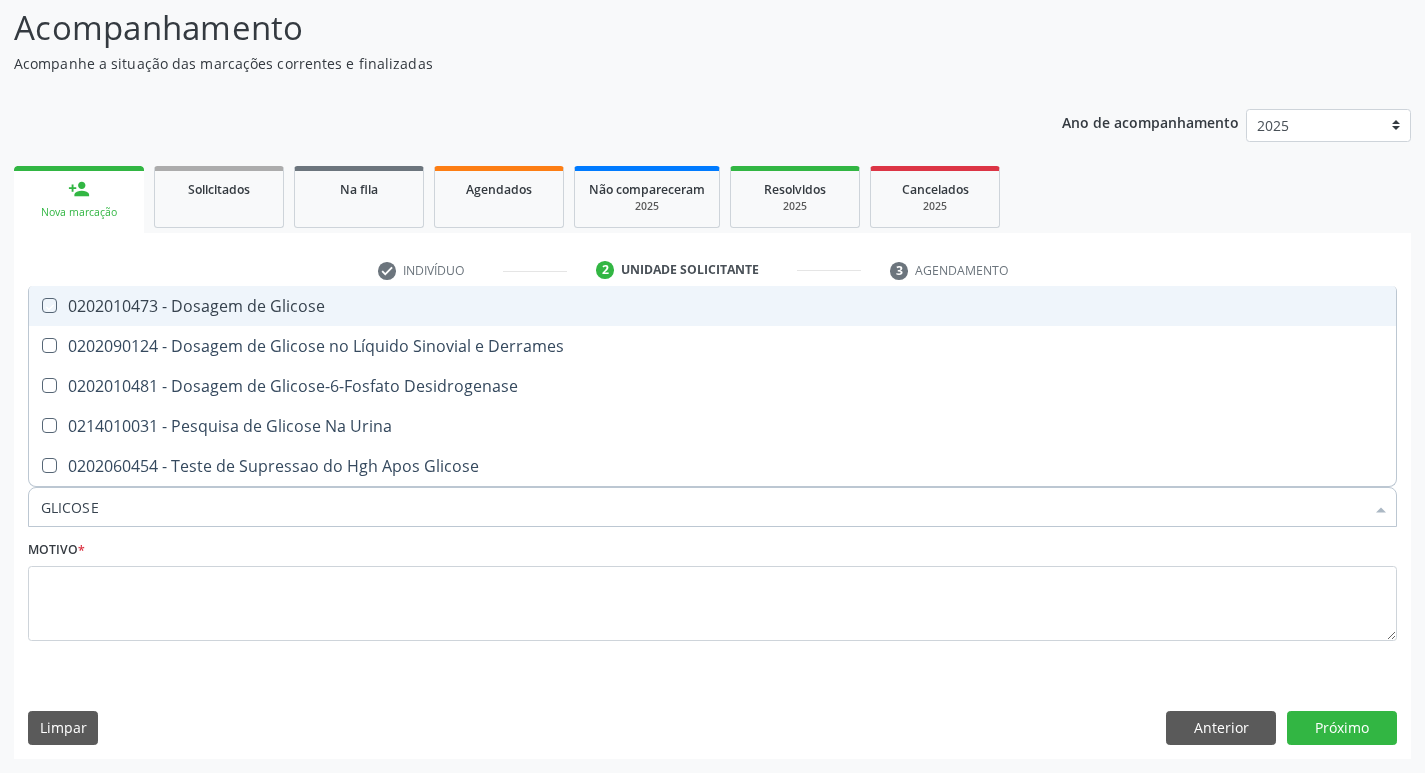 checkbox on "true" 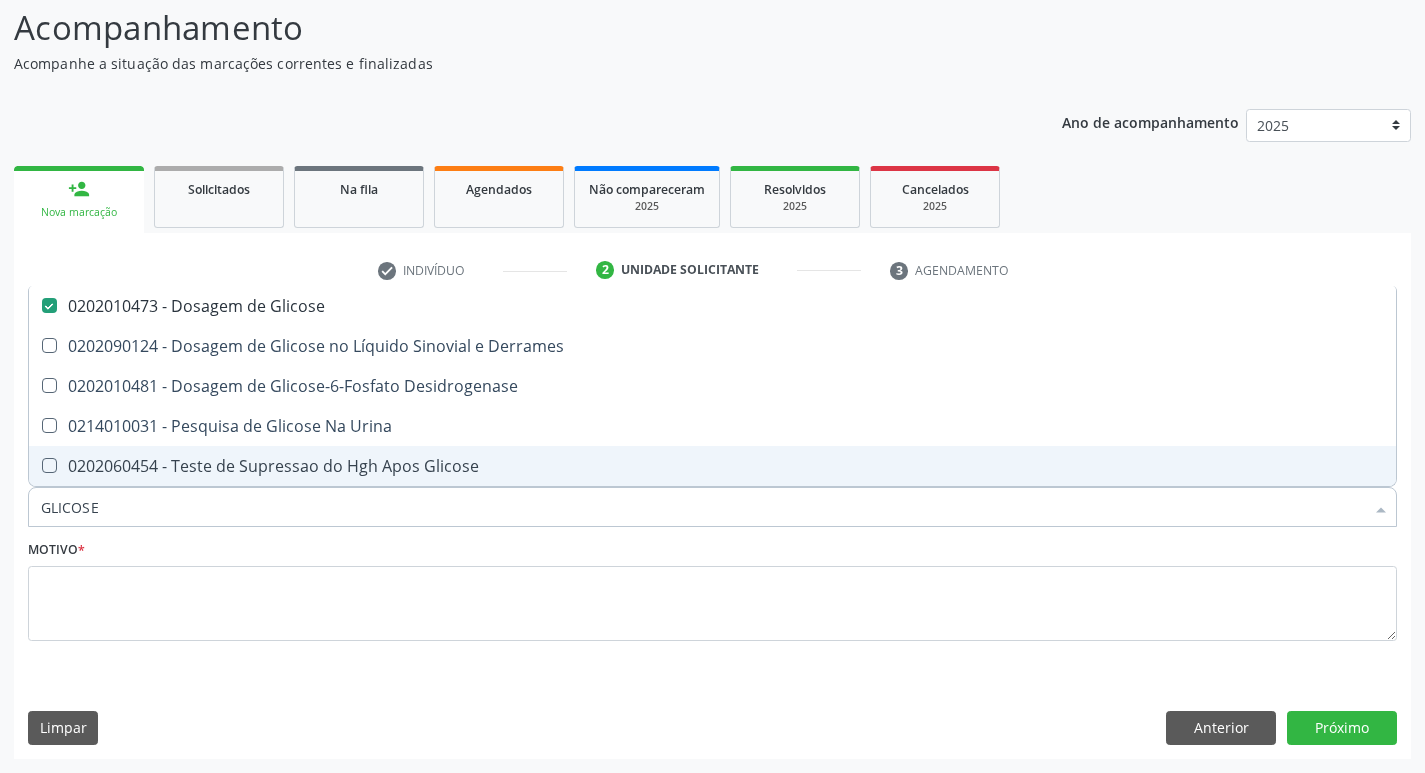 click on "GLICOSE" at bounding box center [702, 507] 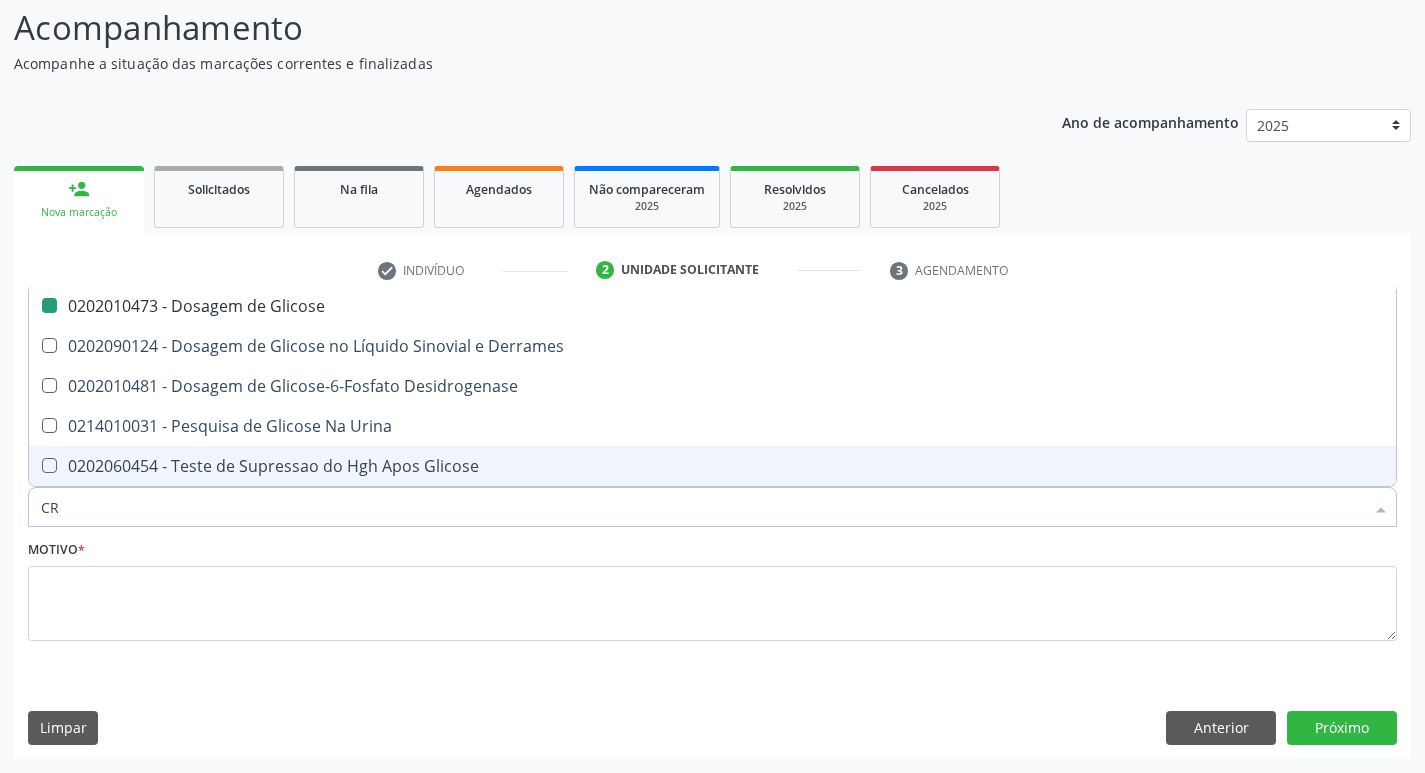 type on "CRE" 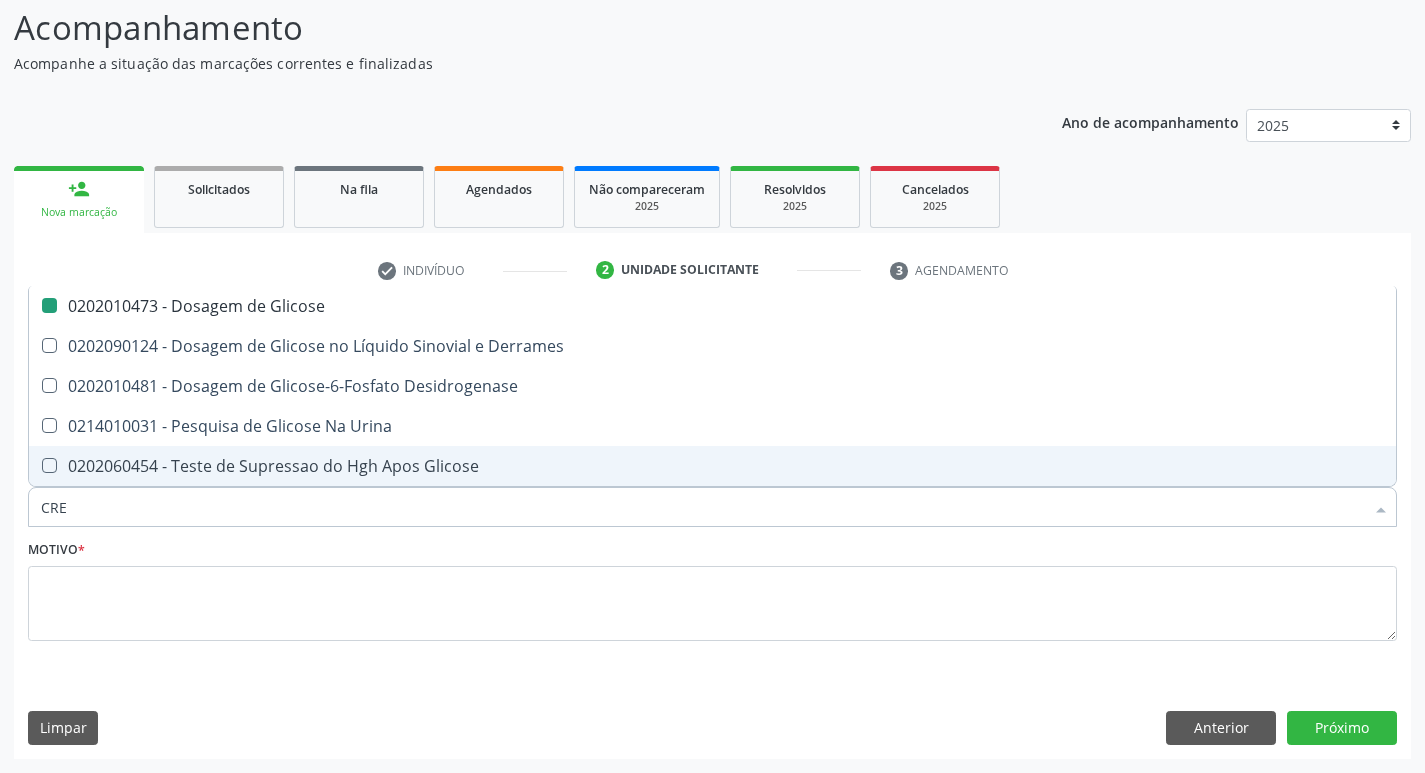 checkbox on "false" 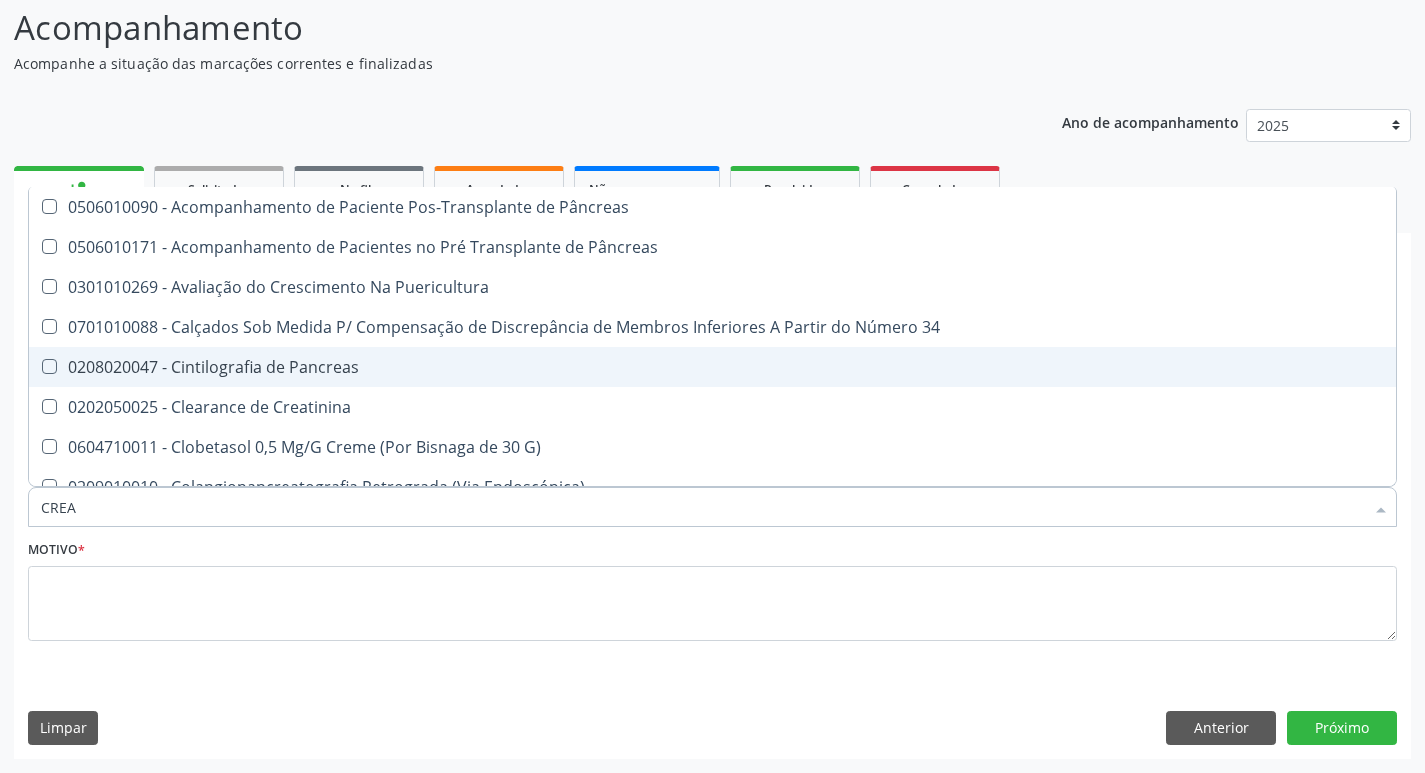 type on "CREAT" 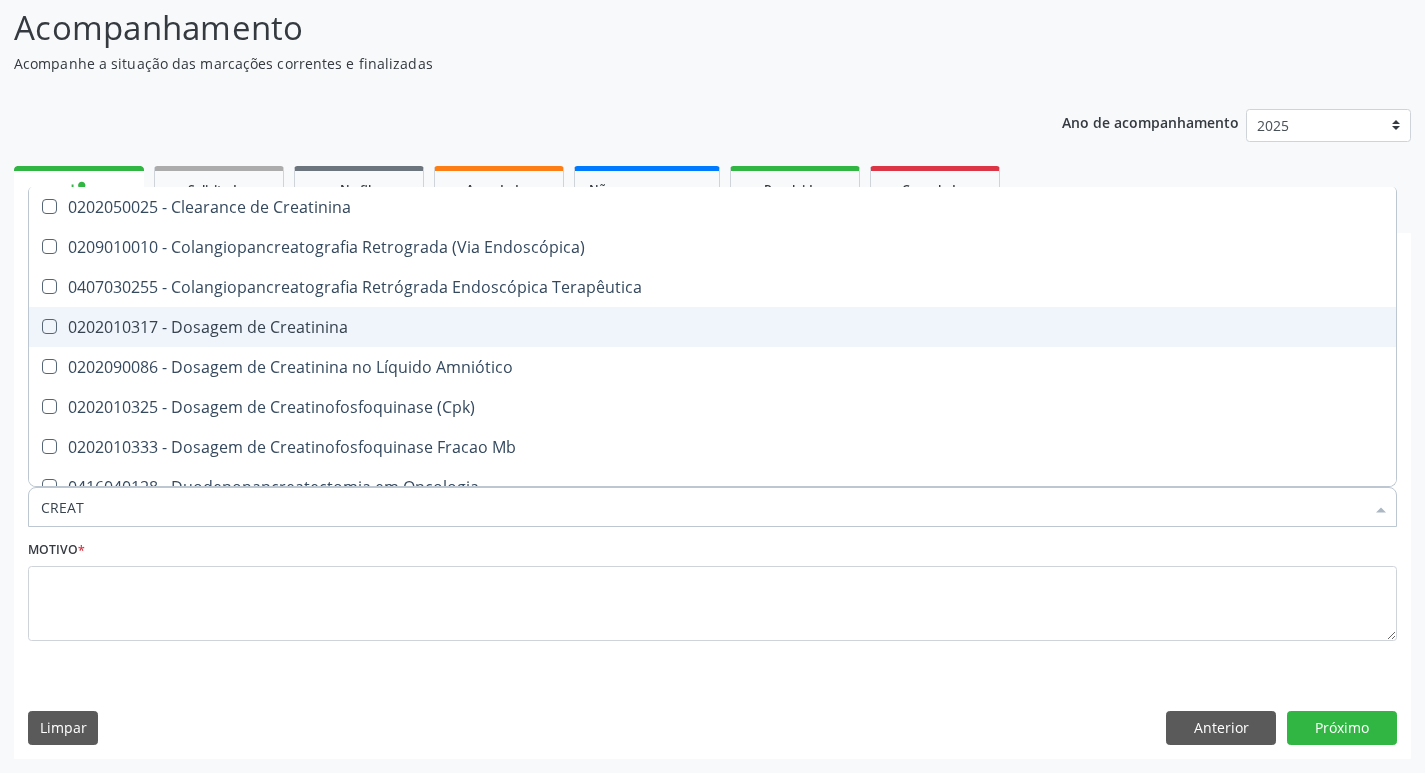 click on "0202010317 - Dosagem de Creatinina" at bounding box center [712, 327] 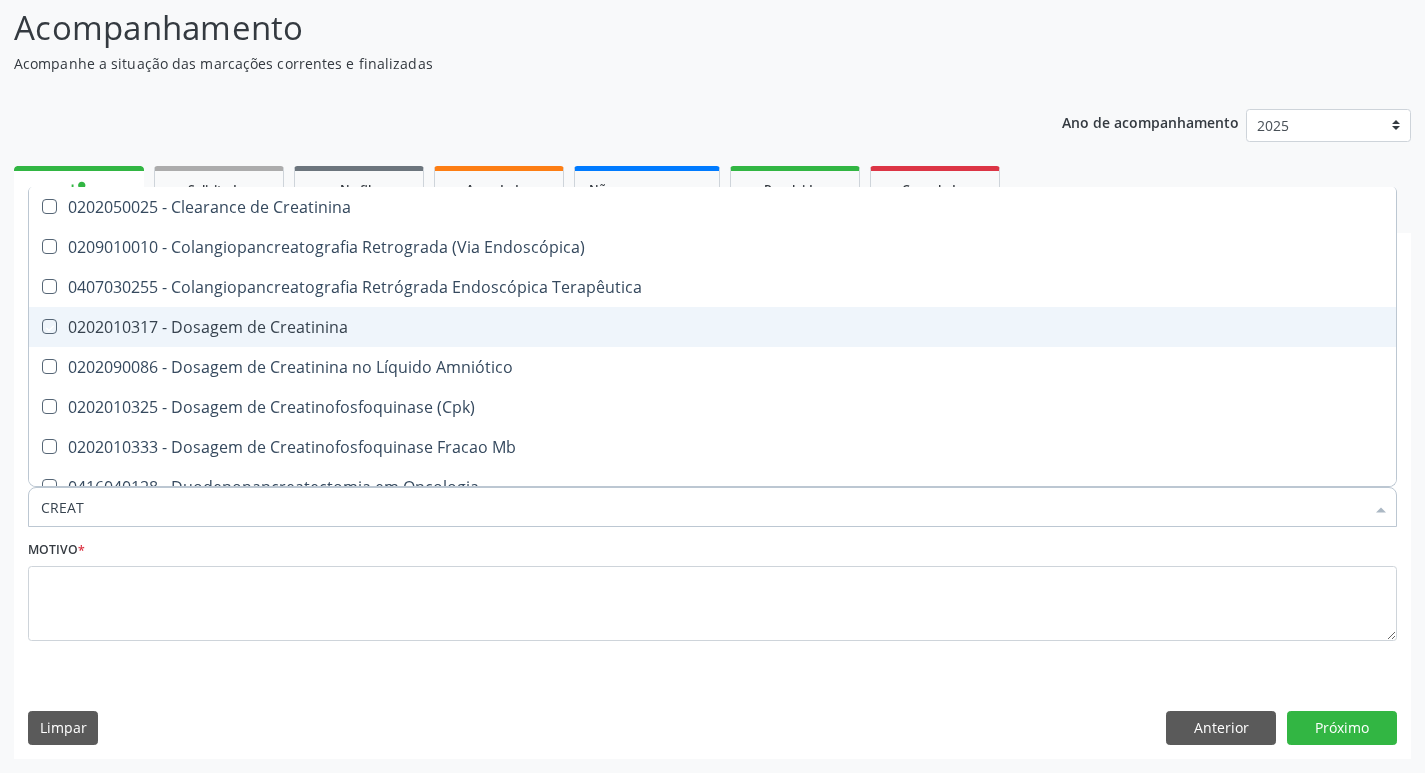 checkbox on "true" 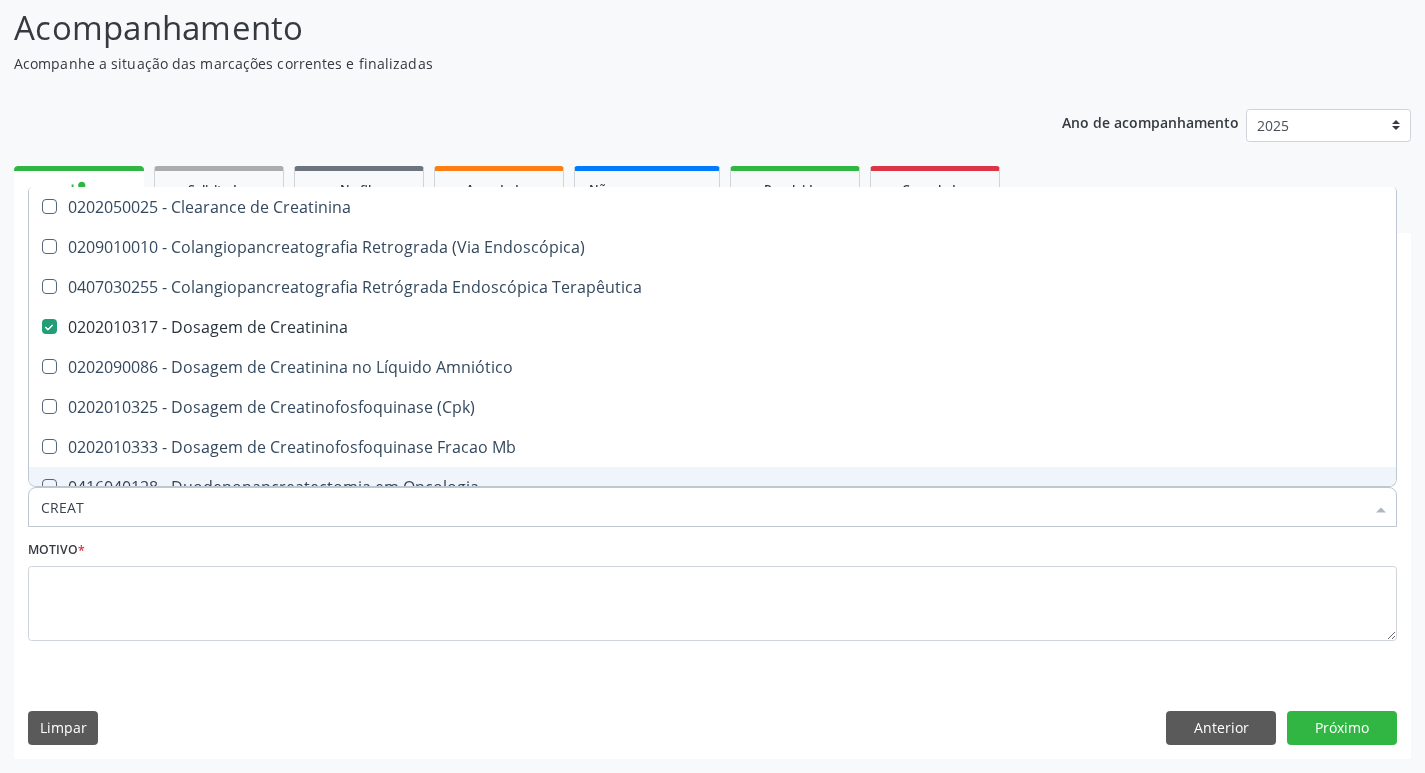 click on "CREAT" at bounding box center [702, 507] 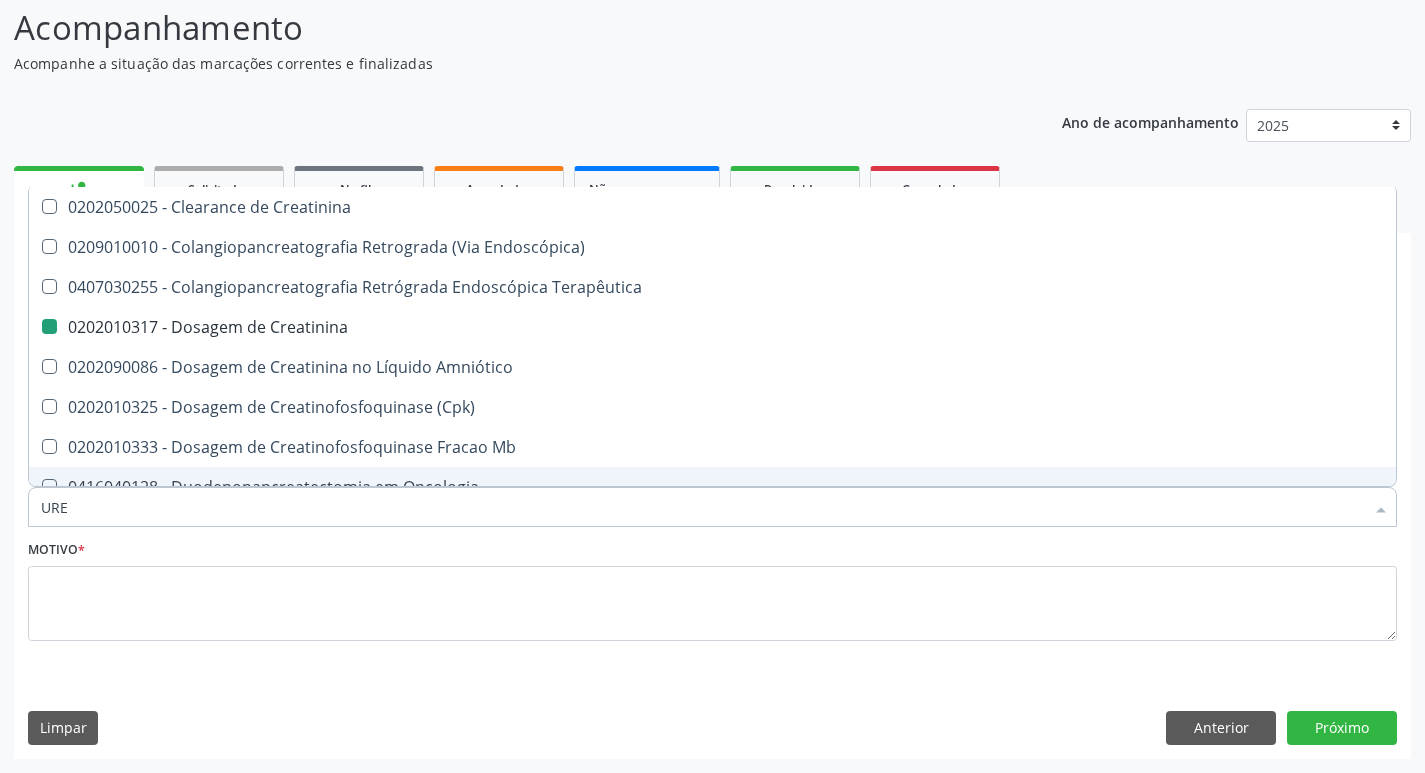 type on "UREI" 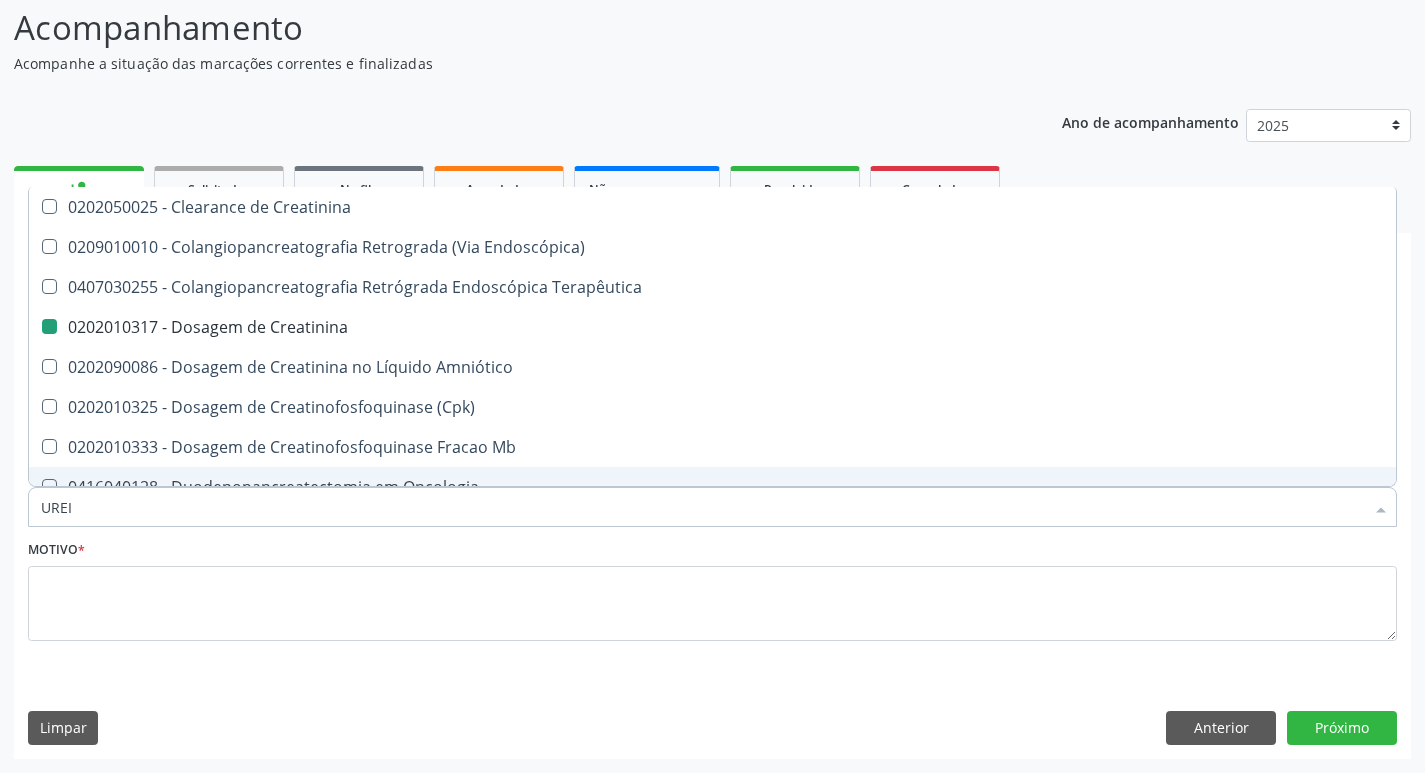 checkbox on "false" 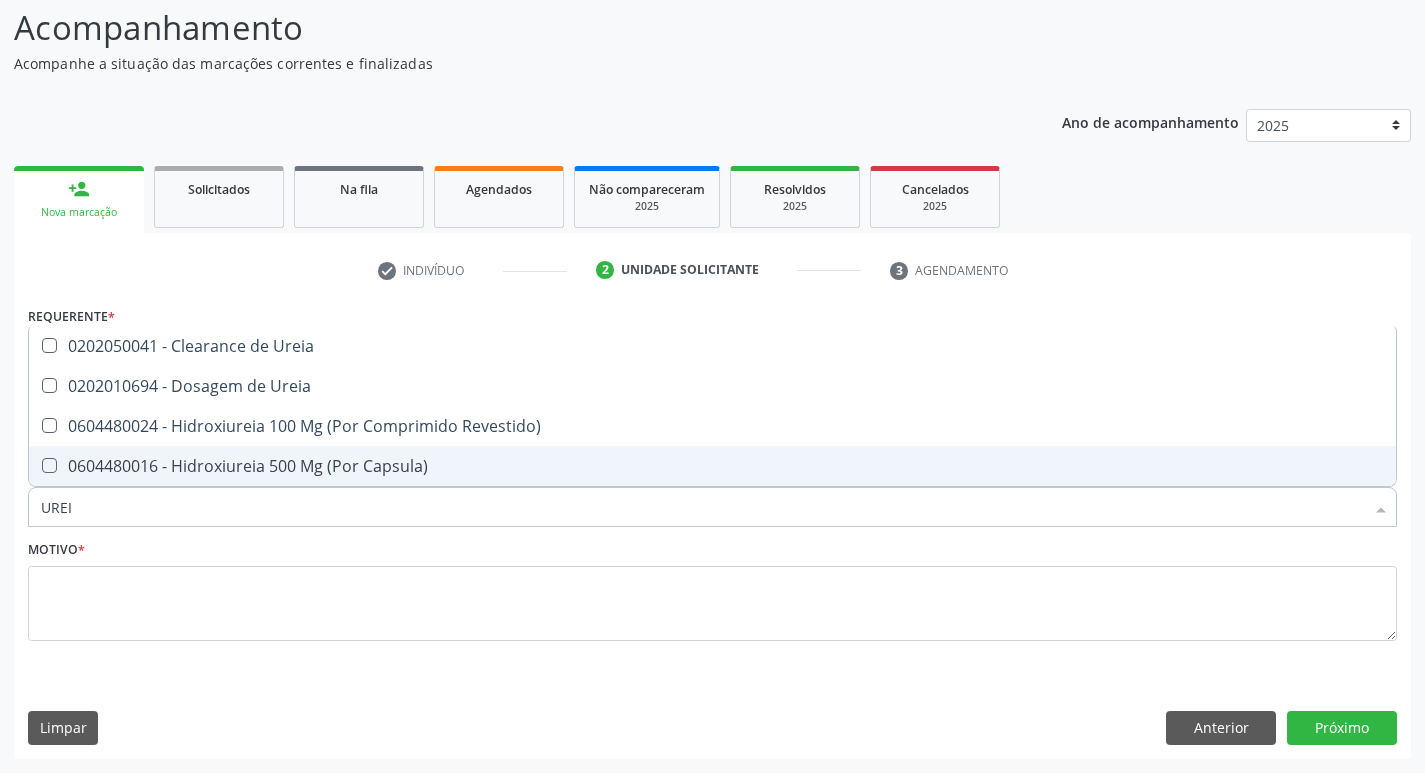 type on "UREIA" 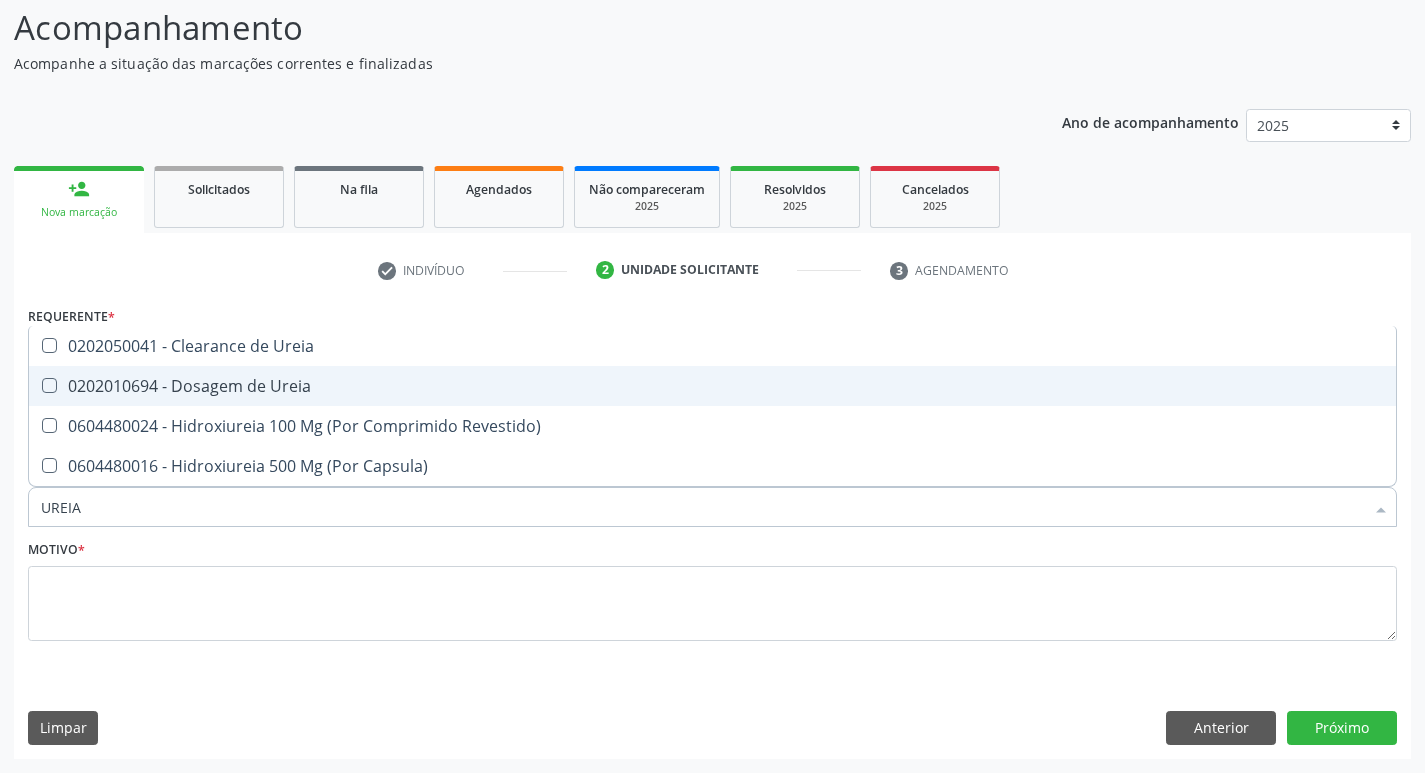 click on "0202010694 - Dosagem de Ureia" at bounding box center [712, 386] 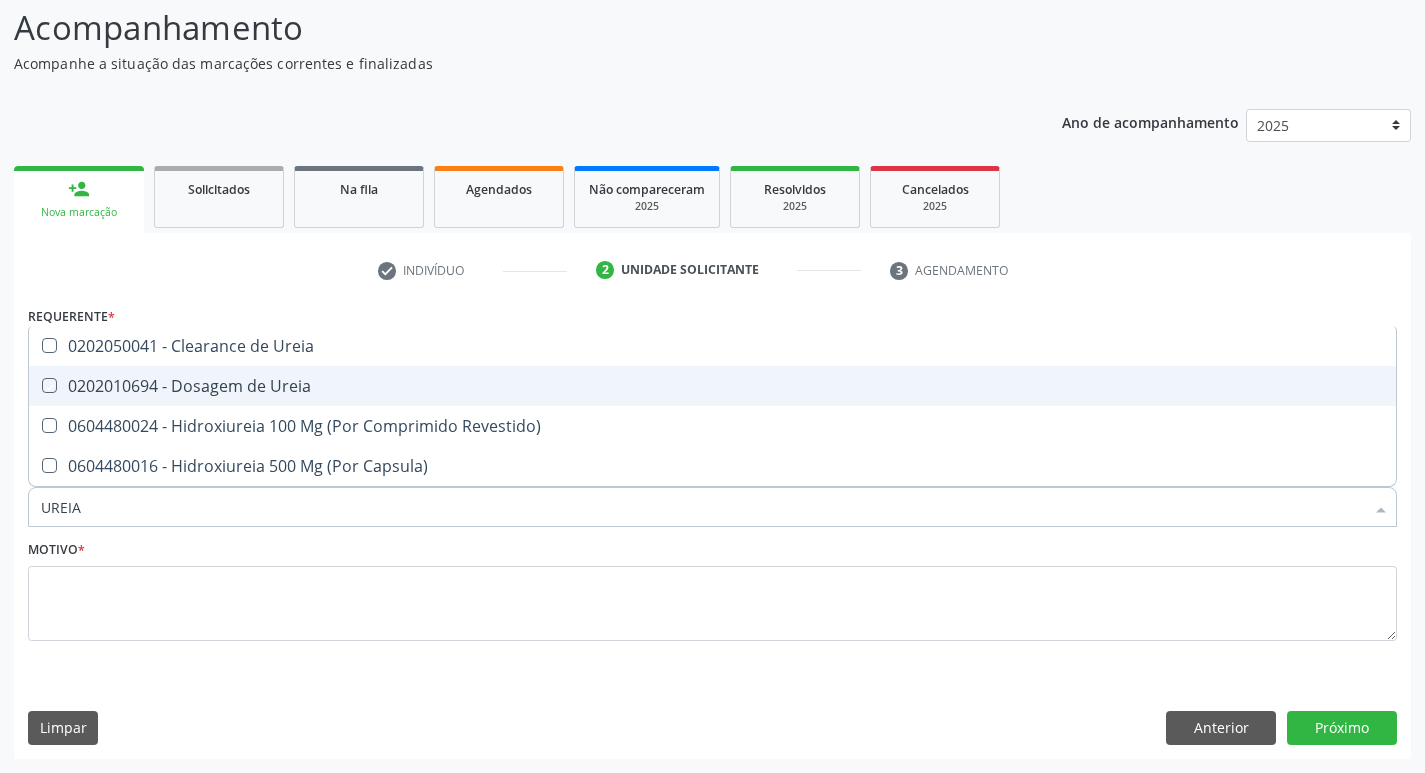 checkbox on "true" 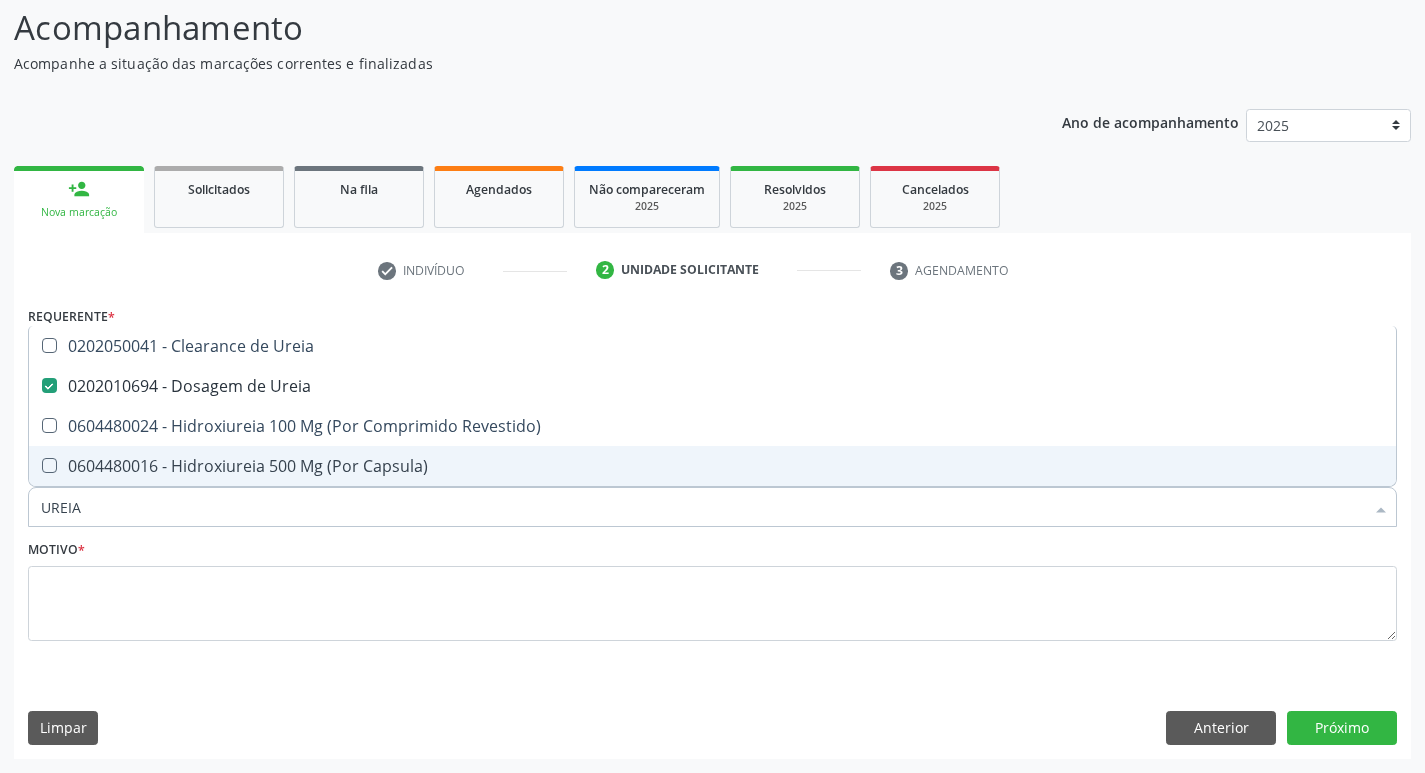 click on "UREIA" at bounding box center (702, 507) 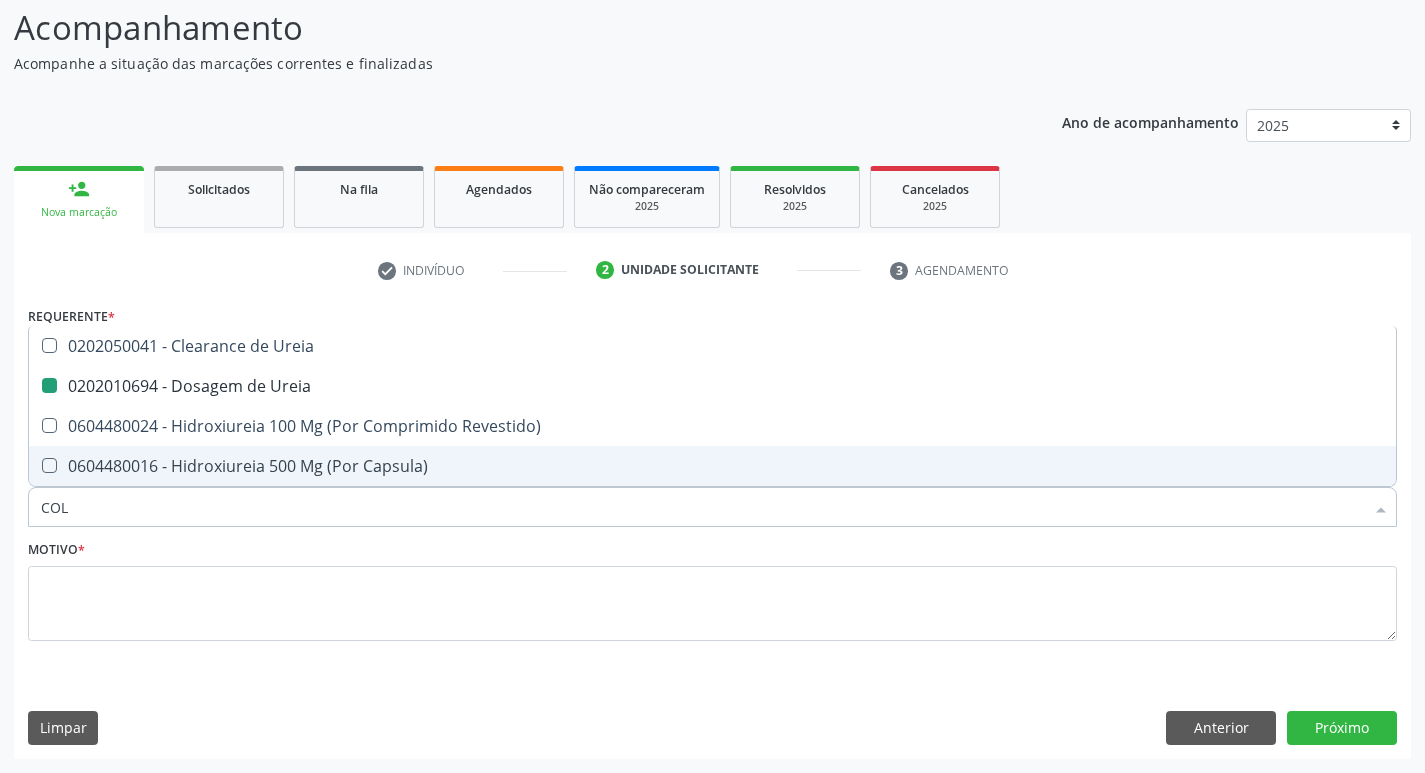 type on "COLE" 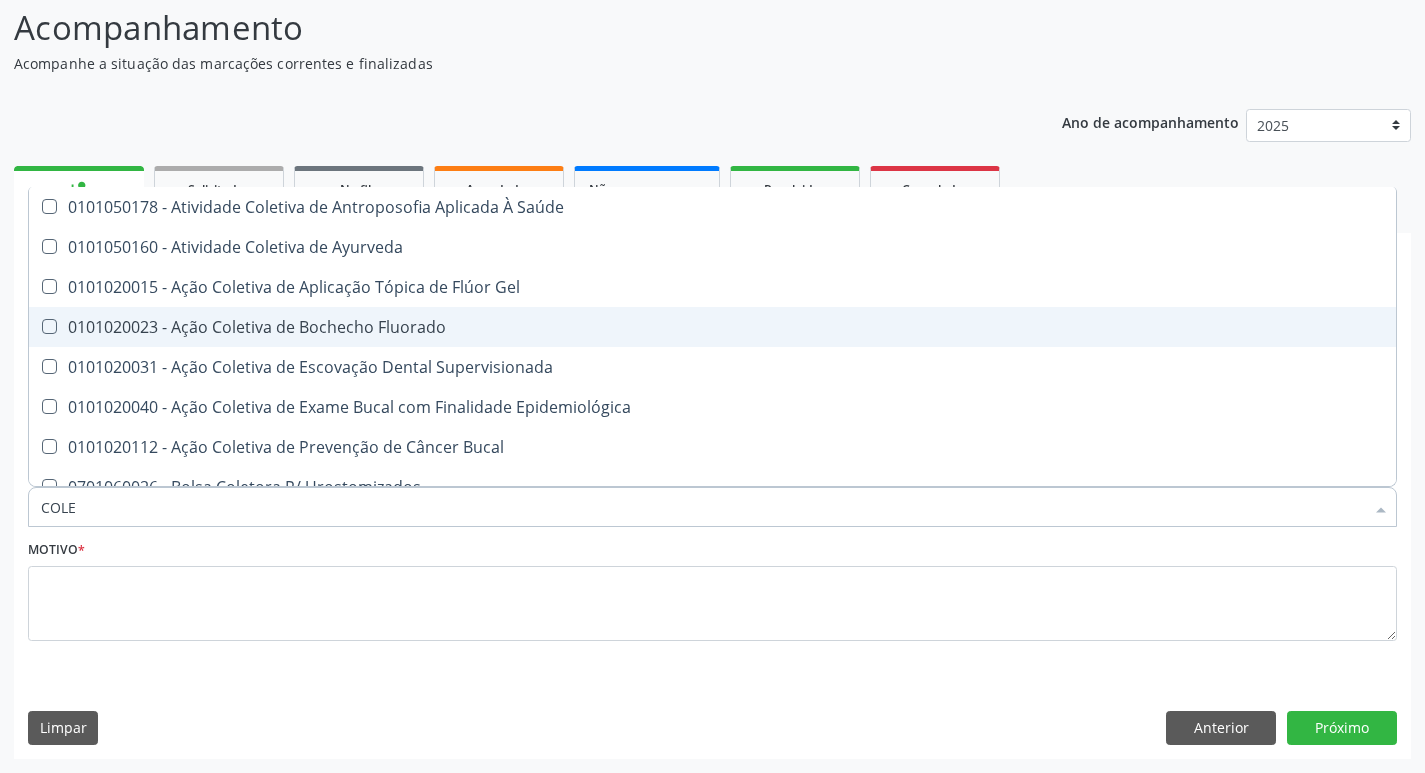 checkbox on "false" 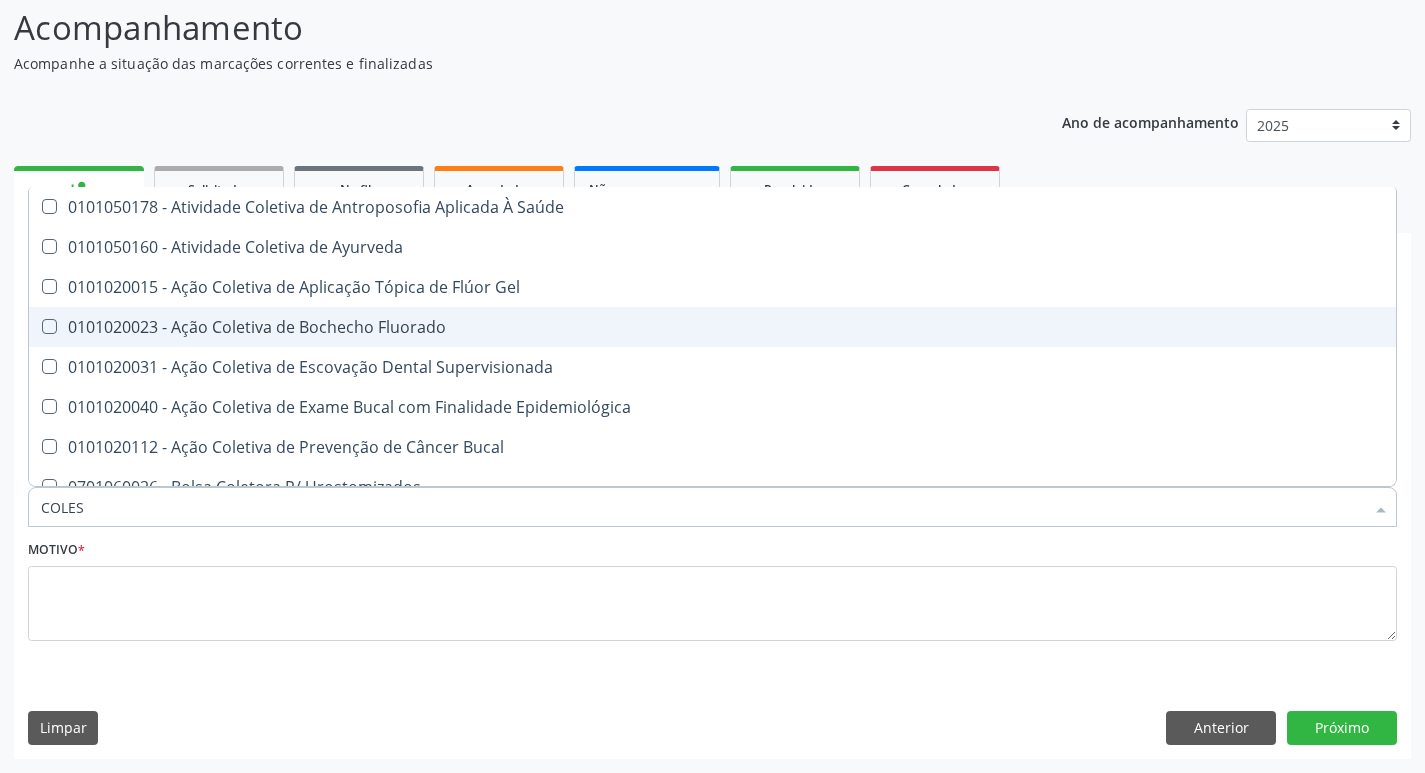 type on "COLEST" 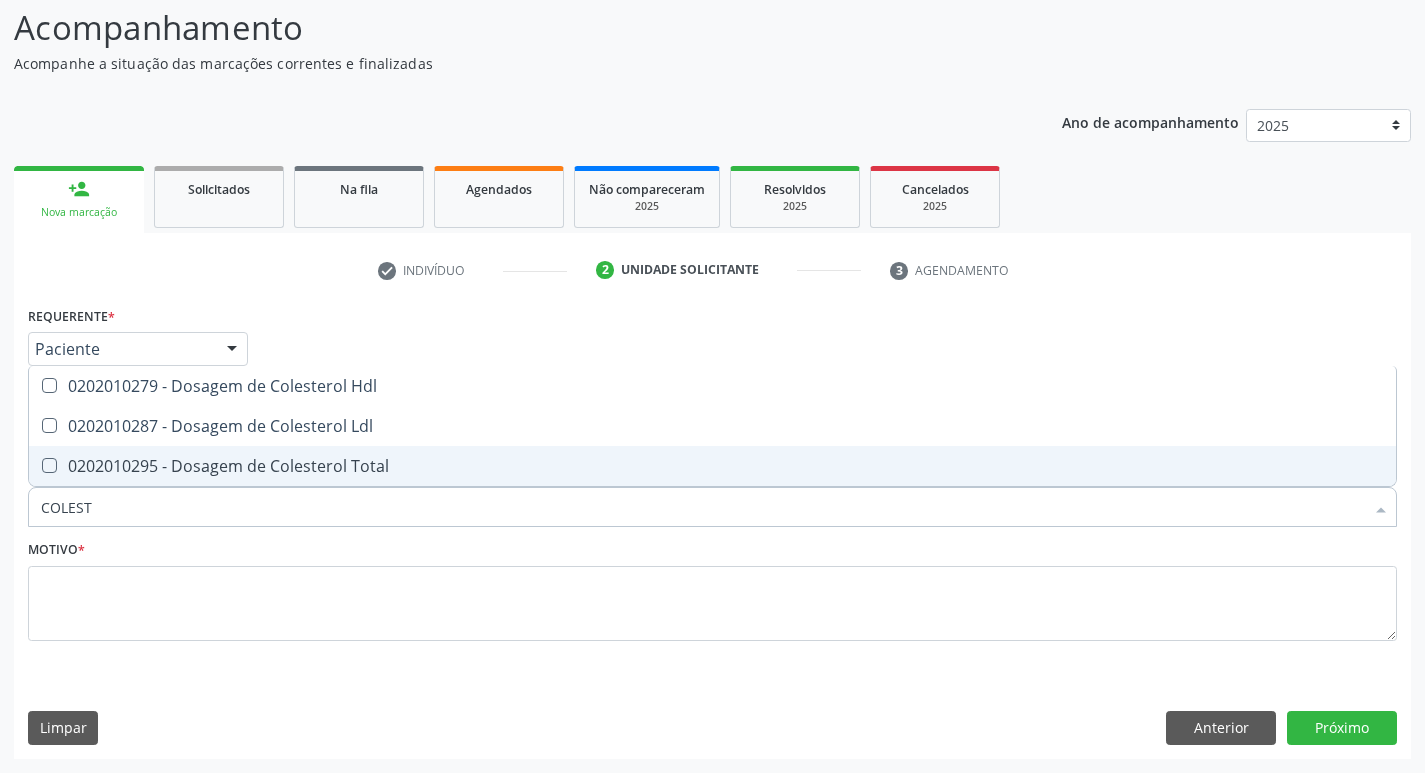 click on "0202010295 - Dosagem de Colesterol Total" at bounding box center (712, 466) 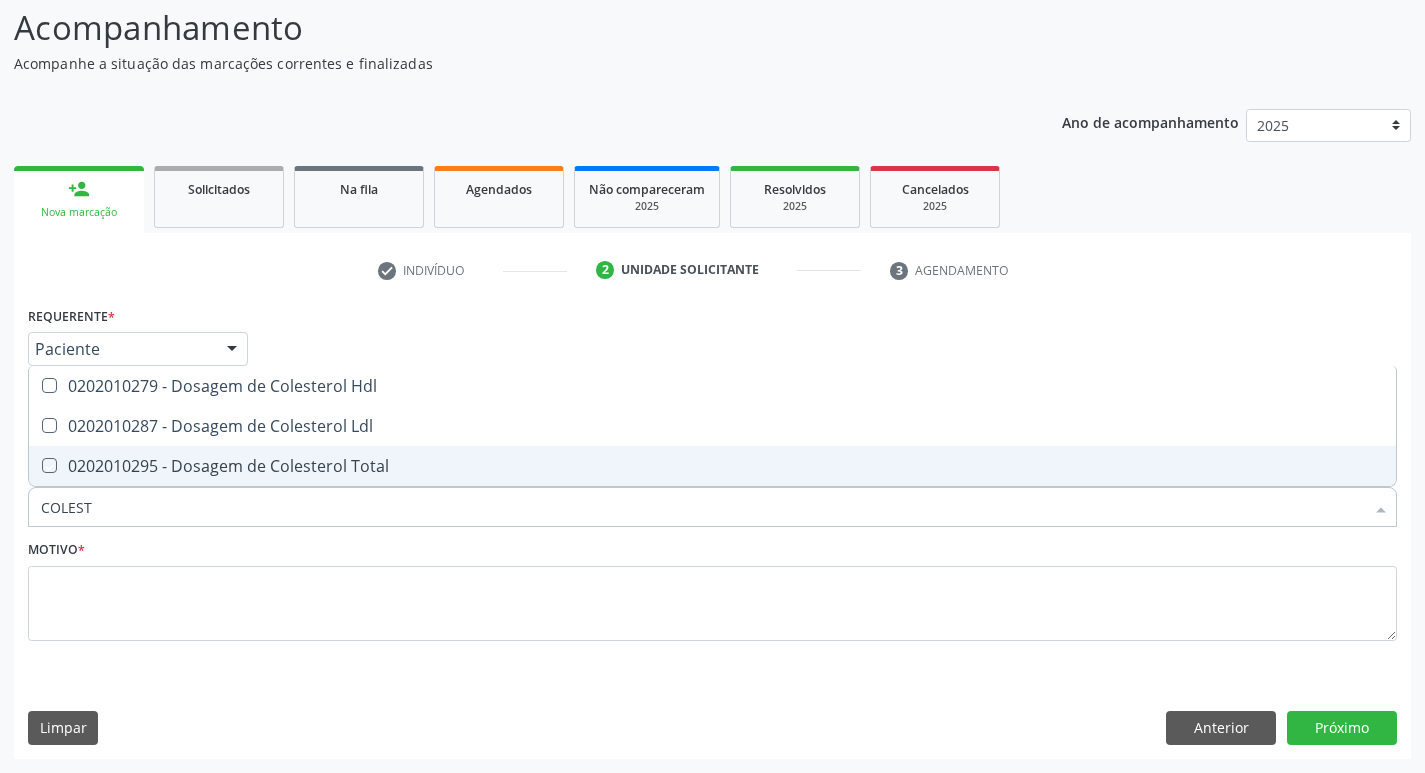checkbox on "true" 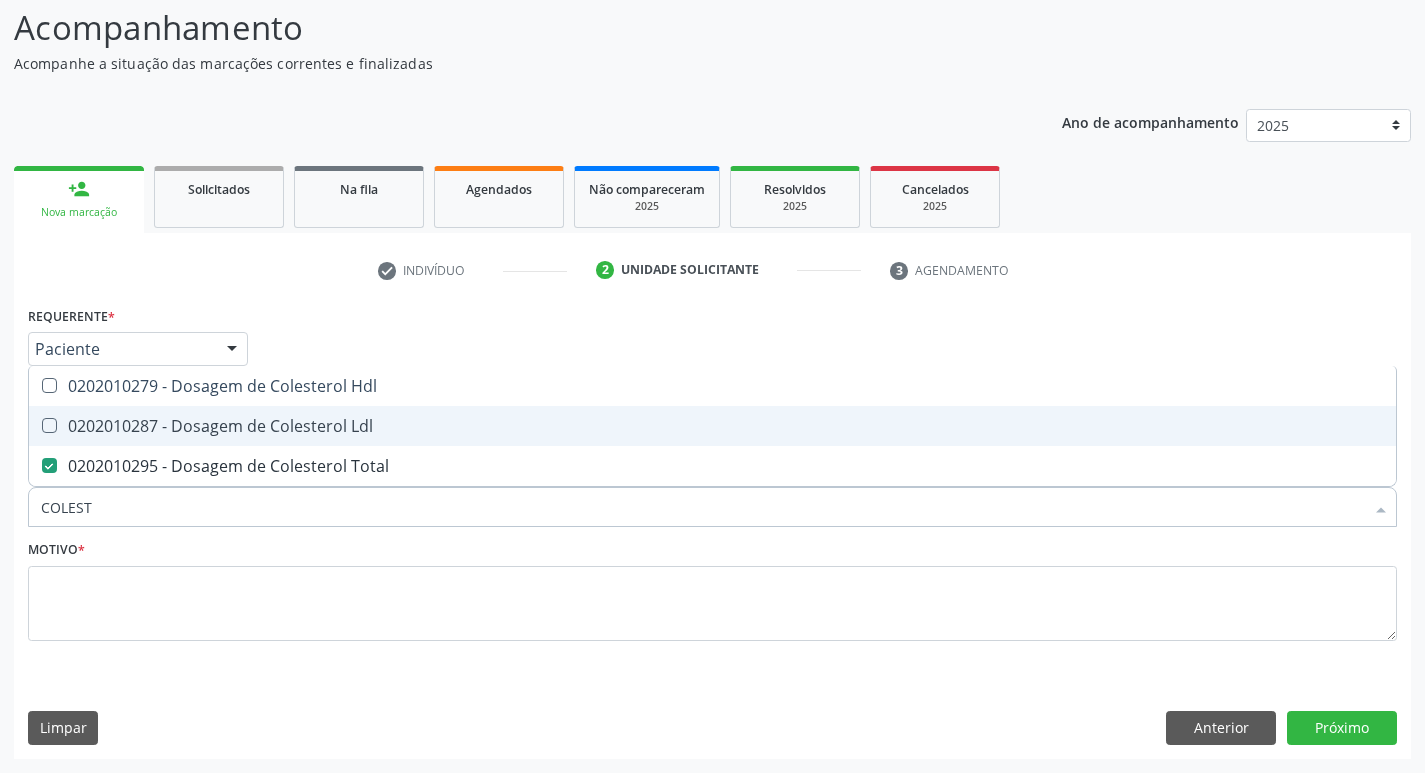 drag, startPoint x: 175, startPoint y: 432, endPoint x: 188, endPoint y: 397, distance: 37.336308 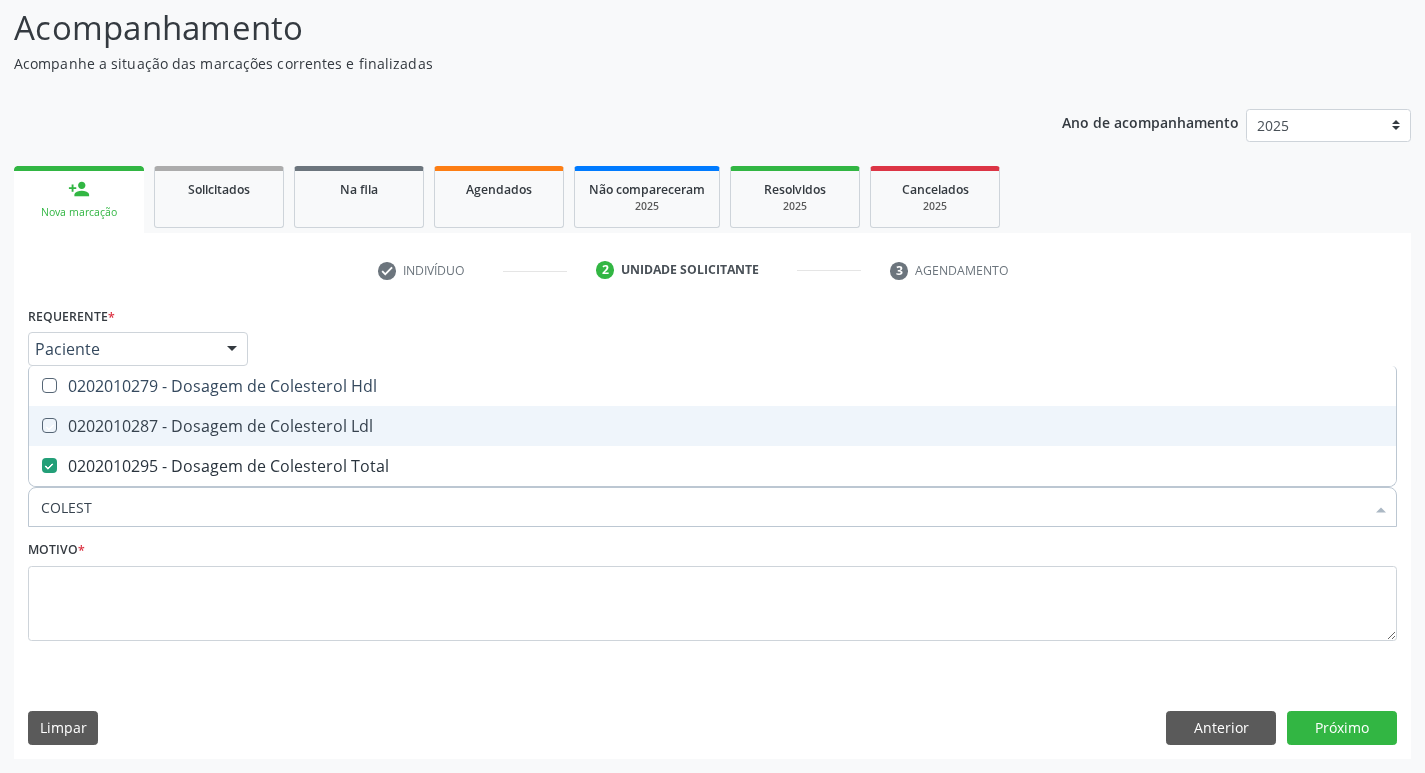 checkbox on "true" 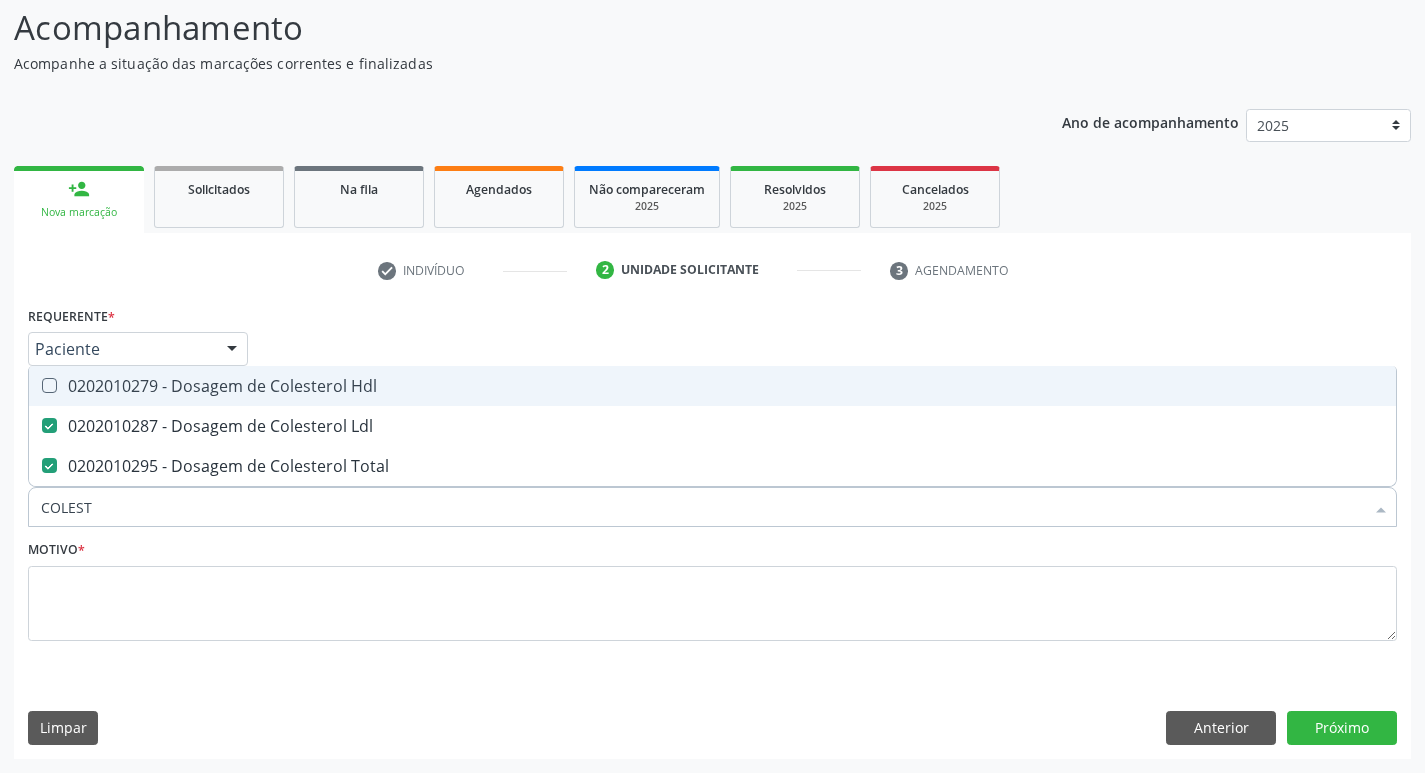 click on "0202010279 - Dosagem de Colesterol Hdl" at bounding box center [712, 386] 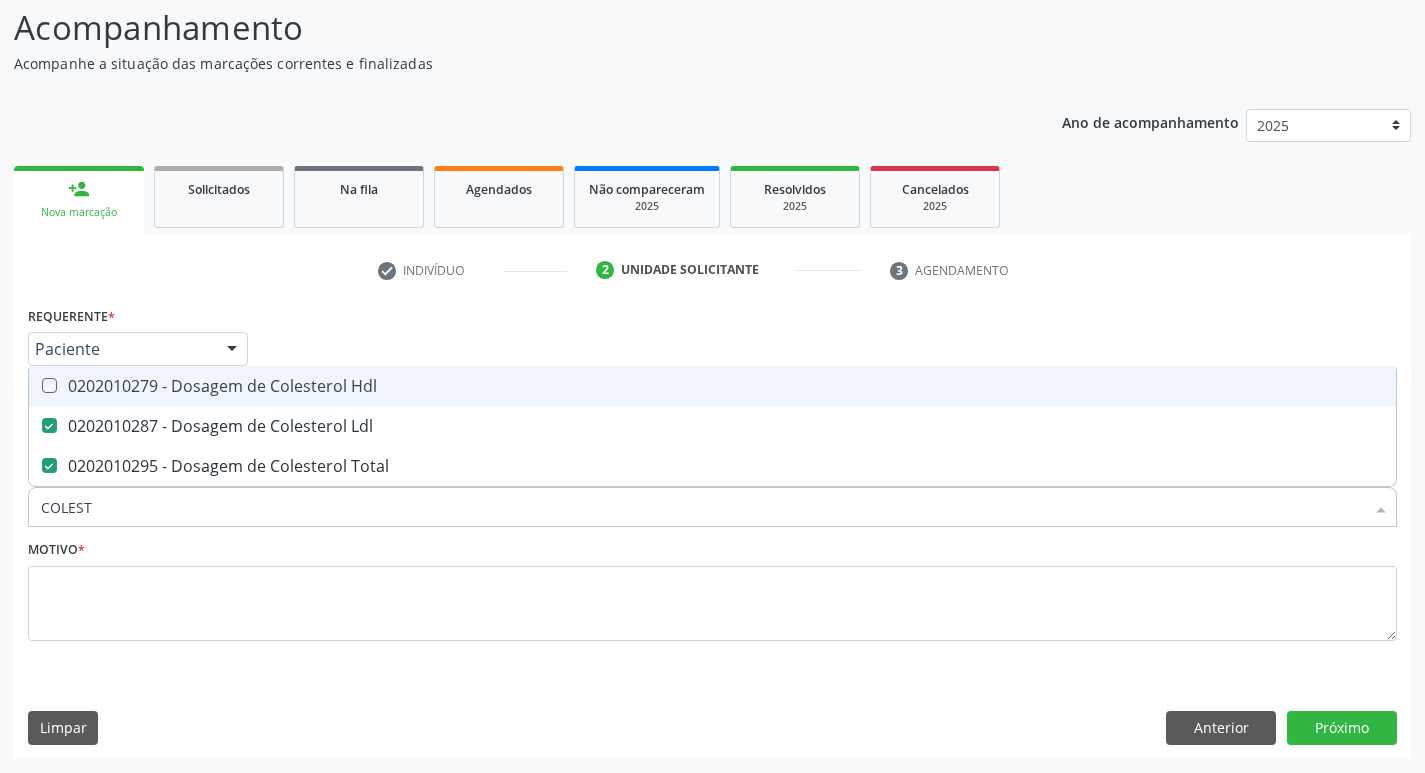 checkbox on "true" 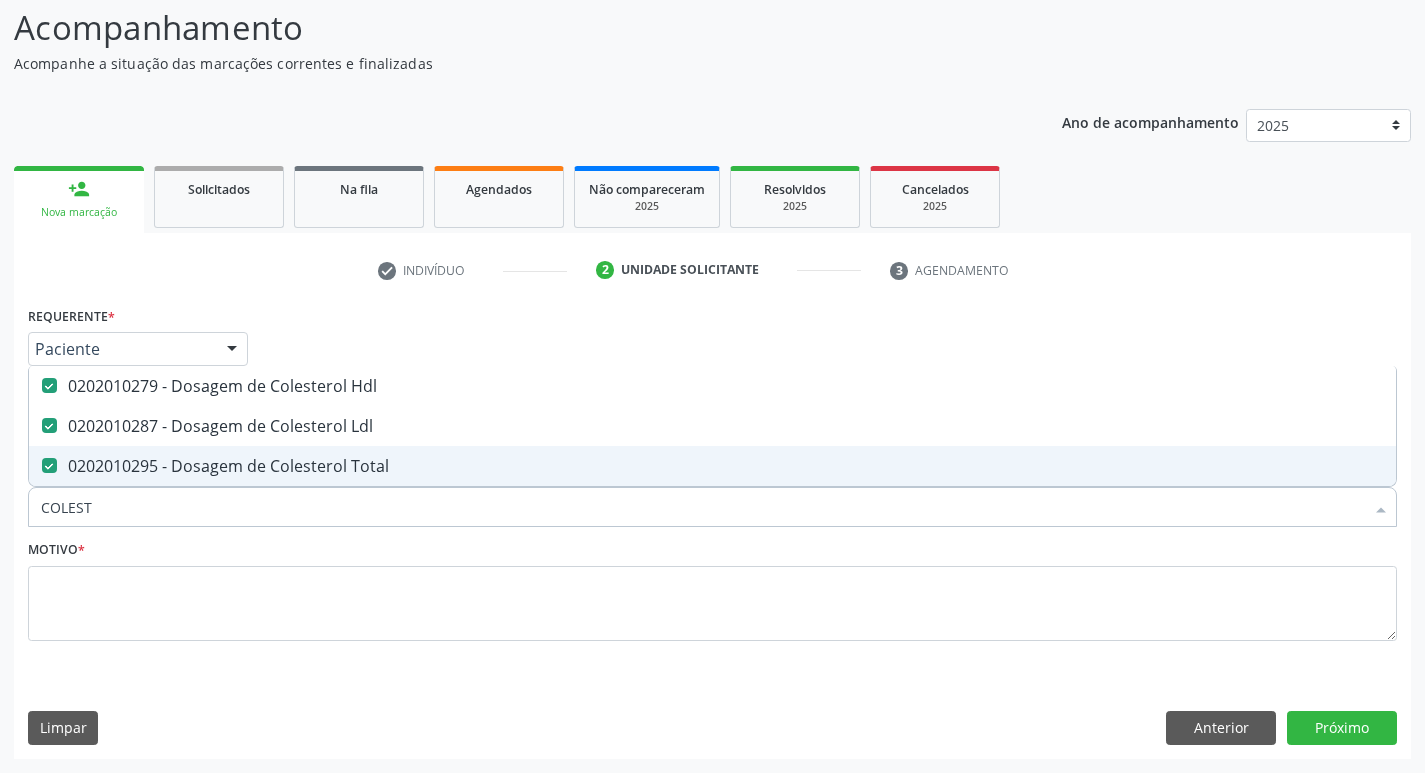 click on "COLEST" at bounding box center (702, 507) 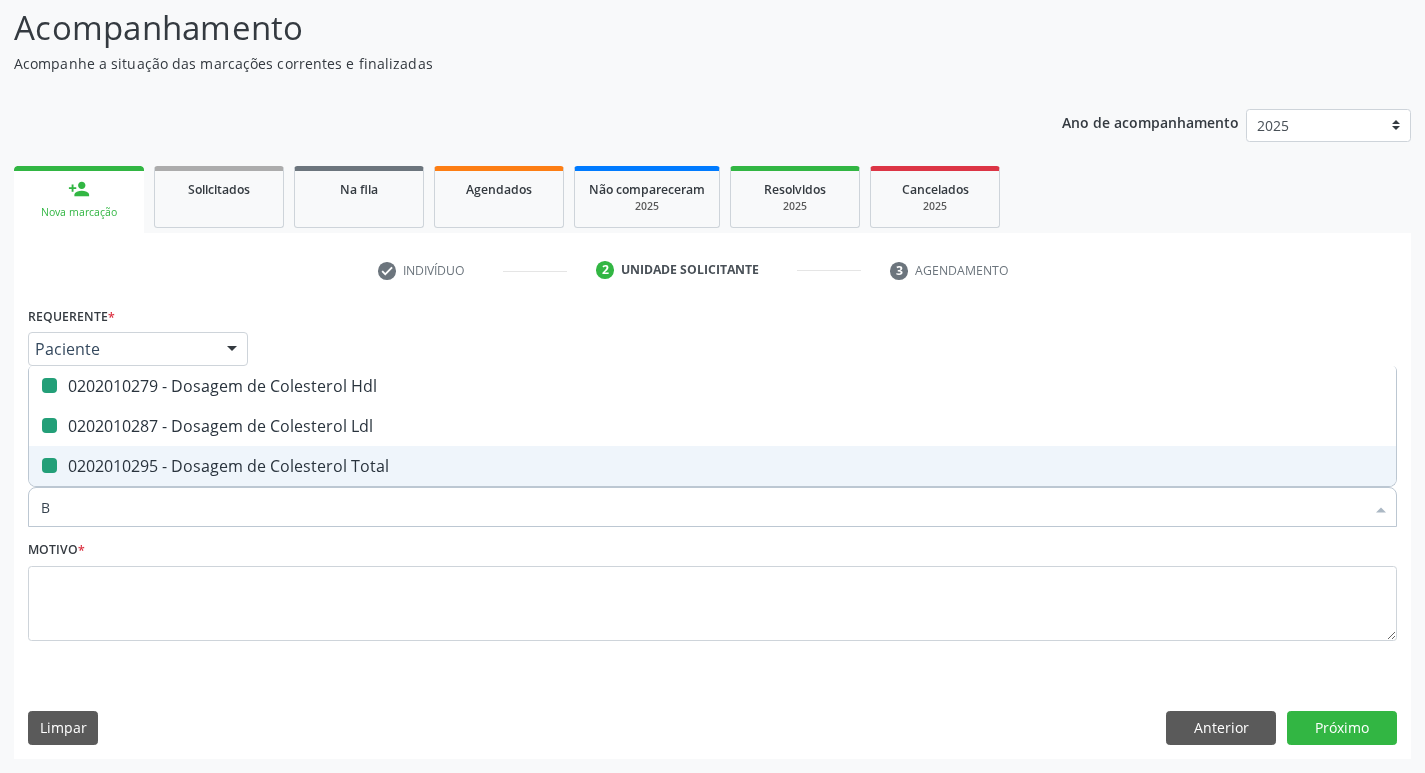 type on "BI" 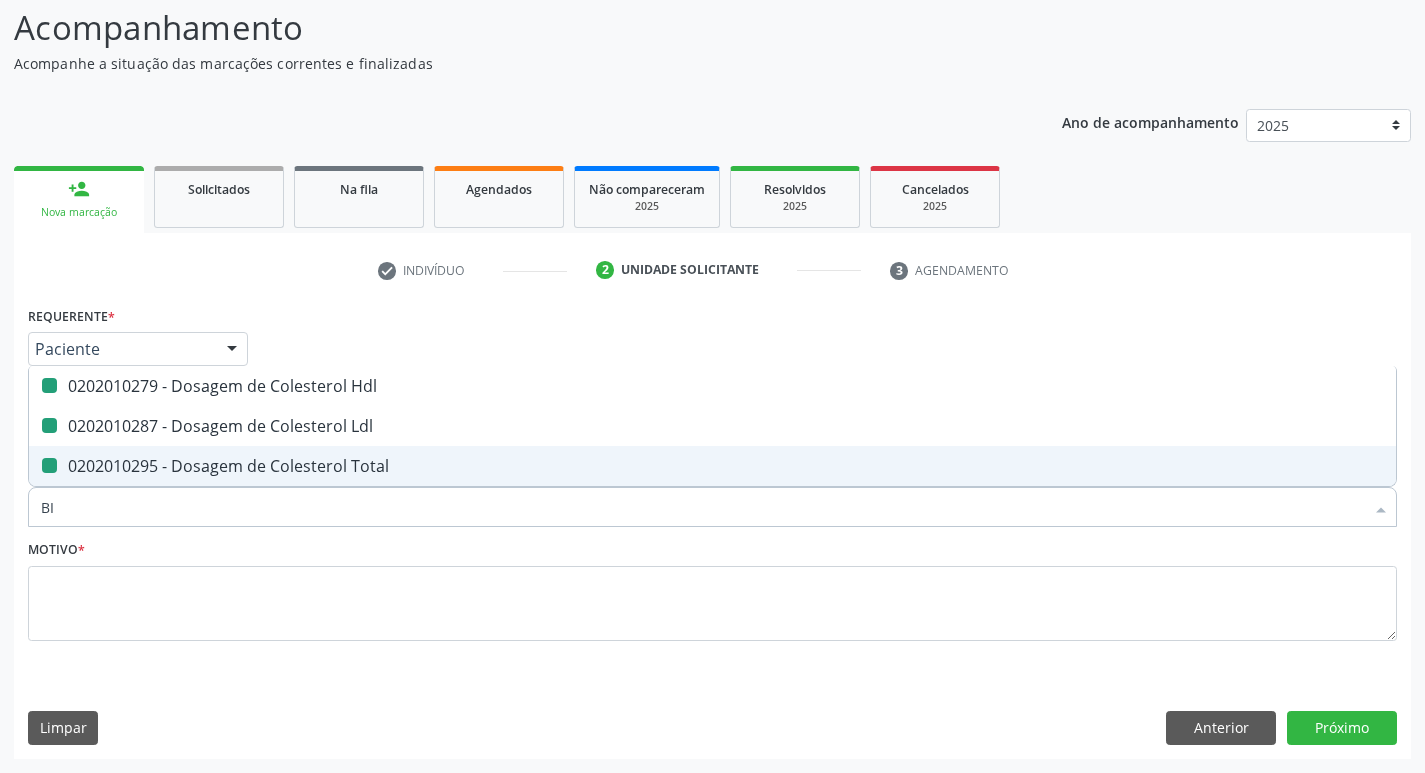 checkbox on "false" 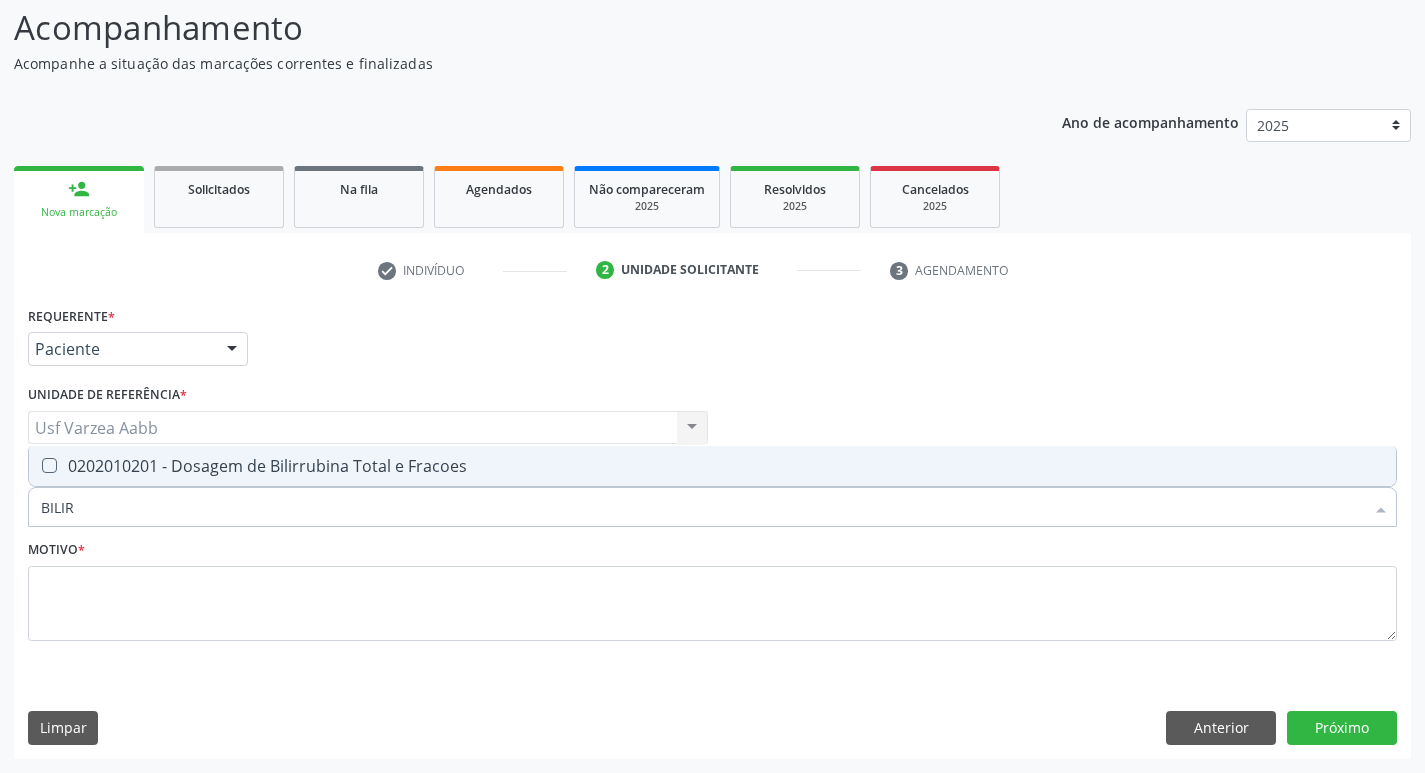 type on "BILIRR" 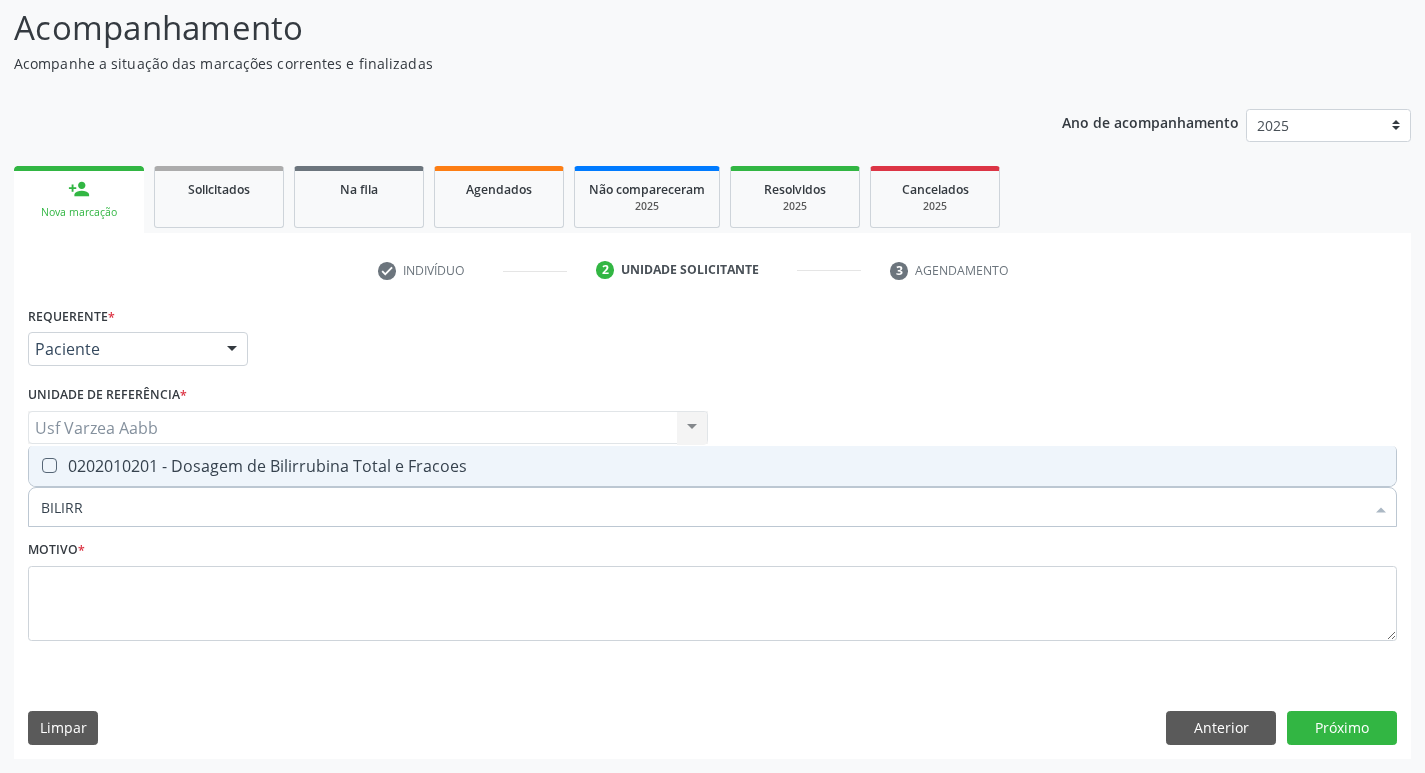 click on "0202010201 - Dosagem de Bilirrubina Total e Fracoes" at bounding box center (712, 466) 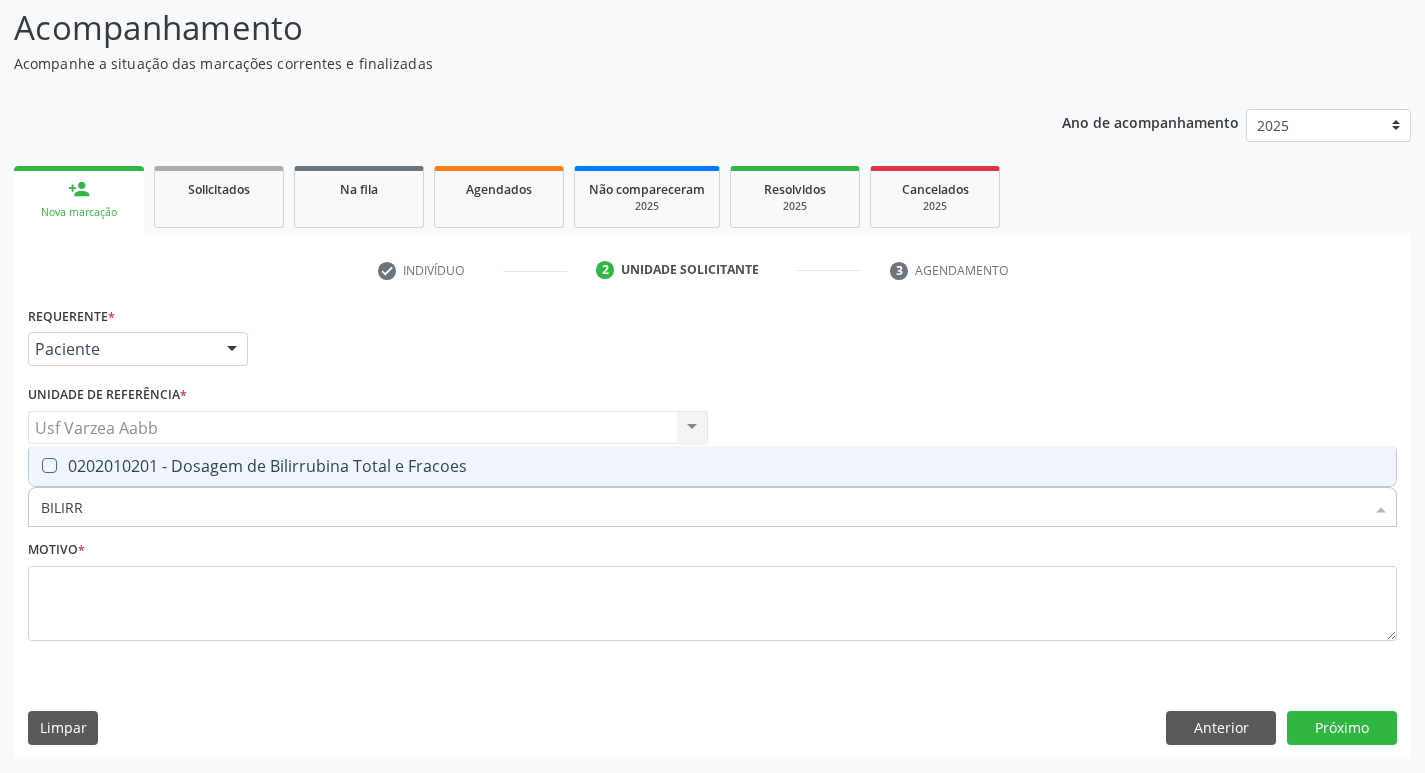 checkbox on "true" 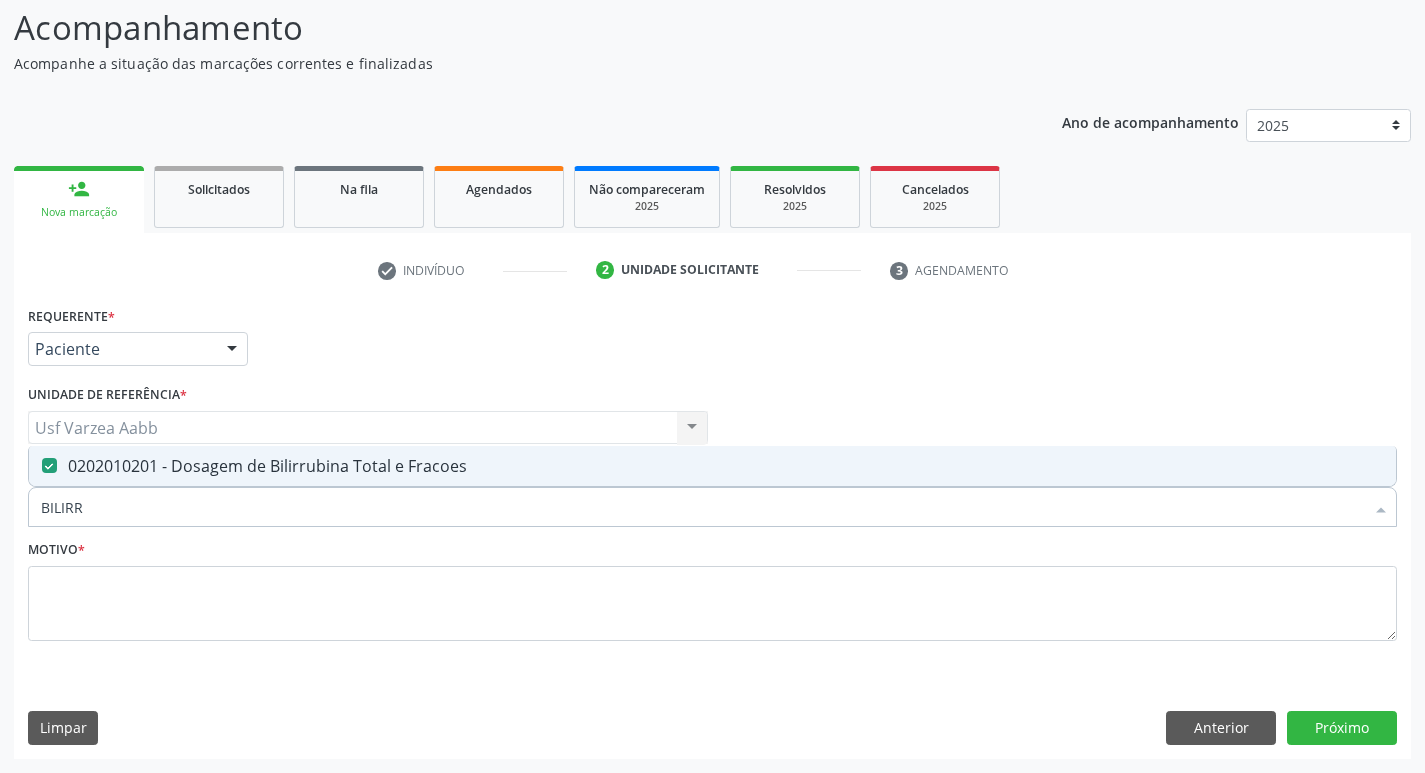 click on "BILIRR" at bounding box center [702, 507] 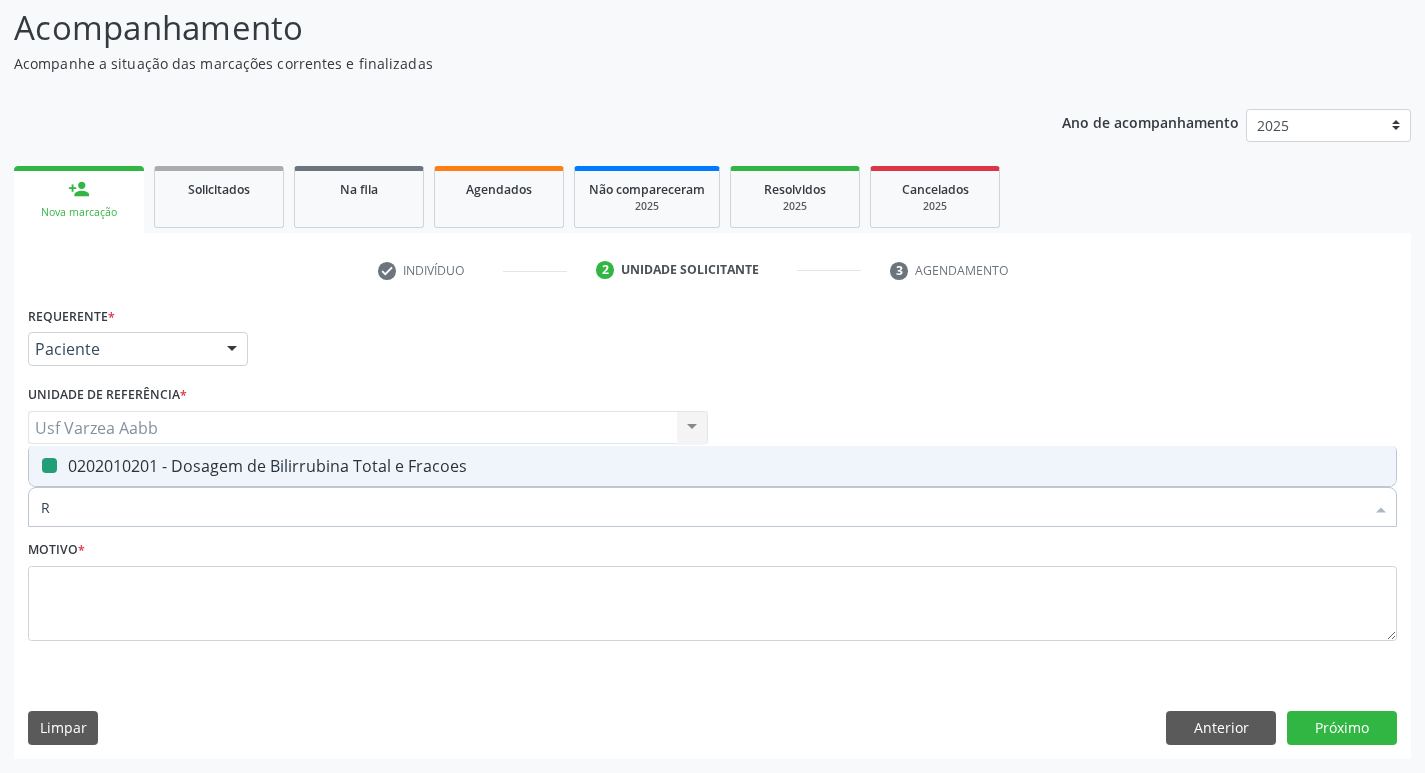 type on "RG" 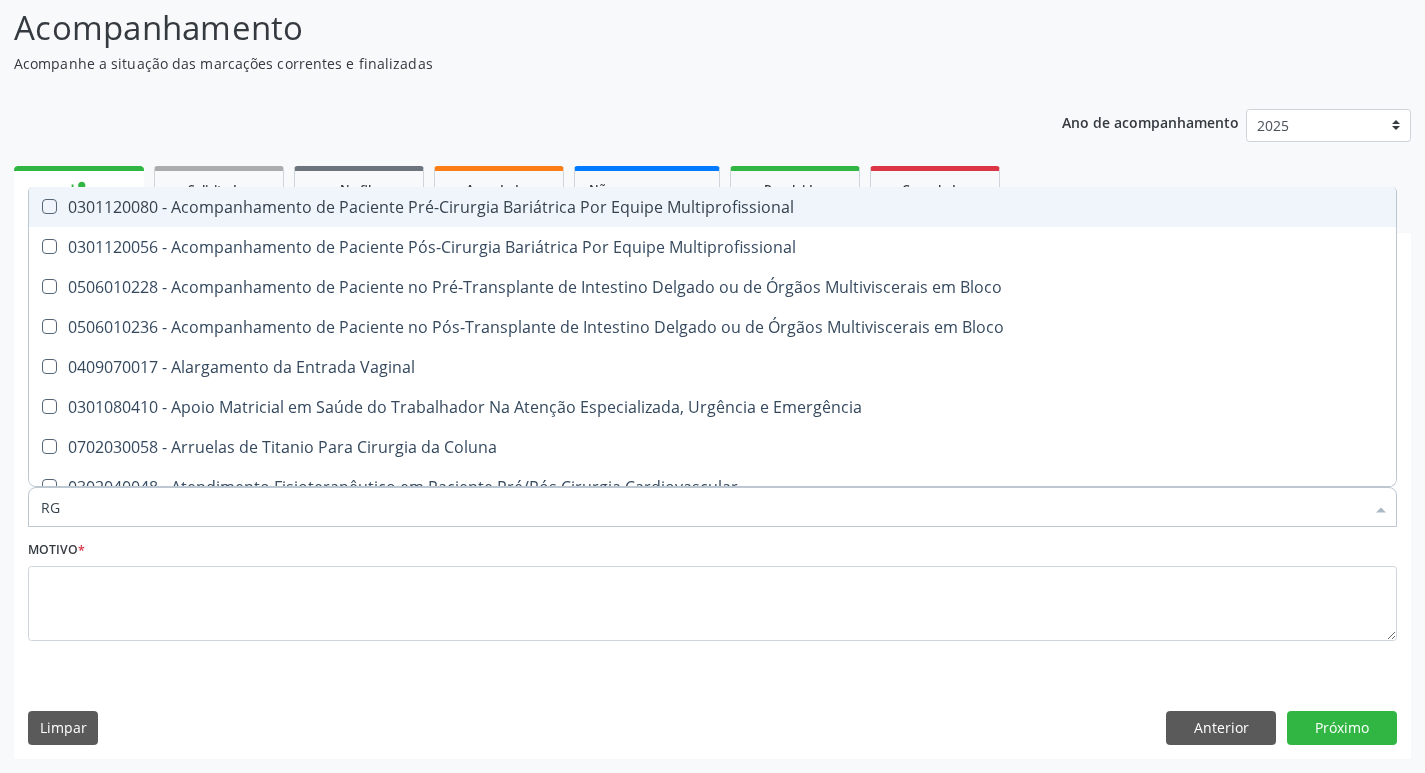 type on "R" 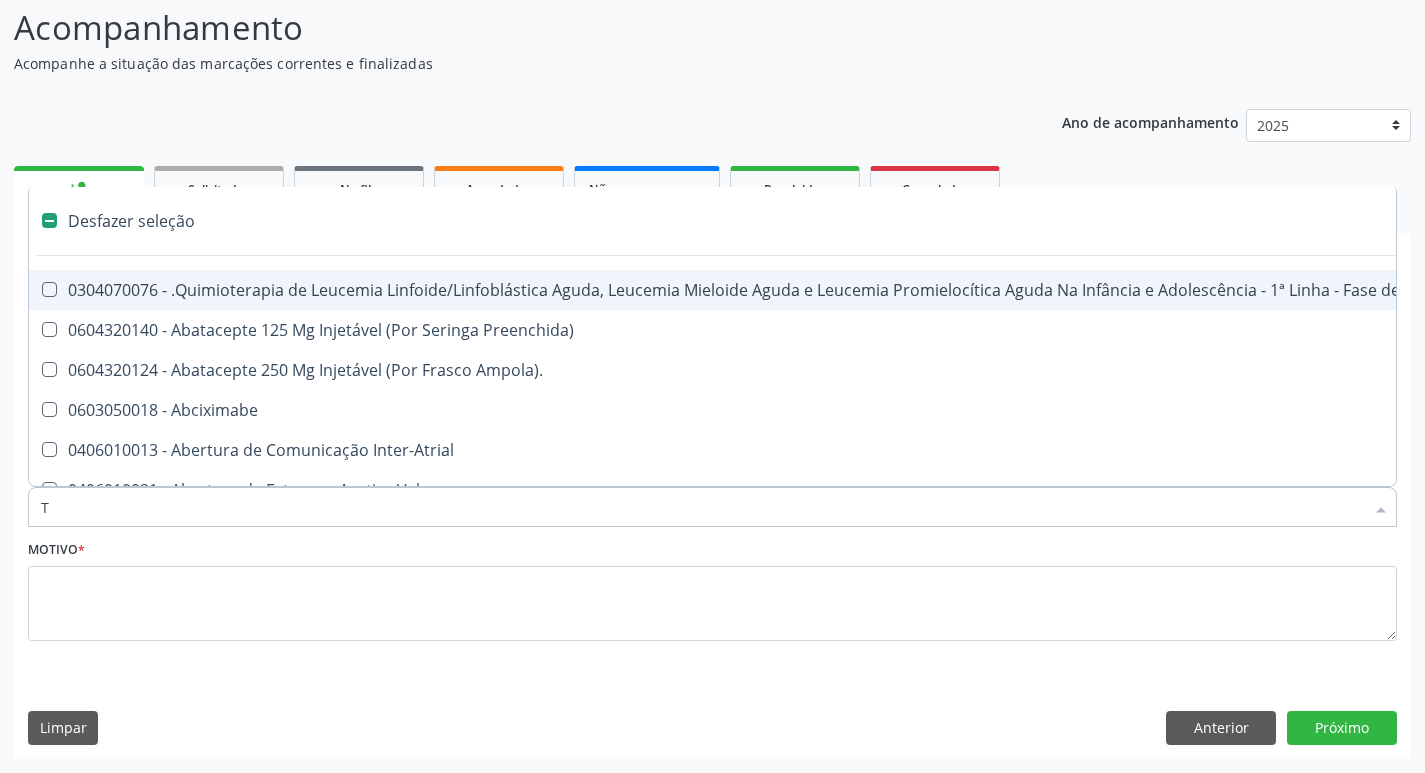 type on "TG" 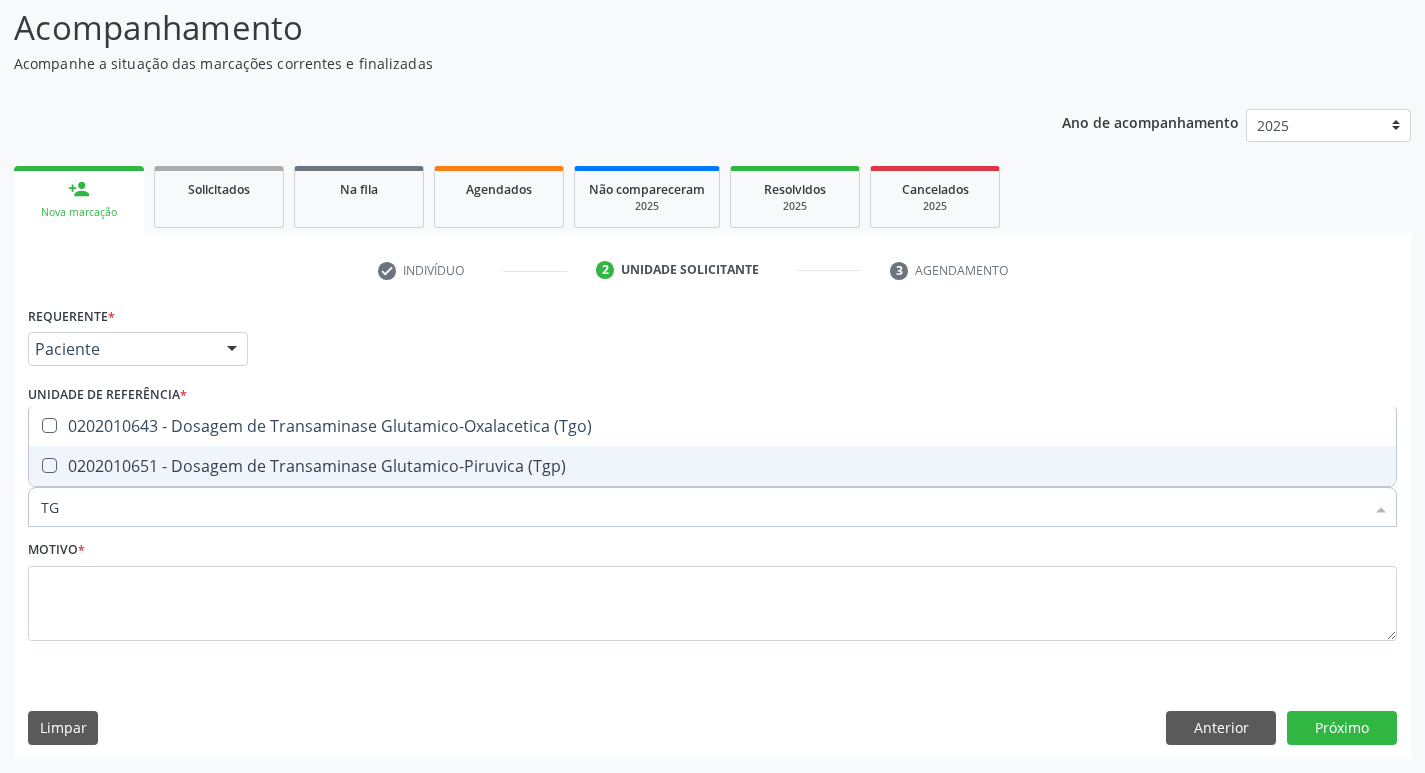 click on "0202010651 - Dosagem de Transaminase Glutamico-Piruvica (Tgp)" at bounding box center [712, 466] 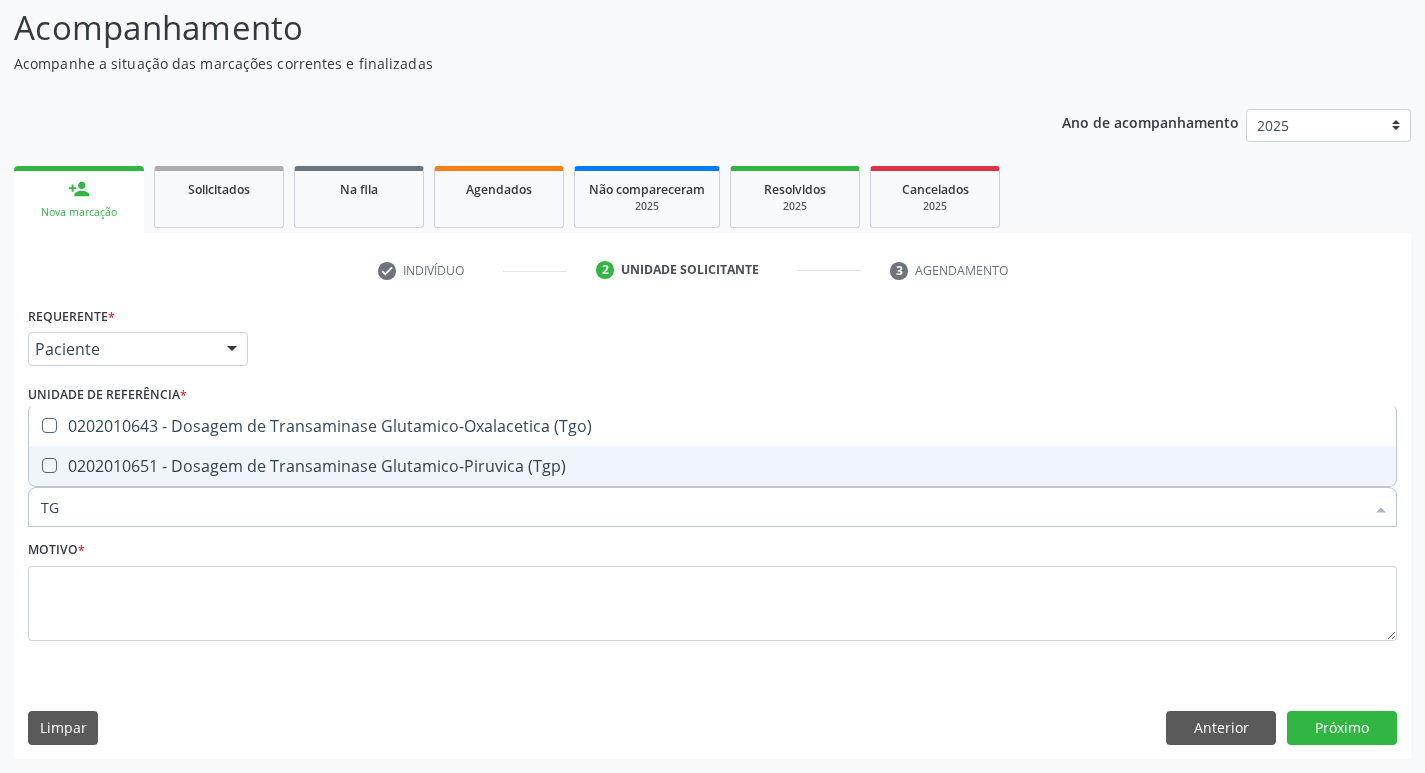 checkbox on "true" 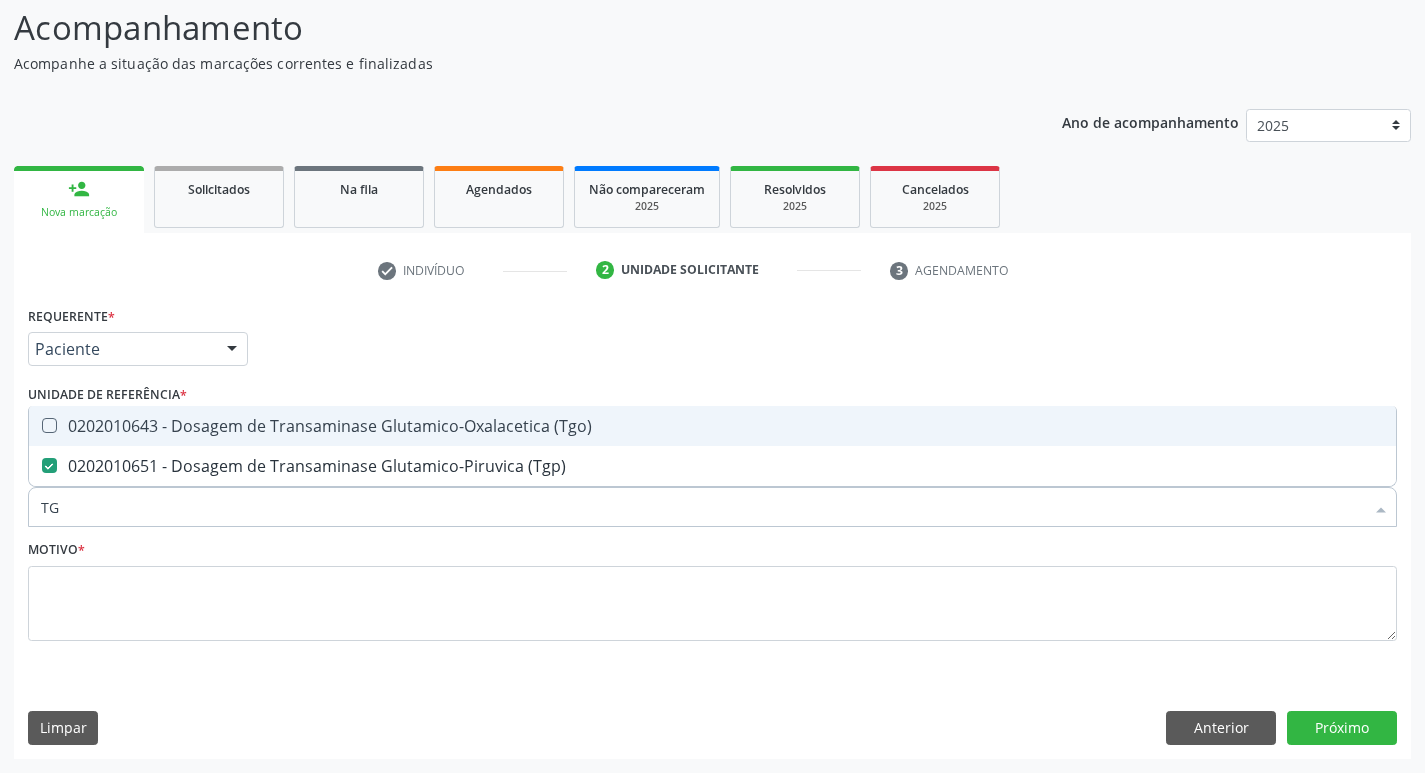 click on "0202010643 - Dosagem de Transaminase Glutamico-Oxalacetica (Tgo)" at bounding box center (712, 426) 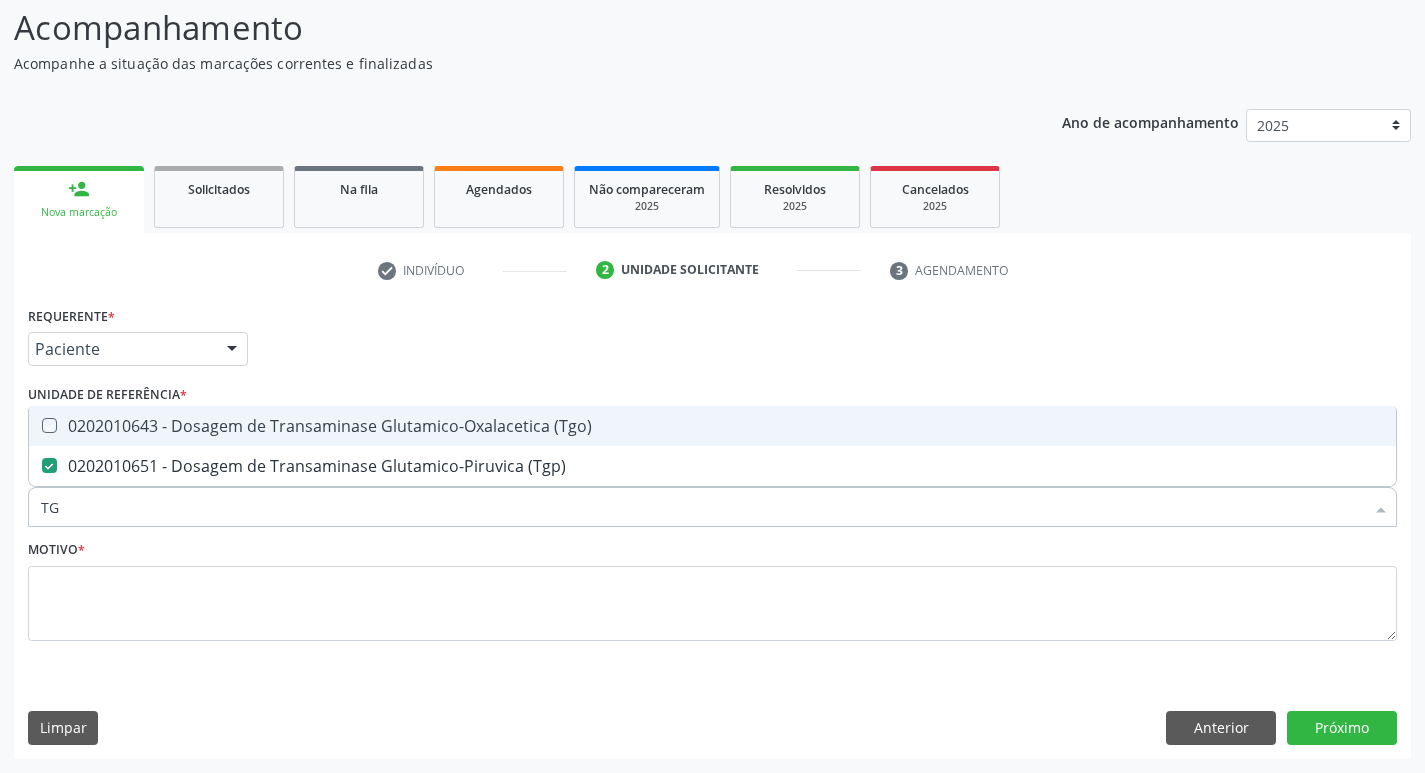 checkbox on "true" 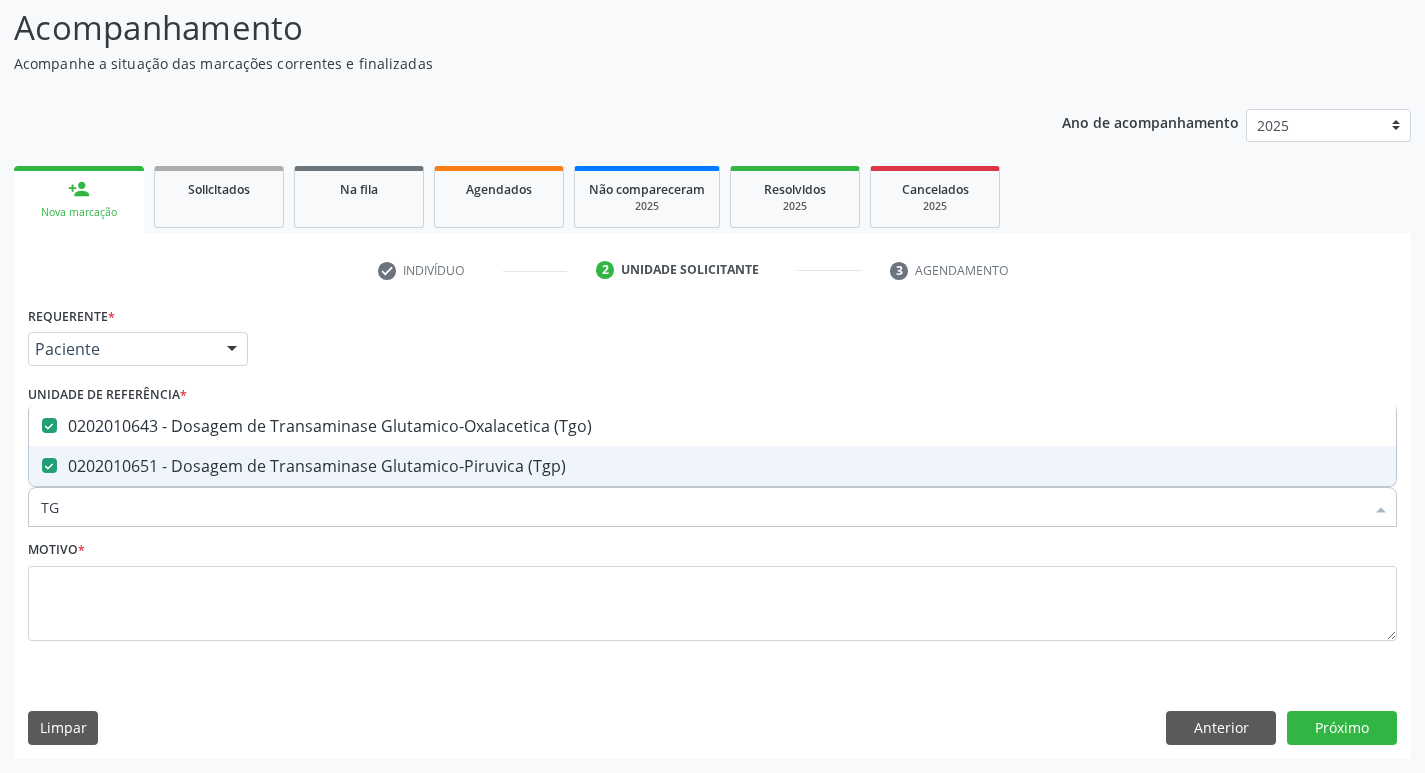 click on "TG" at bounding box center [702, 507] 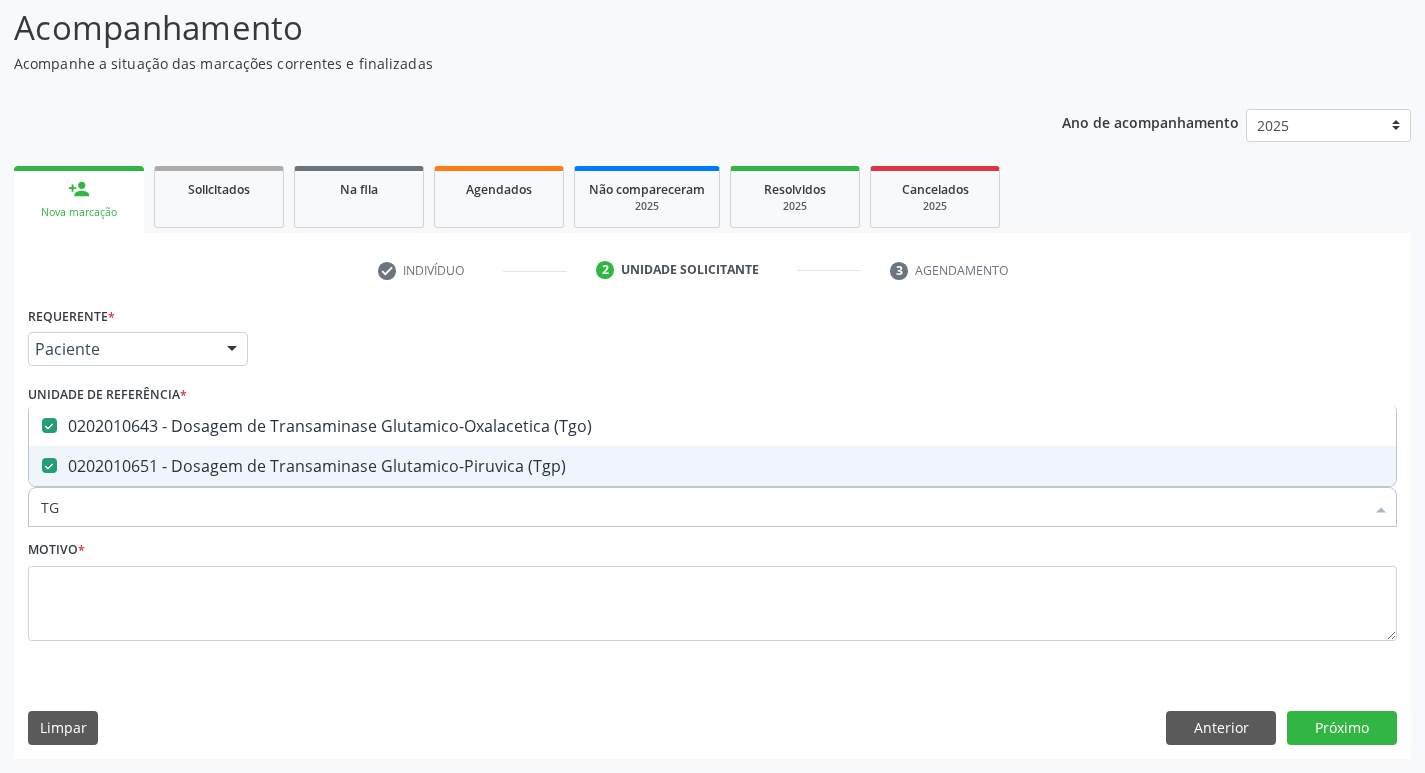 click on "TG" at bounding box center [702, 507] 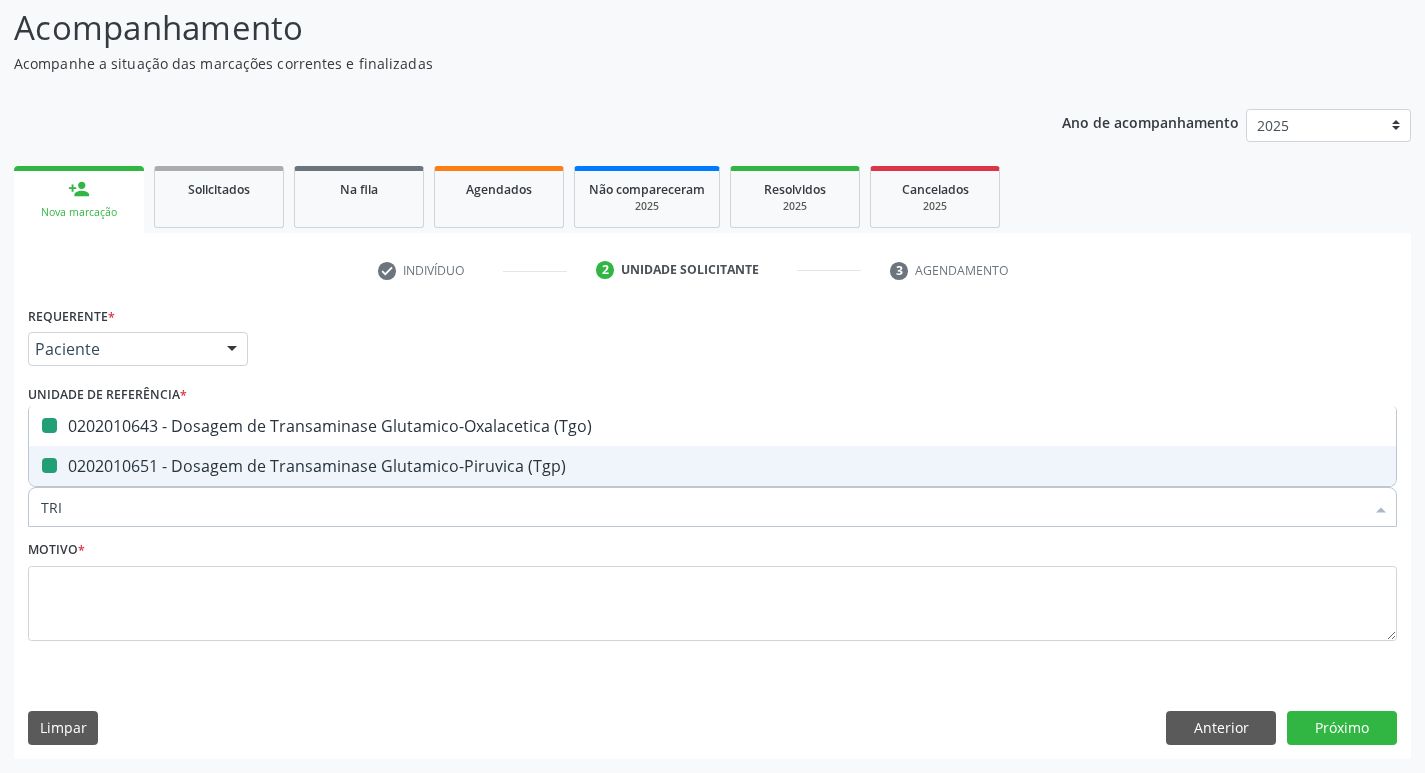 type on "TRIG" 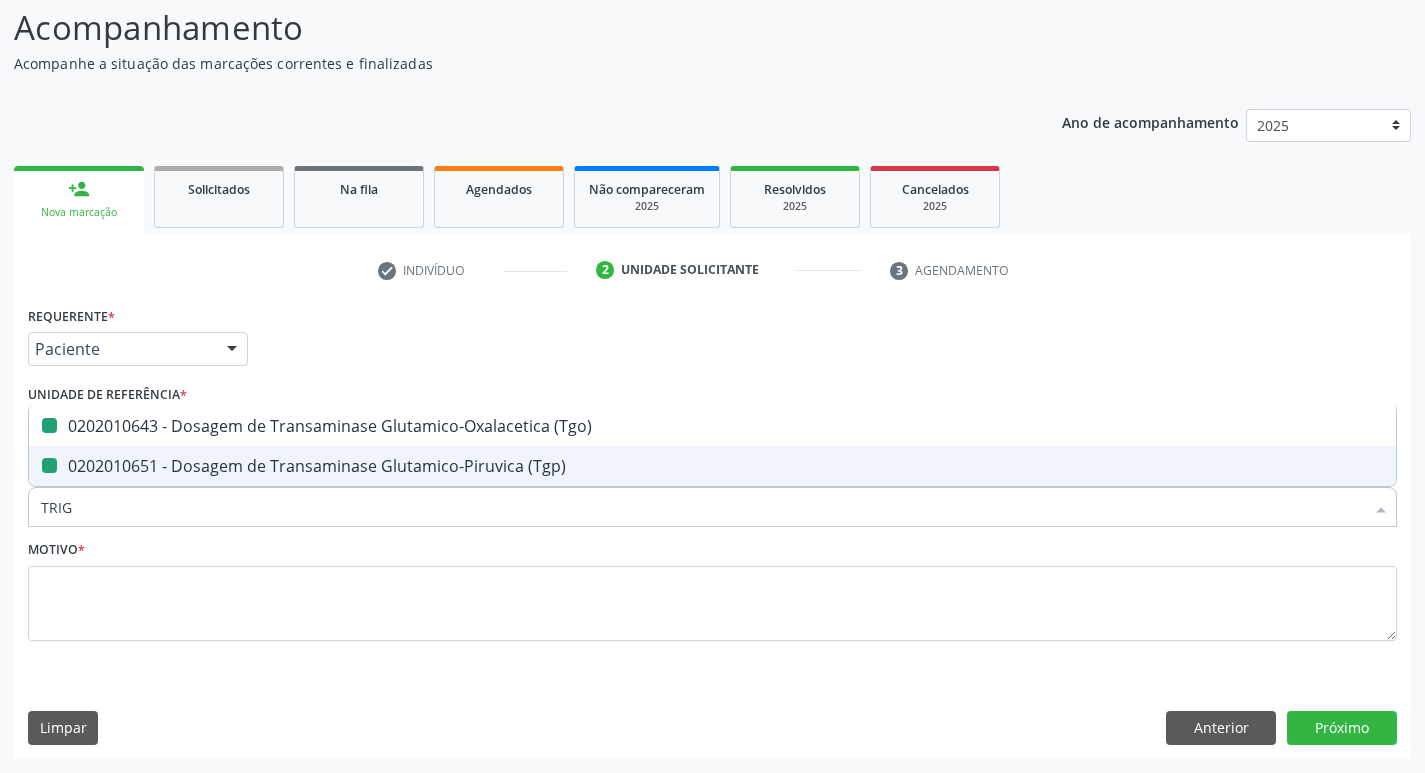 checkbox on "false" 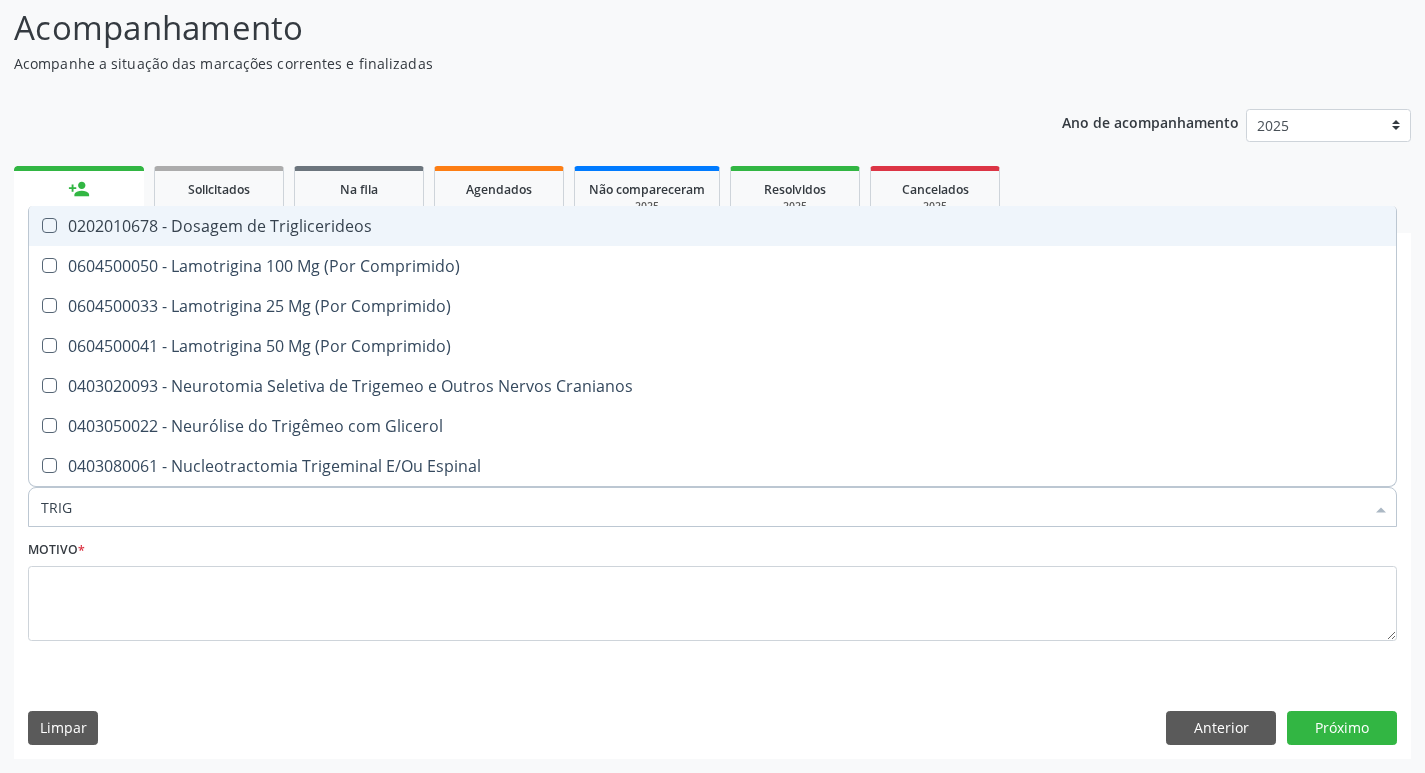 click on "0202010678 - Dosagem de Triglicerideos" at bounding box center [712, 226] 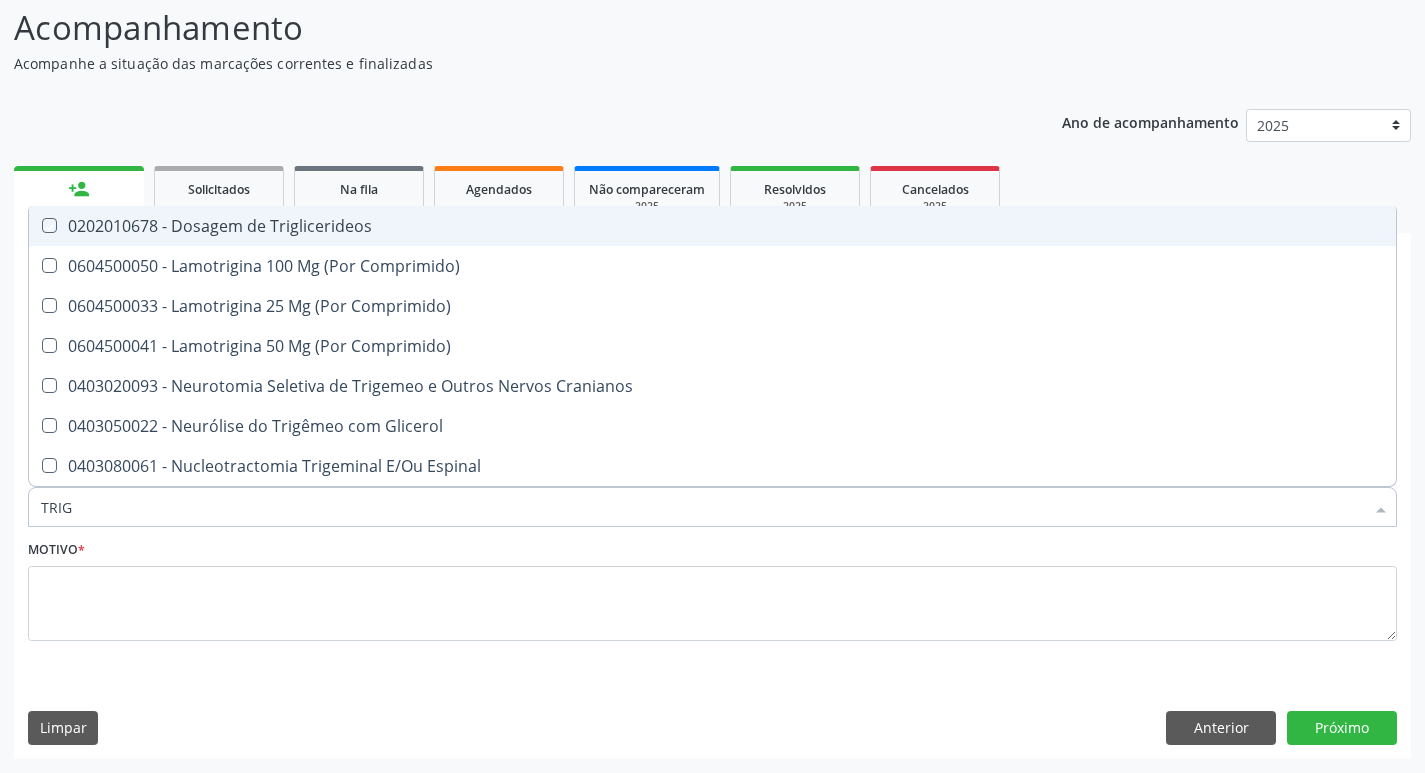 checkbox on "true" 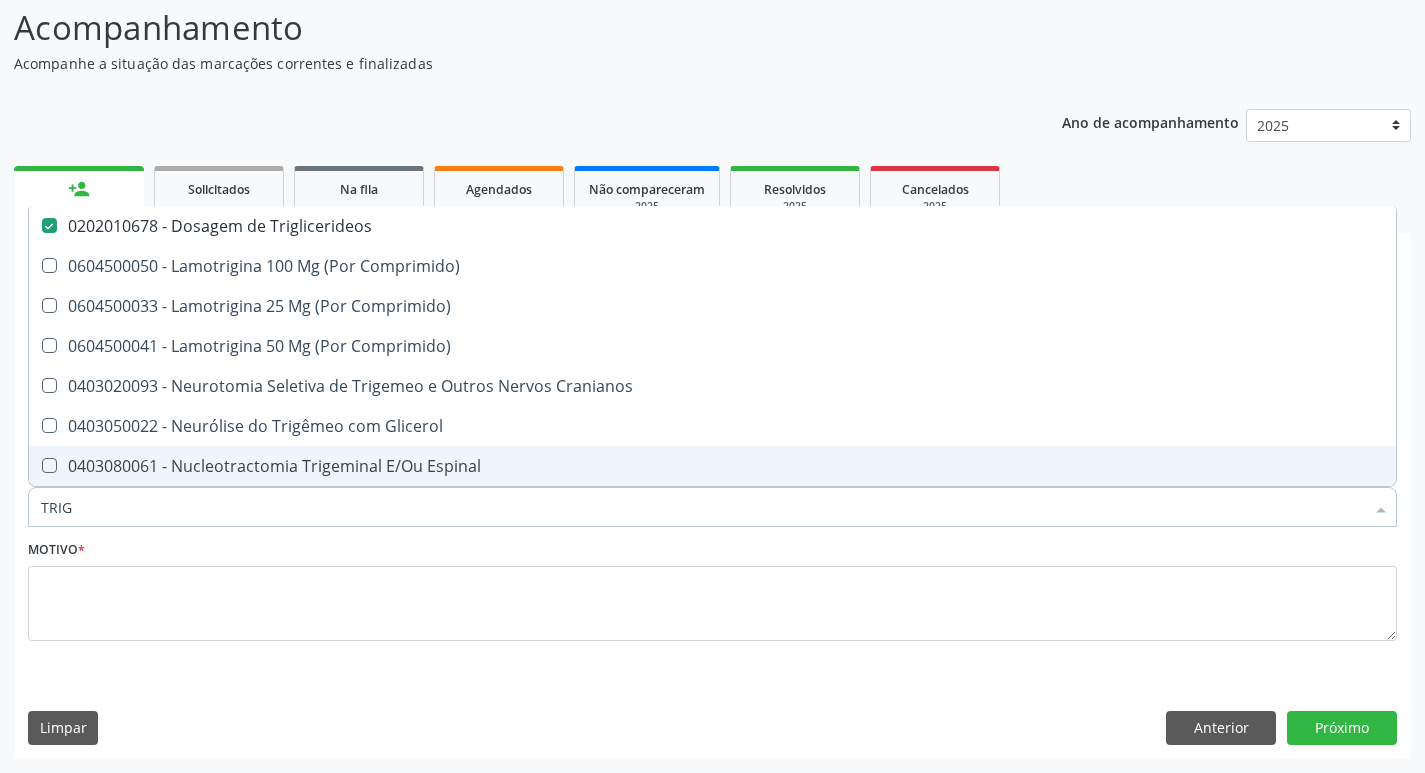 click on "TRIG" at bounding box center (702, 507) 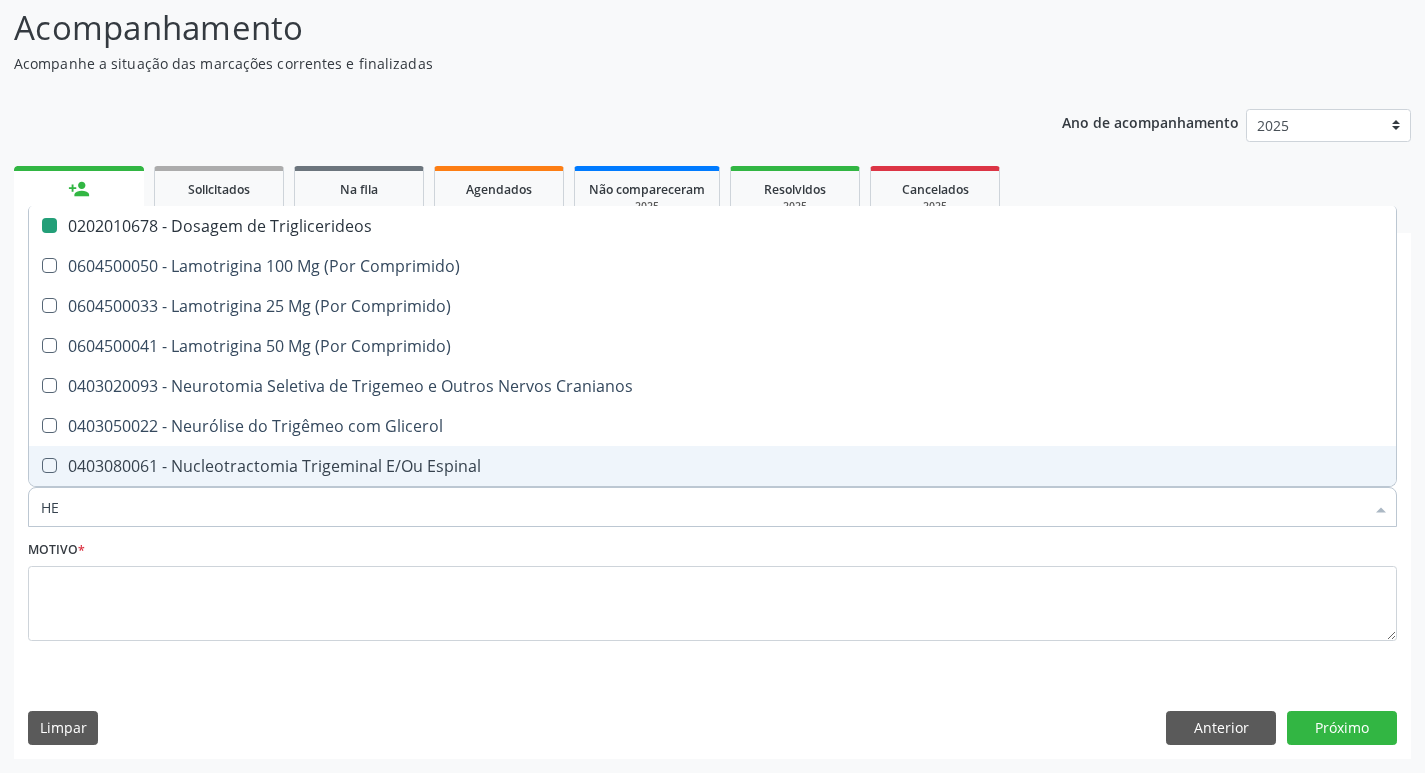 type on "HEM" 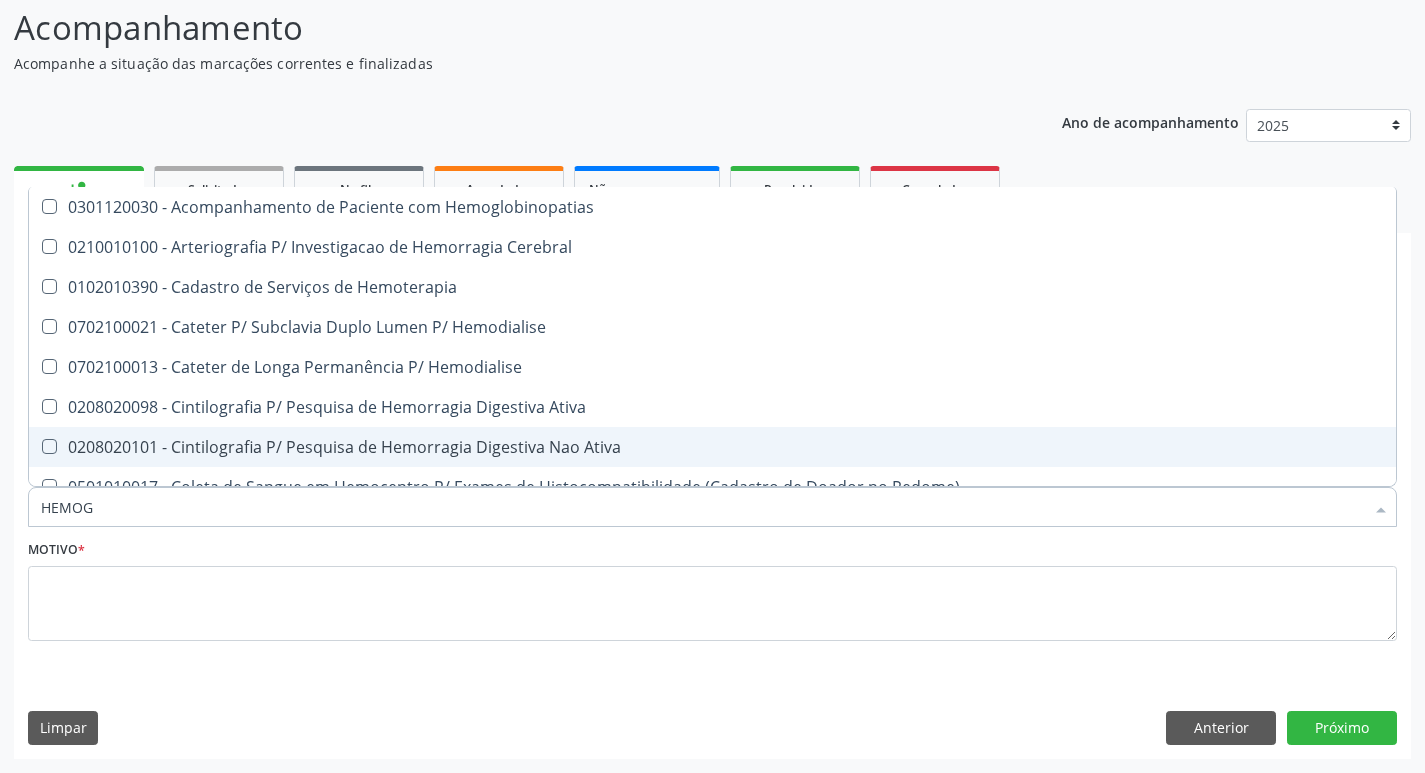 type on "HEMOGR" 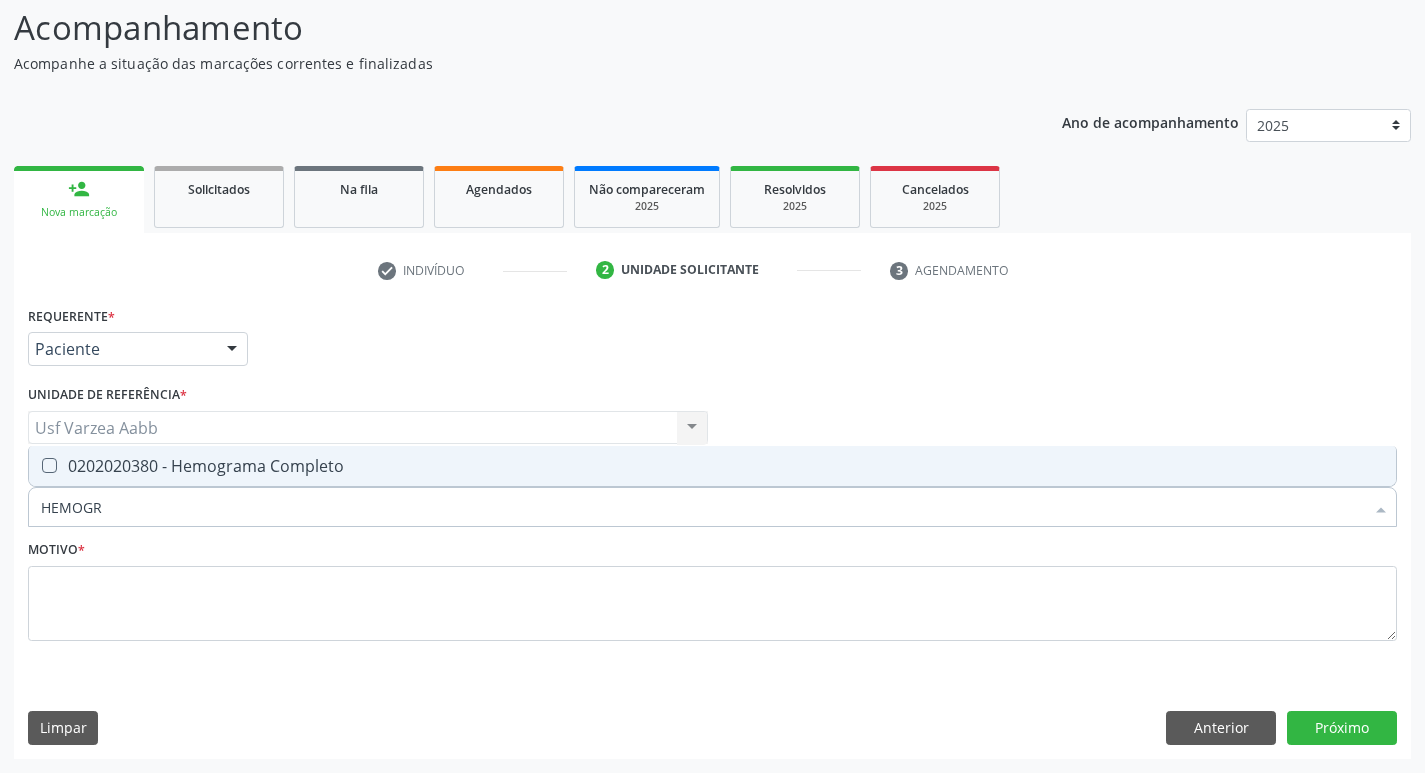 click on "0202020380 - Hemograma Completo" at bounding box center [712, 466] 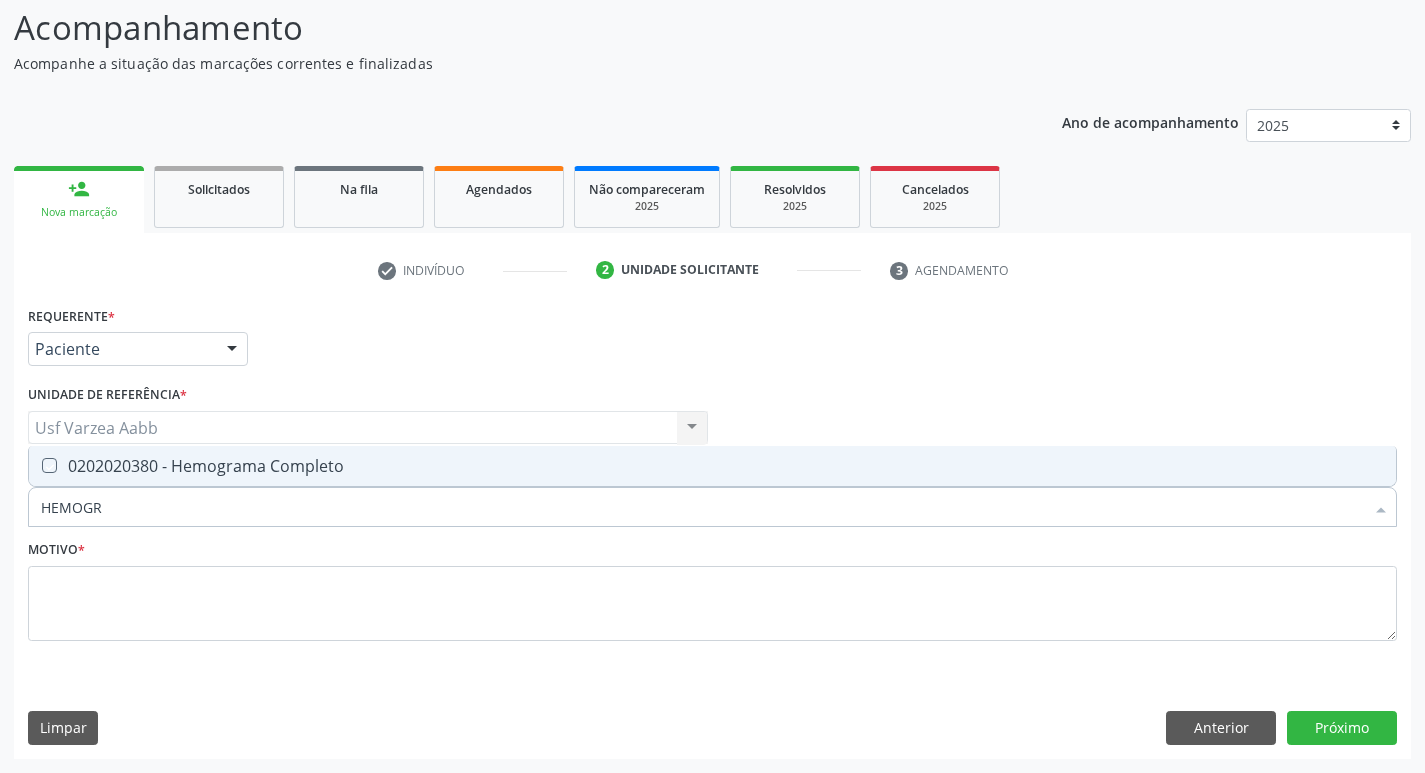 checkbox on "true" 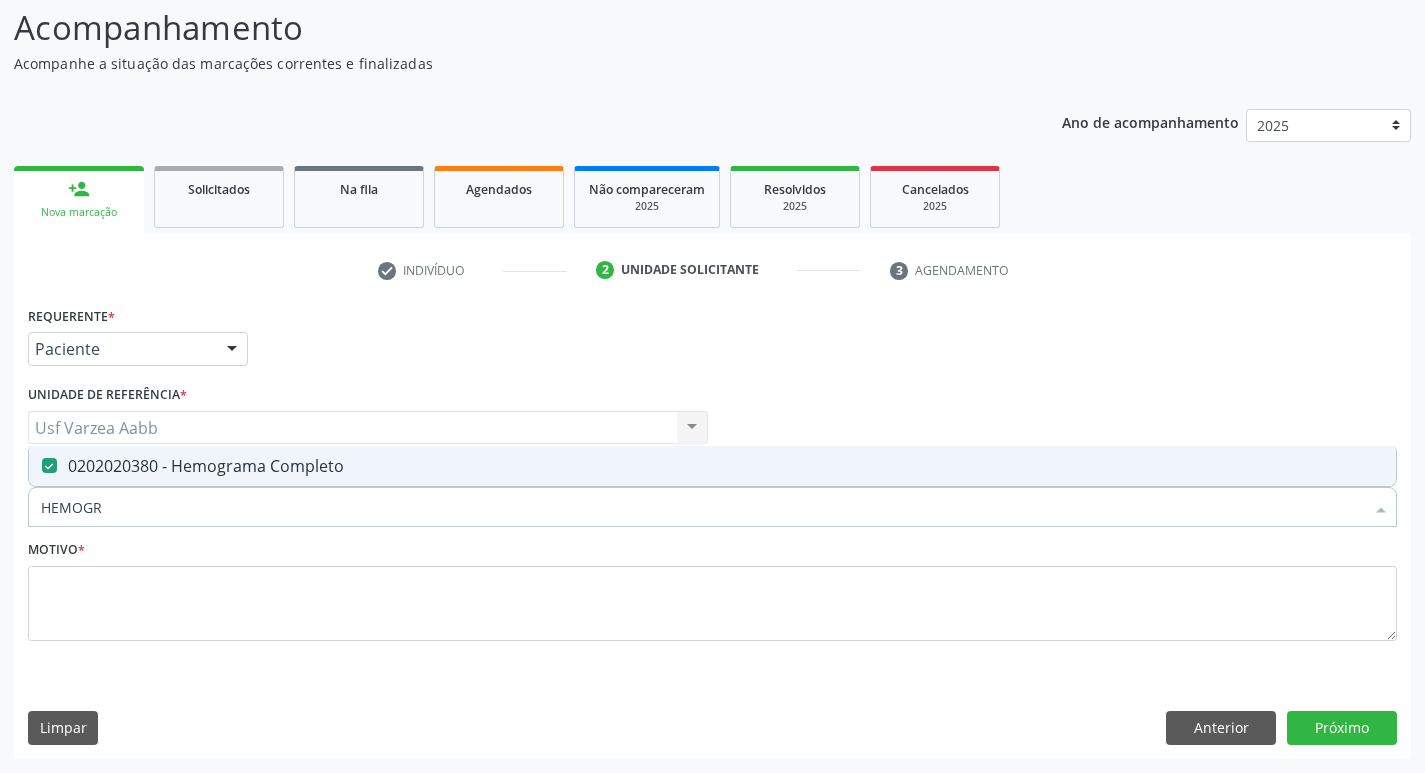 click on "HEMOGR" at bounding box center (702, 507) 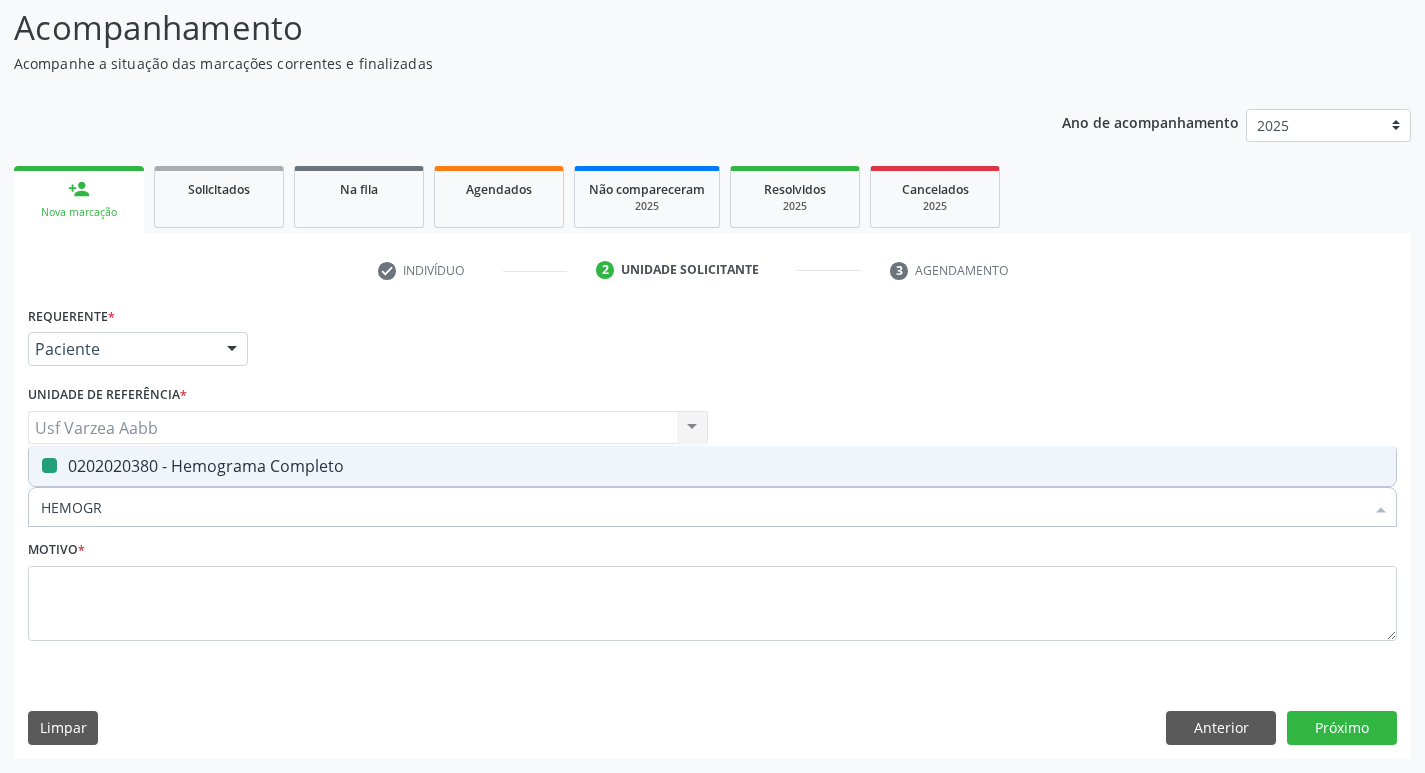type 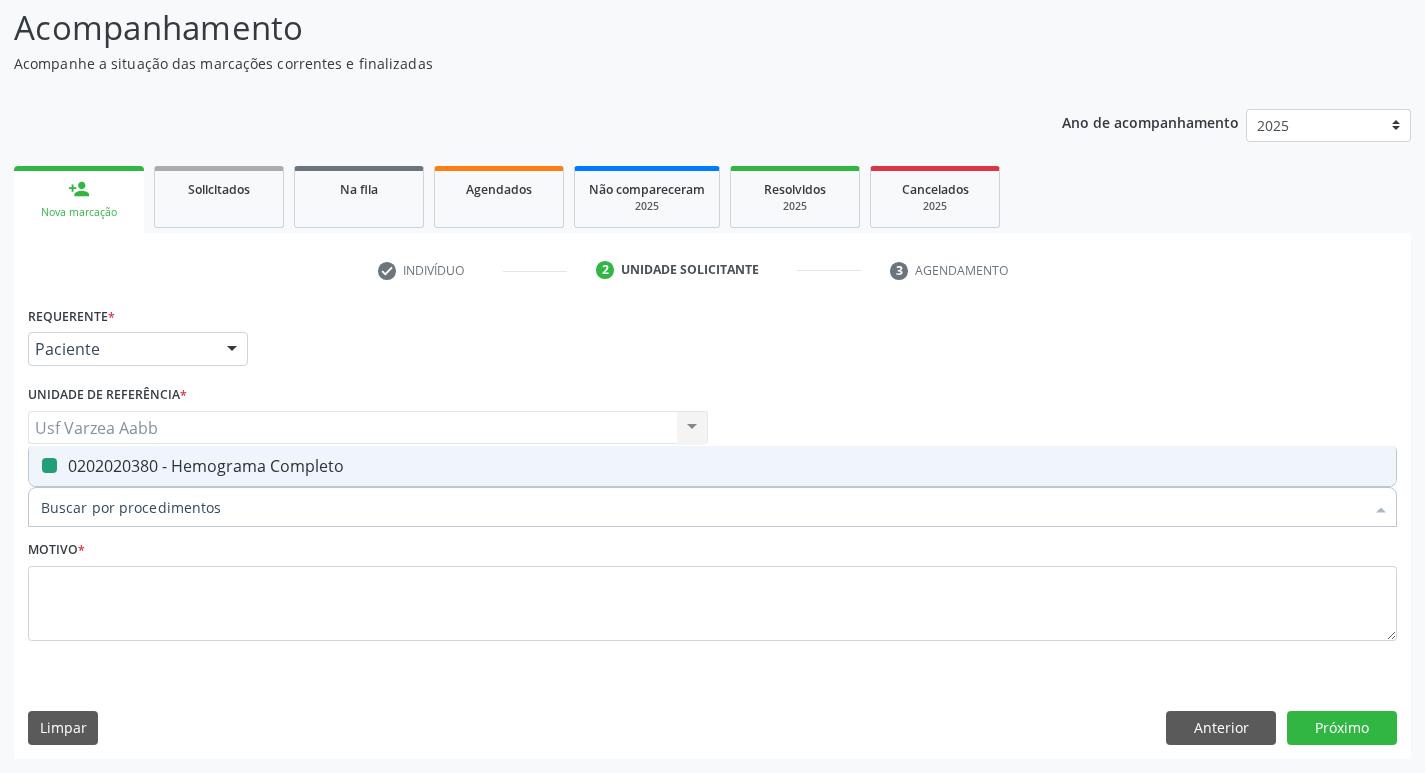 checkbox on "false" 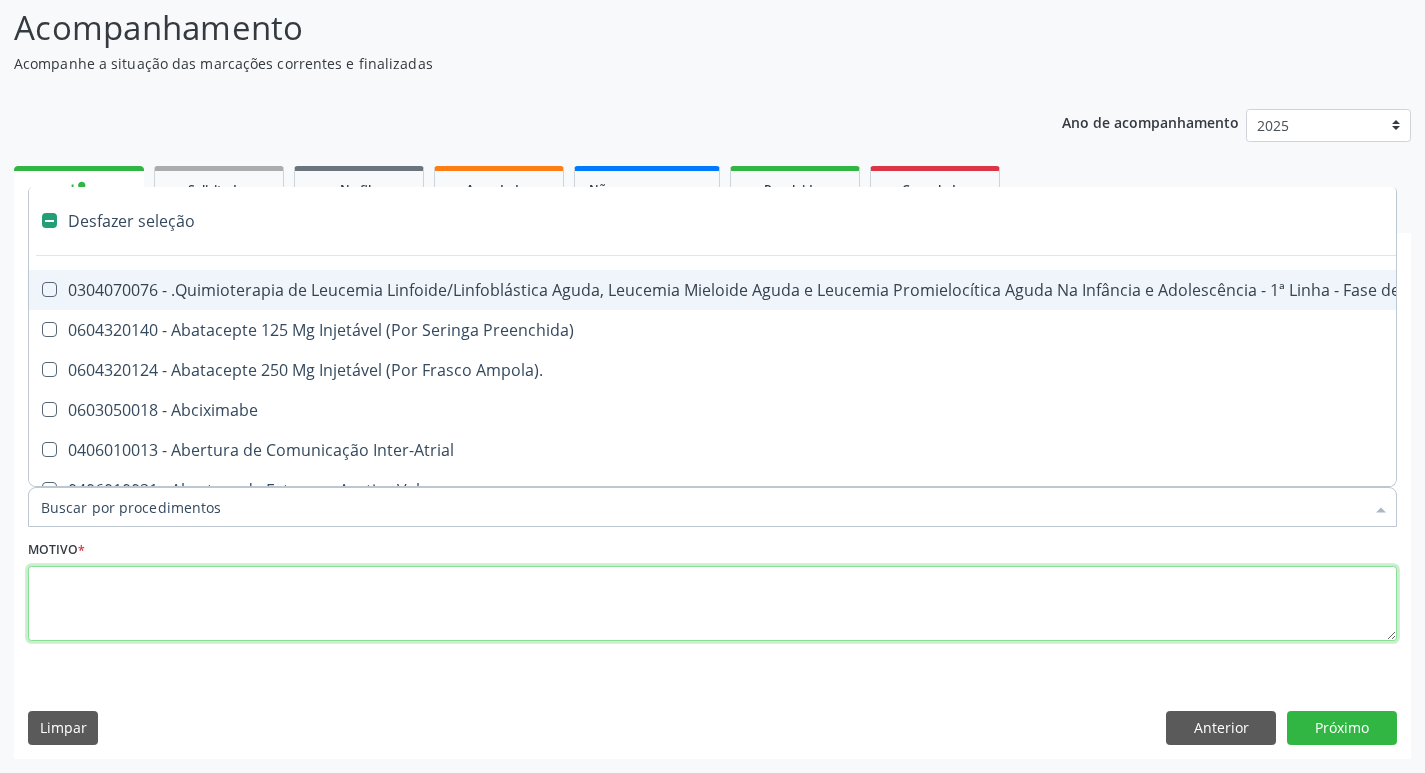 click at bounding box center (712, 604) 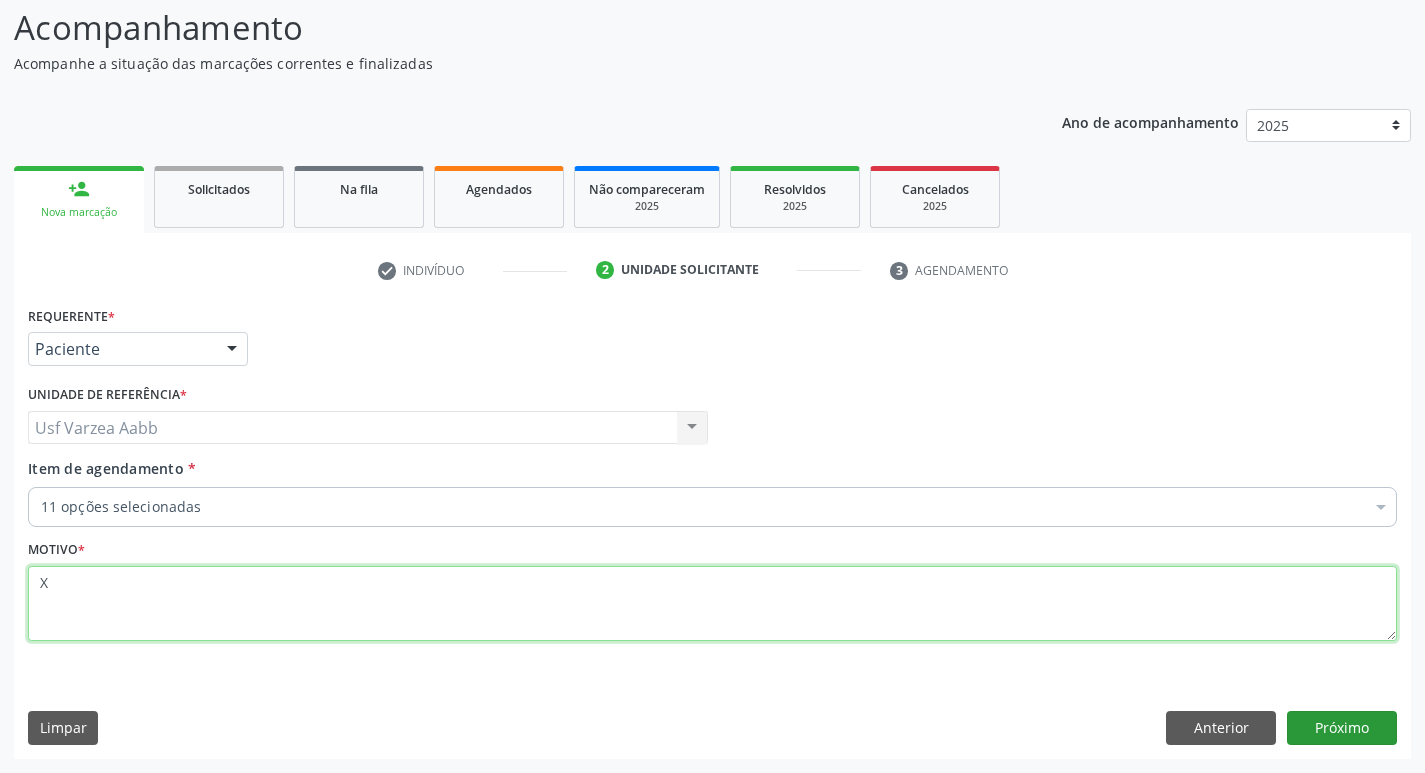 type on "X" 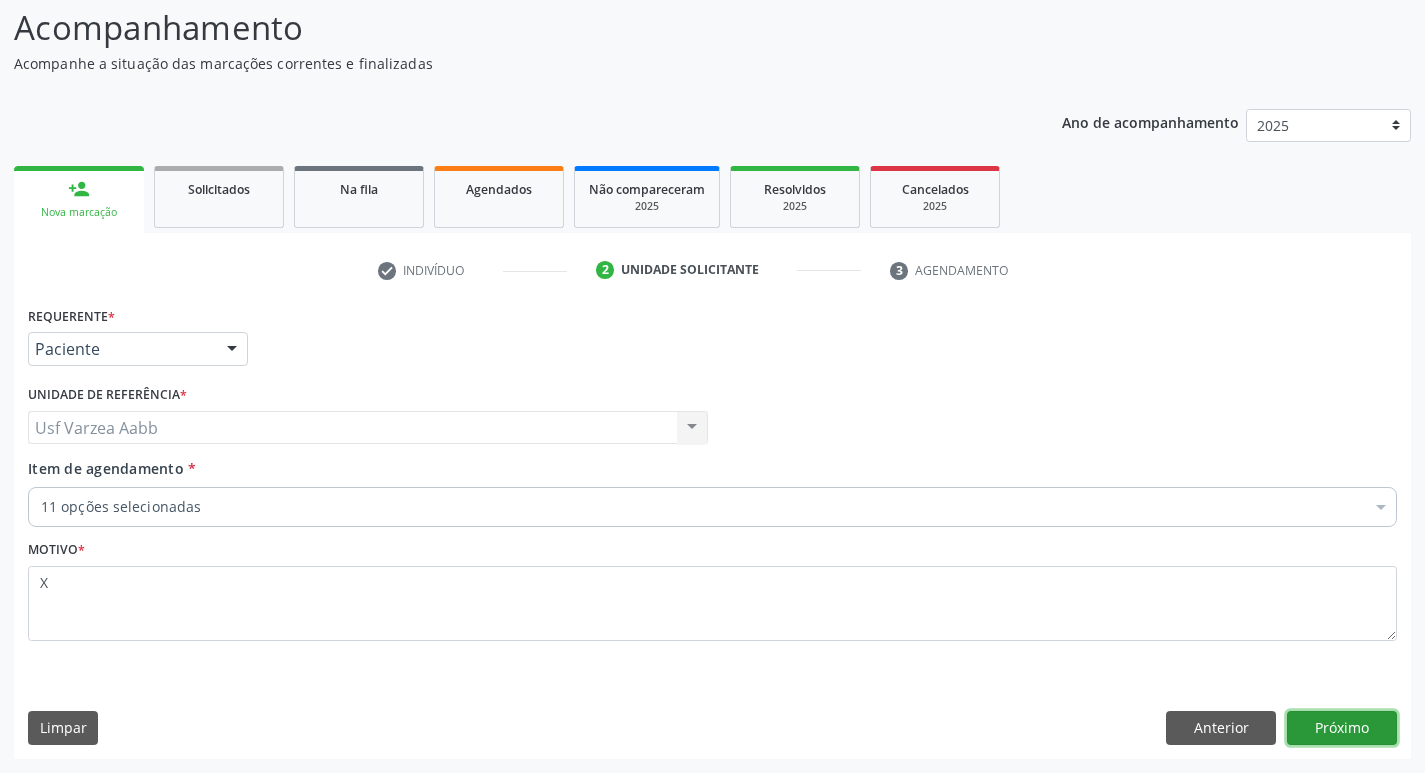 click on "Próximo" at bounding box center (1342, 728) 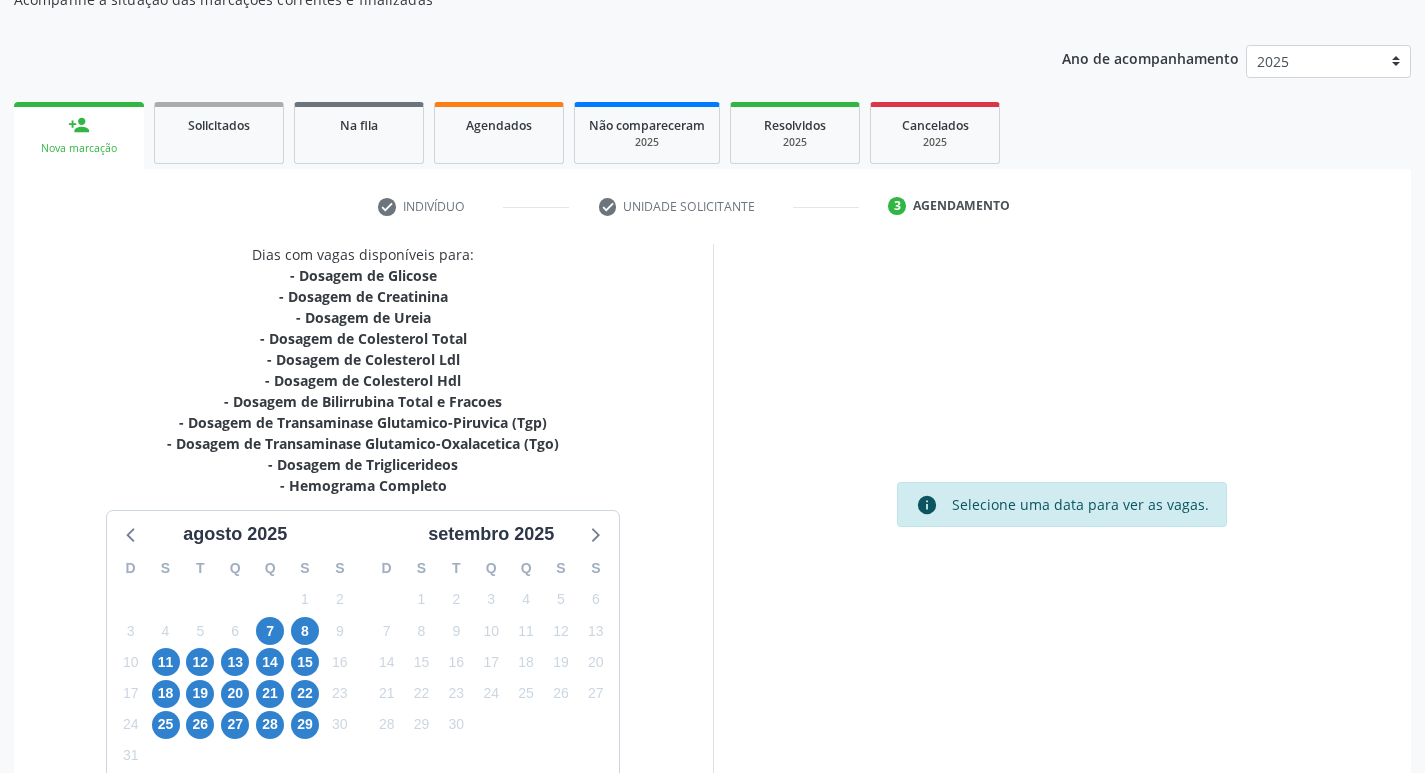 scroll, scrollTop: 233, scrollLeft: 0, axis: vertical 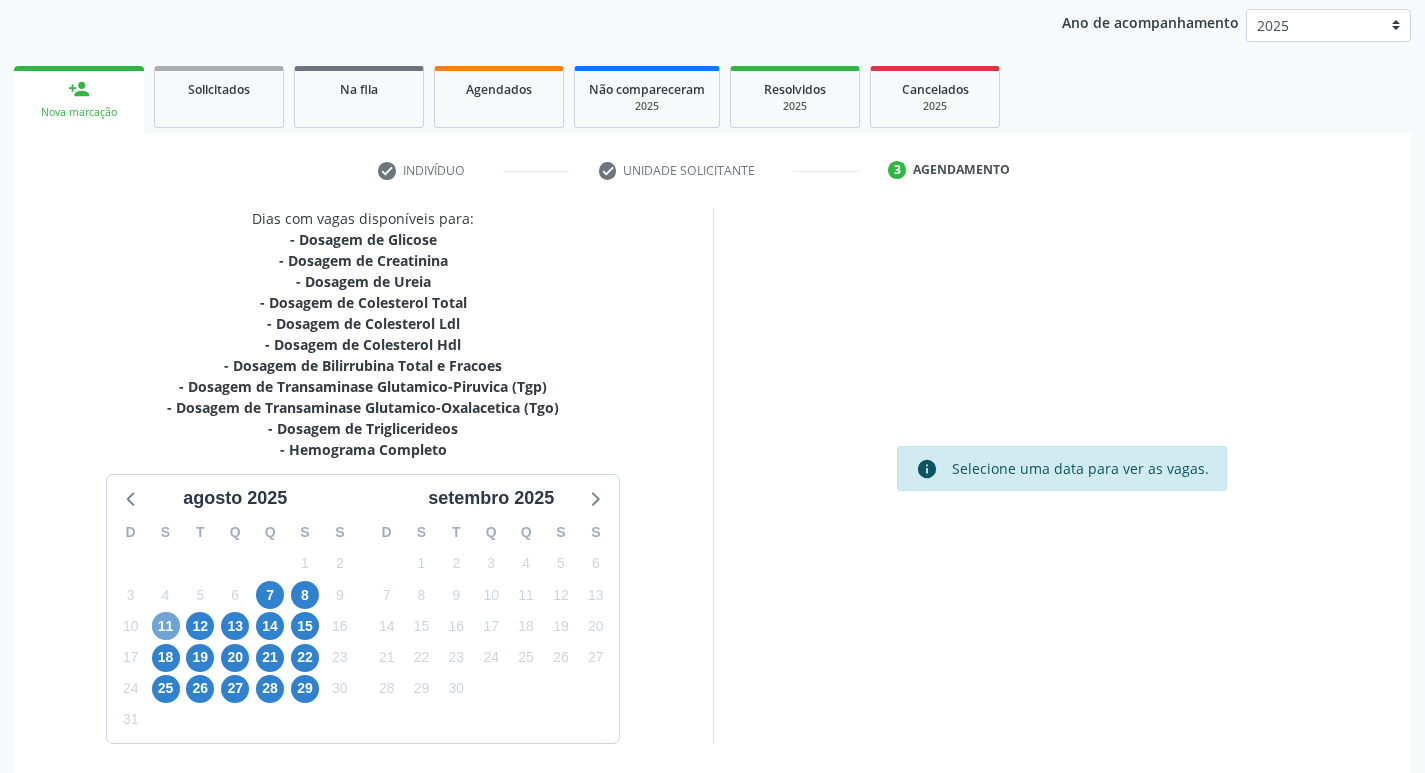 click on "11" at bounding box center [166, 626] 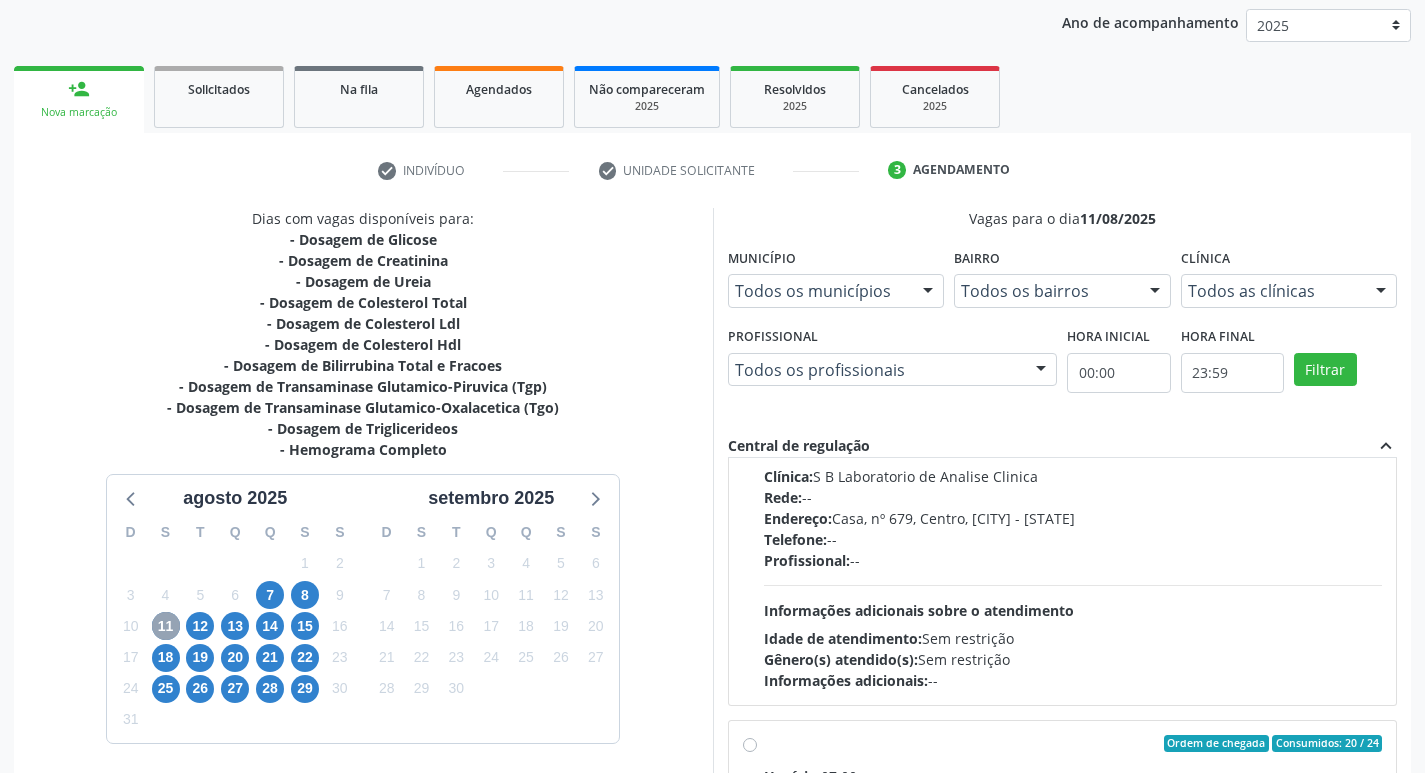 scroll, scrollTop: 300, scrollLeft: 0, axis: vertical 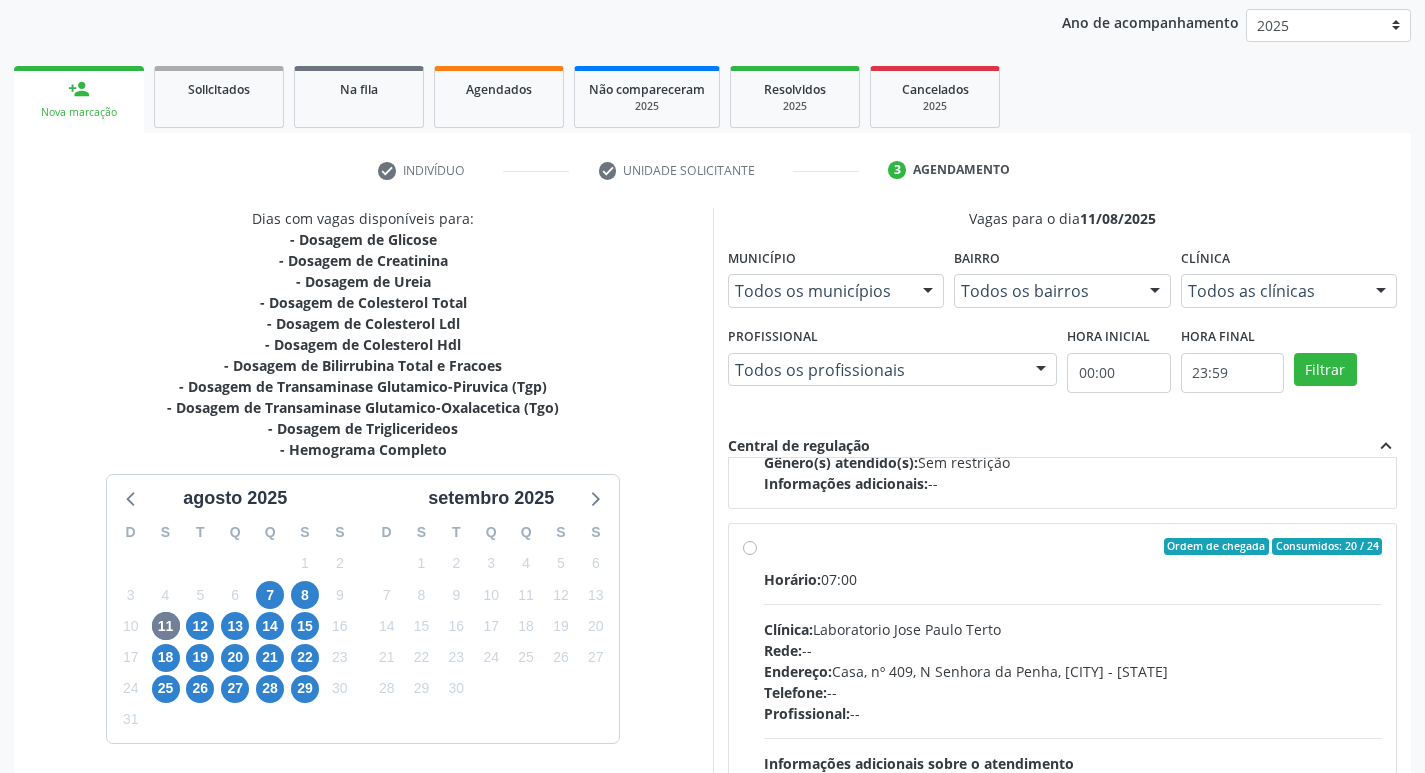 click on "Ordem de chegada
Consumidos: 20 / 24
Horário:   07:00
Clínica:  Laboratorio Jose Paulo Terto
Rede:
--
Endereço:   Casa, nº 409, N Senhora da Penha, Serra Talhada - PE
Telefone:   --
Profissional:
--
Informações adicionais sobre o atendimento
Idade de atendimento:
Sem restrição
Gênero(s) atendido(s):
Sem restrição
Informações adicionais:
--" at bounding box center (1073, 691) 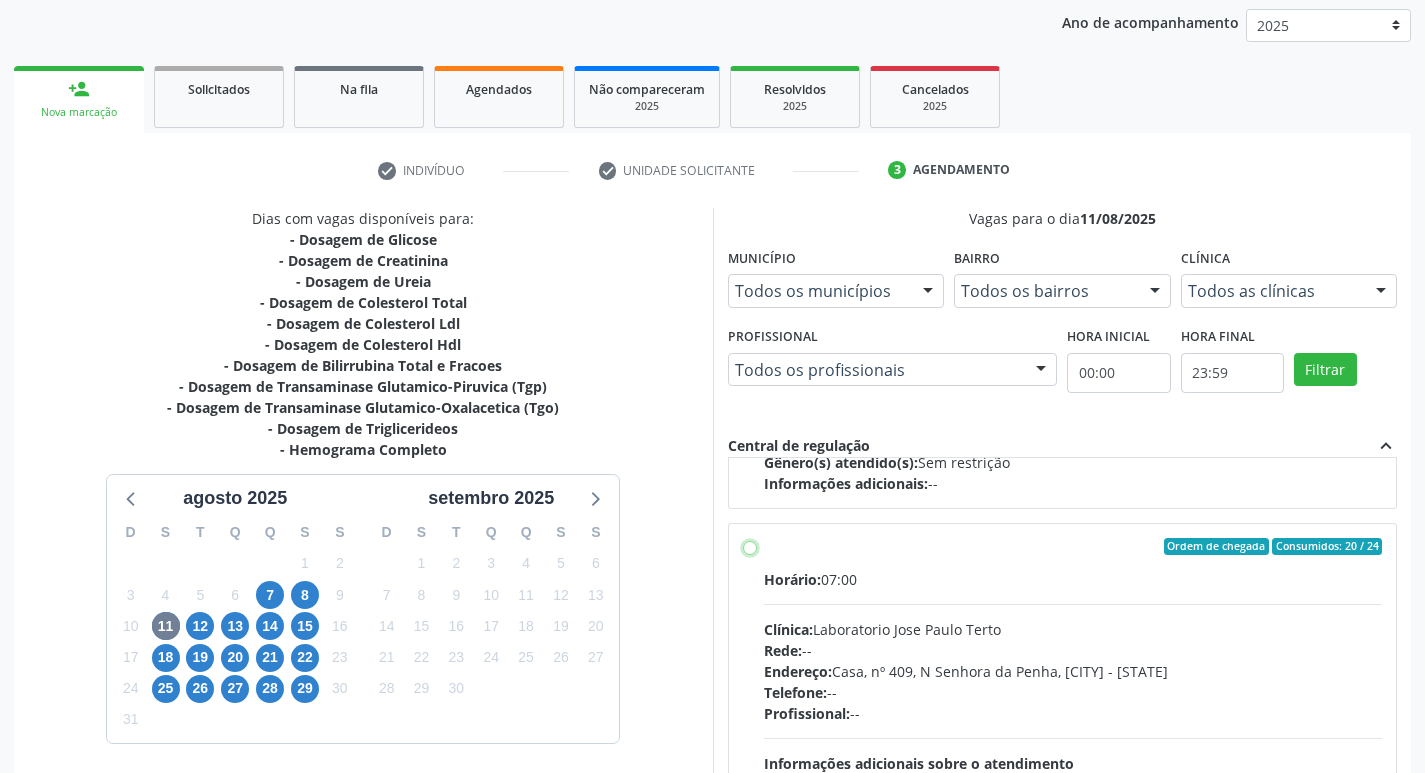 click on "Ordem de chegada
Consumidos: 20 / 24
Horário:   07:00
Clínica:  Laboratorio Jose Paulo Terto
Rede:
--
Endereço:   Casa, nº 409, N Senhora da Penha, Serra Talhada - PE
Telefone:   --
Profissional:
--
Informações adicionais sobre o atendimento
Idade de atendimento:
Sem restrição
Gênero(s) atendido(s):
Sem restrição
Informações adicionais:
--" at bounding box center [750, 547] 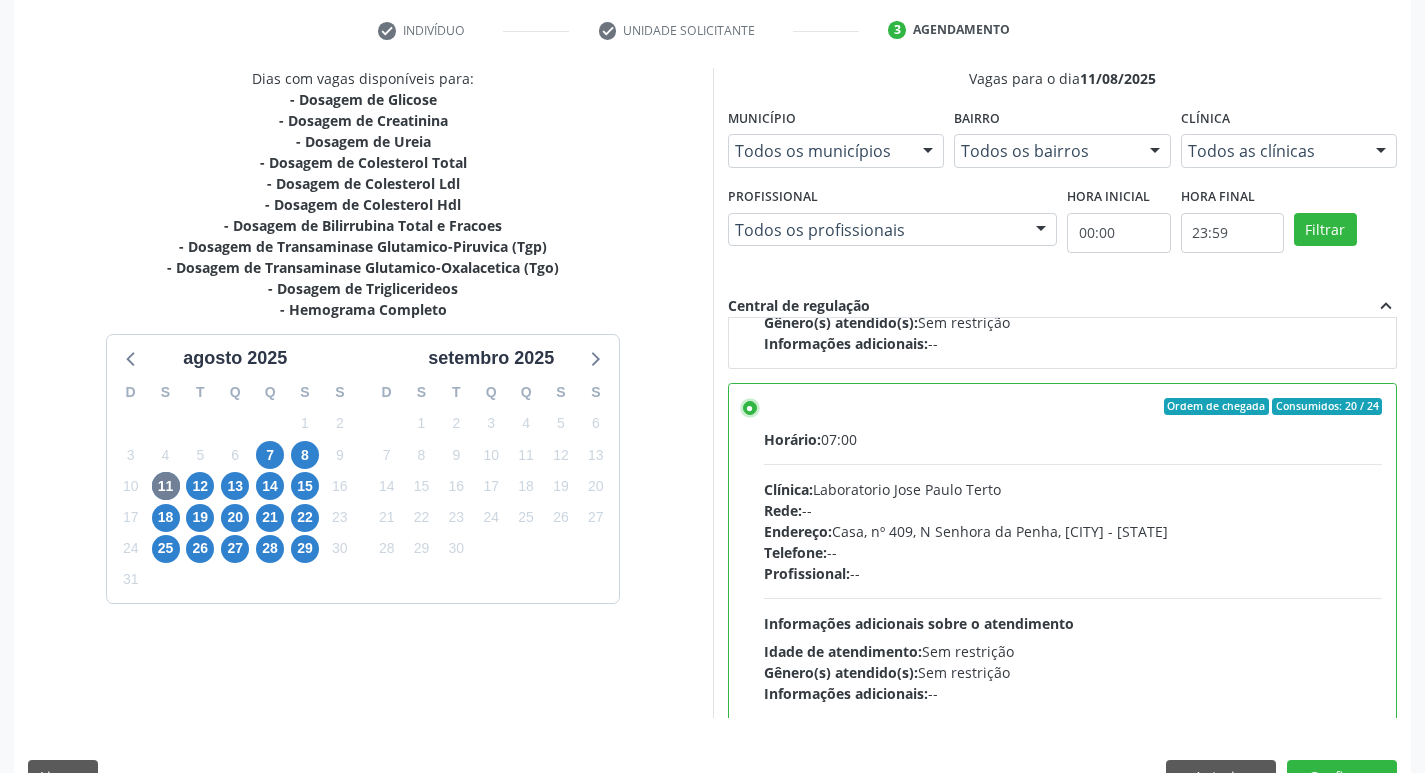 scroll, scrollTop: 422, scrollLeft: 0, axis: vertical 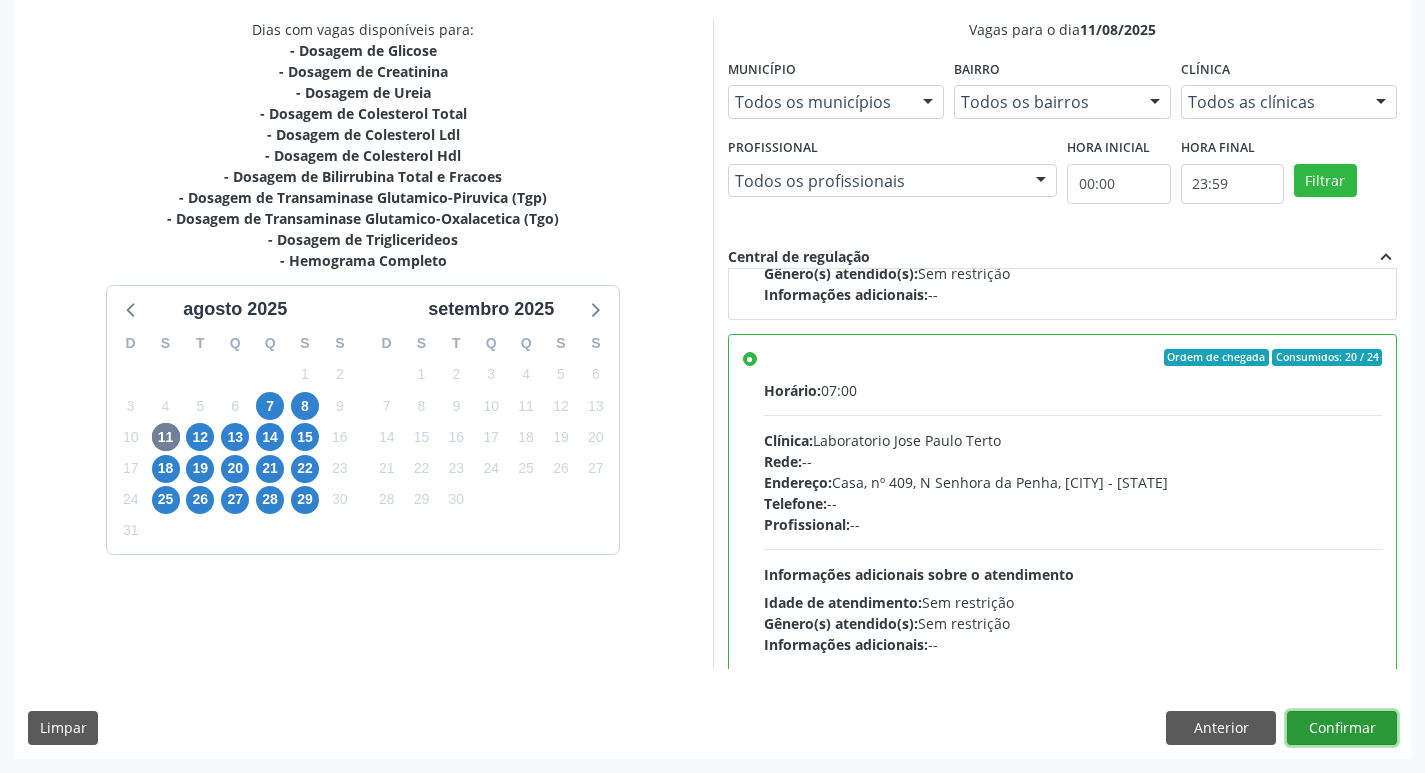 click on "Confirmar" at bounding box center [1342, 728] 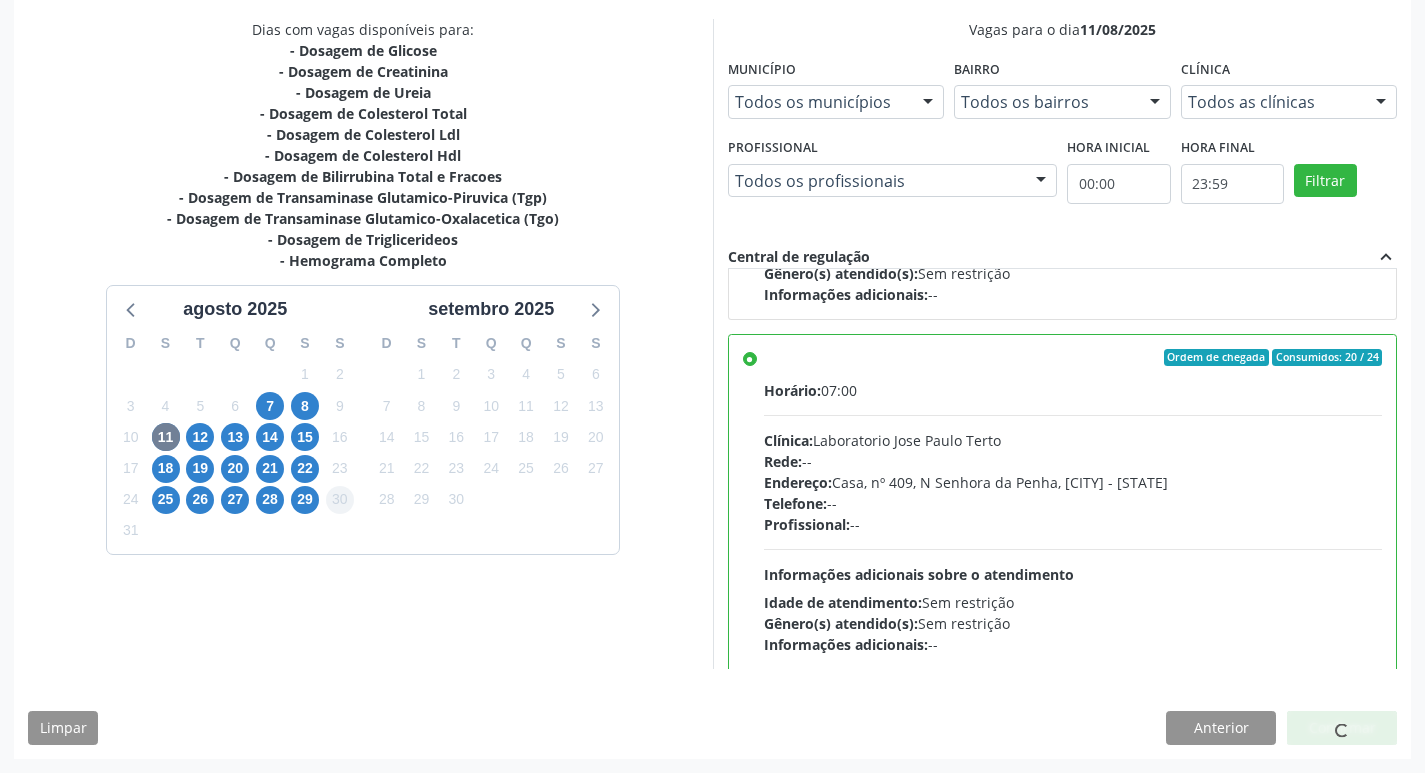 scroll, scrollTop: 0, scrollLeft: 0, axis: both 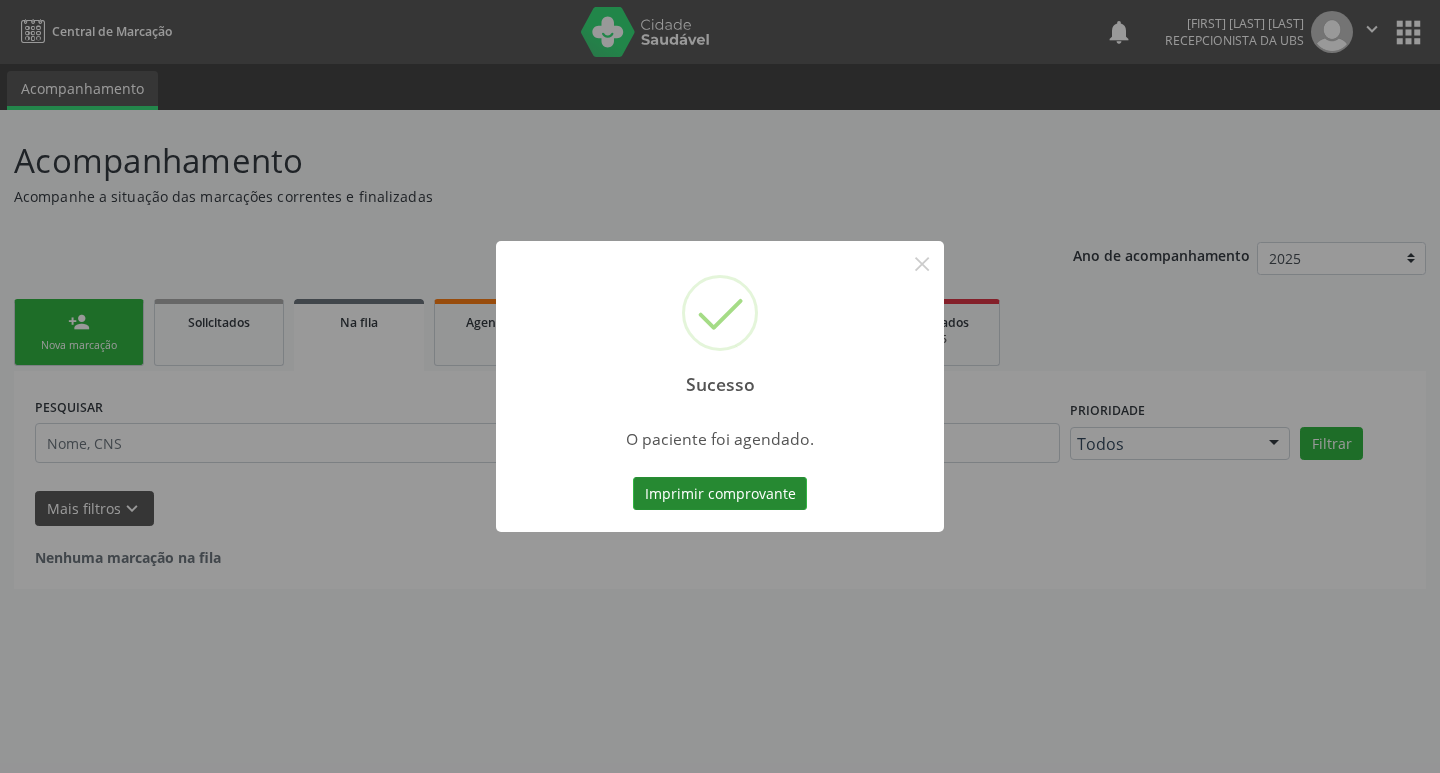 click on "Imprimir comprovante" at bounding box center [720, 494] 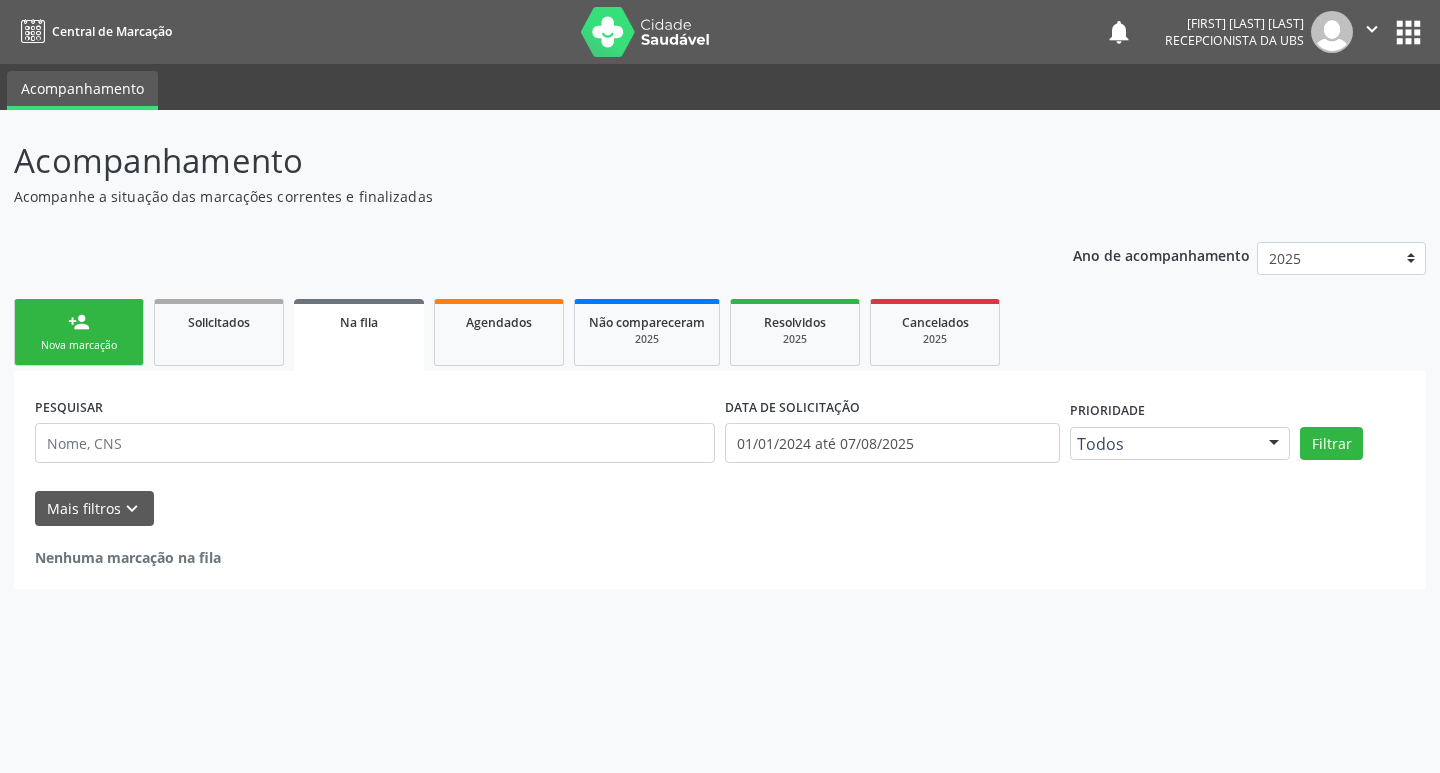 click on "person_add
Nova marcação" at bounding box center (79, 332) 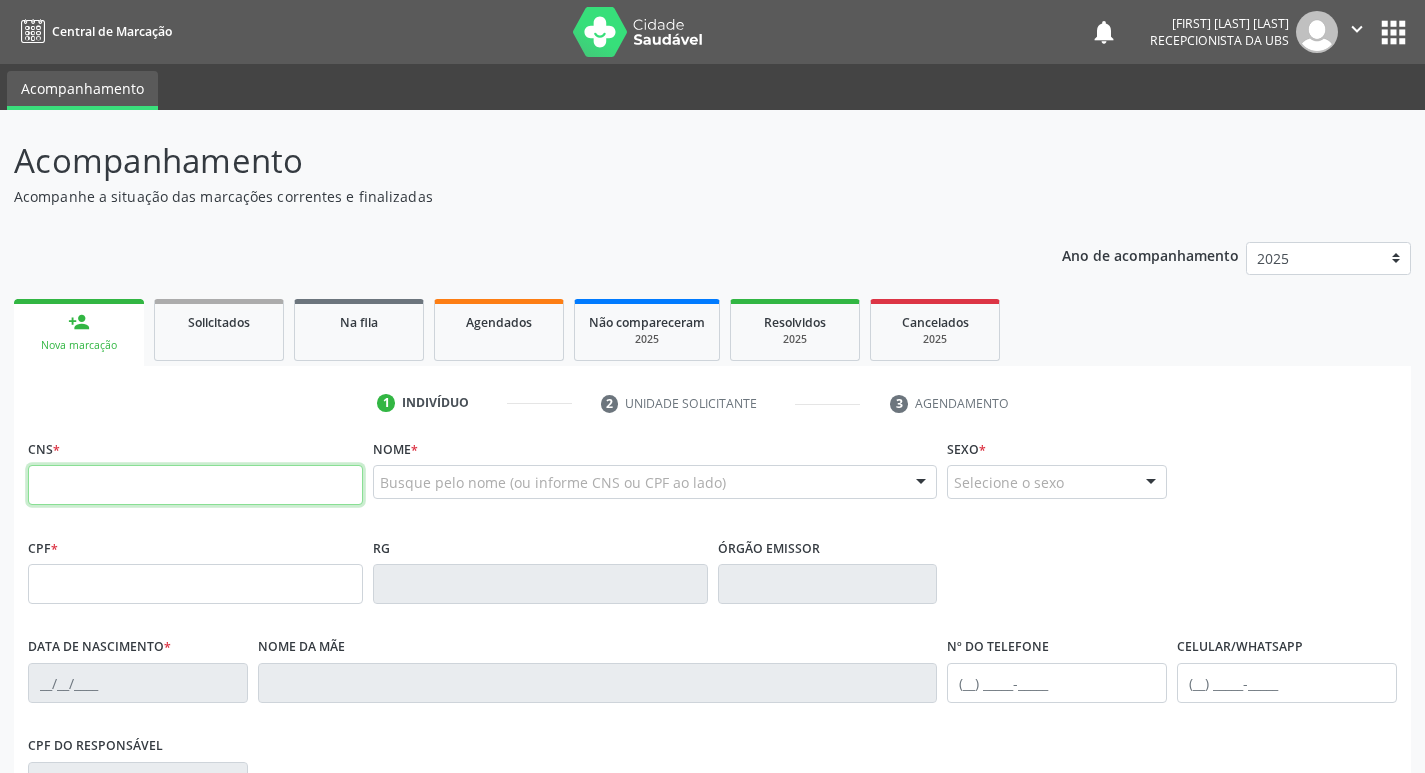 click at bounding box center [195, 485] 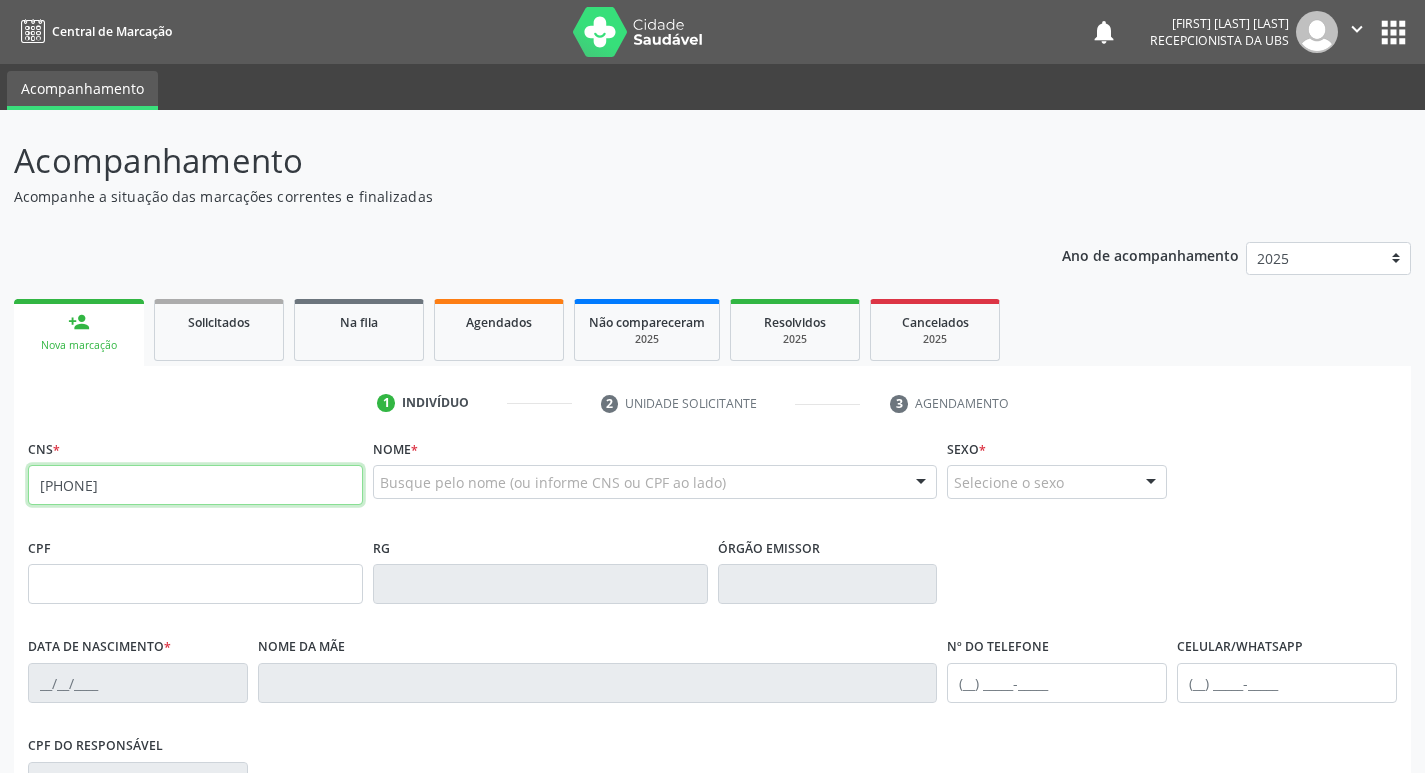 type on "708 0033 6186 9420" 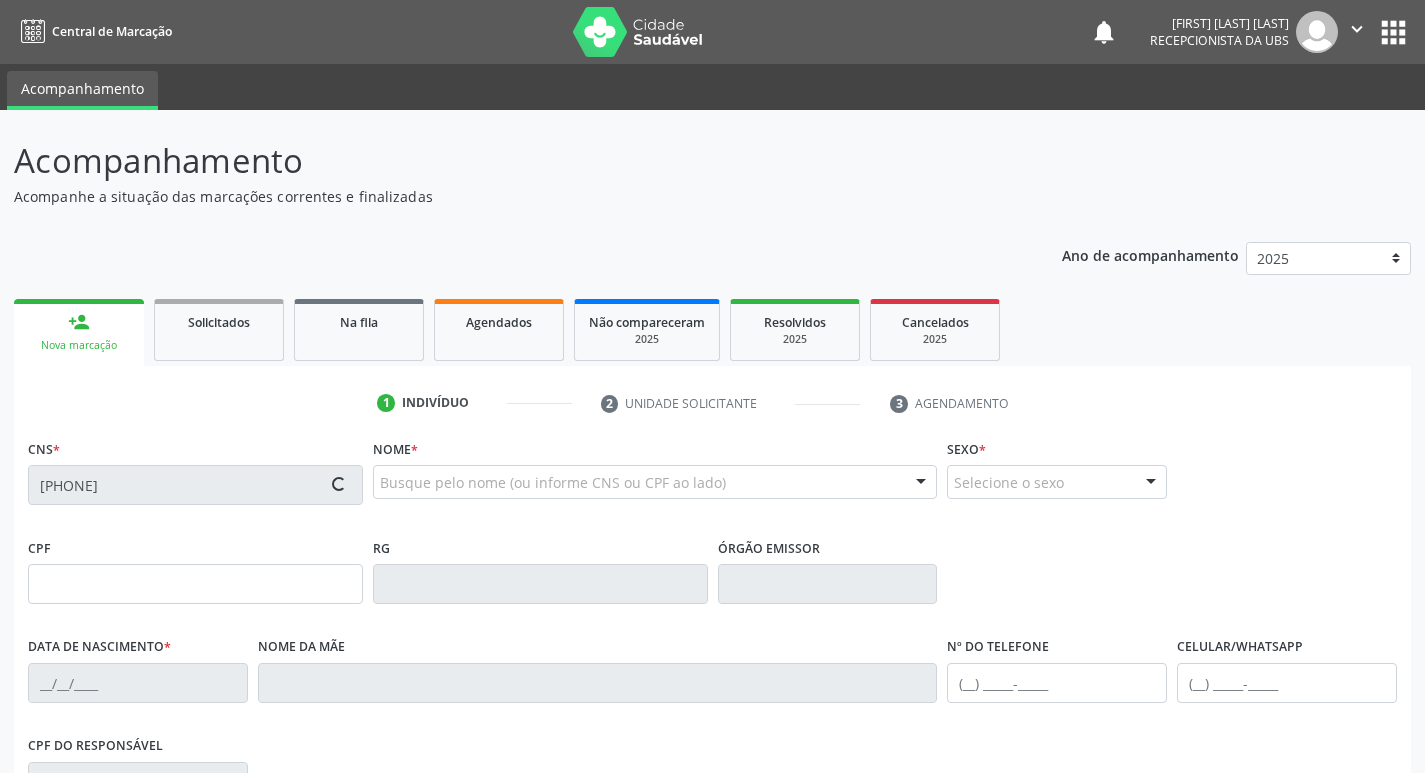 type on "25/09/1982" 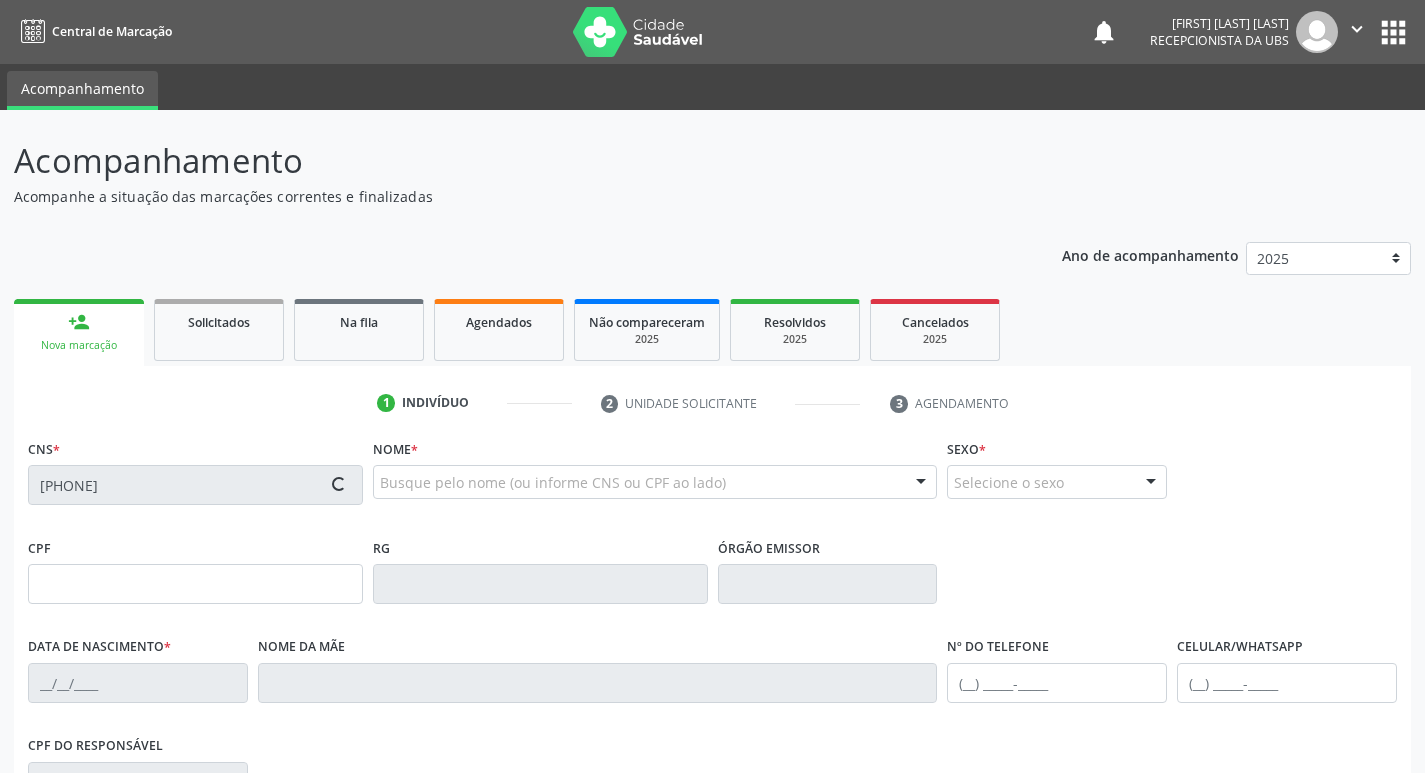 type on "Josefa Franca Sobrinha Ferreira" 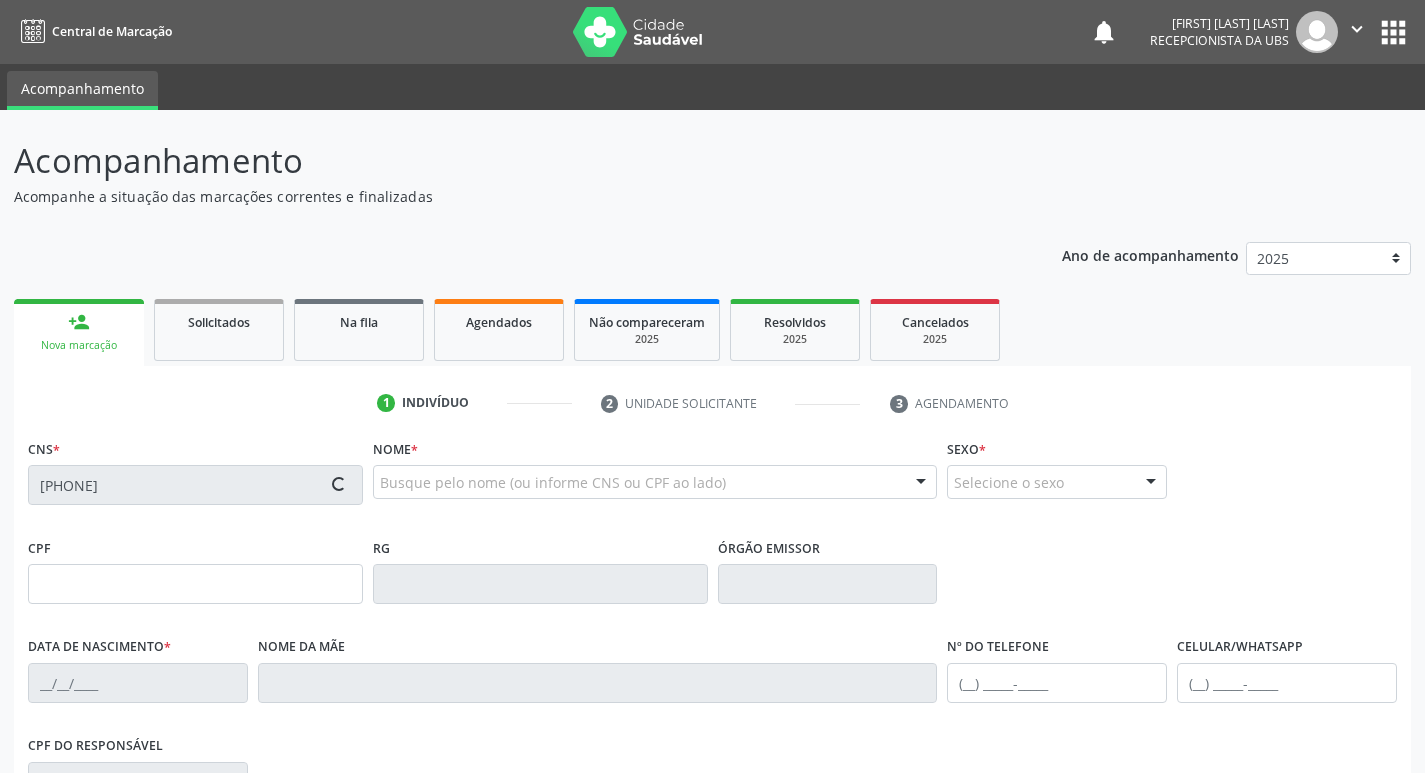 type on "237" 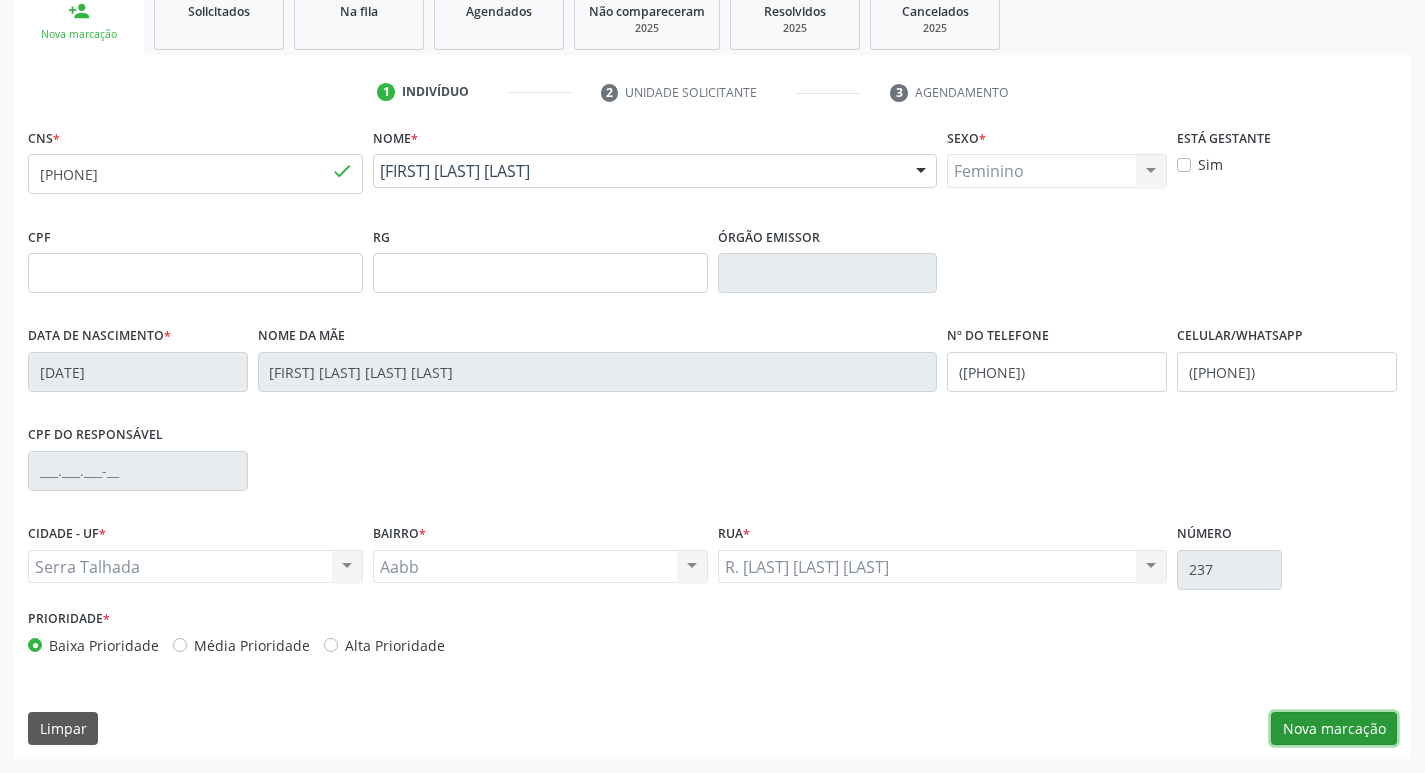 click on "Nova marcação" at bounding box center (1334, 729) 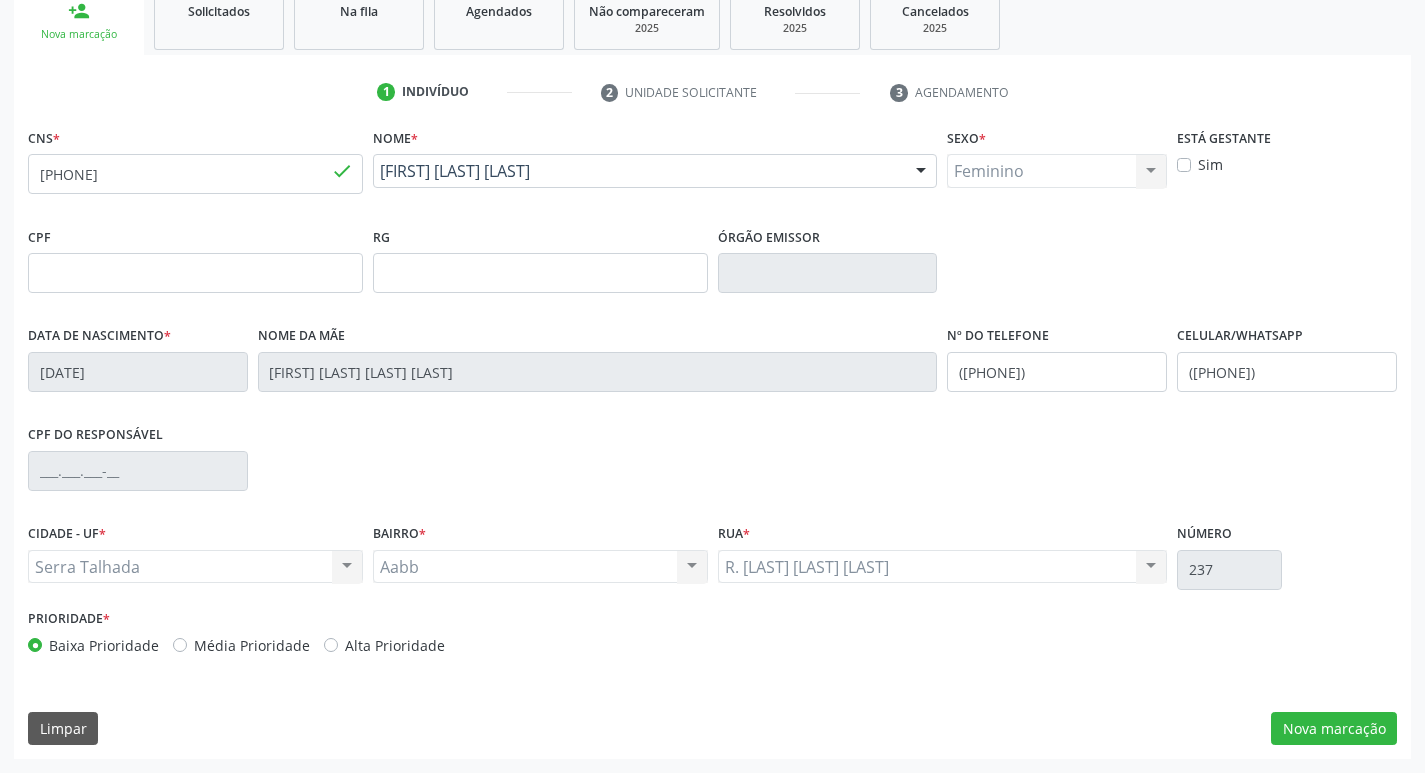 scroll, scrollTop: 133, scrollLeft: 0, axis: vertical 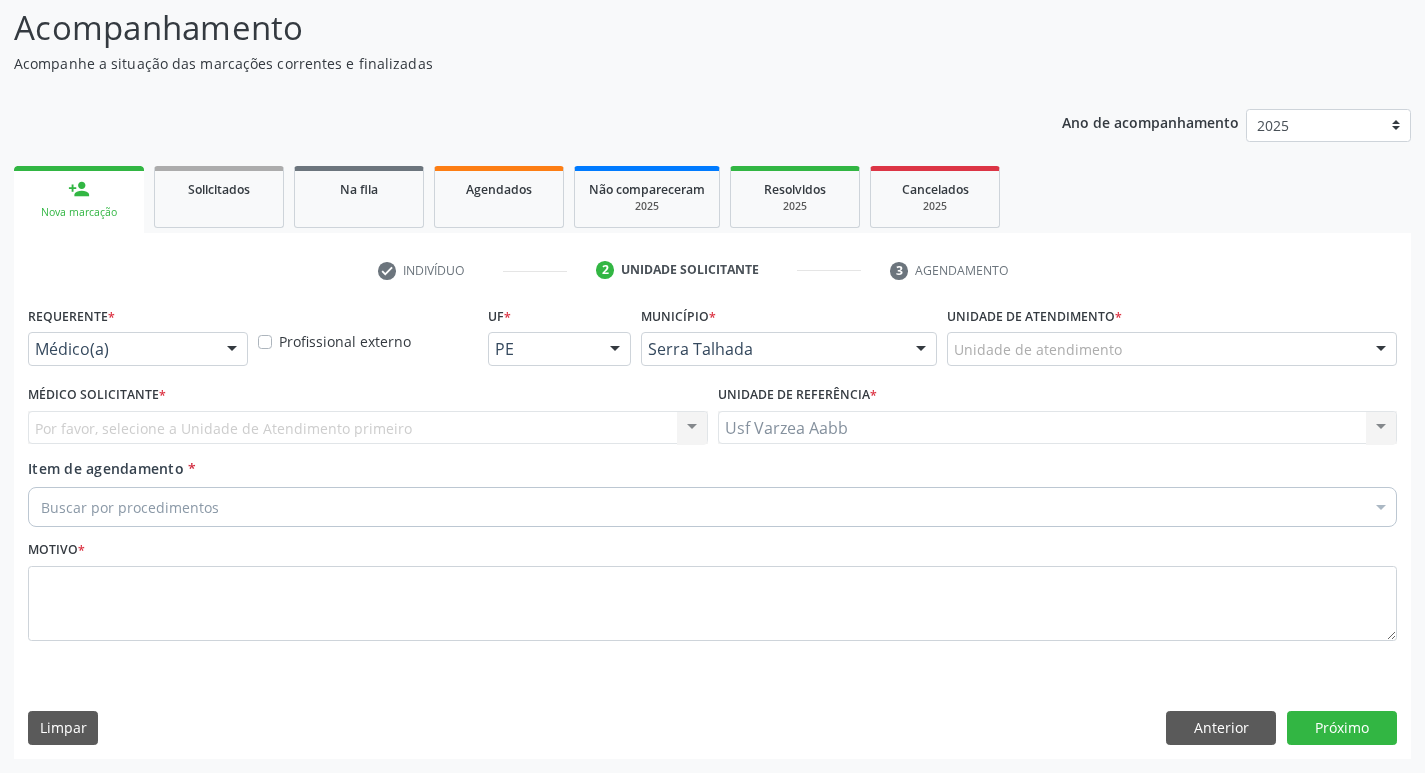 click on "Médico(a)" at bounding box center (138, 349) 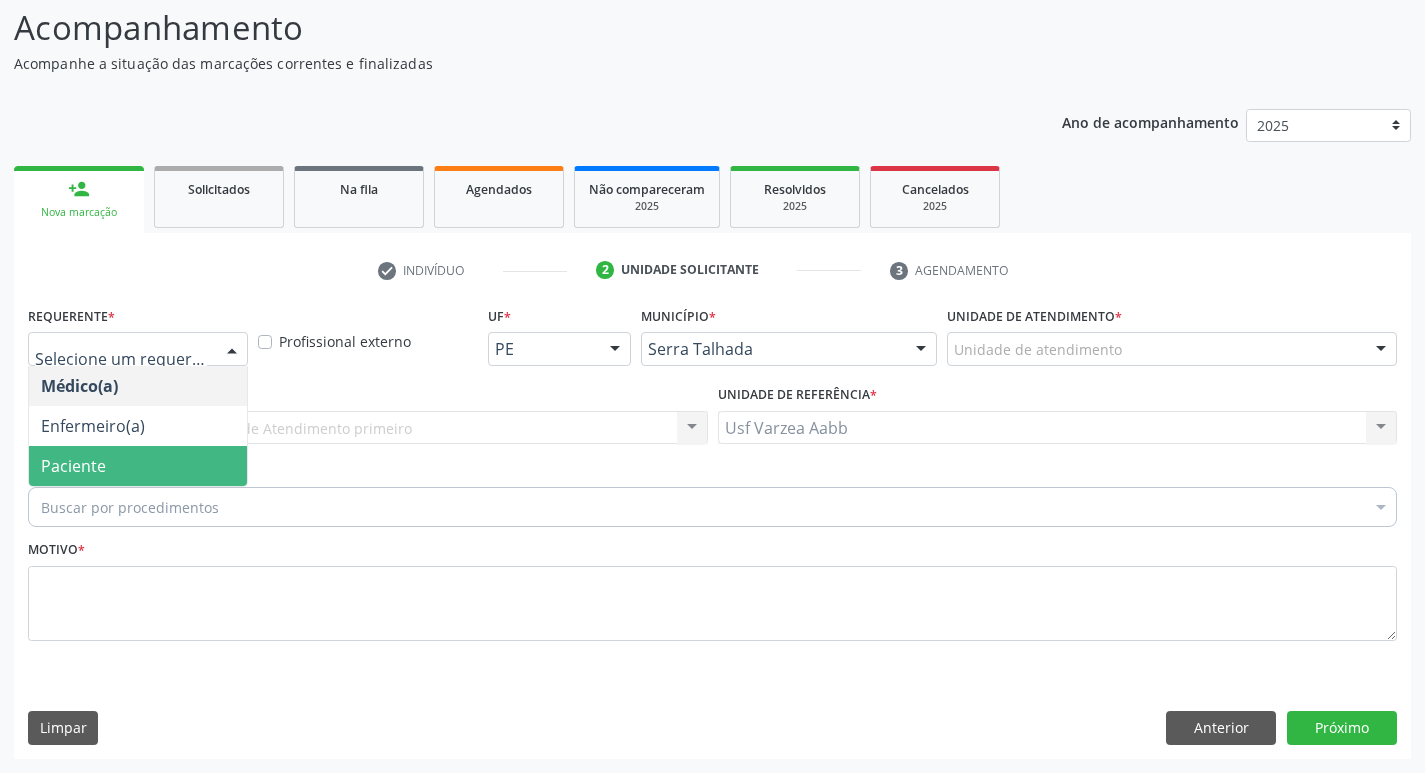 click on "Paciente" at bounding box center [138, 466] 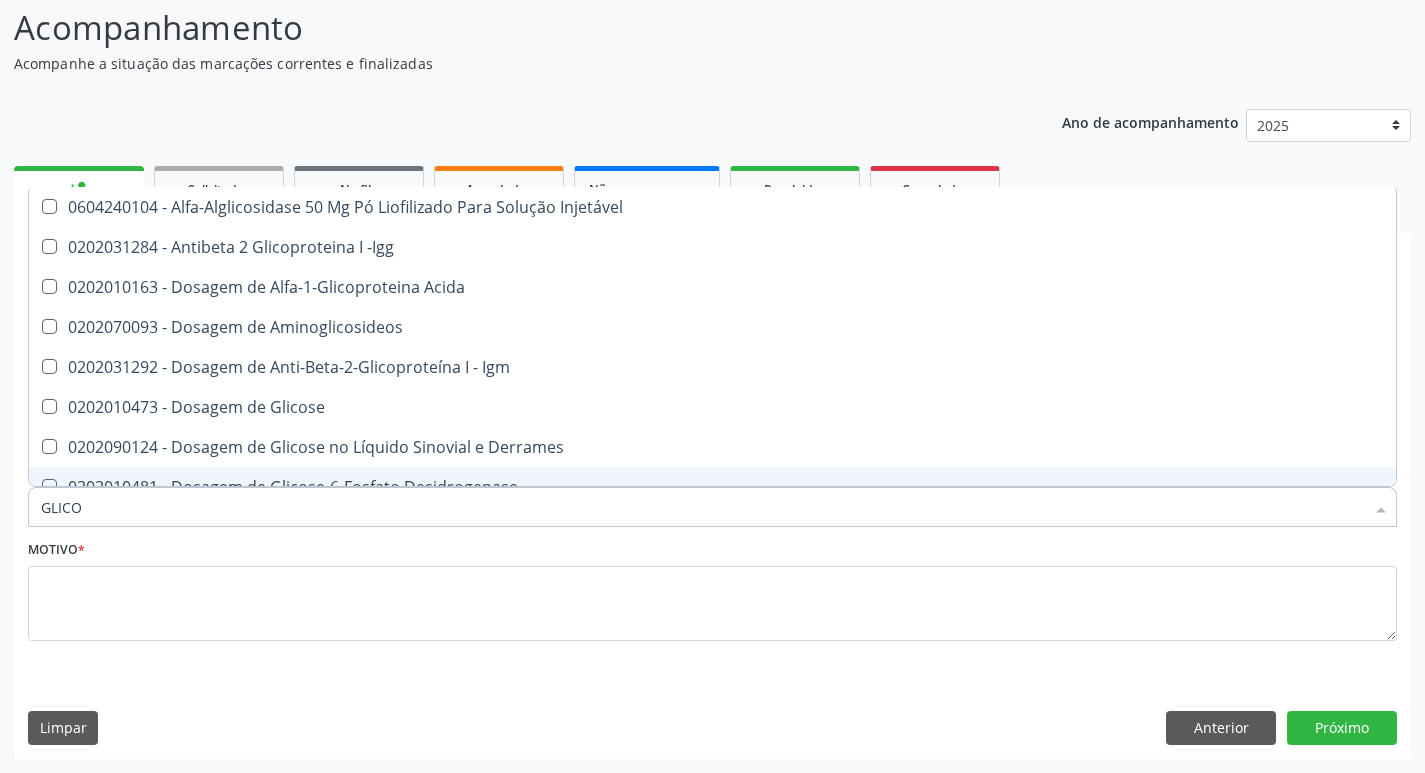 type on "GLICOS" 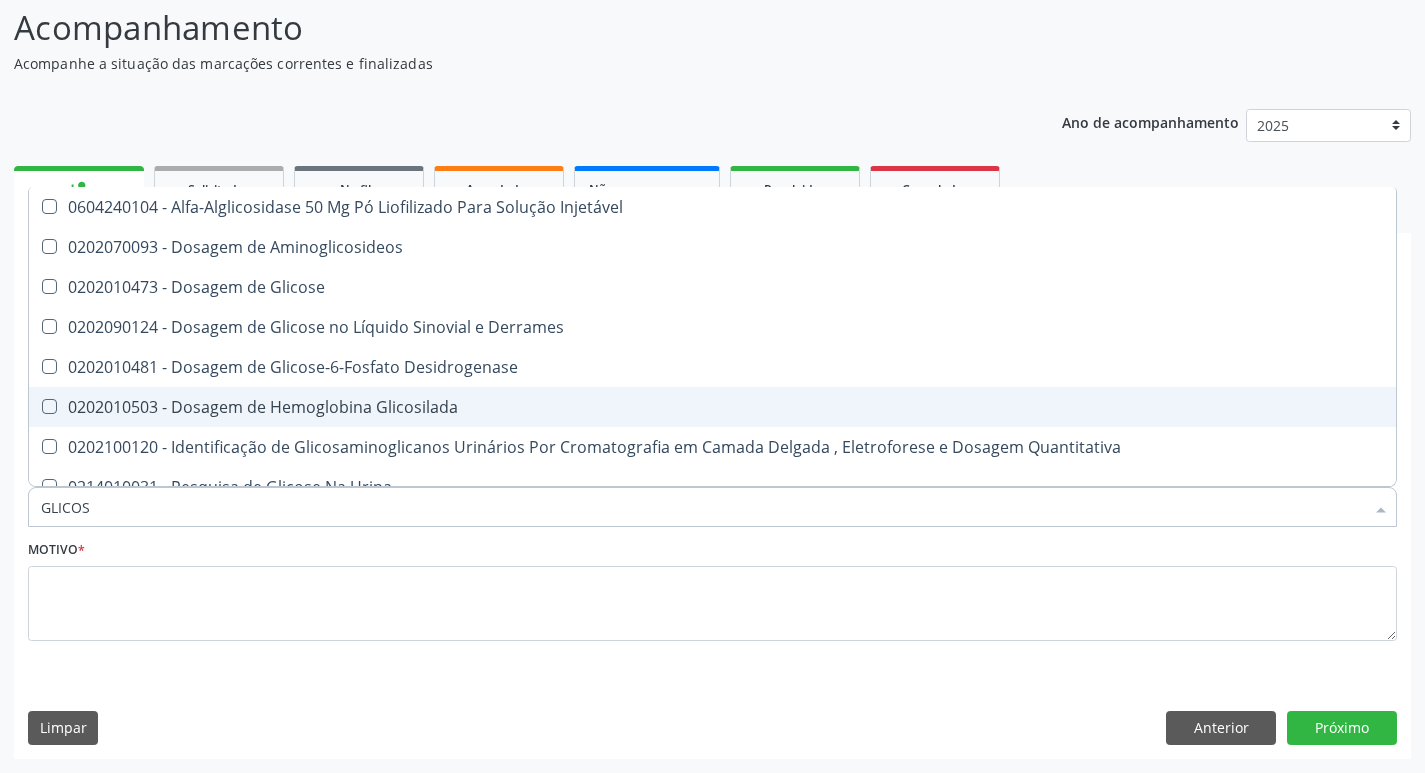 click on "0202010503 - Dosagem de Hemoglobina Glicosilada" at bounding box center [712, 407] 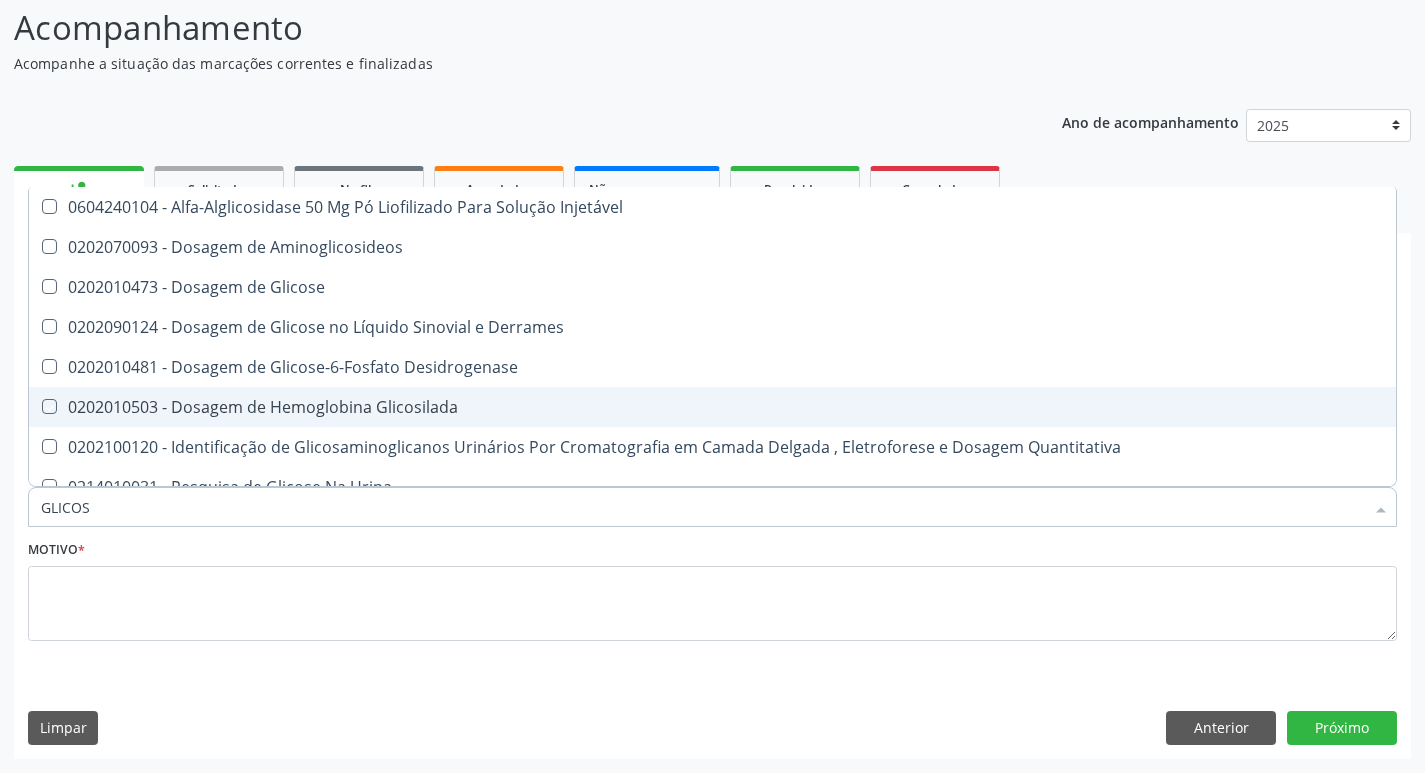 checkbox on "true" 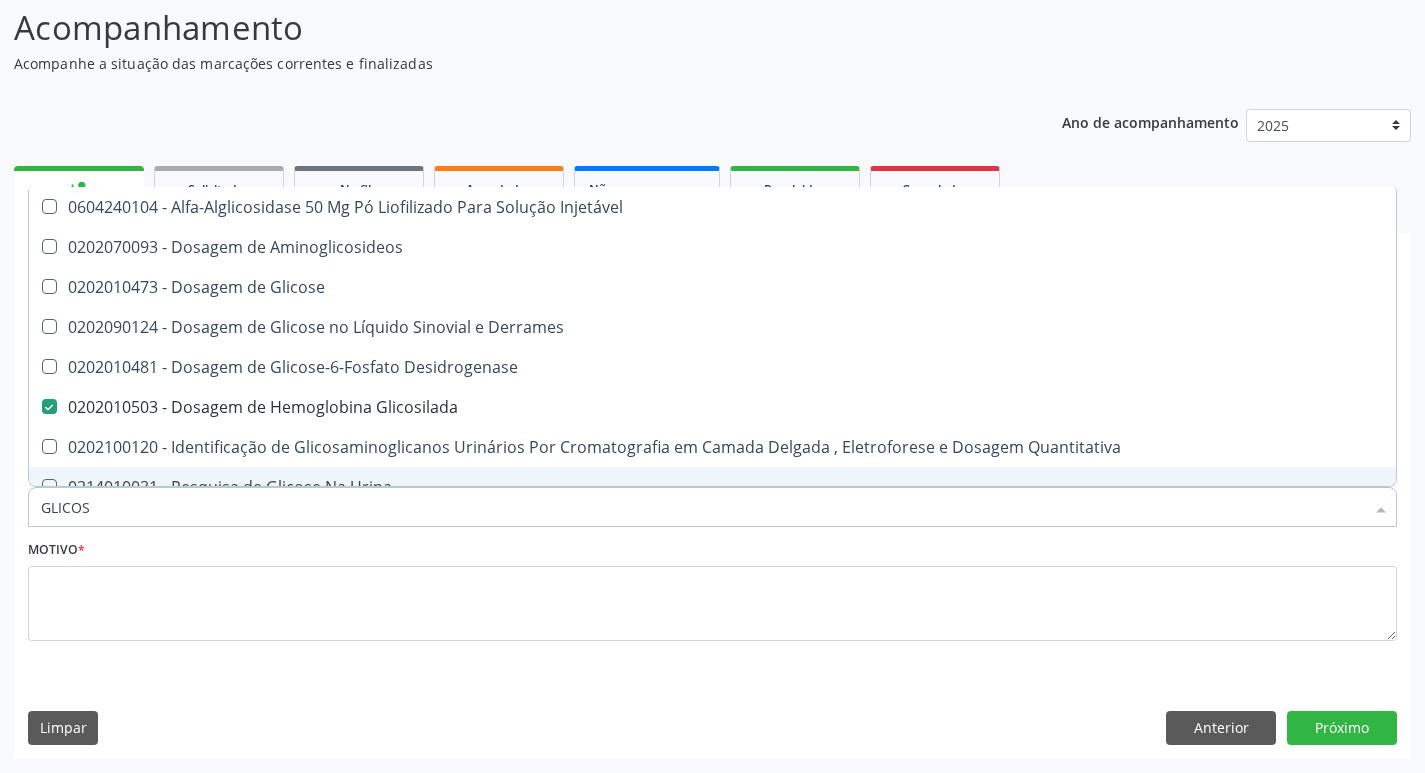 click on "GLICOS" at bounding box center (702, 507) 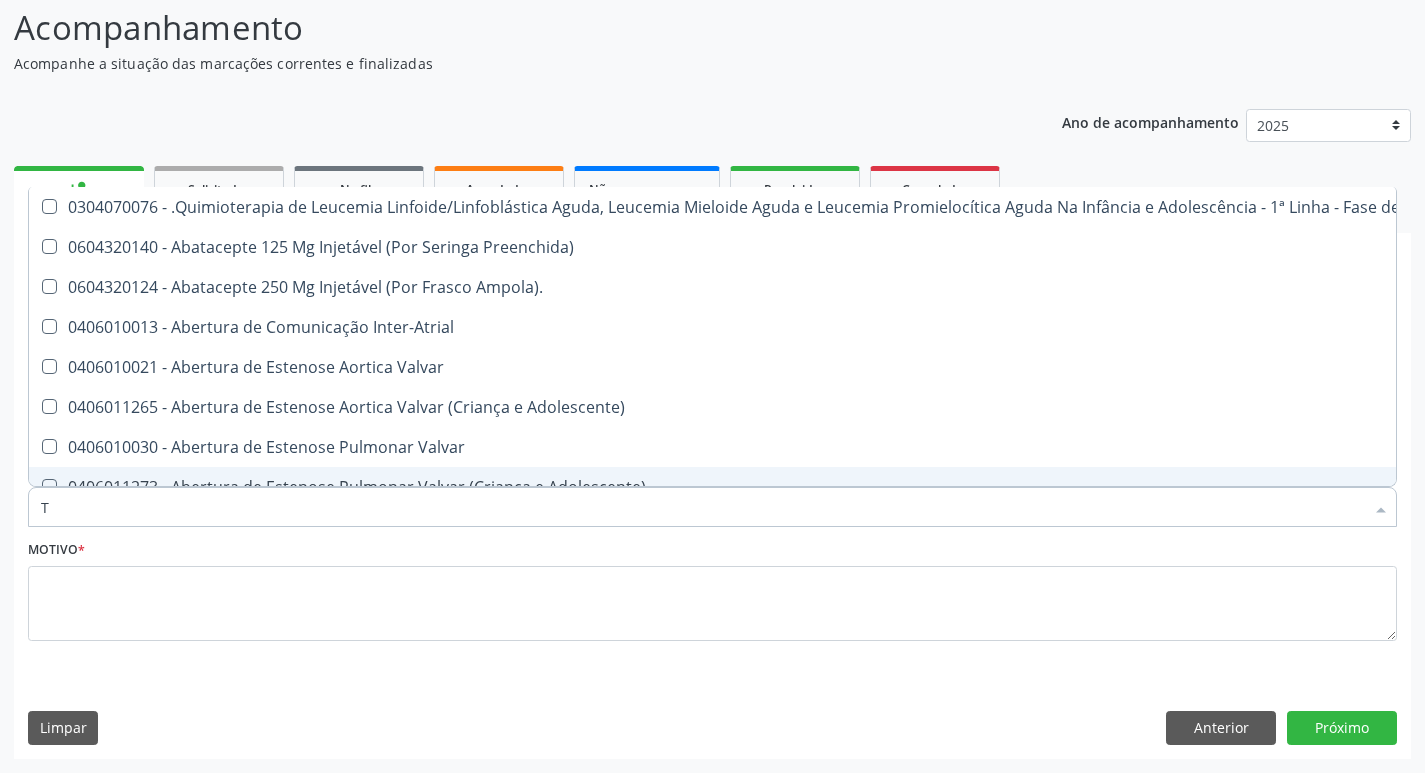 type on "T4" 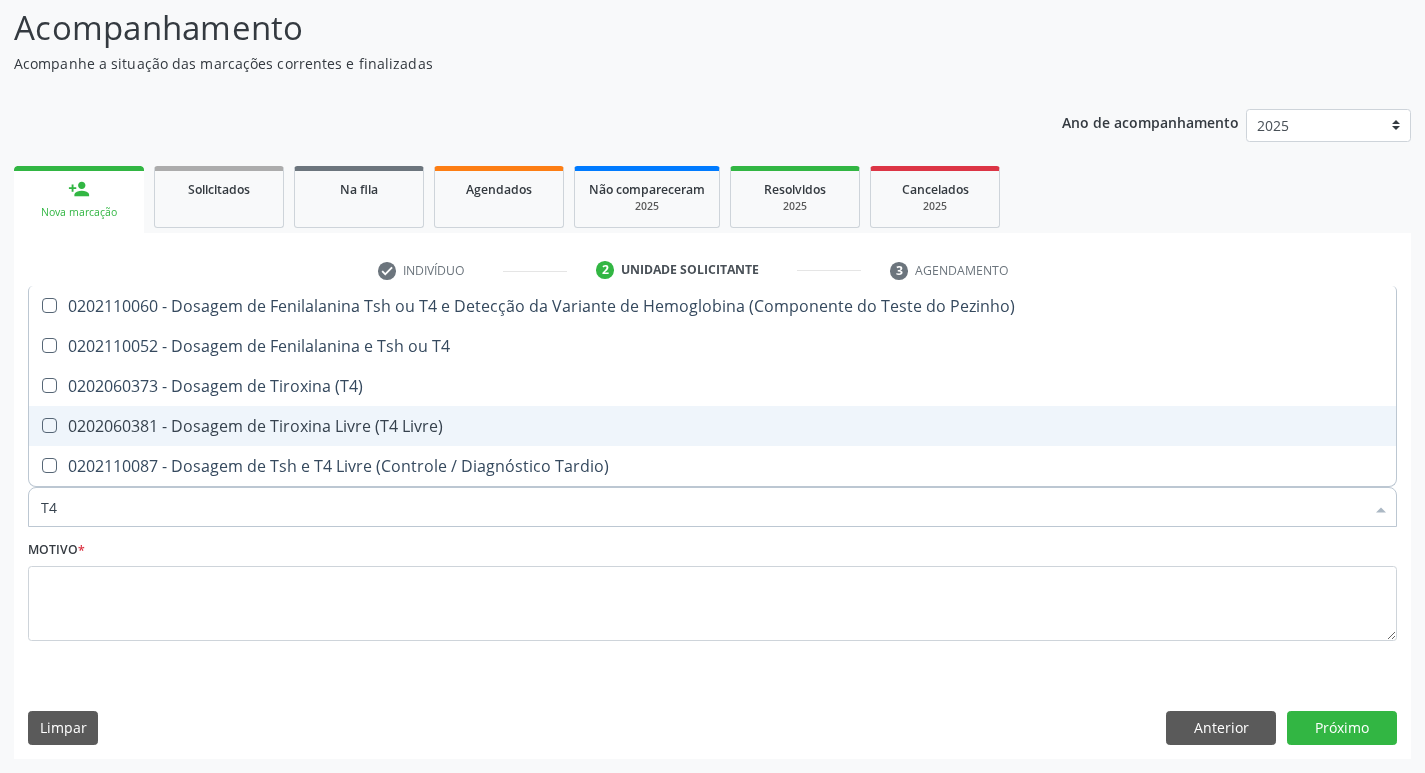 click on "0202060381 - Dosagem de Tiroxina Livre (T4 Livre)" at bounding box center (712, 426) 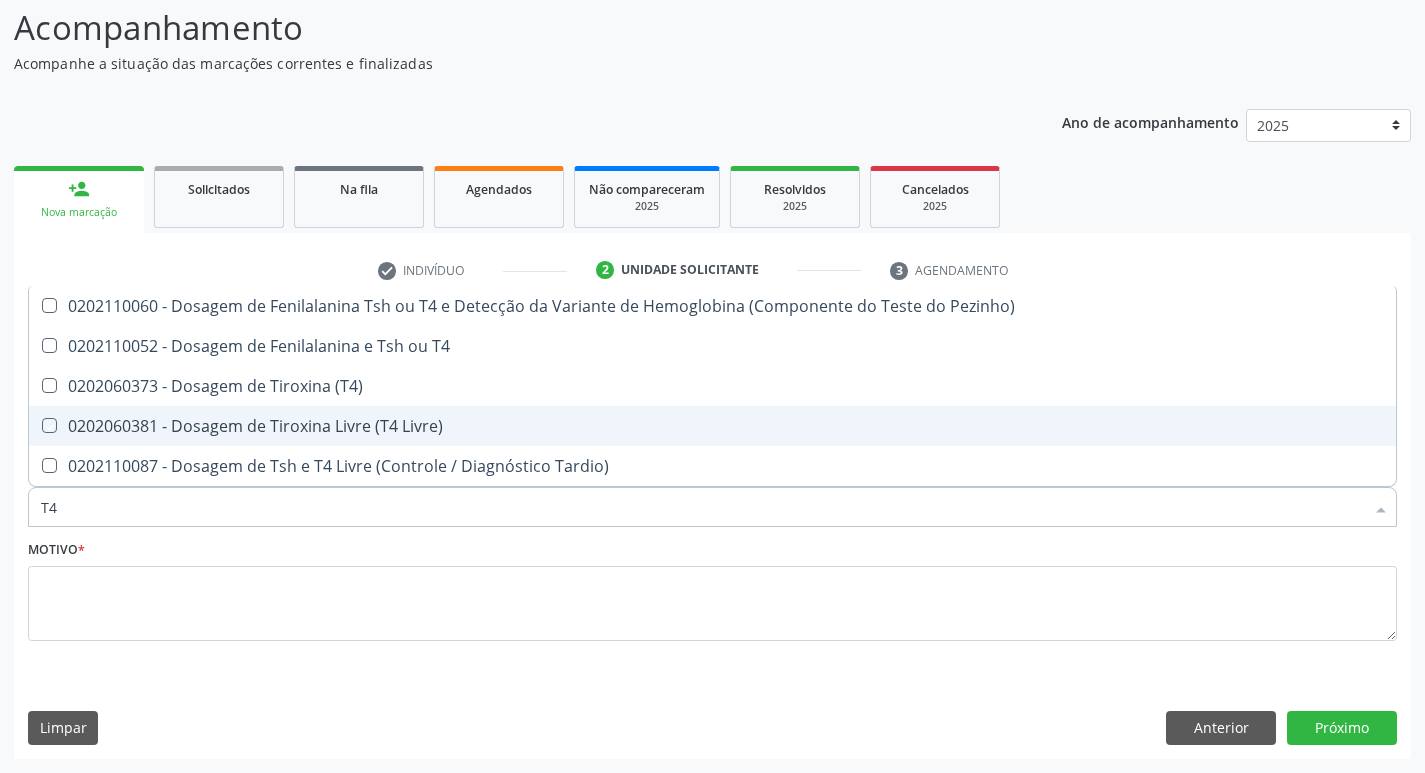 checkbox on "true" 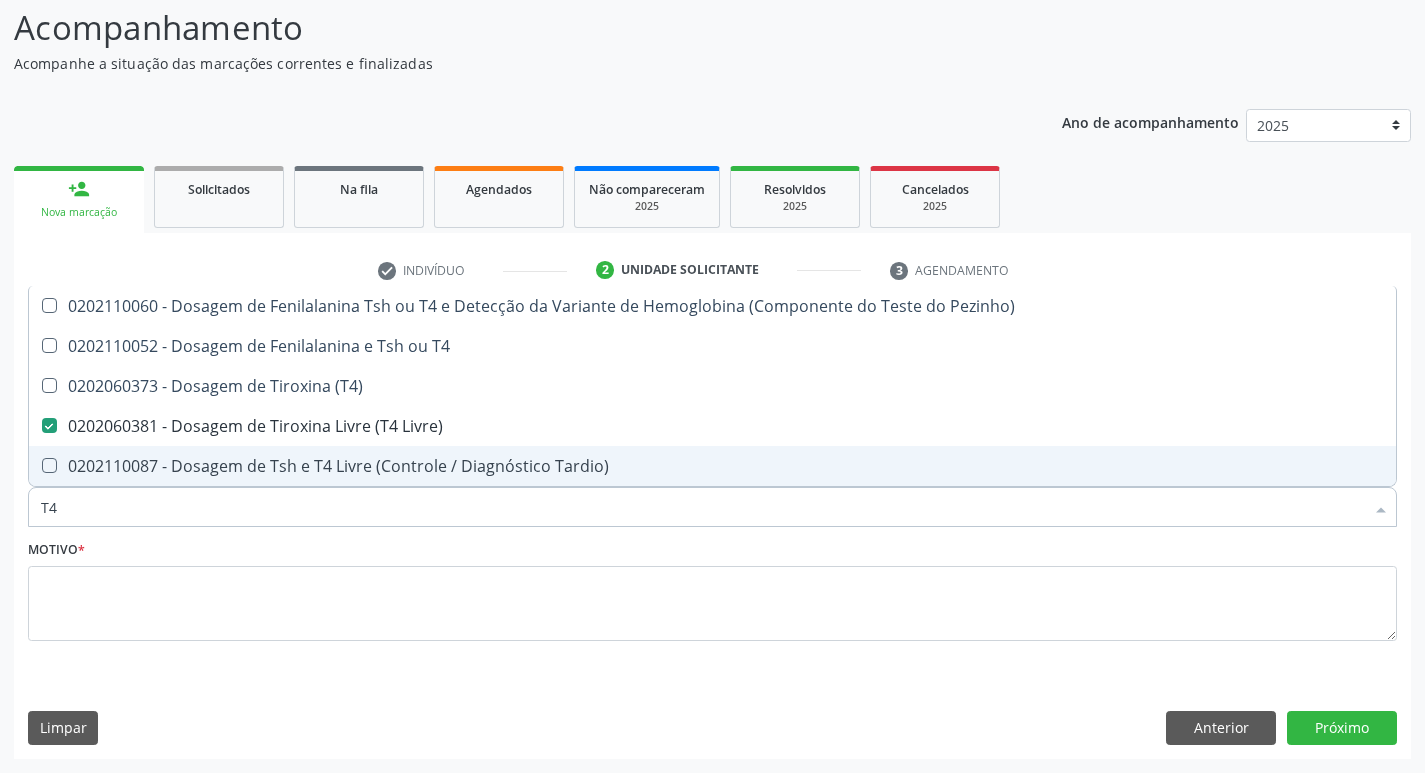 click on "T4" at bounding box center [702, 507] 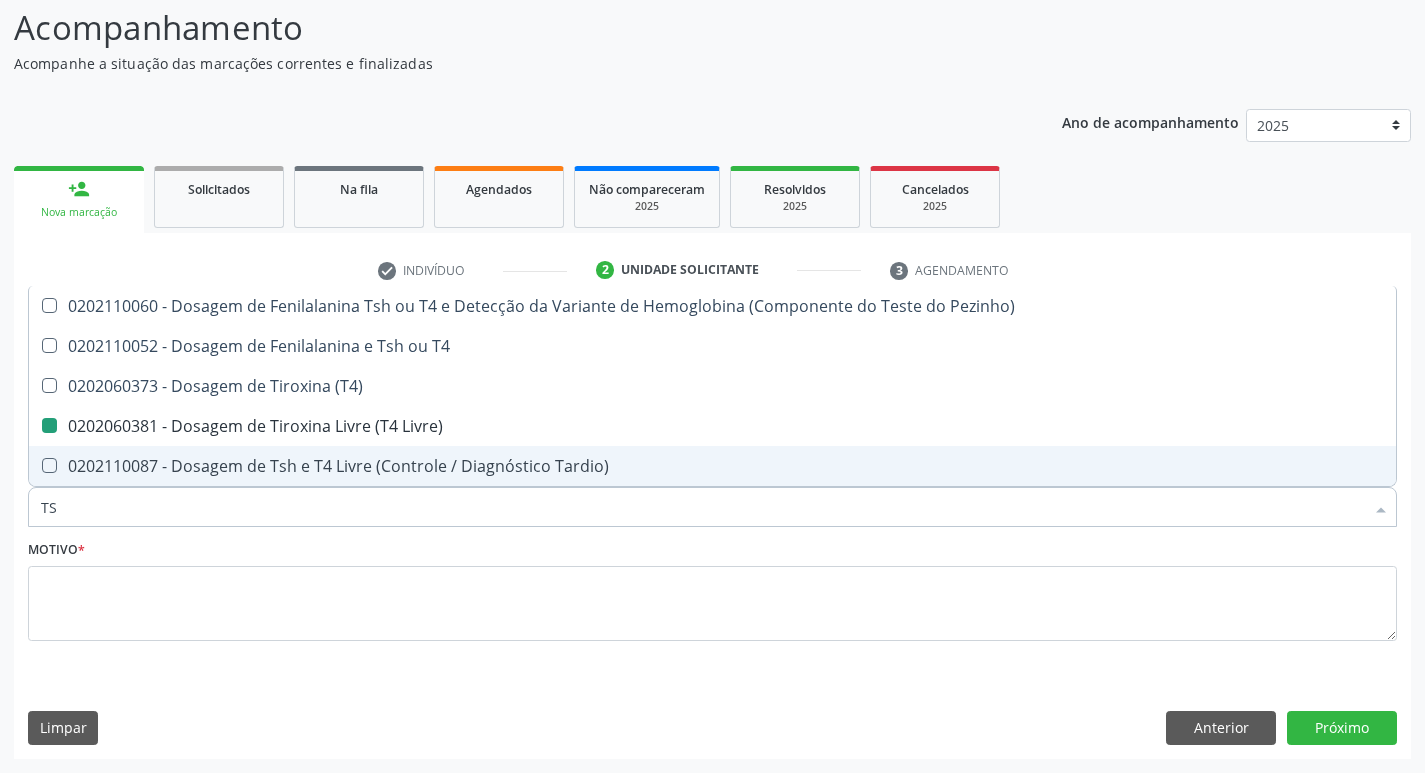 type on "TSH" 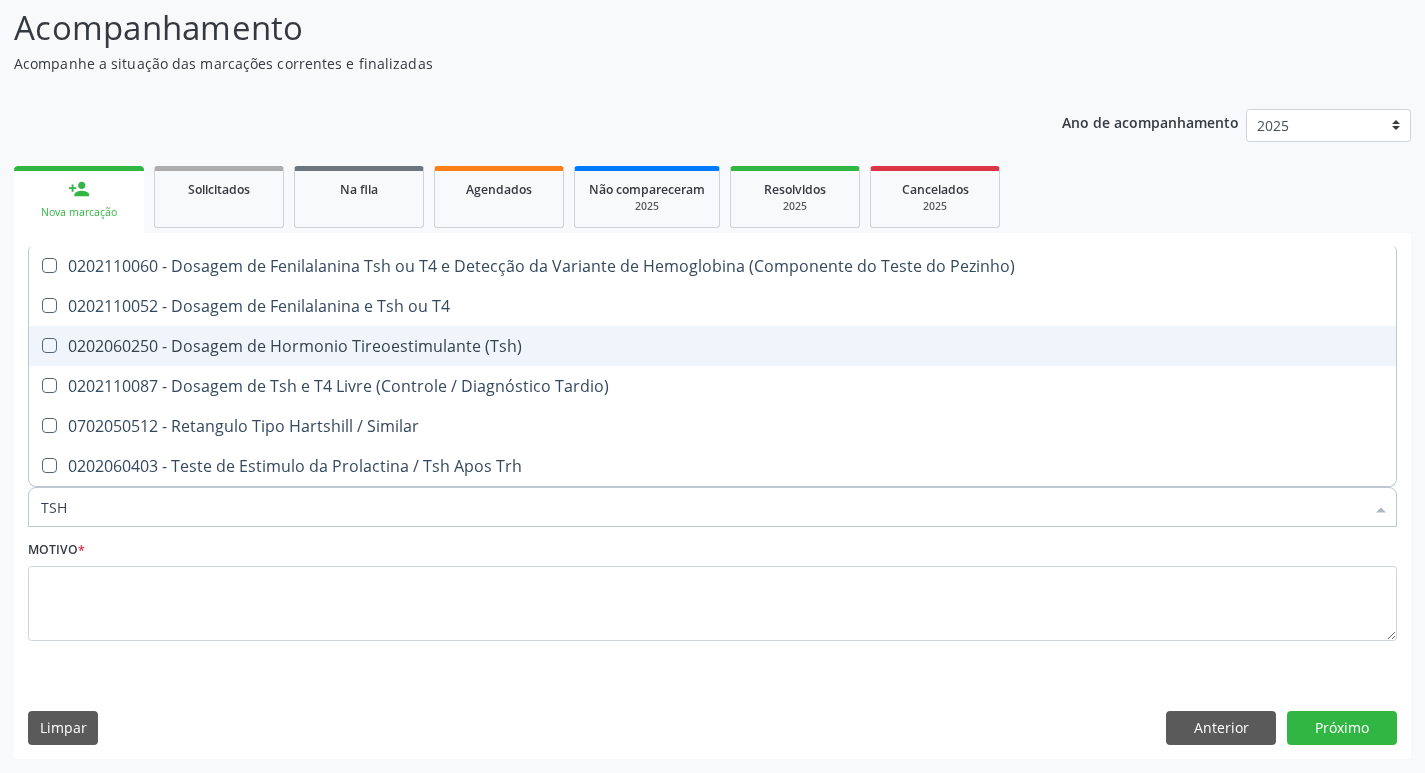 click on "0202060250 - Dosagem de Hormonio Tireoestimulante (Tsh)" at bounding box center (712, 346) 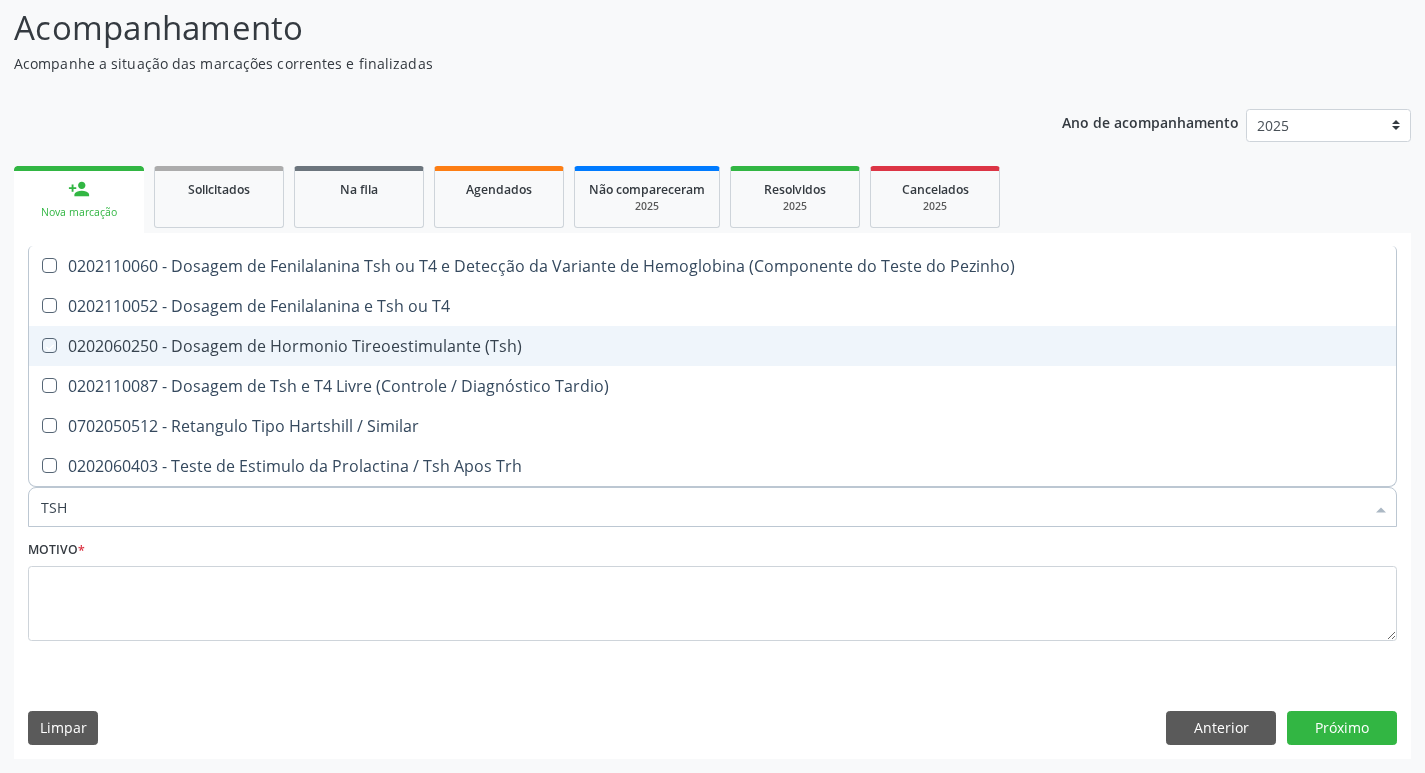 checkbox on "true" 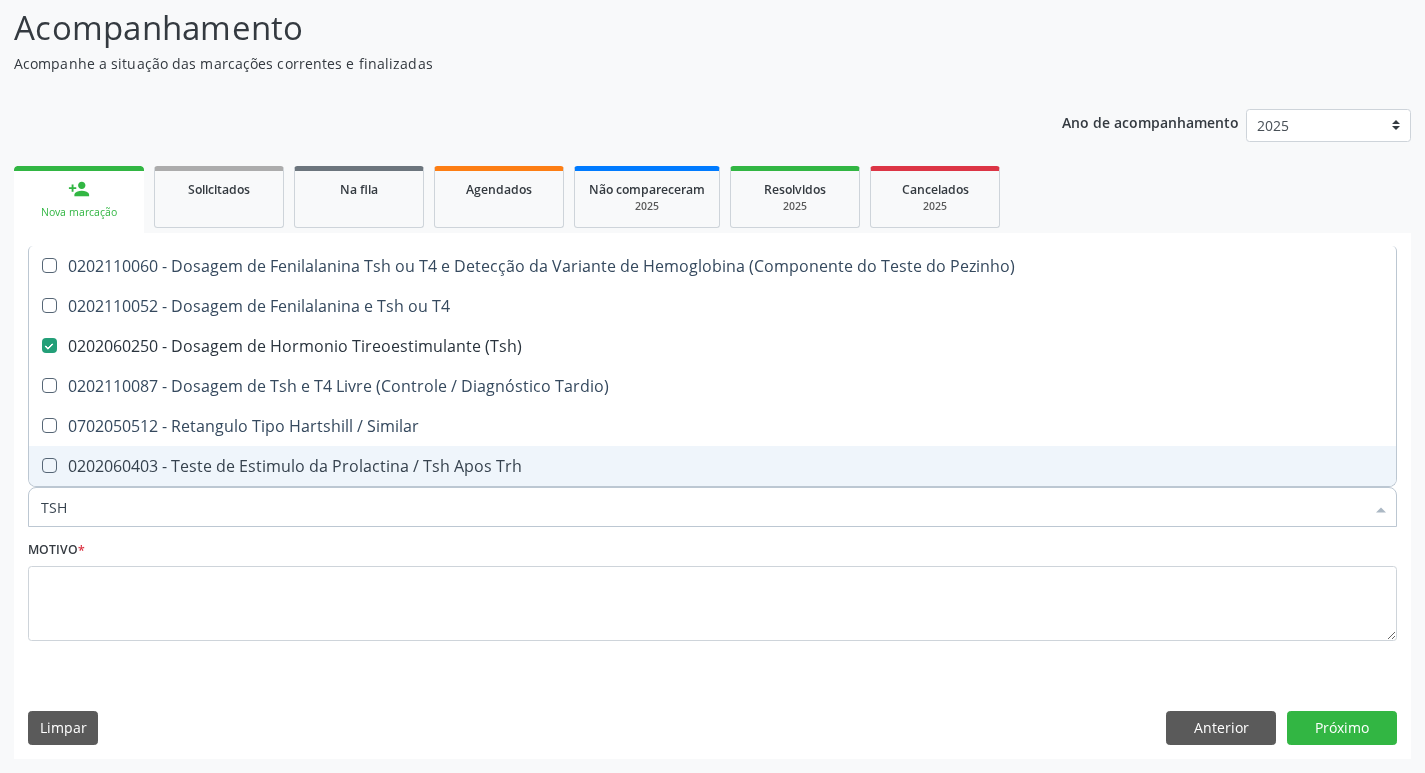 click on "TSH" at bounding box center (702, 507) 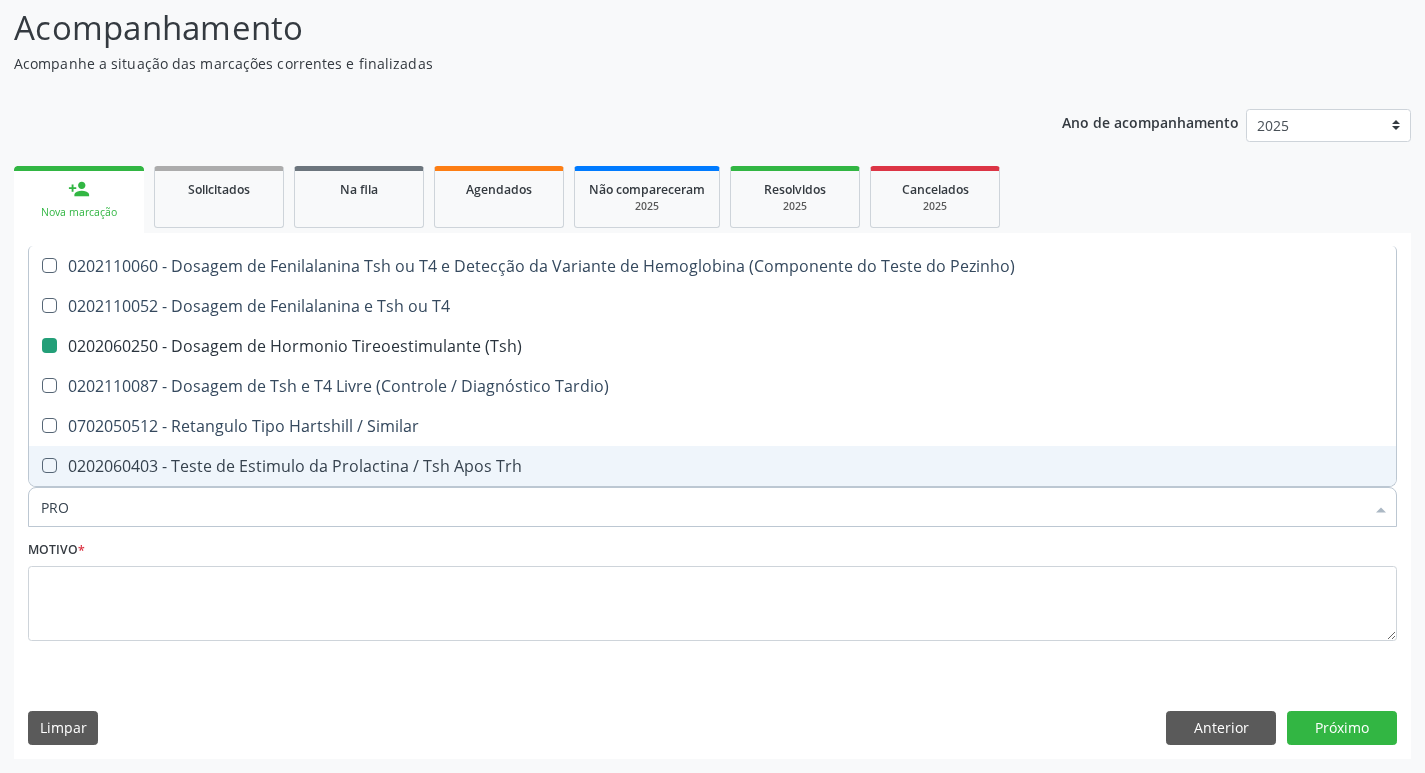 type on "PROT" 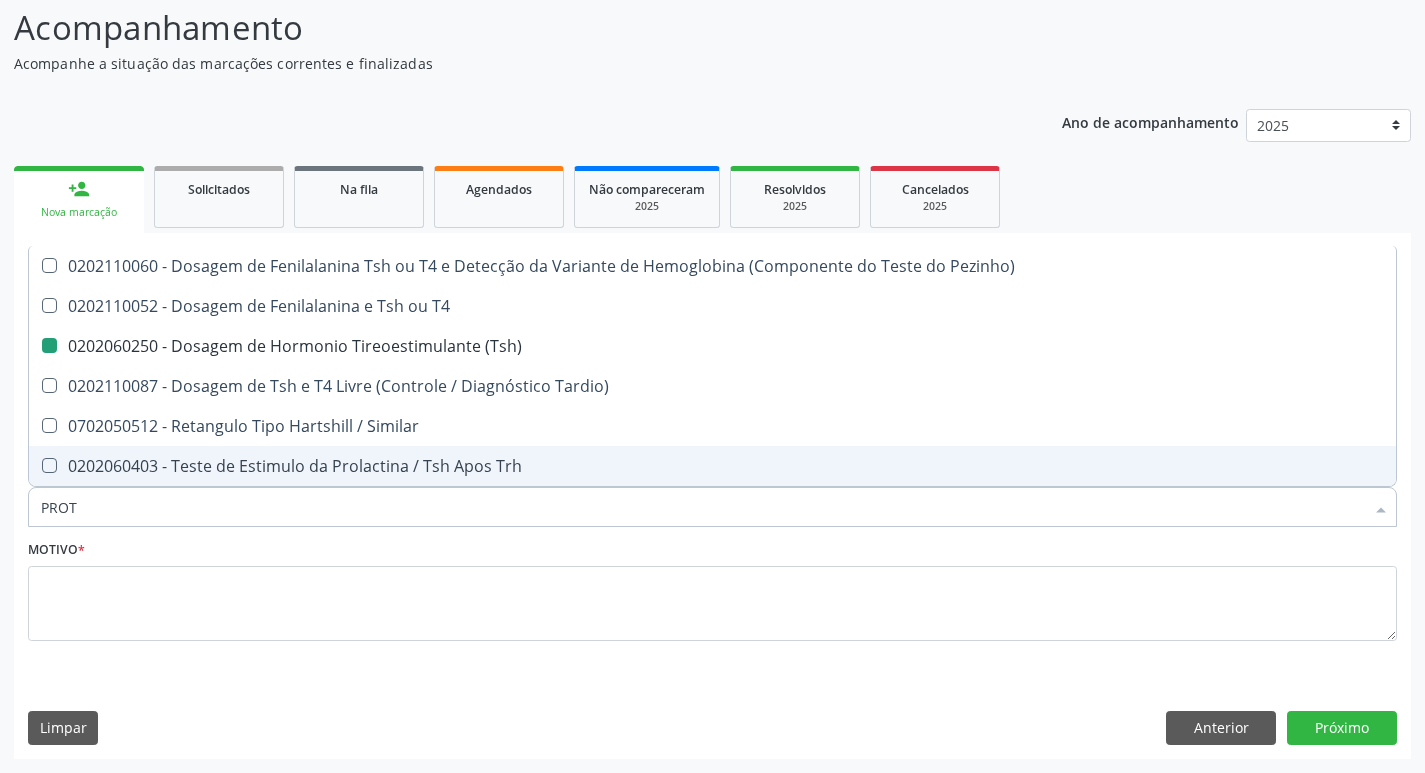 checkbox on "false" 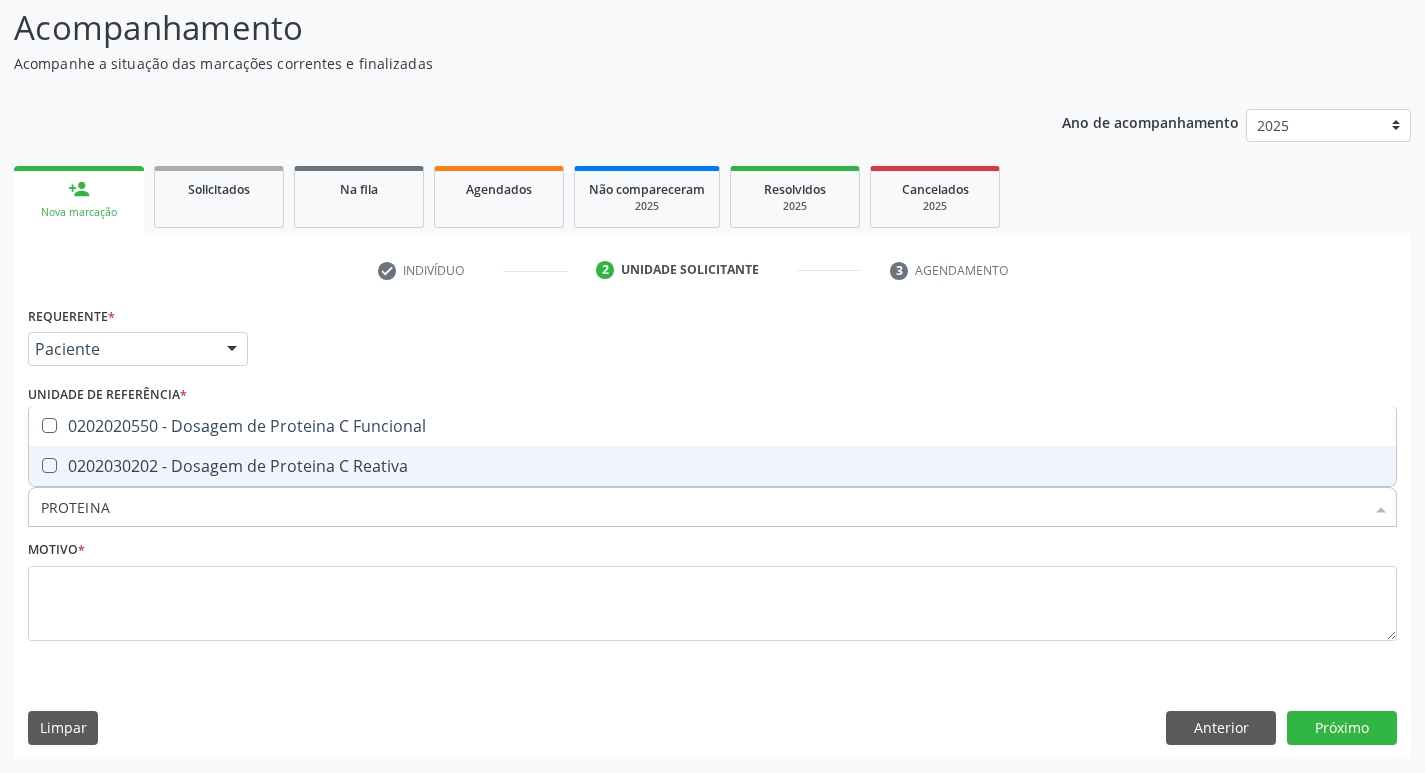 type on "PROTEINA C" 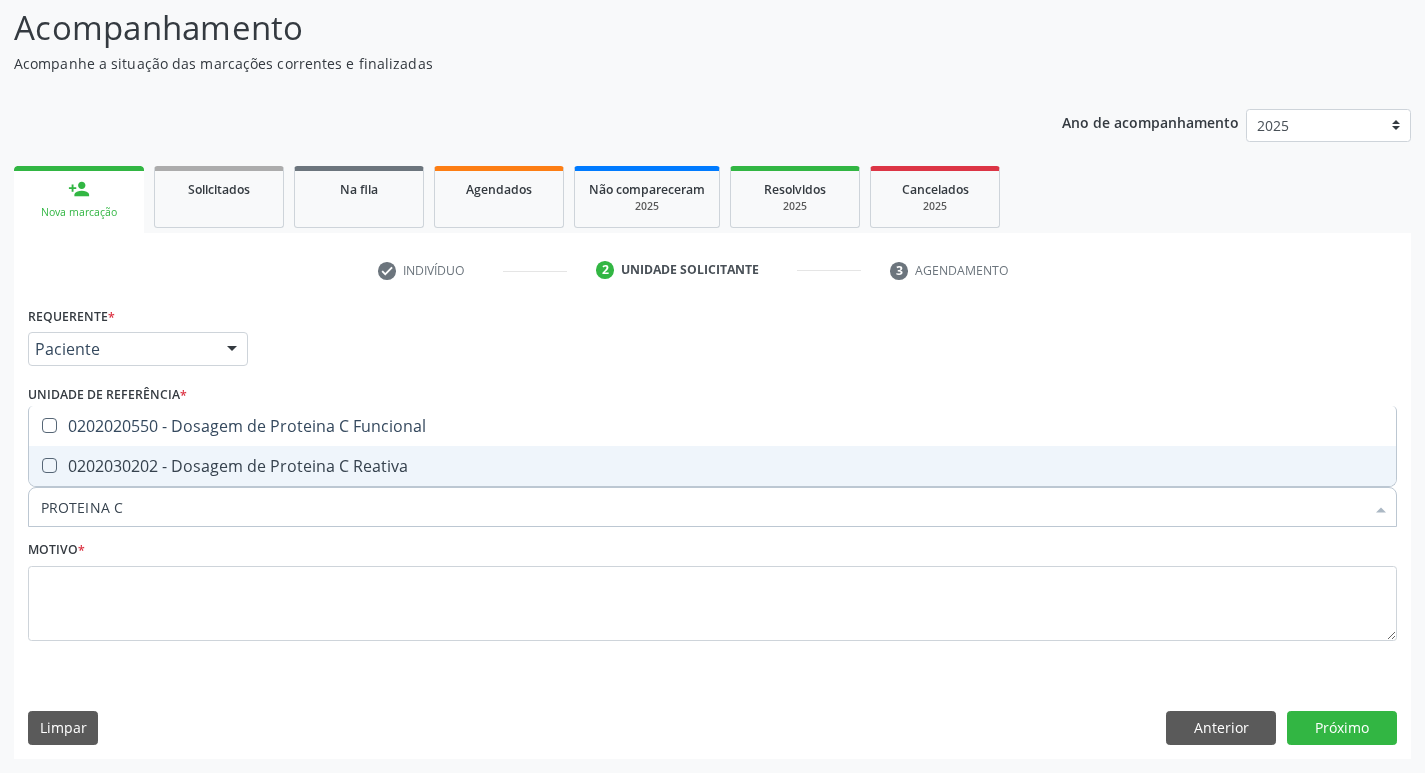 click on "0202030202 - Dosagem de Proteina C Reativa" at bounding box center (712, 466) 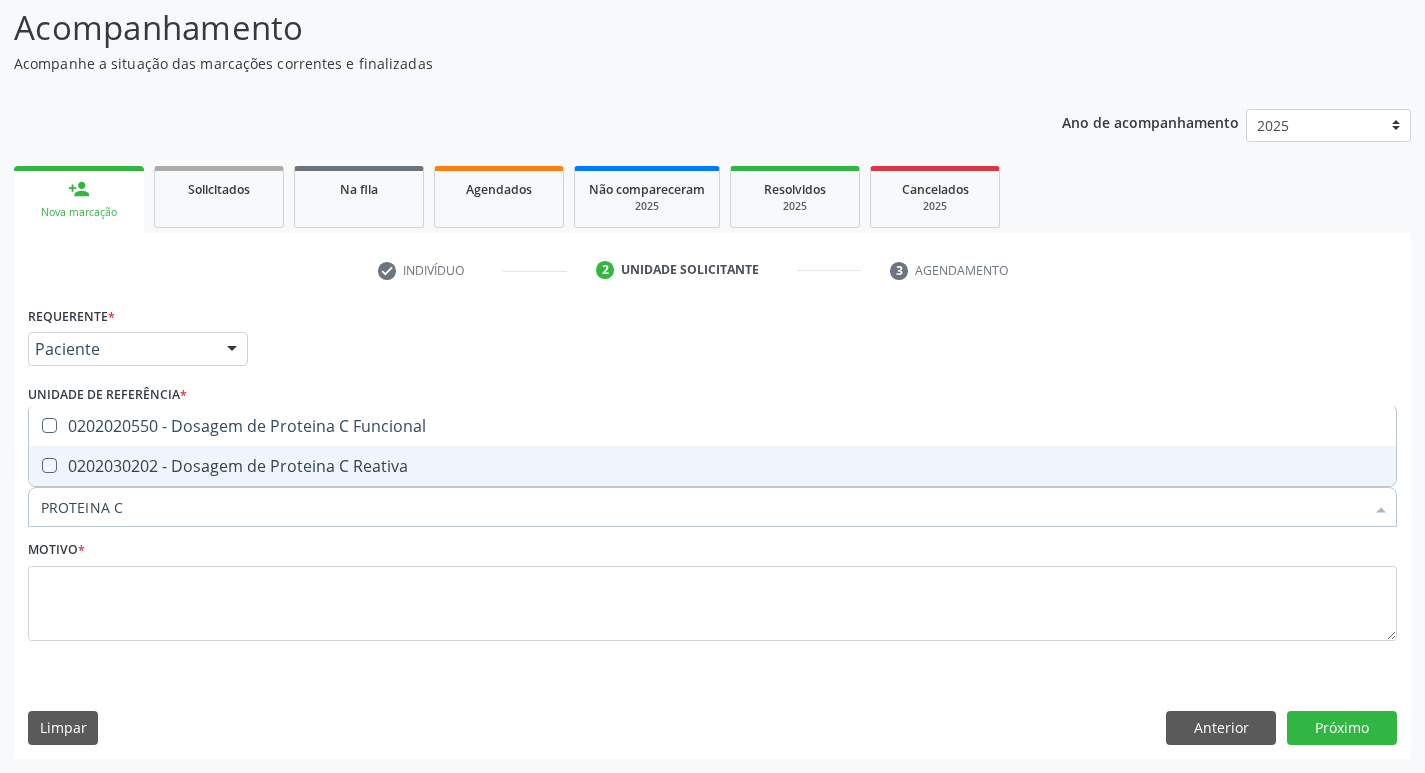 checkbox on "true" 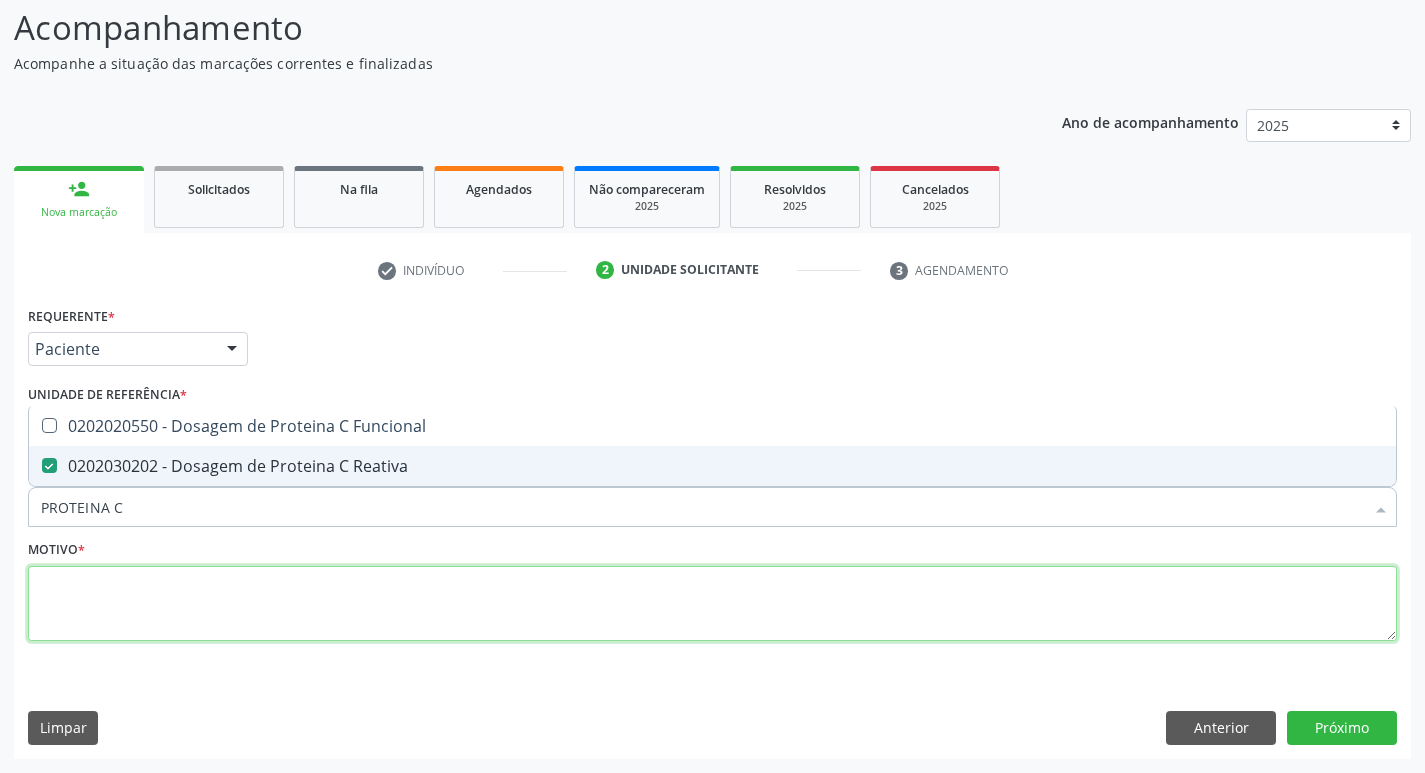 click at bounding box center (712, 604) 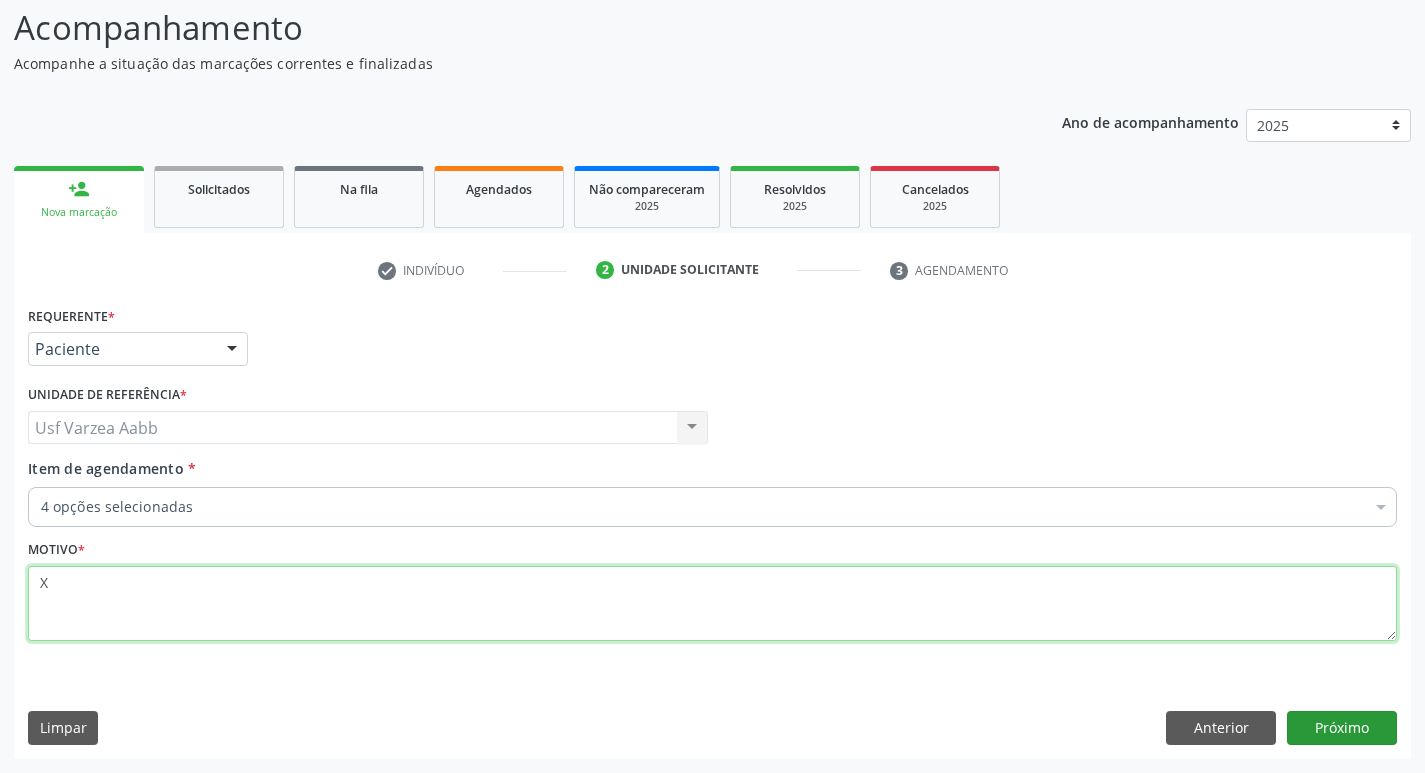 type on "X" 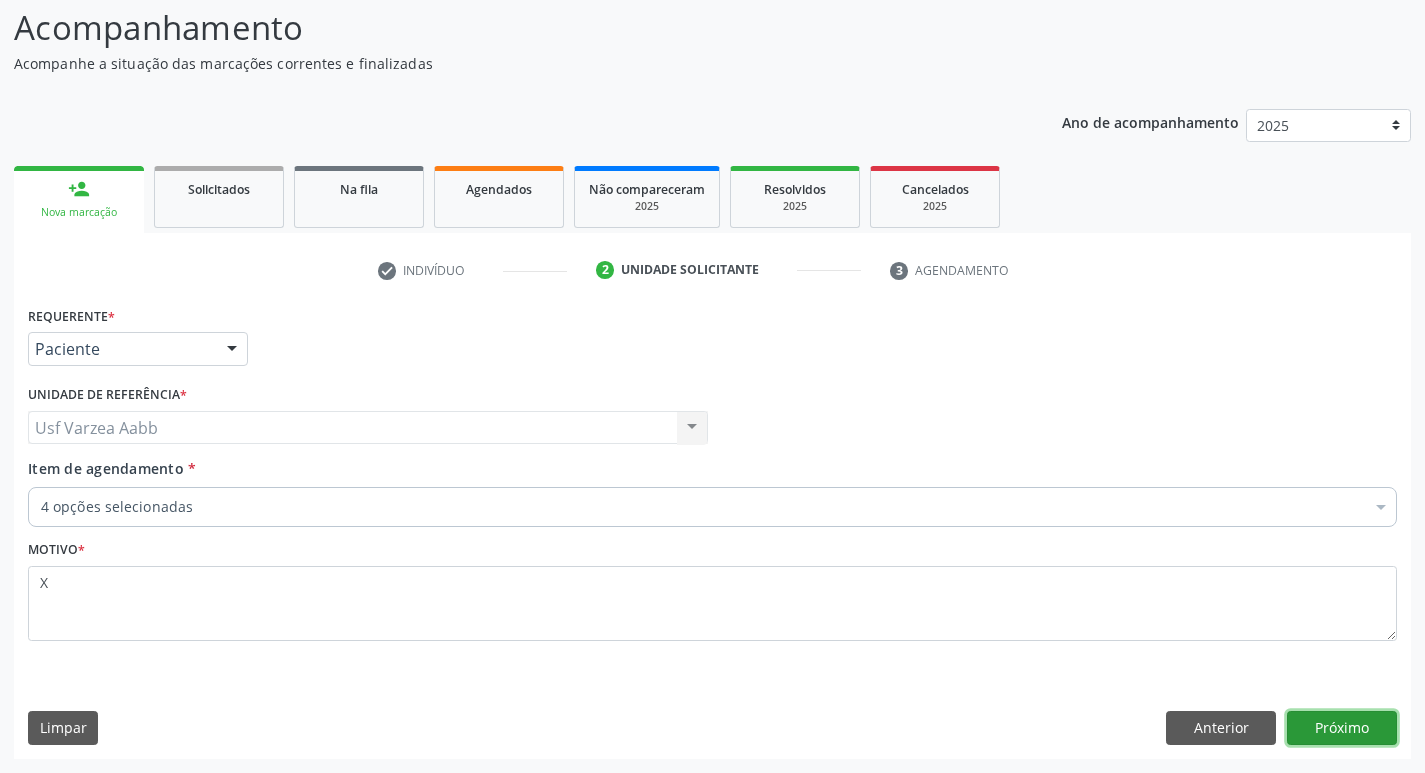 click on "Próximo" at bounding box center (1342, 728) 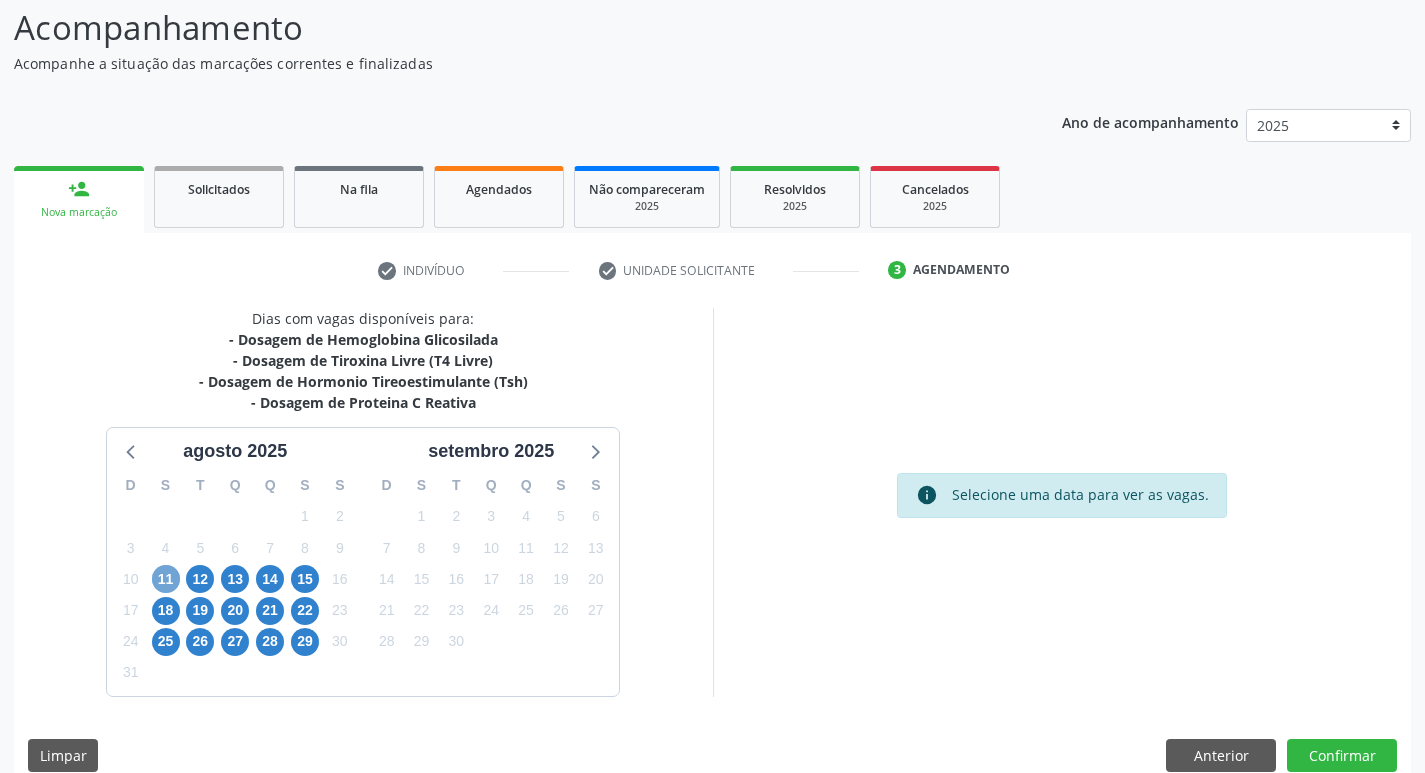 click on "11" at bounding box center [166, 579] 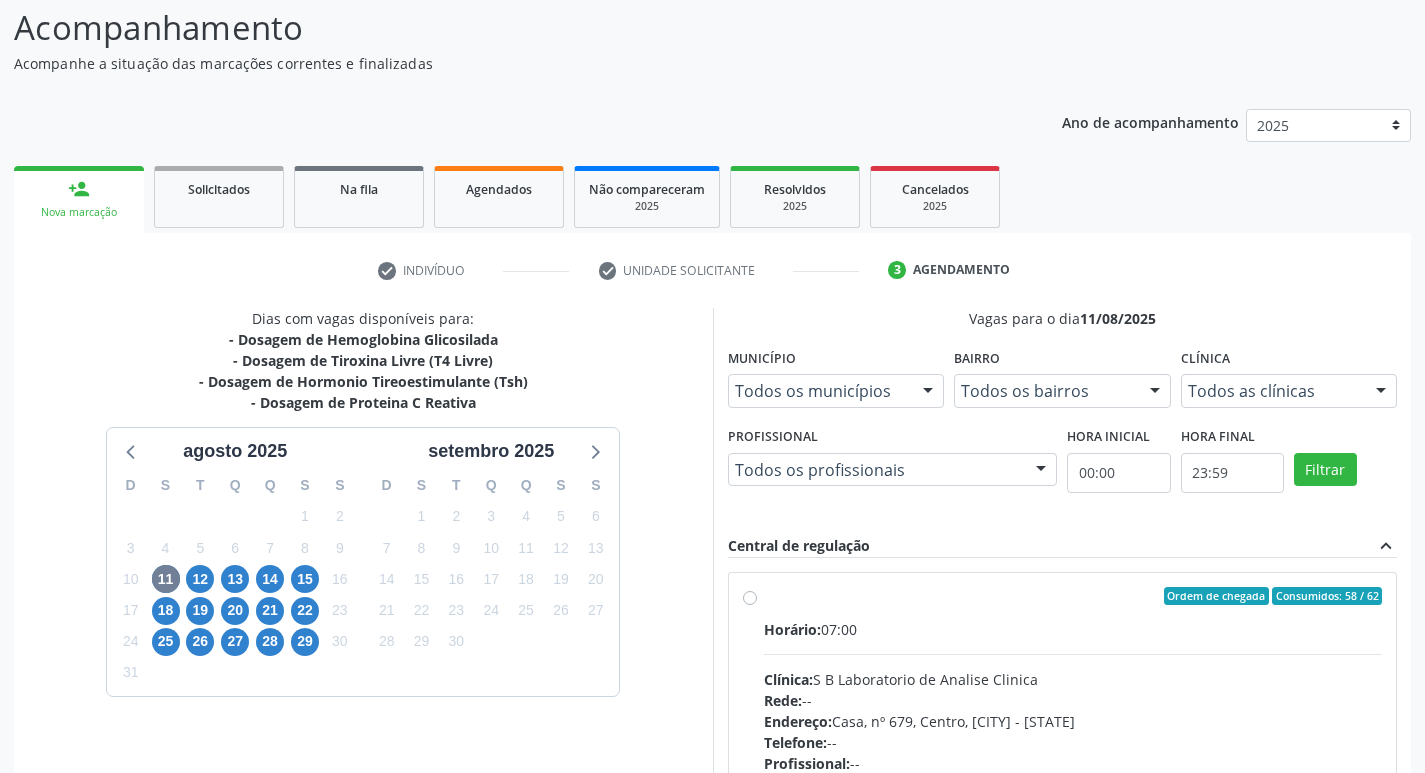 click on "Ordem de chegada
Consumidos: 58 / 62
Horário:   07:00
Clínica:  S B Laboratorio de Analise Clinica
Rede:
--
Endereço:   Casa, nº 679, Centro, Serra Talhada - PE
Telefone:   --
Profissional:
--
Informações adicionais sobre o atendimento
Idade de atendimento:
Sem restrição
Gênero(s) atendido(s):
Sem restrição
Informações adicionais:
--" at bounding box center (1063, 740) 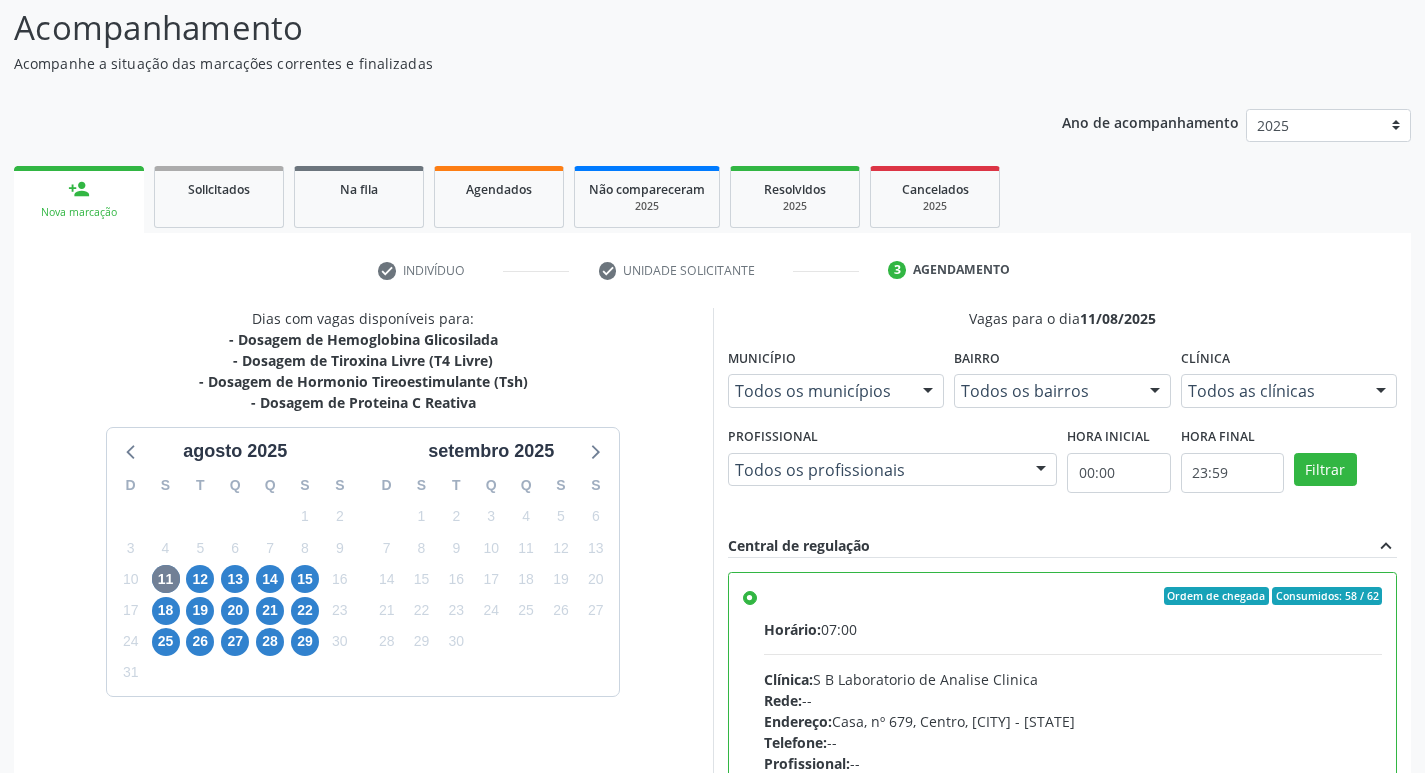 scroll, scrollTop: 422, scrollLeft: 0, axis: vertical 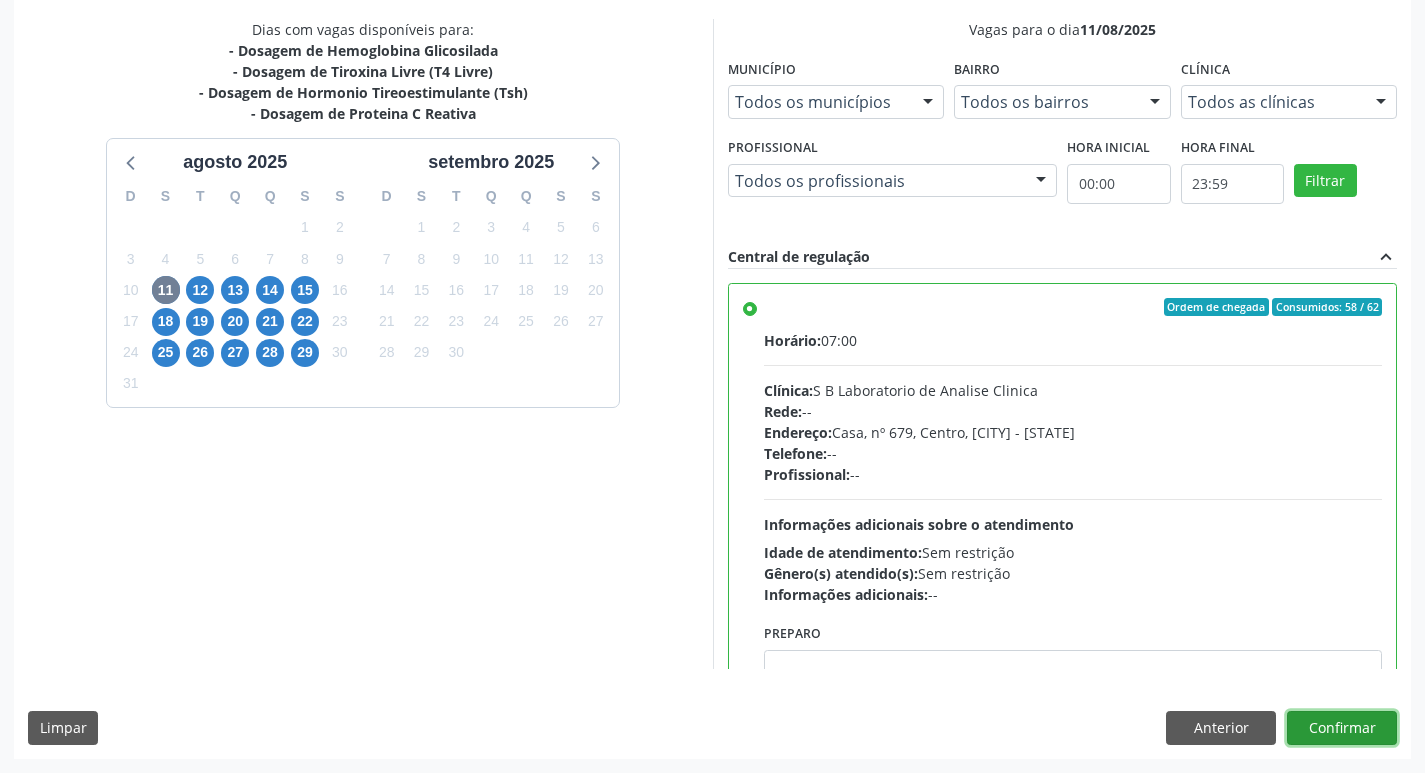 click on "Confirmar" at bounding box center [1342, 728] 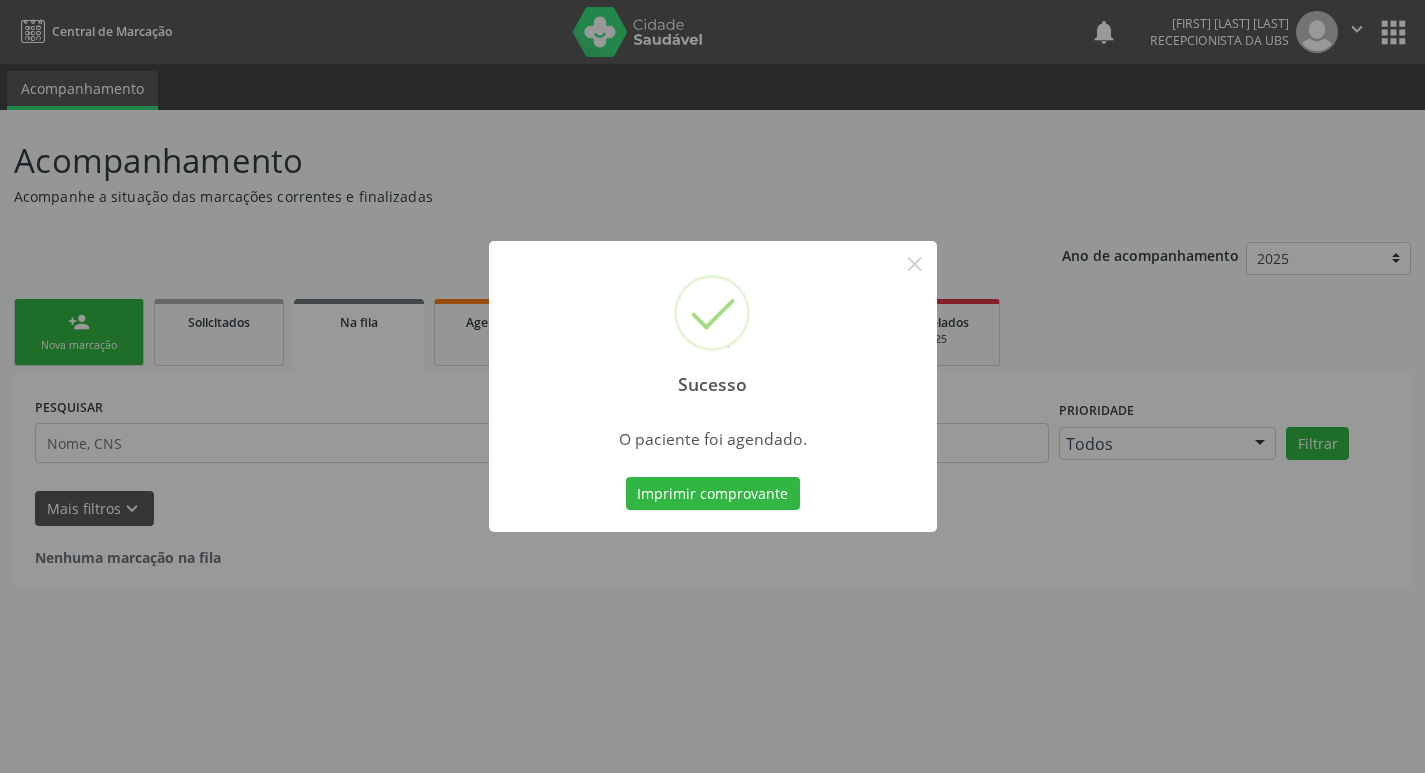 scroll, scrollTop: 0, scrollLeft: 0, axis: both 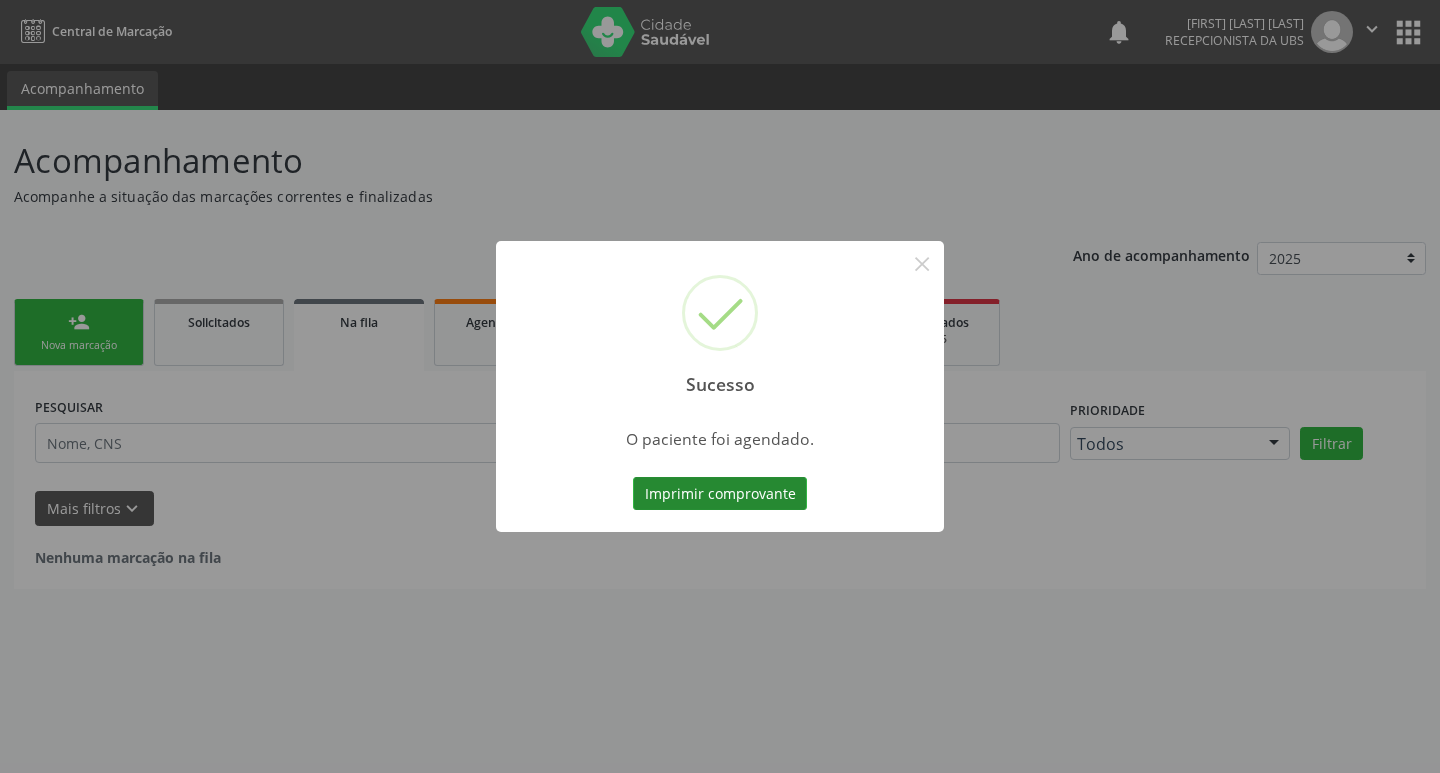 click on "Imprimir comprovante" at bounding box center (720, 494) 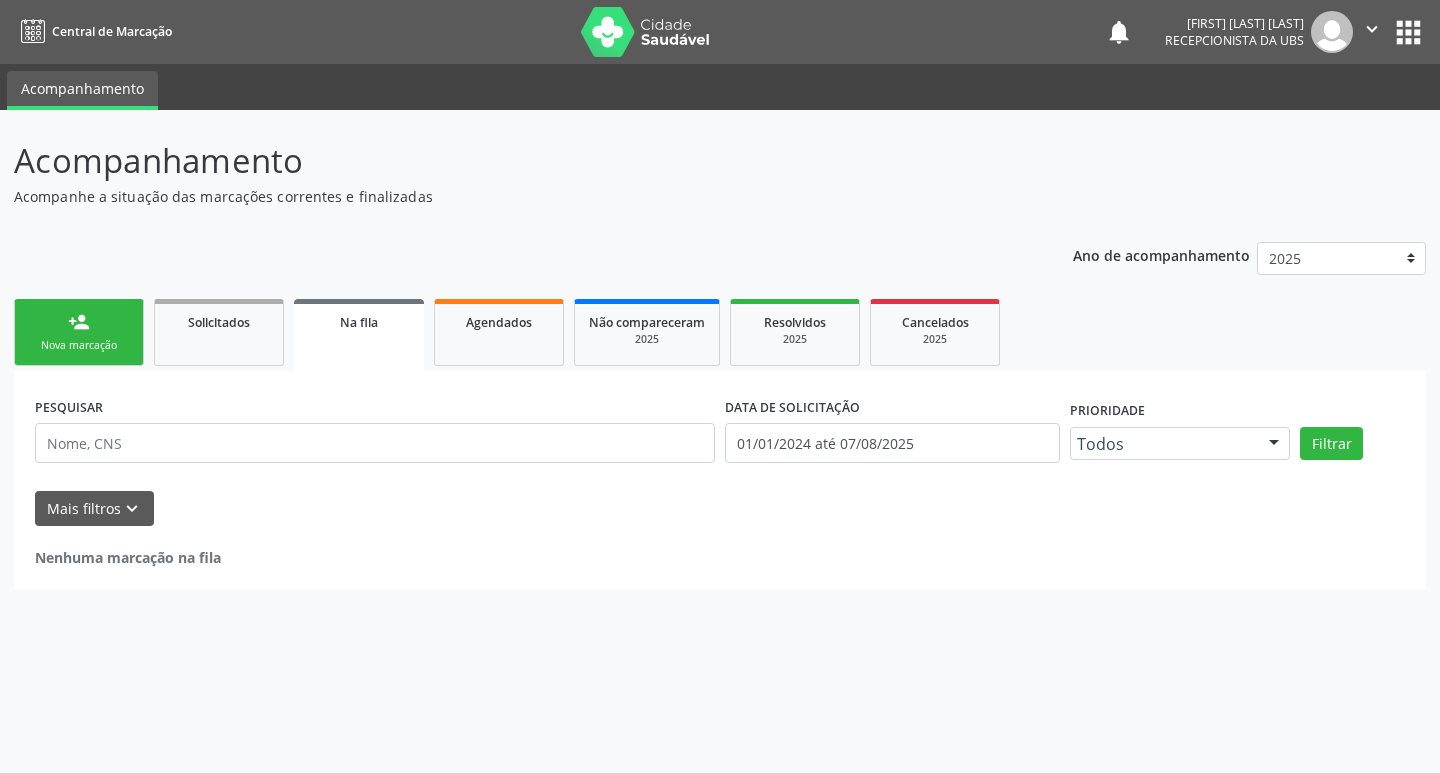 click on "person_add
Nova marcação" at bounding box center [79, 332] 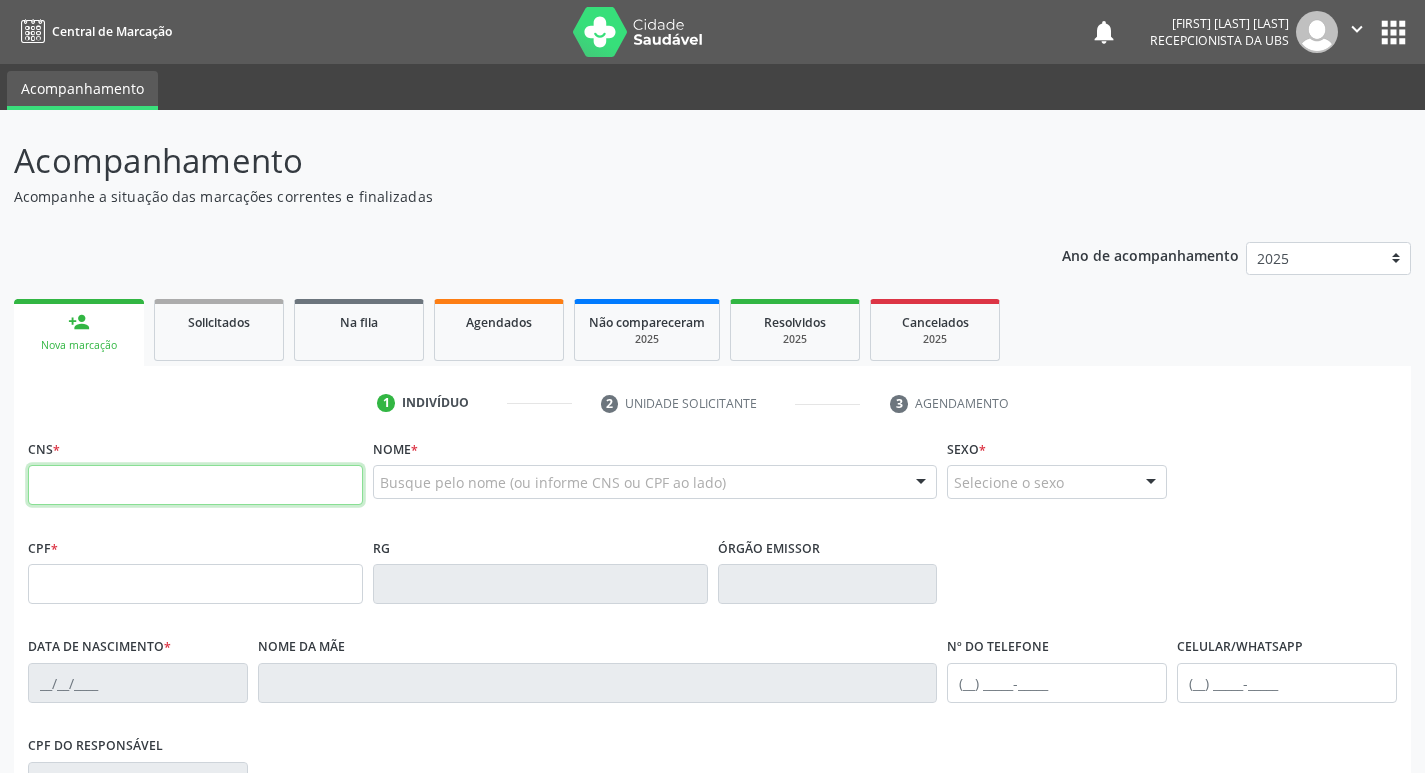 drag, startPoint x: 91, startPoint y: 301, endPoint x: 127, endPoint y: 465, distance: 167.90474 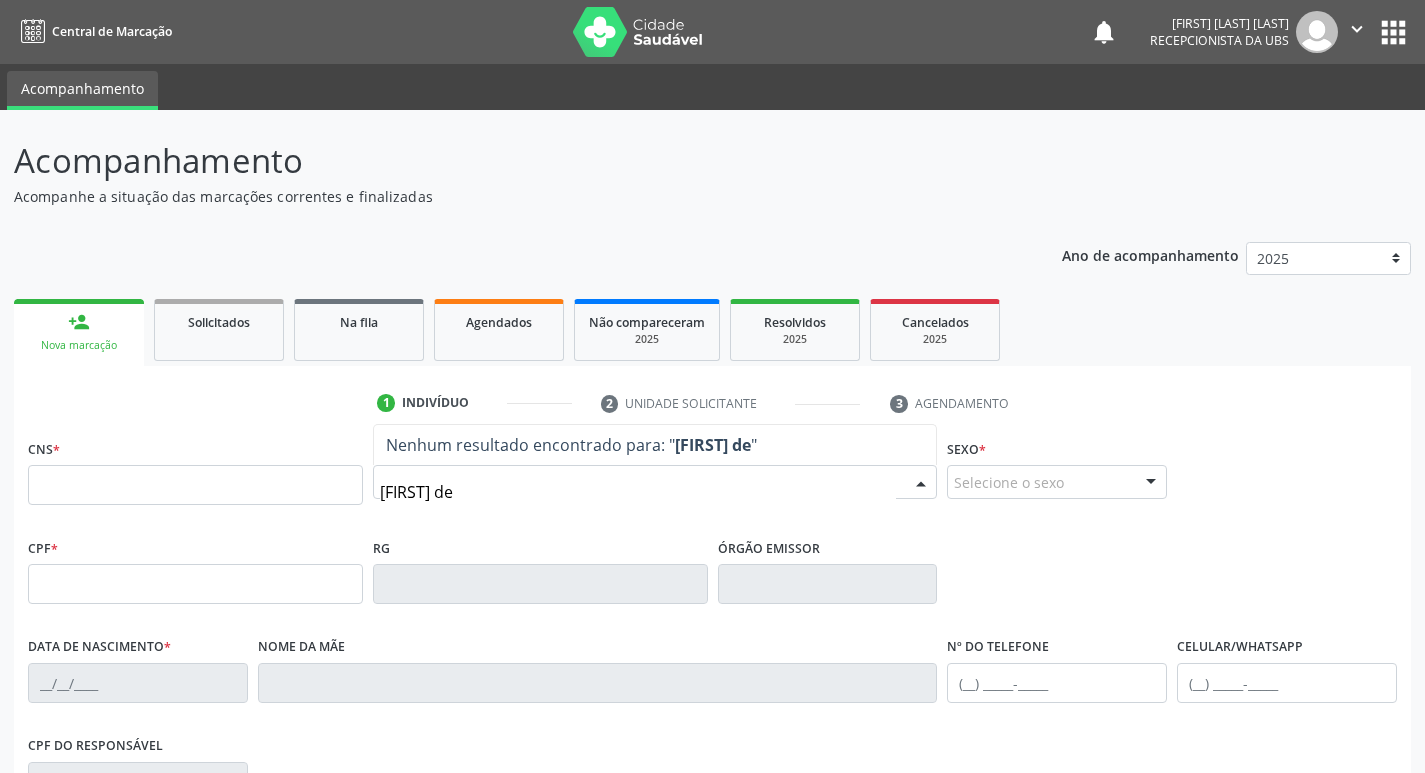 type on "angelita de souza" 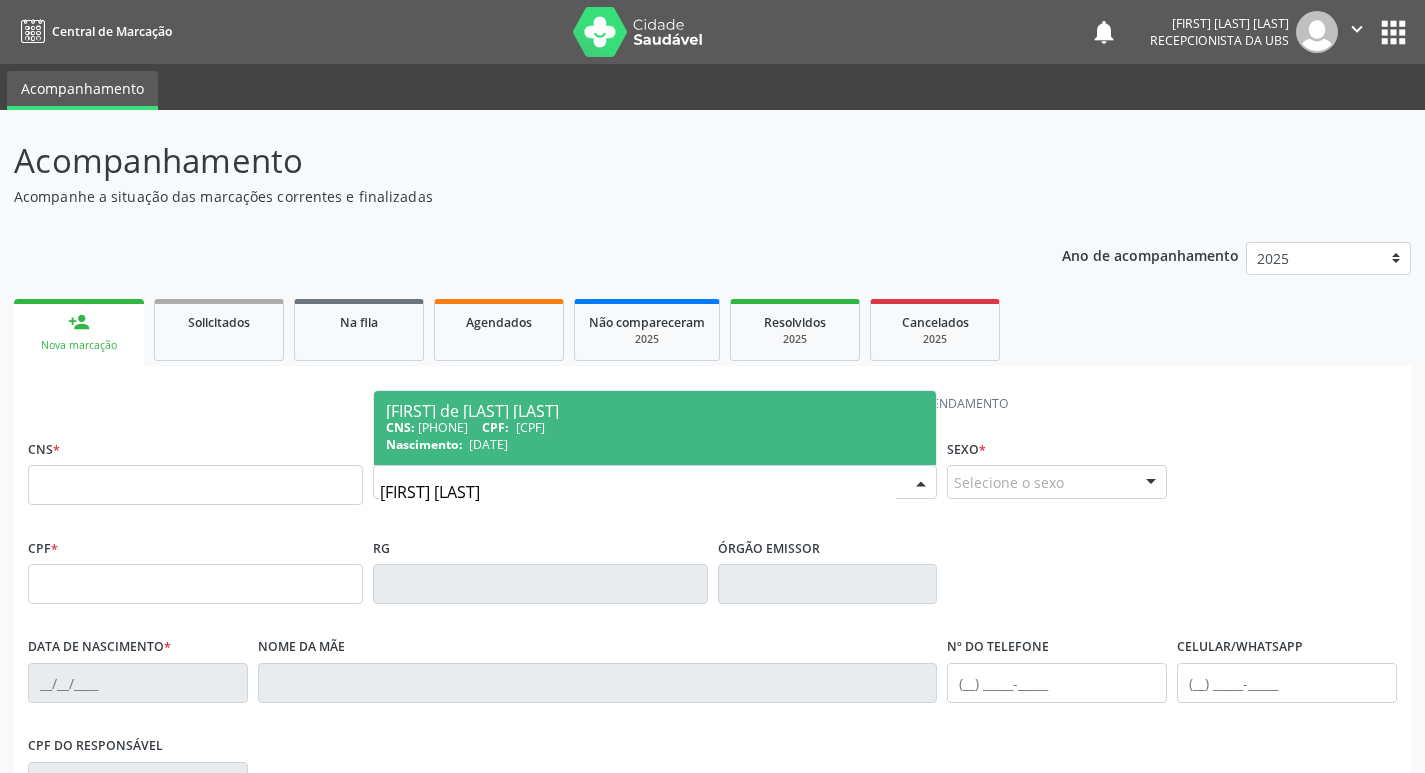 click on "Angelita de Souza e Silva" at bounding box center [655, 411] 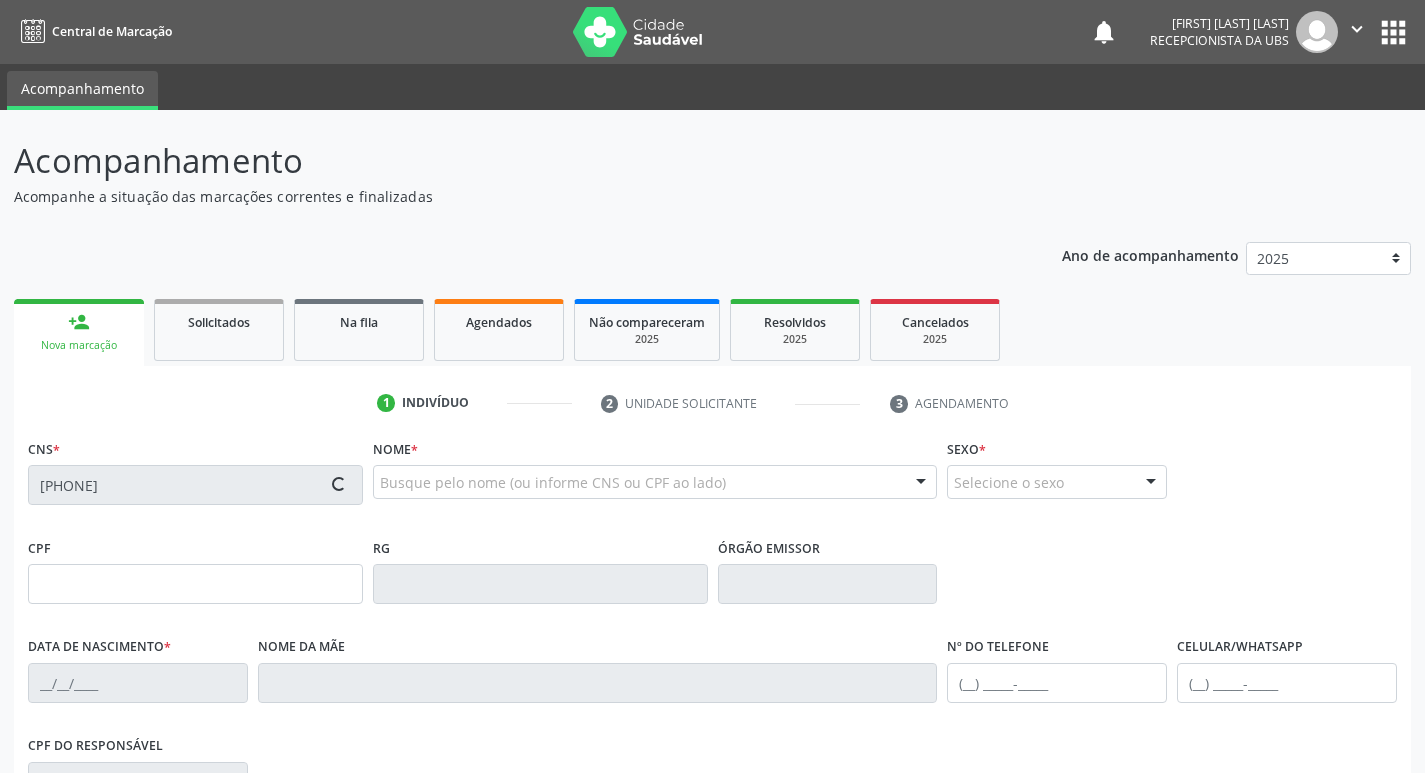 type on "869.375.704-06" 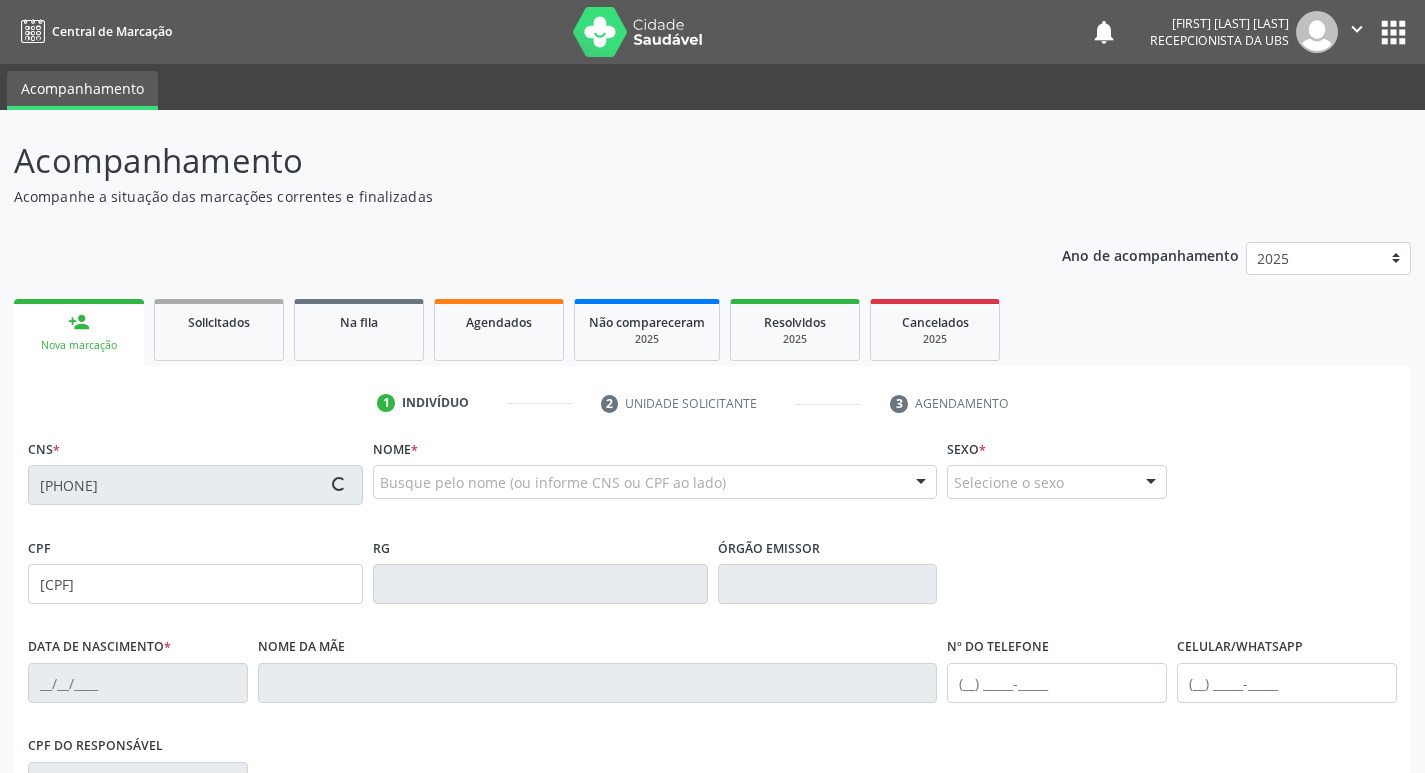 type on "01/04/1961" 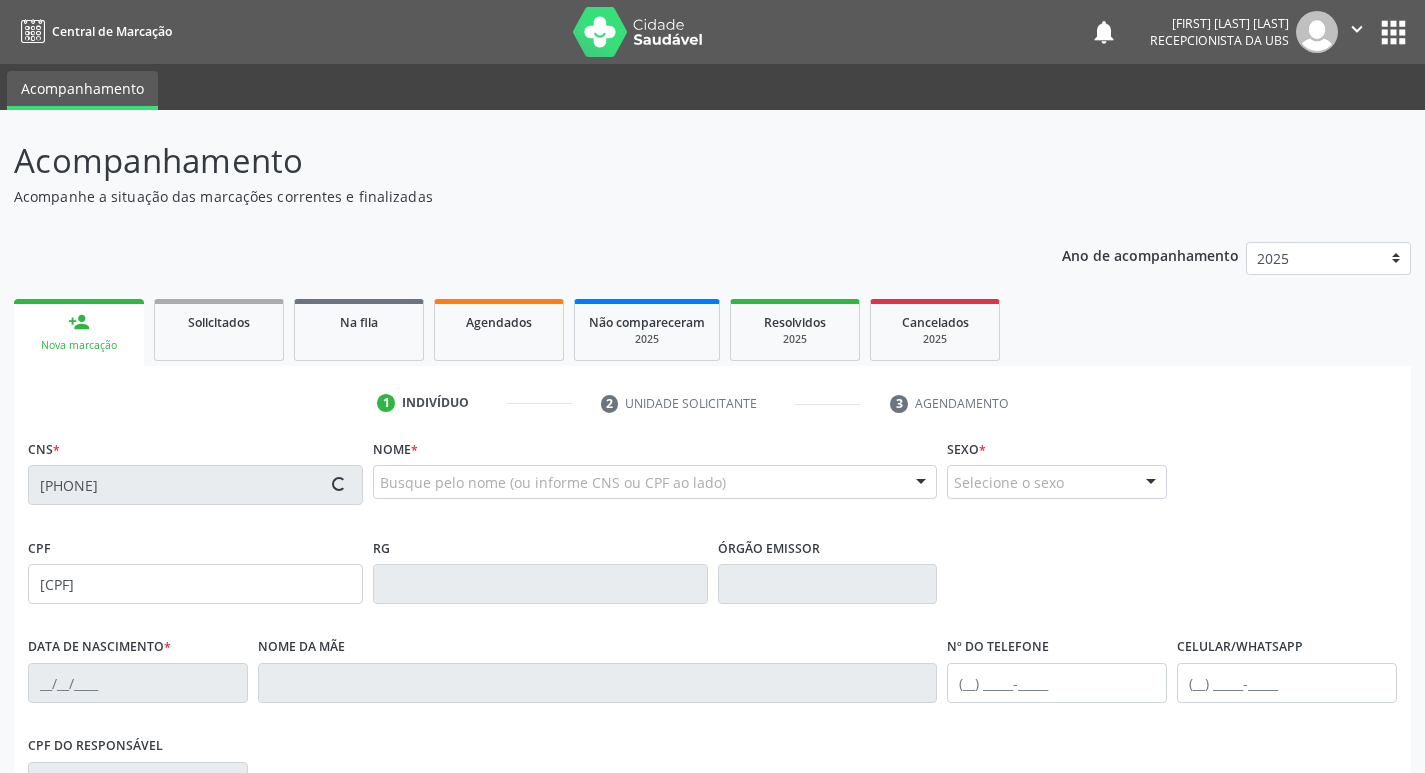 type on "(87) 99947-3085" 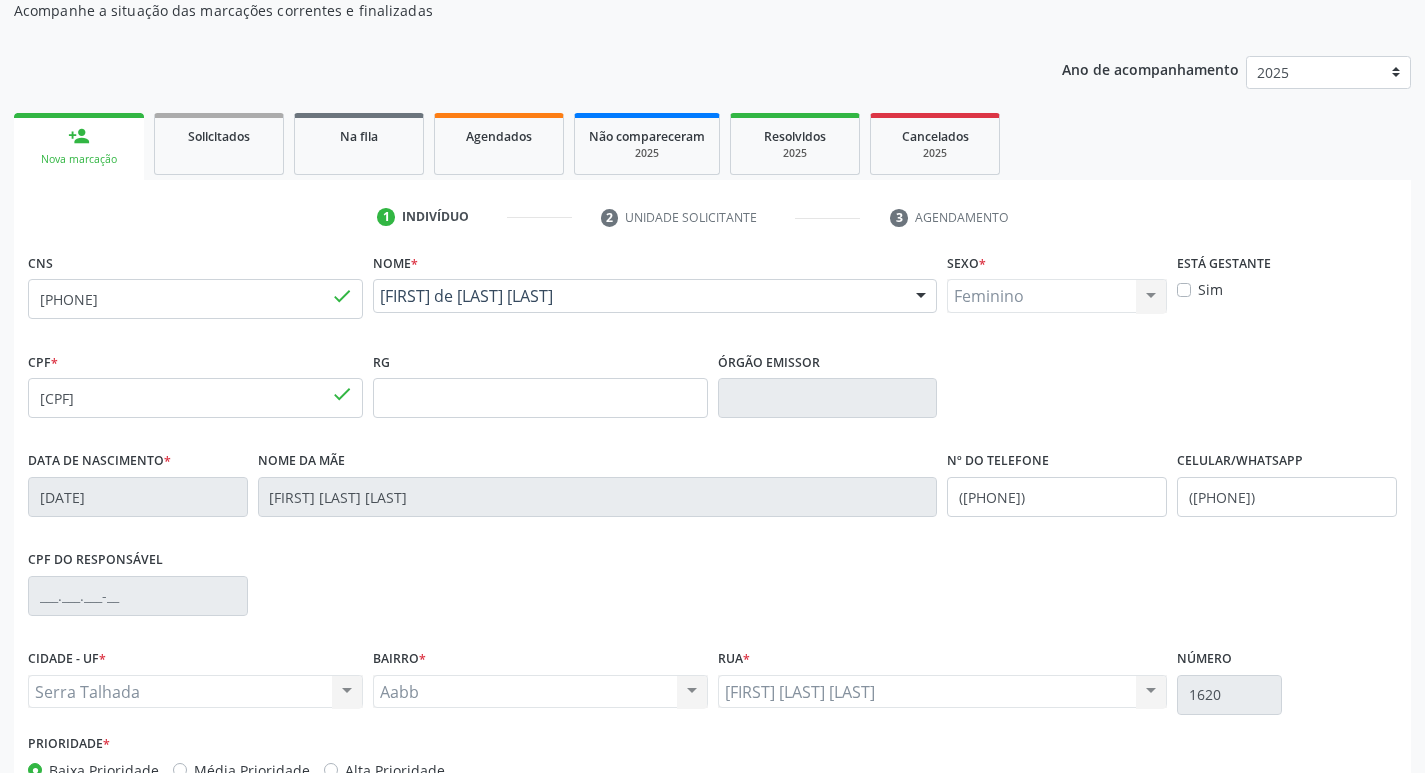 scroll, scrollTop: 200, scrollLeft: 0, axis: vertical 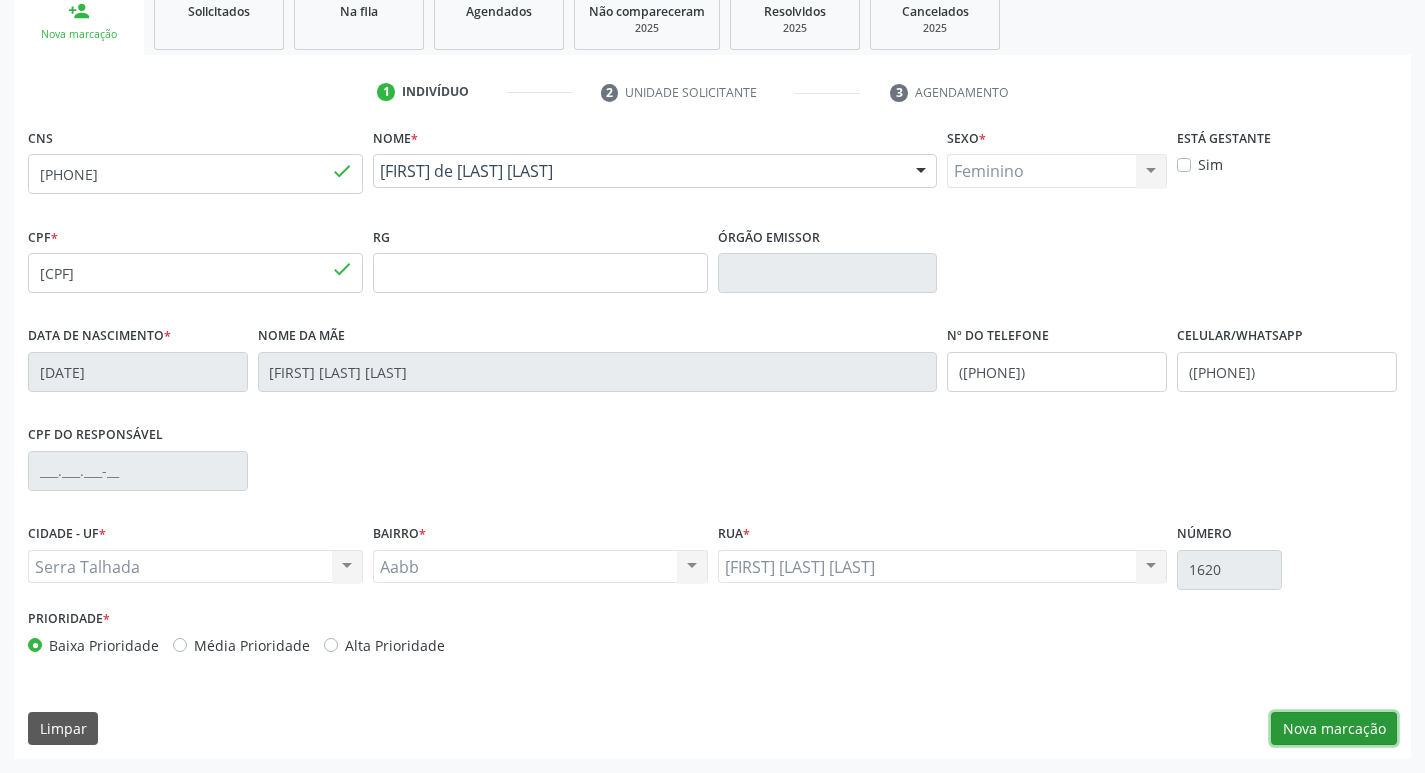 click on "Nova marcação" at bounding box center (1334, 729) 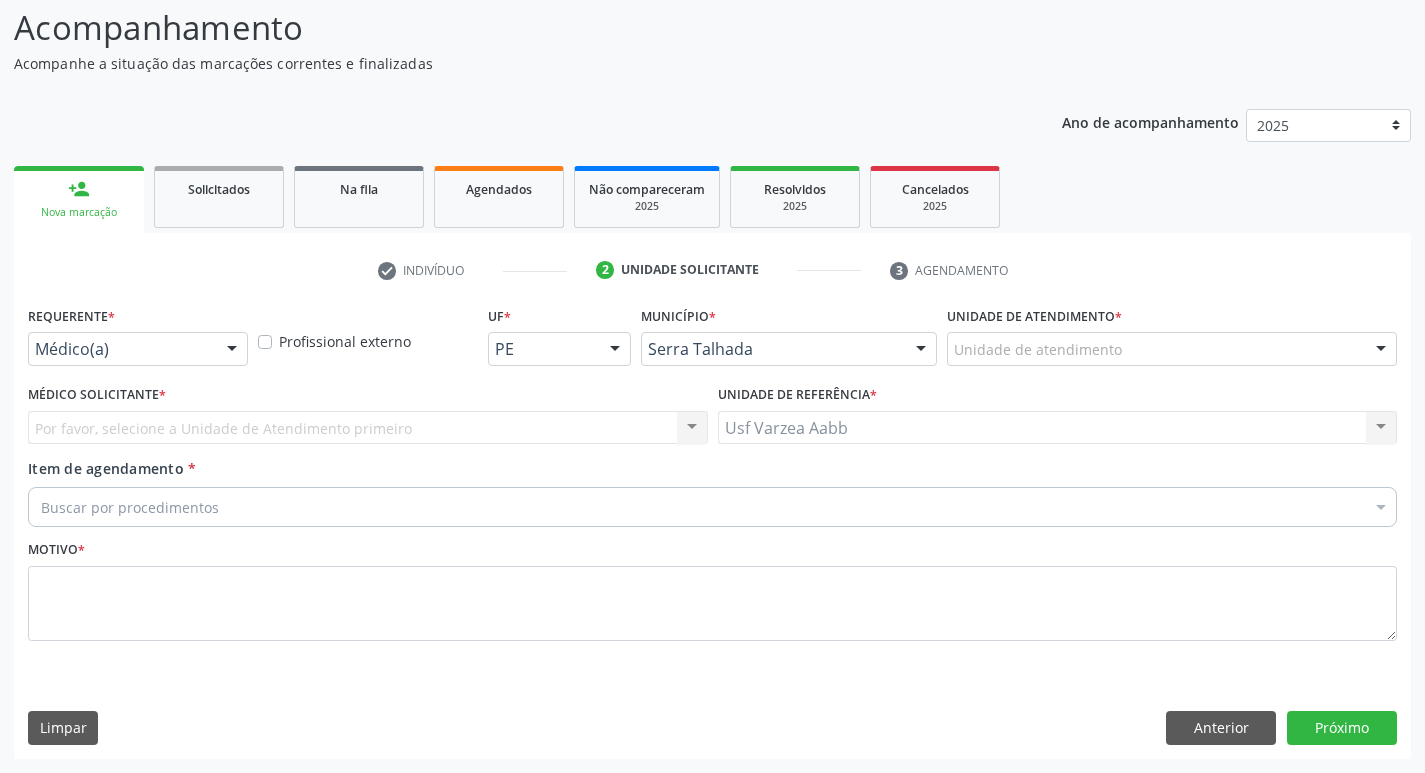 scroll, scrollTop: 133, scrollLeft: 0, axis: vertical 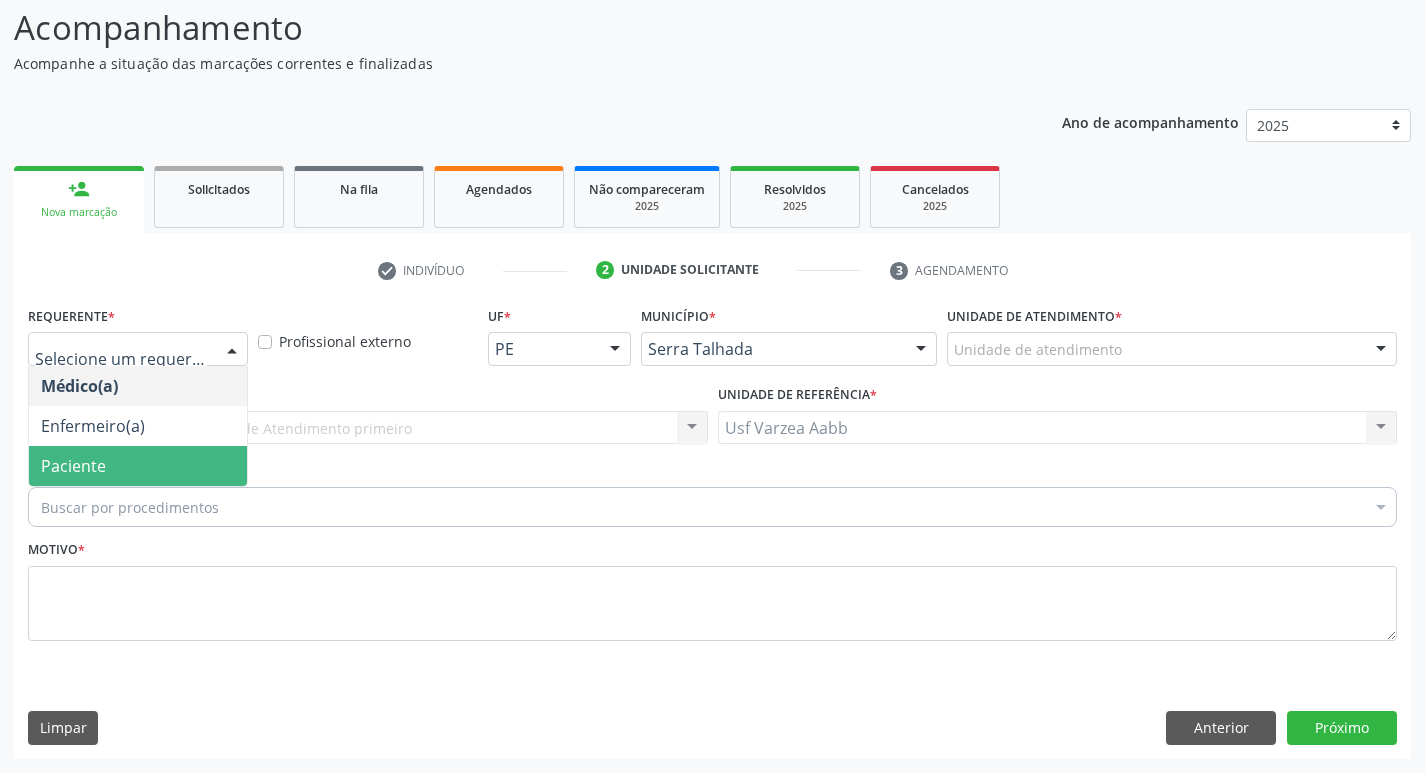 click on "Paciente" at bounding box center (138, 466) 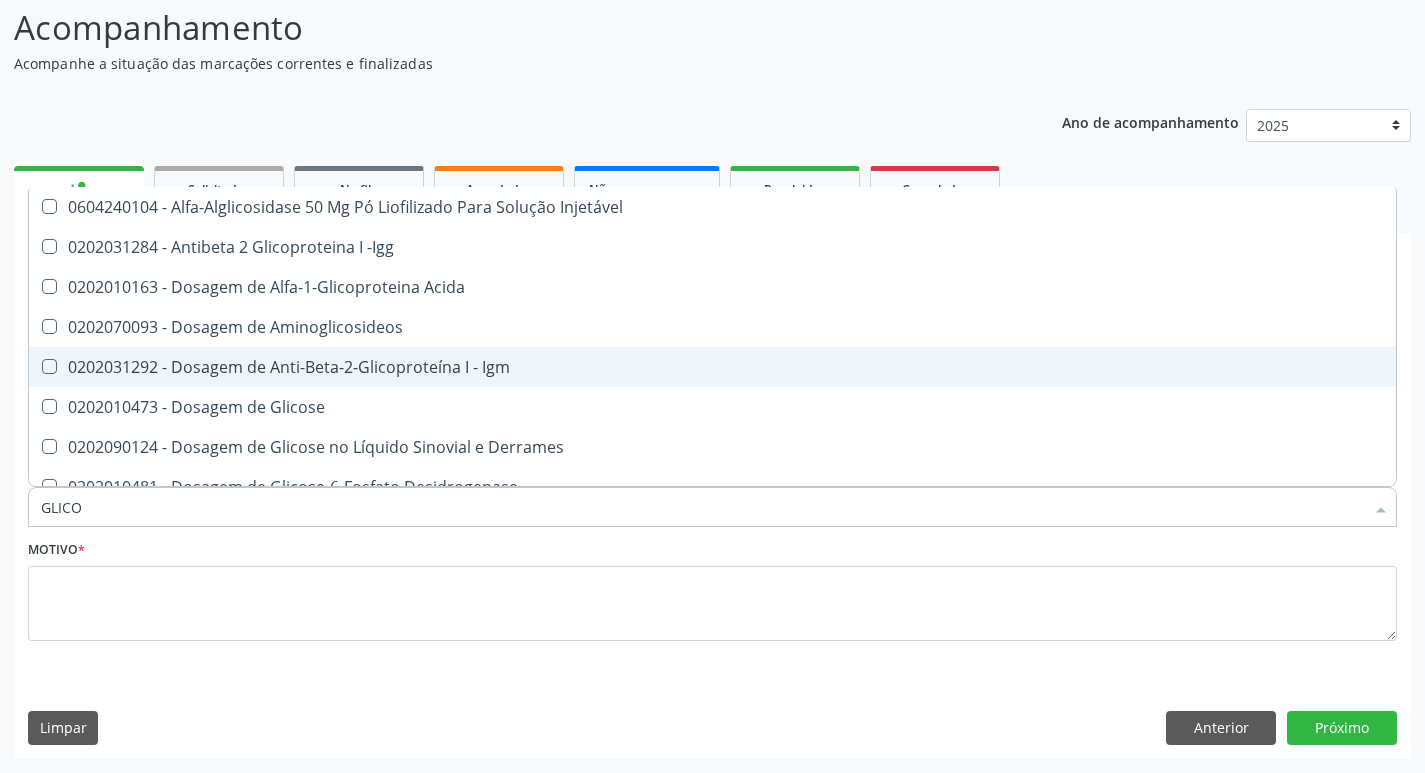 type on "GLICOS" 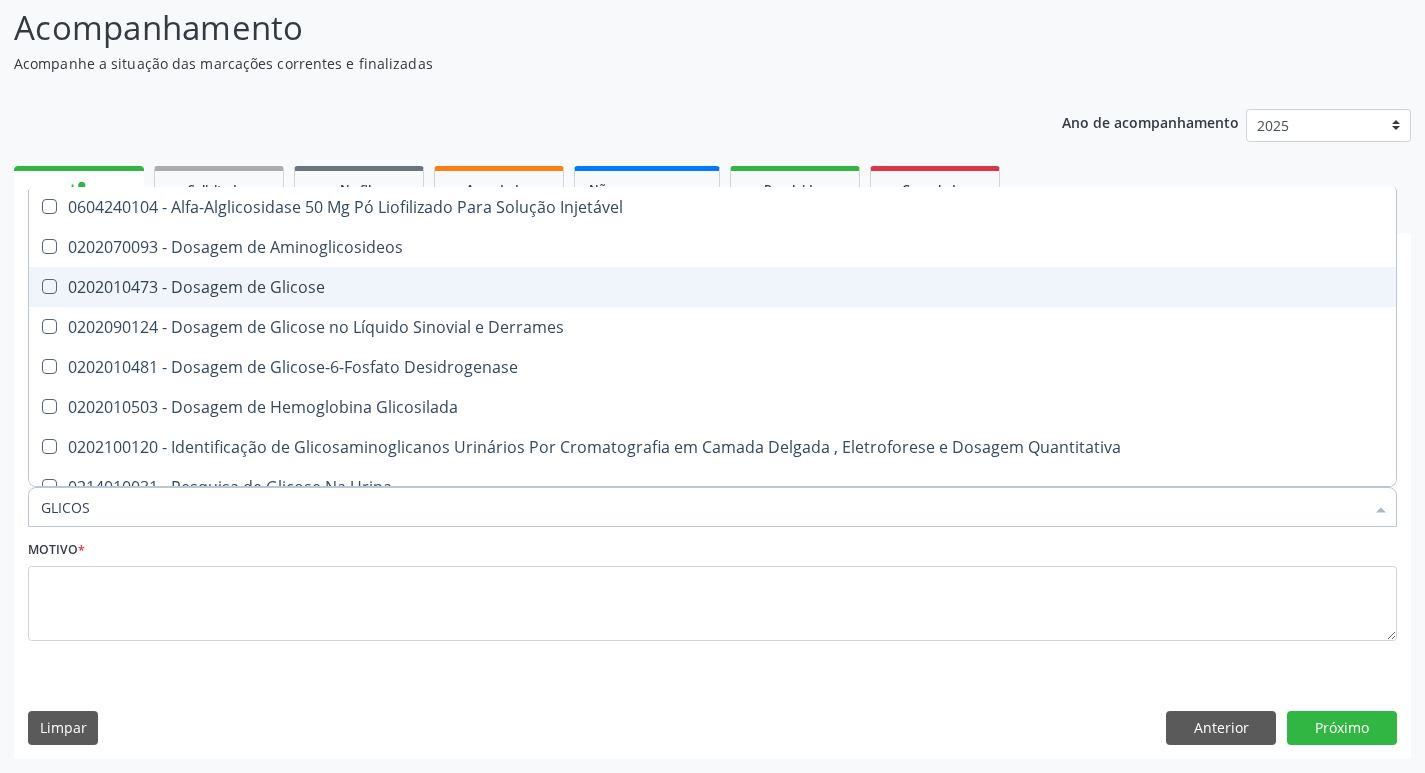 click on "0202010473 - Dosagem de Glicose" at bounding box center [712, 287] 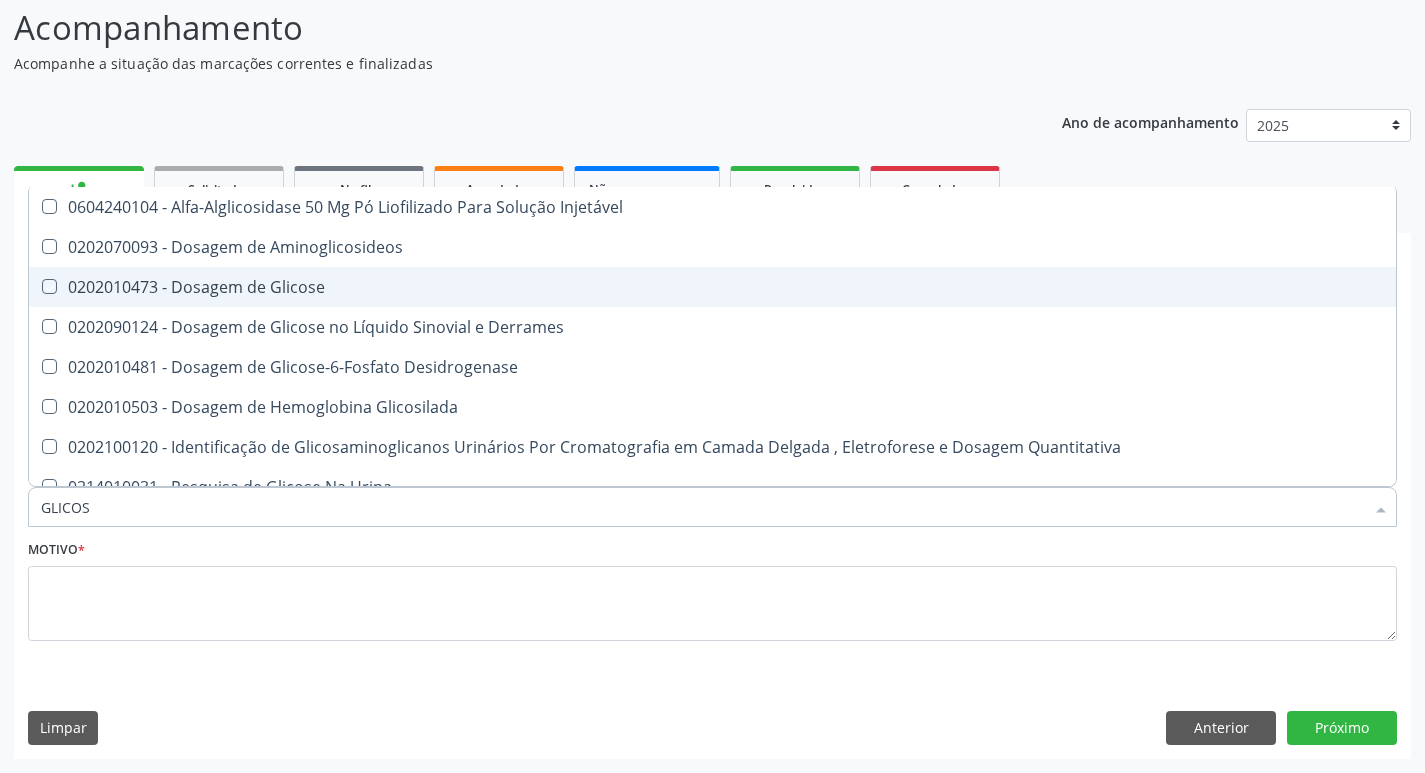 checkbox on "true" 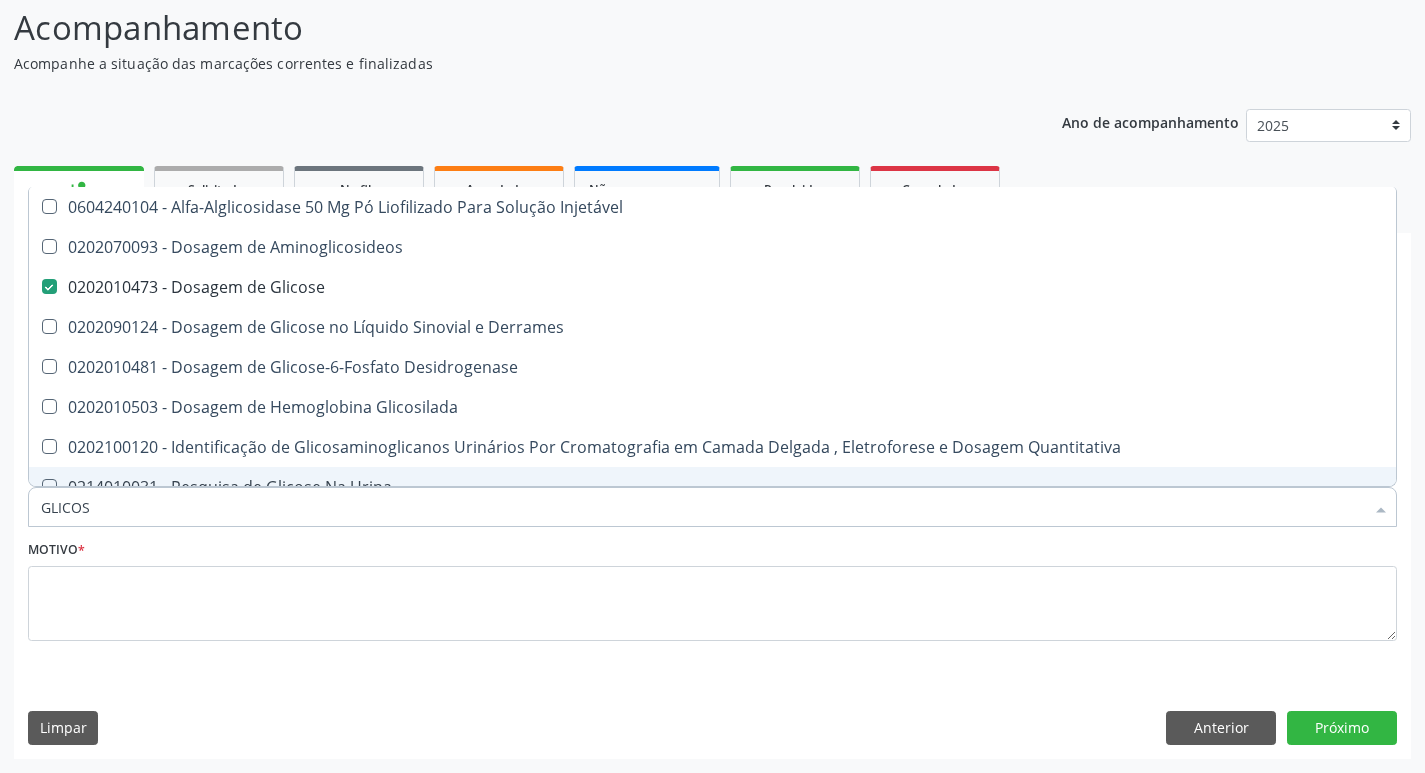 click on "GLICOS" at bounding box center (702, 507) 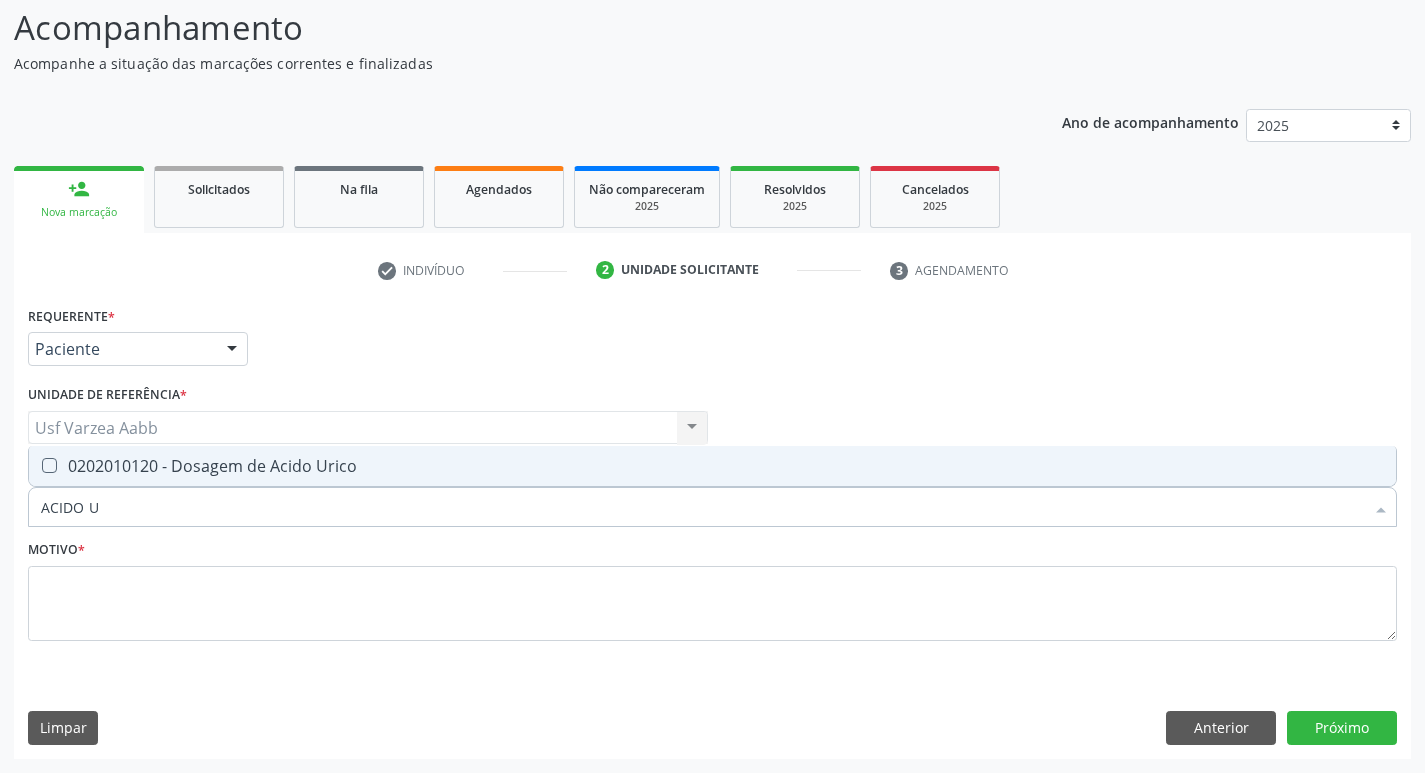 type on "ACIDO UR" 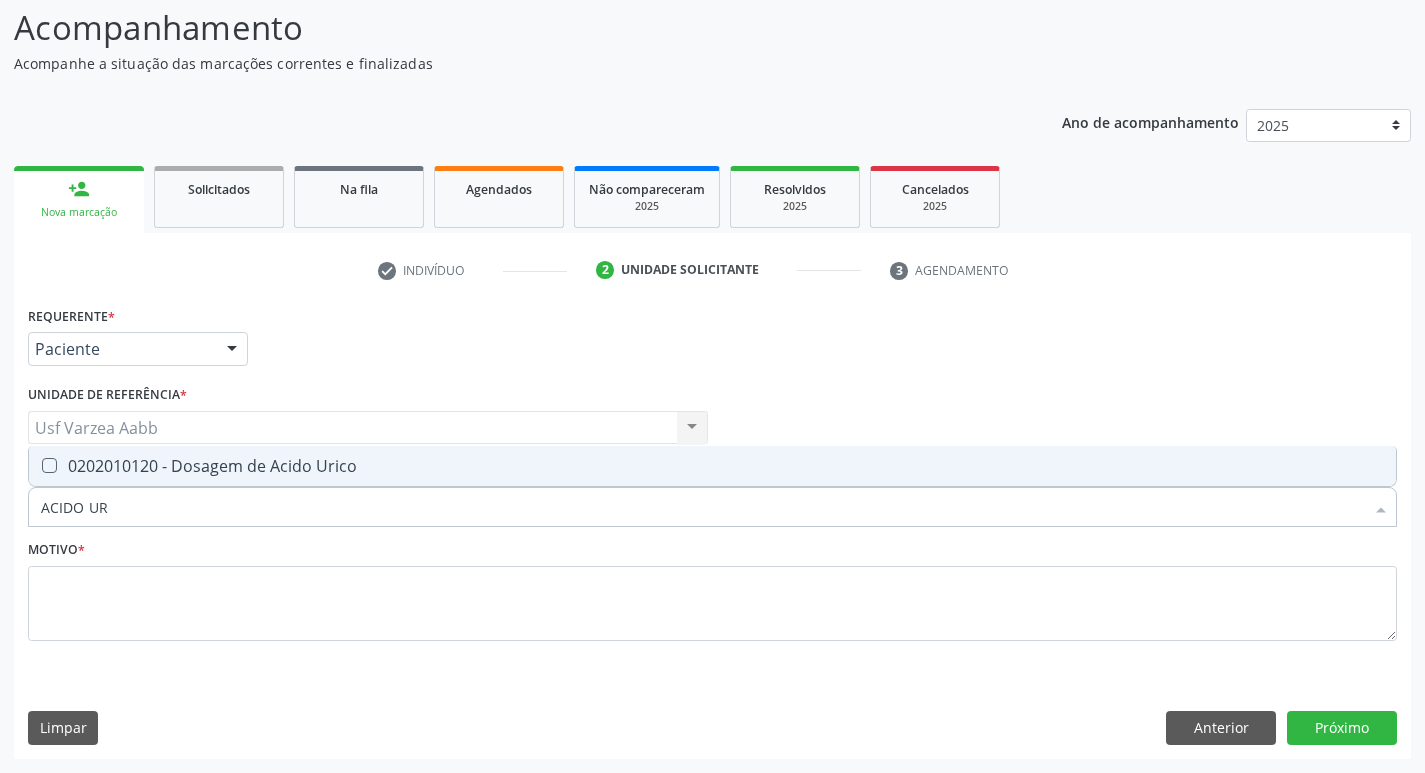 click on "0202010120 - Dosagem de Acido Urico" at bounding box center (712, 466) 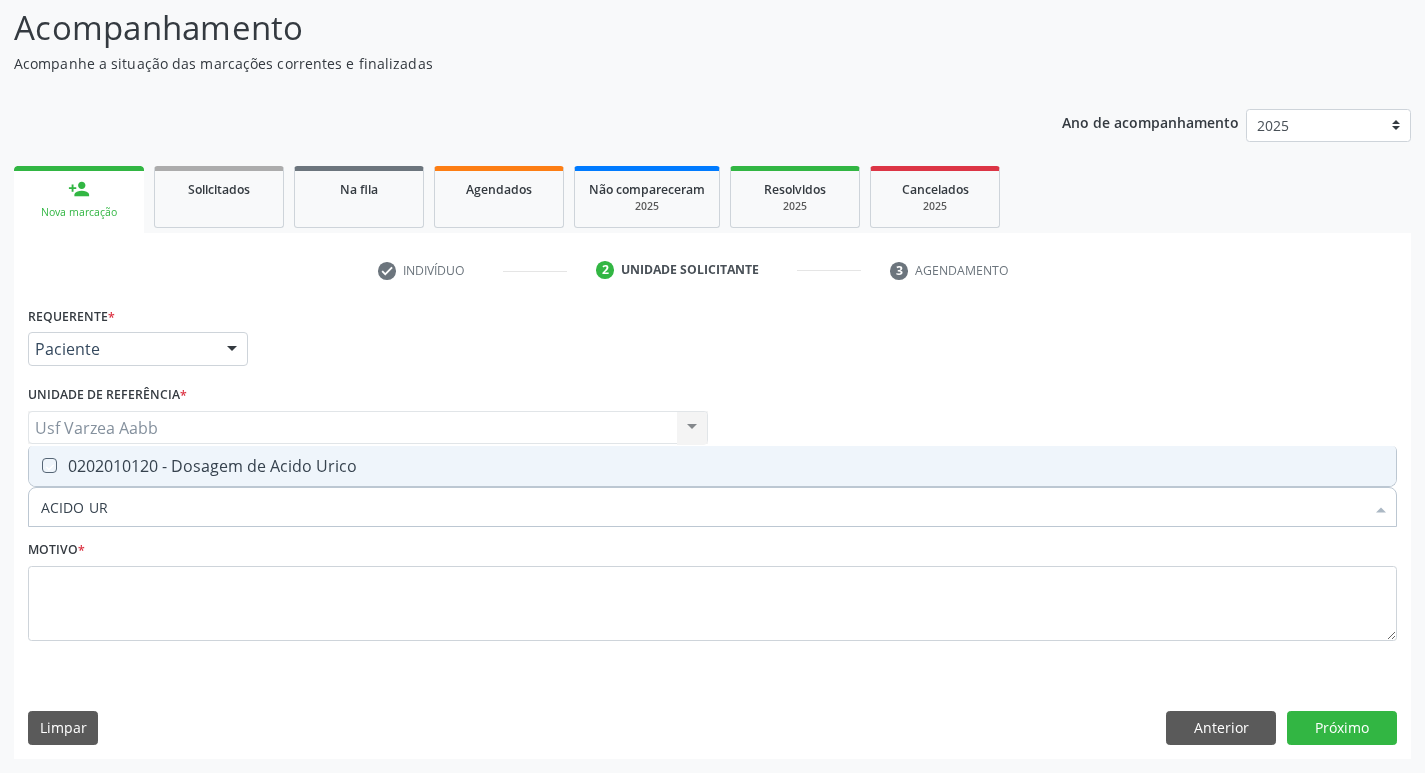 checkbox on "true" 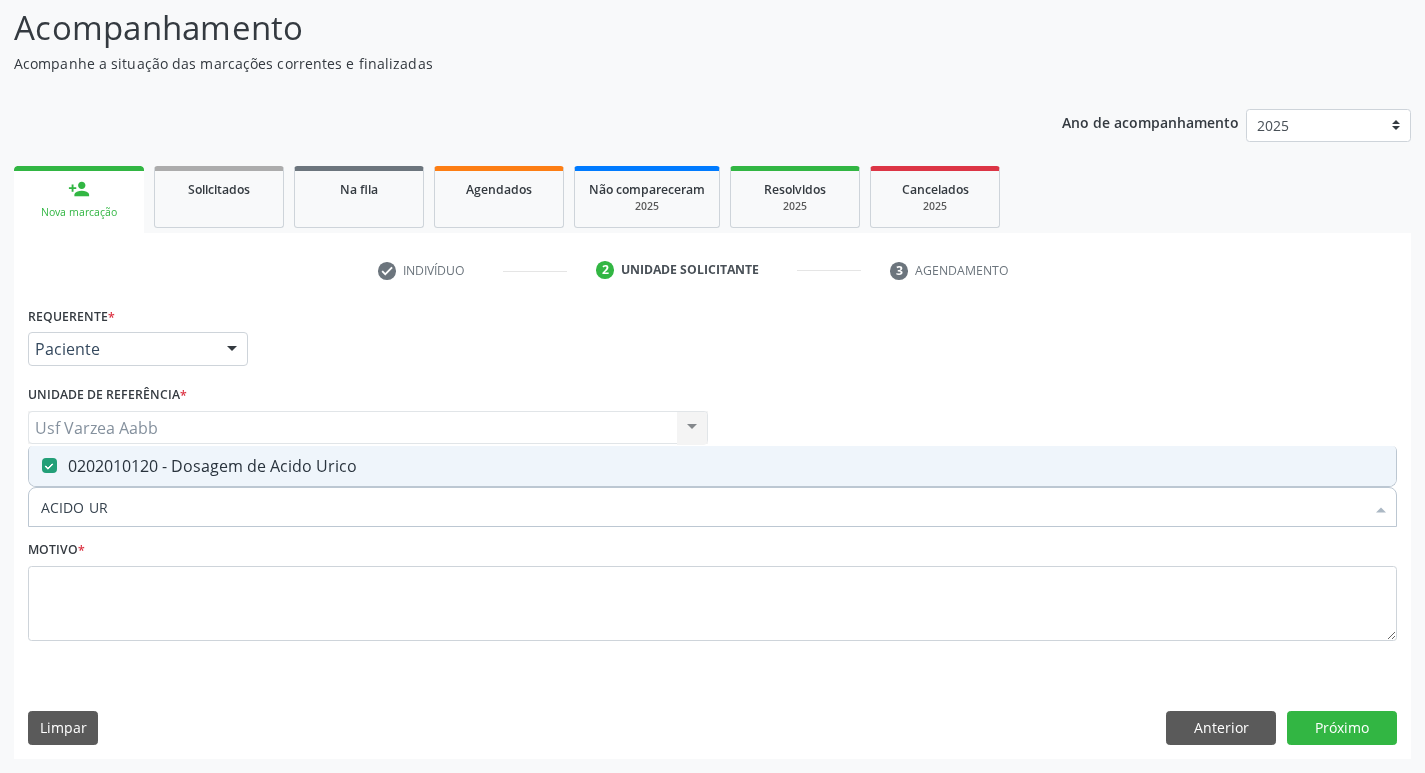 click on "ACIDO UR" at bounding box center (702, 507) 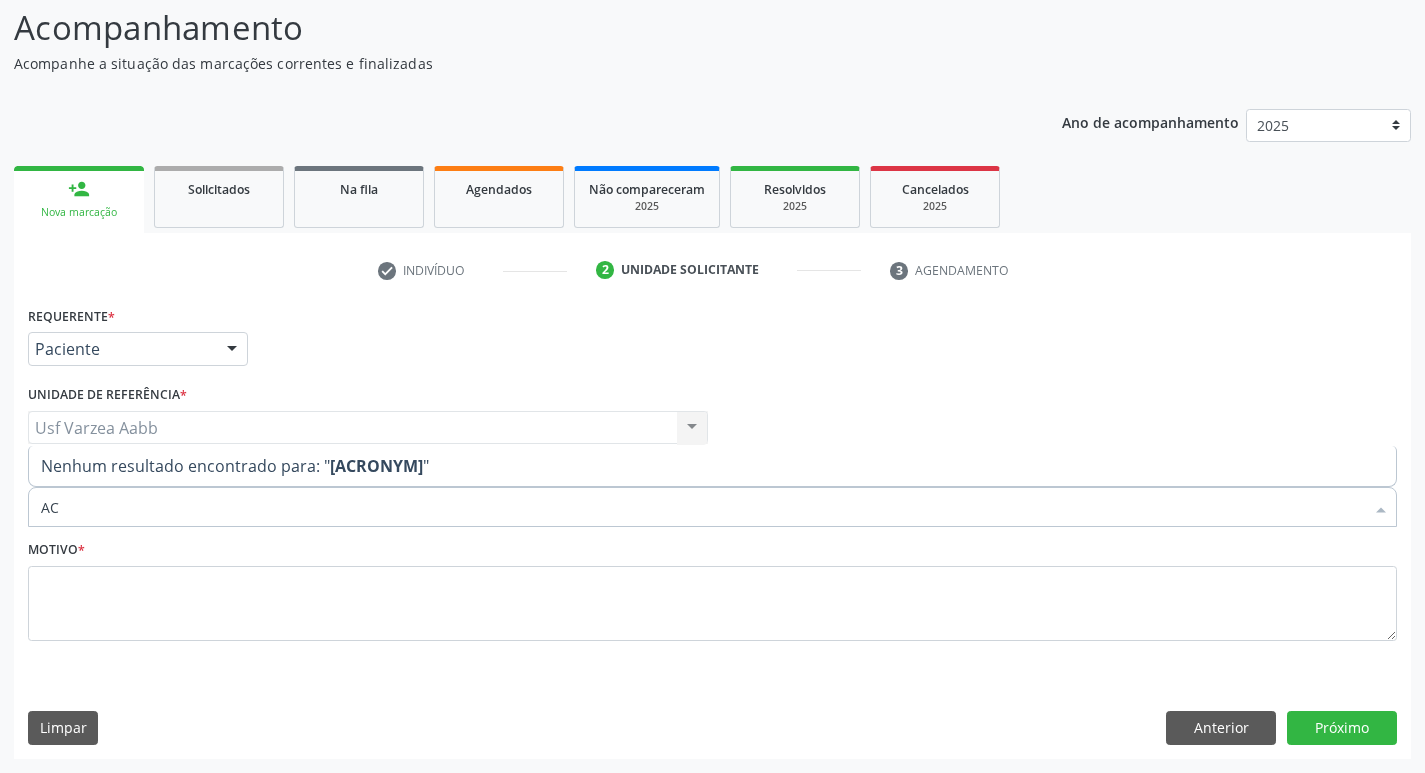 type on "A" 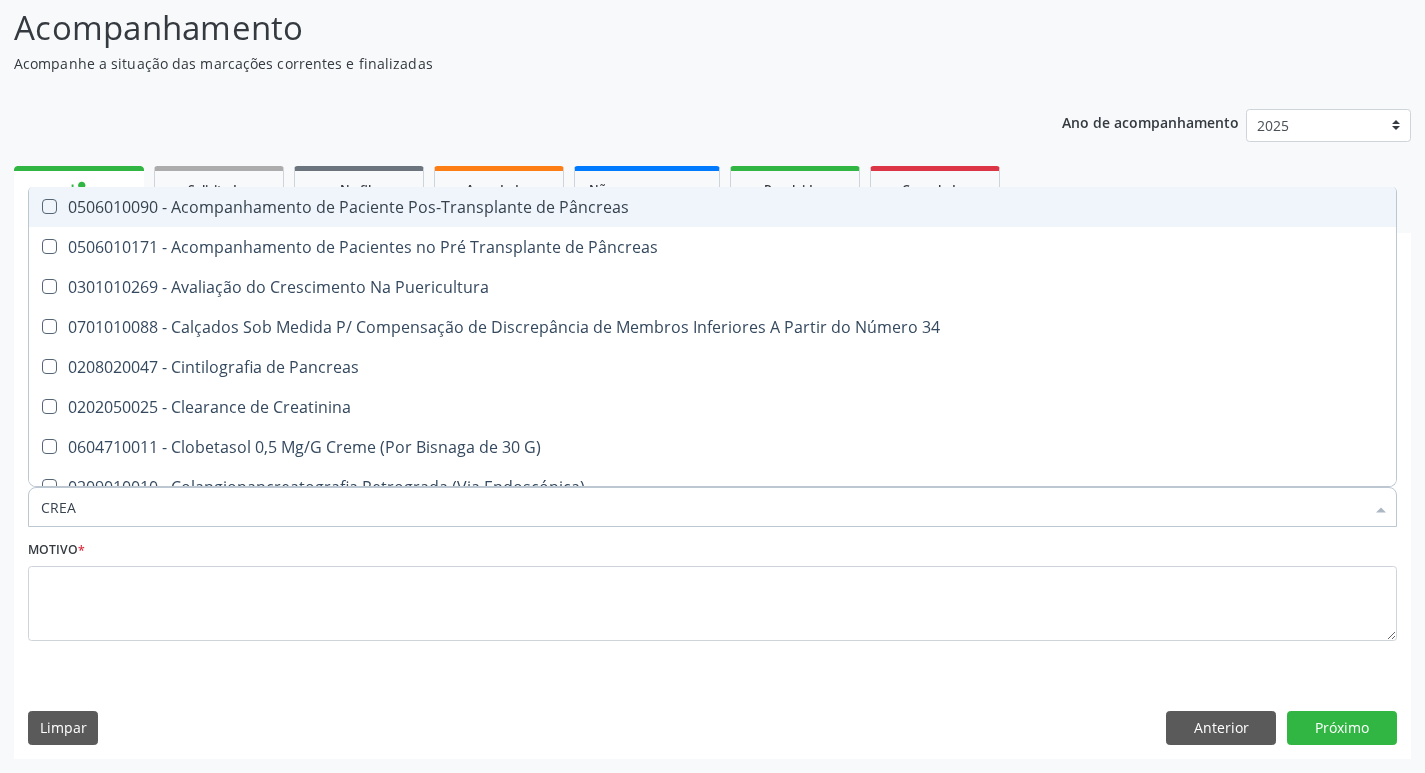 type on "CREAT" 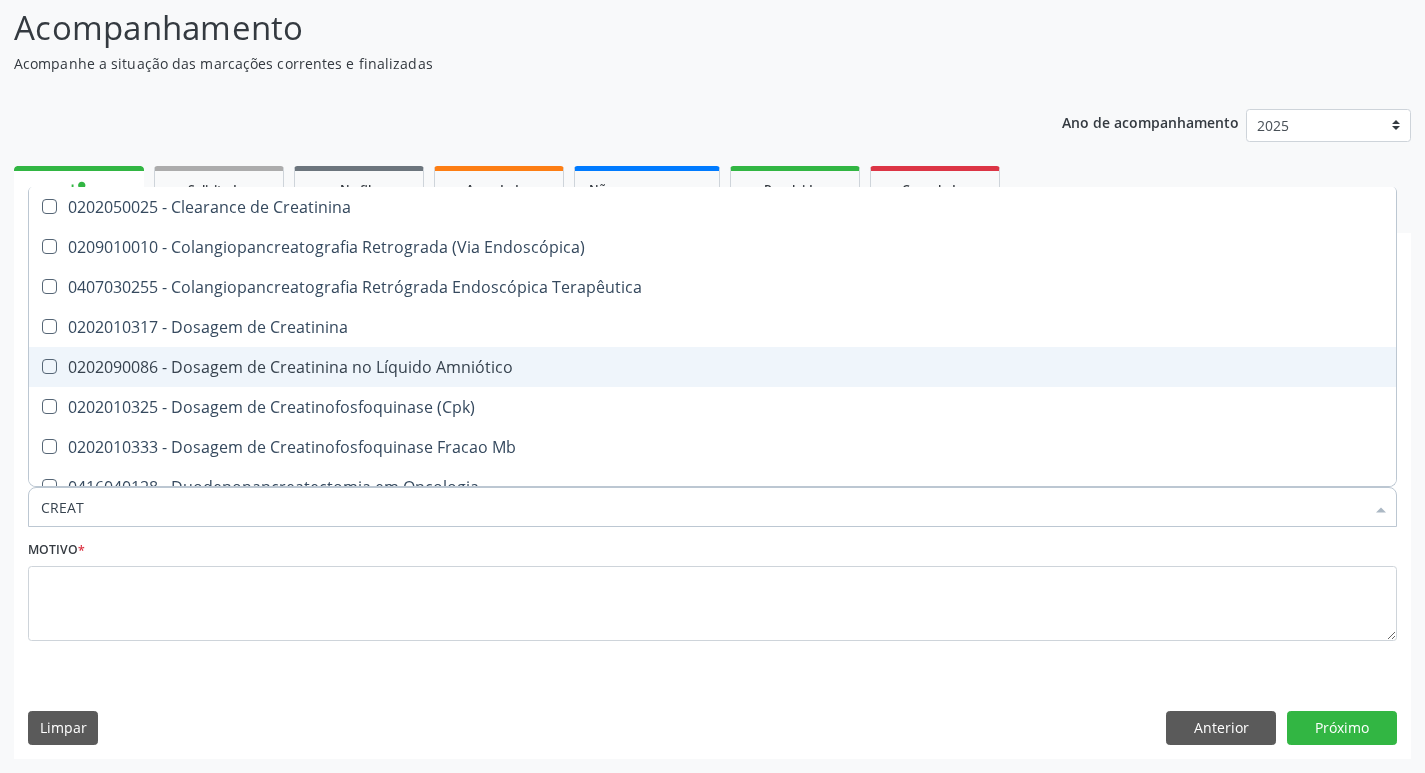 click on "0202010317 - Dosagem de Creatinina" at bounding box center [712, 327] 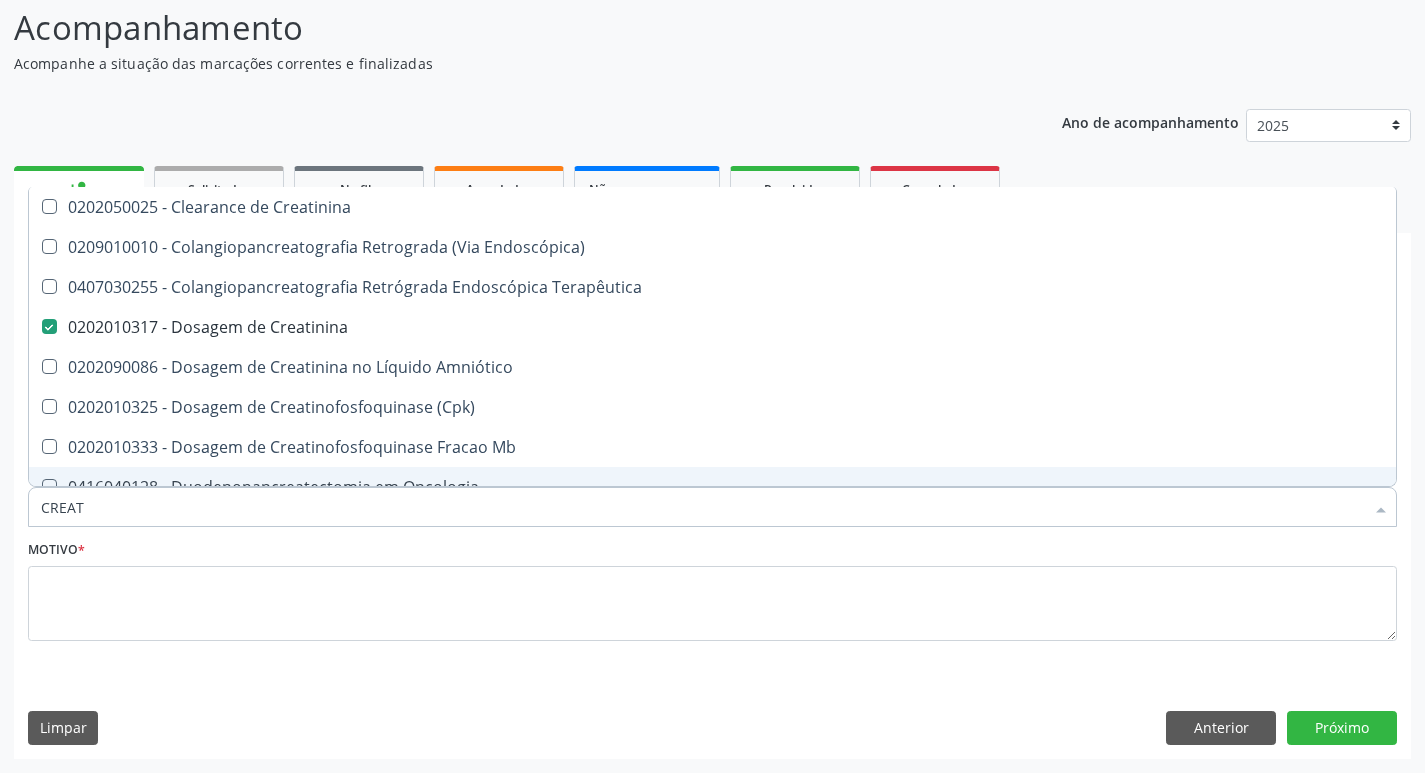 click on "CREAT" at bounding box center [702, 507] 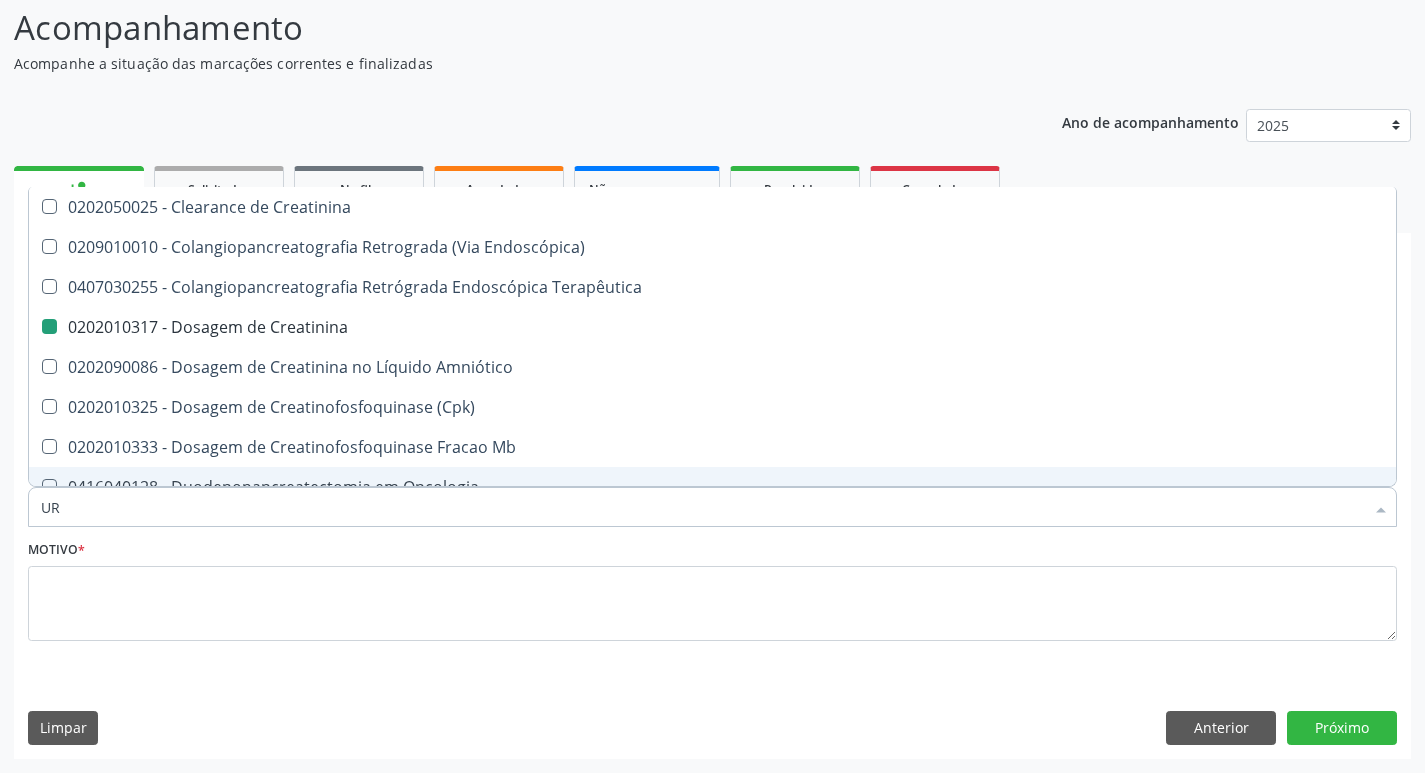 type on "URE" 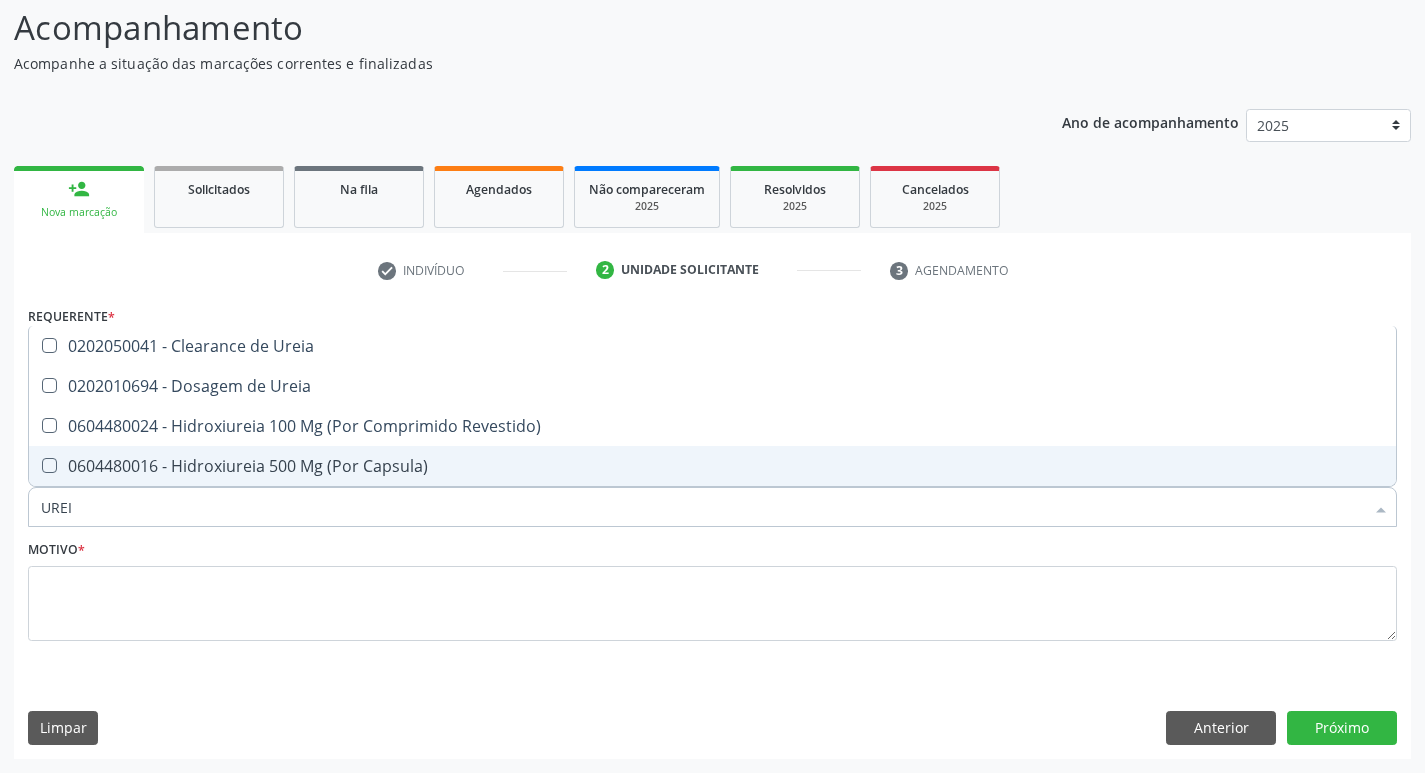 type on "UREIA" 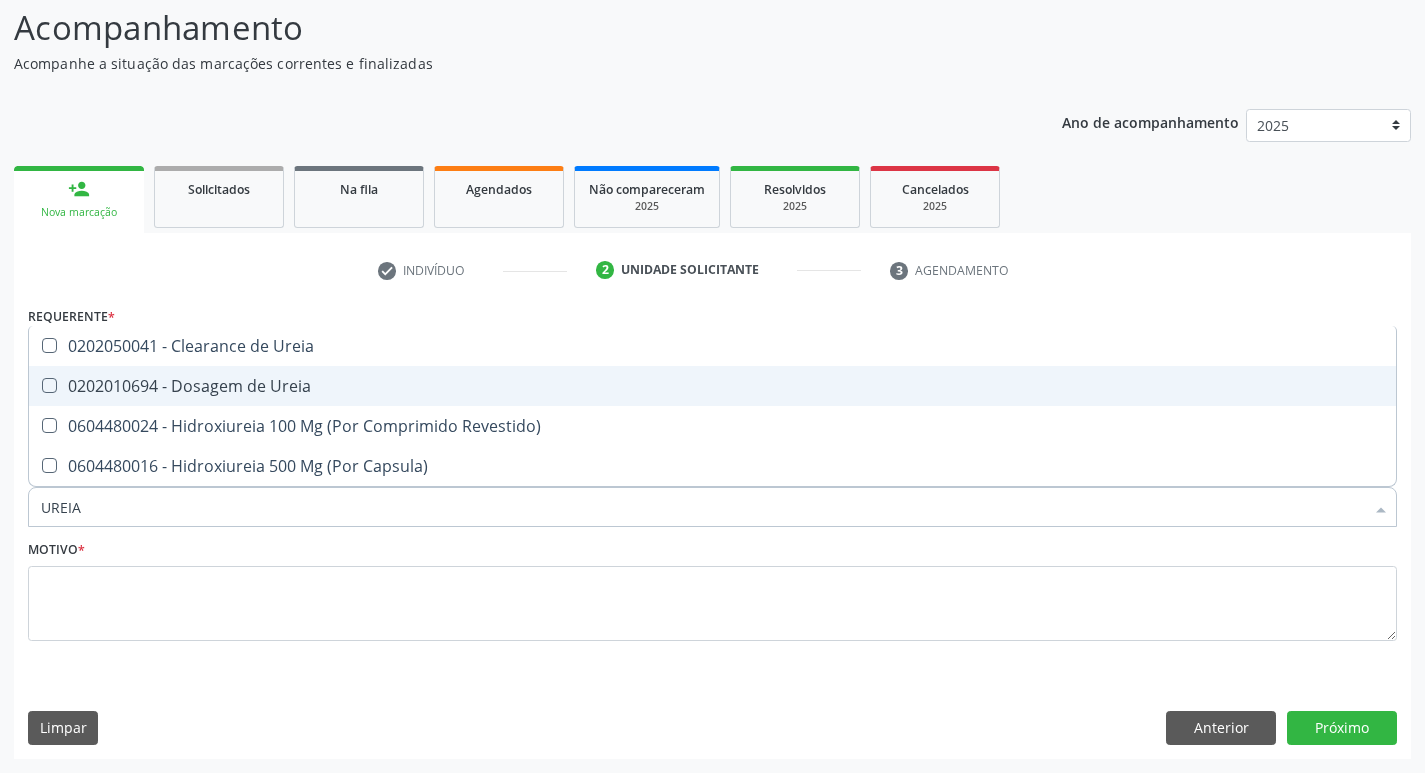 click on "0202010694 - Dosagem de Ureia" at bounding box center (712, 386) 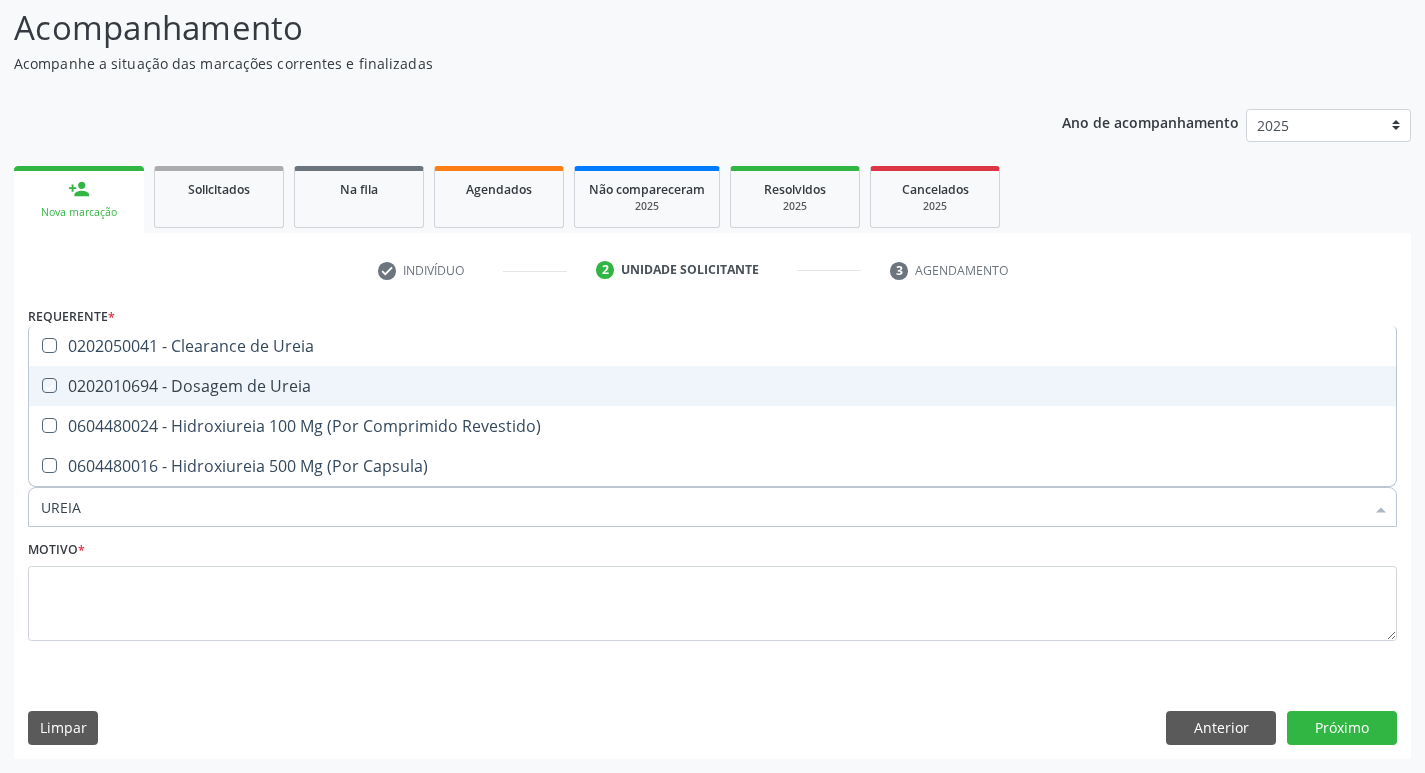 checkbox on "true" 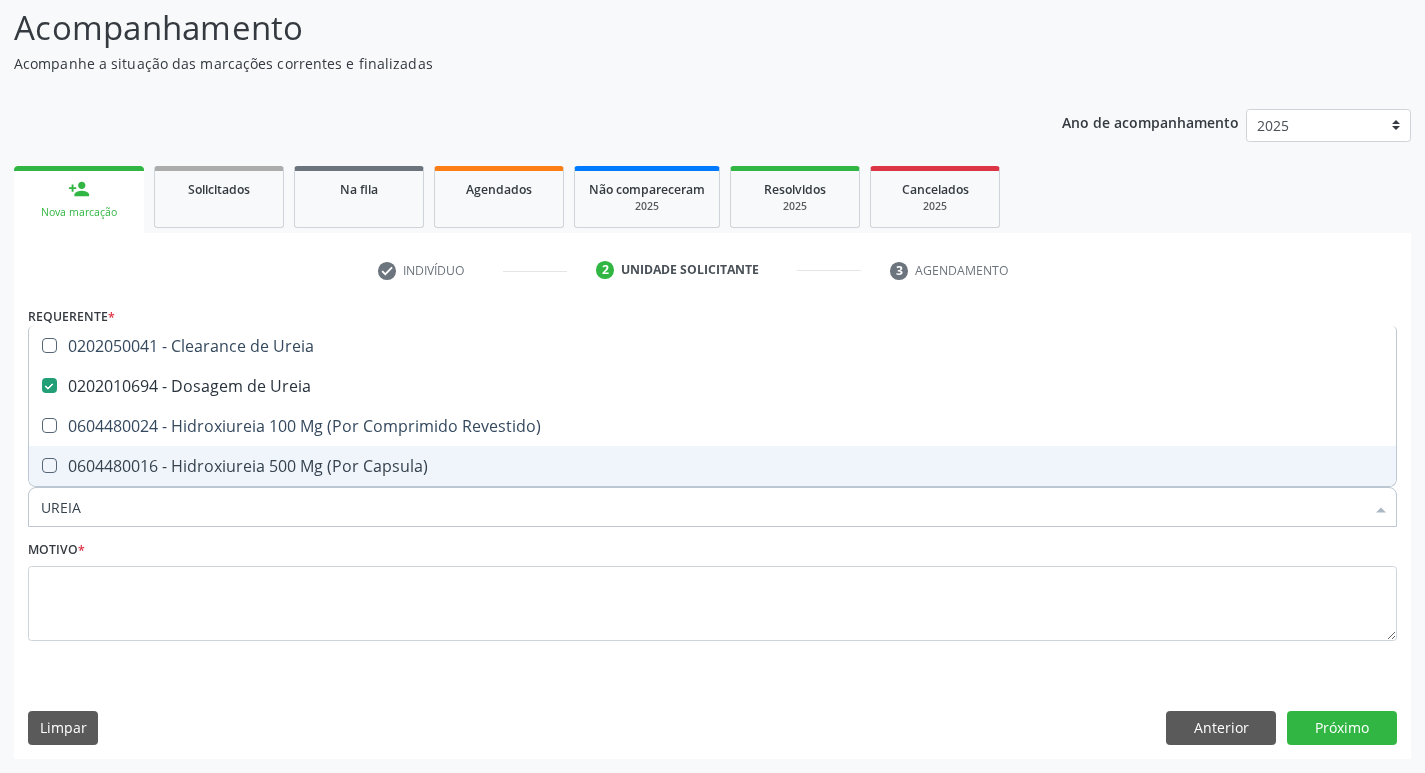 click on "UREIA" at bounding box center (702, 507) 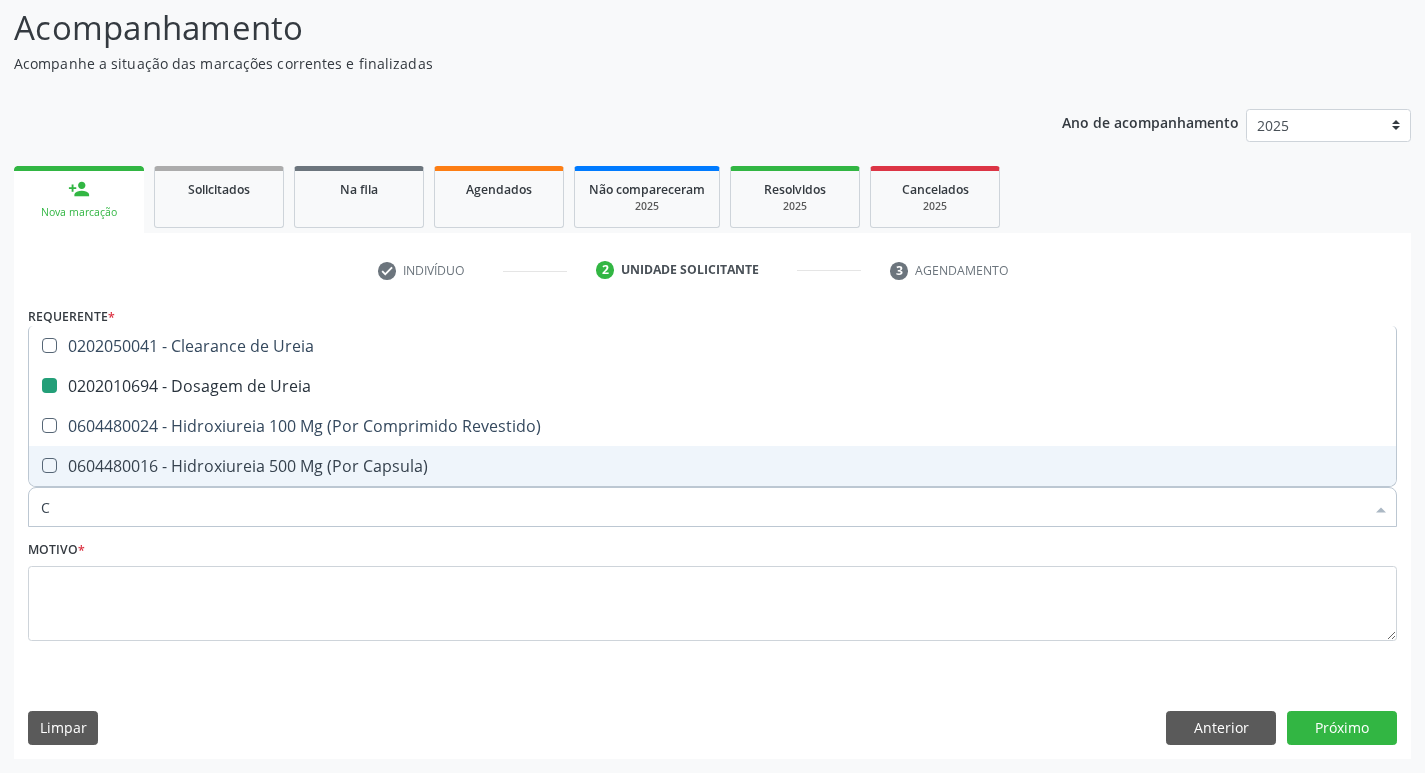 type on "CO" 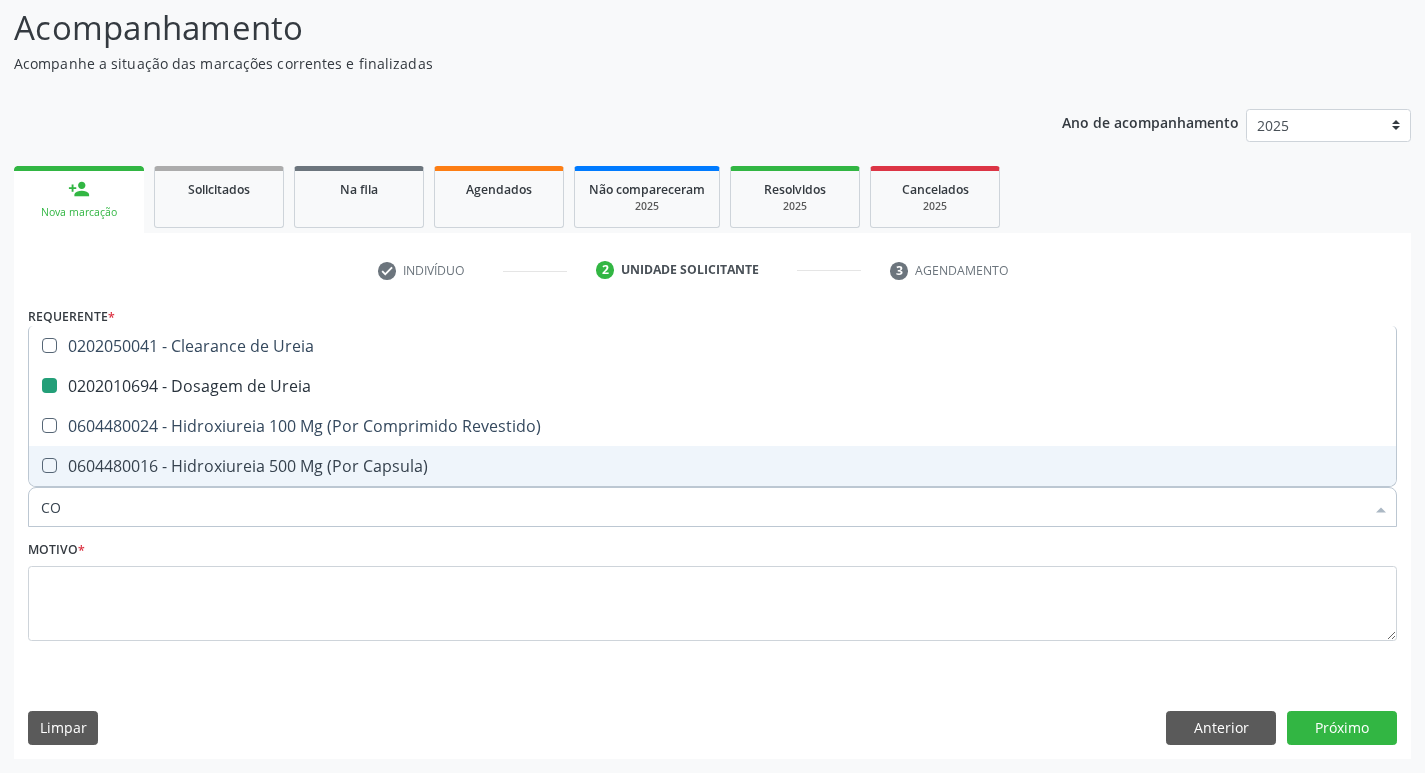 checkbox on "false" 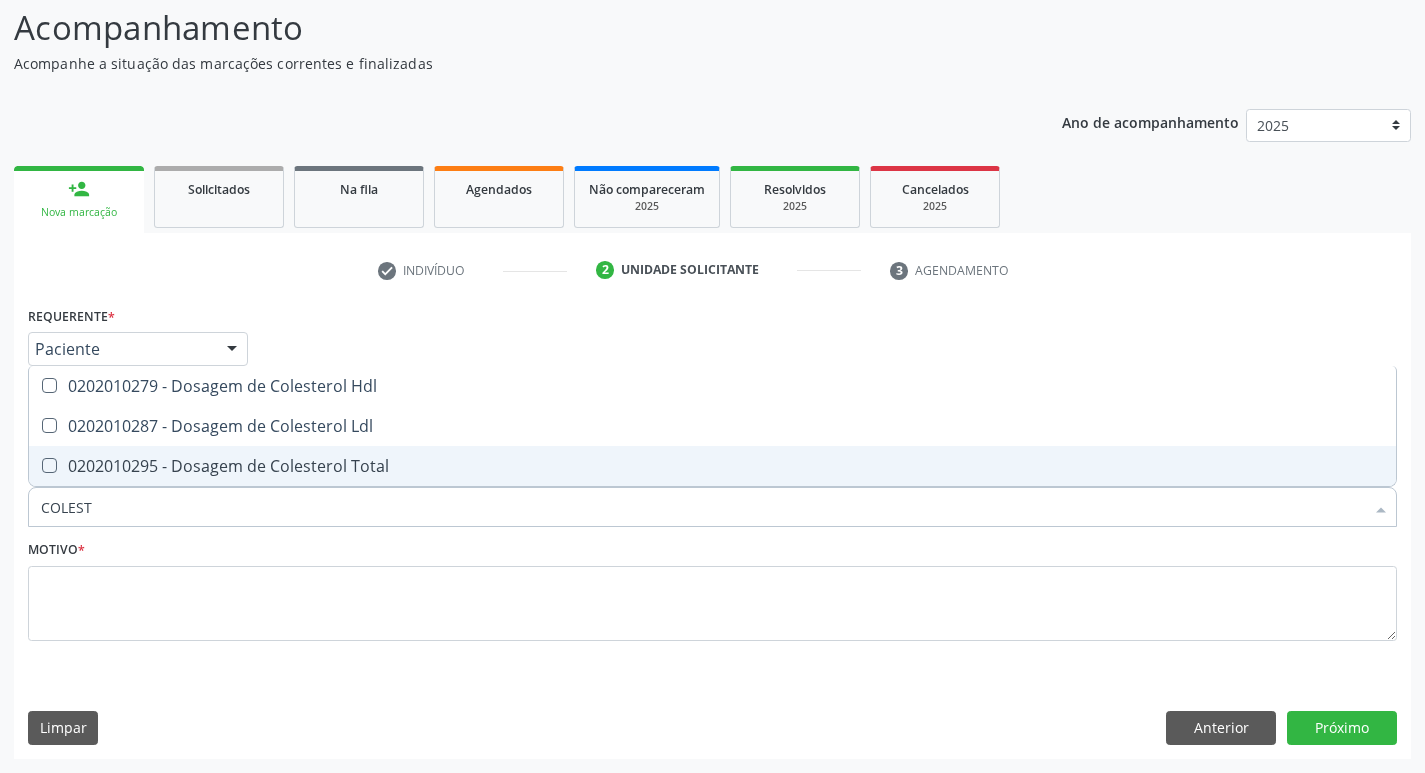 type on "COLESTE" 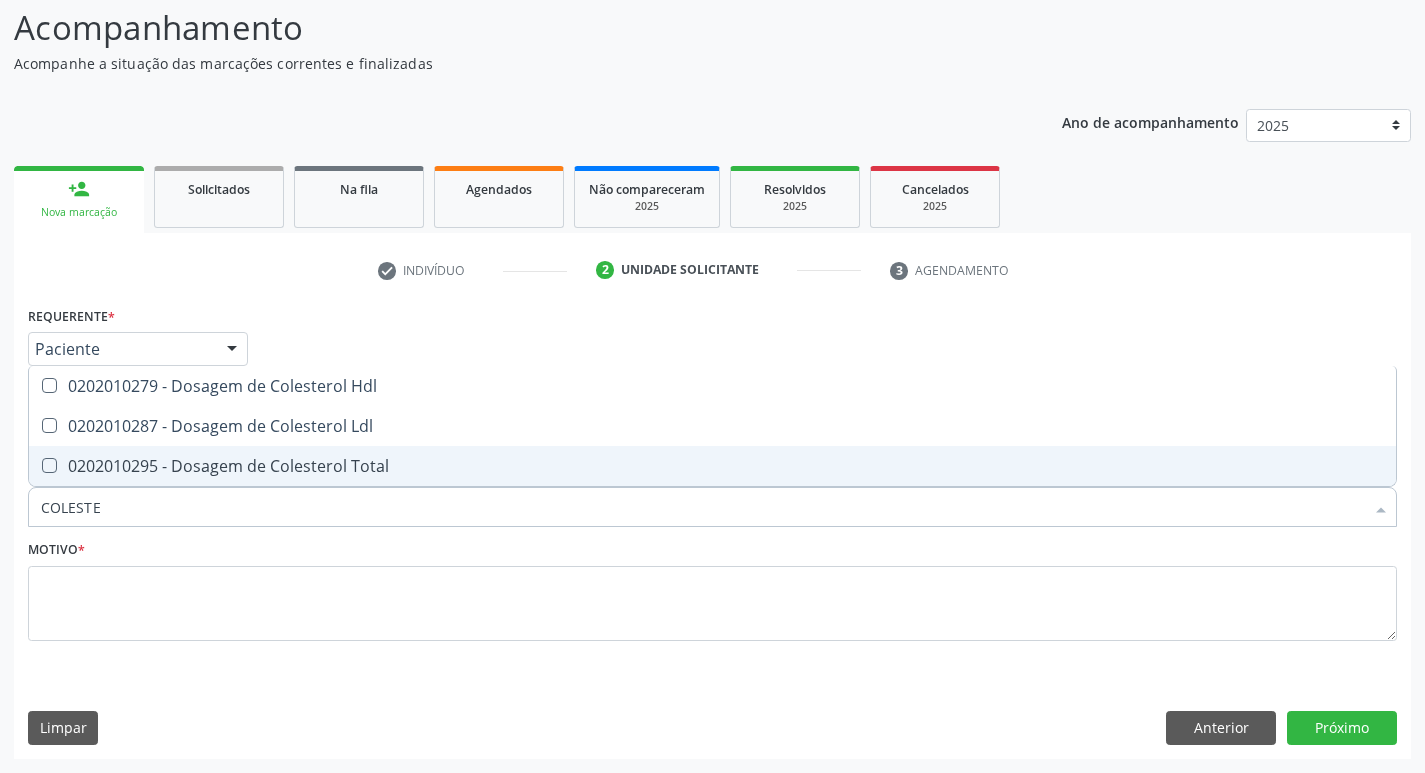 drag, startPoint x: 239, startPoint y: 453, endPoint x: 236, endPoint y: 421, distance: 32.140316 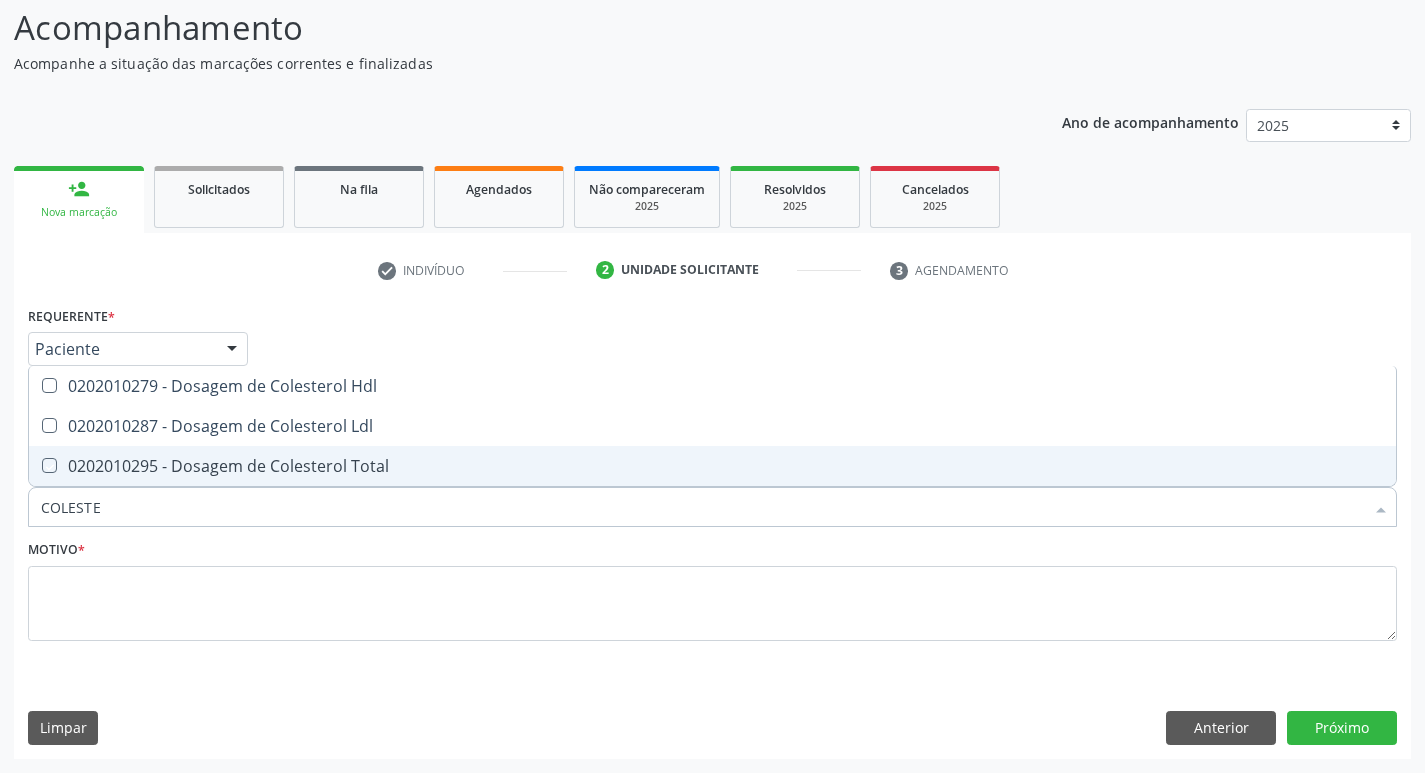 checkbox on "true" 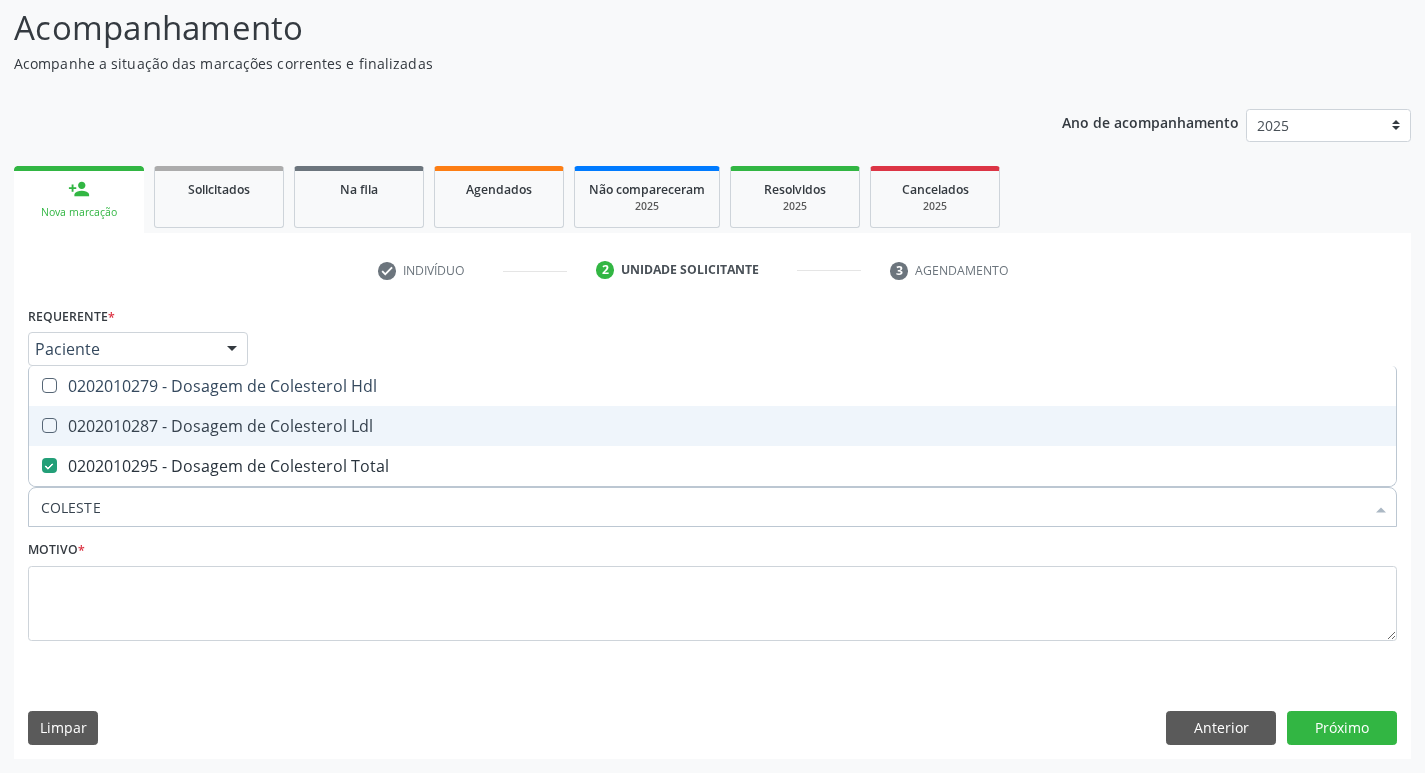 drag, startPoint x: 236, startPoint y: 417, endPoint x: 245, endPoint y: 384, distance: 34.20526 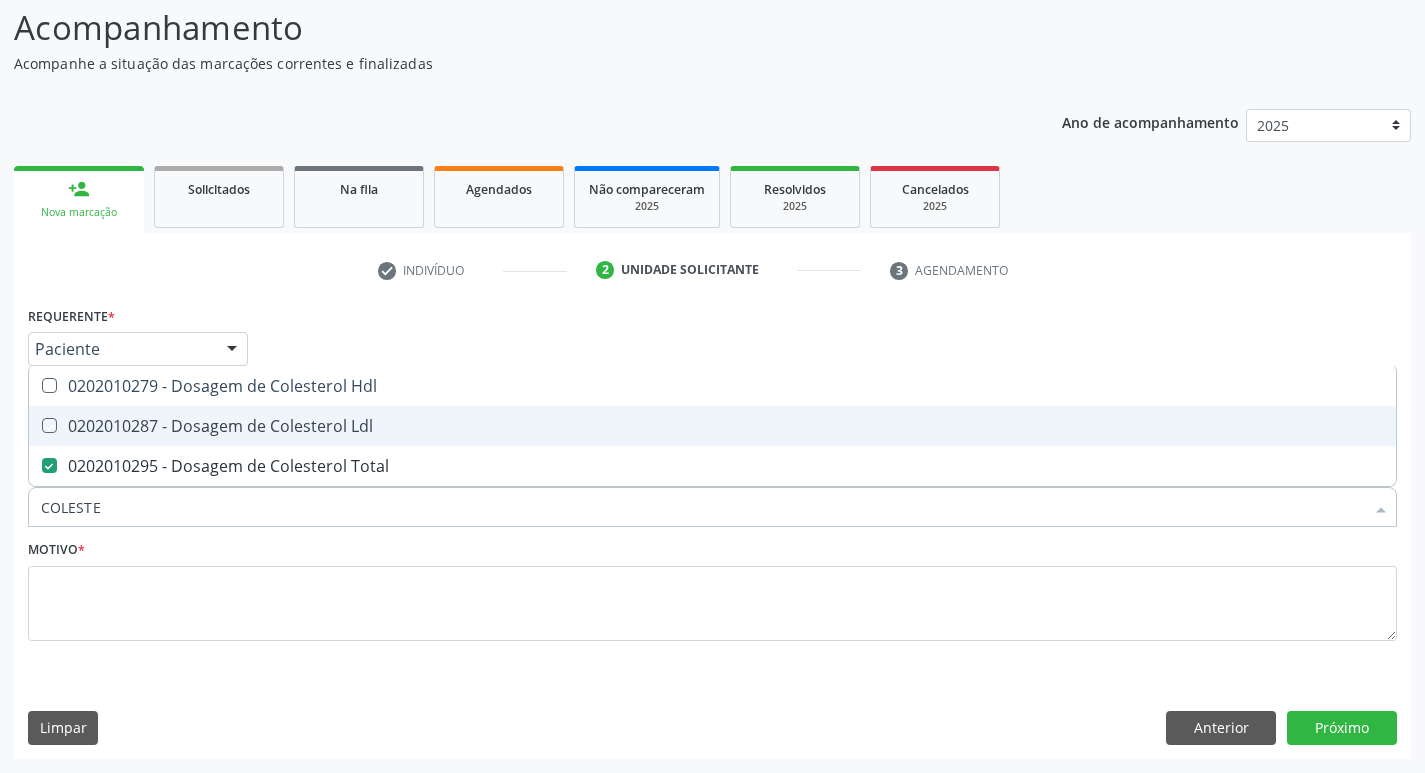 checkbox on "true" 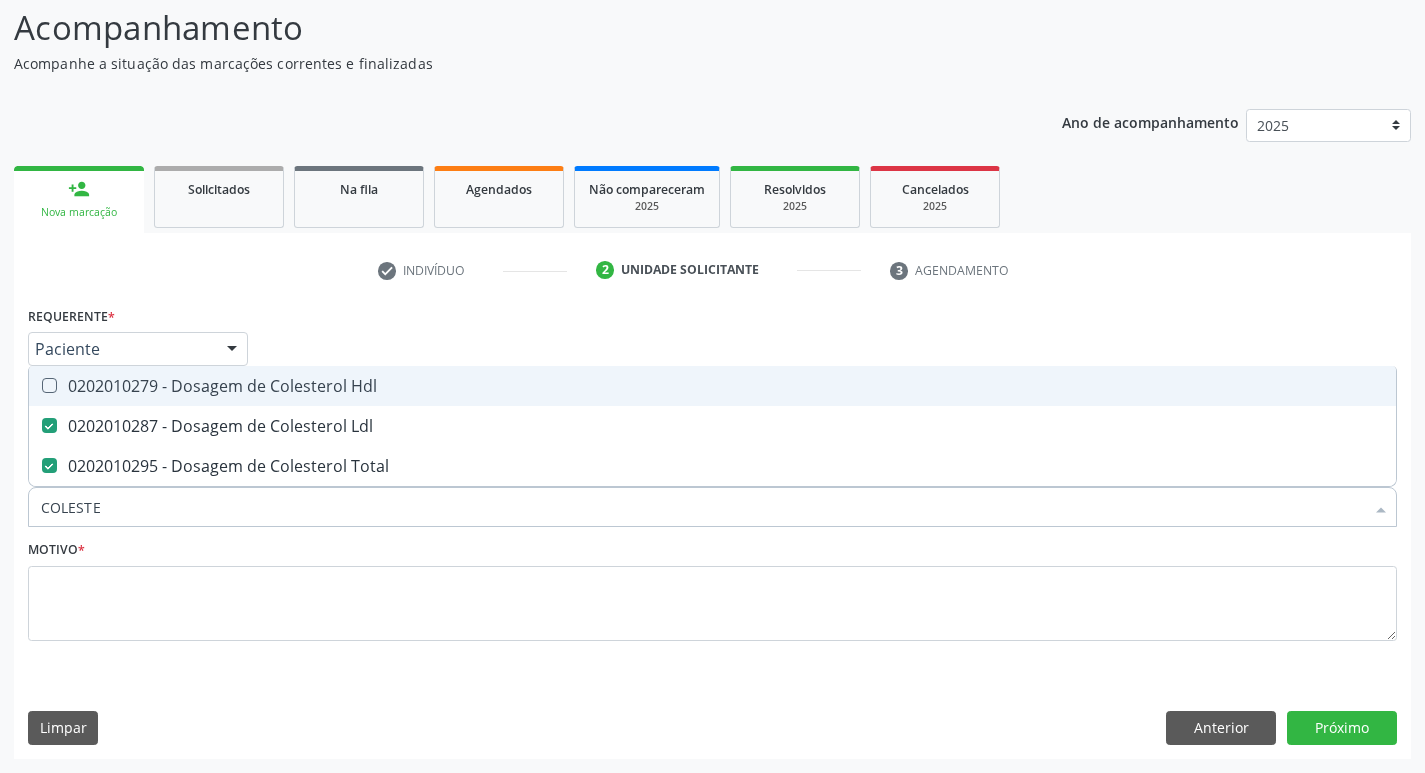 click on "0202010279 - Dosagem de Colesterol Hdl" at bounding box center [712, 386] 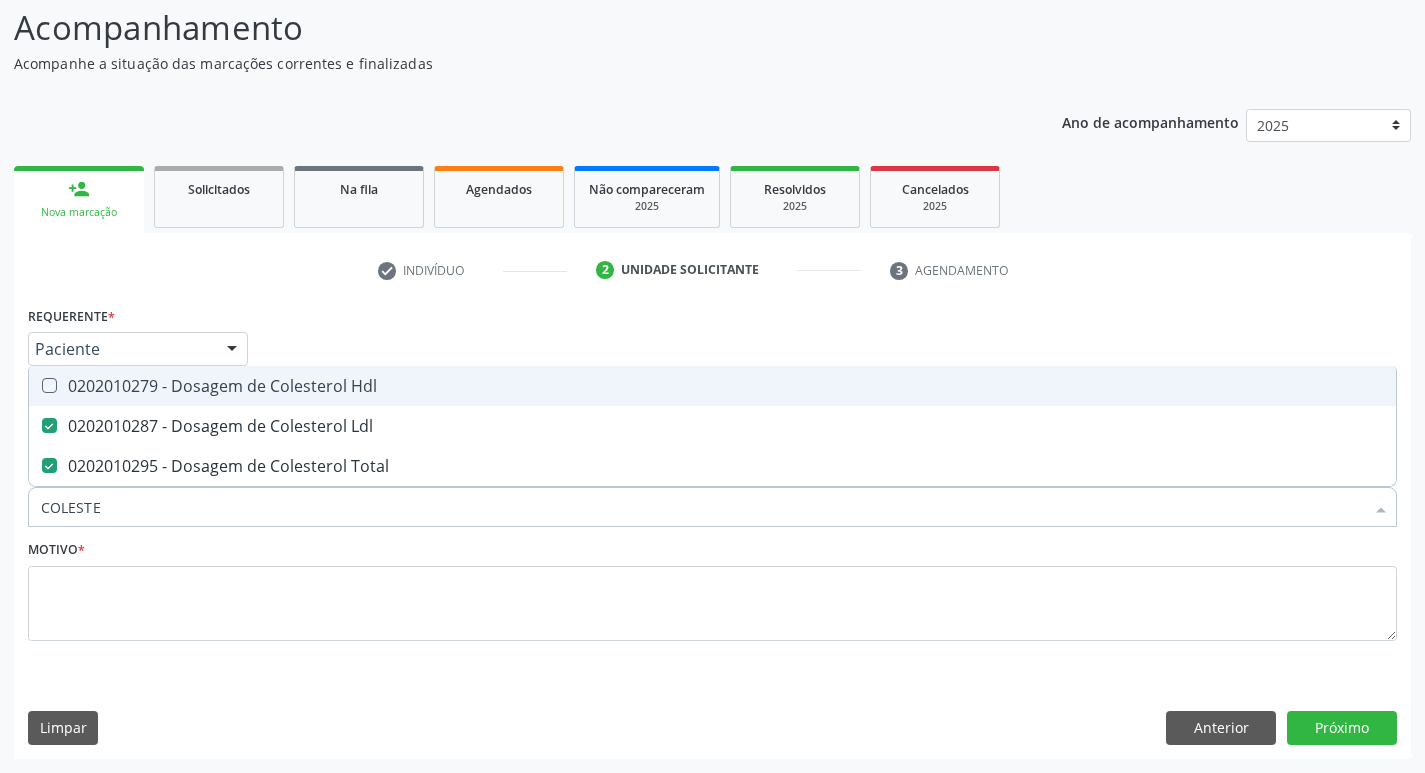 checkbox on "true" 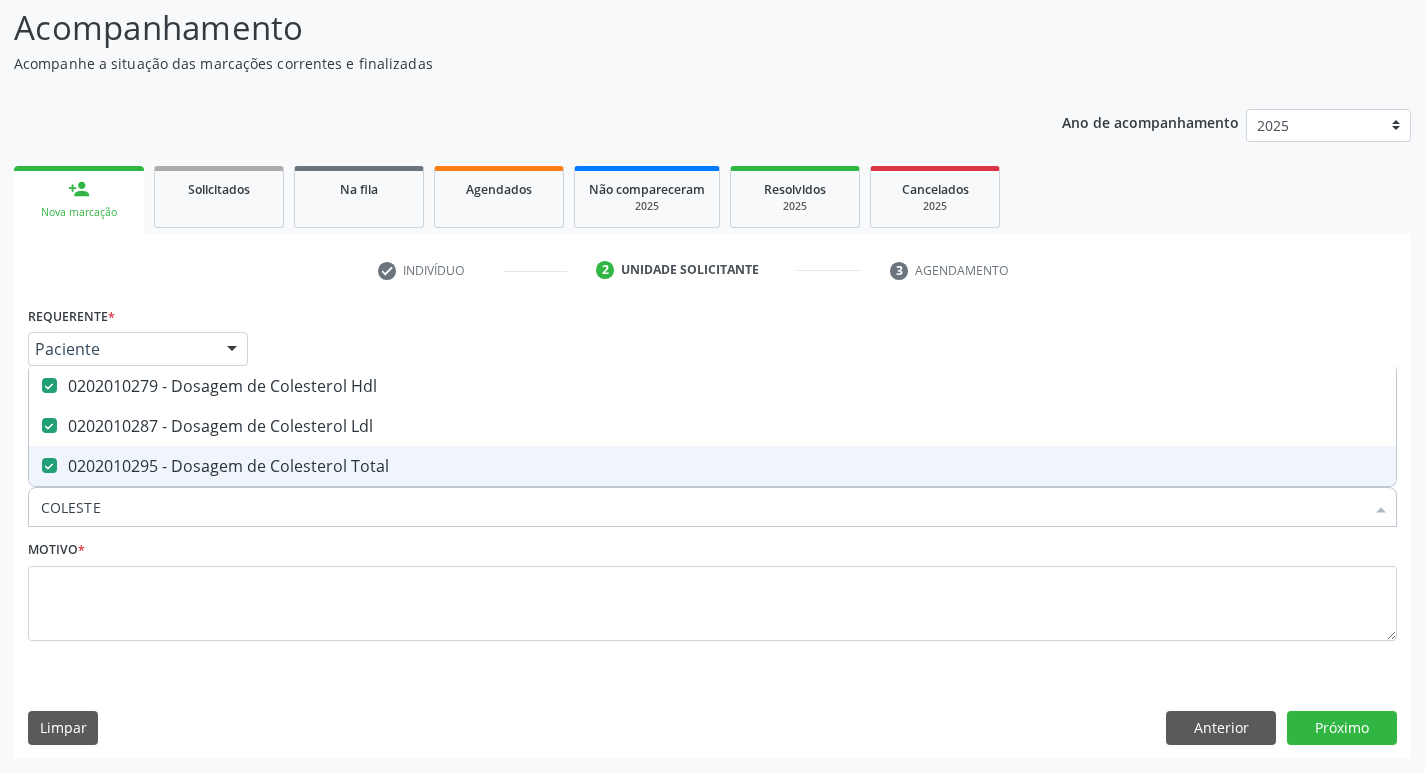 click on "COLESTE" at bounding box center (702, 507) 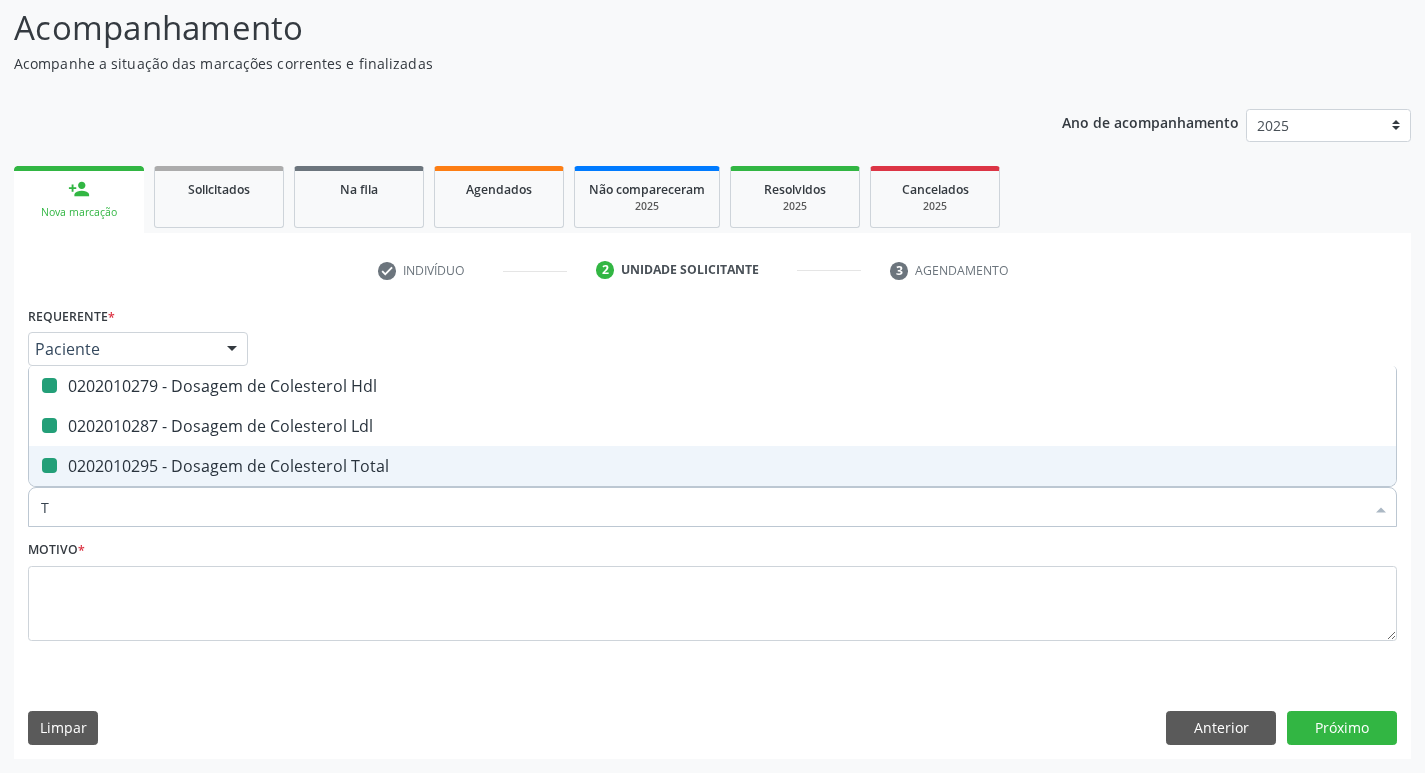type on "TG" 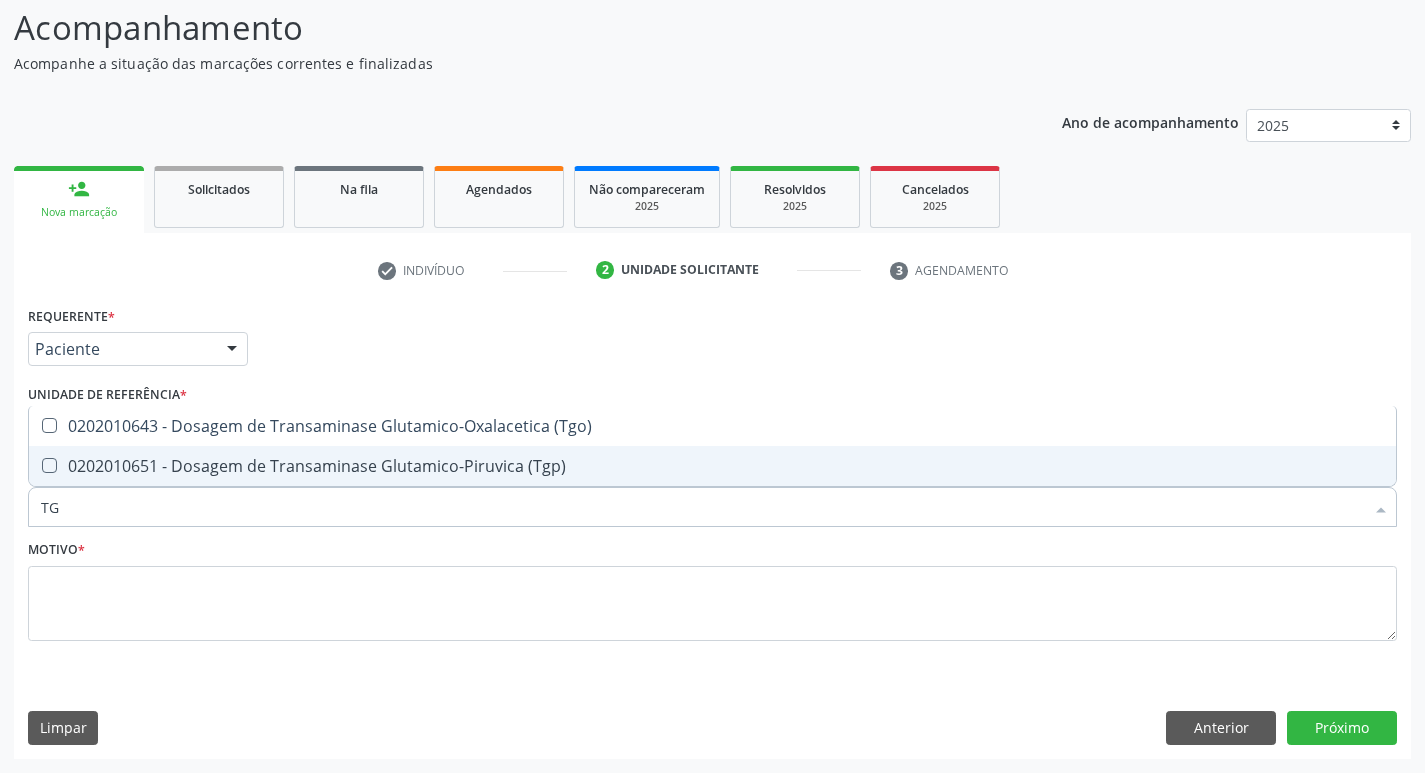 drag, startPoint x: 233, startPoint y: 481, endPoint x: 227, endPoint y: 464, distance: 18.027756 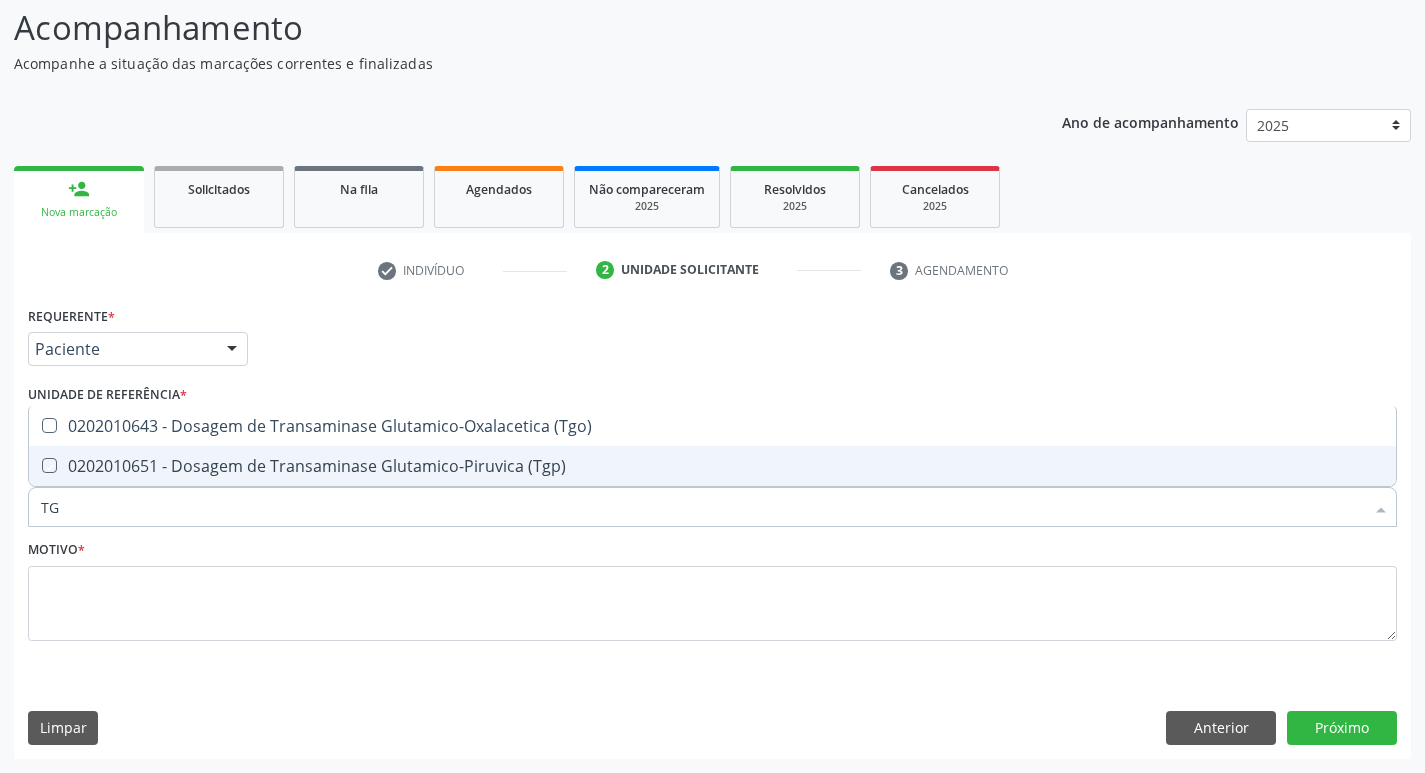 checkbox on "true" 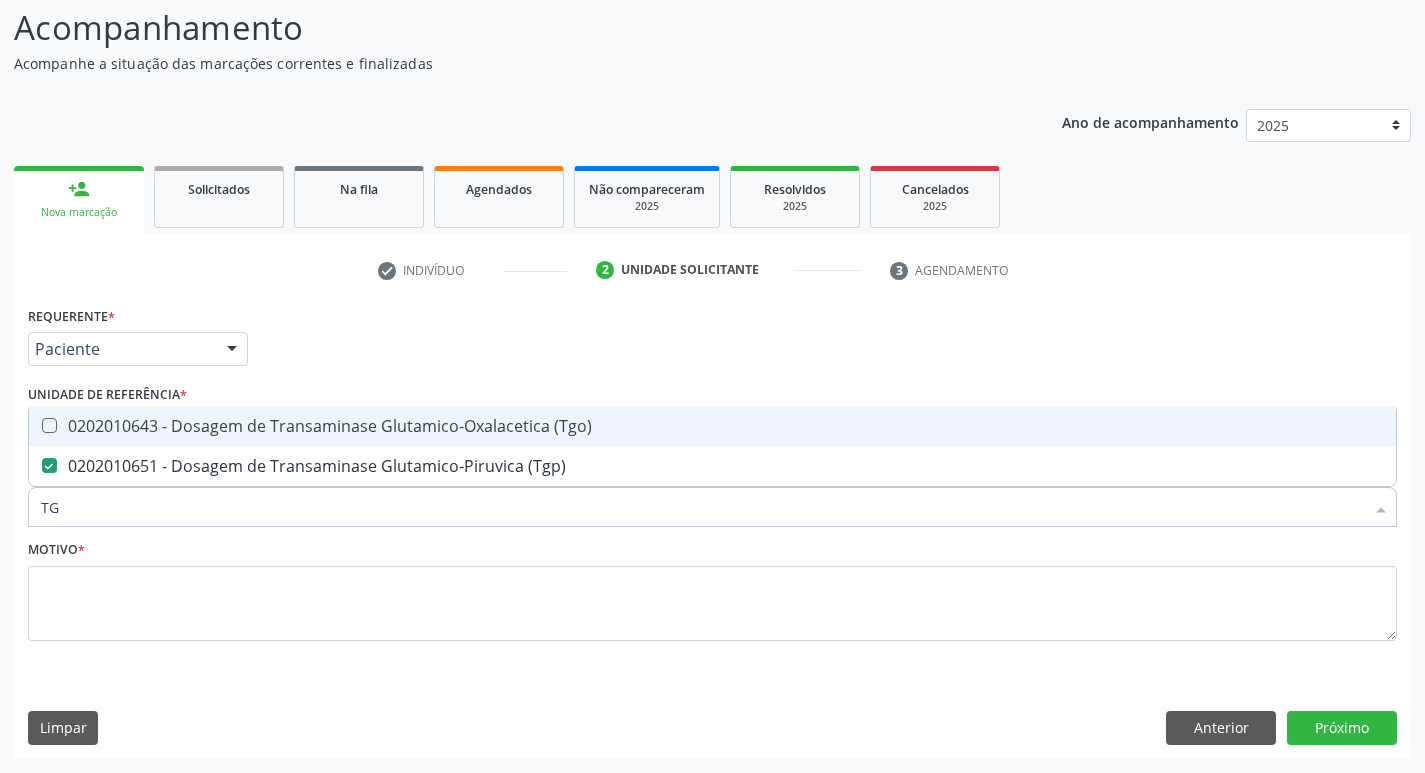 click on "0202010643 - Dosagem de Transaminase Glutamico-Oxalacetica (Tgo)" at bounding box center [712, 426] 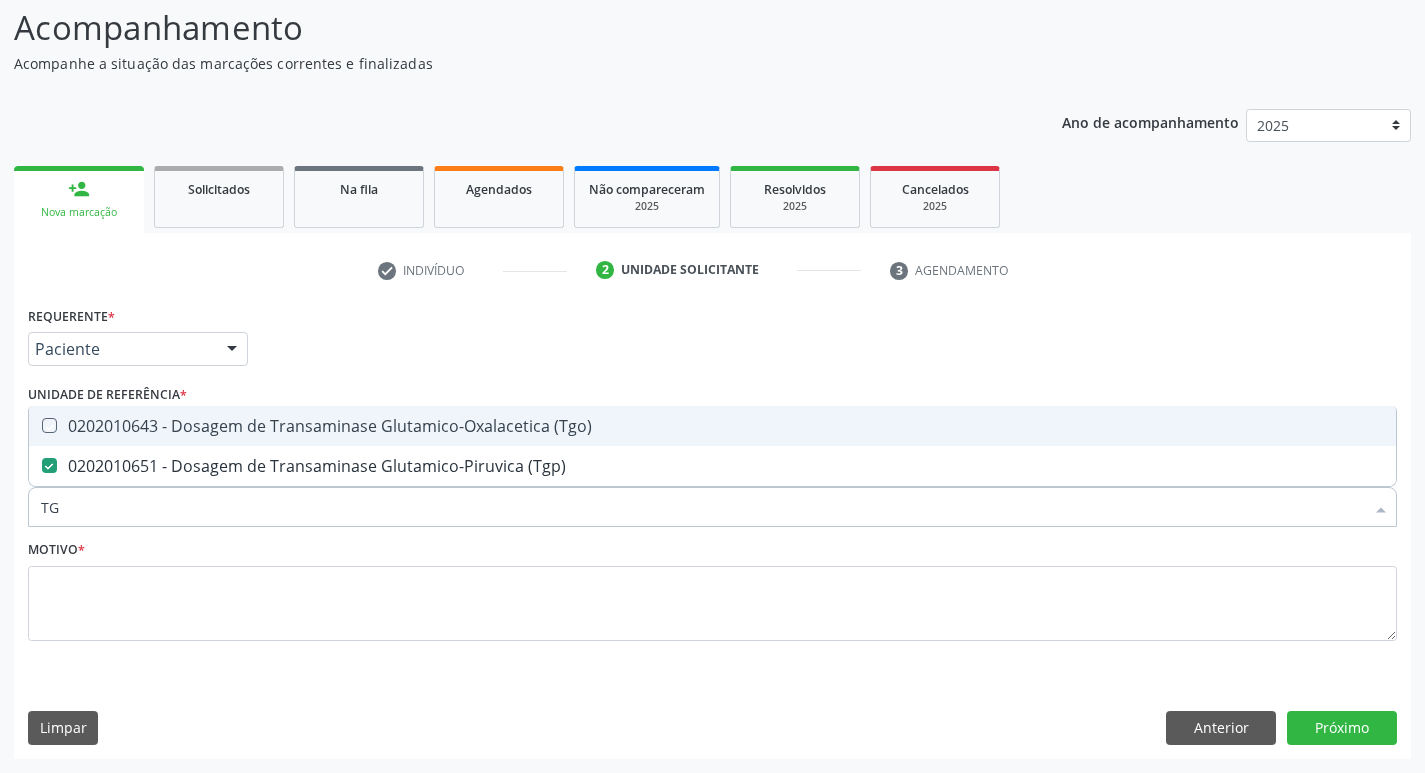 checkbox on "true" 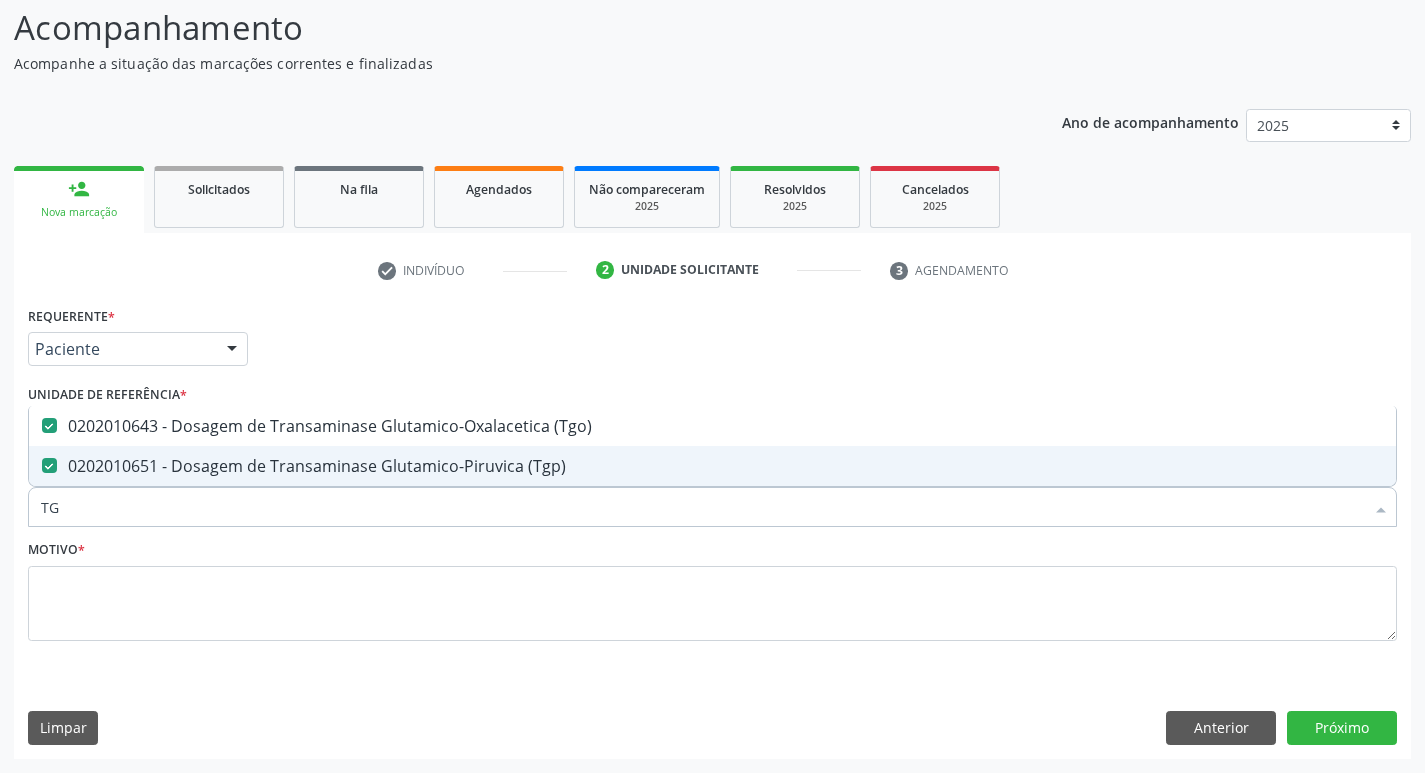 click on "TG" at bounding box center [702, 507] 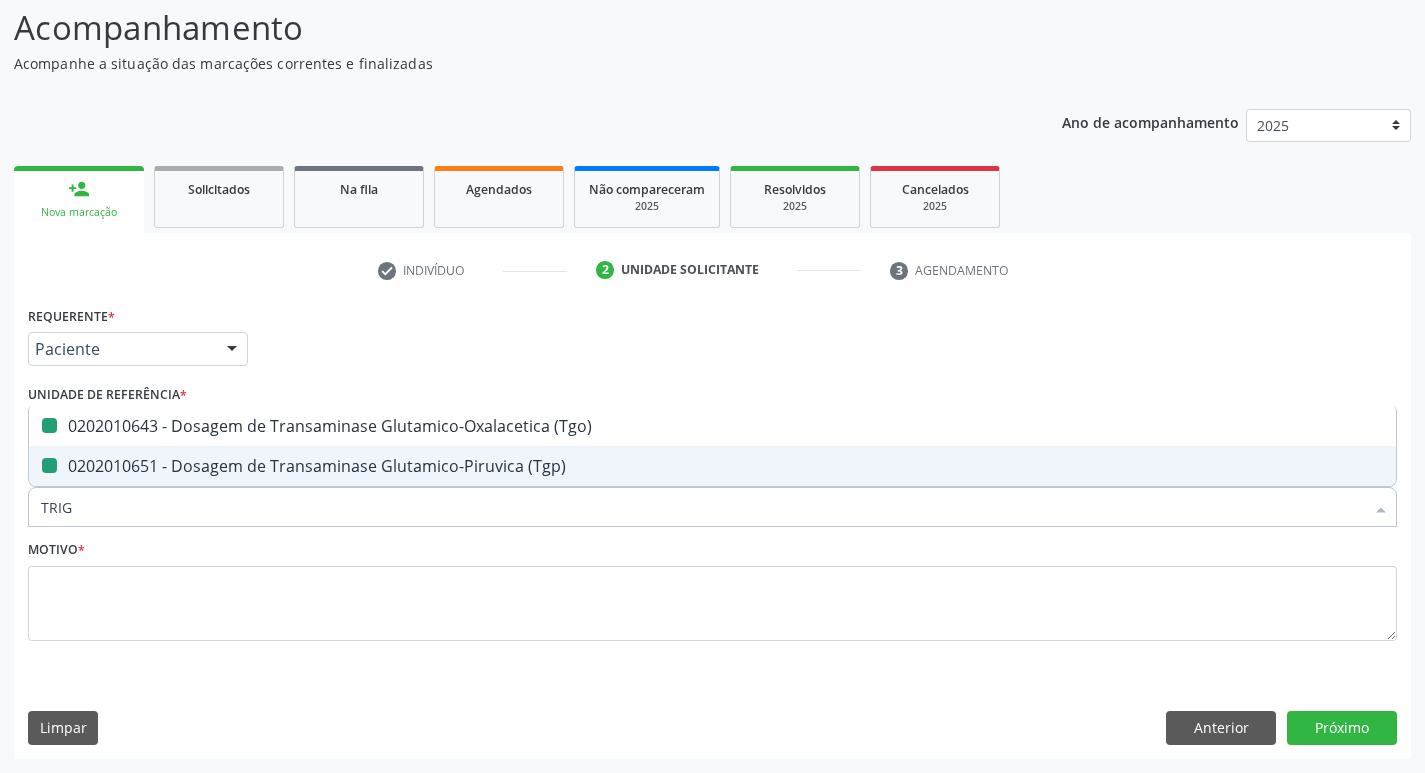 type on "TRIGL" 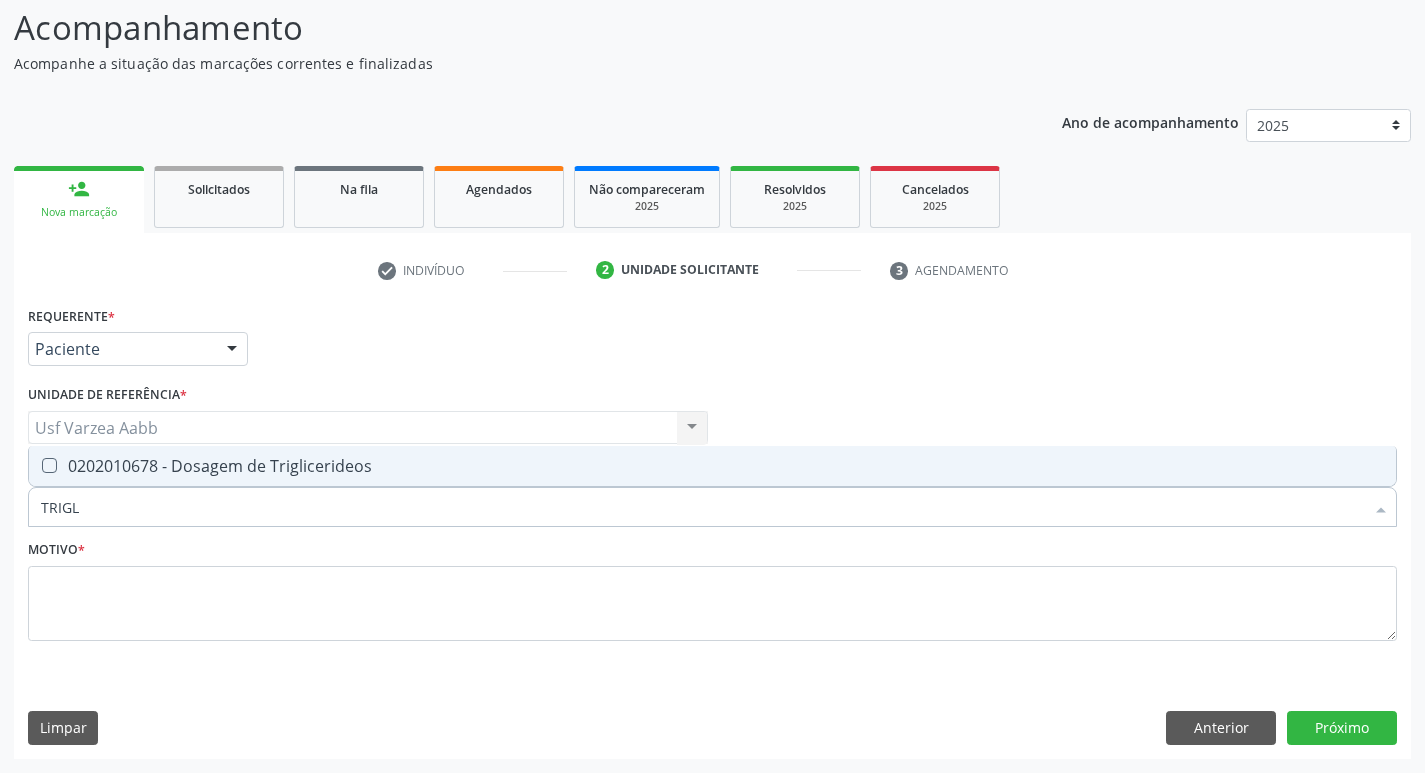 click on "0202010678 - Dosagem de Triglicerideos" at bounding box center (712, 466) 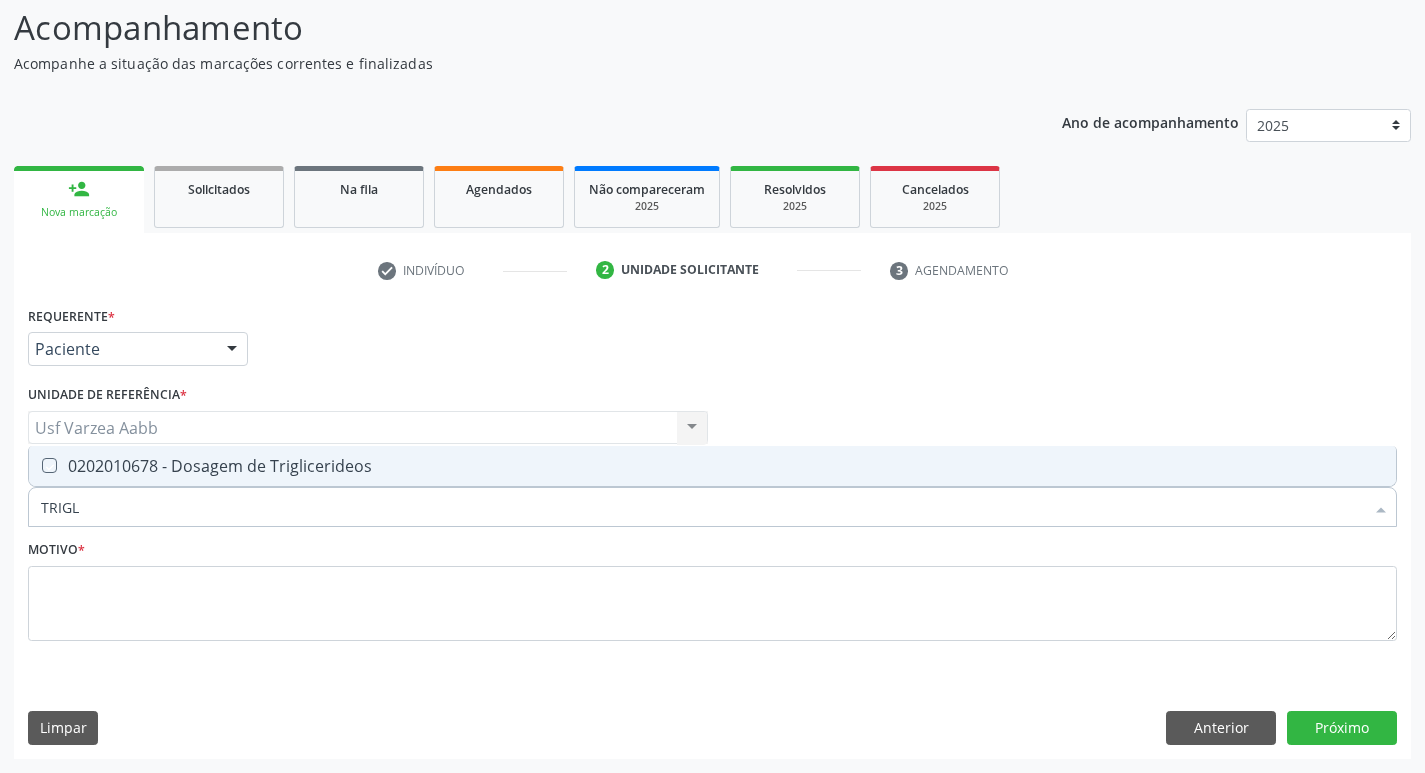 checkbox on "true" 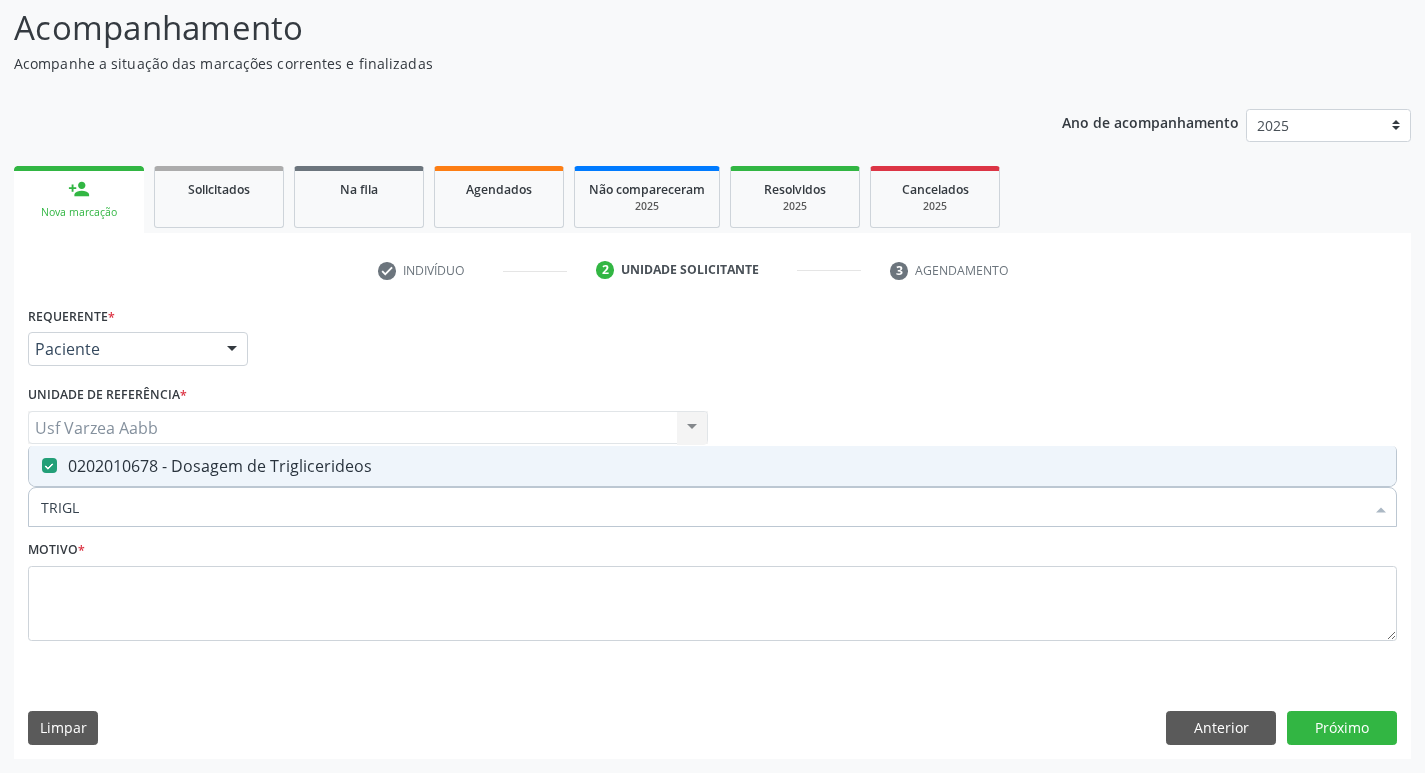 click on "TRIGL" at bounding box center (702, 507) 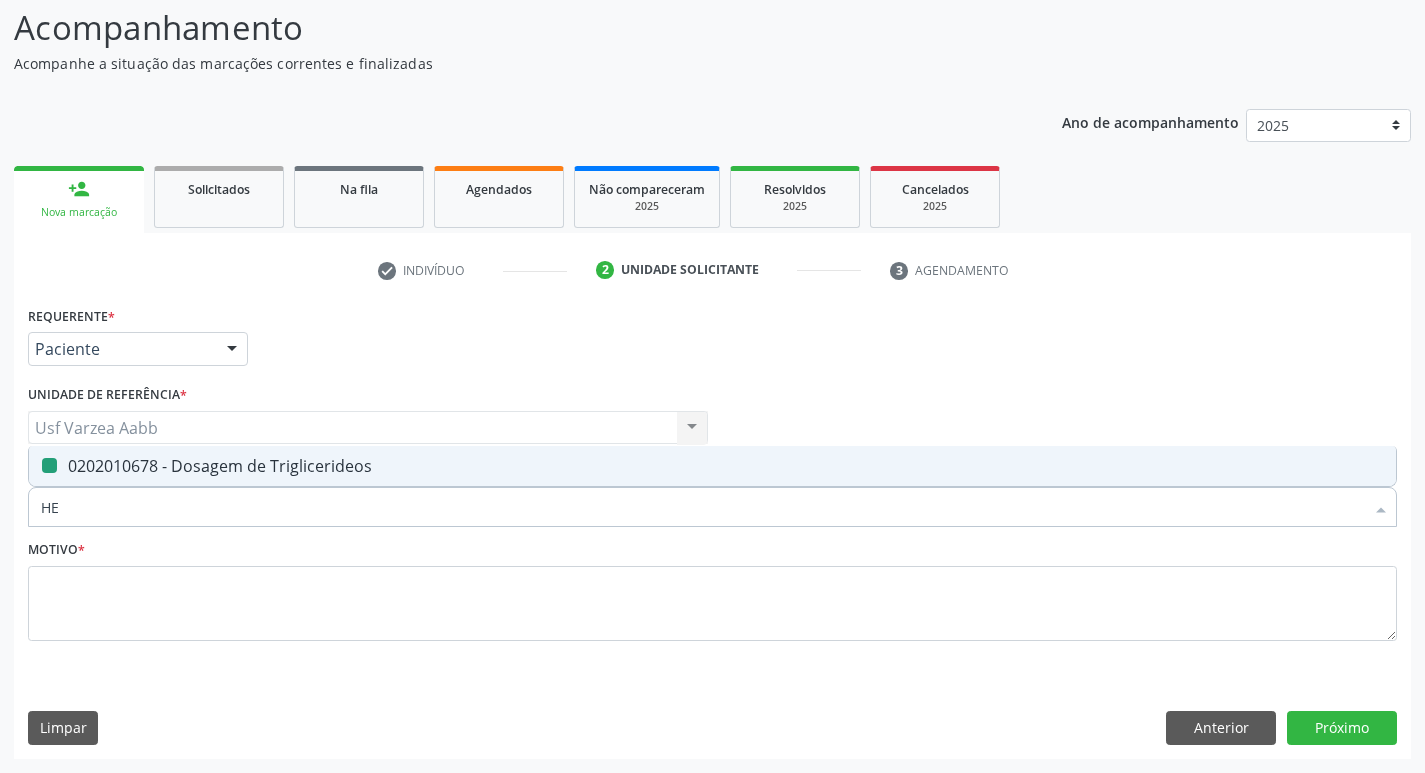 type on "HEM" 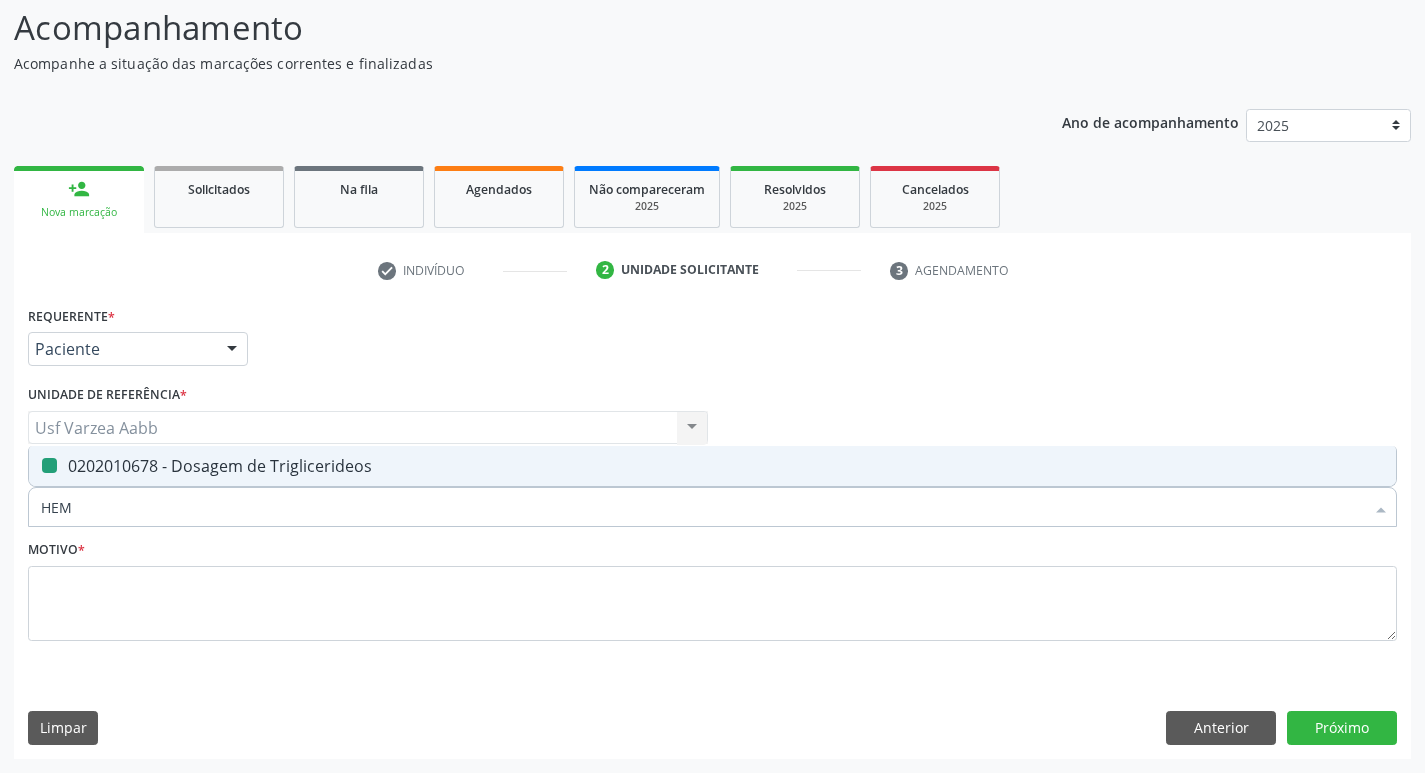 checkbox on "false" 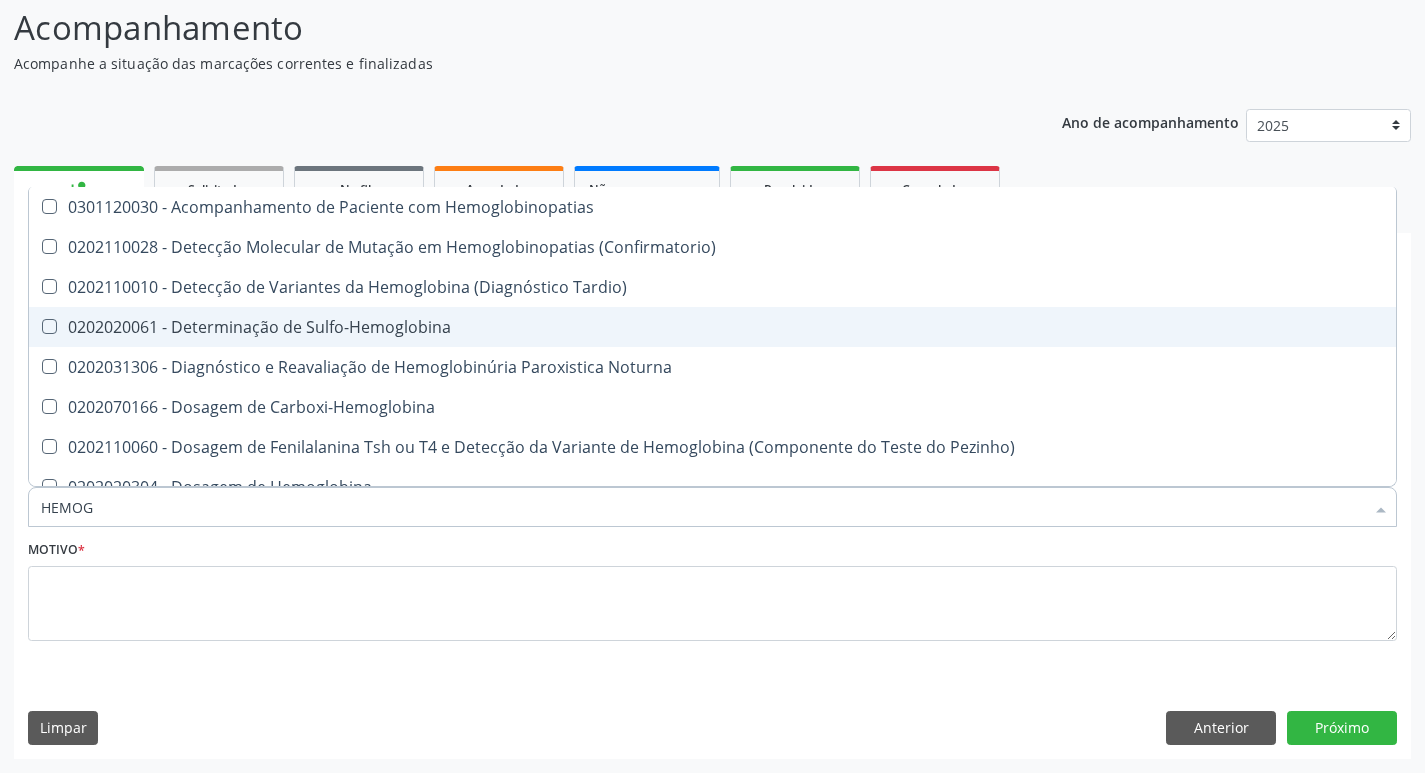 type on "HEMOGR" 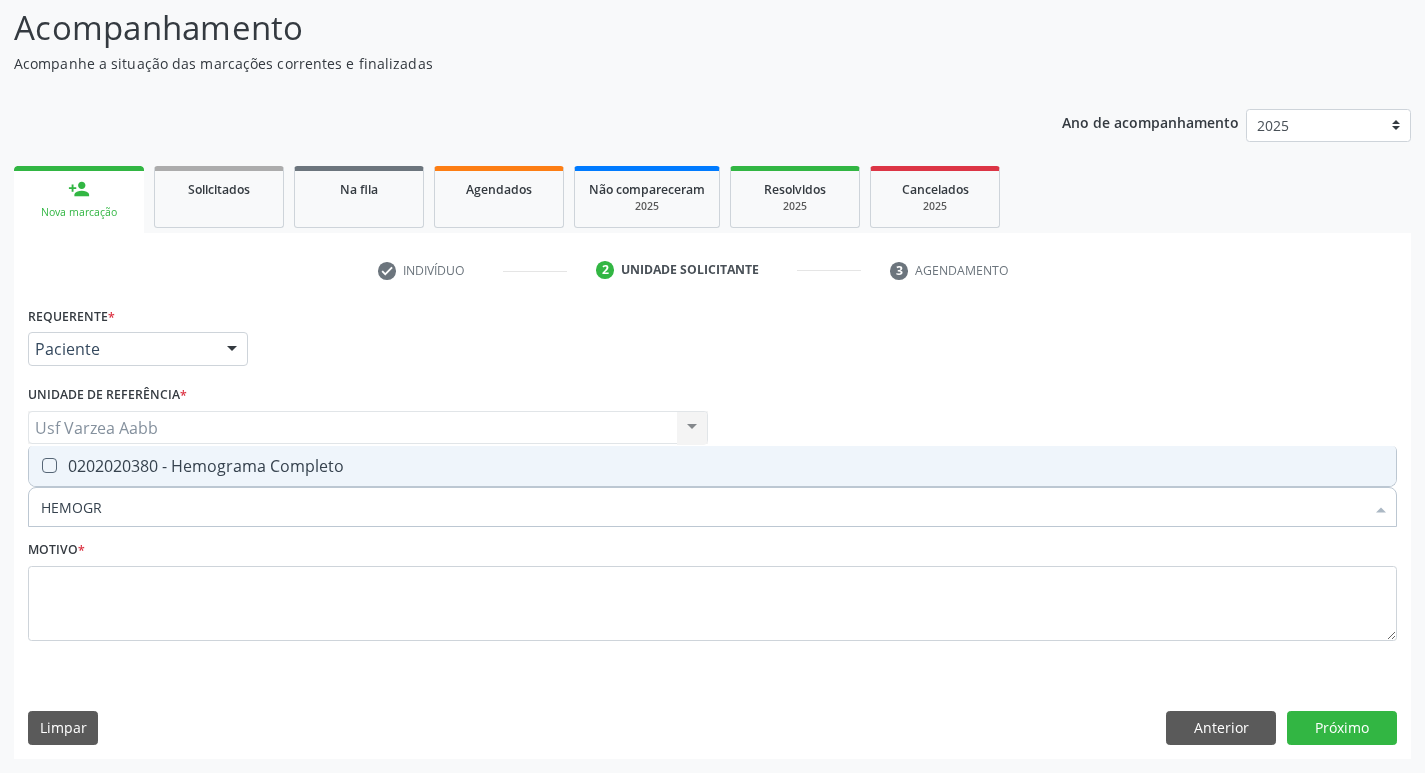 click on "0202020380 - Hemograma Completo" at bounding box center (712, 466) 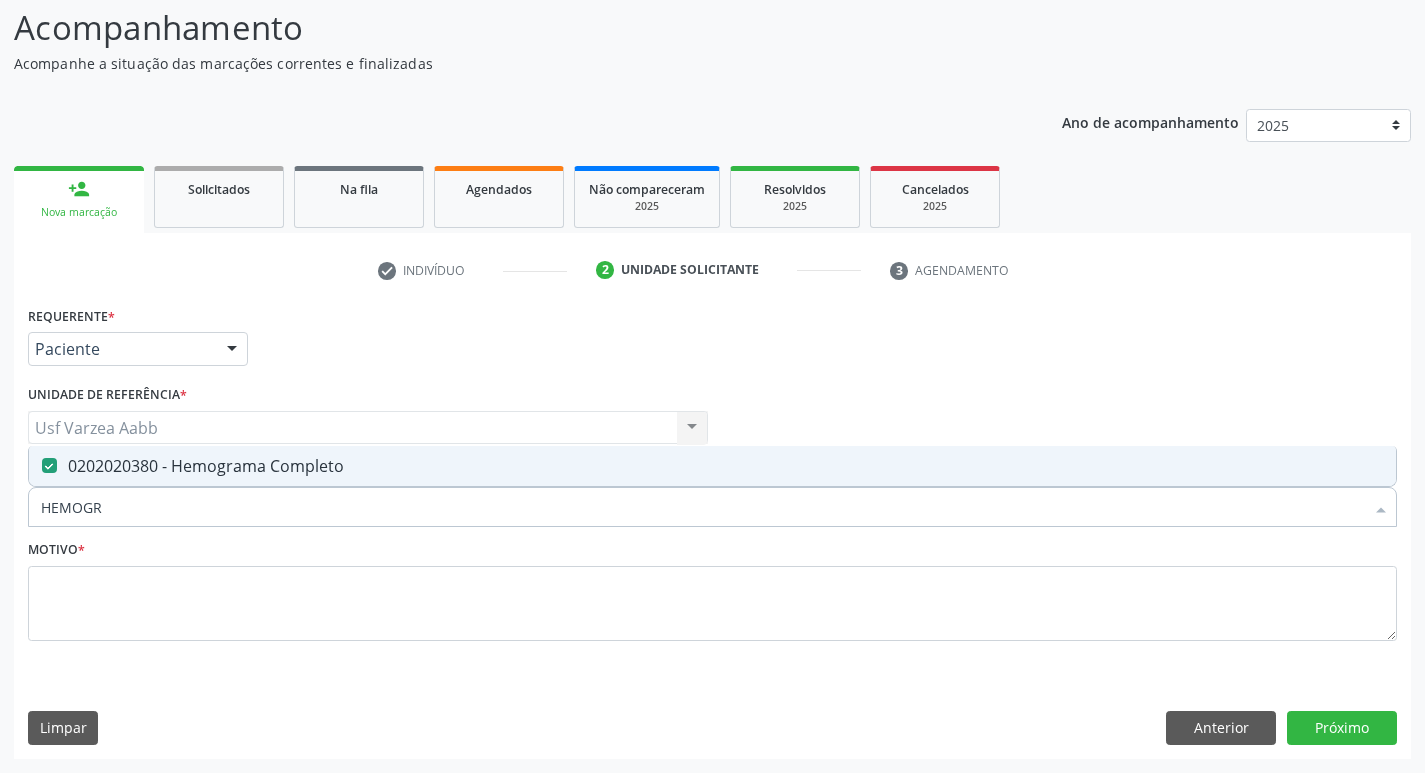 checkbox on "true" 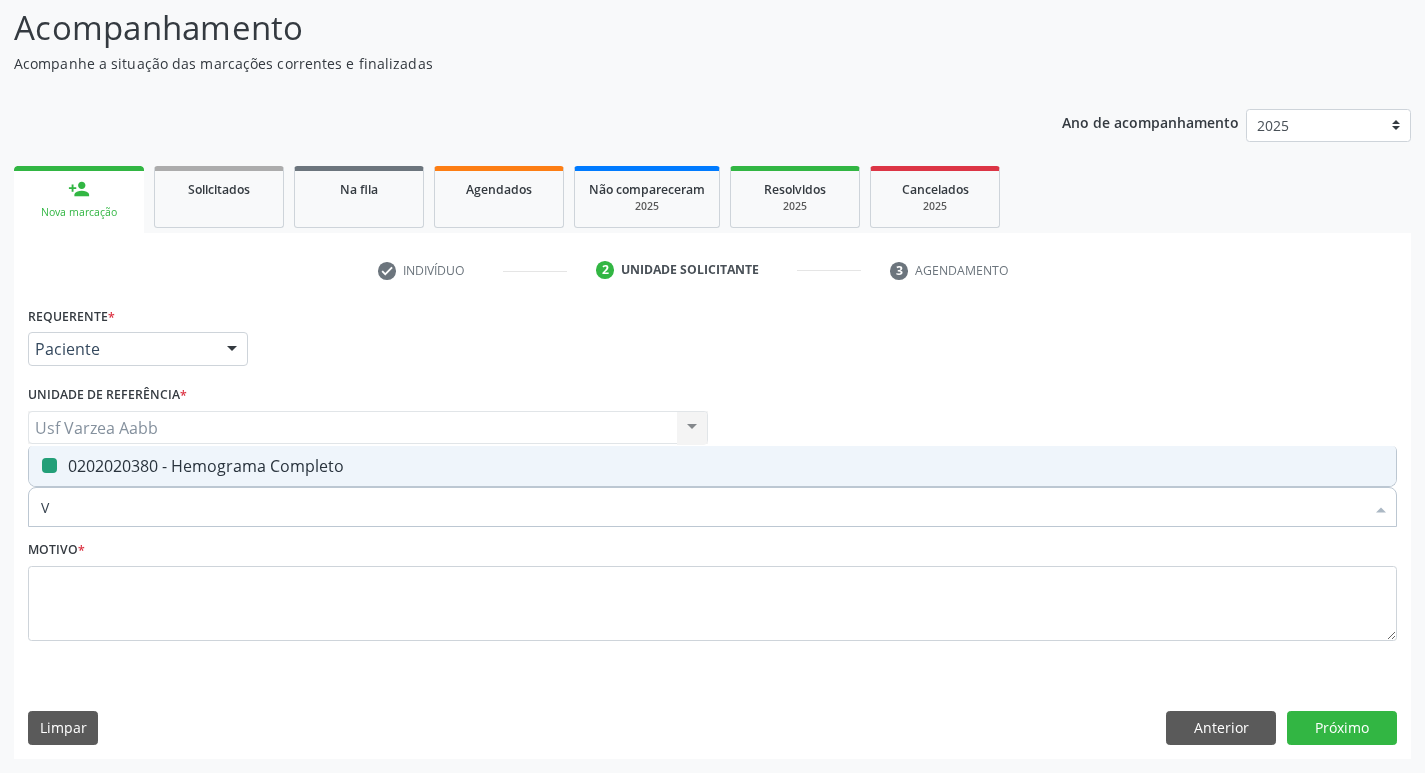 type on "VH" 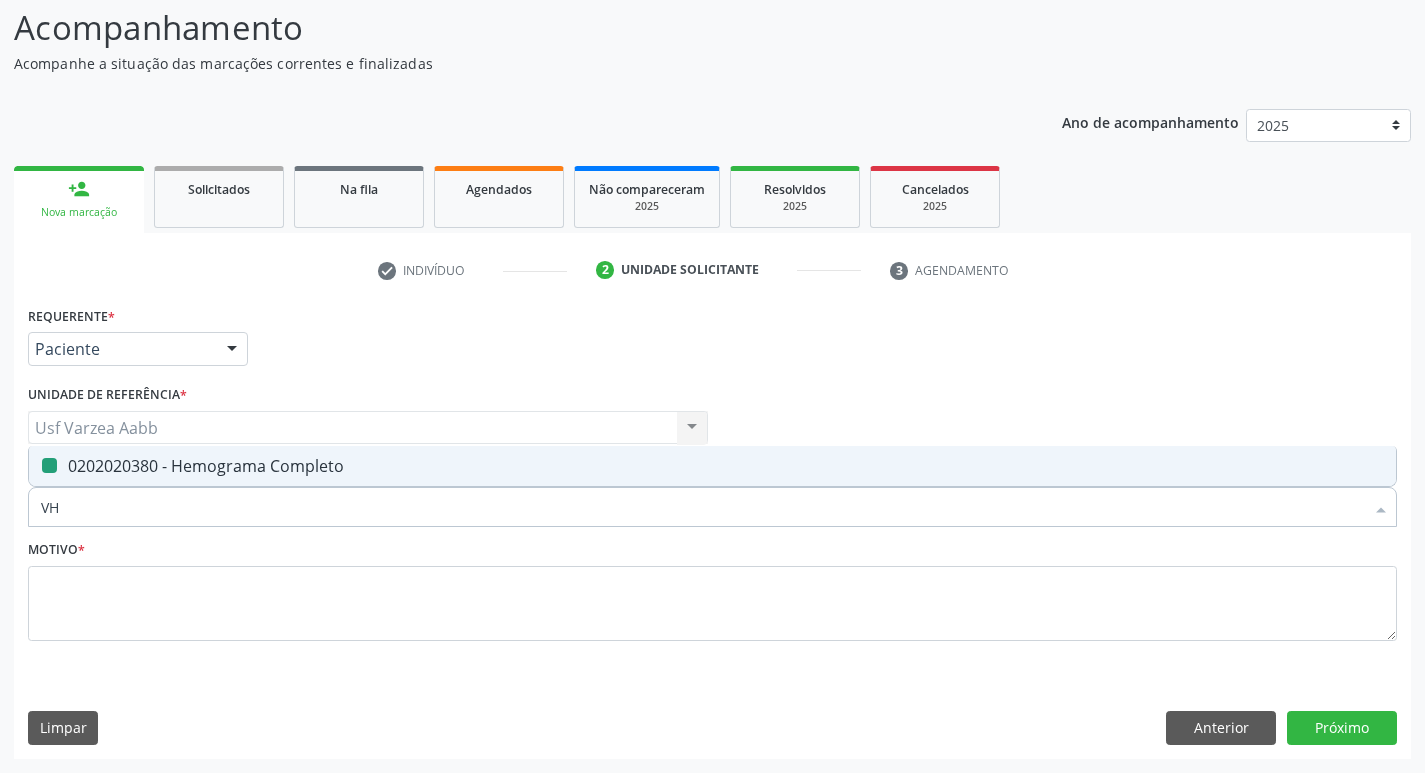 checkbox on "false" 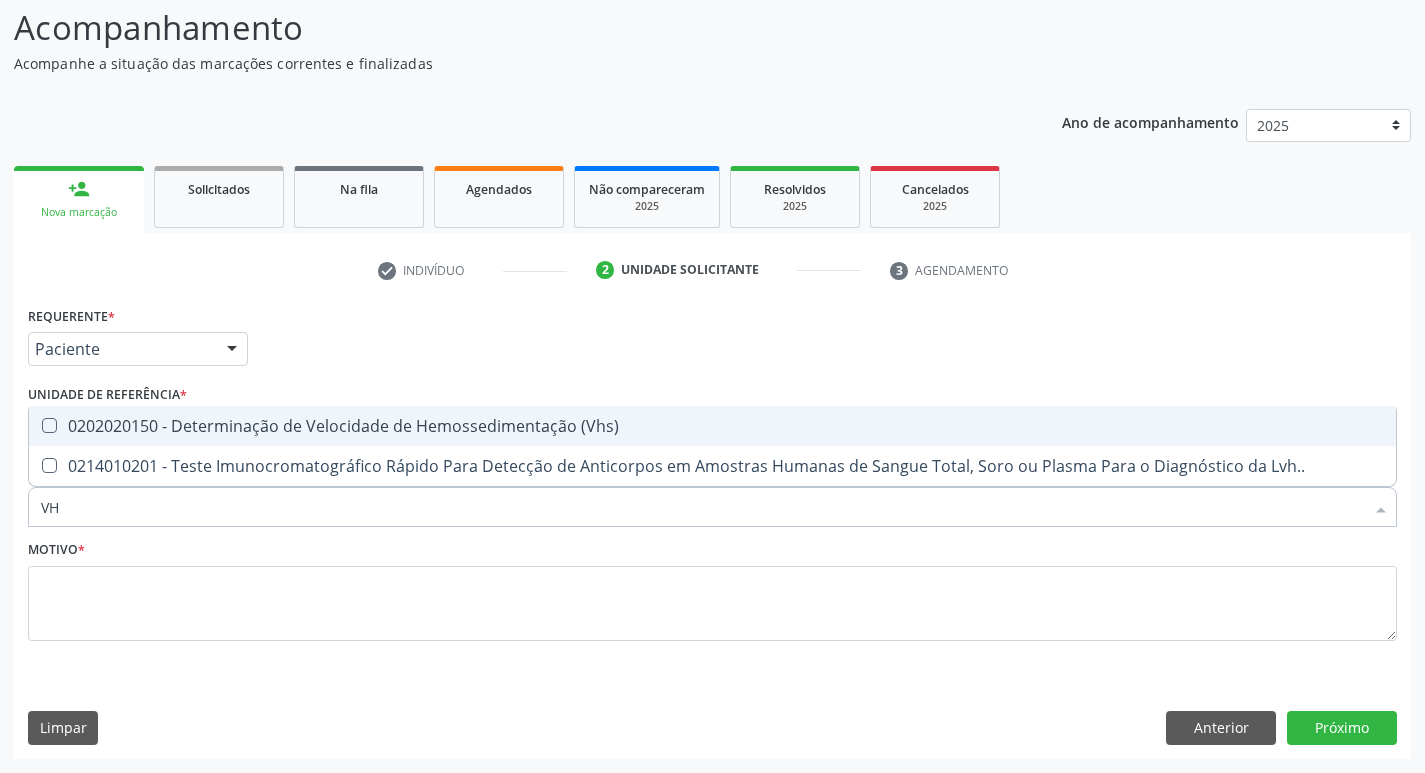 type on "VHS" 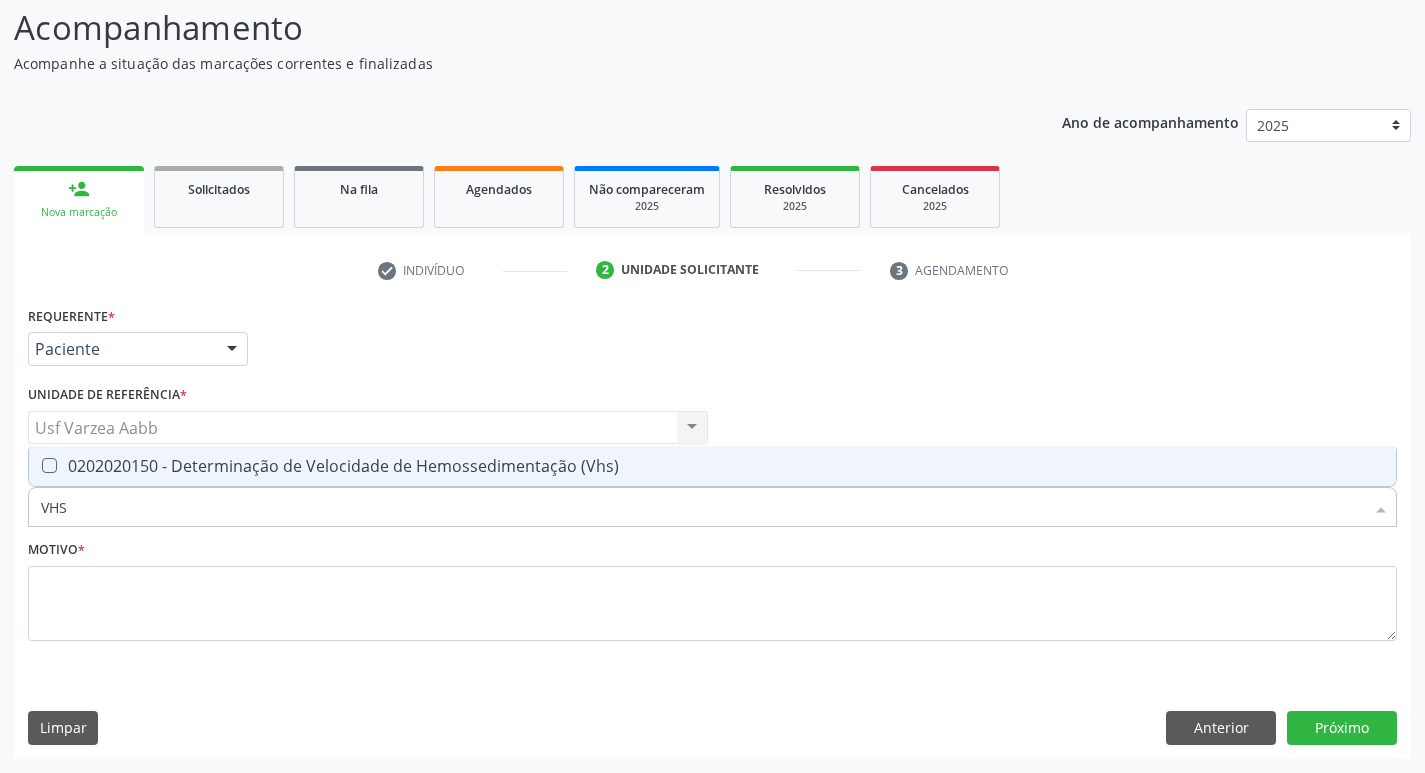 click on "0202020150 - Determinação de Velocidade de Hemossedimentação (Vhs)" at bounding box center (712, 466) 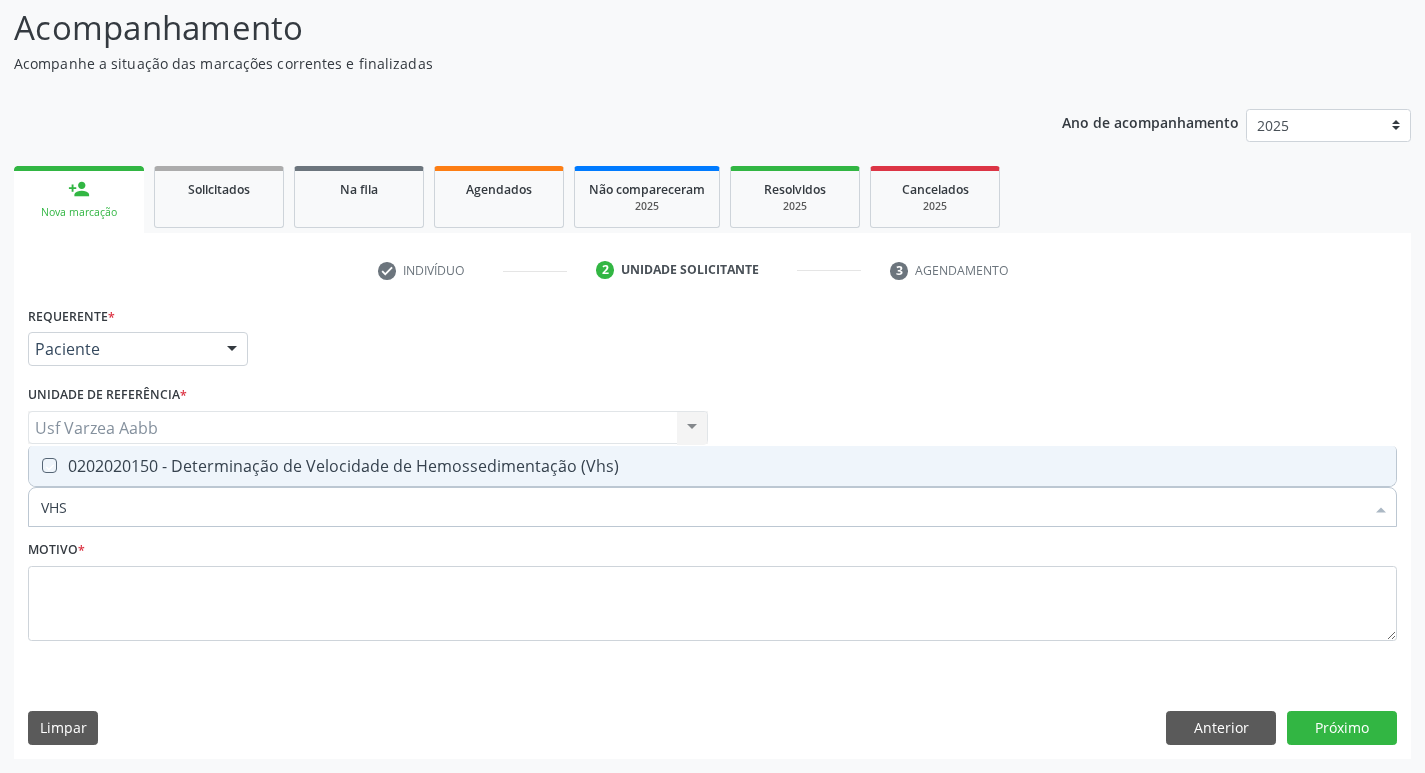 checkbox on "true" 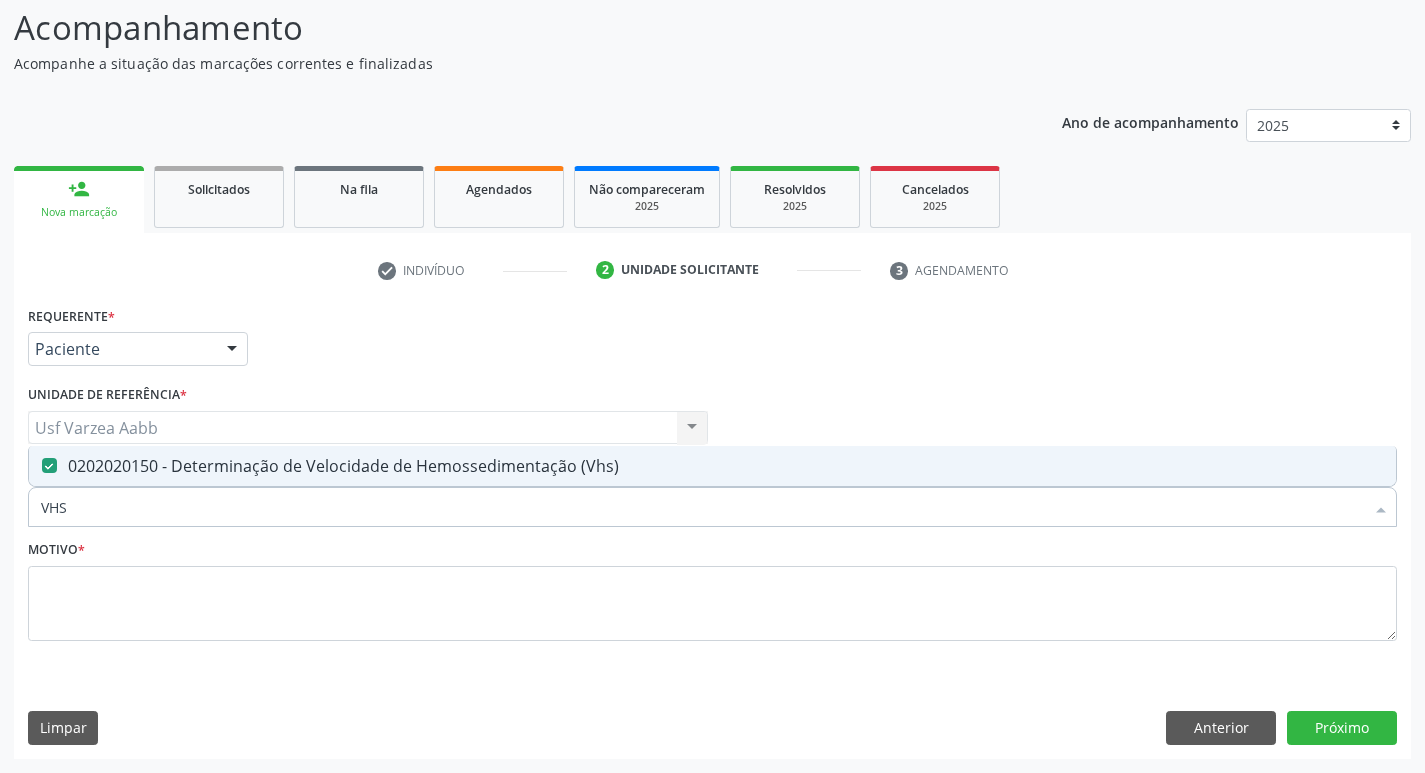 click on "VHS" at bounding box center [702, 507] 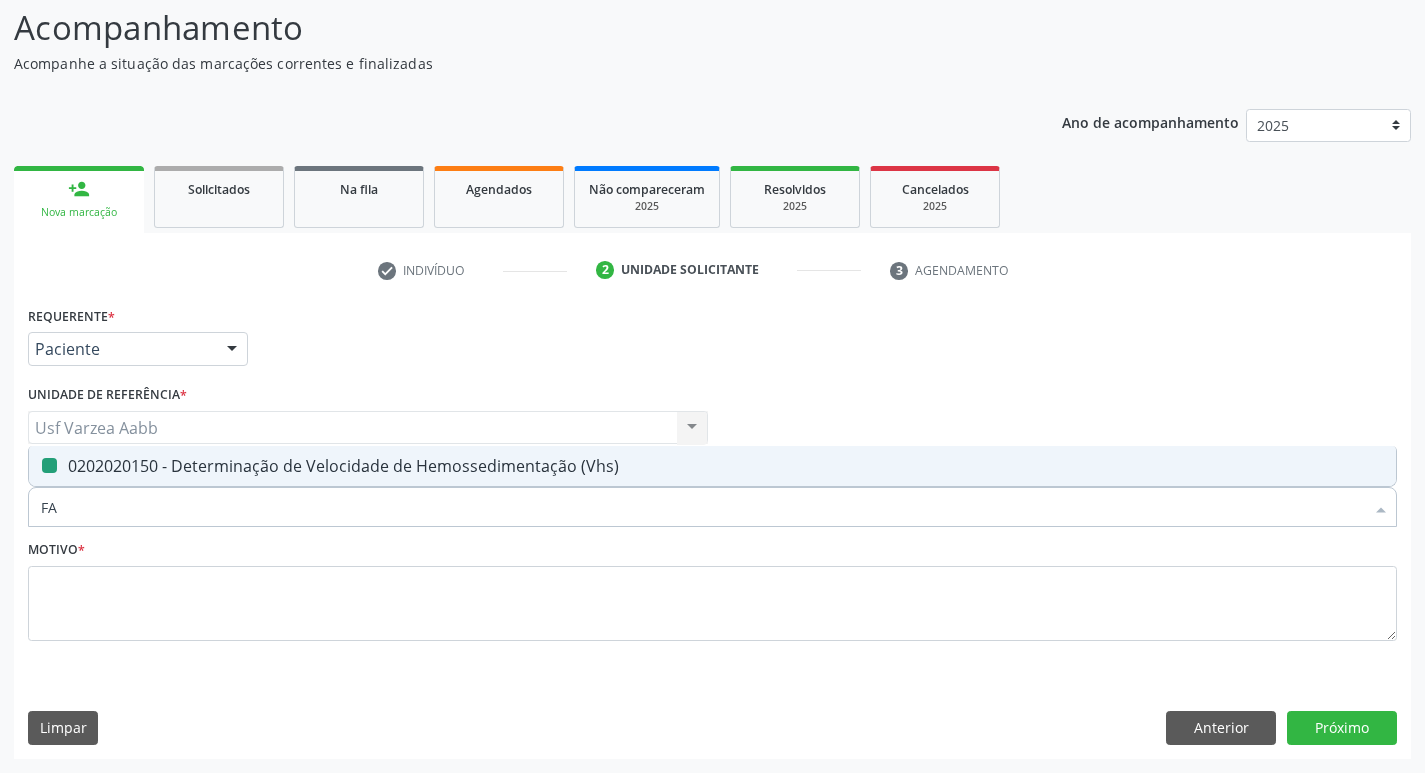 type on "FAN" 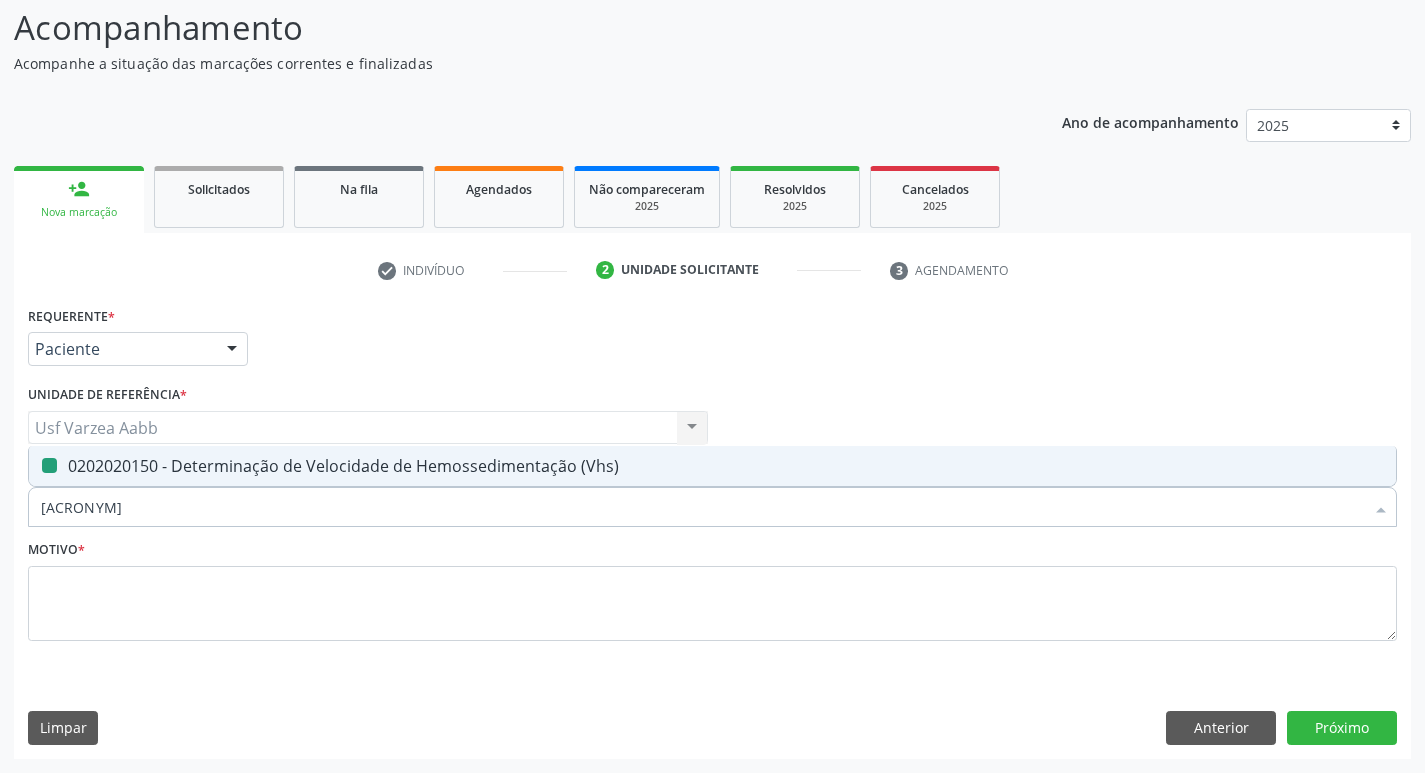 checkbox on "false" 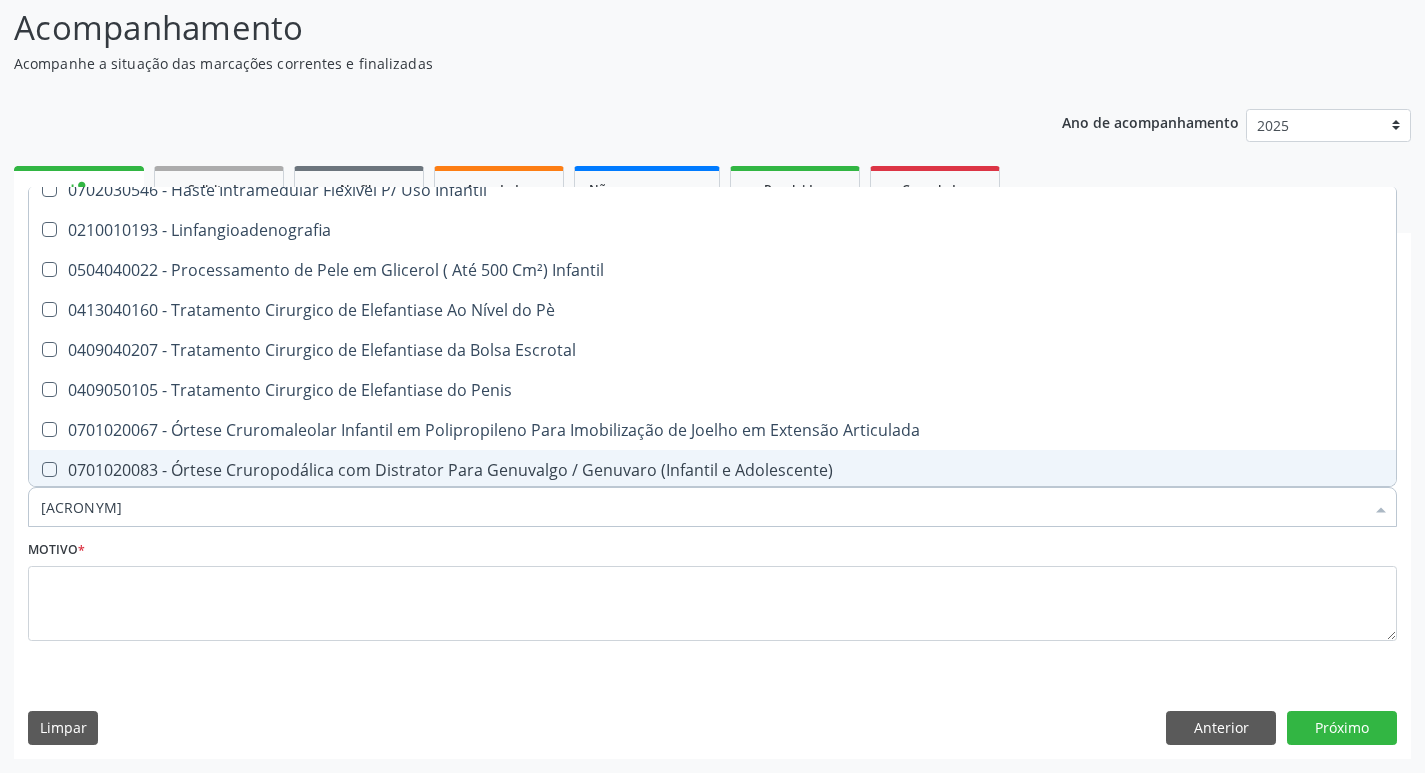 scroll, scrollTop: 0, scrollLeft: 0, axis: both 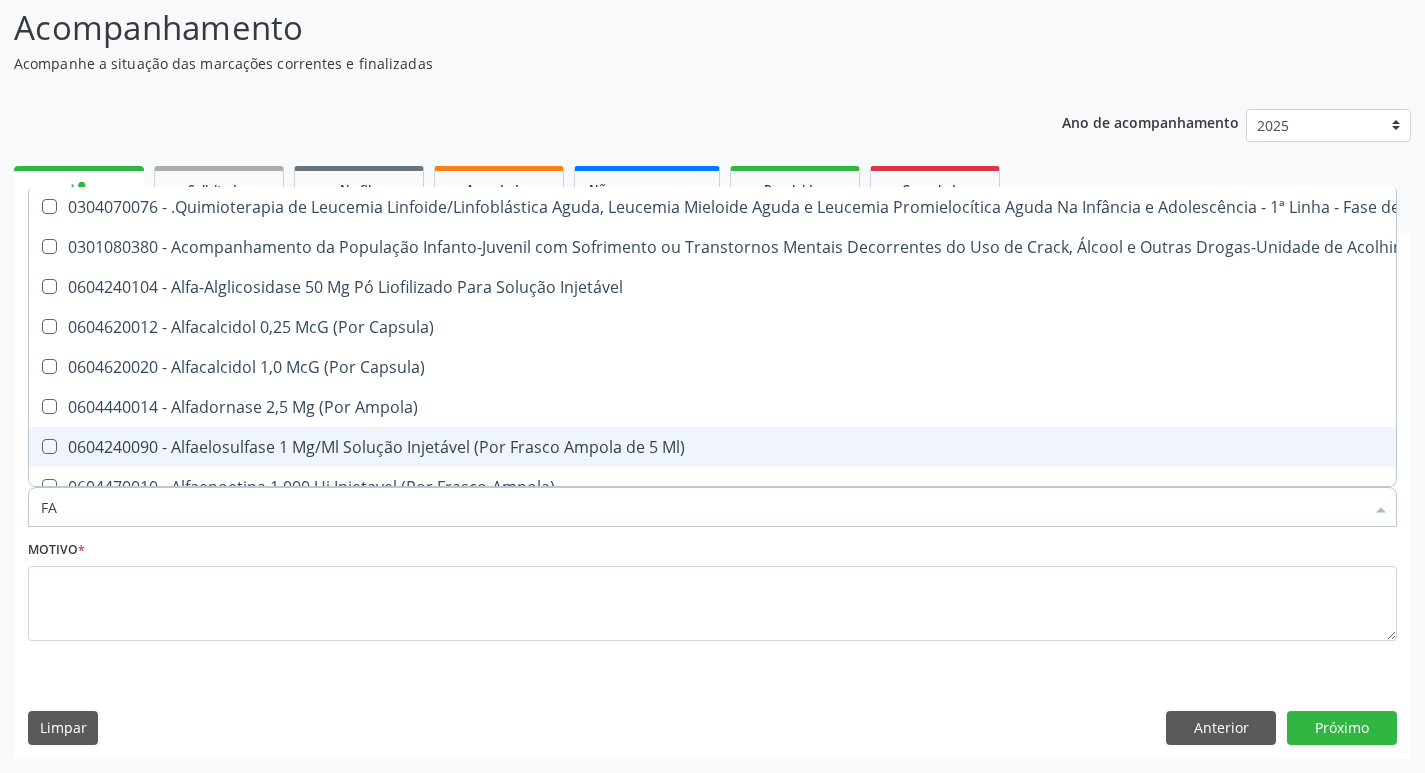 type on "F" 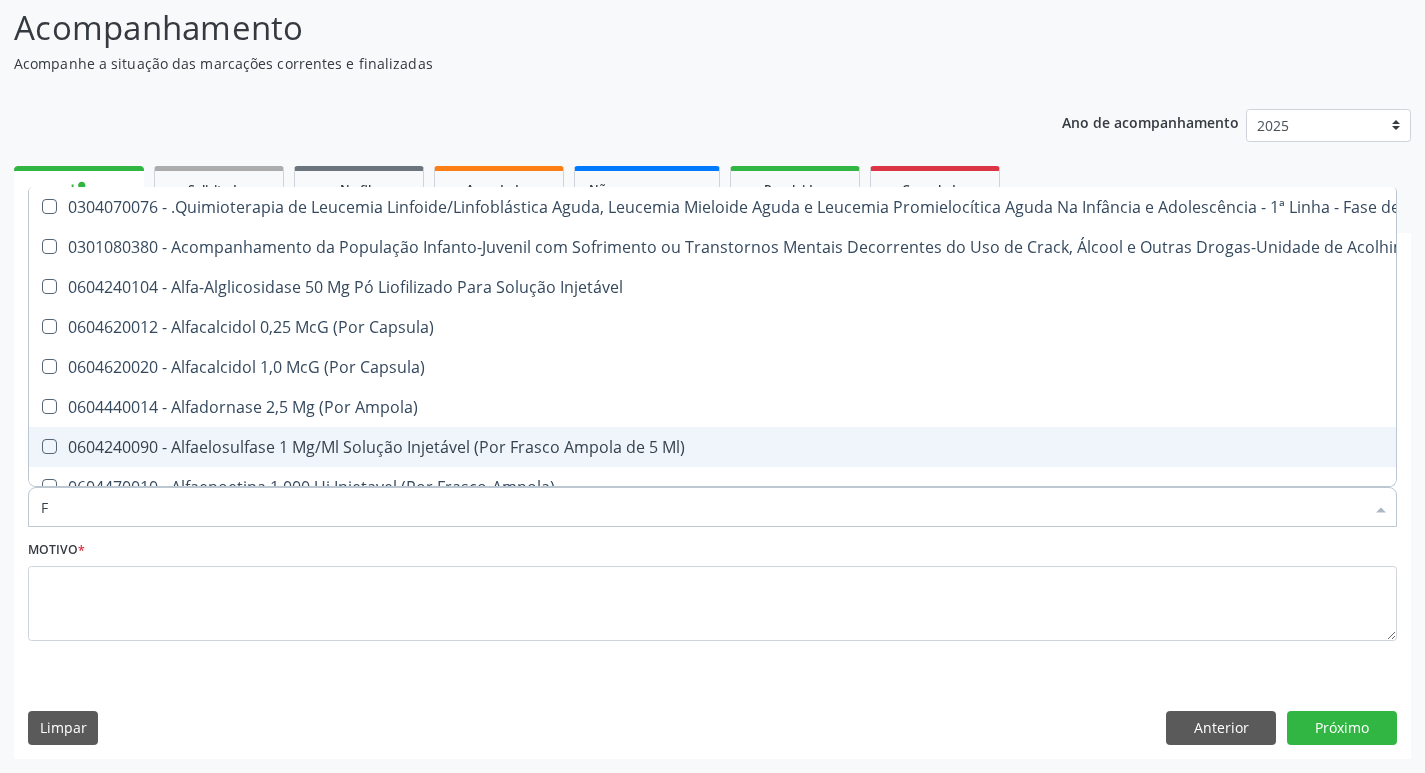 type 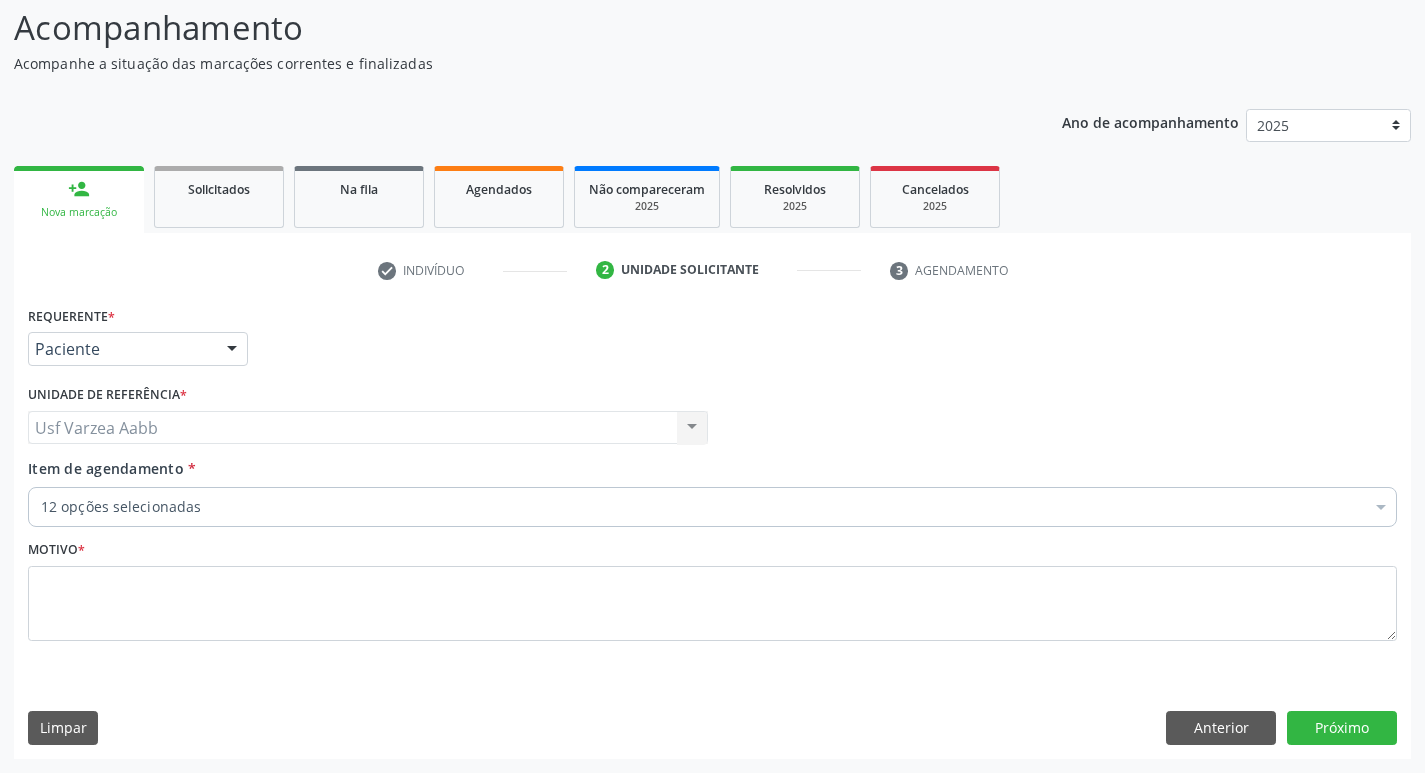 checkbox on "true" 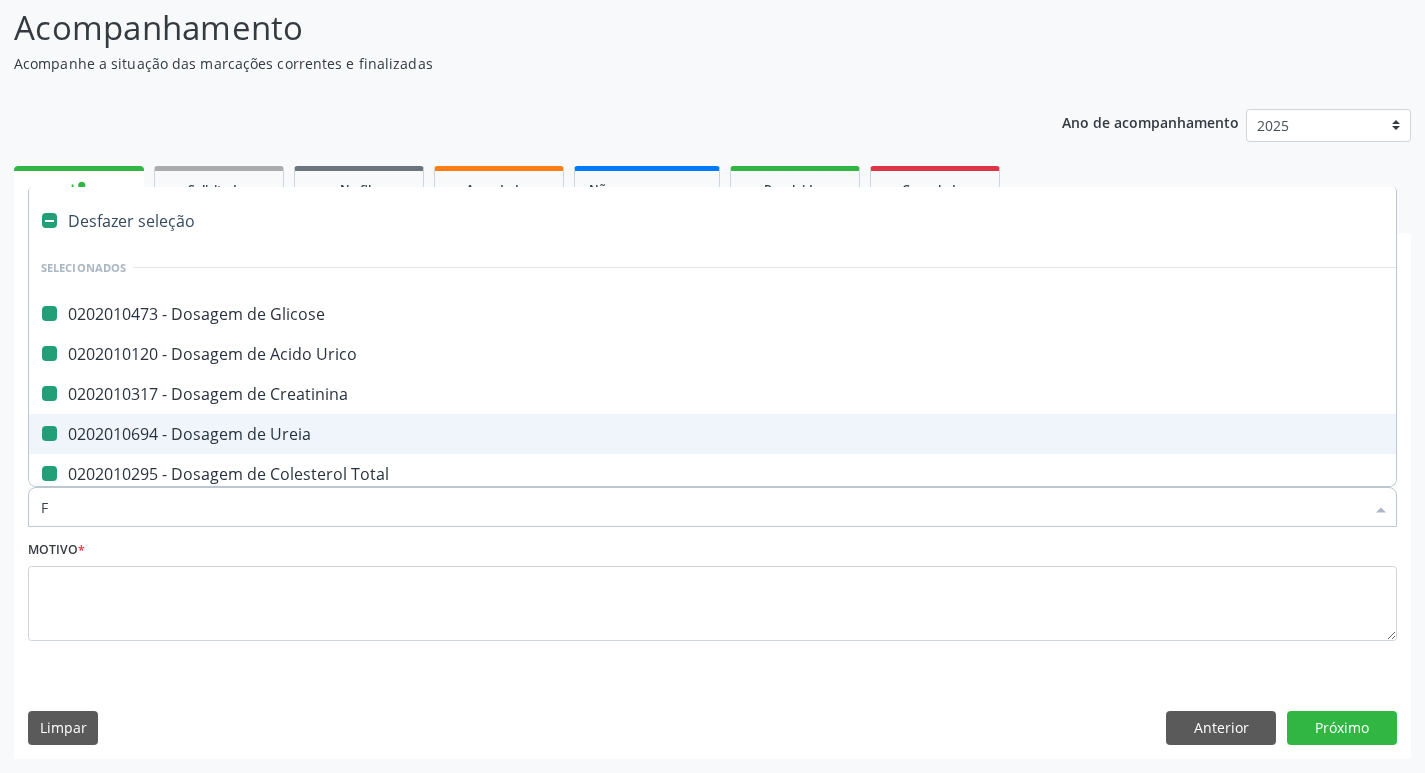 type on "FA" 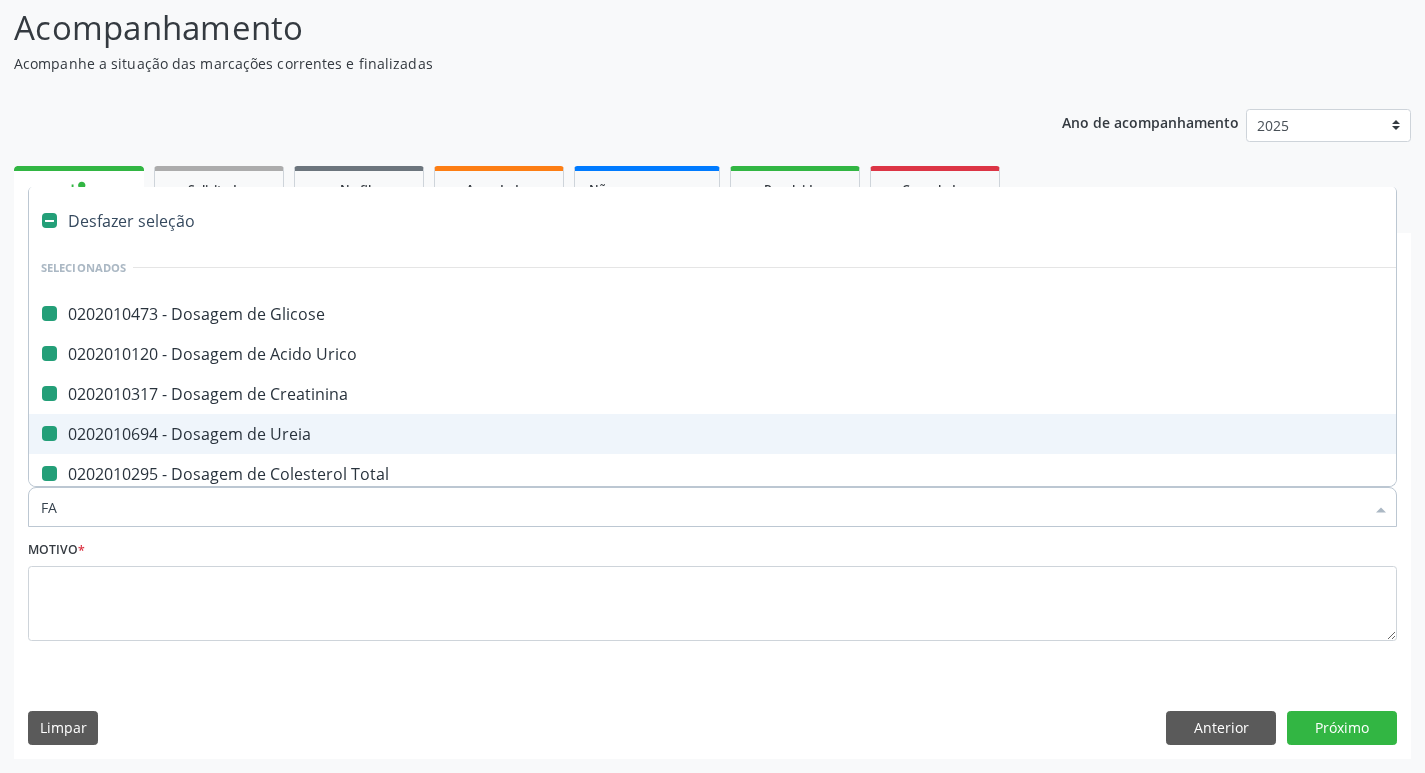 checkbox on "false" 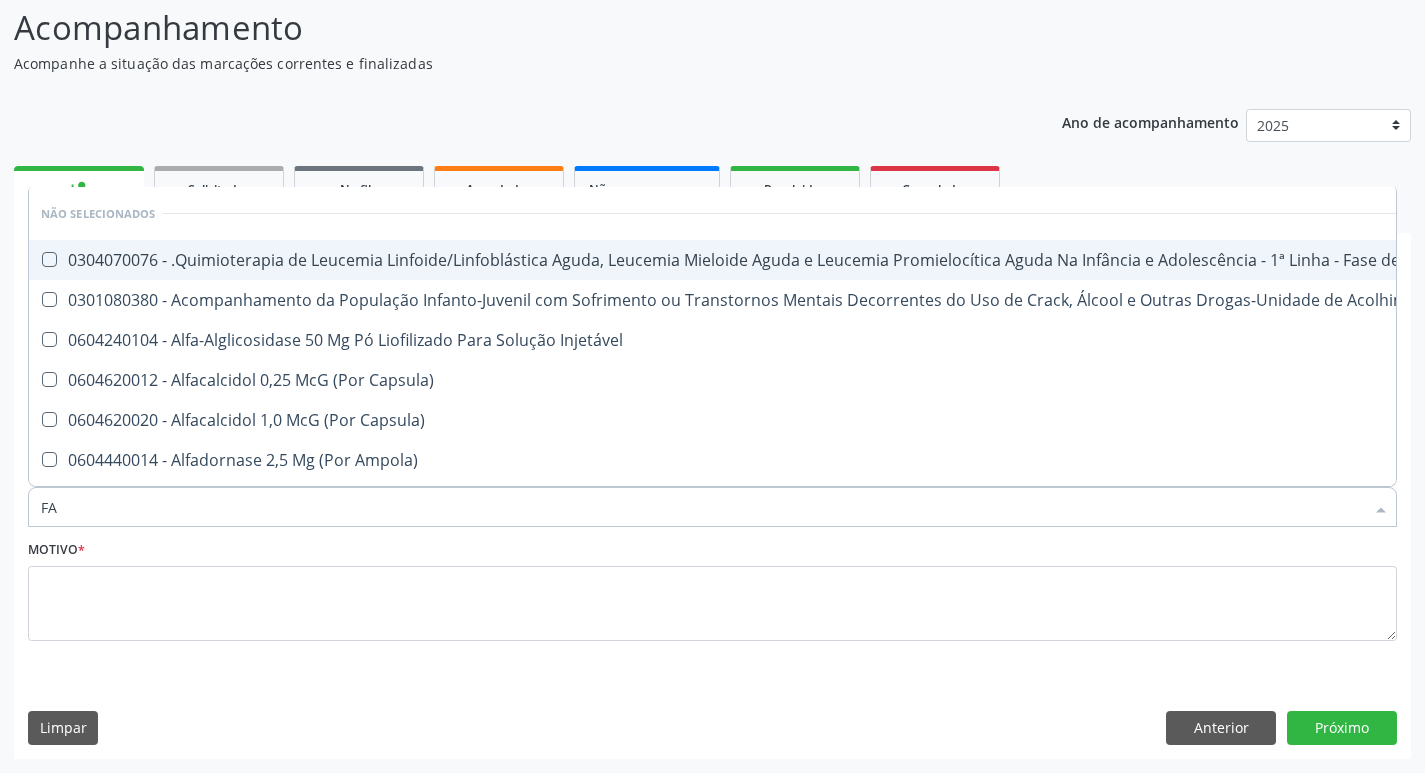 type on "F" 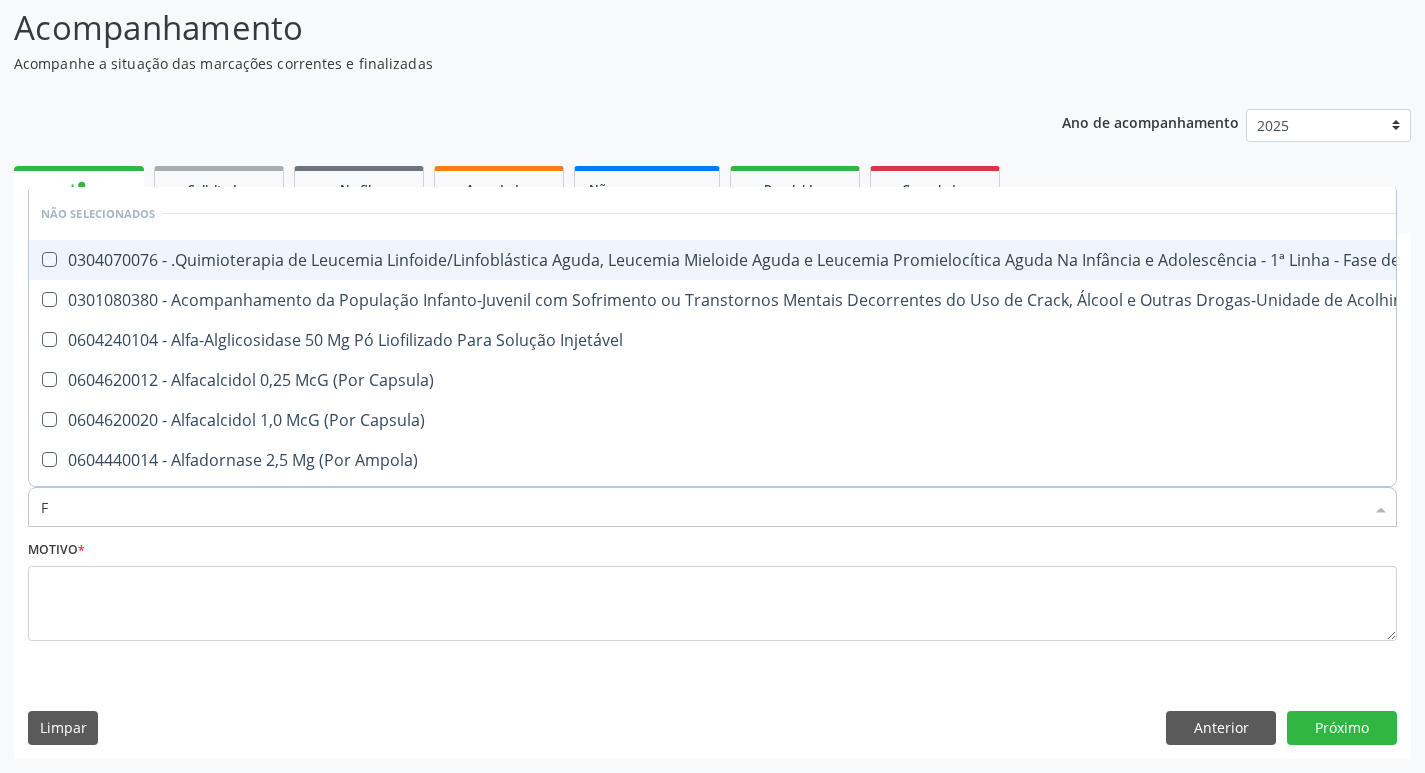 type 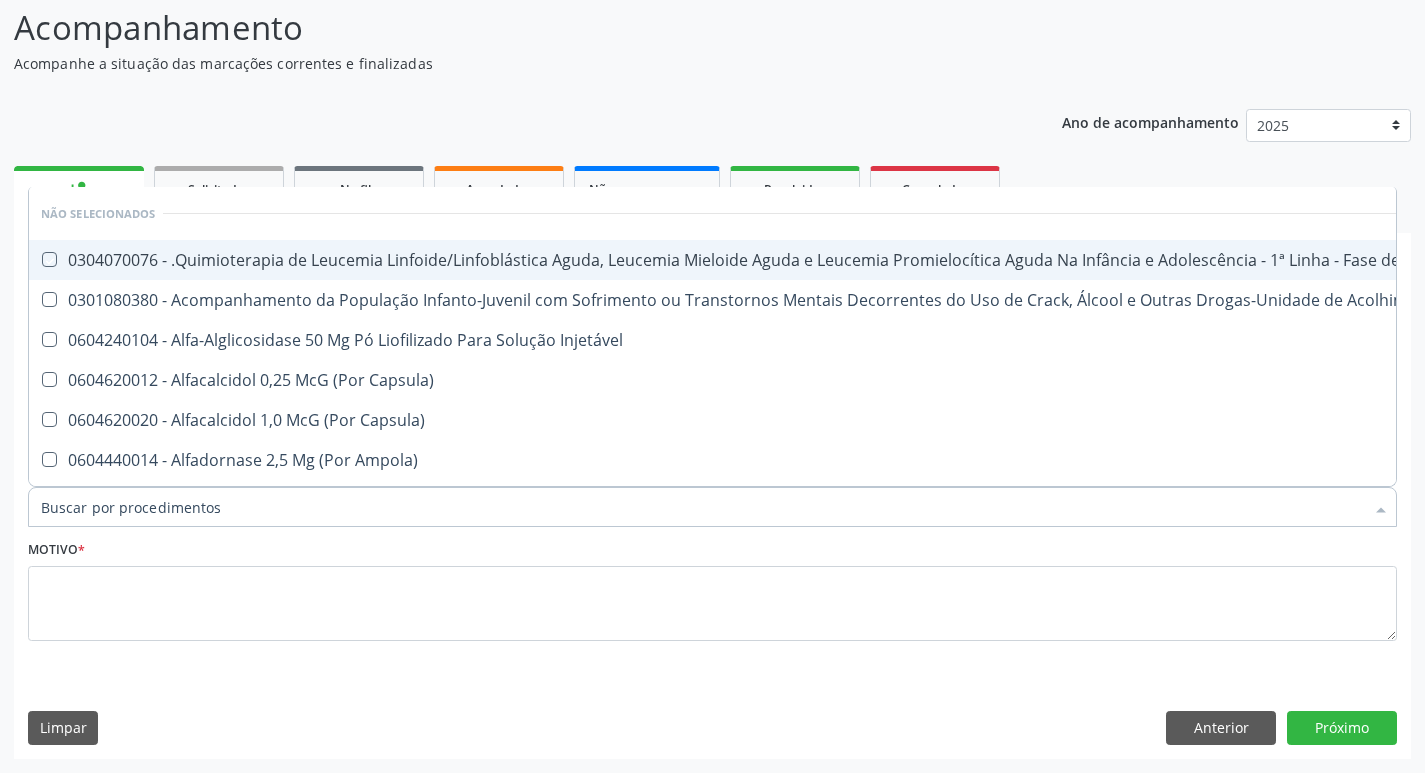 checkbox on "true" 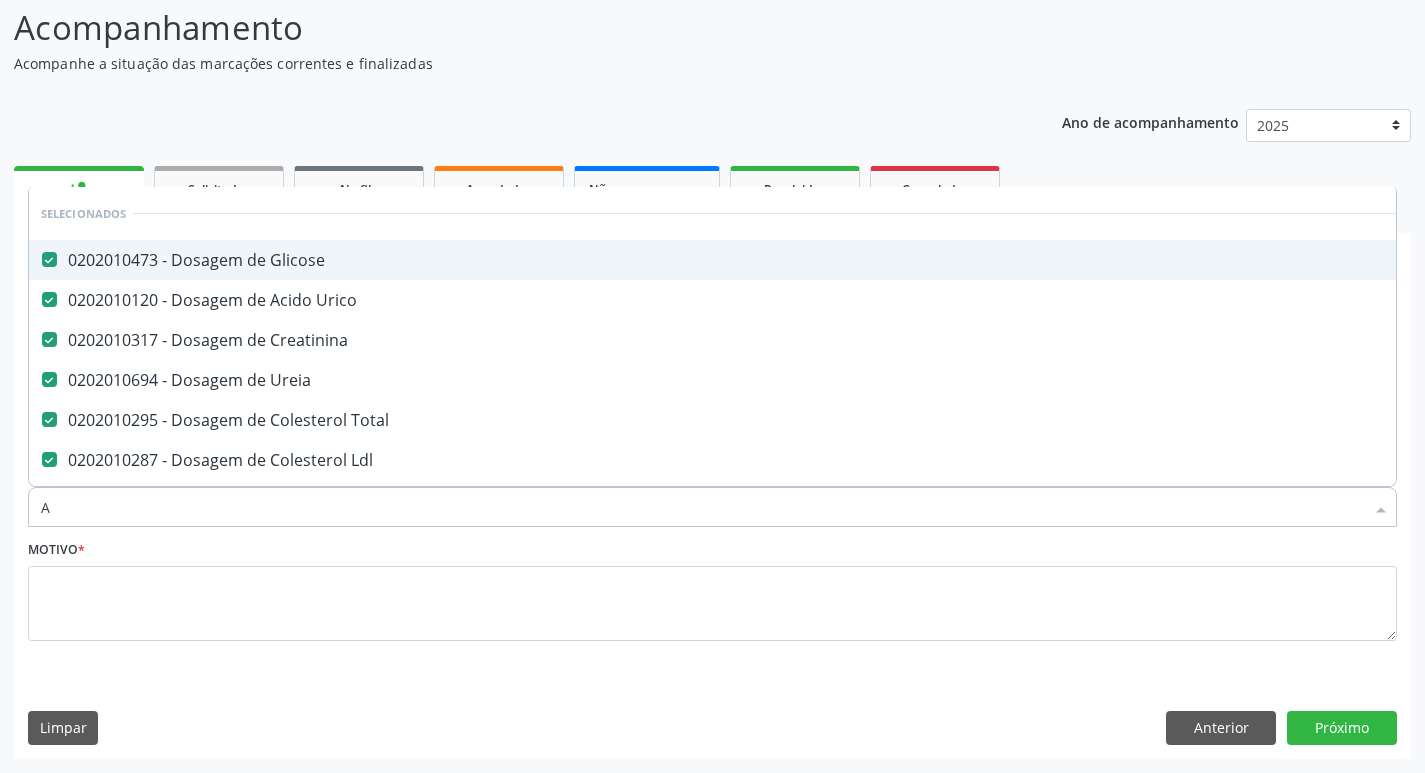 type on "AN" 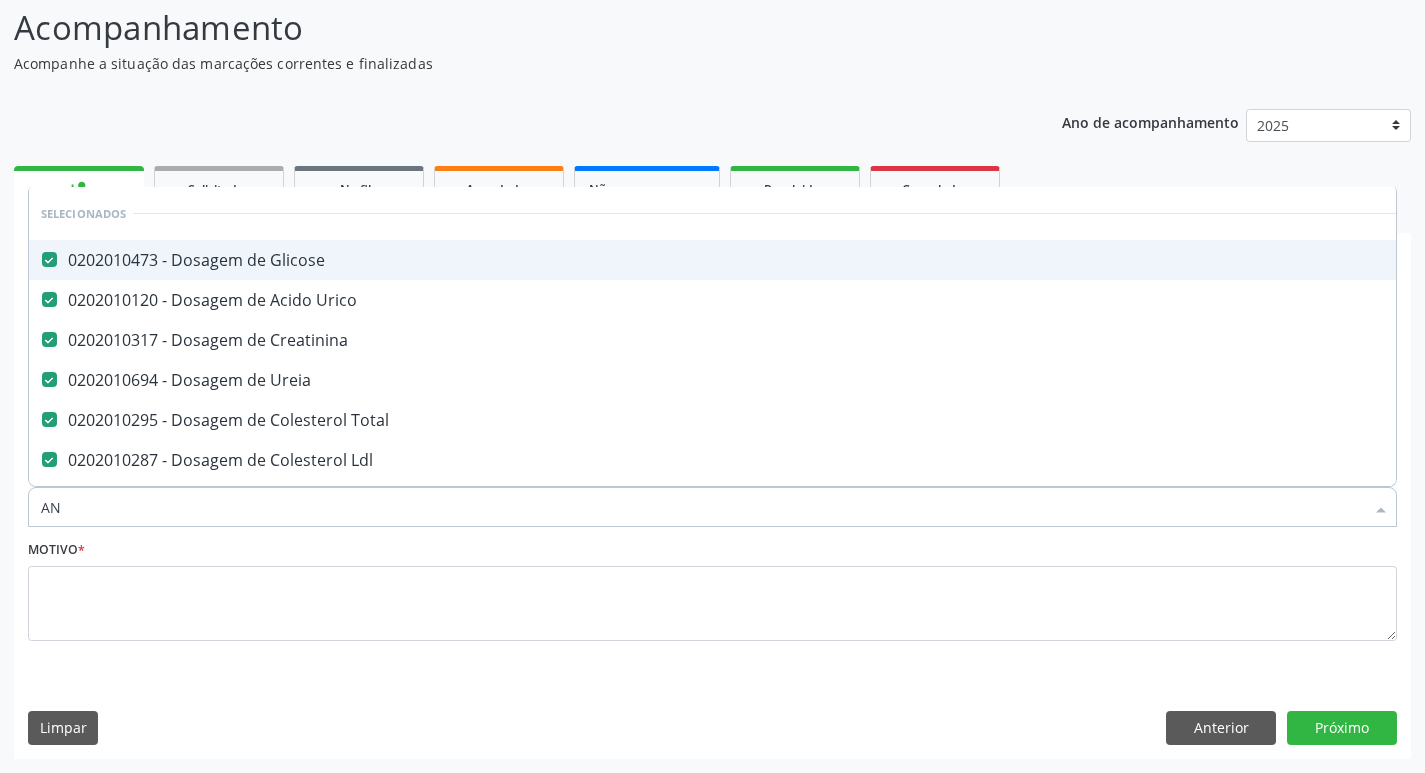 checkbox on "false" 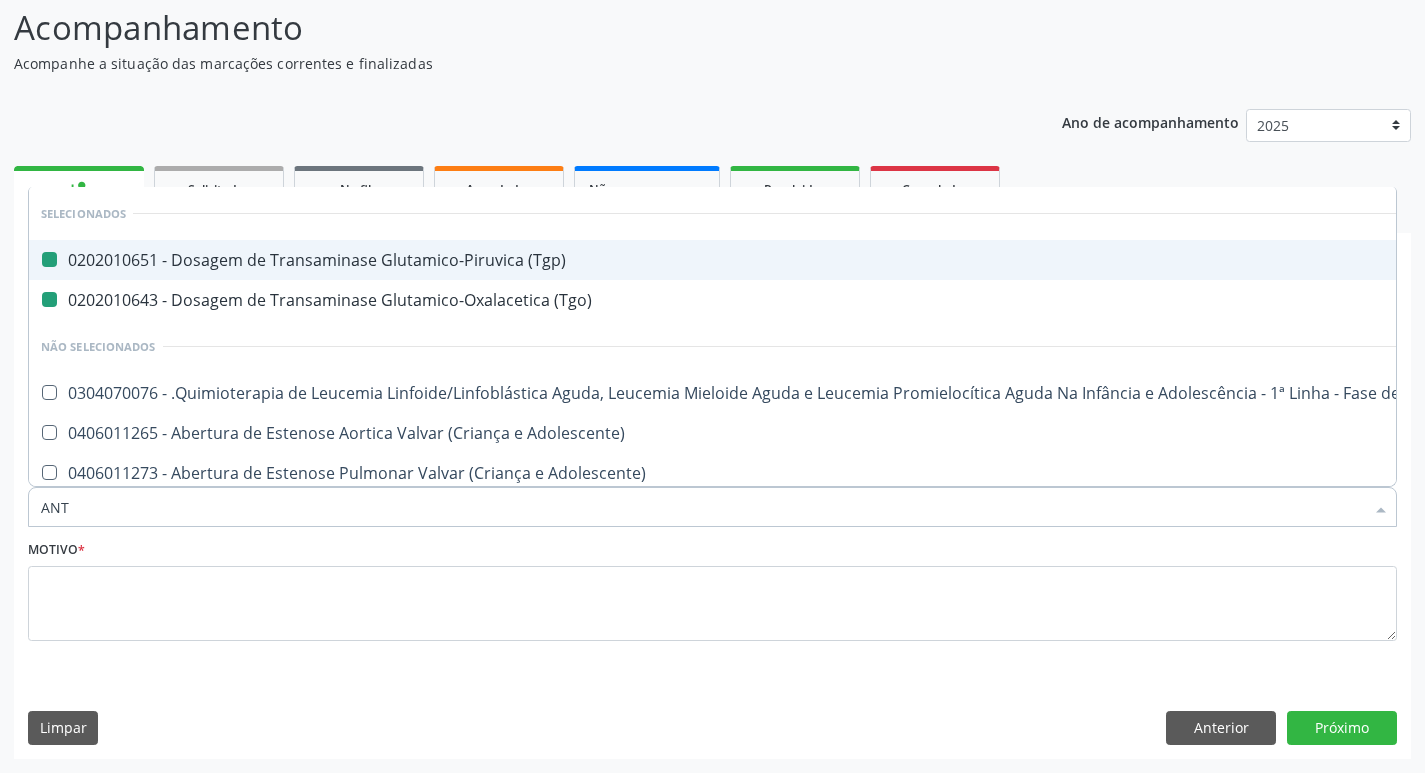 type on "ANTI" 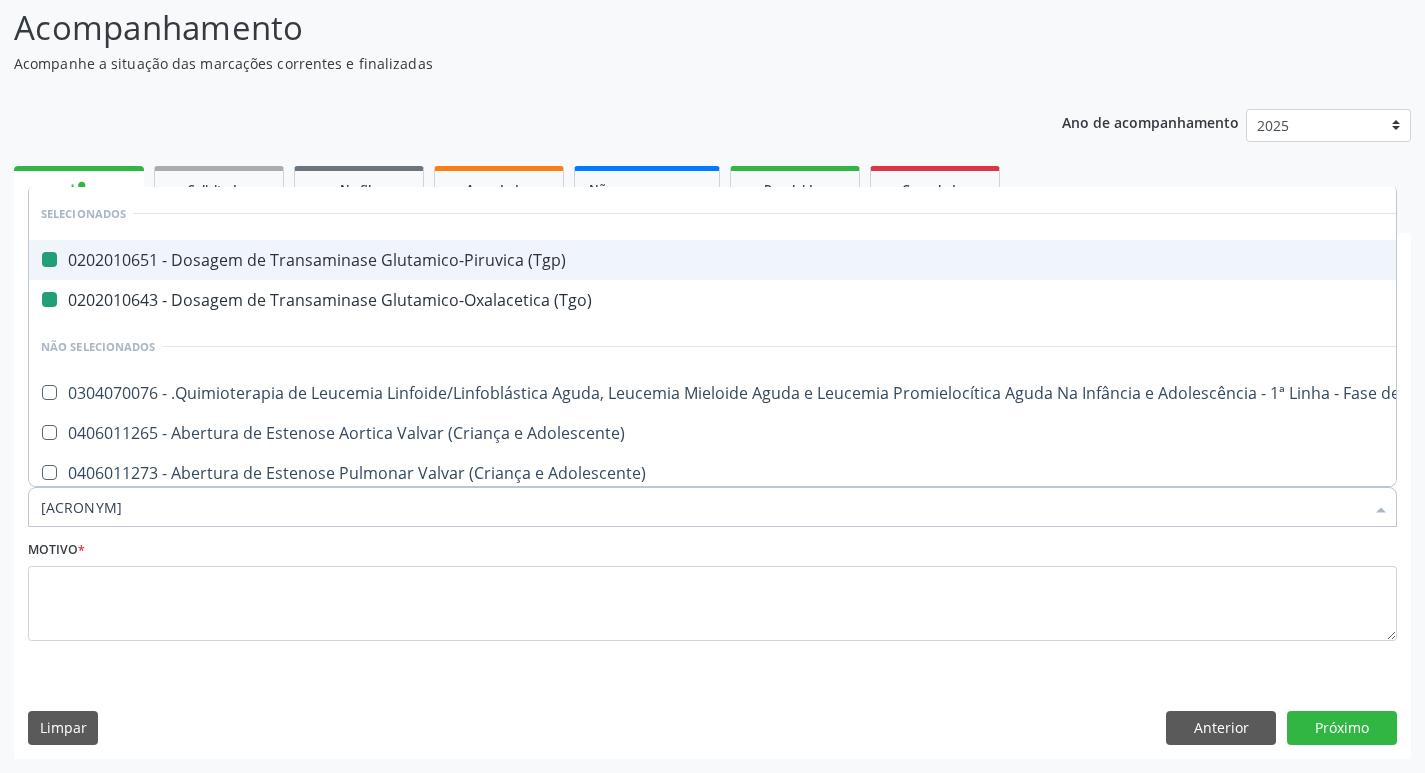 checkbox on "false" 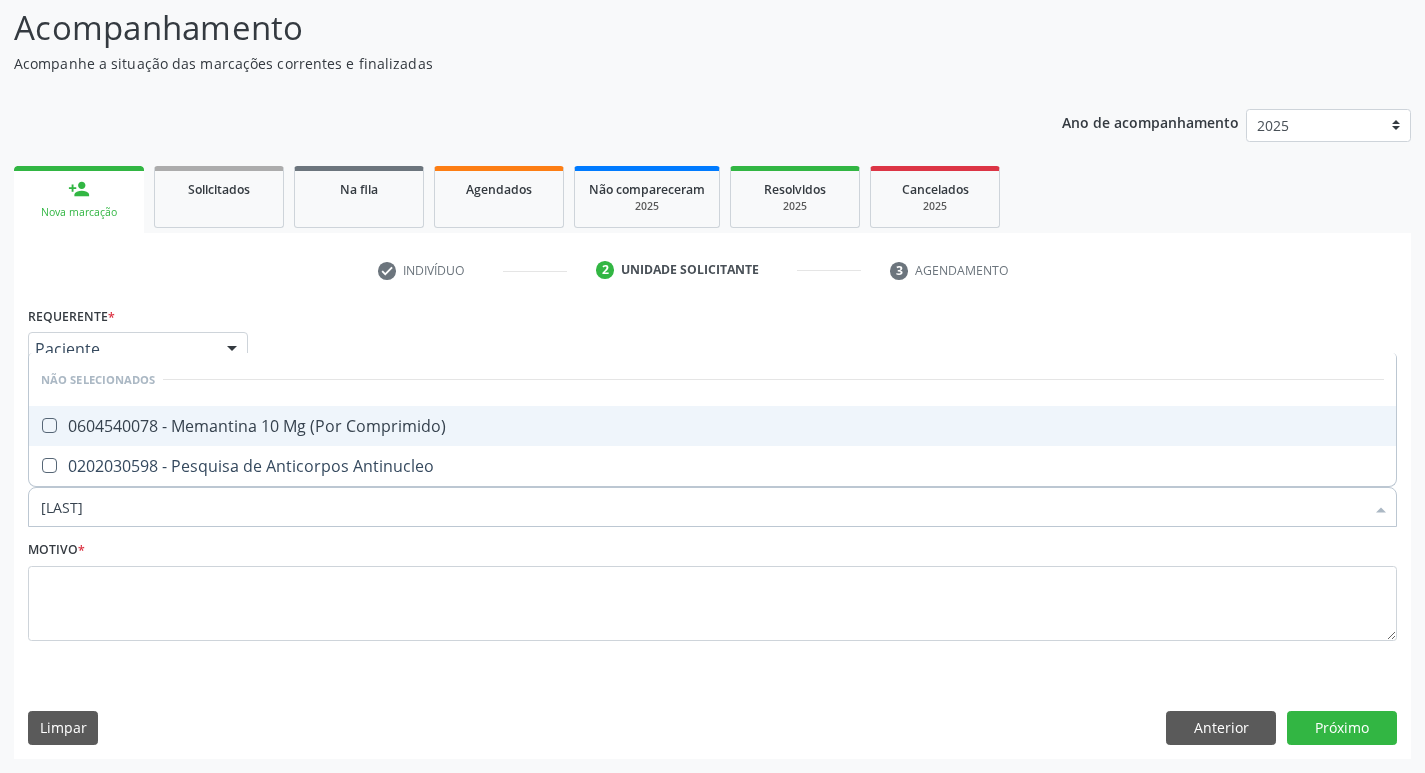 type on "ANTINU" 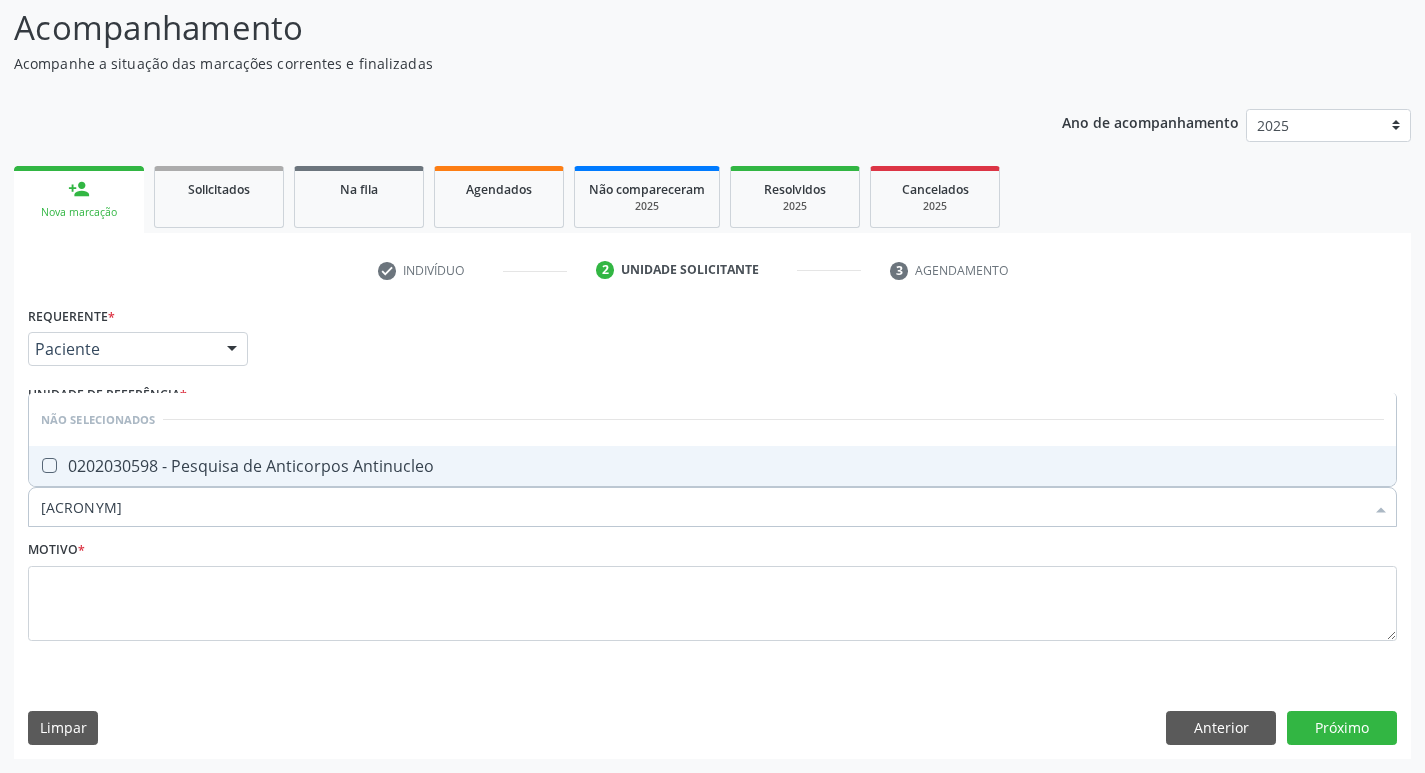 click on "0202030598 - Pesquisa de Anticorpos Antinucleo" at bounding box center (712, 466) 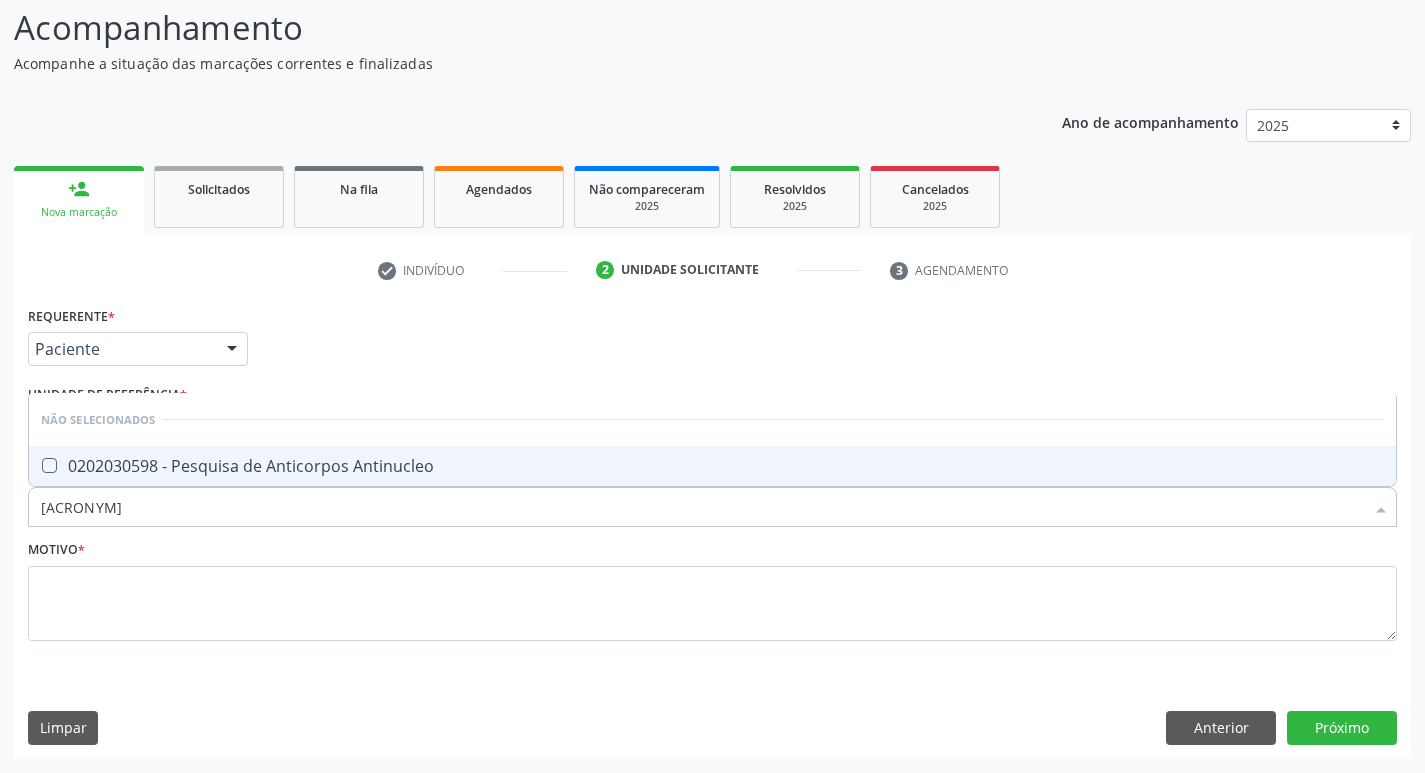 checkbox on "true" 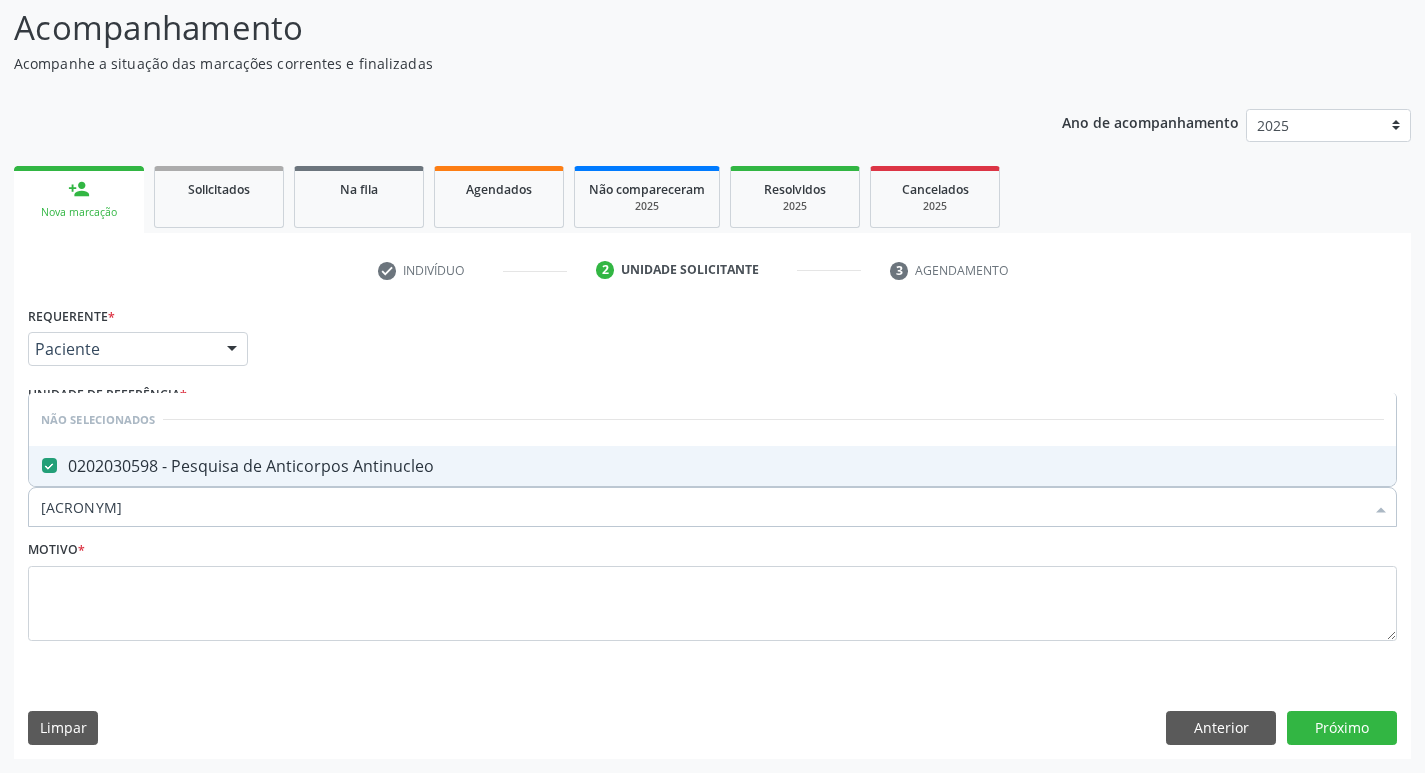 click on "ANTINU" at bounding box center (702, 507) 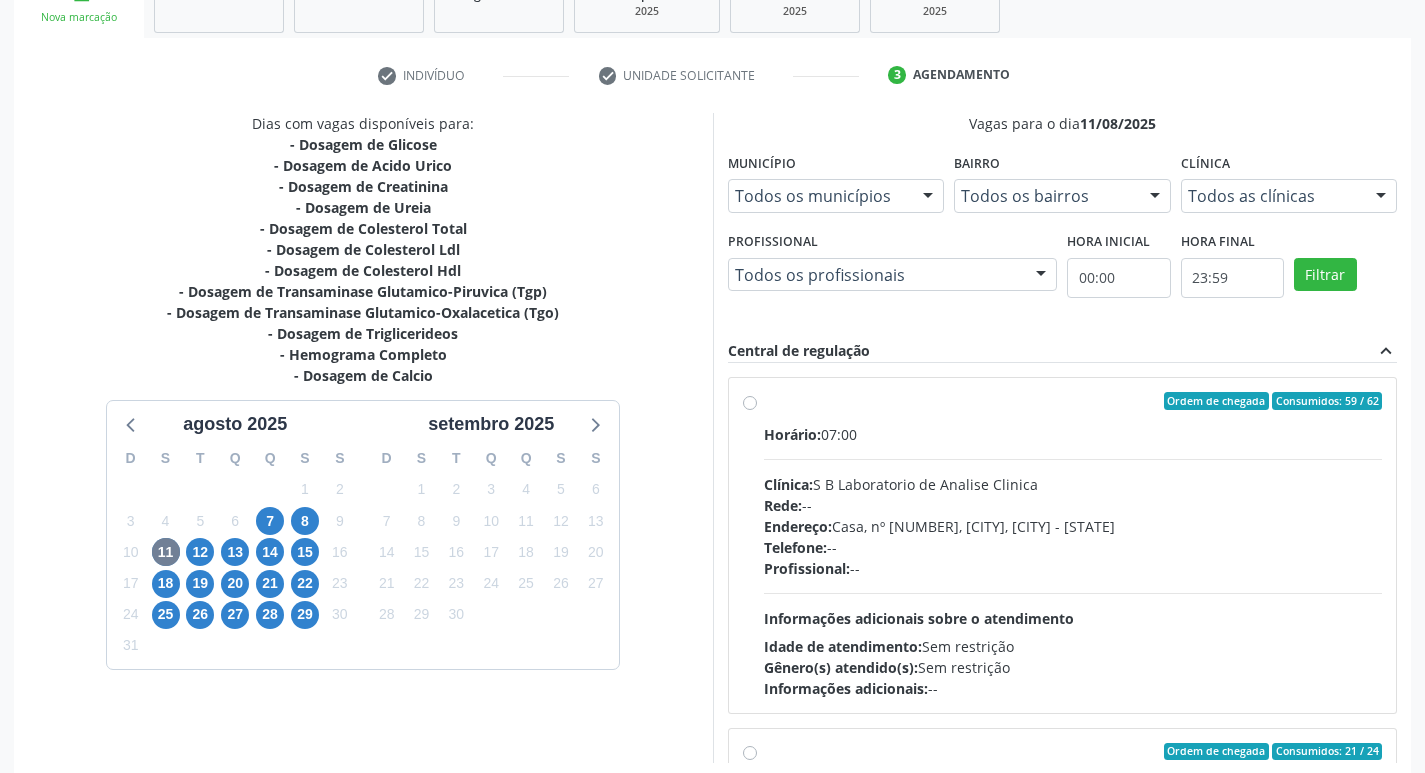 scroll, scrollTop: 328, scrollLeft: 0, axis: vertical 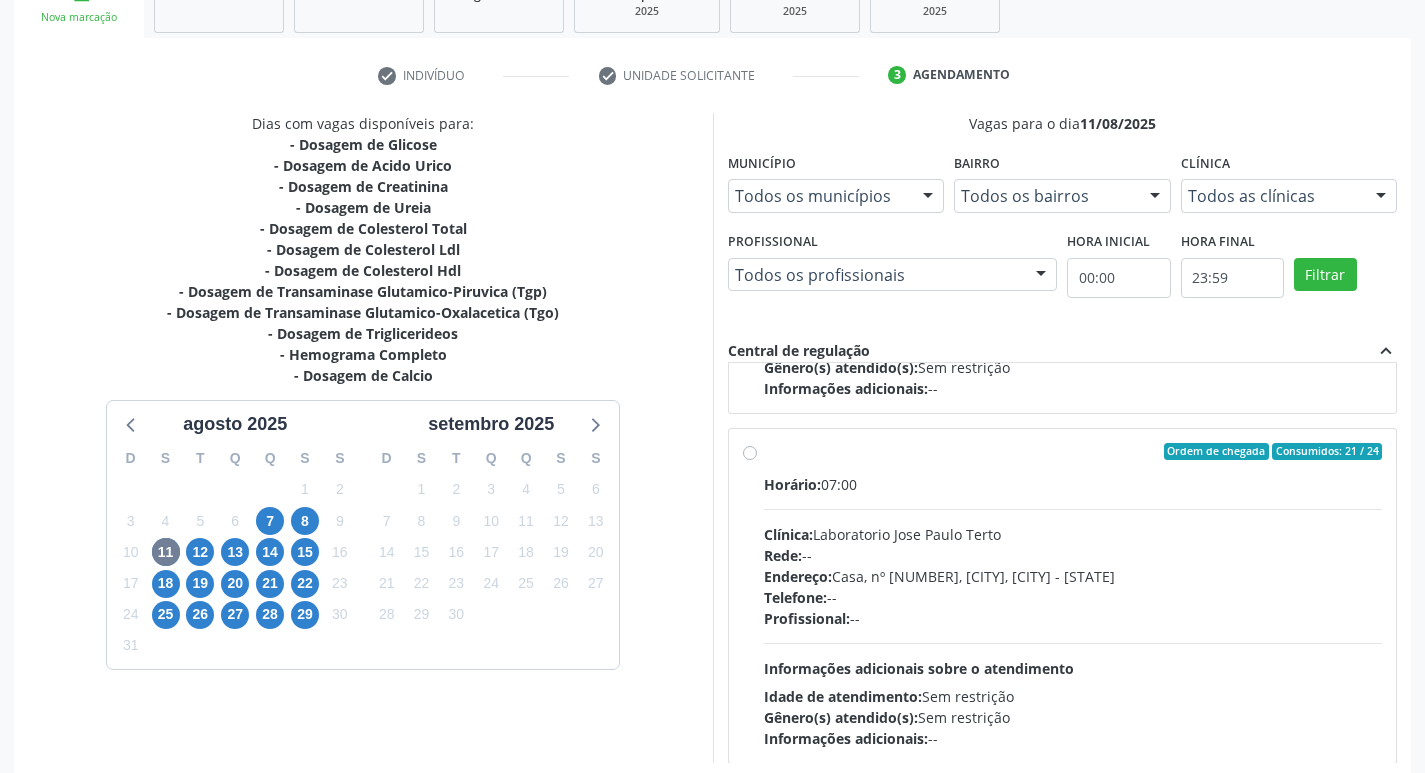 click on "Ordem de chegada
Consumidos: 21 / 24
Horário:   07:00
Clínica:  Laboratorio [FIRST] [LAST]
Rede:
--
Endereço:   Casa, nº 409, [CITY], [CITY] - [STATE]
Telefone:   --
Profissional:
--
Informações adicionais sobre o atendimento
Idade de atendimento:
Sem restrição
Gênero(s) atendido(s):
Sem restrição
Informações adicionais:
--" at bounding box center (1073, 596) 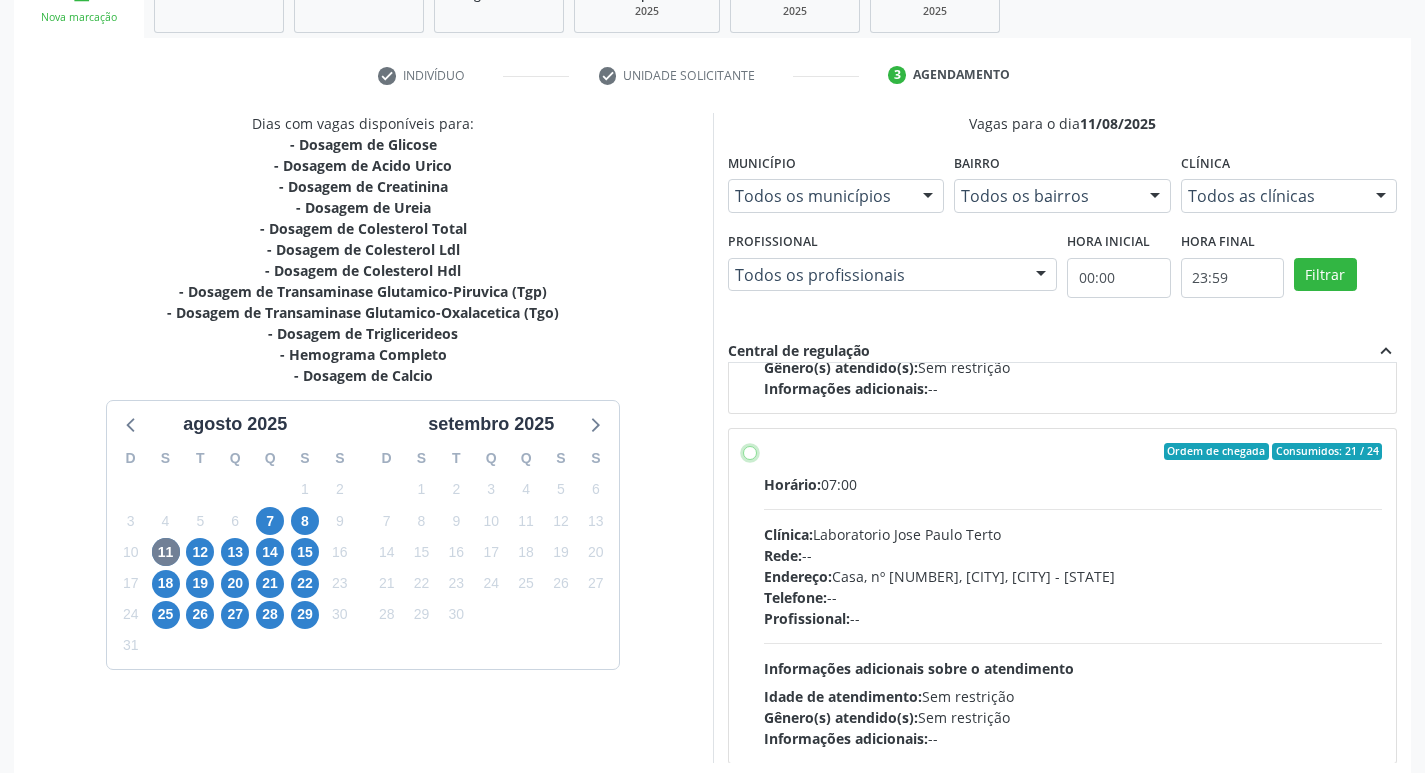 click on "Ordem de chegada
Consumidos: 21 / 24
Horário:   07:00
Clínica:  Laboratorio [FIRST] [LAST]
Rede:
--
Endereço:   Casa, nº 409, [CITY], [CITY] - [STATE]
Telefone:   --
Profissional:
--
Informações adicionais sobre o atendimento
Idade de atendimento:
Sem restrição
Gênero(s) atendido(s):
Sem restrição
Informações adicionais:
--" at bounding box center (750, 452) 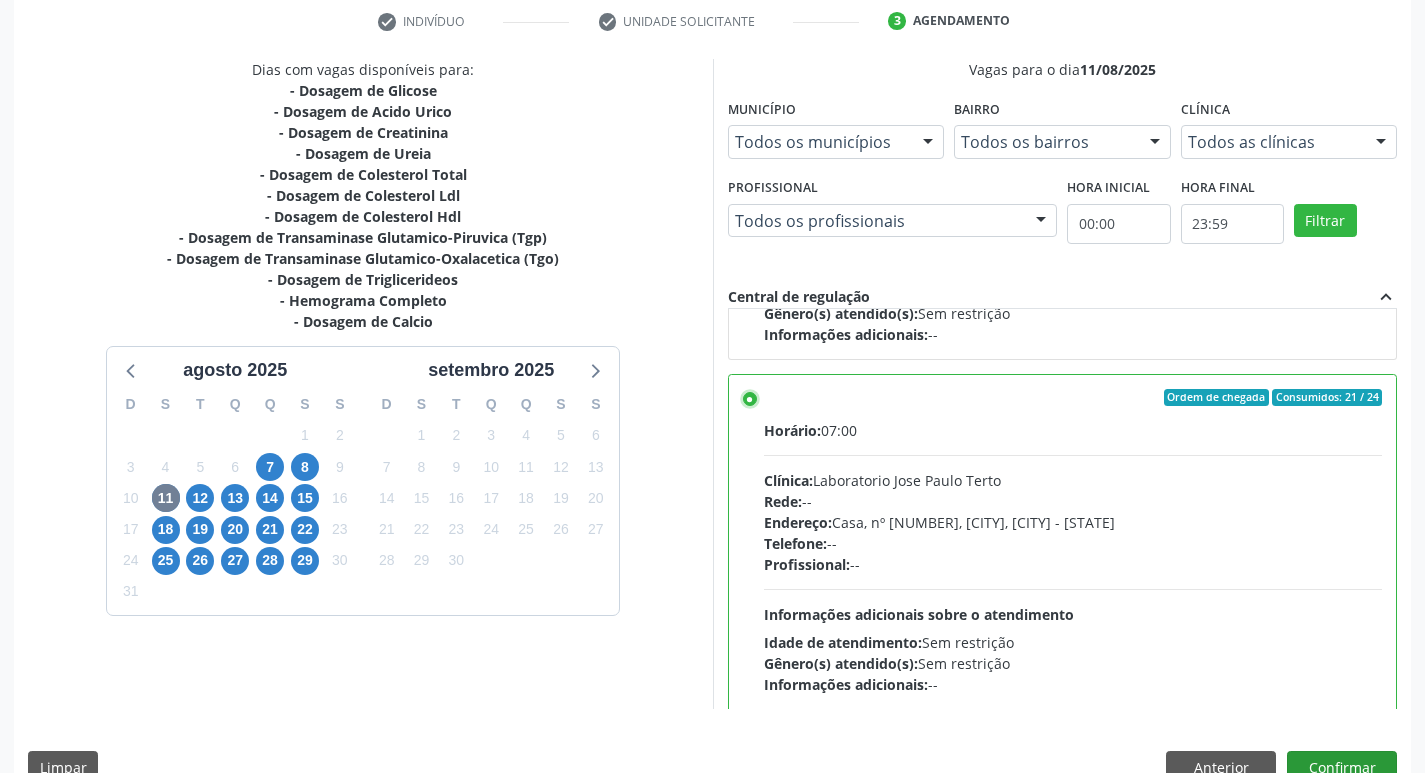 scroll, scrollTop: 422, scrollLeft: 0, axis: vertical 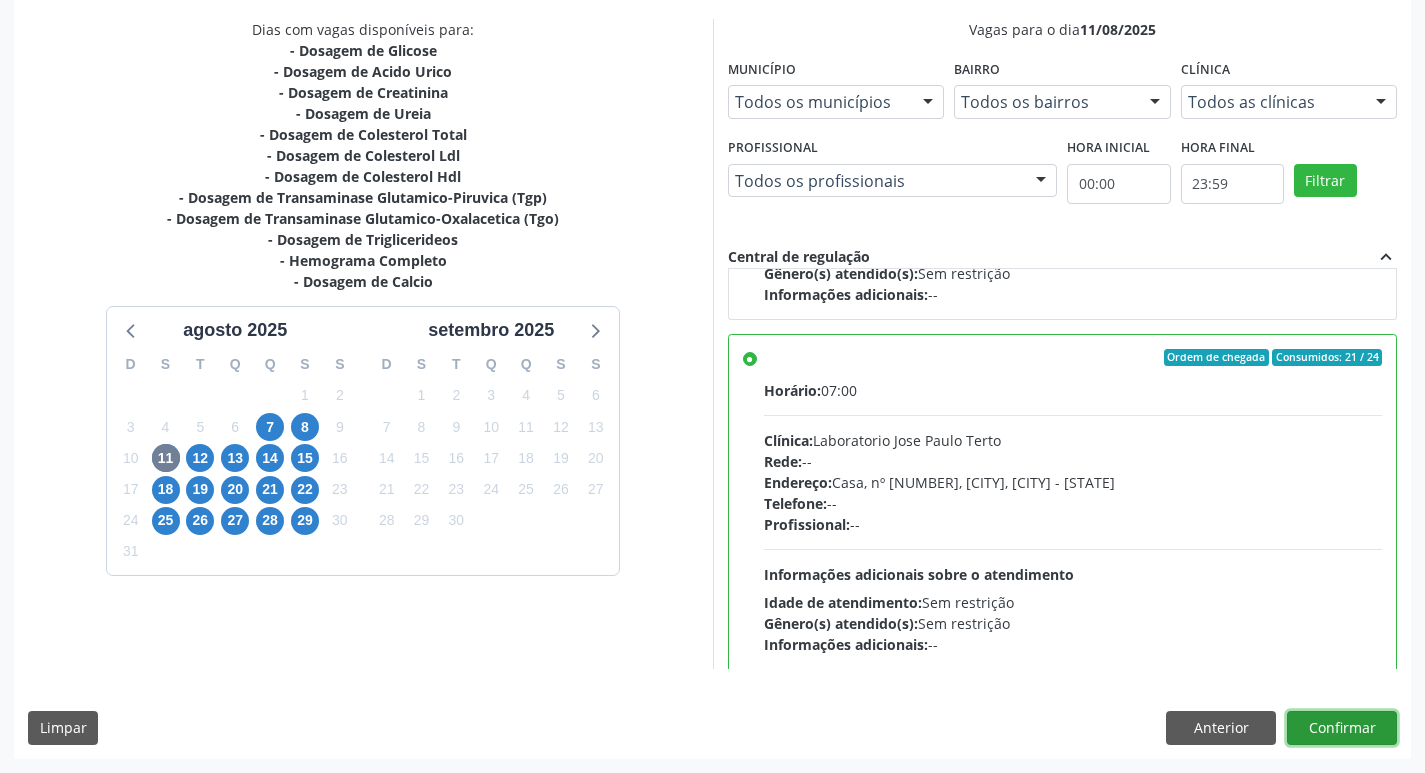 click on "Confirmar" at bounding box center (1342, 728) 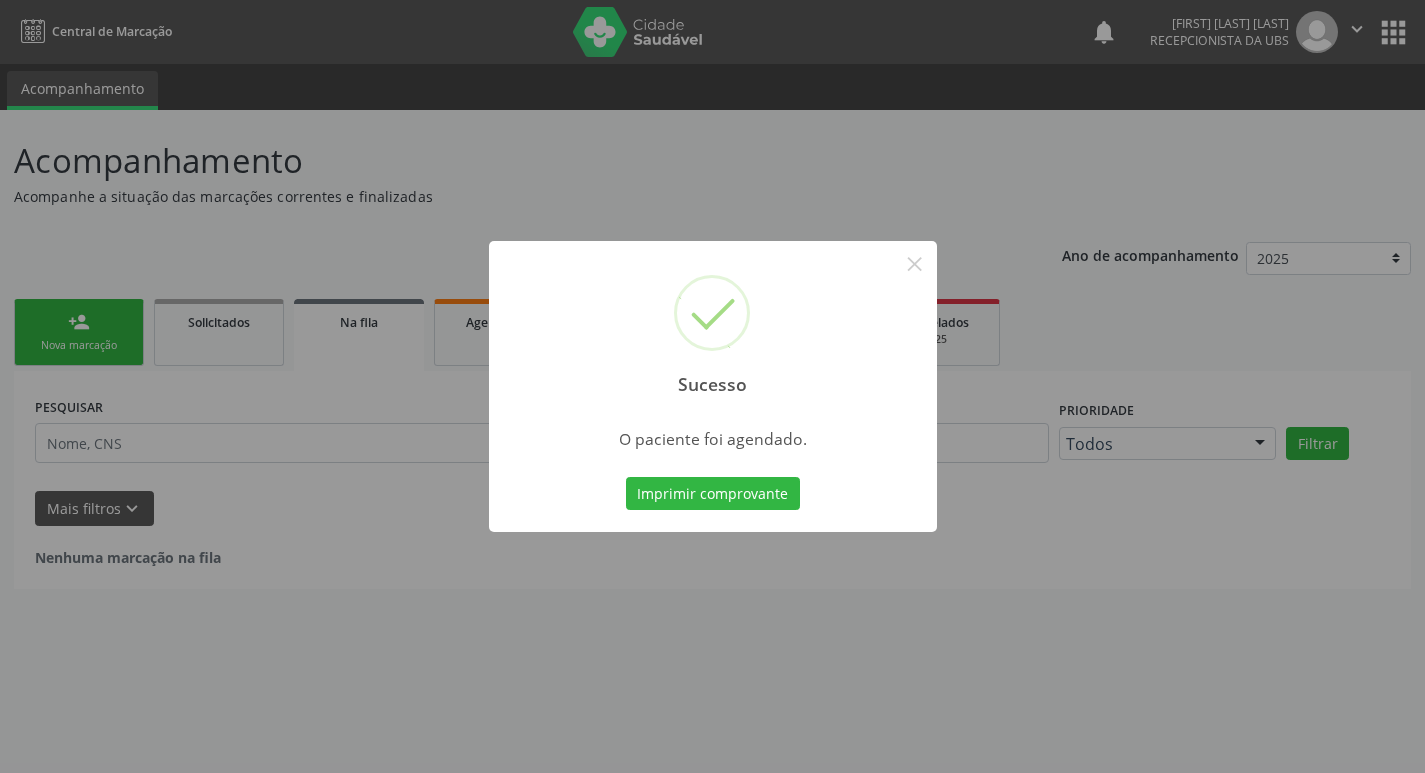 scroll, scrollTop: 0, scrollLeft: 0, axis: both 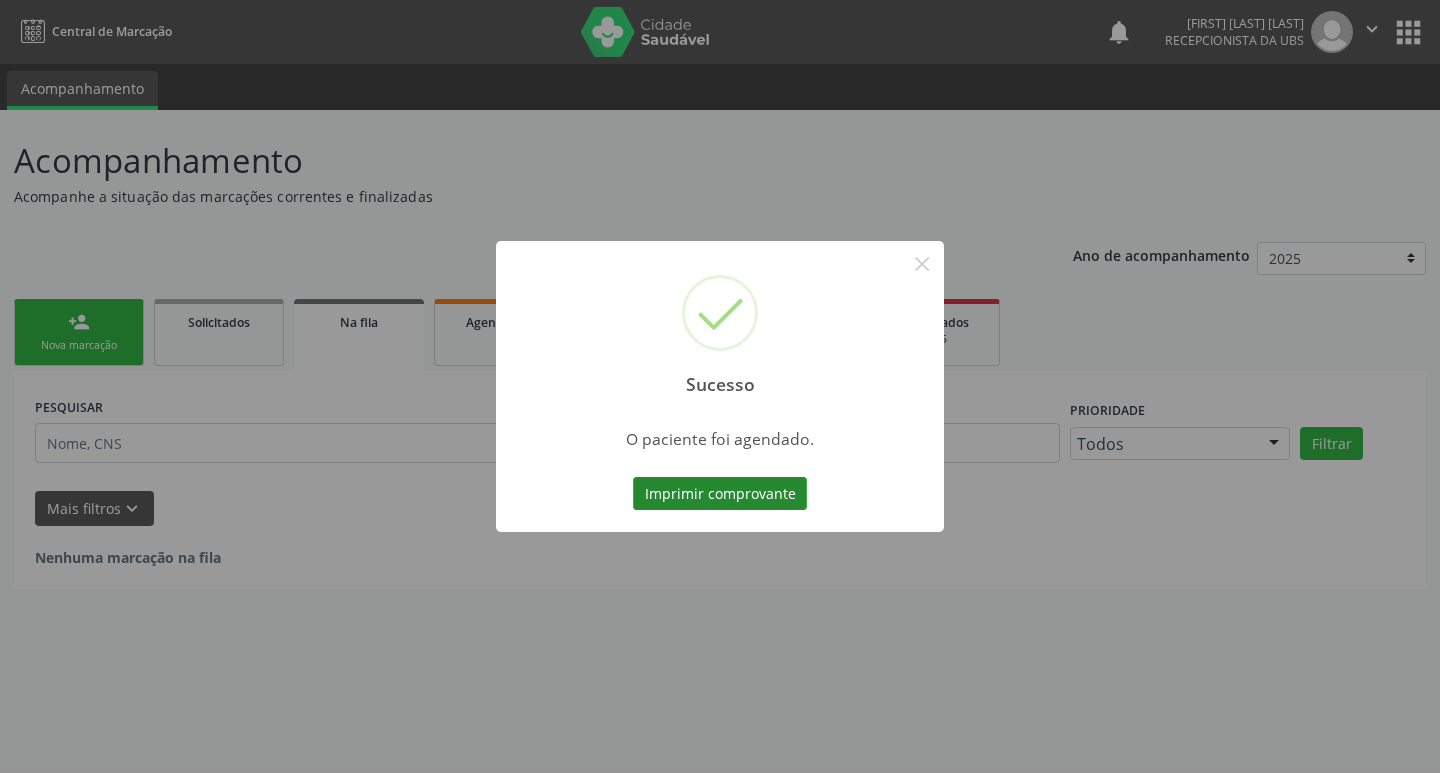 click on "Imprimir comprovante" at bounding box center (720, 494) 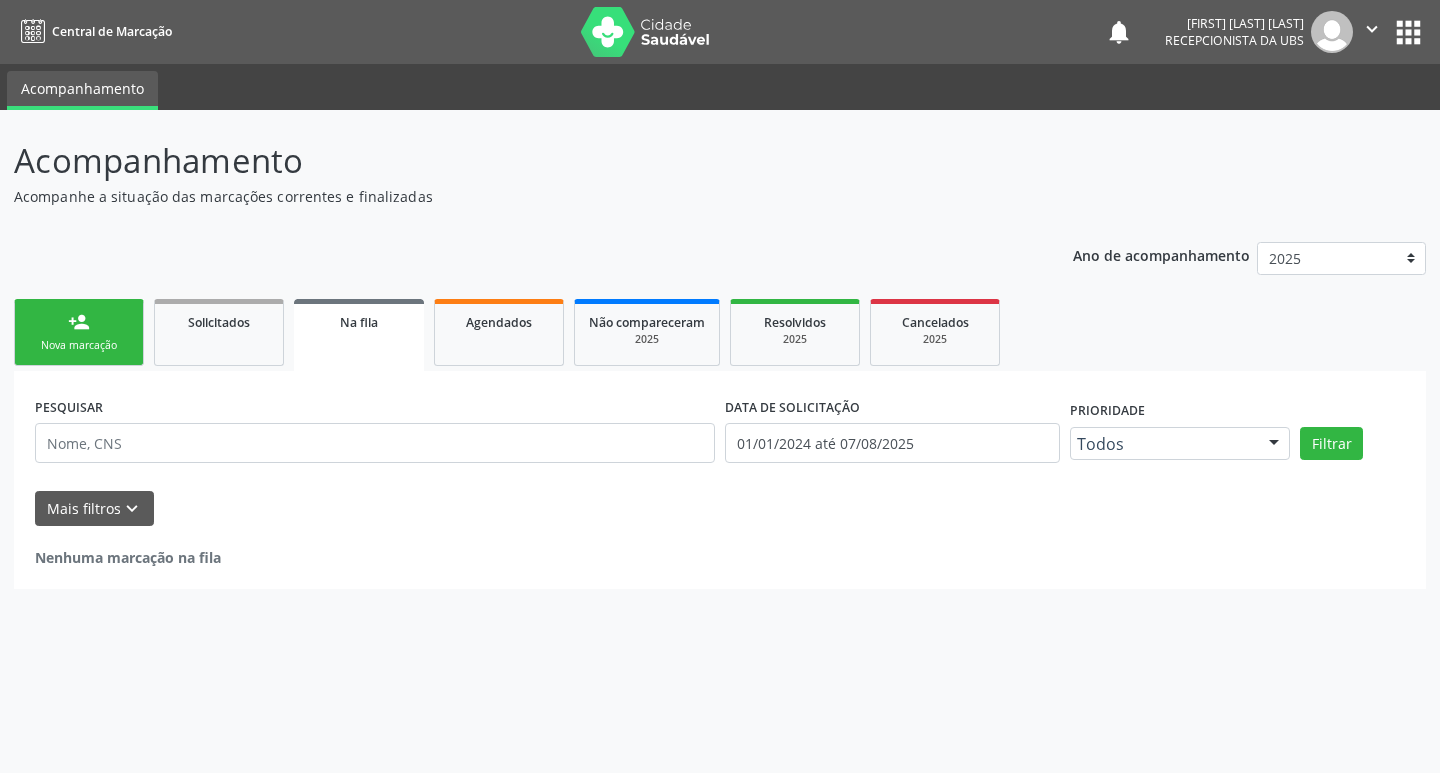 click on "Nova marcação" at bounding box center [79, 345] 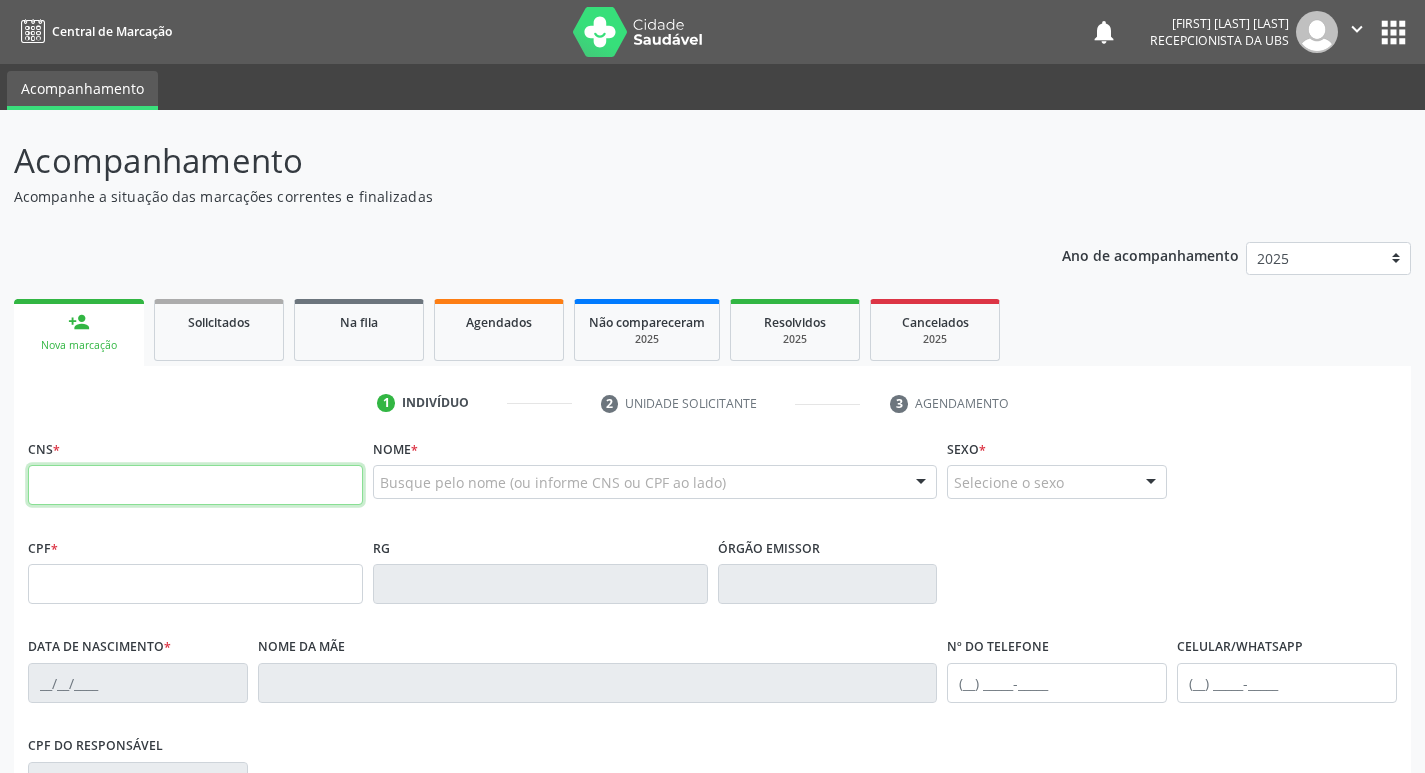 paste on "709 1022 3093 8530" 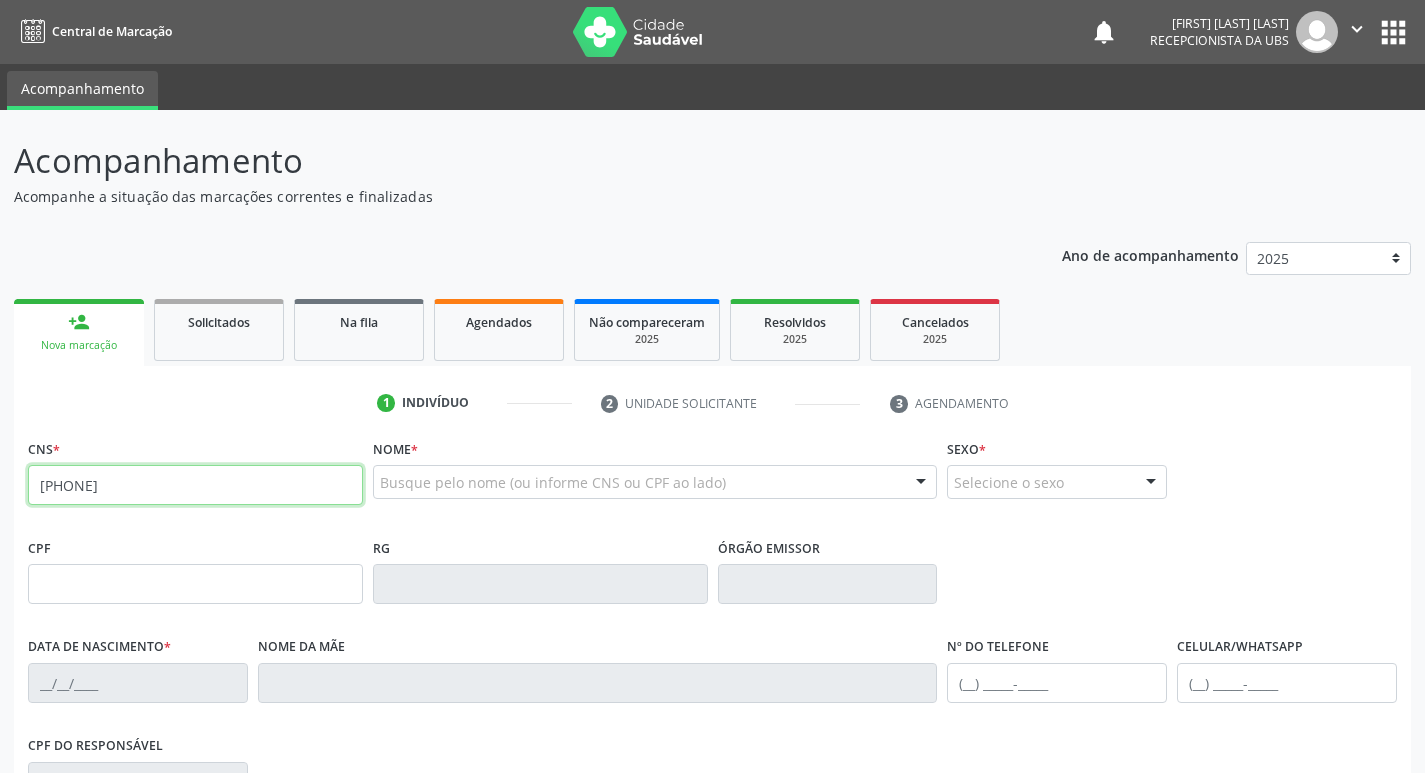 type on "709 1022 3093 8530" 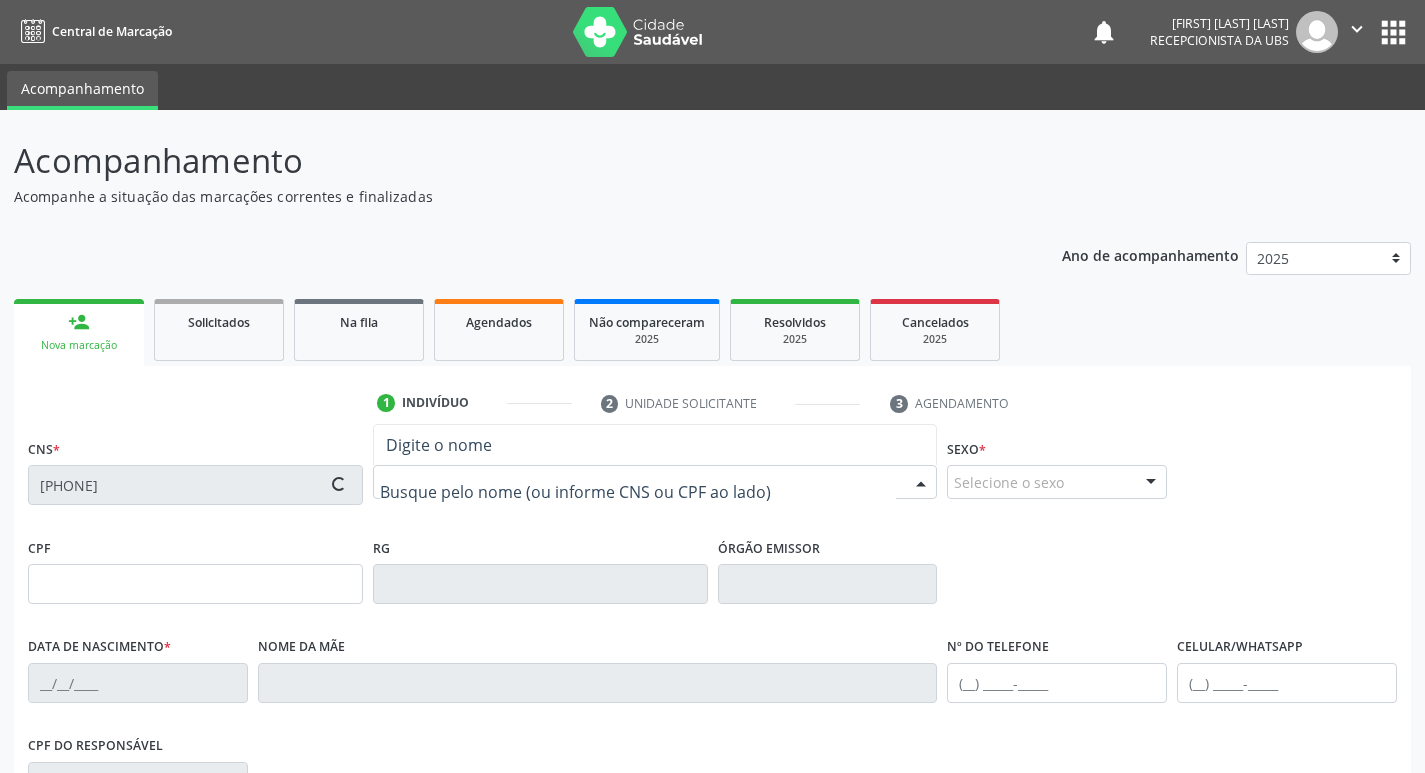 type on "869.375.704-06" 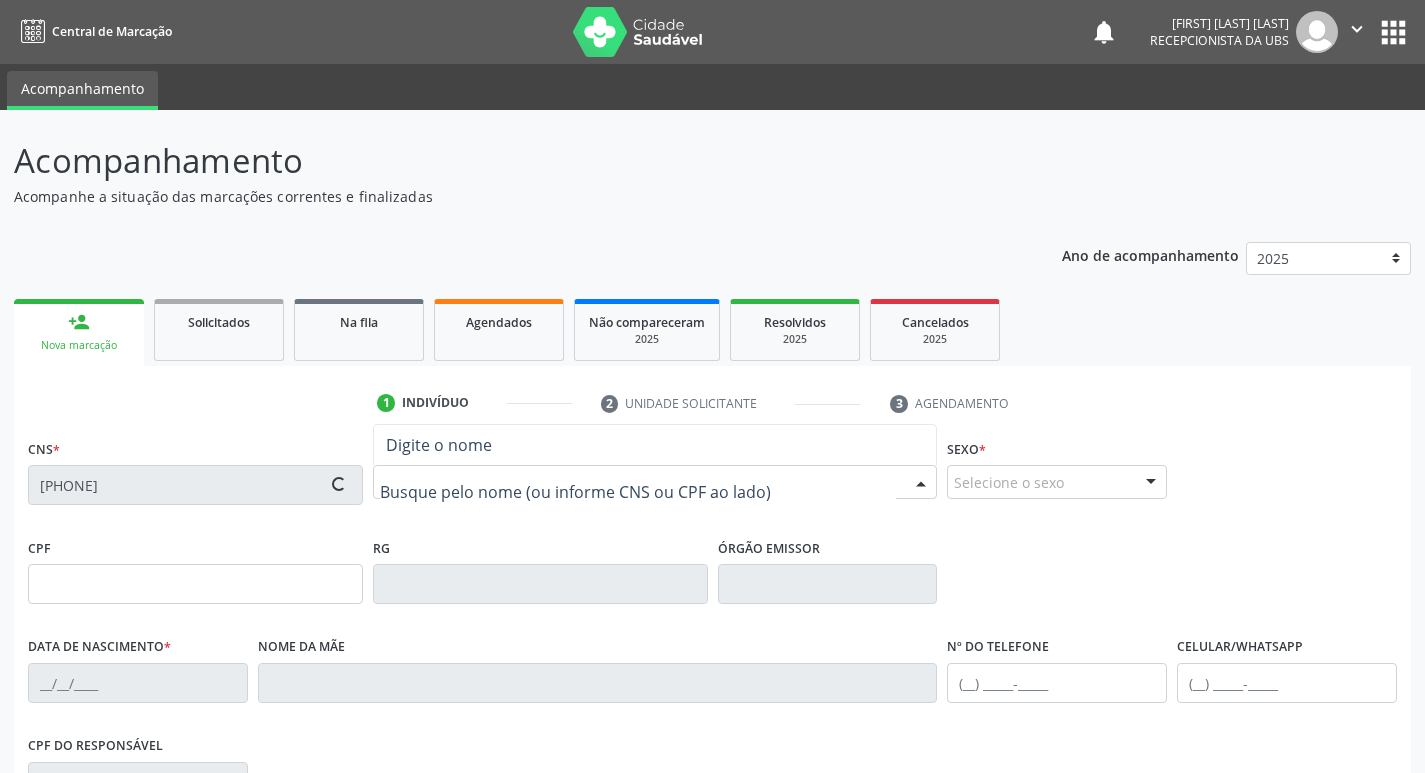type on "01/04/1961" 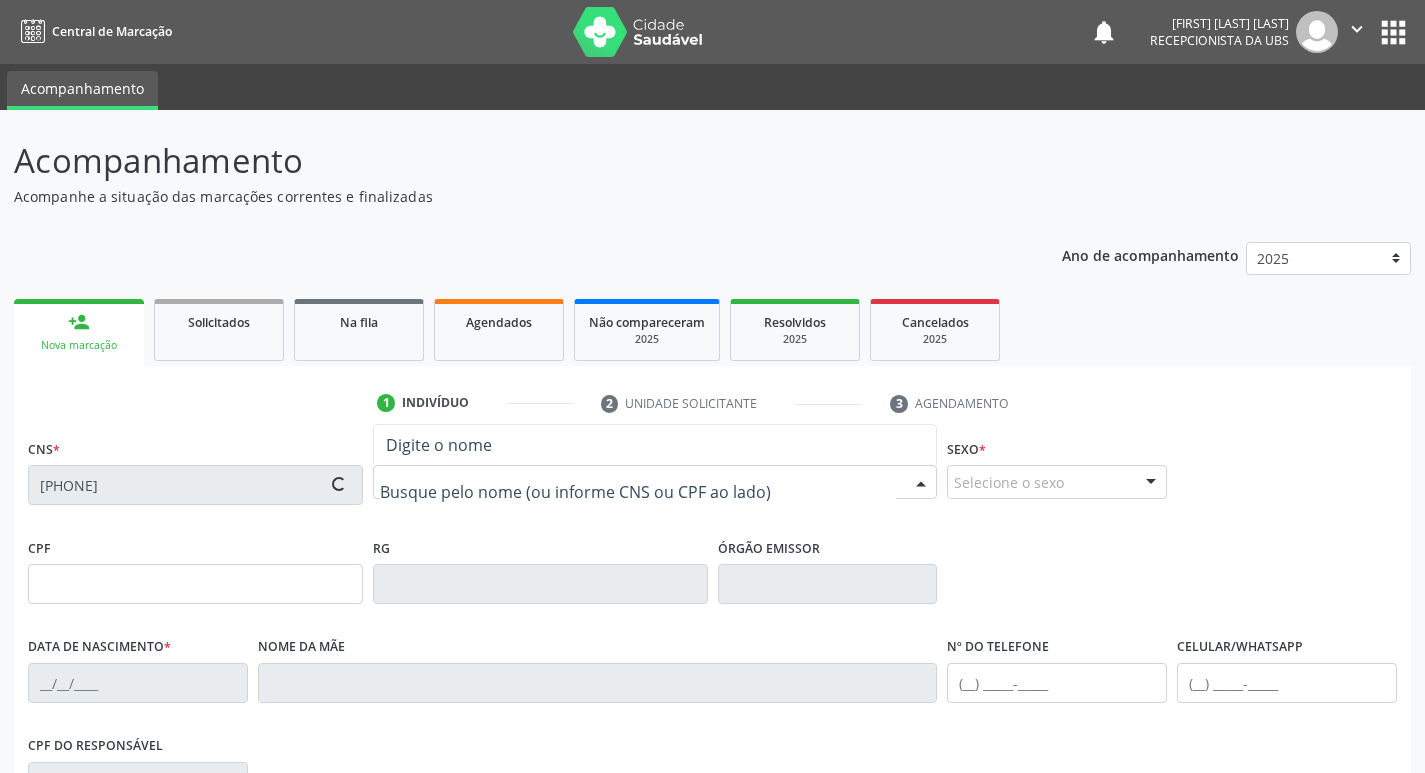 type on "Luzia Francelina Leite" 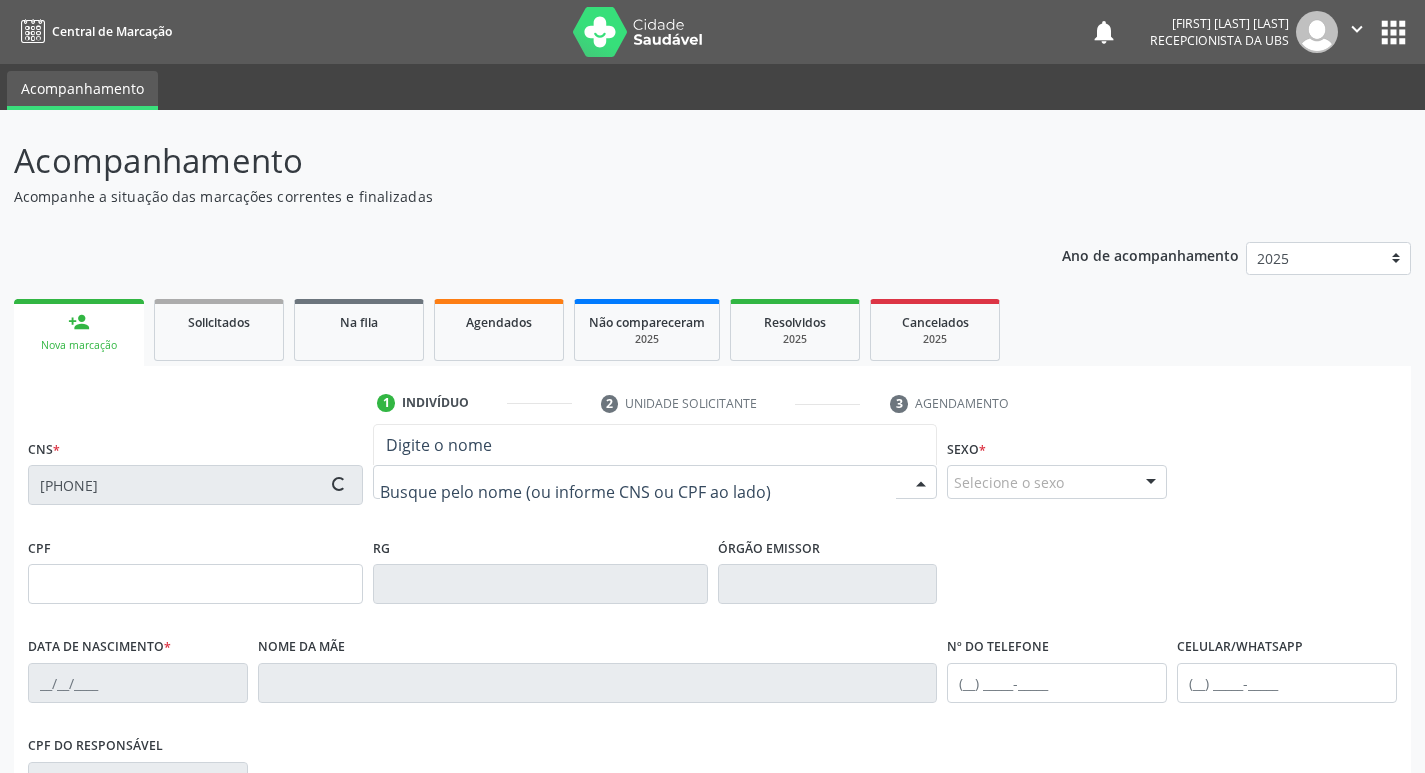 type on "1620" 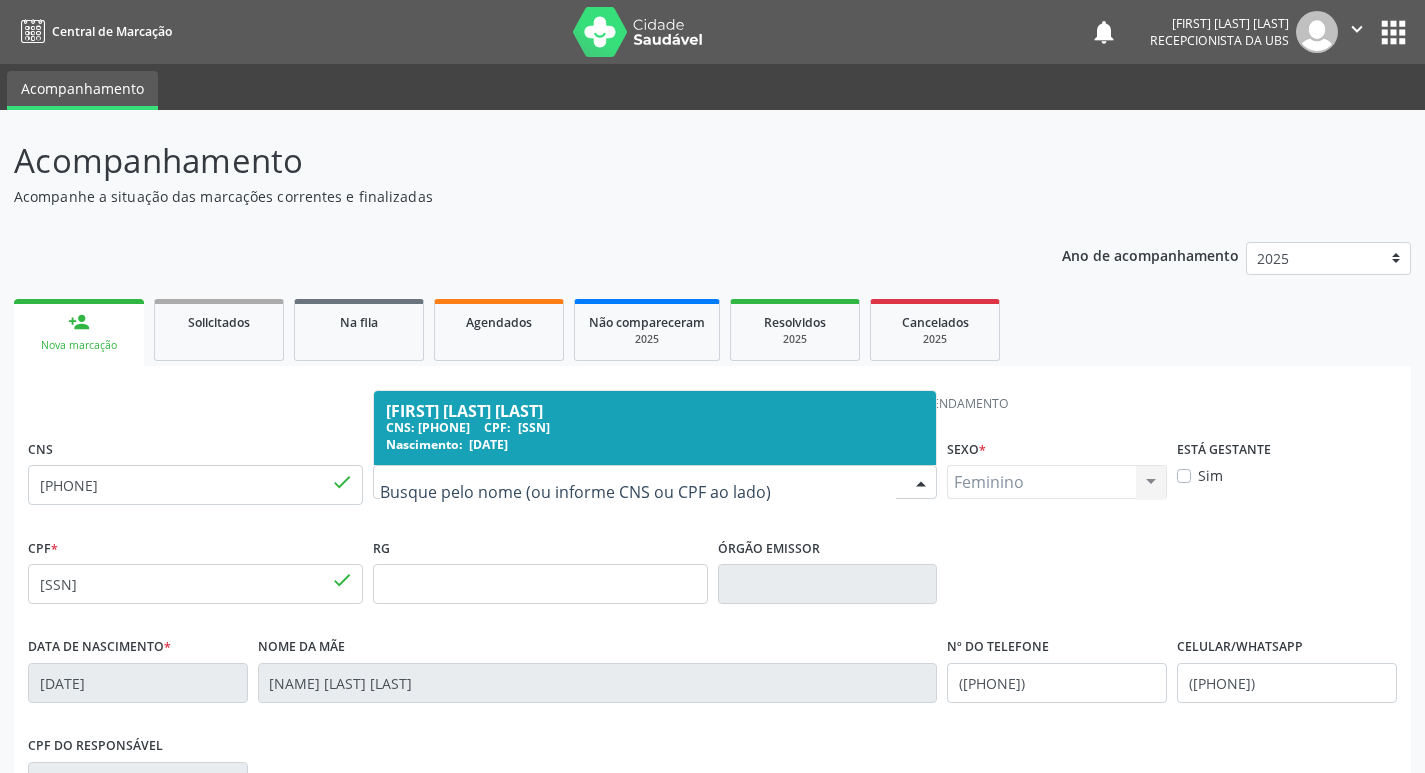 click on "Nascimento:
01/04/1961" at bounding box center [655, 444] 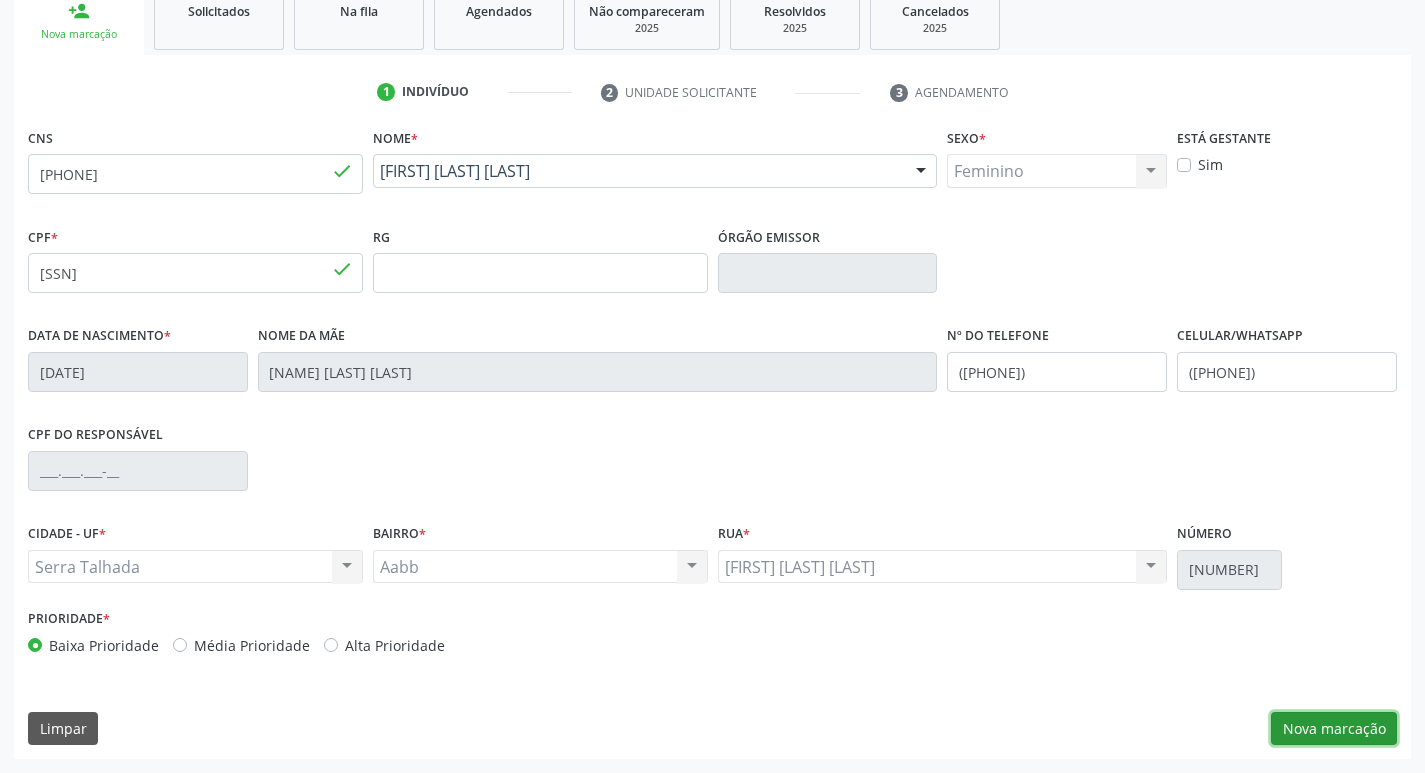 click on "Nova marcação" at bounding box center [1334, 729] 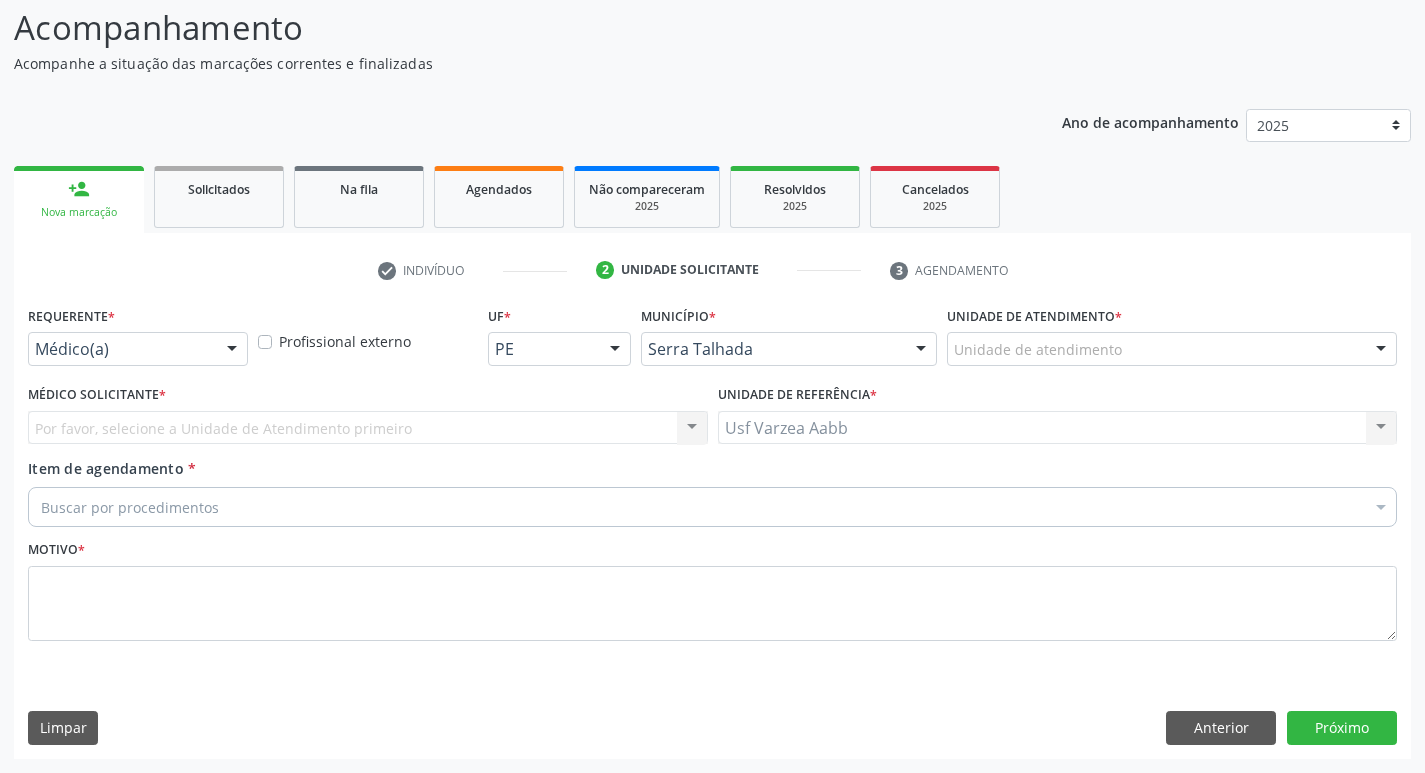 scroll, scrollTop: 133, scrollLeft: 0, axis: vertical 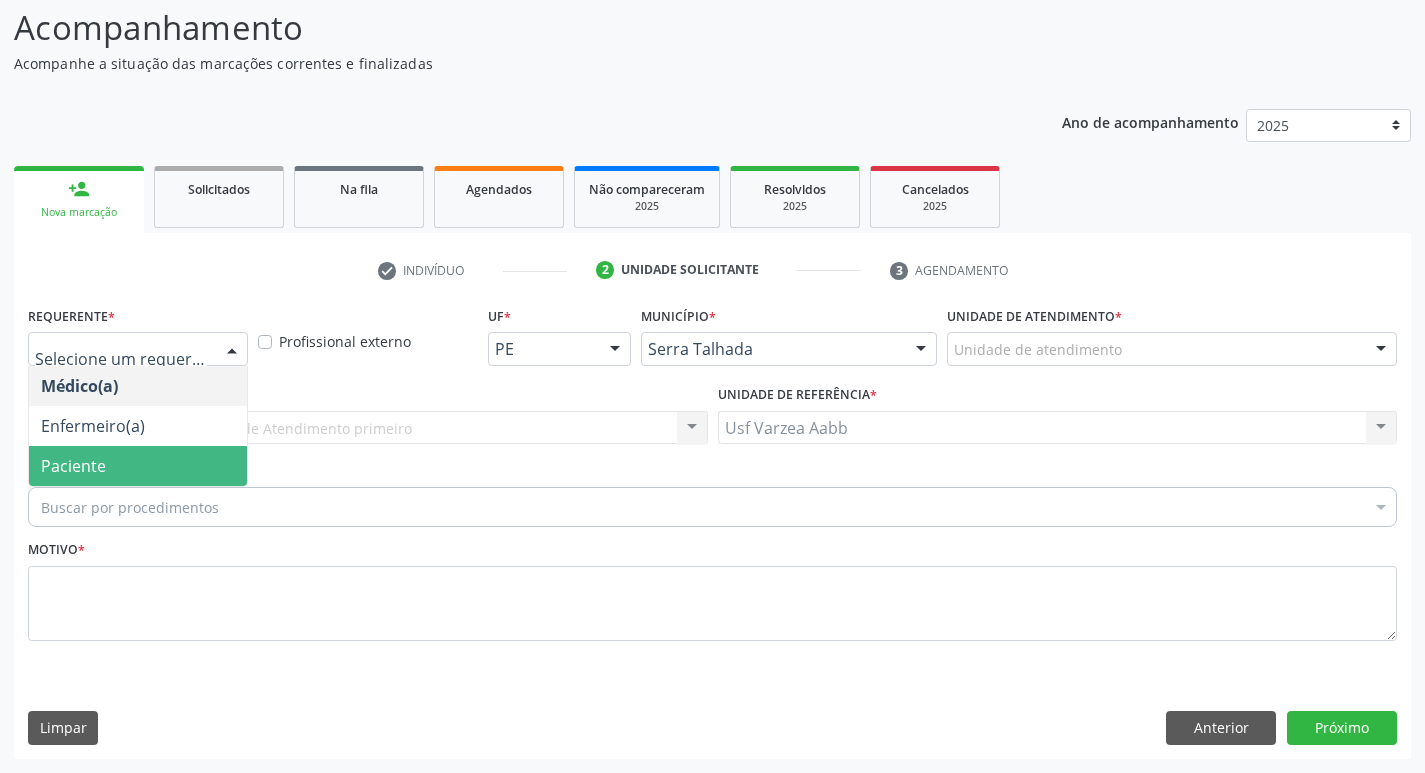 click on "Paciente" at bounding box center [73, 466] 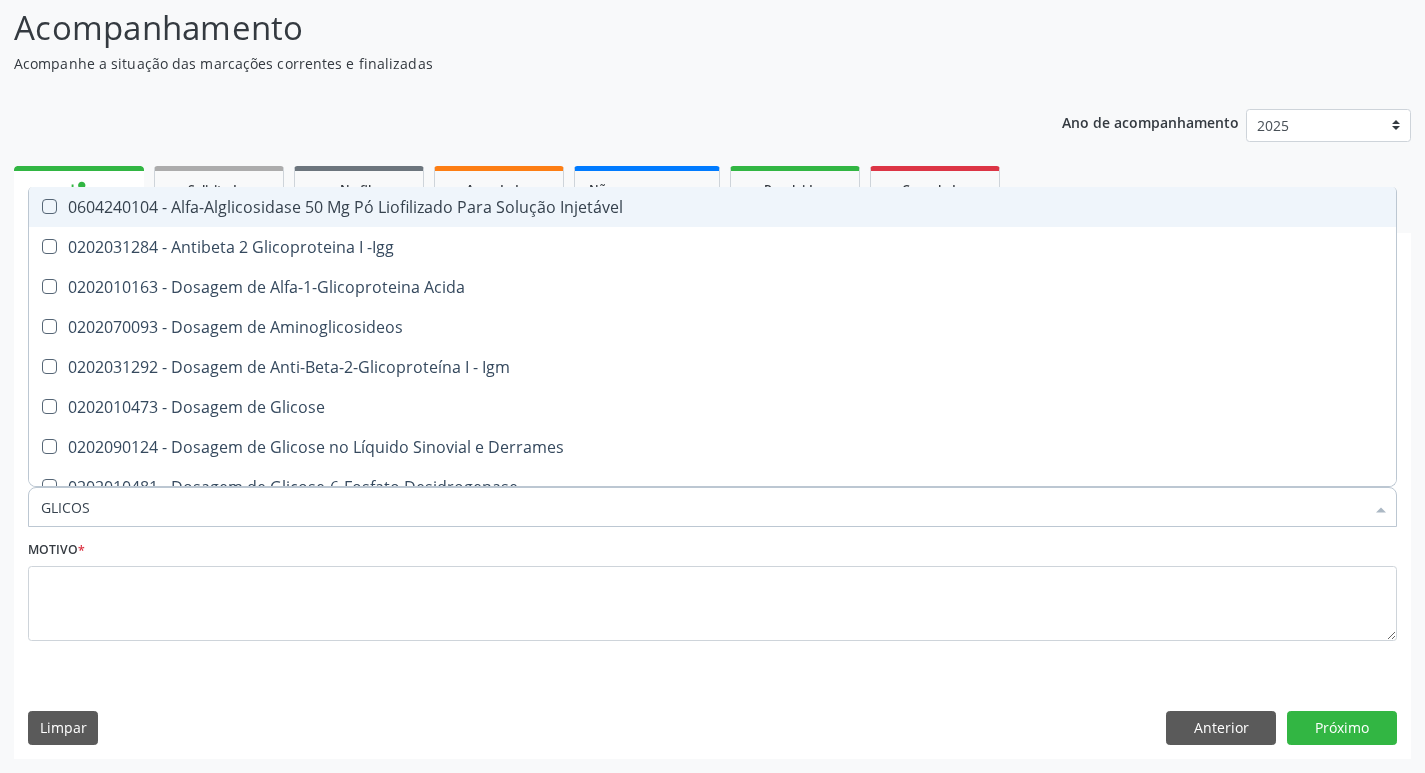 type on "GLICOSI" 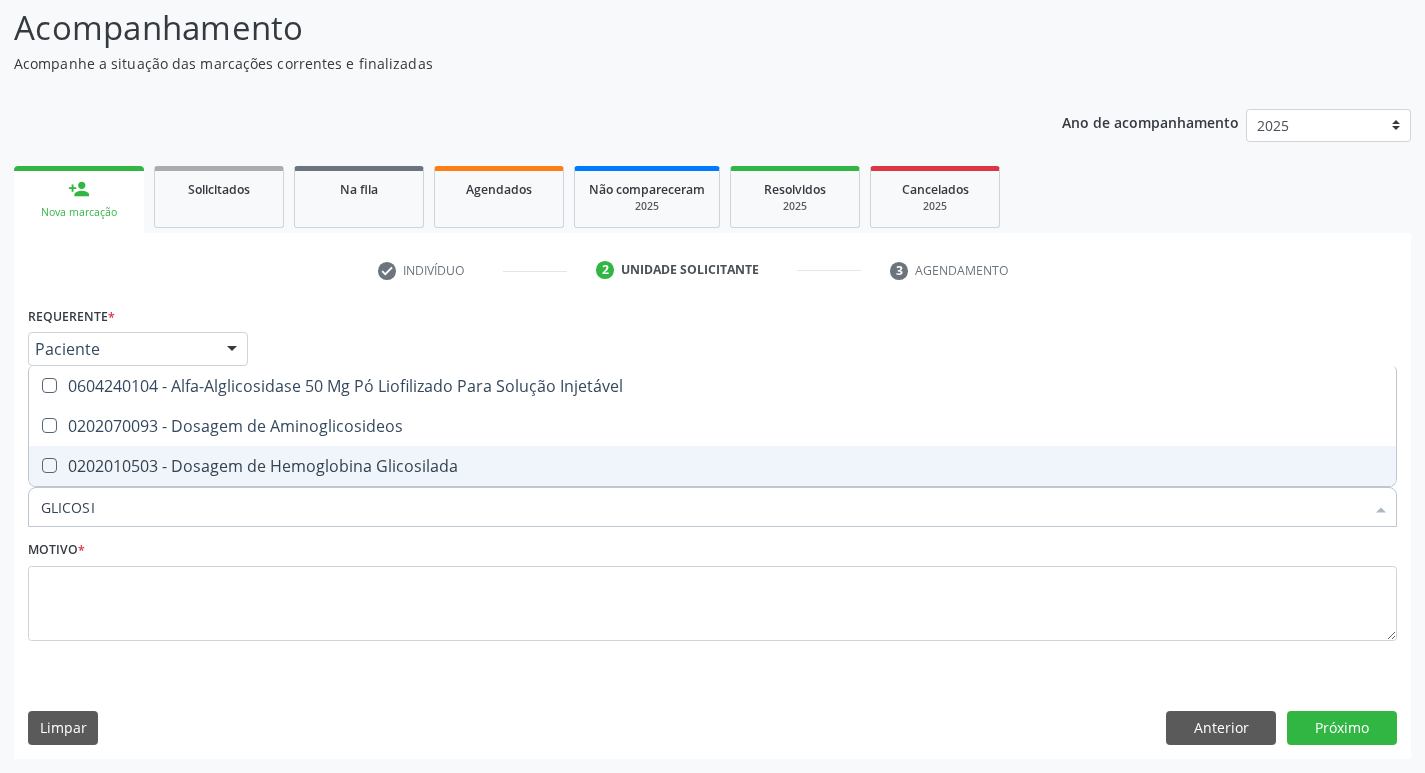 click on "0202010503 - Dosagem de Hemoglobina Glicosilada" at bounding box center (712, 466) 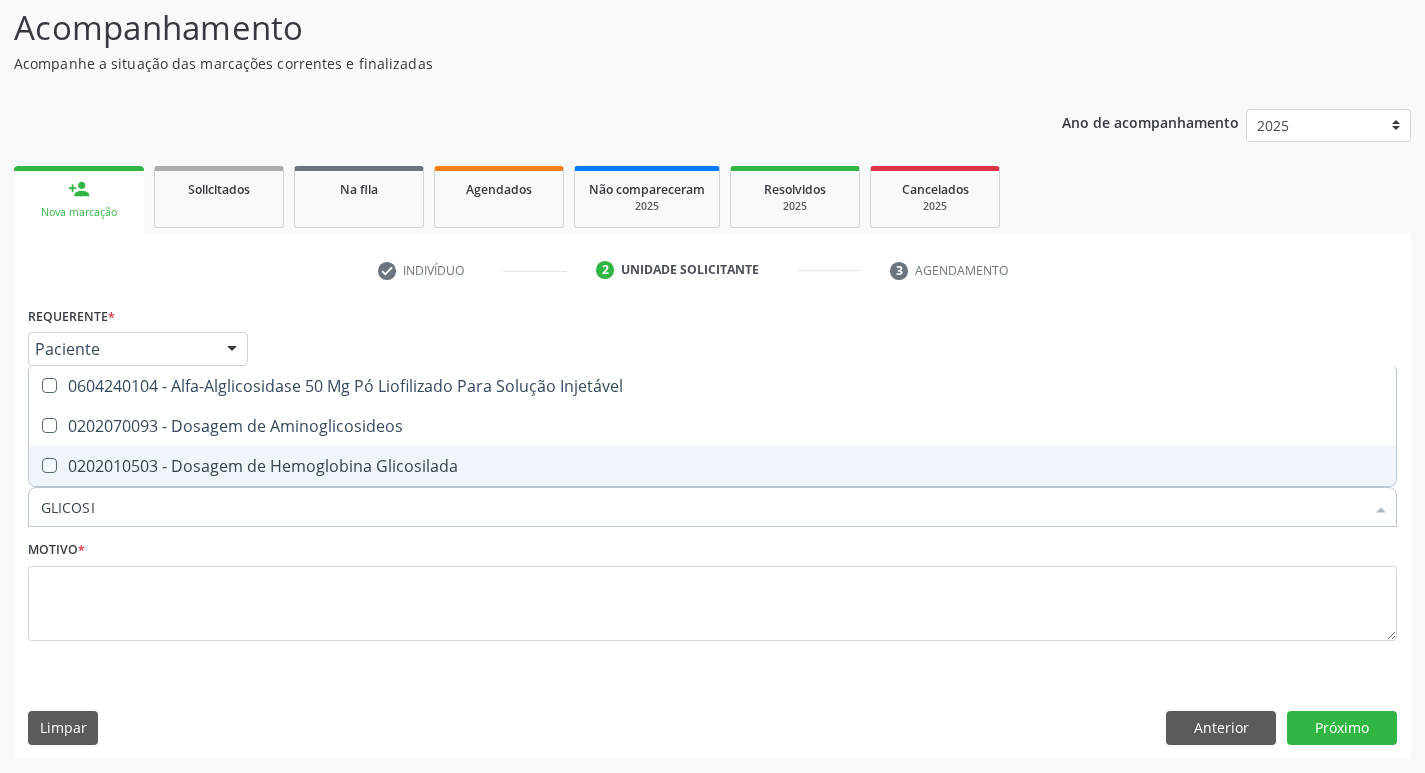 checkbox on "true" 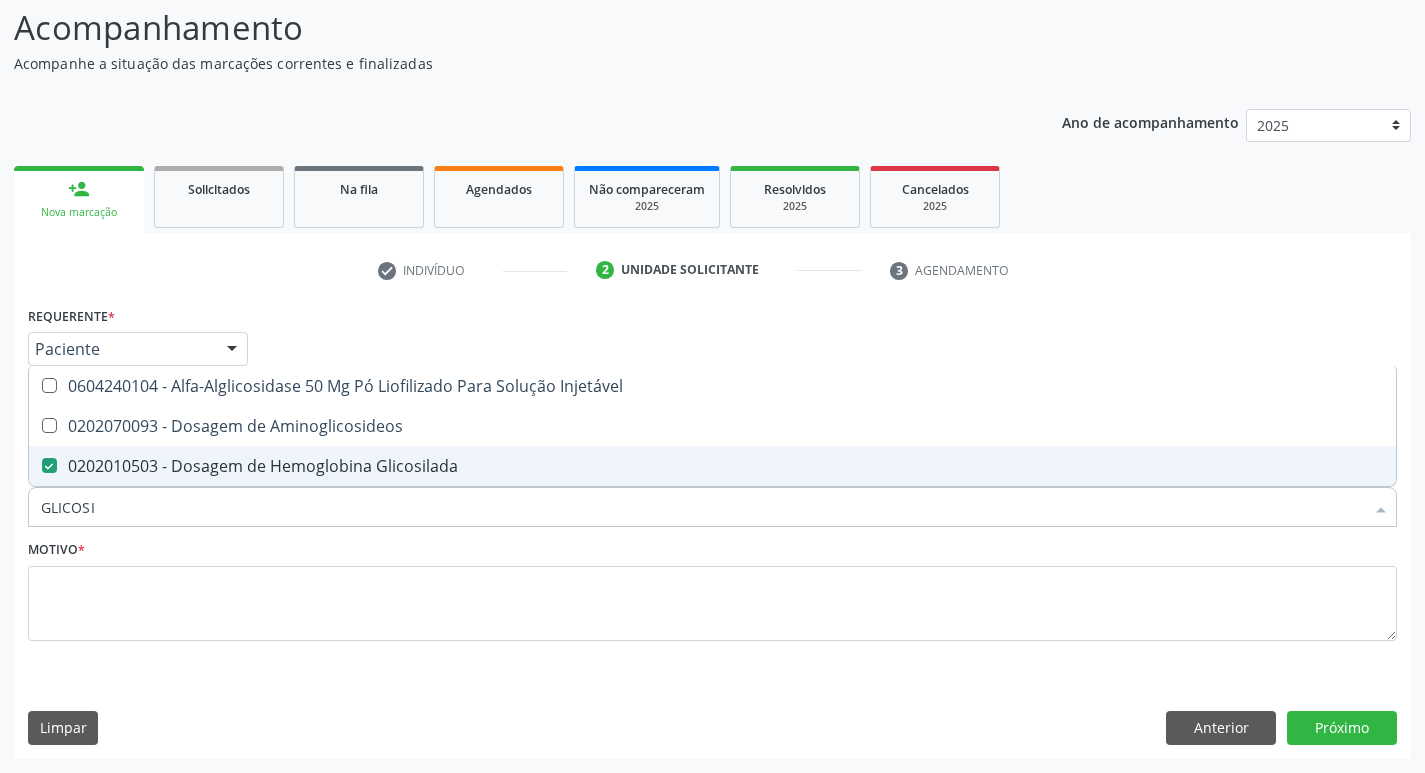 click on "GLICOSI" at bounding box center [702, 507] 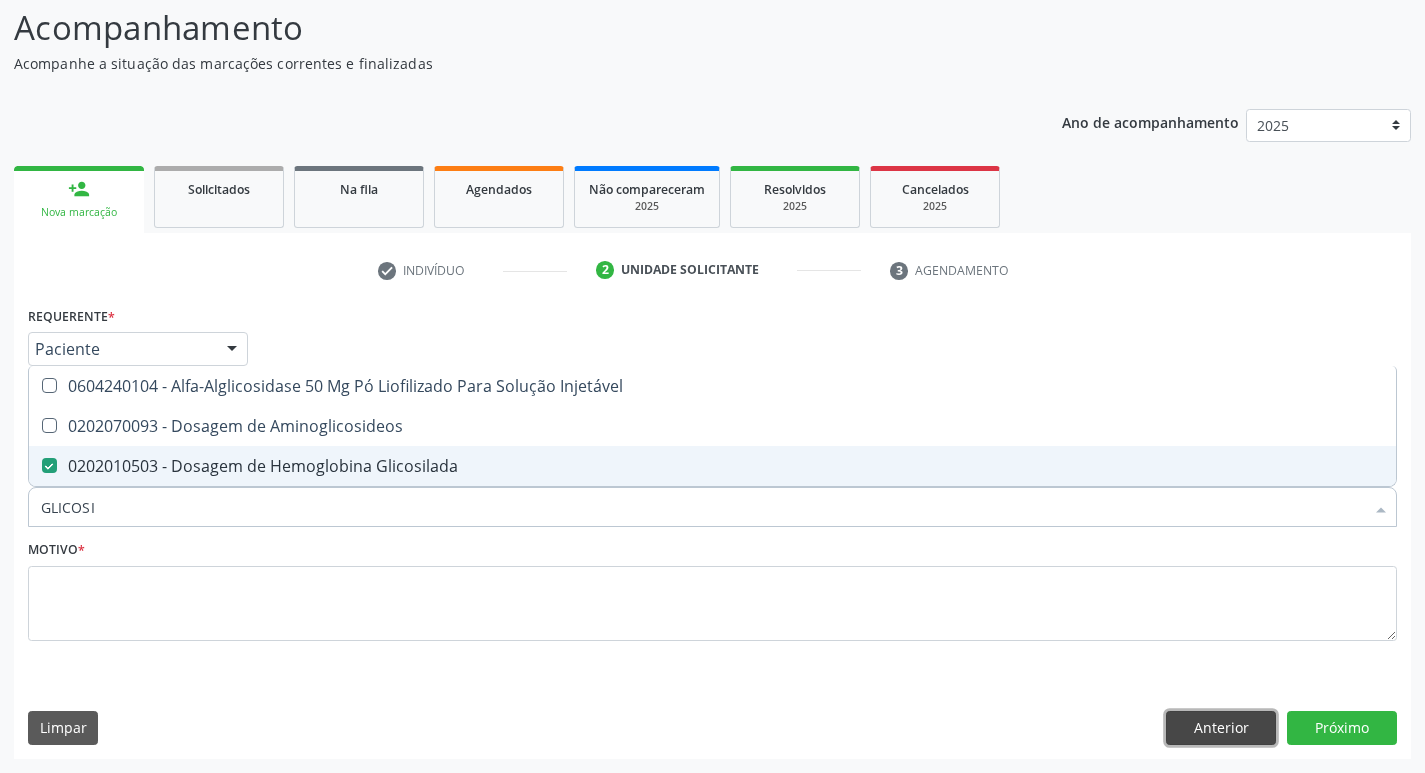 click on "Anterior" at bounding box center (1221, 728) 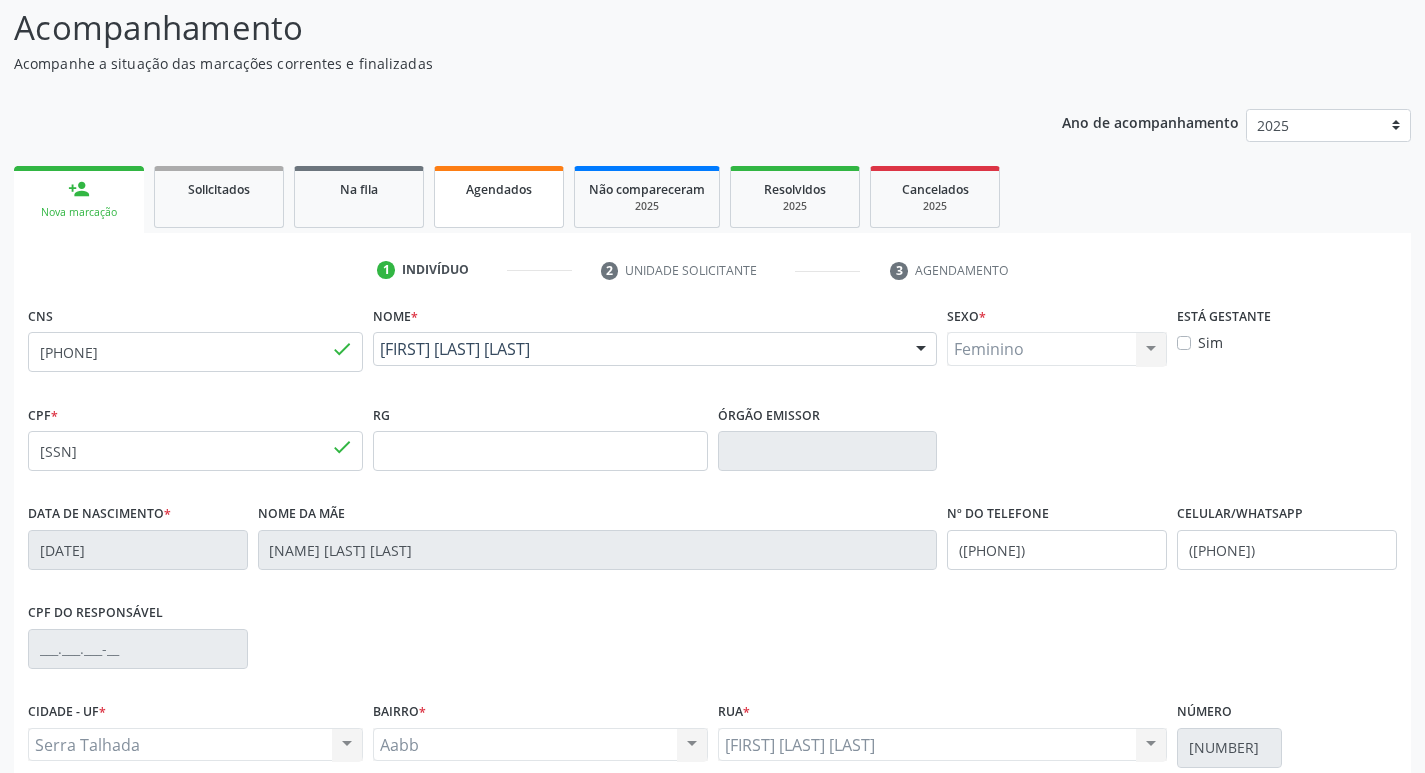 click on "Agendados" at bounding box center [499, 197] 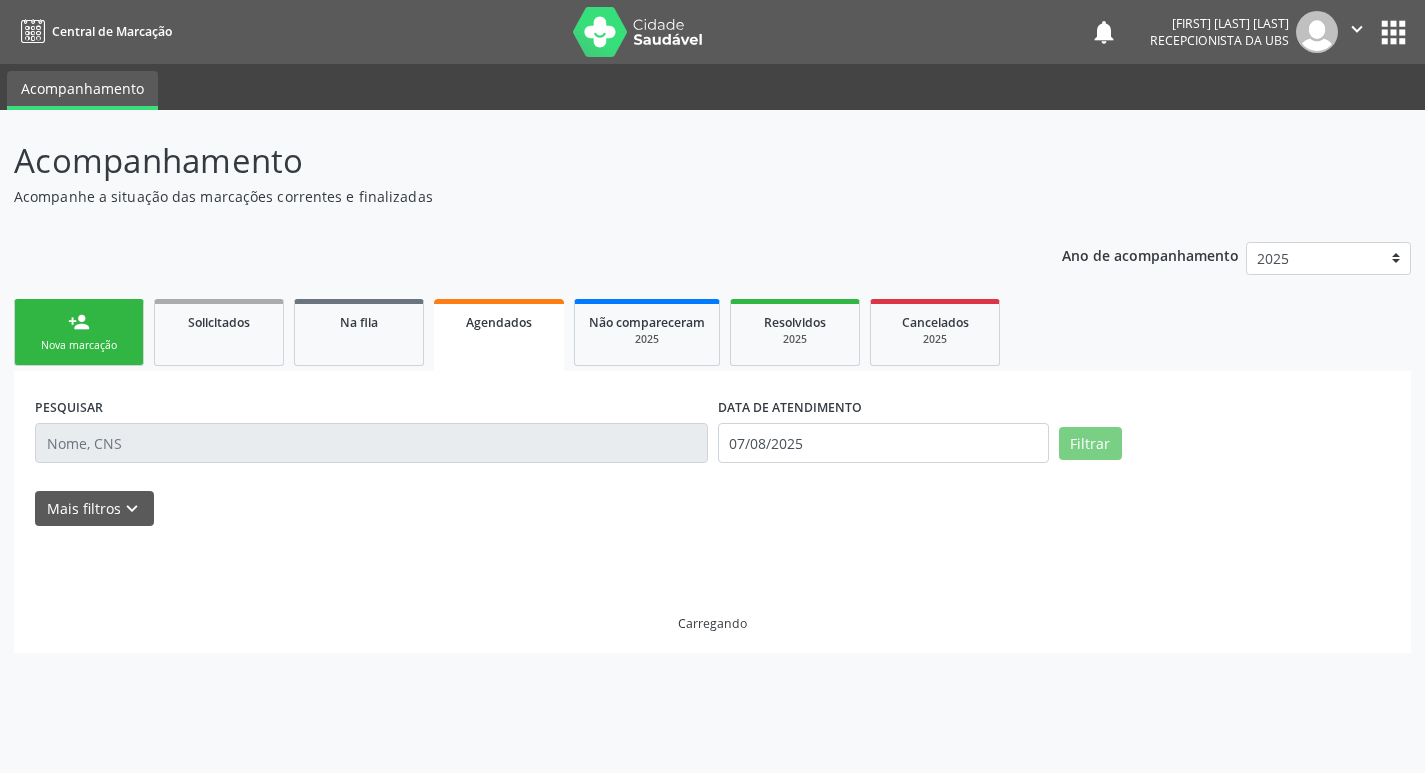 scroll, scrollTop: 0, scrollLeft: 0, axis: both 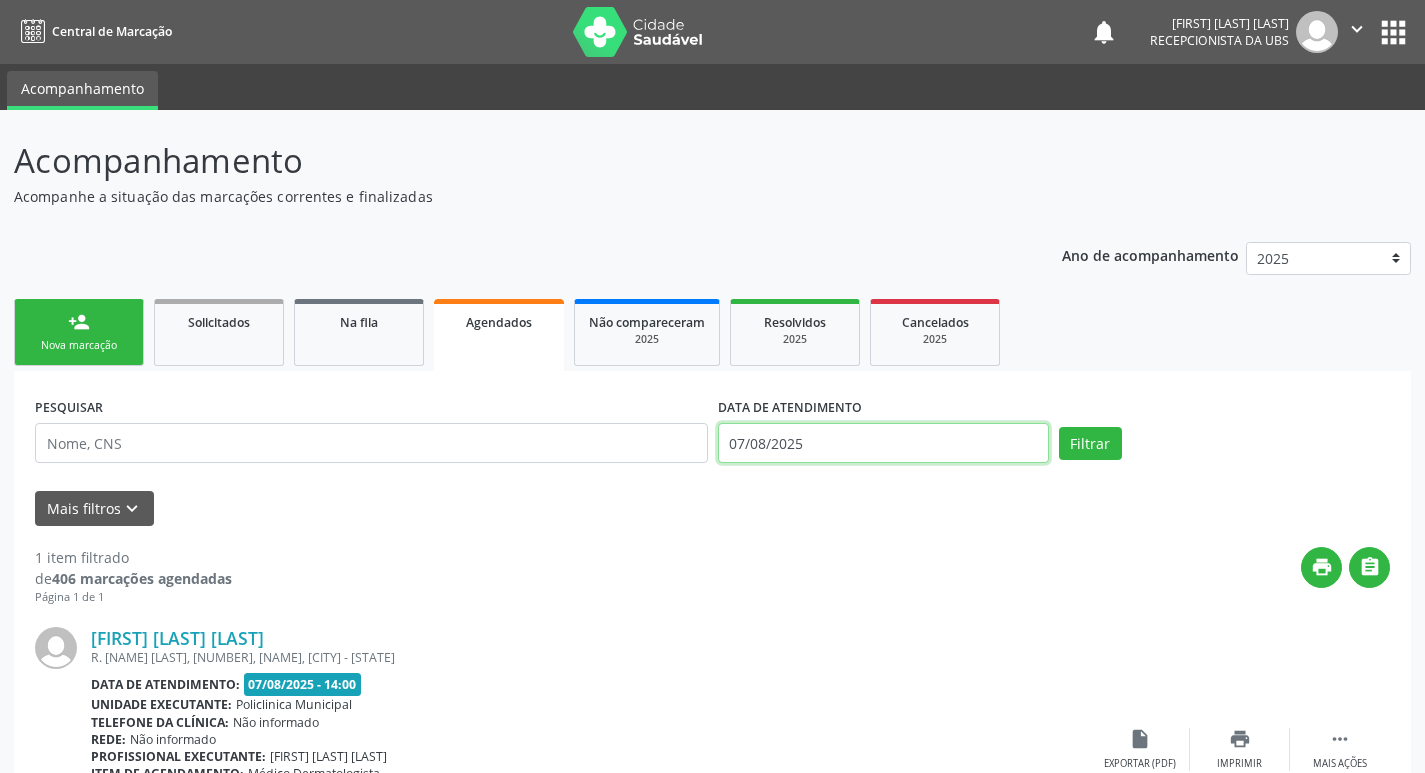 click on "07/08/2025" at bounding box center [883, 443] 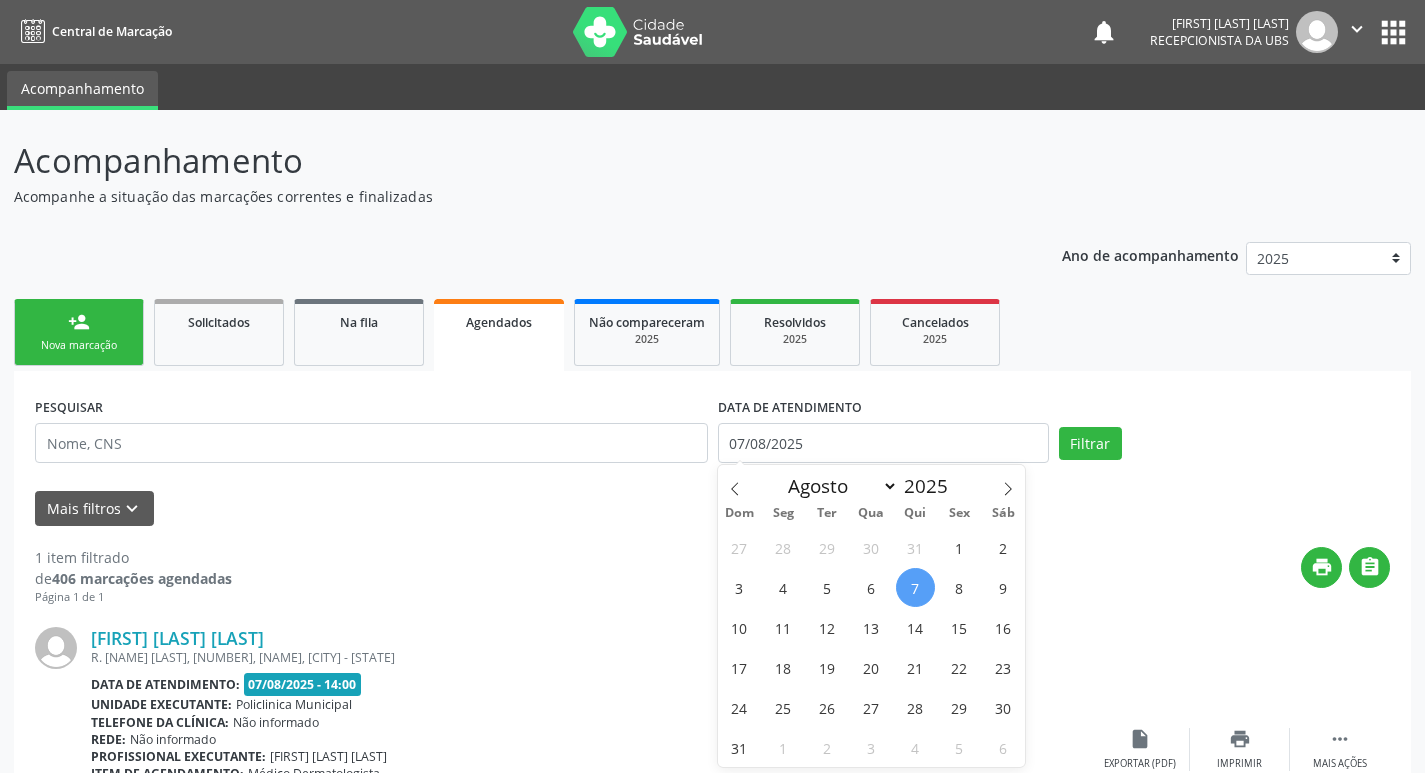 click on "27 28 29 30 31 1 2 3 4 5 6 7 8 9 10 11 12 13 14 15 16 17 18 19 20 21 22 23 24 25 26 27 28 29 30 31 1 2 3 4 5 6" at bounding box center [872, 647] 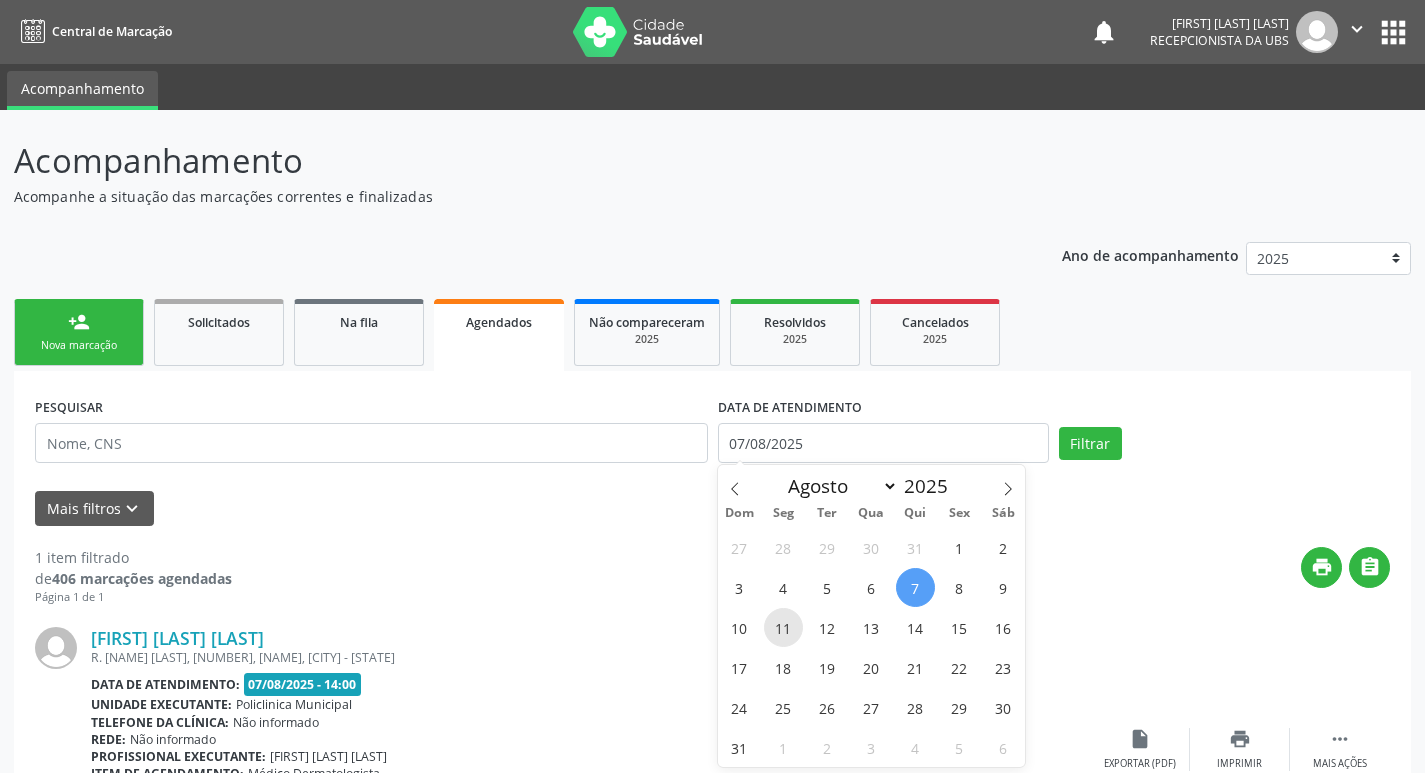 click on "11" at bounding box center (783, 627) 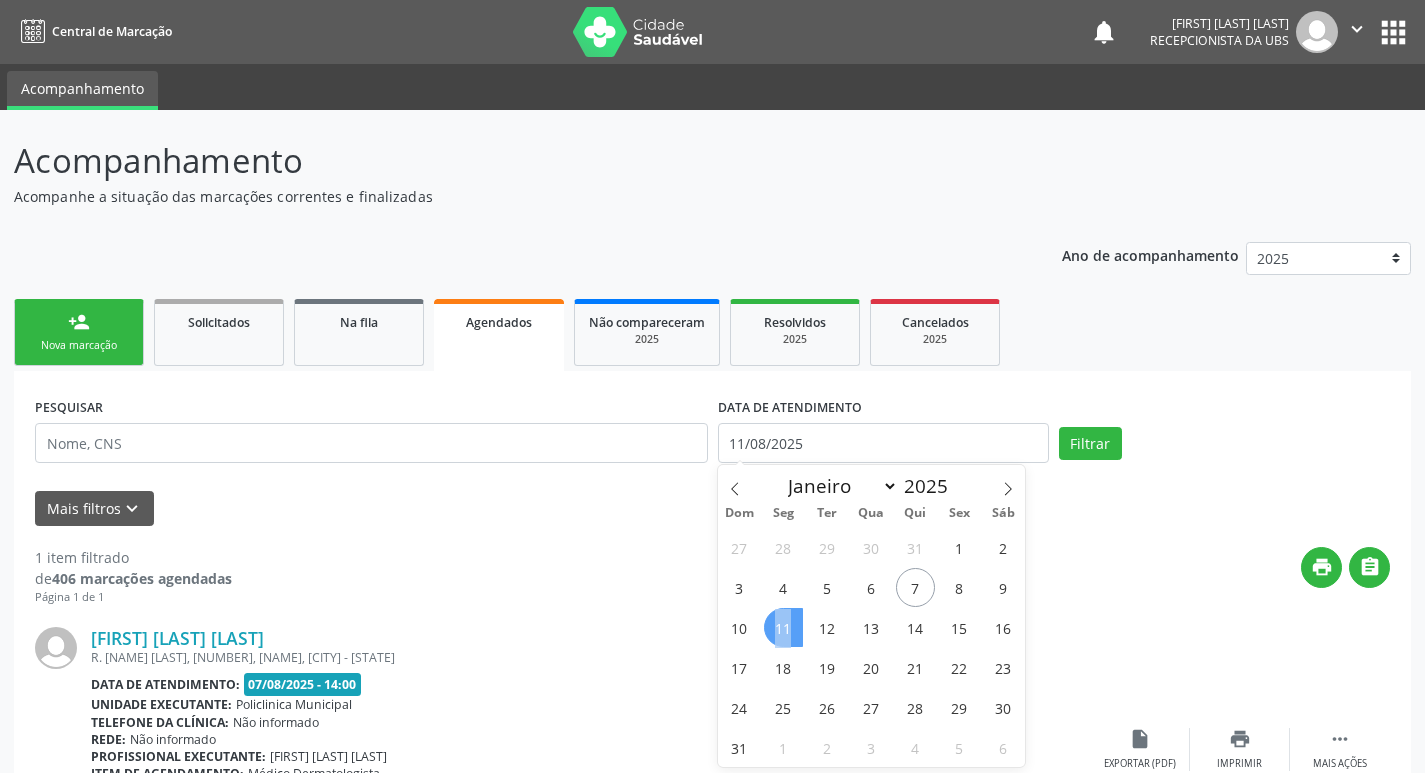 click on "11" at bounding box center (783, 627) 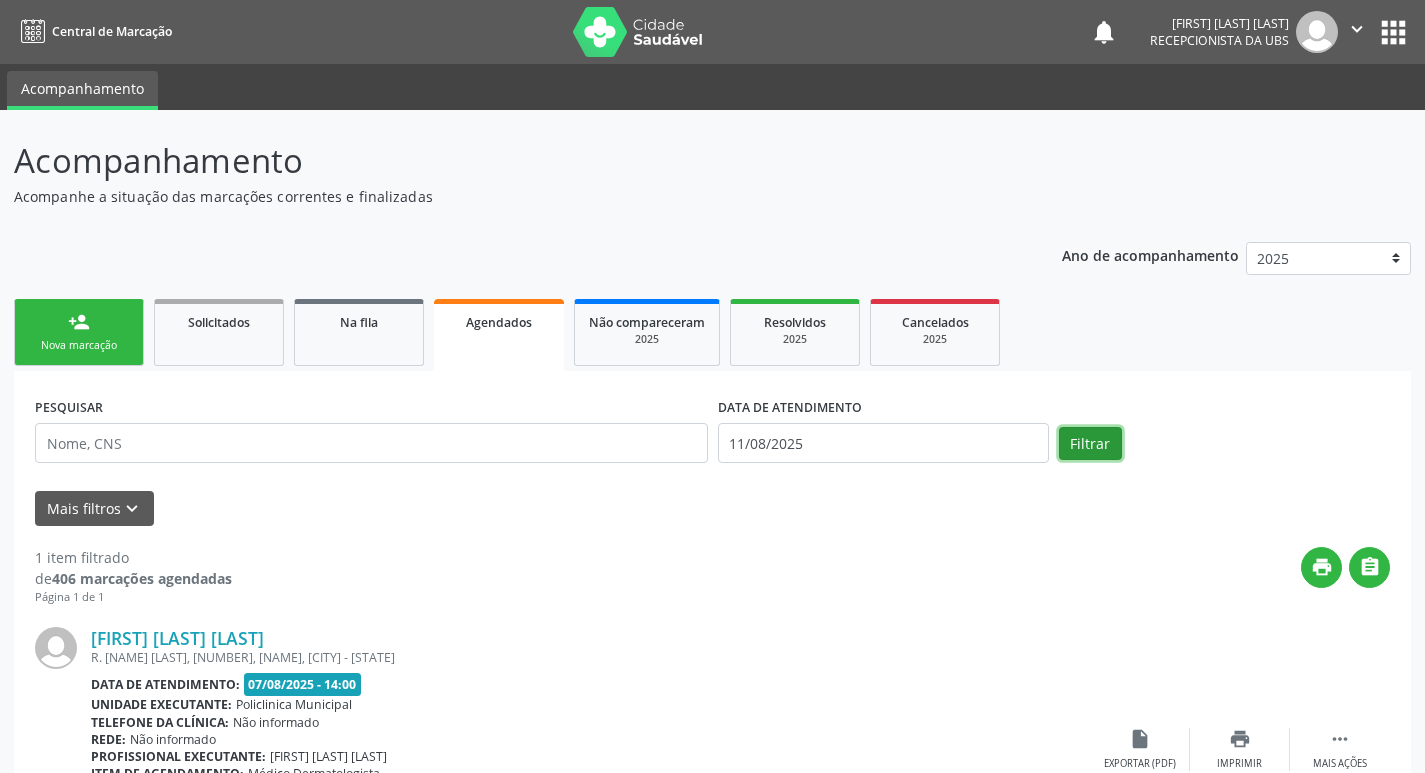 click on "Filtrar" at bounding box center (1090, 444) 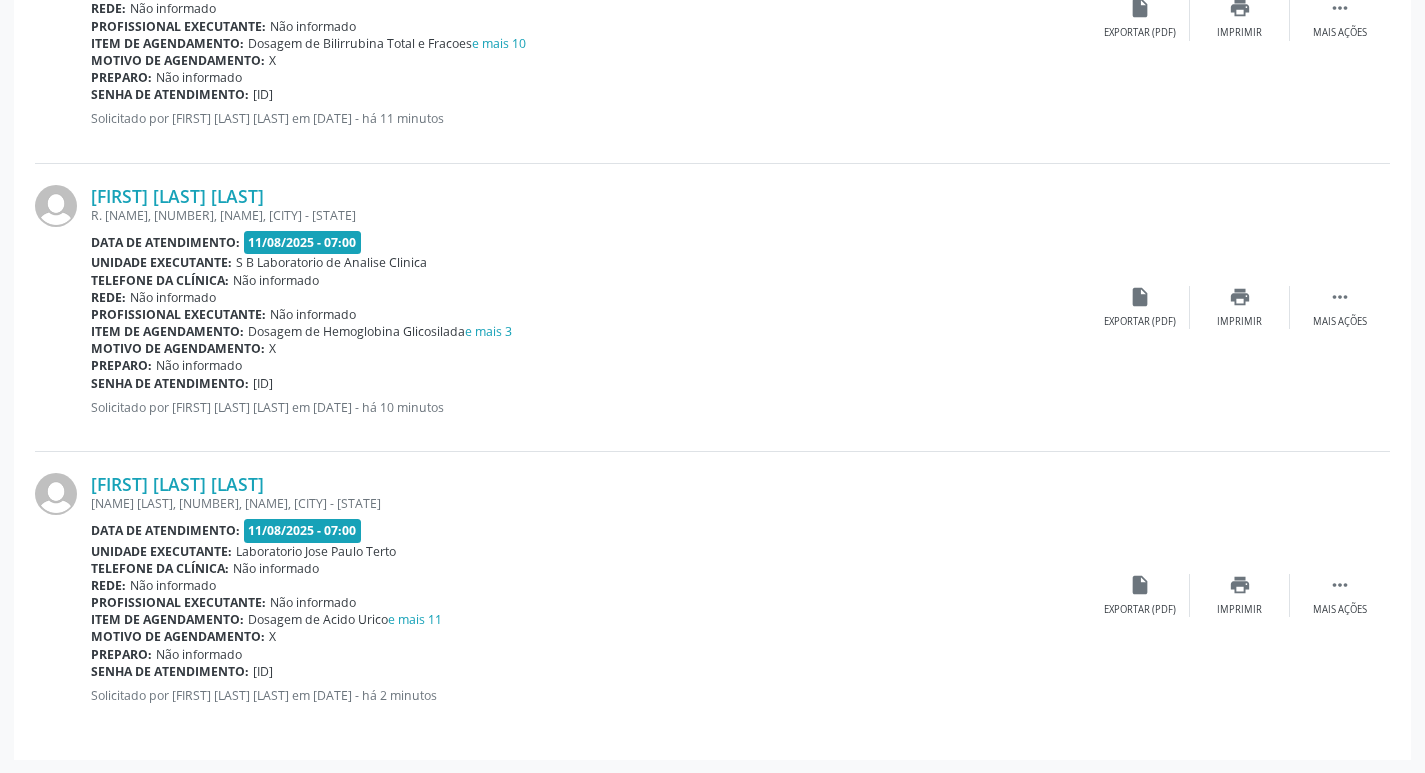 scroll, scrollTop: 1596, scrollLeft: 0, axis: vertical 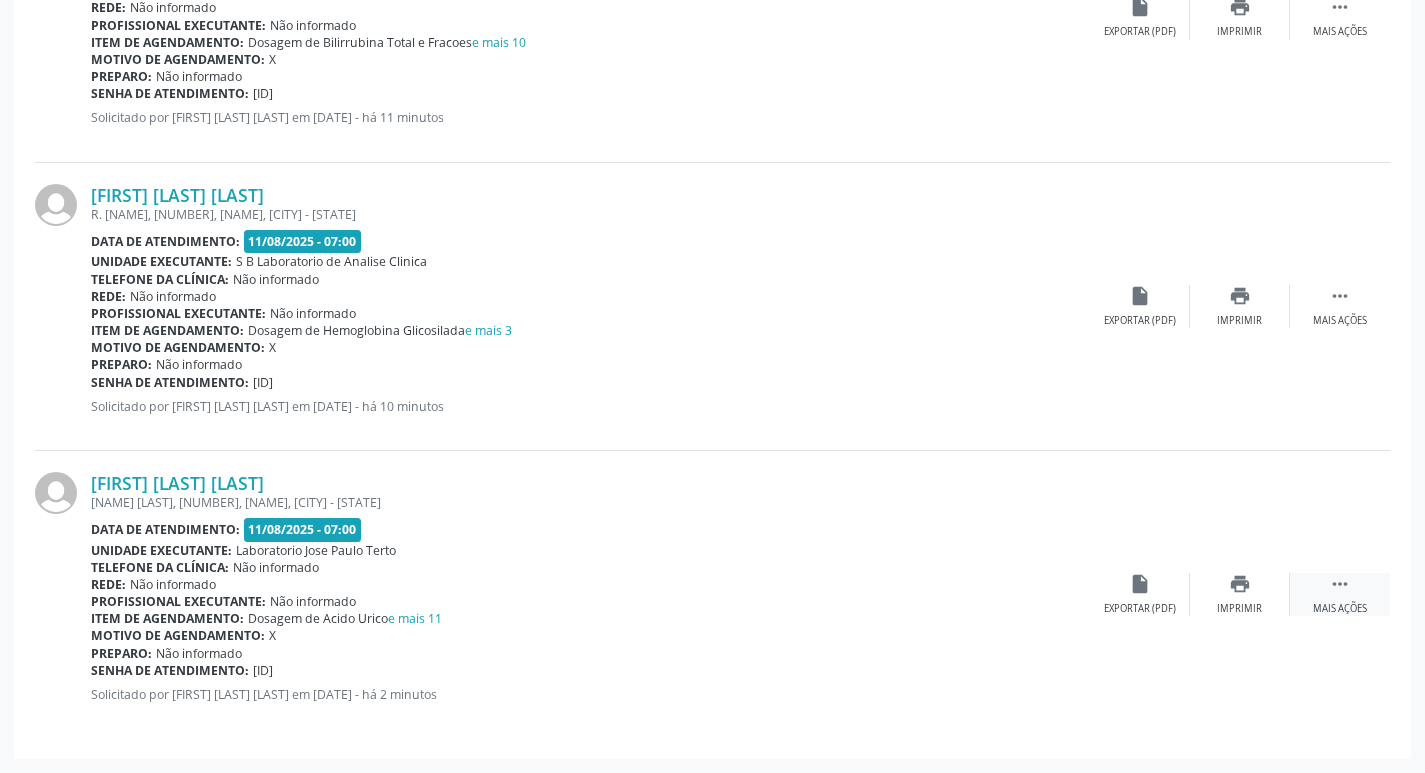 click on "
Mais ações" at bounding box center (1340, 594) 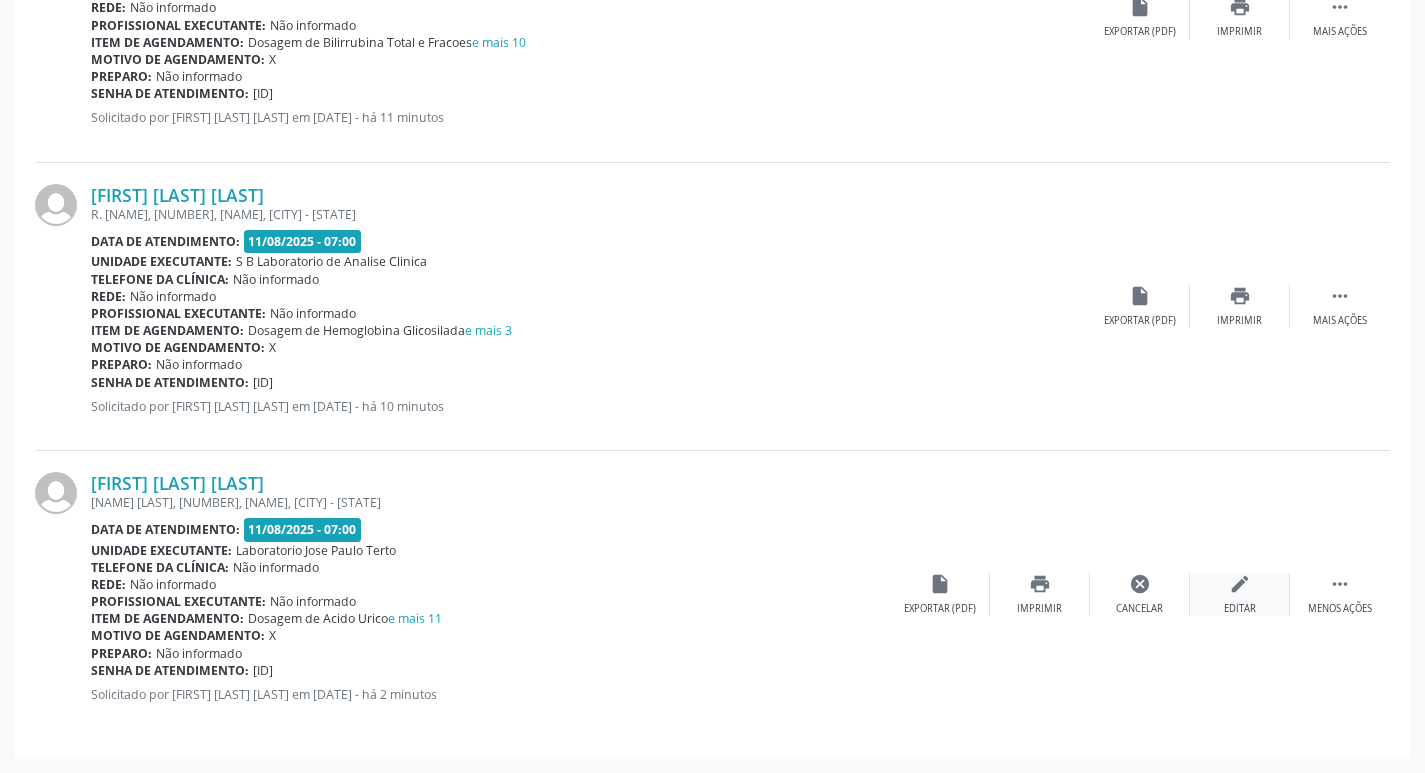 click on "Editar" at bounding box center (1240, 609) 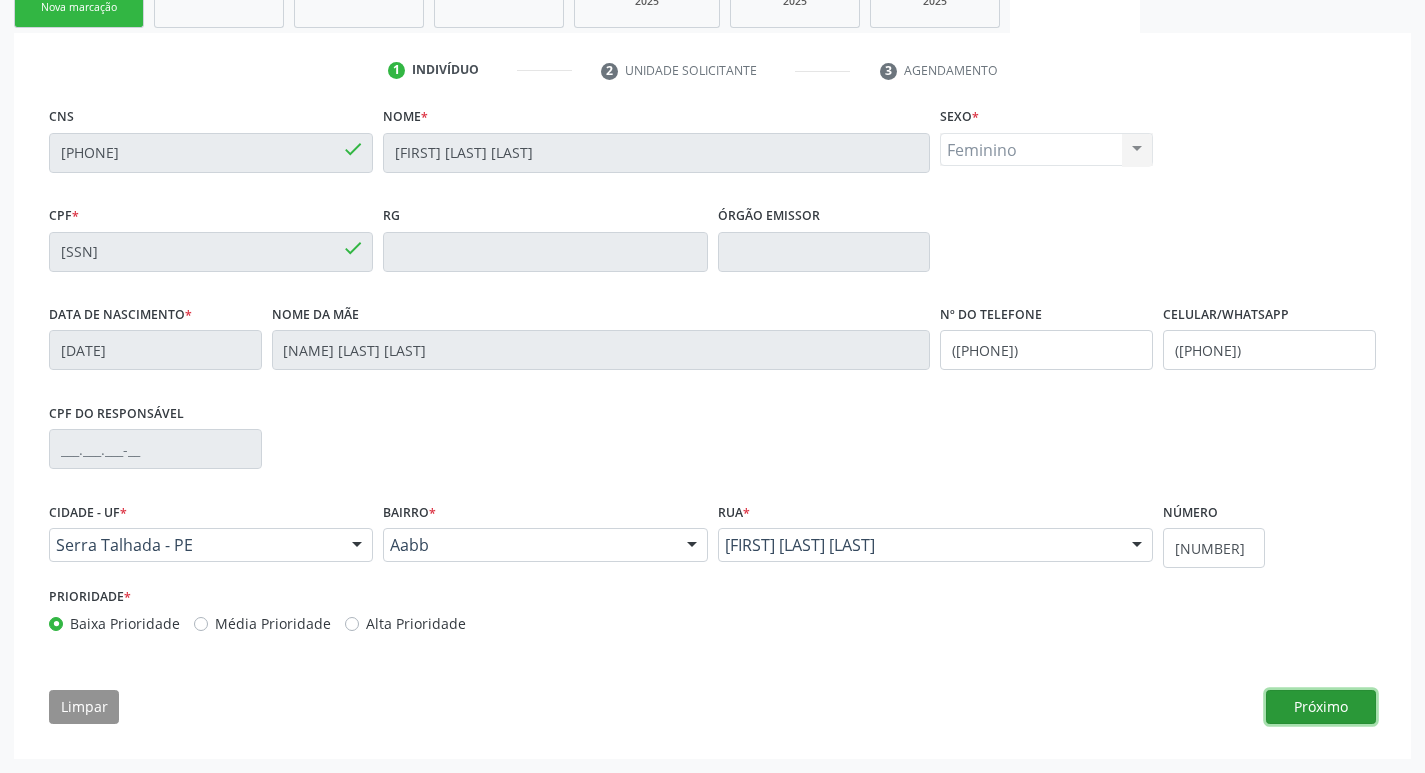click on "Próximo" at bounding box center [1321, 707] 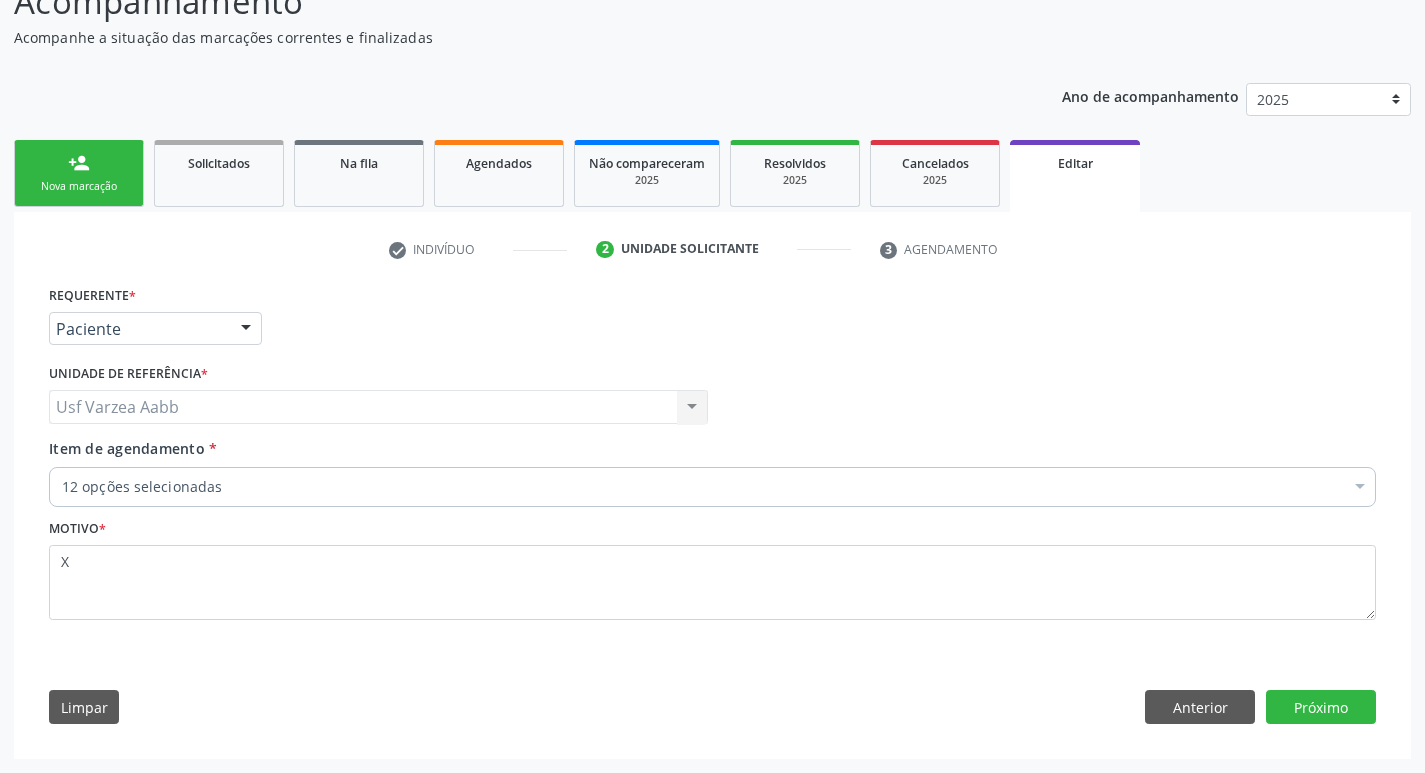 scroll, scrollTop: 159, scrollLeft: 0, axis: vertical 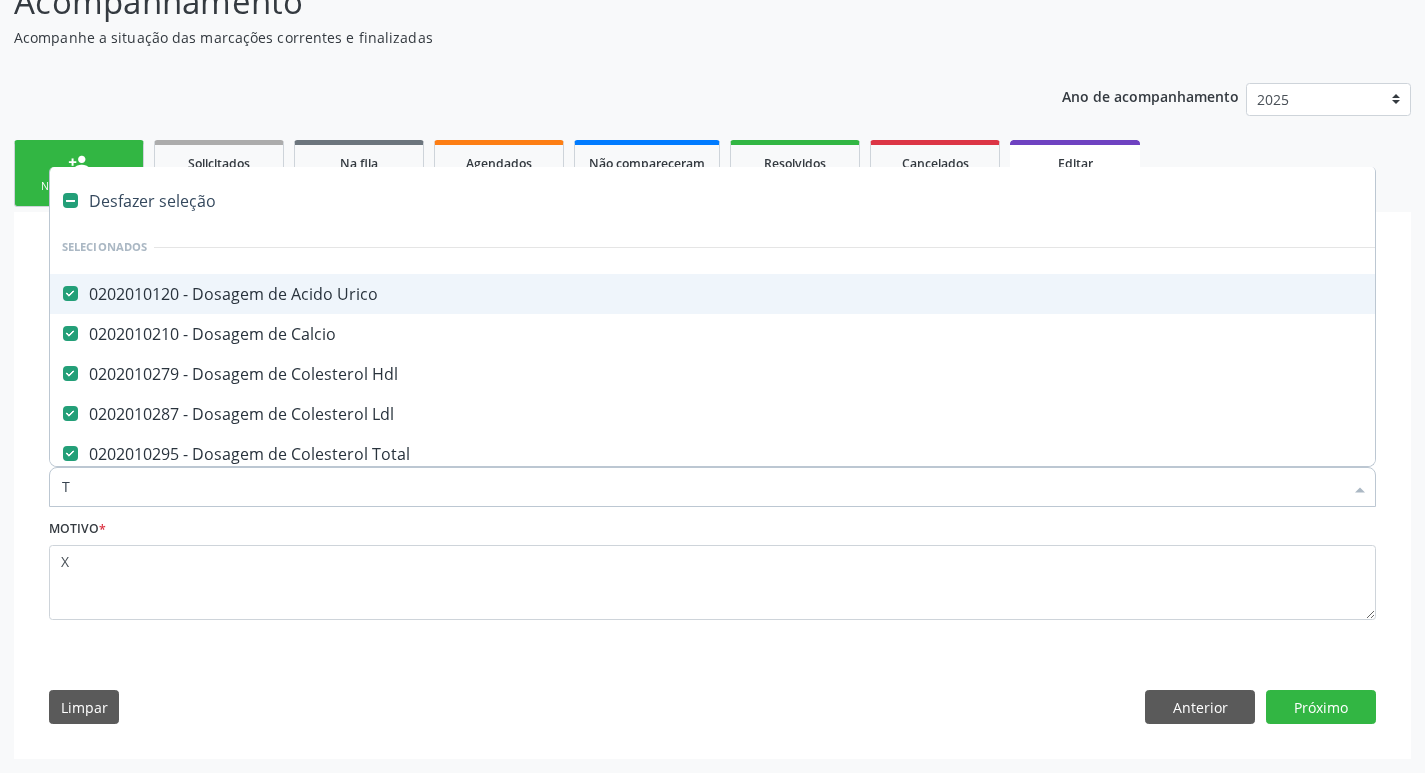 type on "TG" 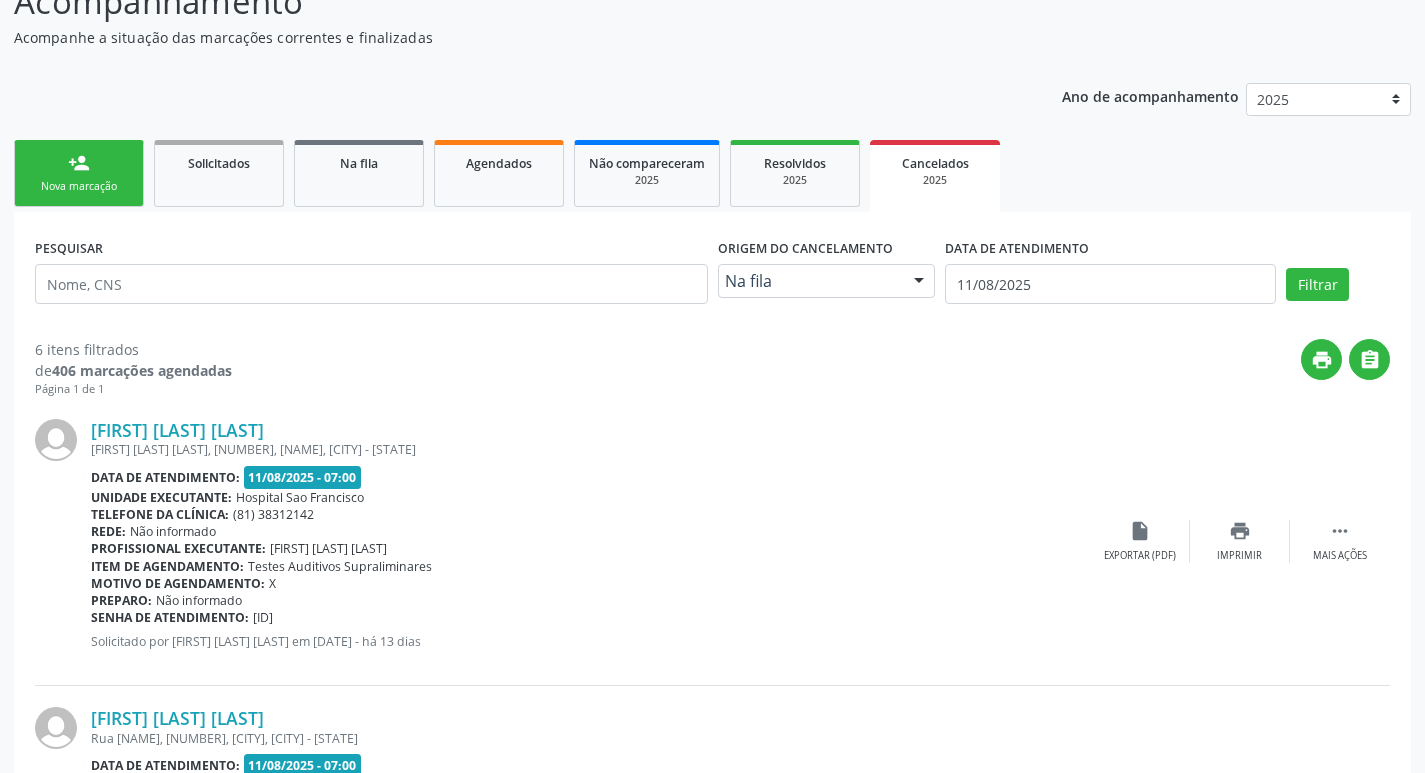 click on "Acompanhamento" at bounding box center (503, 2) 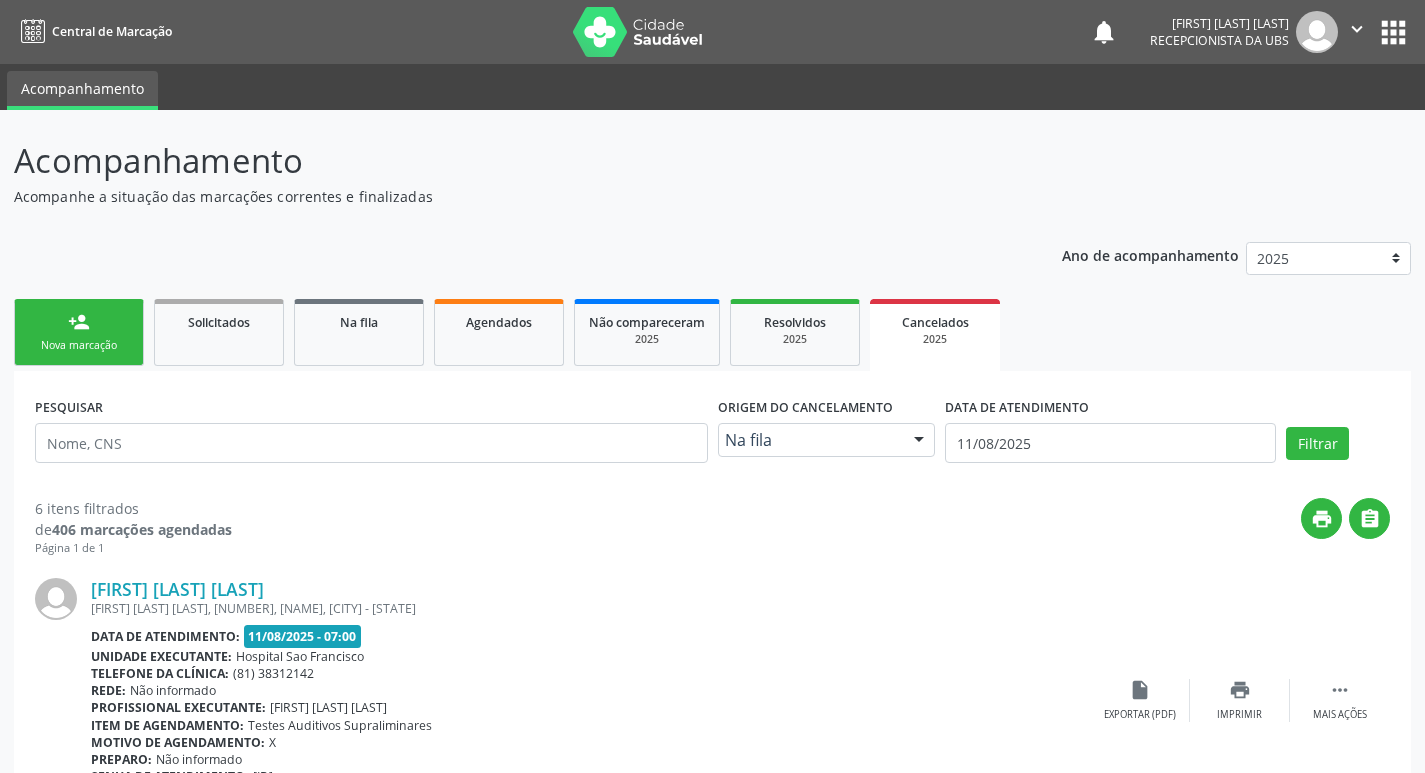 click on "person_add
Nova marcação
Solicitados   Na fila   Agendados   Não compareceram
2025
Resolvidos
2025
Cancelados
2025" at bounding box center (712, 332) 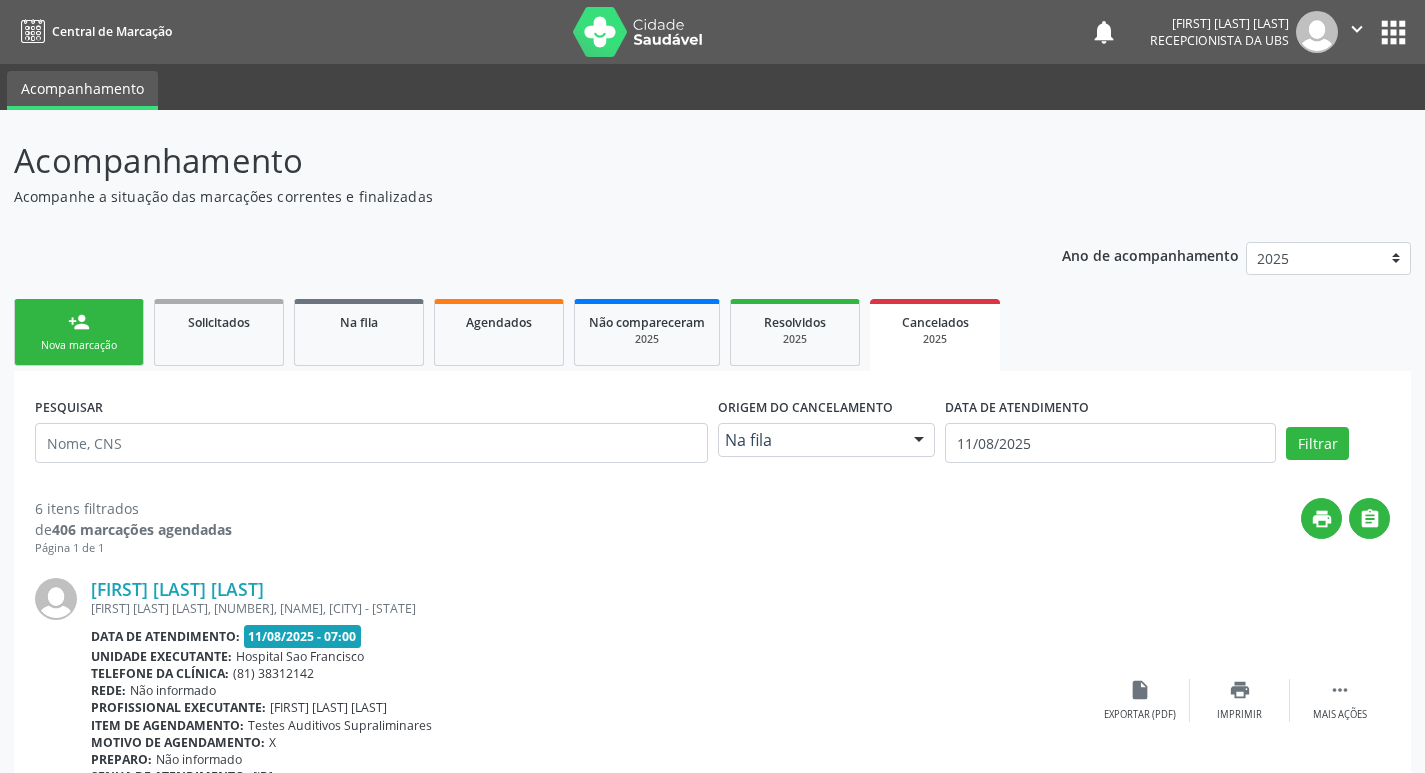 click on "Nova marcação" at bounding box center [79, 345] 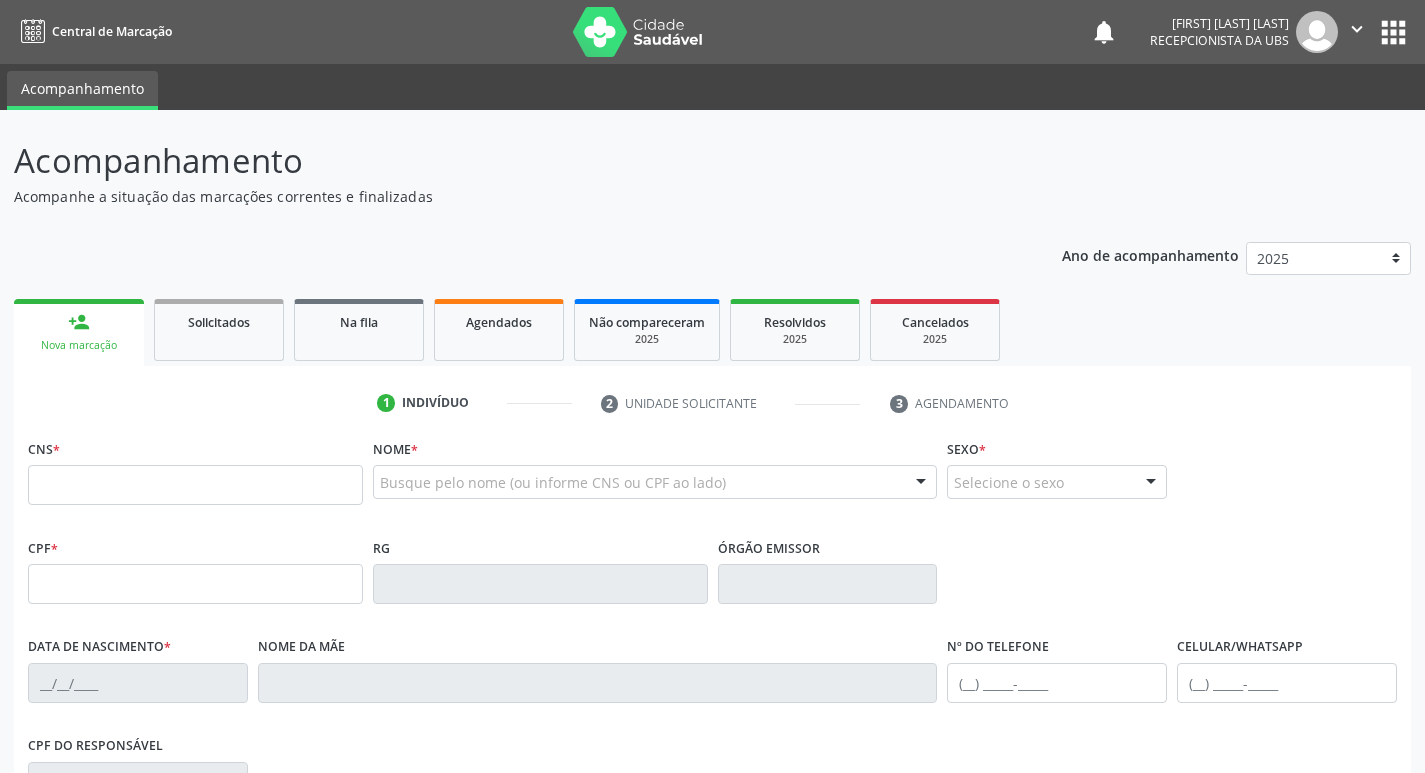 click on "Busque pelo nome (ou informe CNS ou CPF ao lado)" at bounding box center (655, 482) 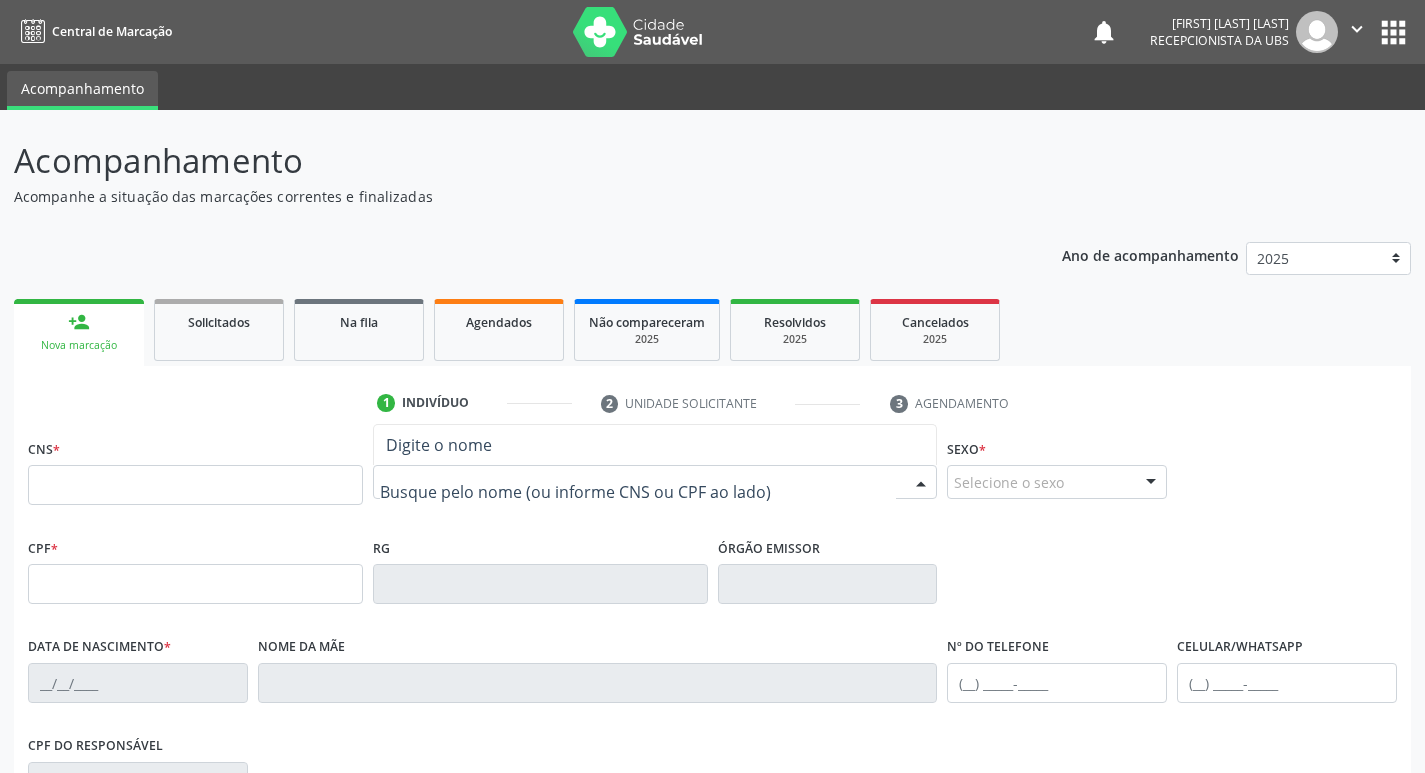 paste on "709 1022 3093 8530" 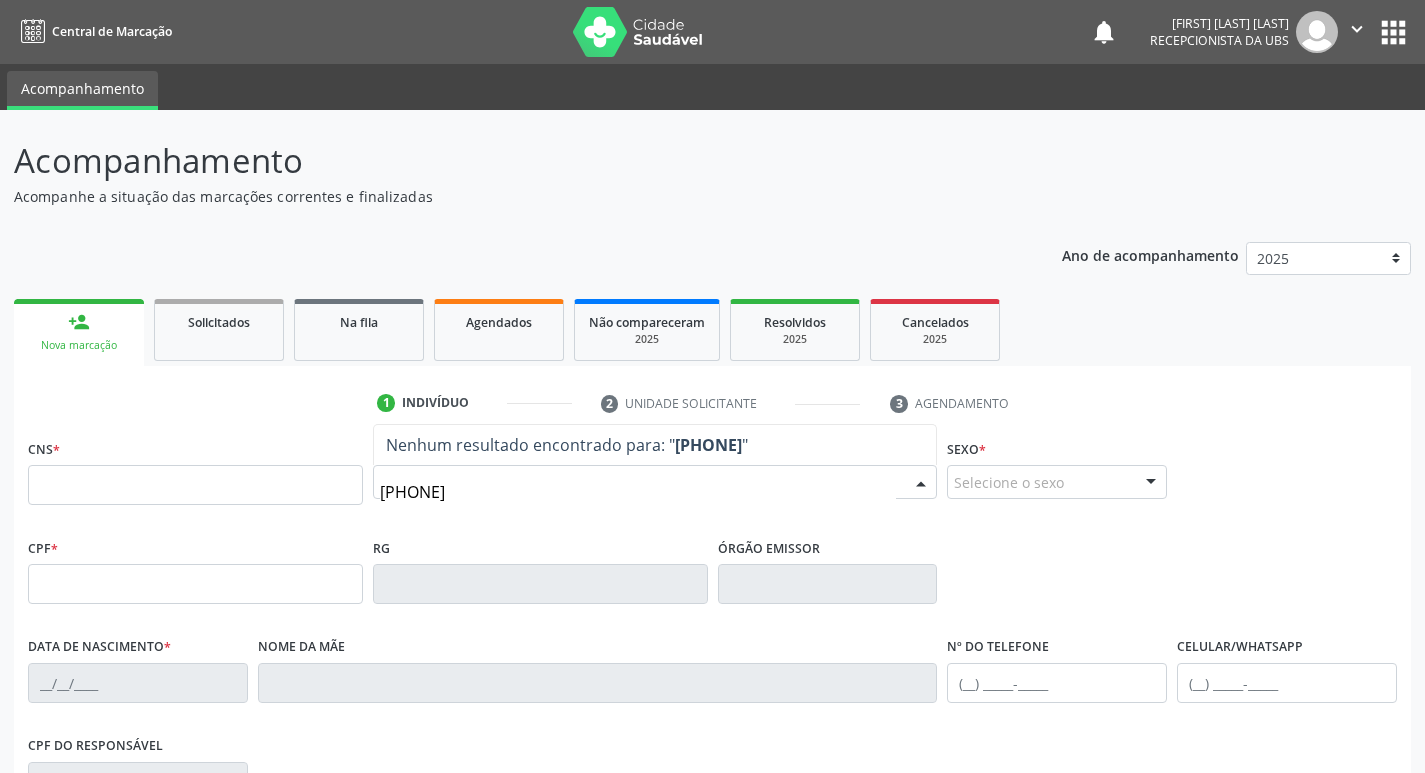 drag, startPoint x: 584, startPoint y: 494, endPoint x: 265, endPoint y: 500, distance: 319.05643 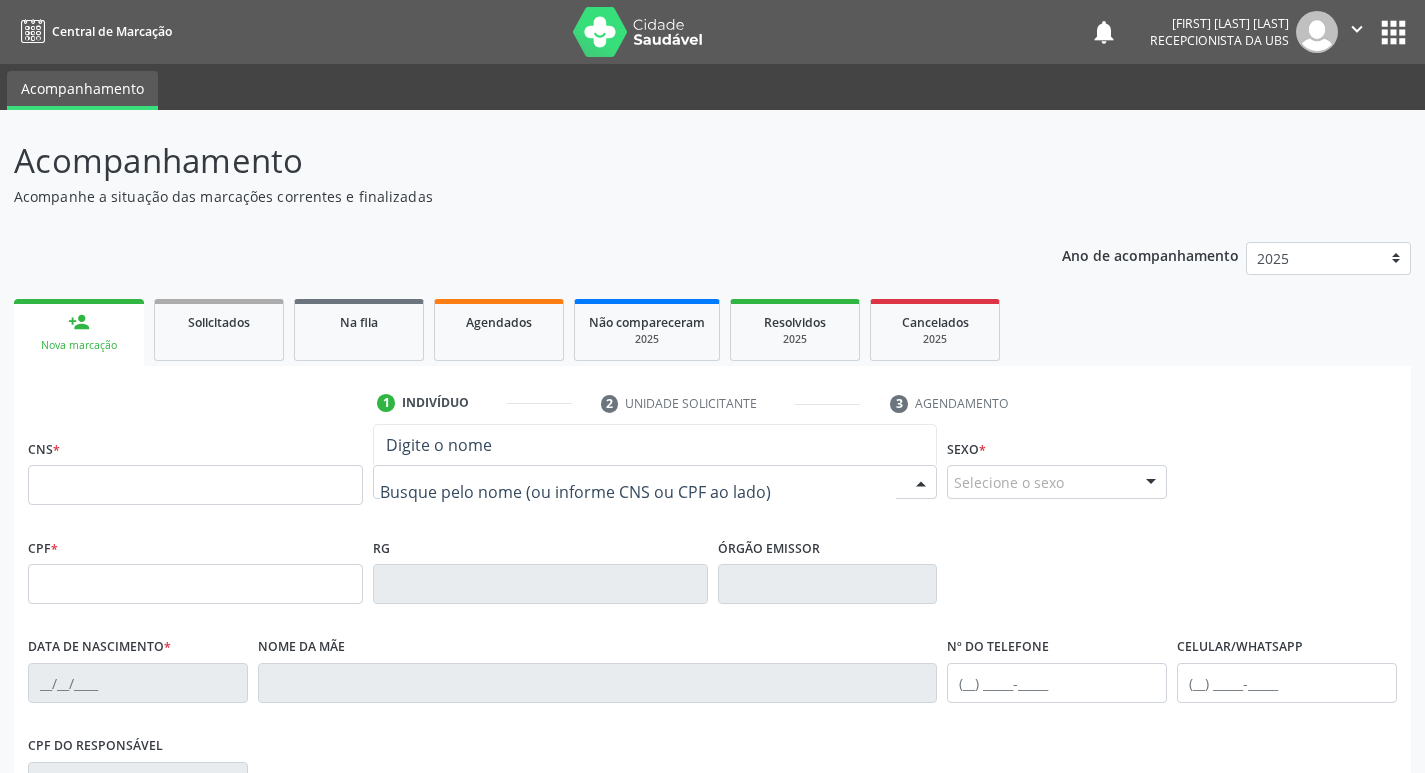 click on "CNS
*" at bounding box center [195, 469] 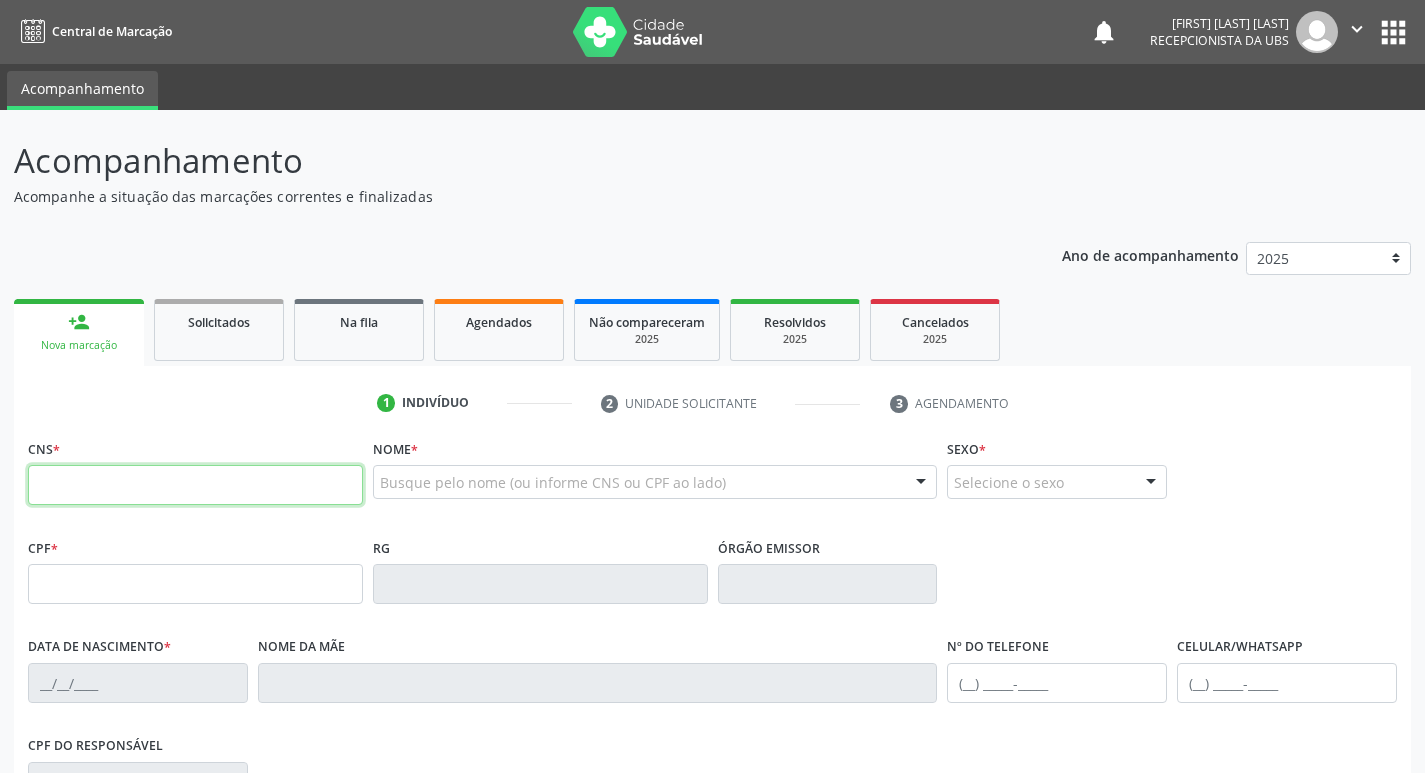 click at bounding box center [195, 485] 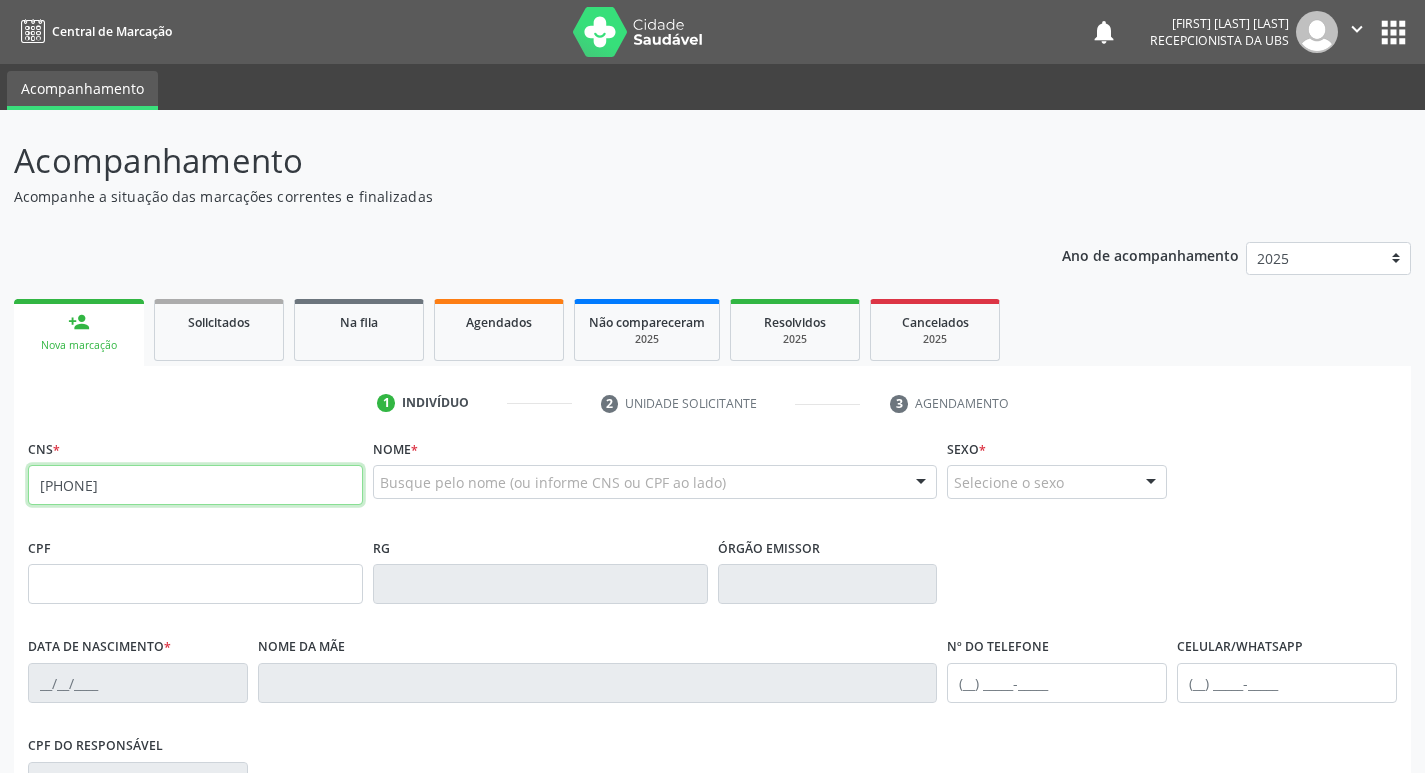 type on "709 1022 3093 8530" 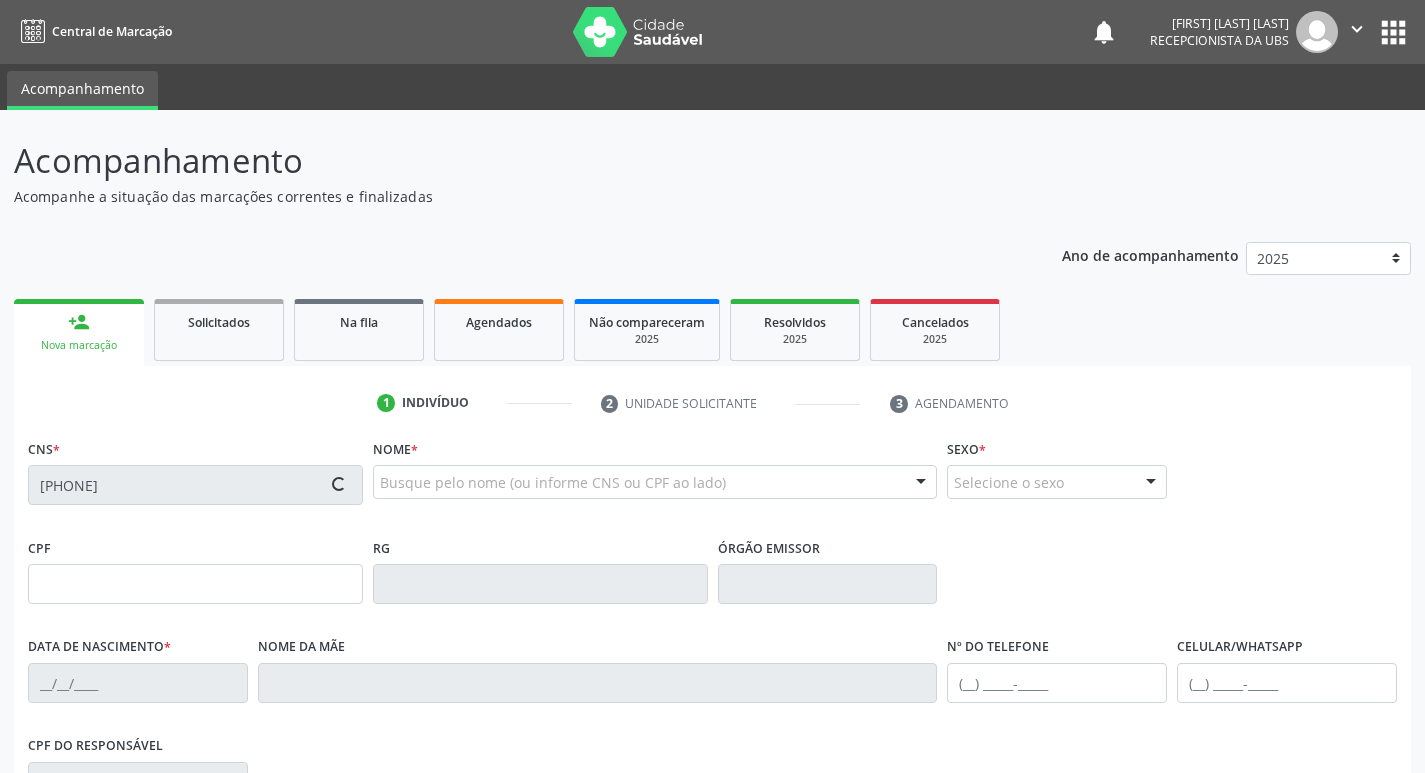 type on "869.375.704-06" 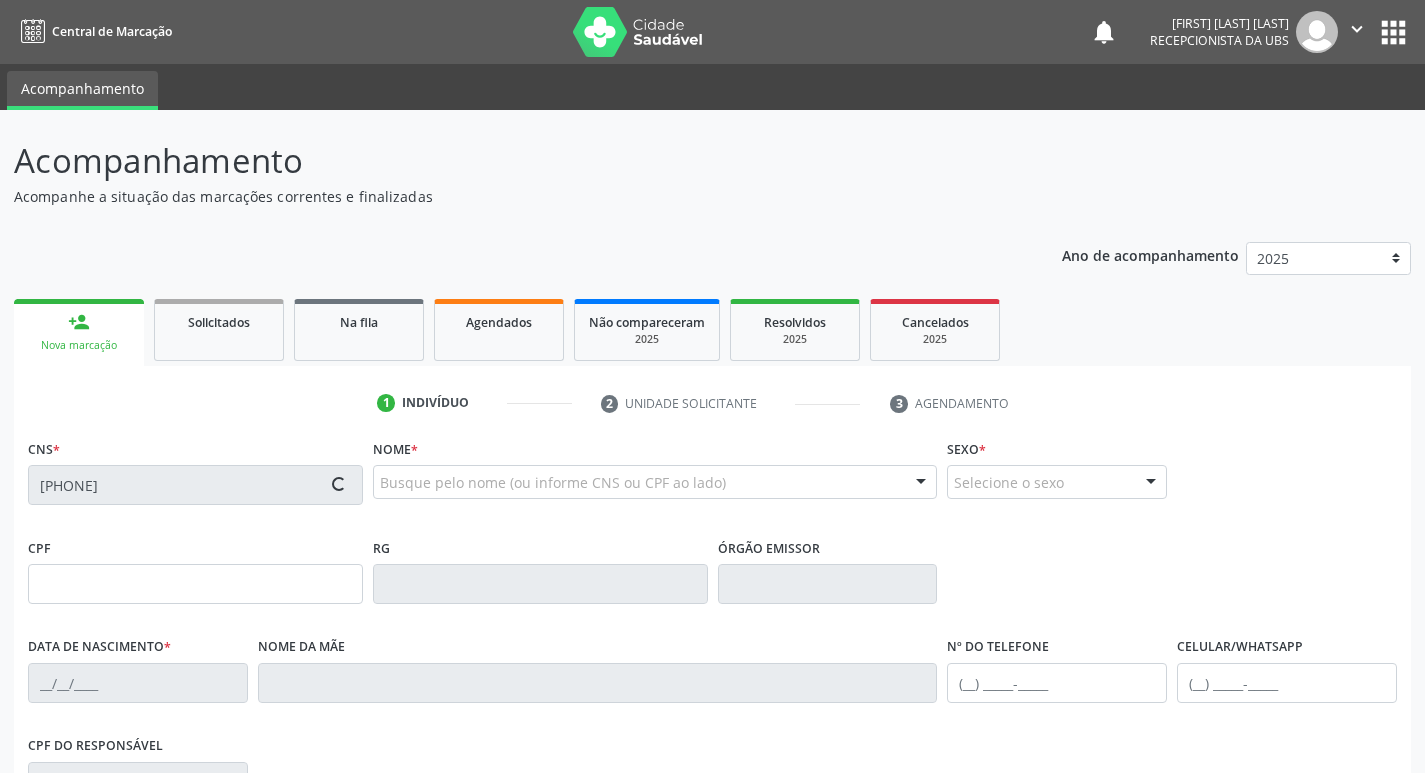 type on "01/04/1961" 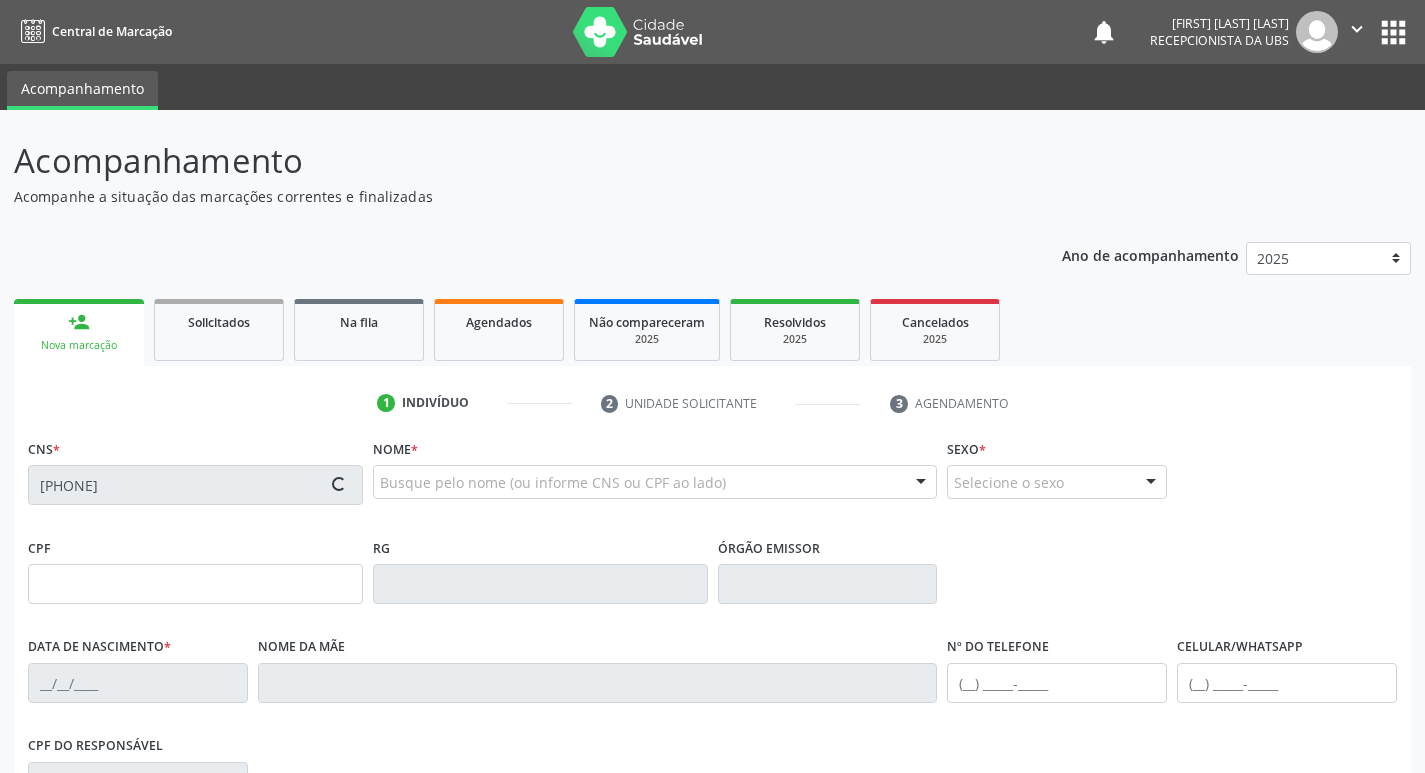 type on "(87) 99947-3085" 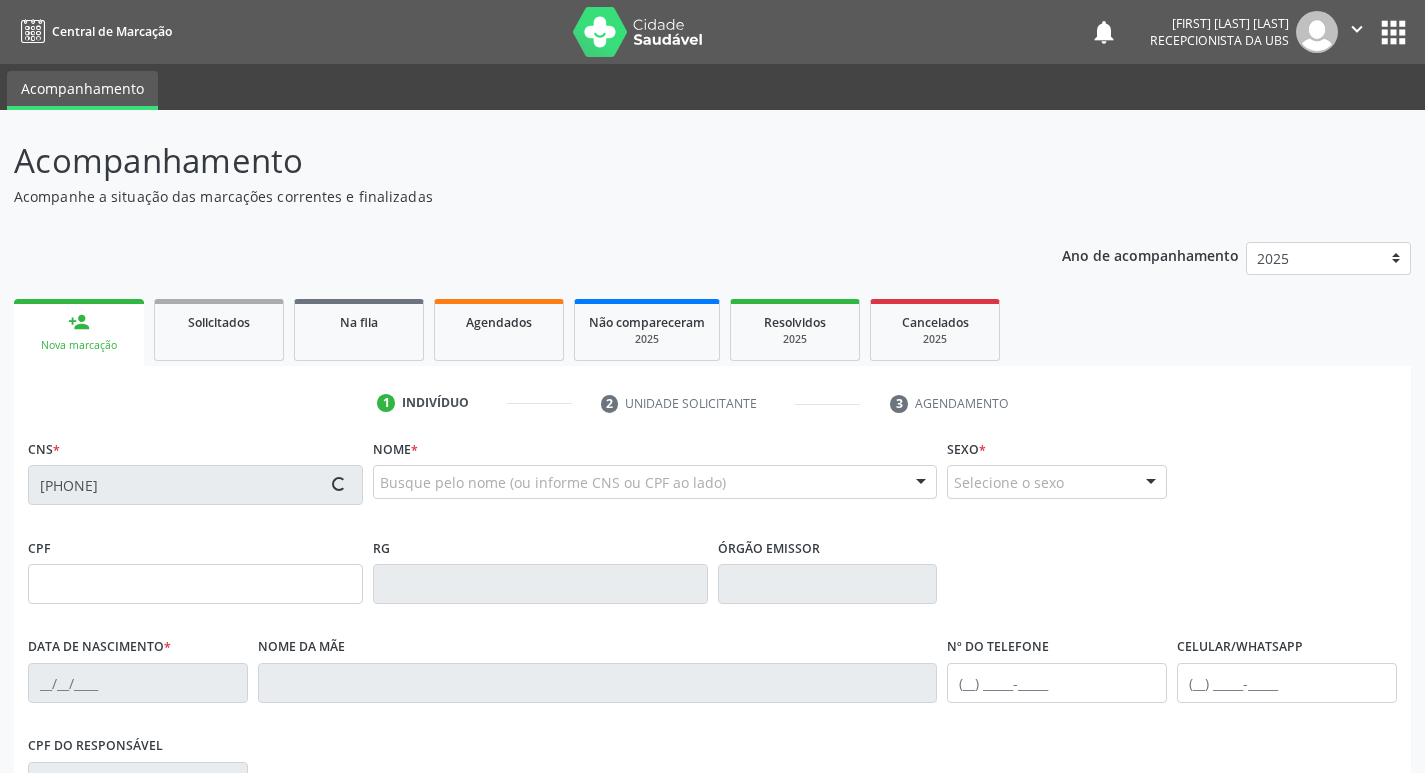 type on "1620" 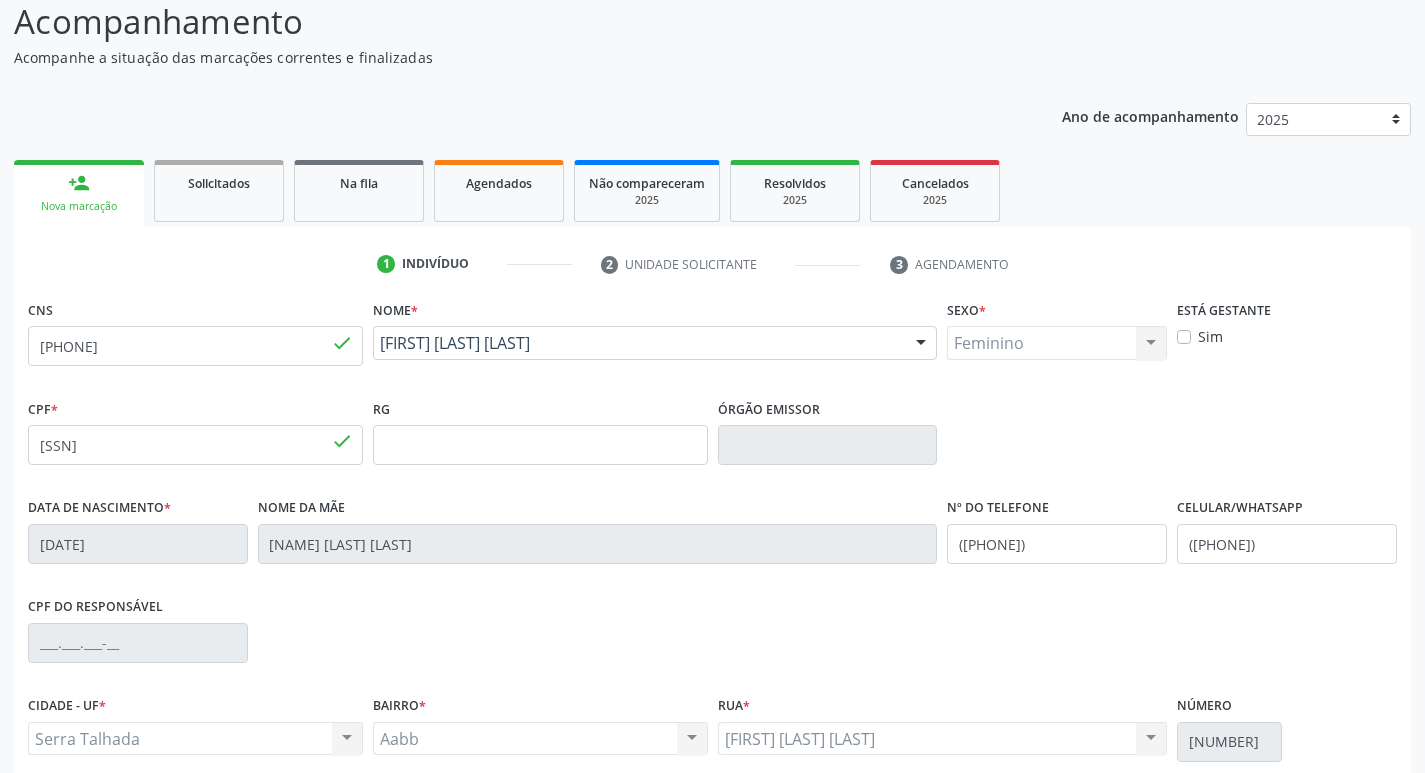 scroll, scrollTop: 311, scrollLeft: 0, axis: vertical 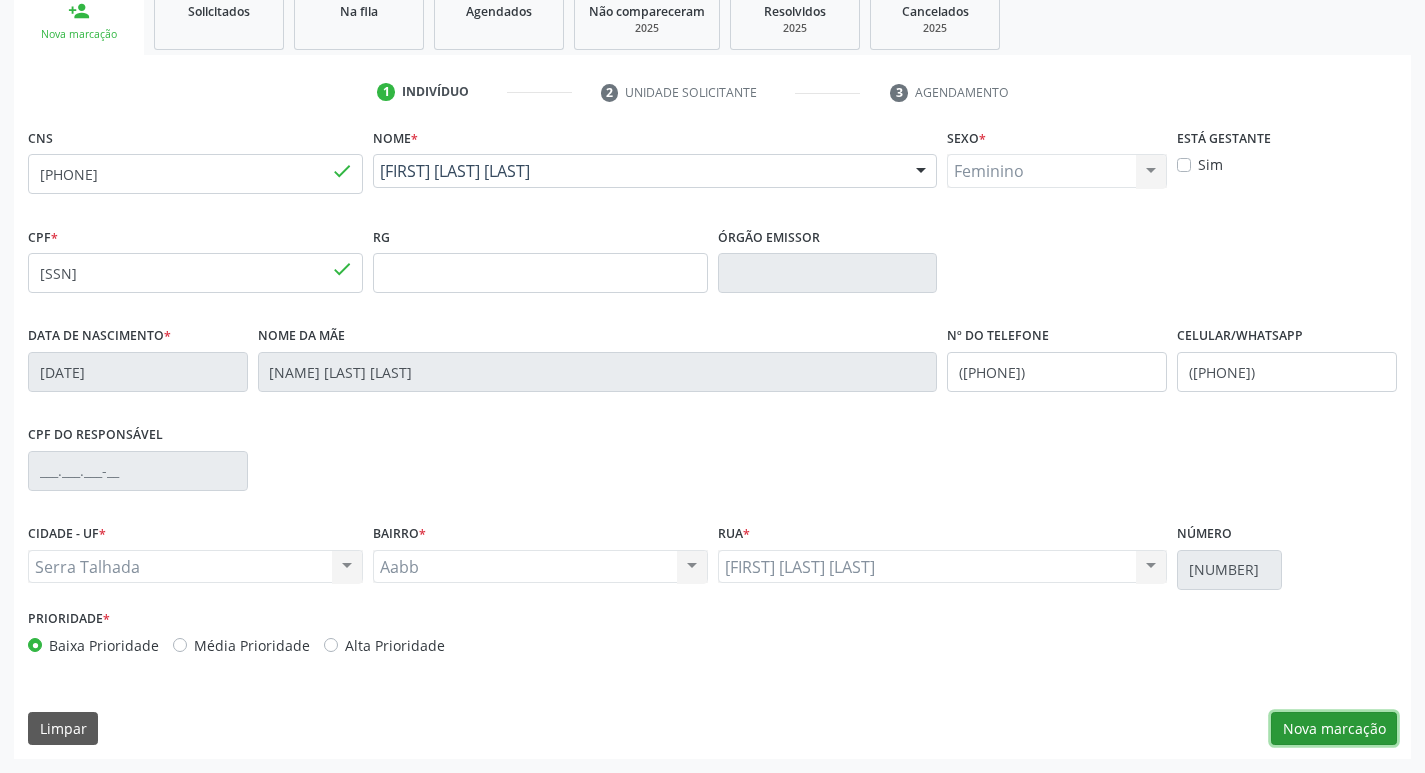 click on "Nova marcação" at bounding box center (1334, 729) 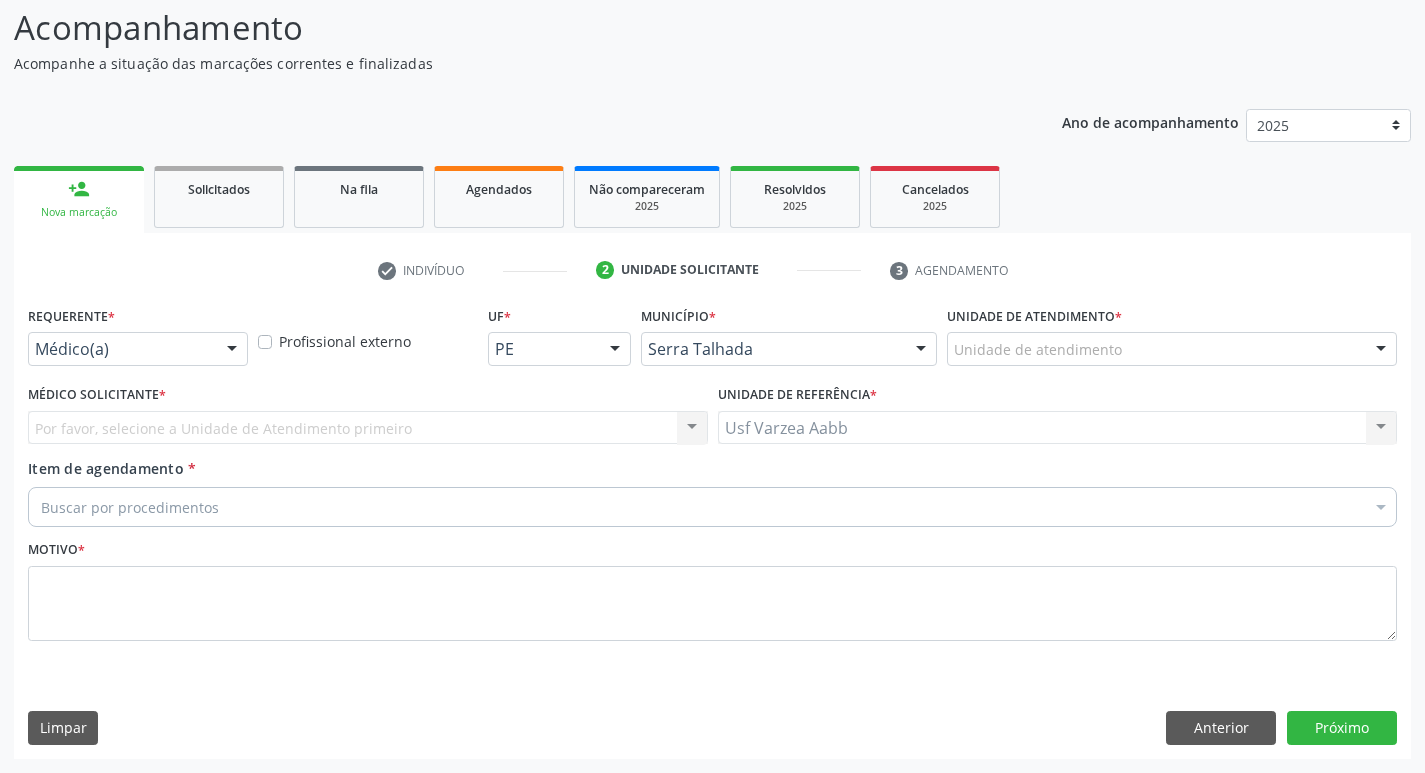 scroll, scrollTop: 133, scrollLeft: 0, axis: vertical 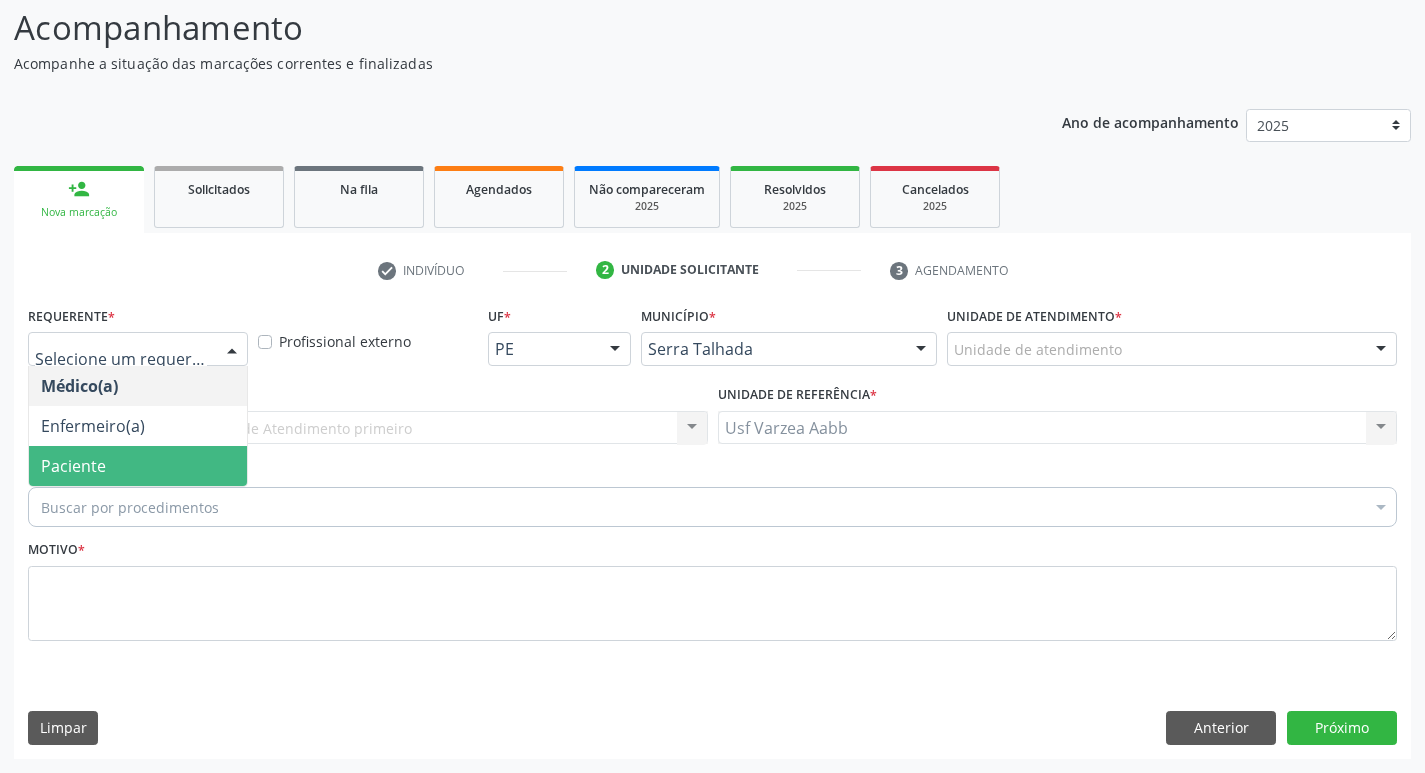 click on "Paciente" at bounding box center [138, 466] 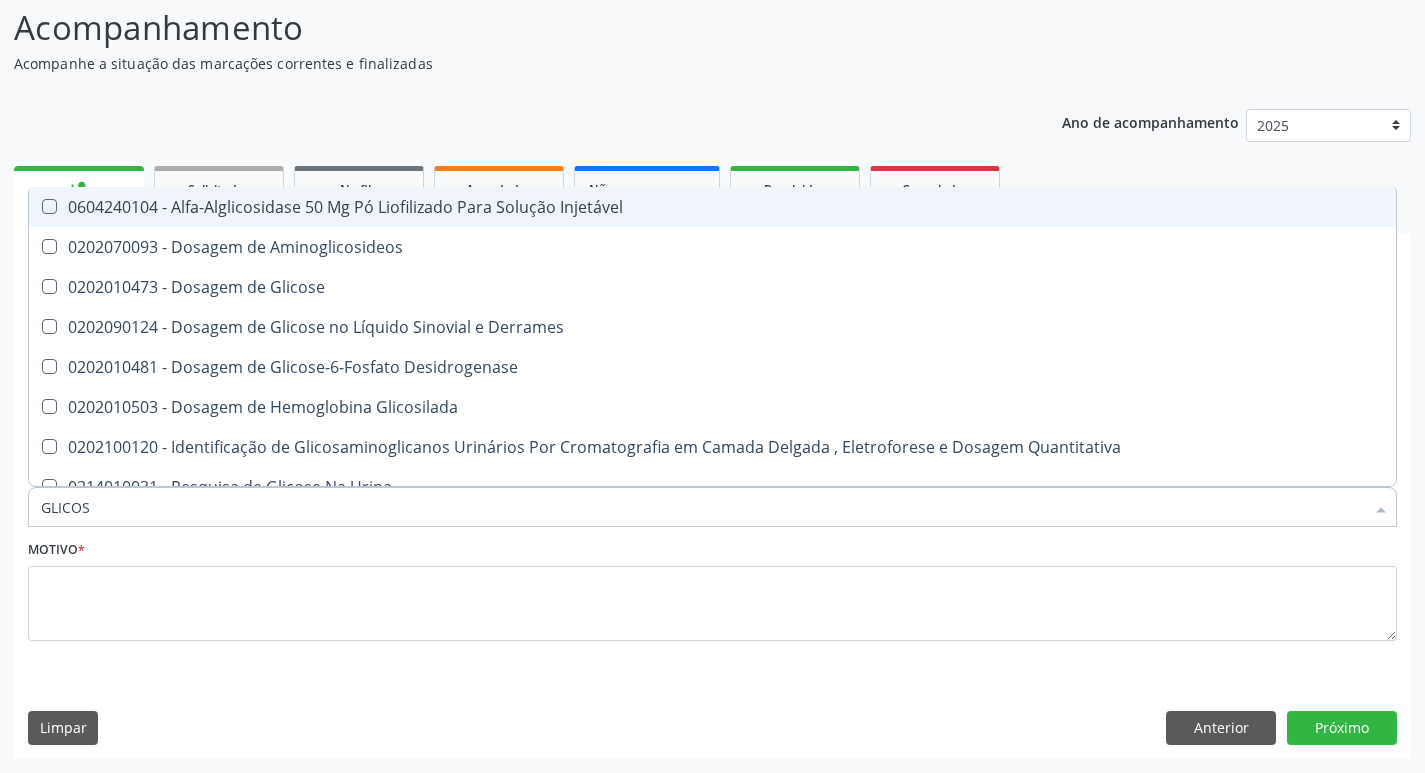 type on "GLICOSI" 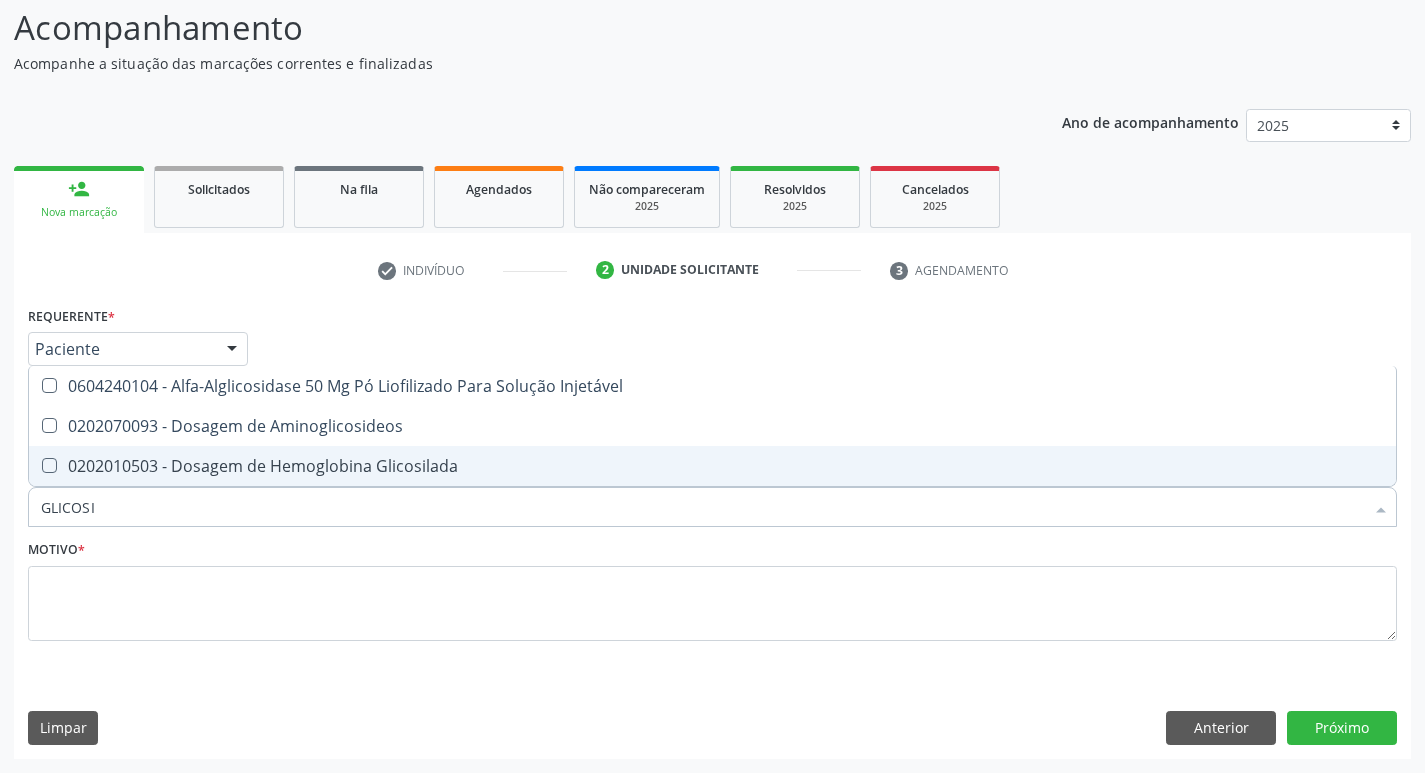 click on "0202010503 - Dosagem de Hemoglobina Glicosilada" at bounding box center (712, 466) 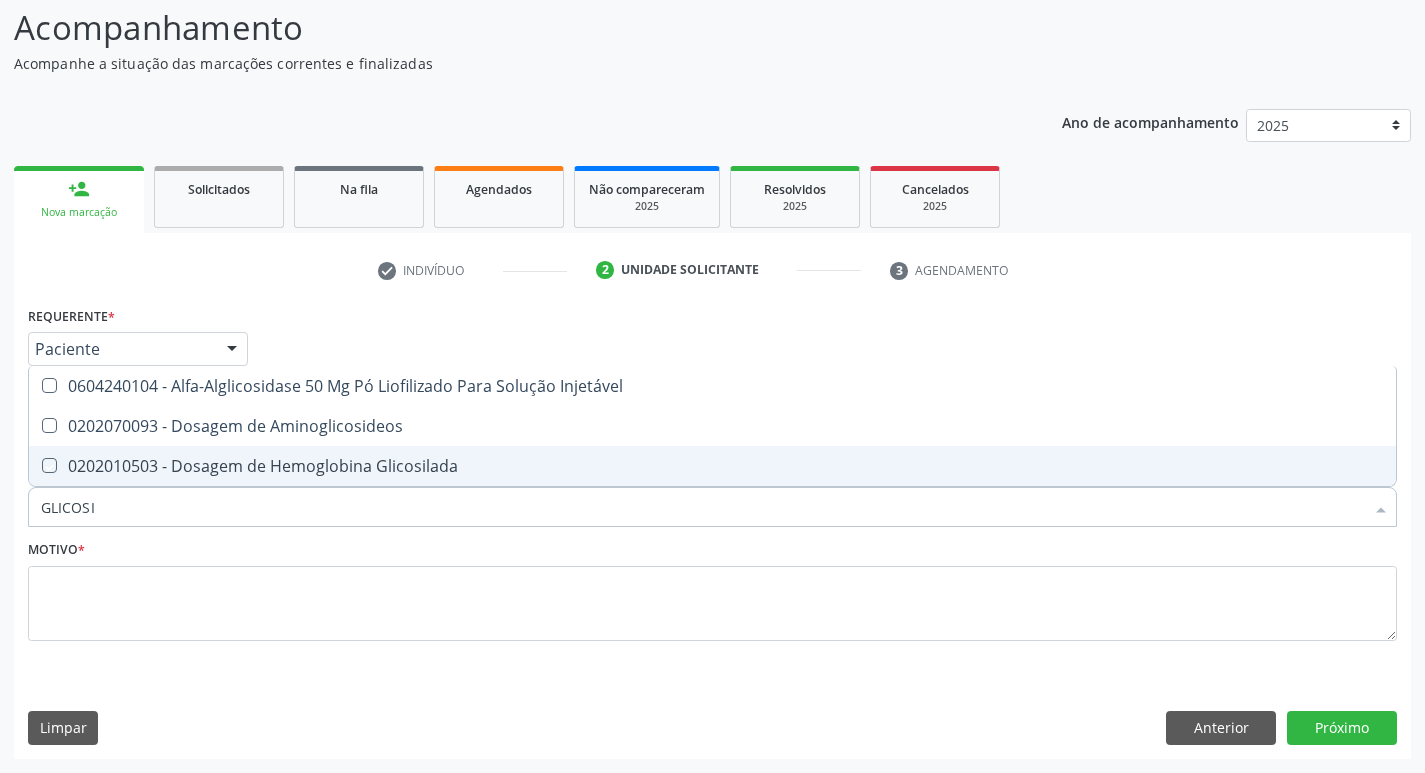 checkbox on "true" 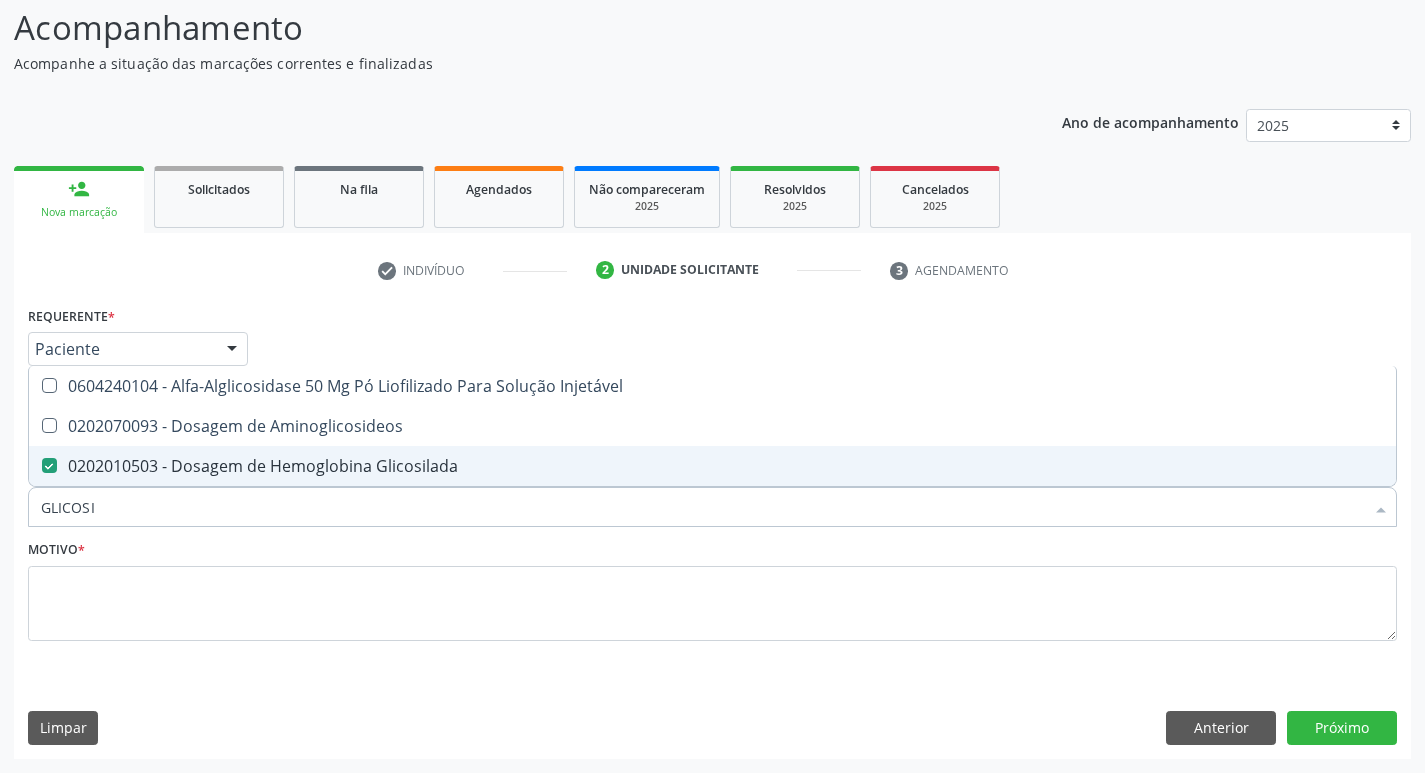 click on "GLICOSI" at bounding box center (702, 507) 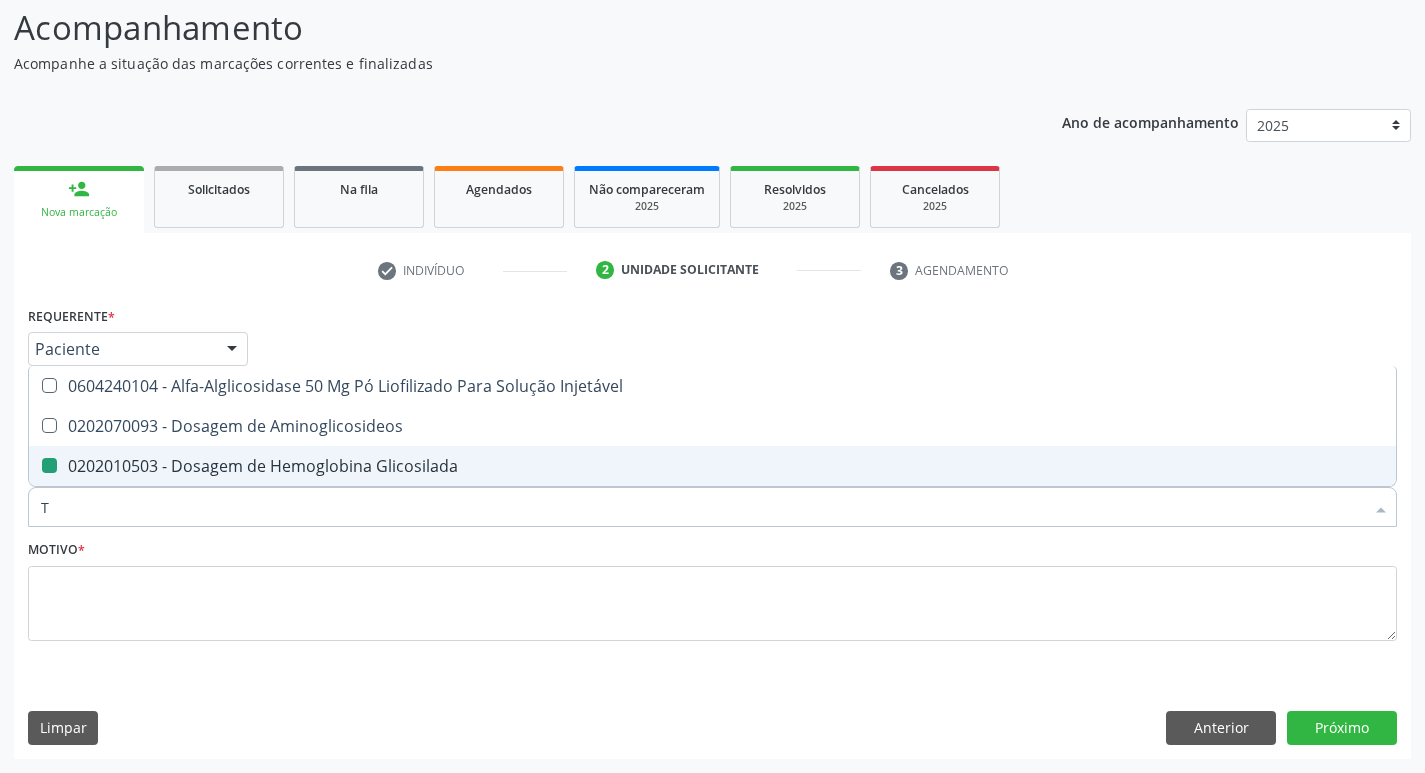 type on "T4" 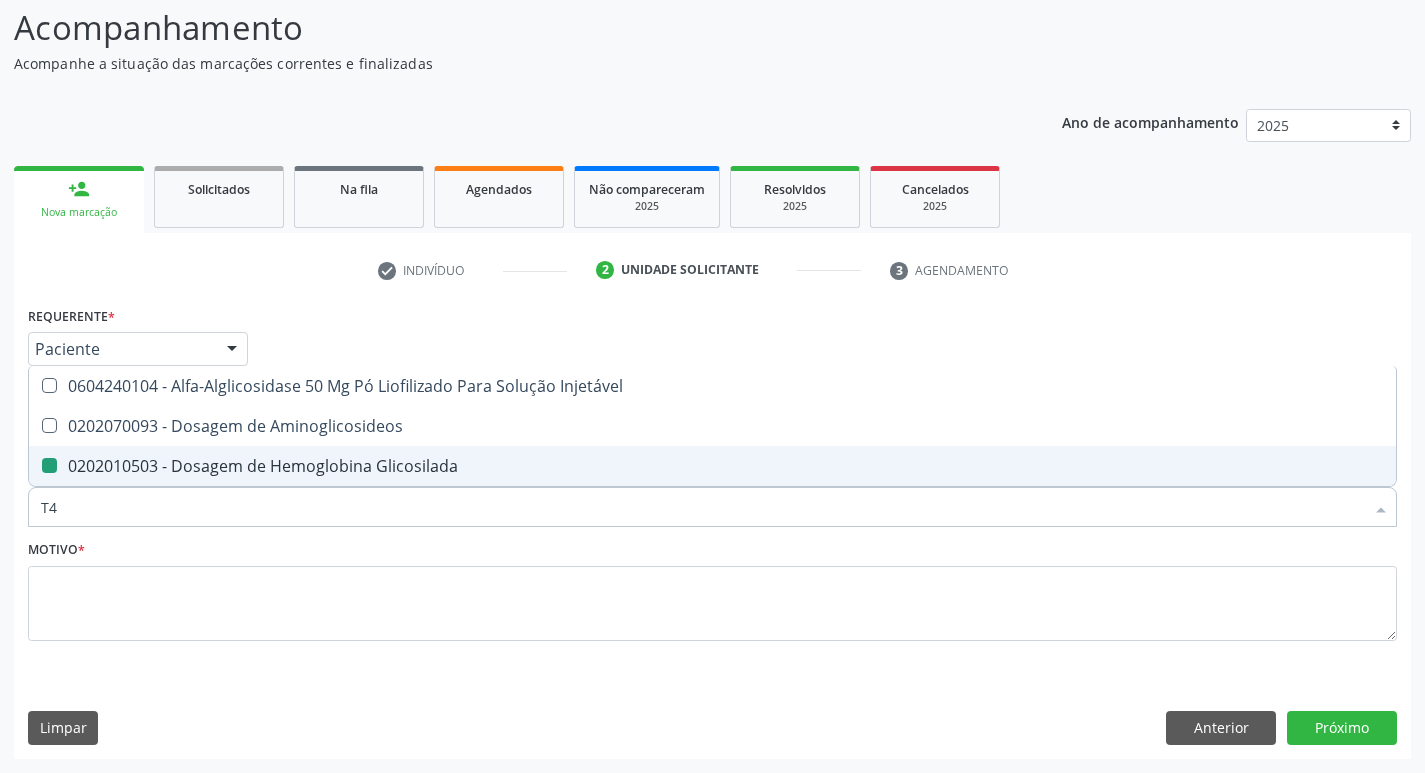 checkbox on "false" 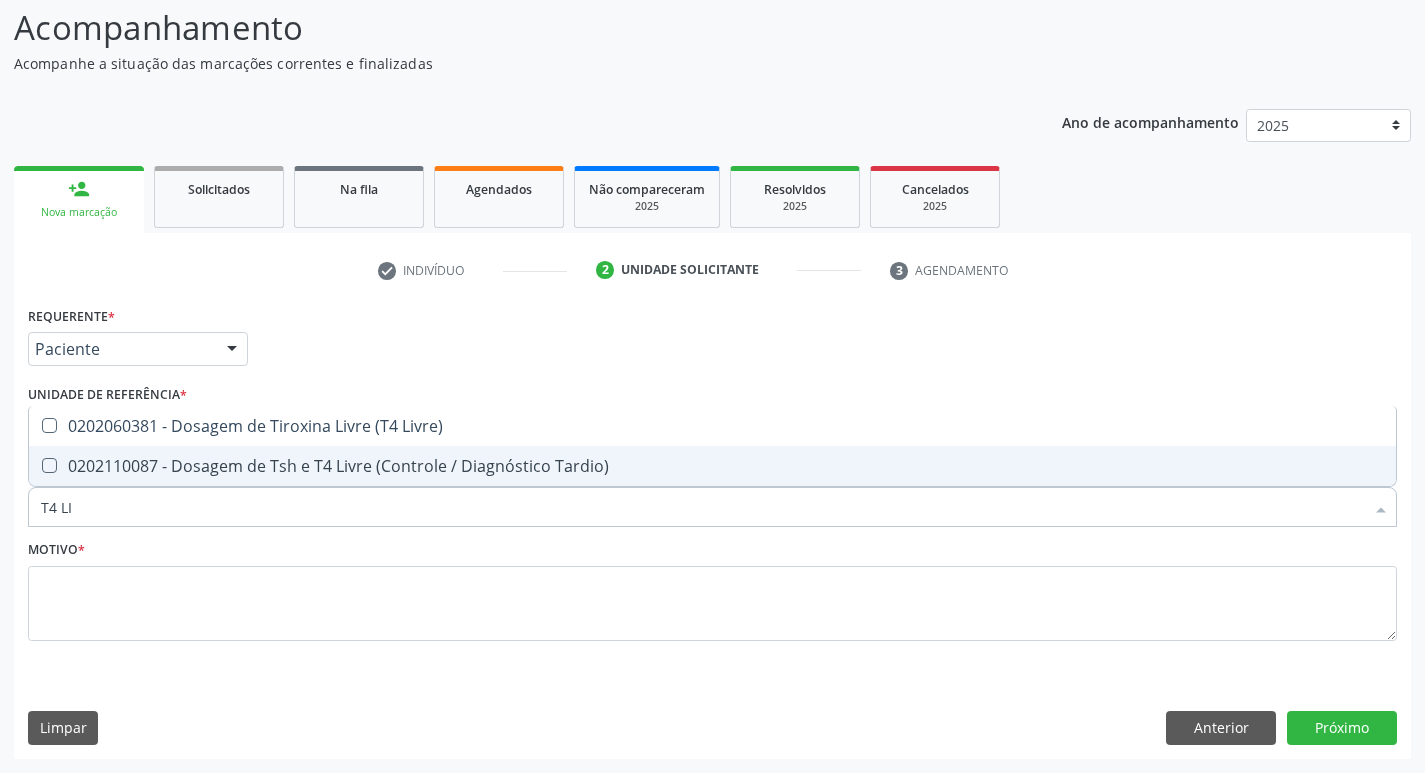 type on "T4 LIV" 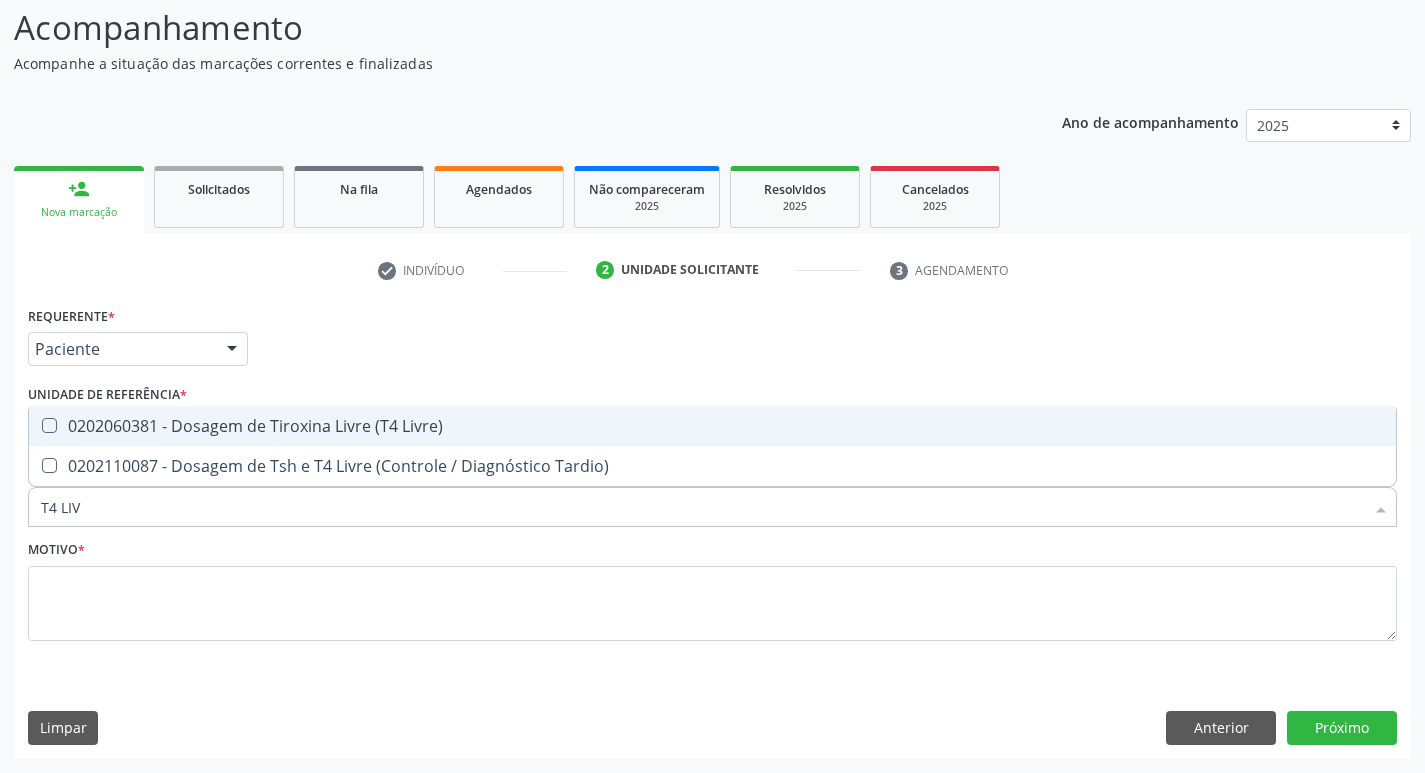 click on "0202060381 - Dosagem de Tiroxina Livre (T4 Livre)" at bounding box center (712, 426) 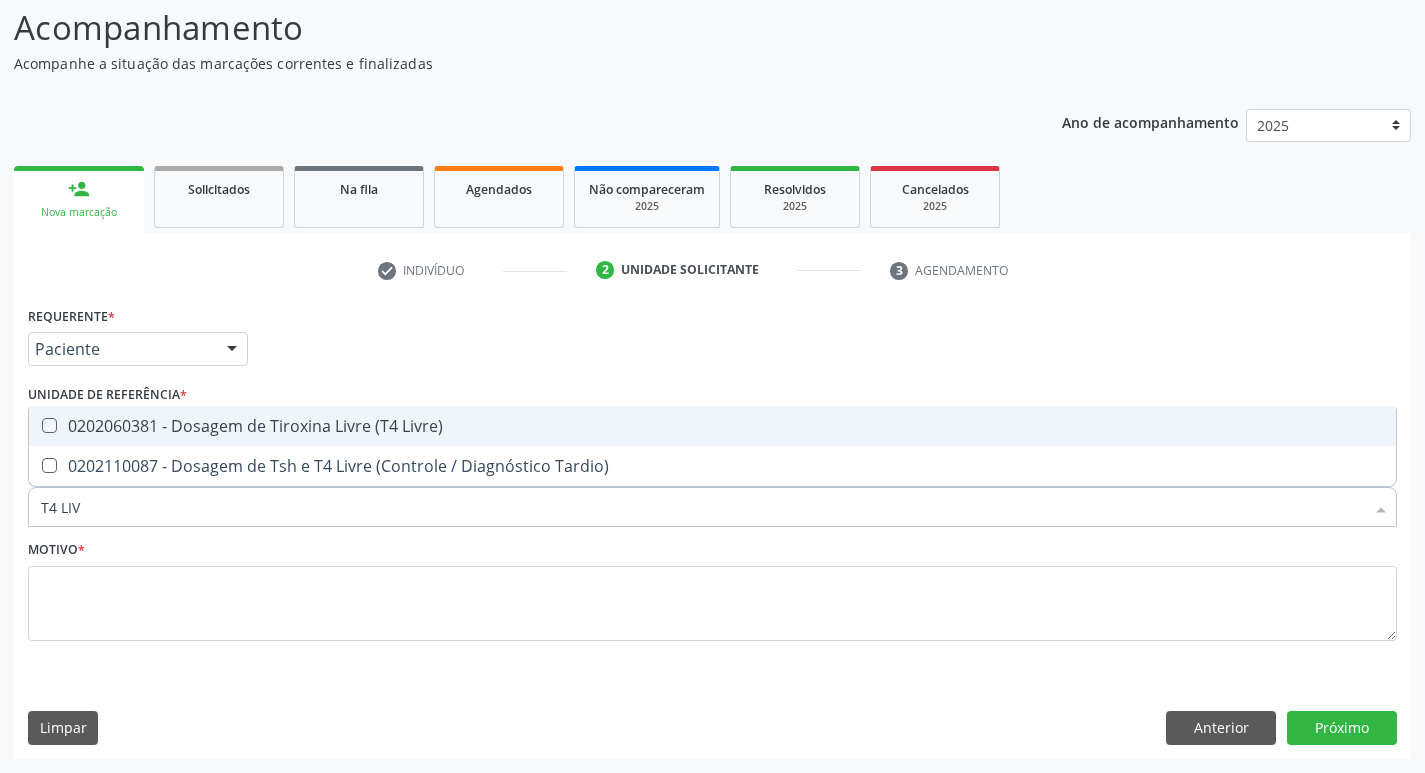 checkbox on "true" 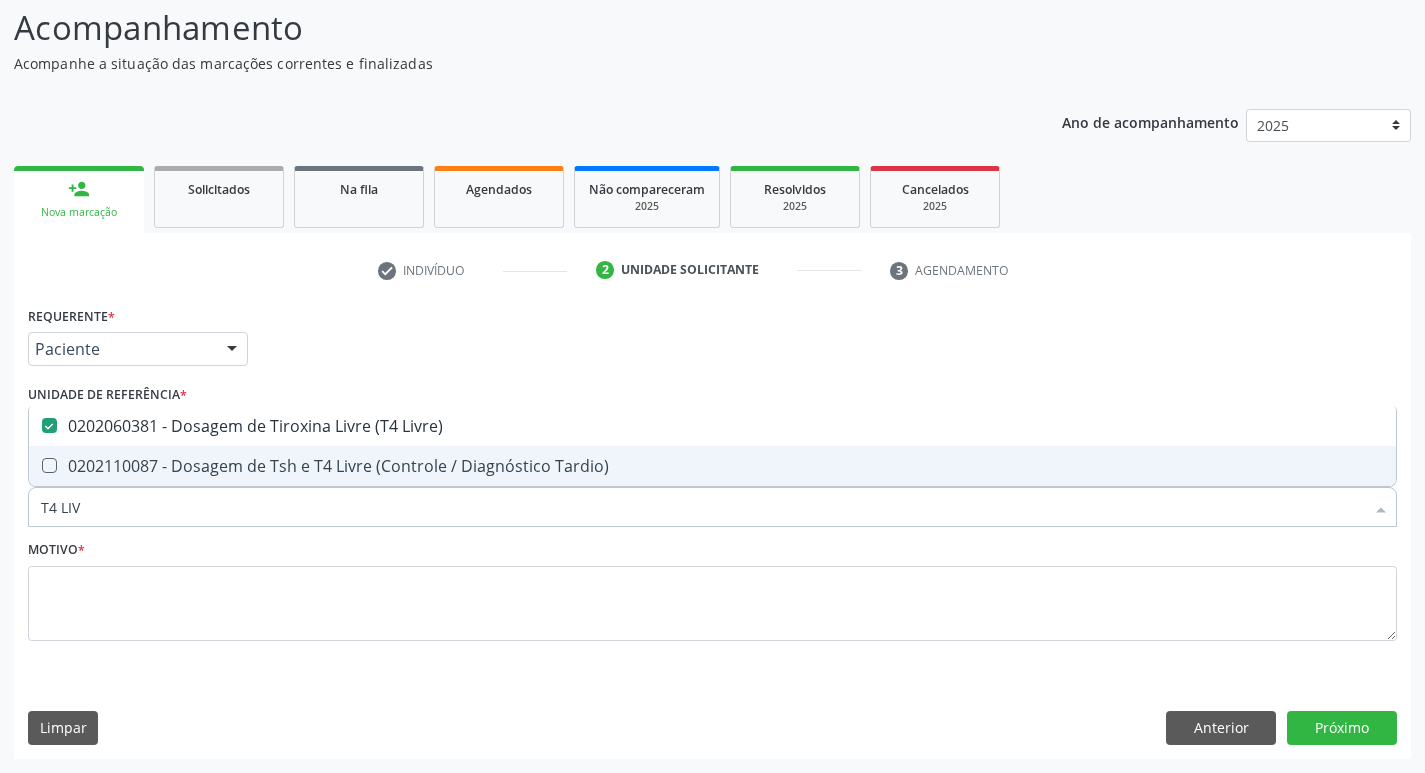 type on "T4 LIV" 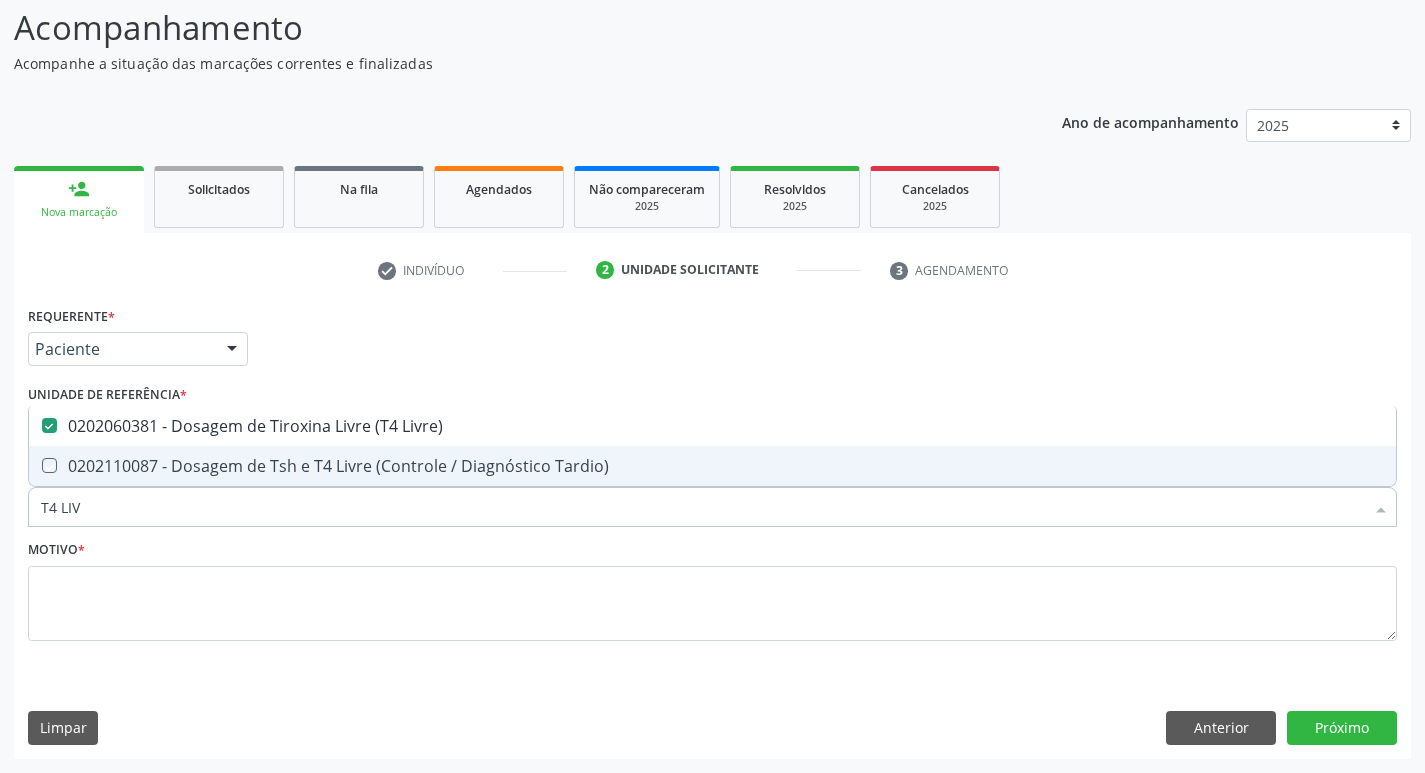 click on "Motivo
*" at bounding box center [712, 588] 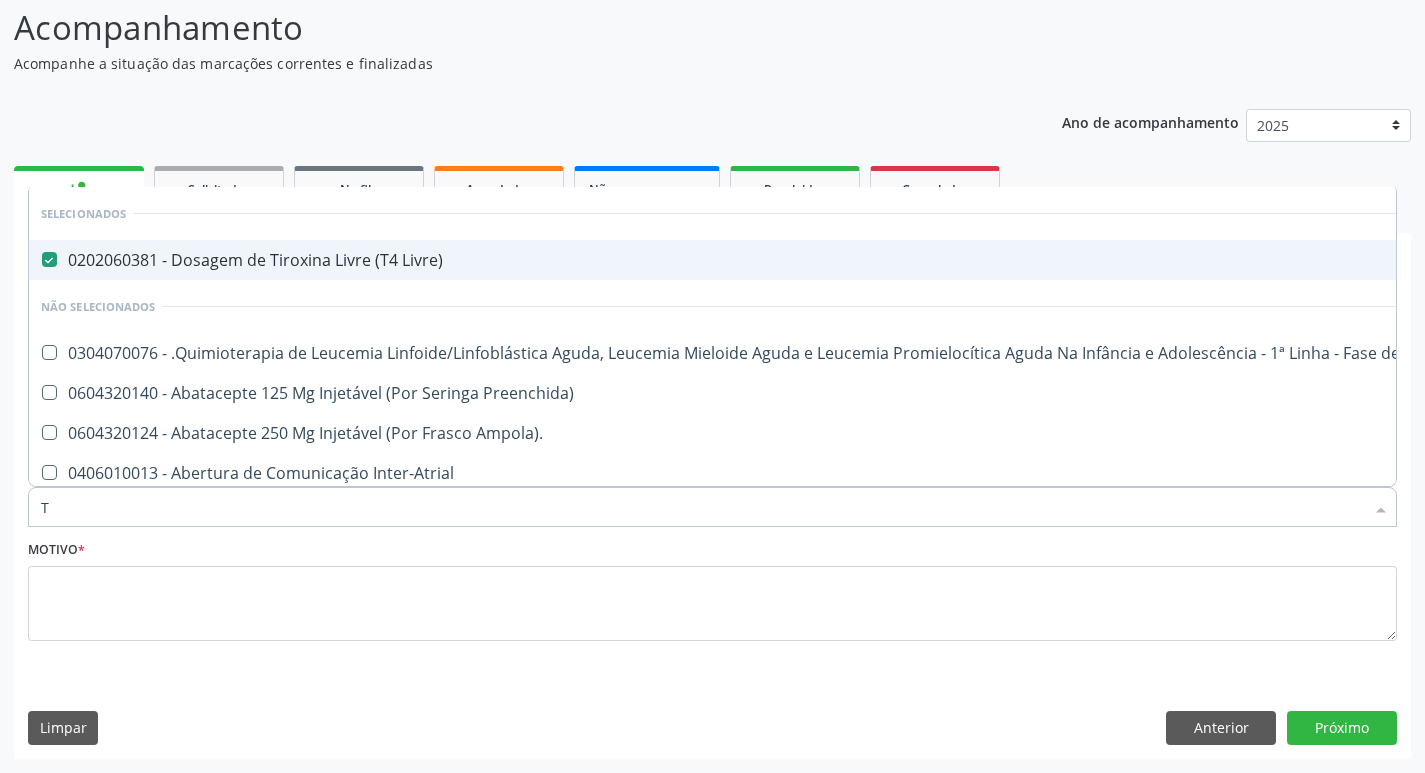 type on "TS" 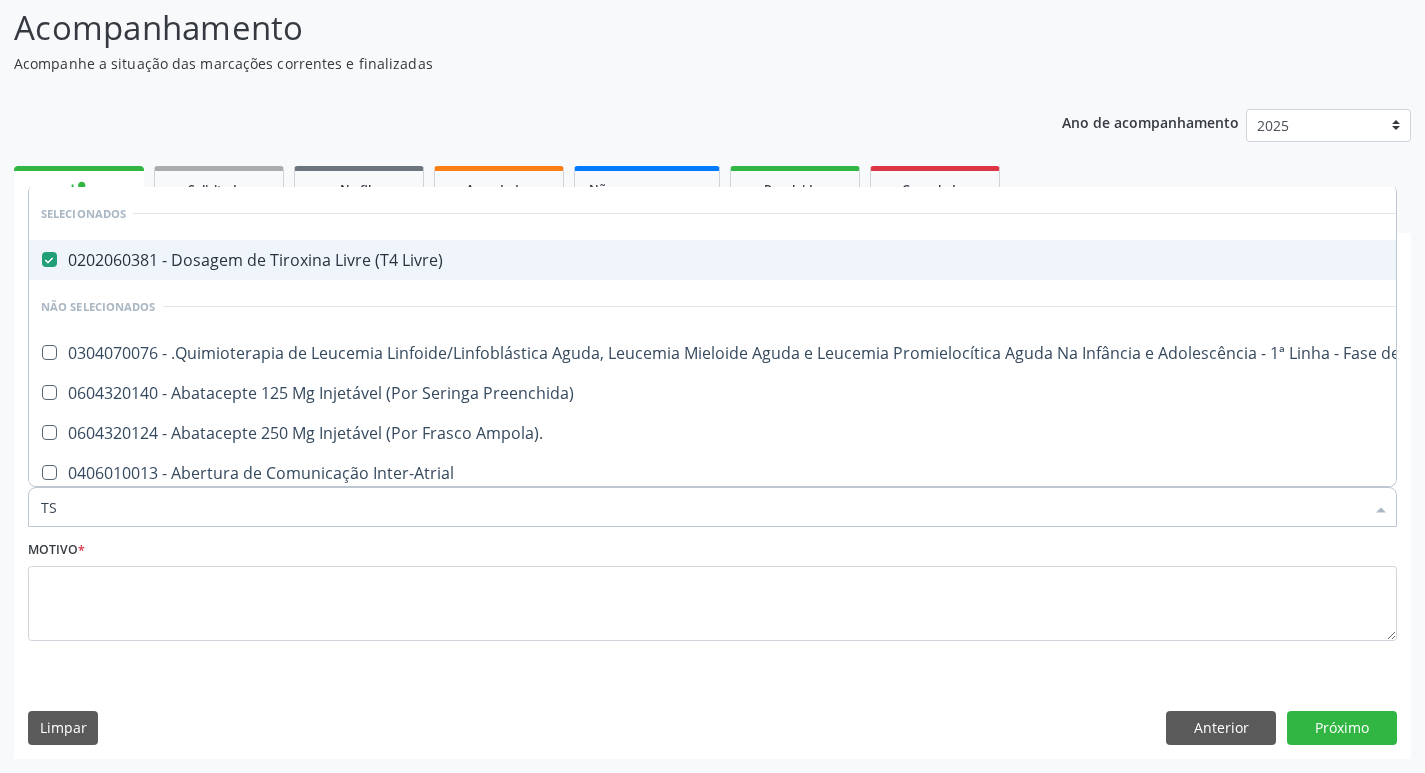 checkbox on "false" 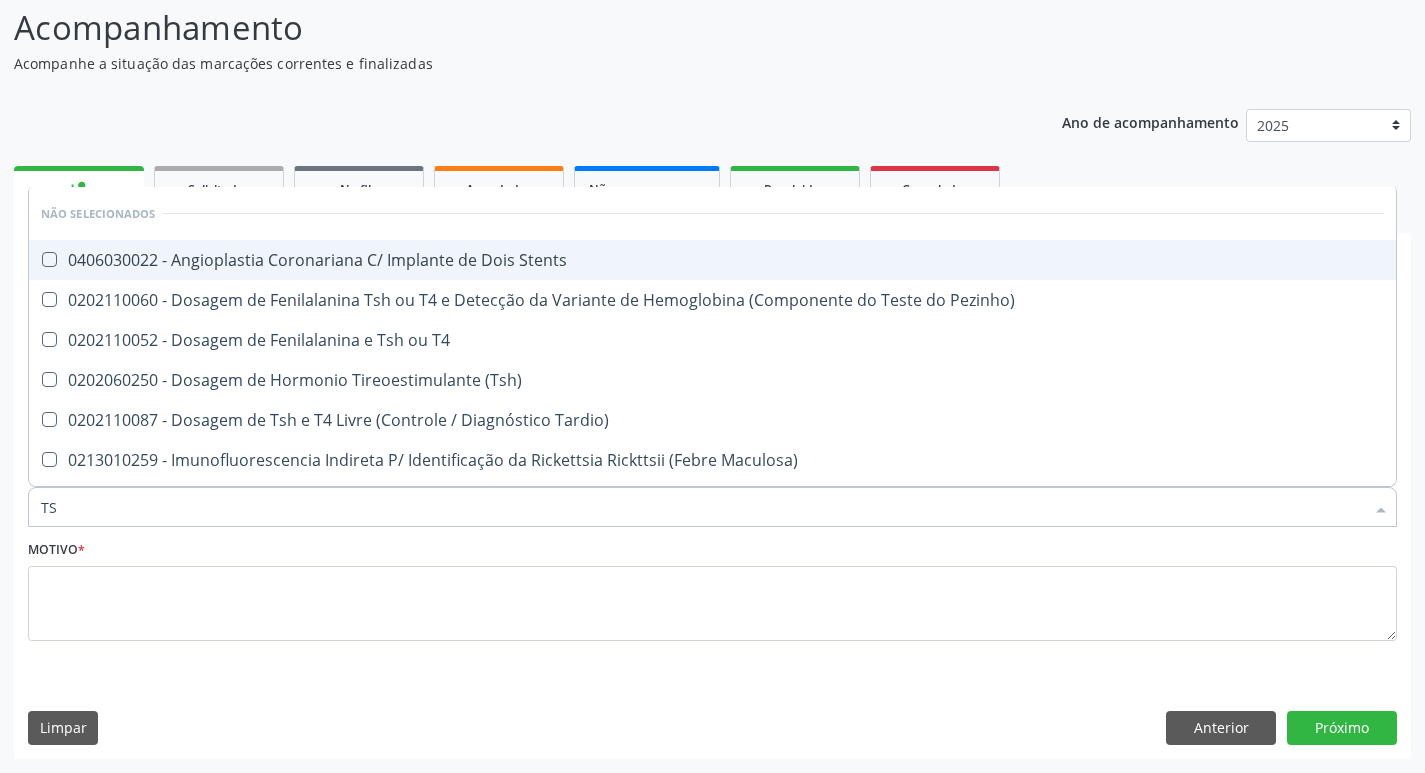type on "TSH" 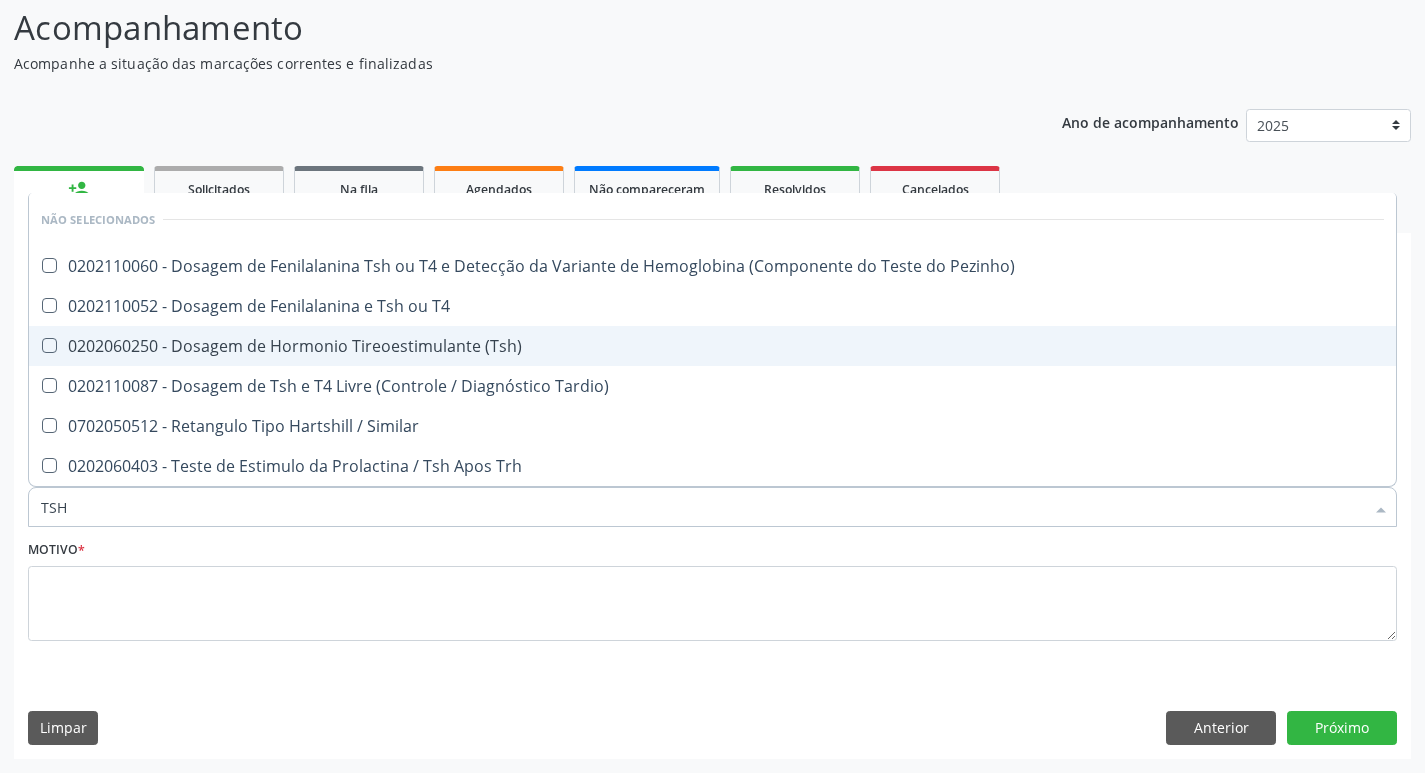 click on "0202060250 - Dosagem de Hormonio Tireoestimulante (Tsh)" at bounding box center [712, 346] 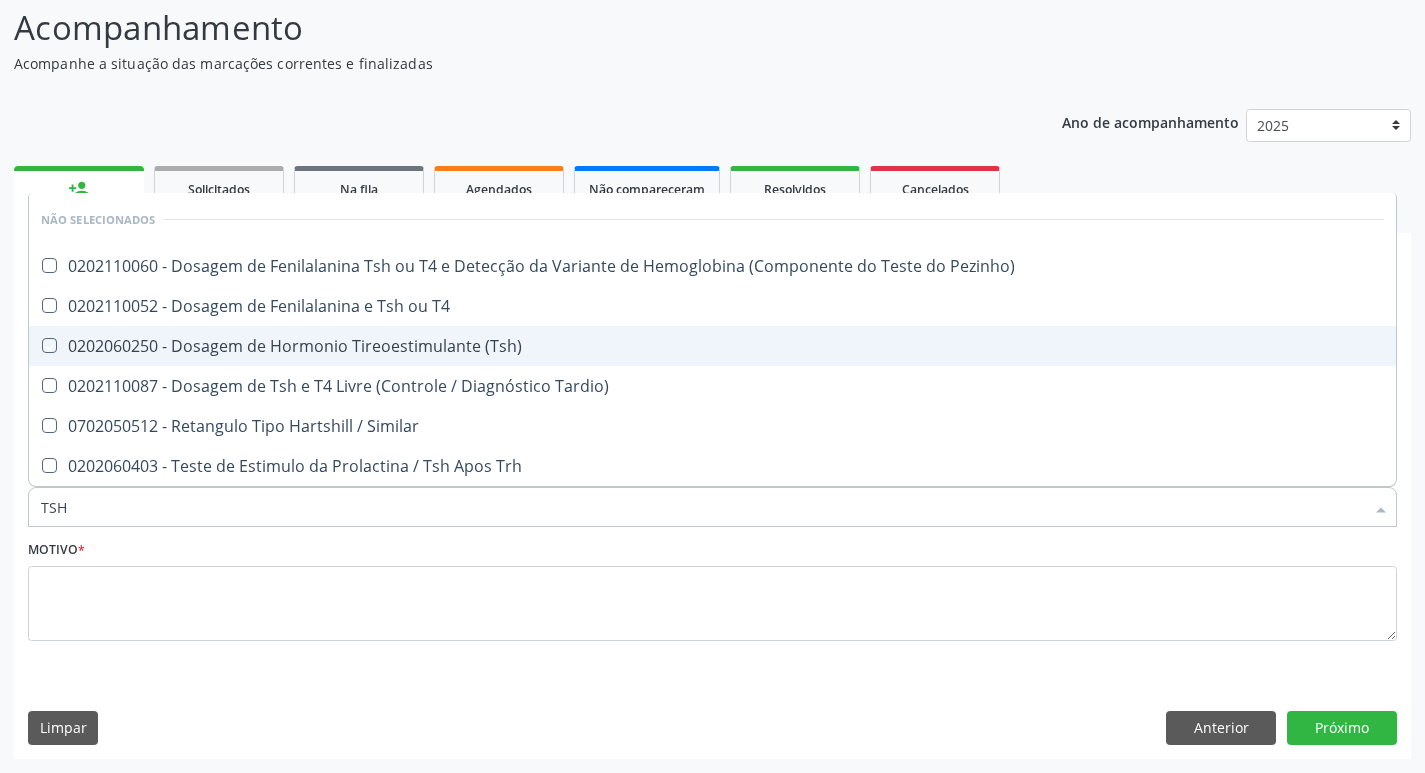 checkbox on "true" 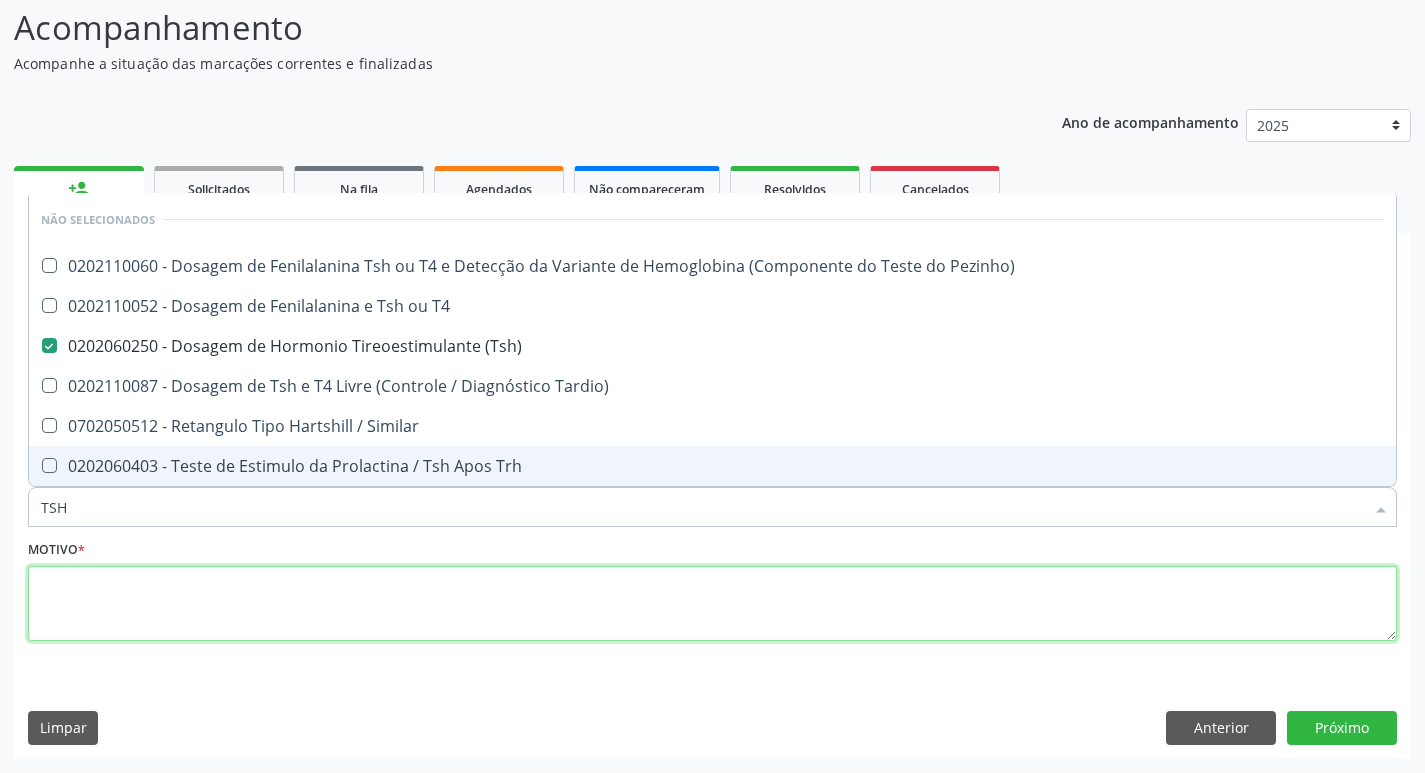click at bounding box center [712, 604] 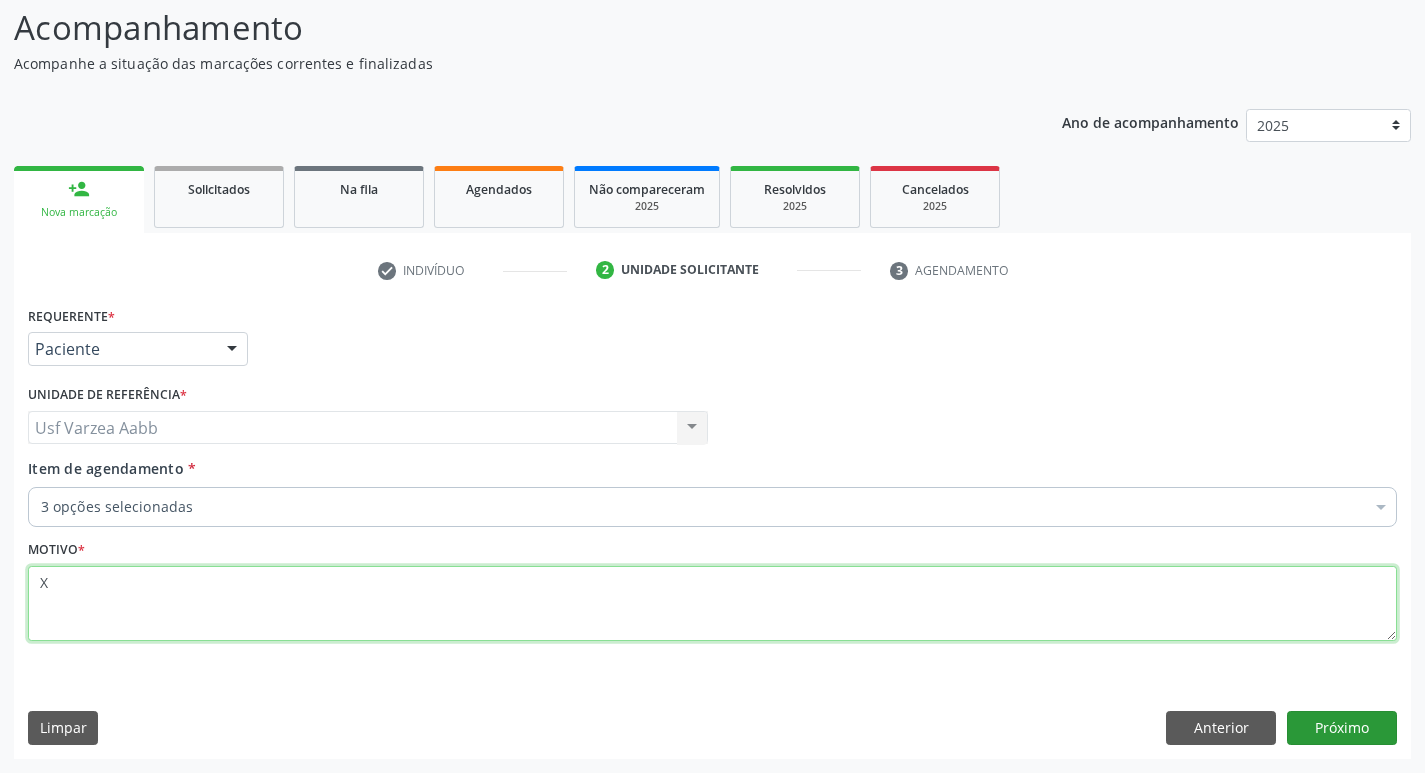 type on "X" 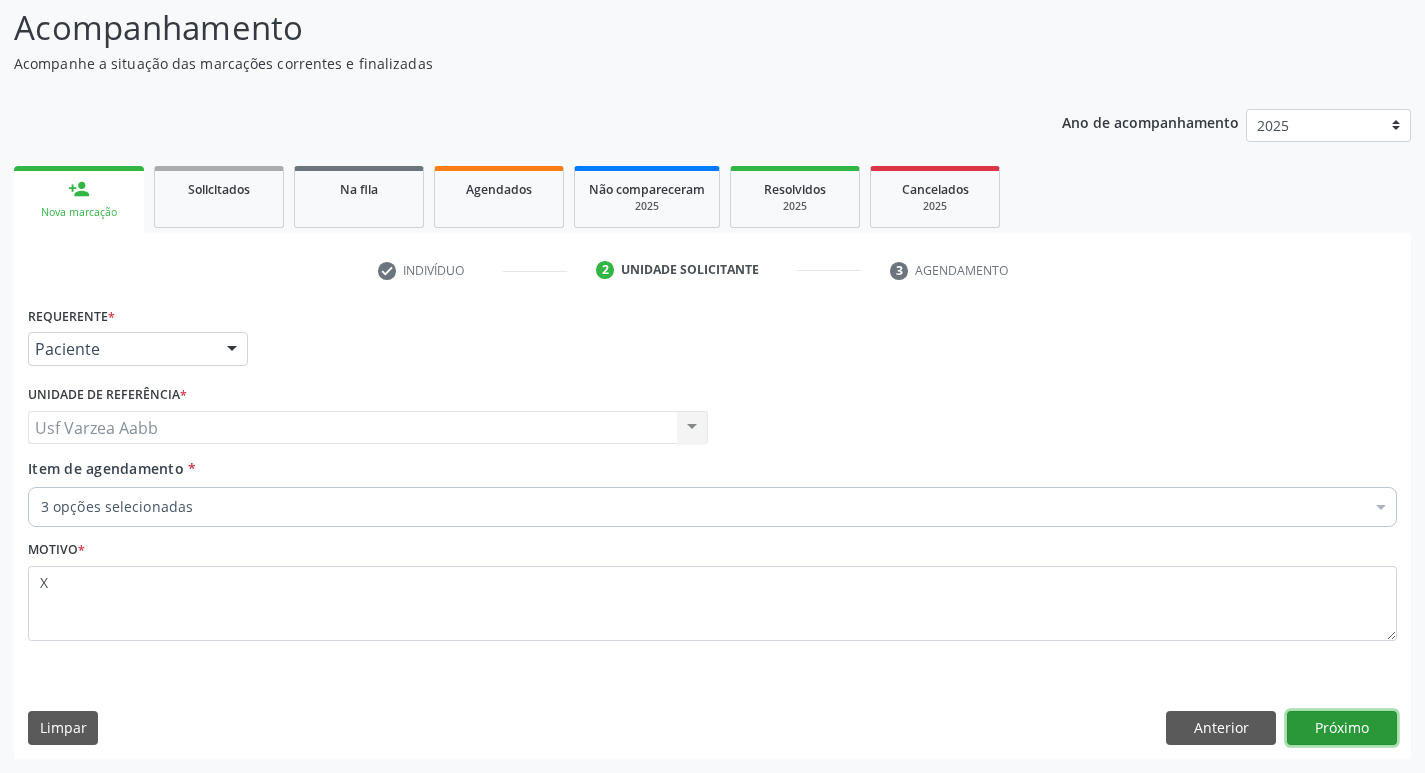 click on "Próximo" at bounding box center (1342, 728) 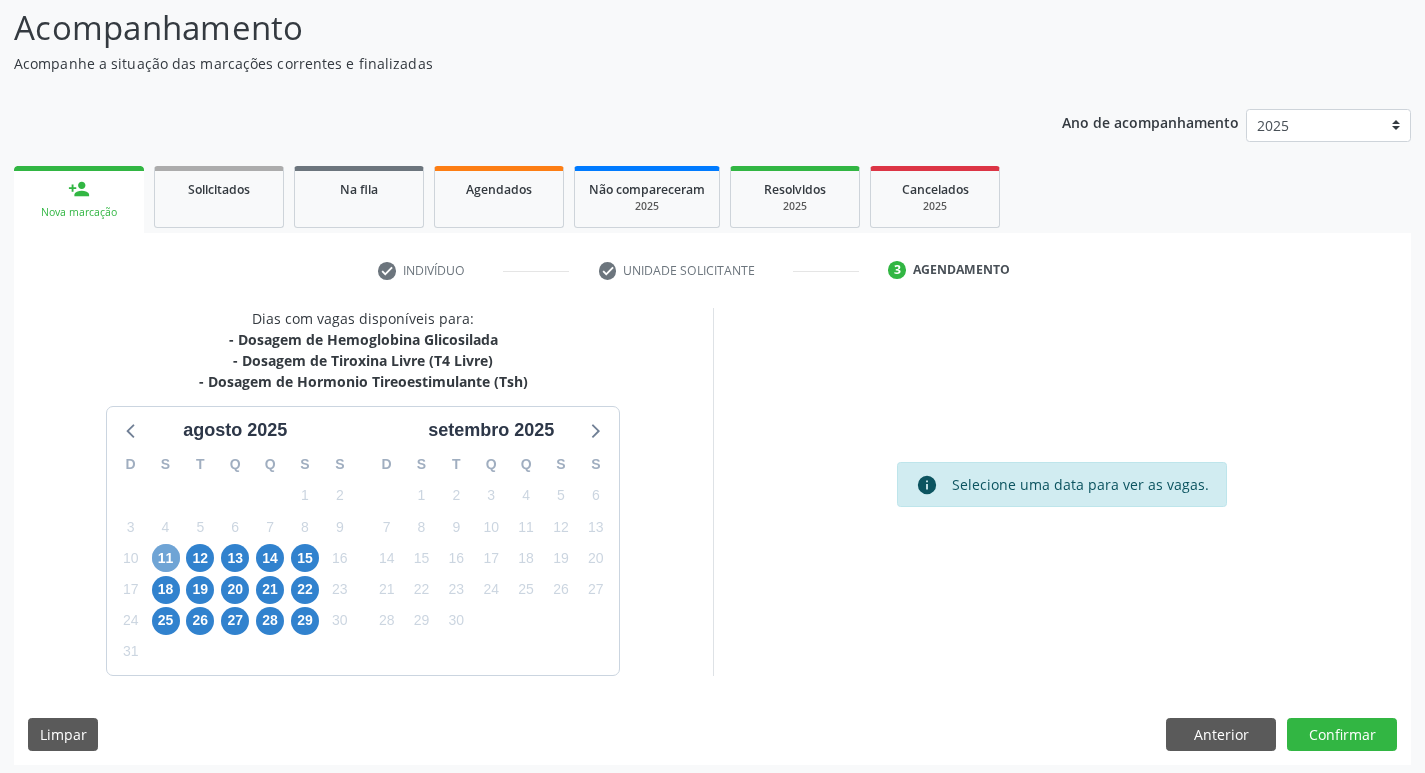 click on "11" at bounding box center [166, 558] 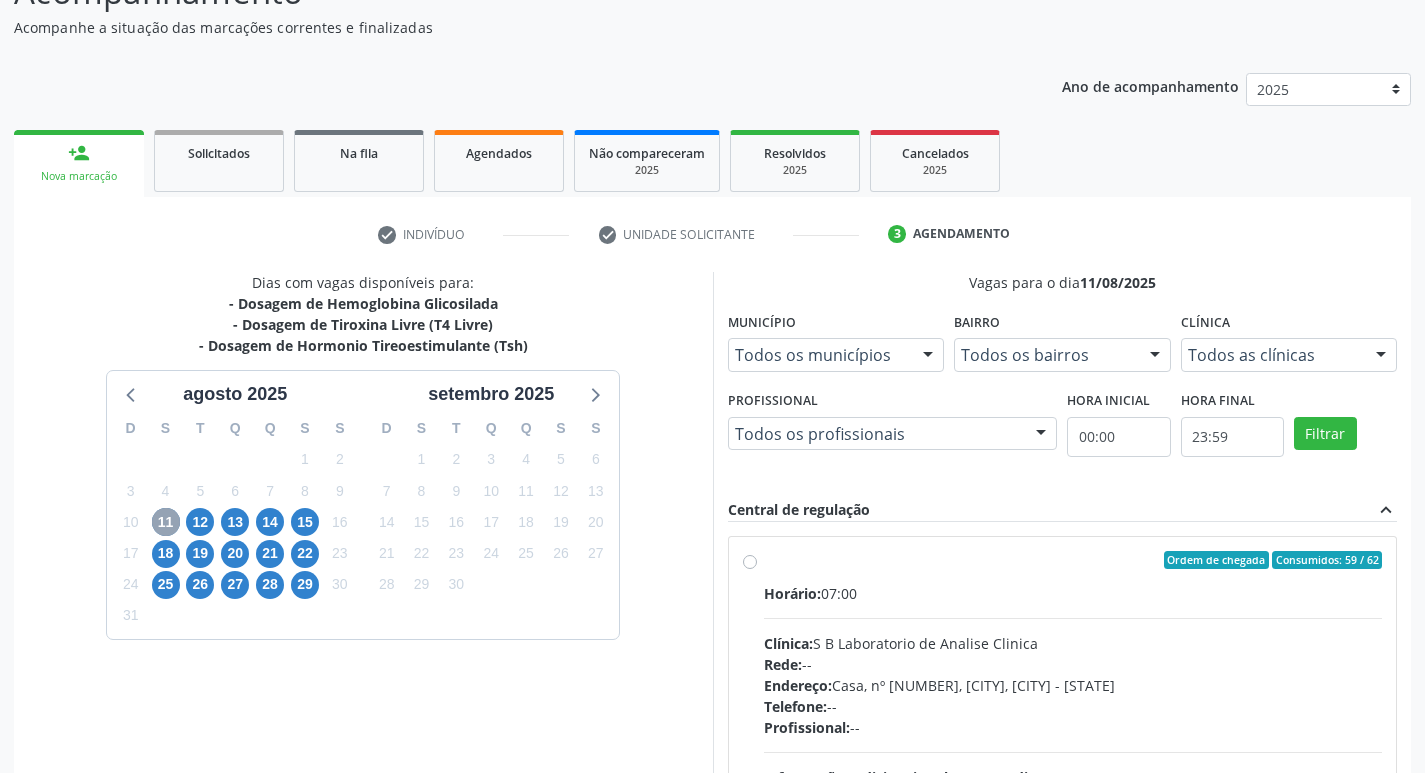 scroll, scrollTop: 233, scrollLeft: 0, axis: vertical 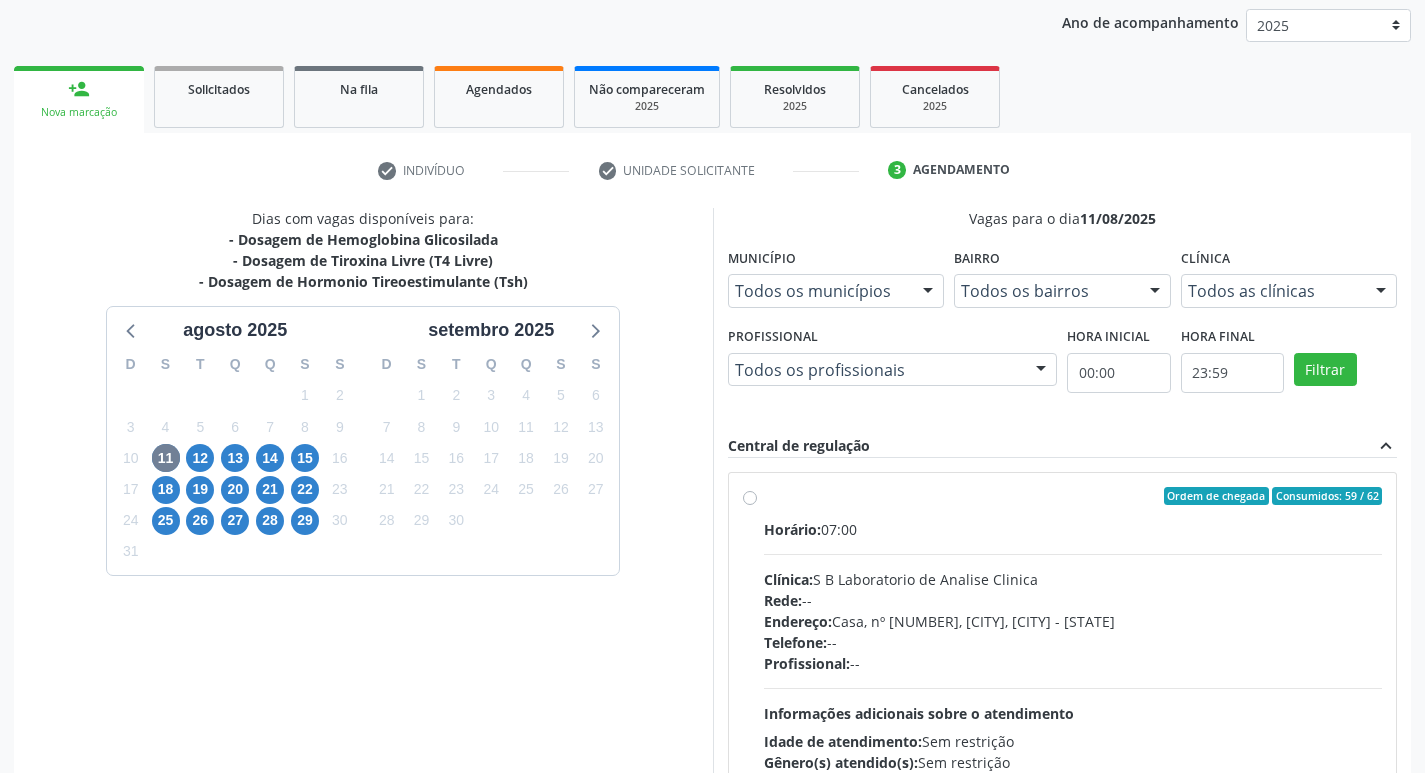 click on "Ordem de chegada
Consumidos: 59 / 62
Horário:   07:00
Clínica:  S B Laboratorio de Analise Clinica
Rede:
--
Endereço:   Casa, nº 679, Centro, Serra Talhada - PE
Telefone:   --
Profissional:
--
Informações adicionais sobre o atendimento
Idade de atendimento:
Sem restrição
Gênero(s) atendido(s):
Sem restrição
Informações adicionais:
--" at bounding box center (1073, 640) 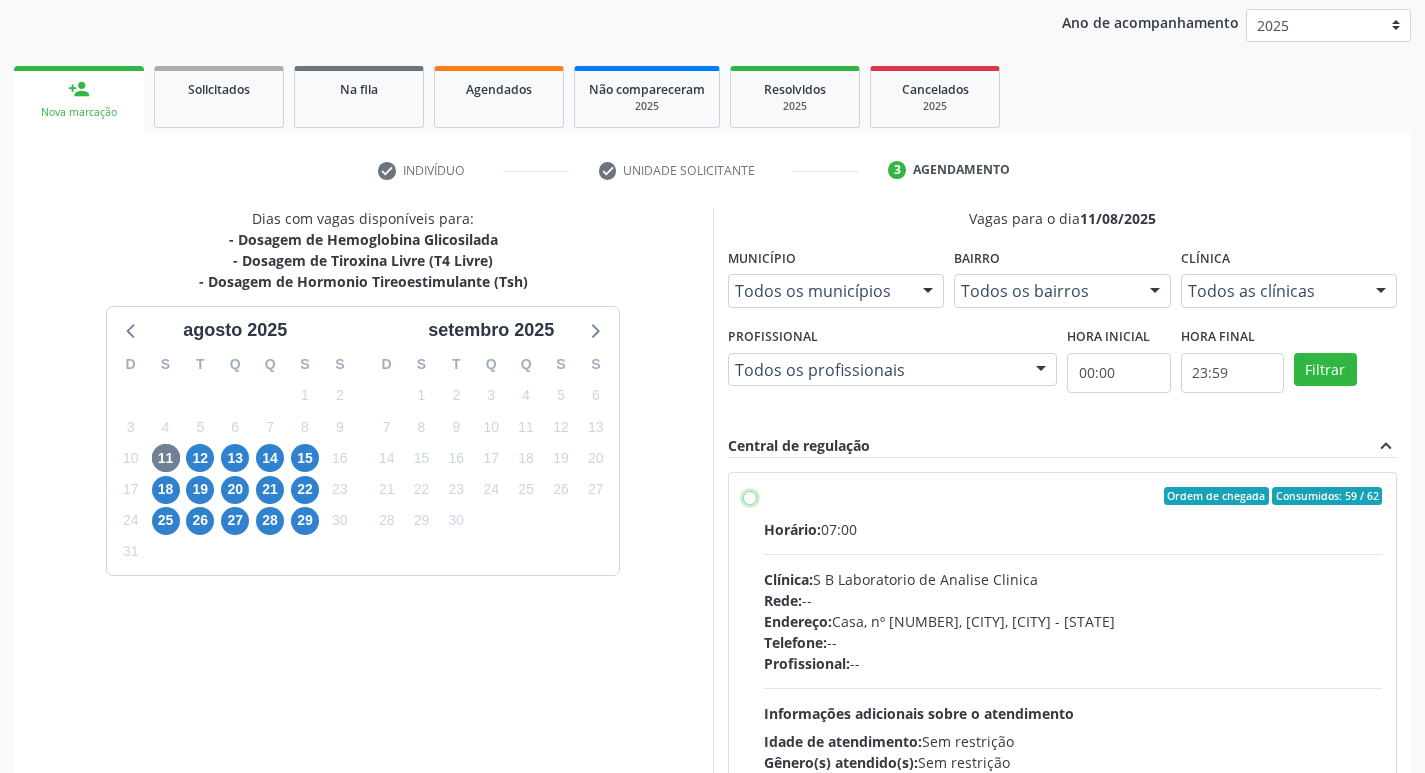 click on "Ordem de chegada
Consumidos: 59 / 62
Horário:   07:00
Clínica:  S B Laboratorio de Analise Clinica
Rede:
--
Endereço:   Casa, nº 679, Centro, Serra Talhada - PE
Telefone:   --
Profissional:
--
Informações adicionais sobre o atendimento
Idade de atendimento:
Sem restrição
Gênero(s) atendido(s):
Sem restrição
Informações adicionais:
--" at bounding box center [750, 496] 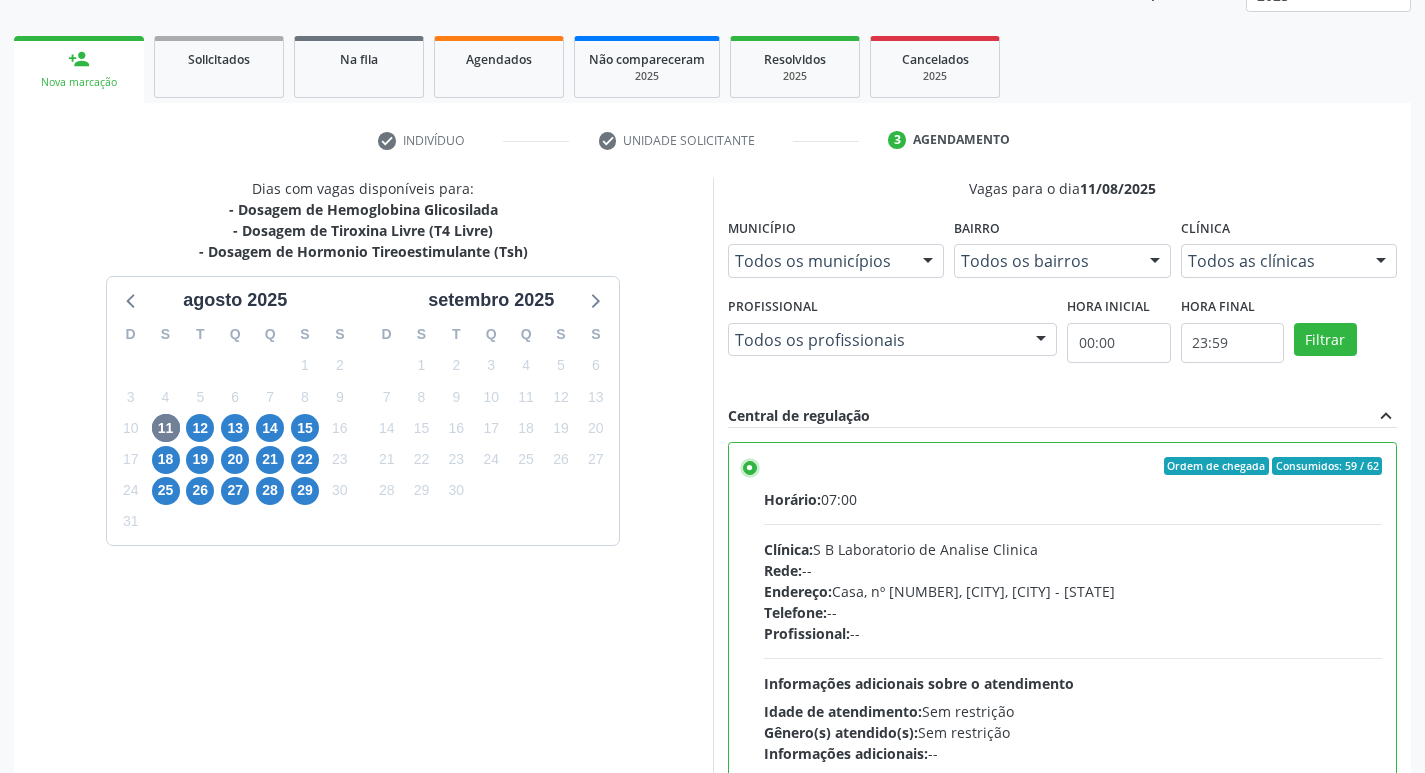 scroll, scrollTop: 422, scrollLeft: 0, axis: vertical 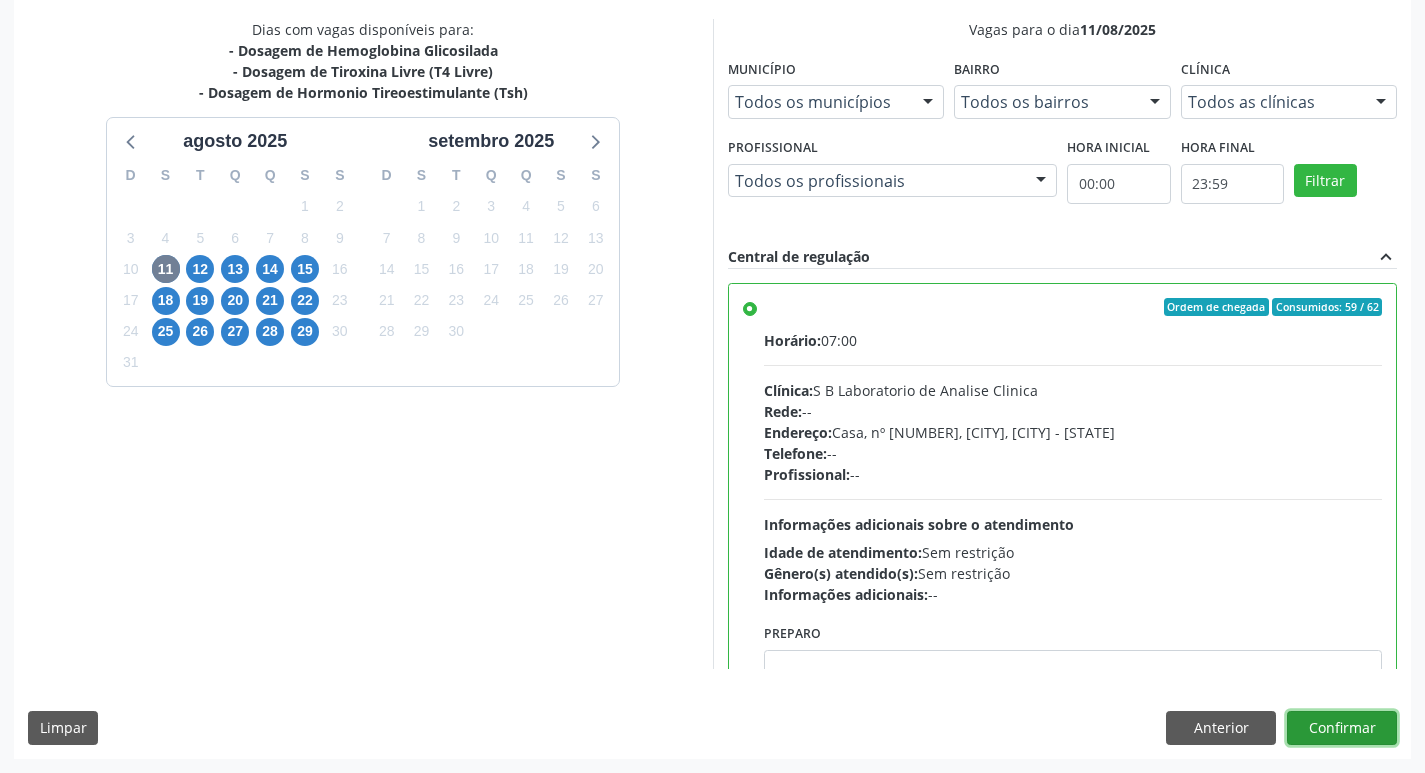 click on "Confirmar" at bounding box center (1342, 728) 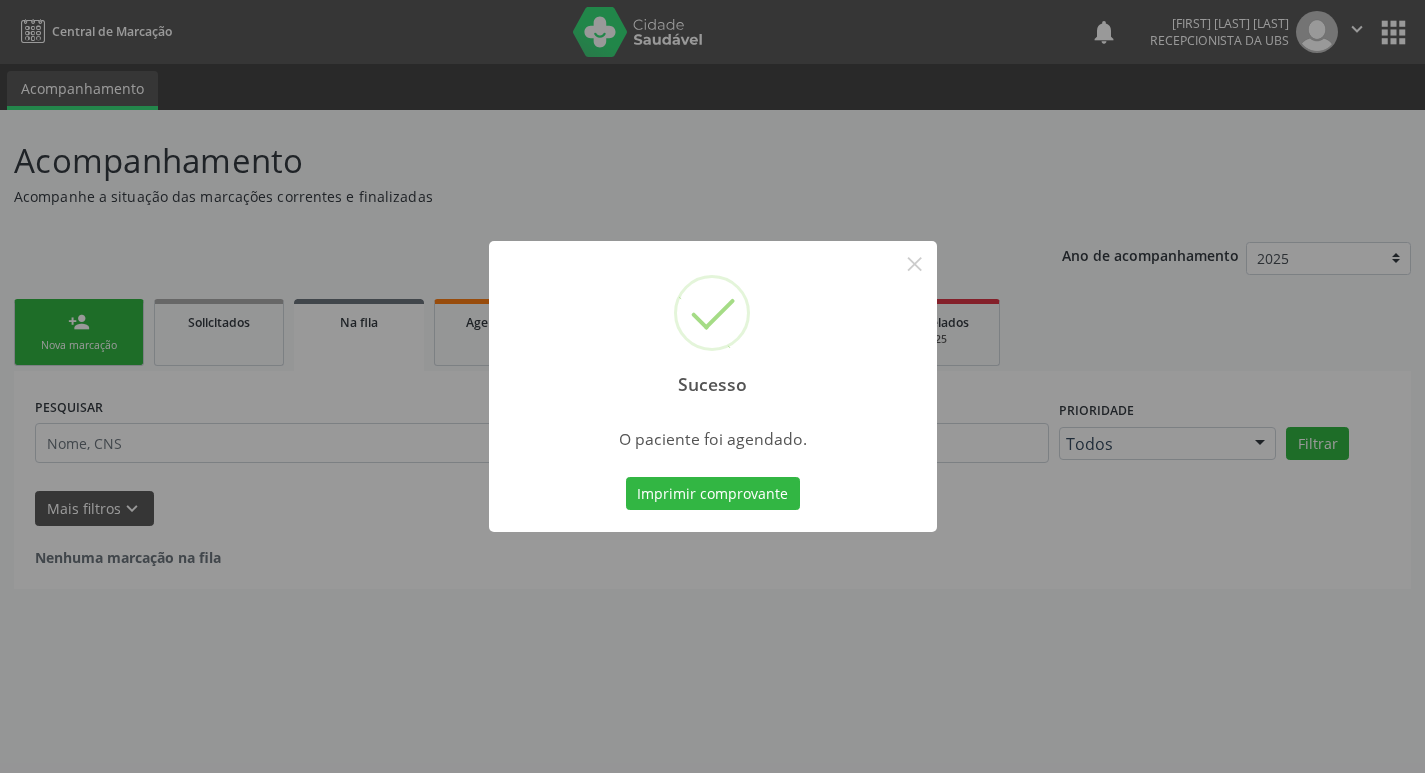 scroll, scrollTop: 0, scrollLeft: 0, axis: both 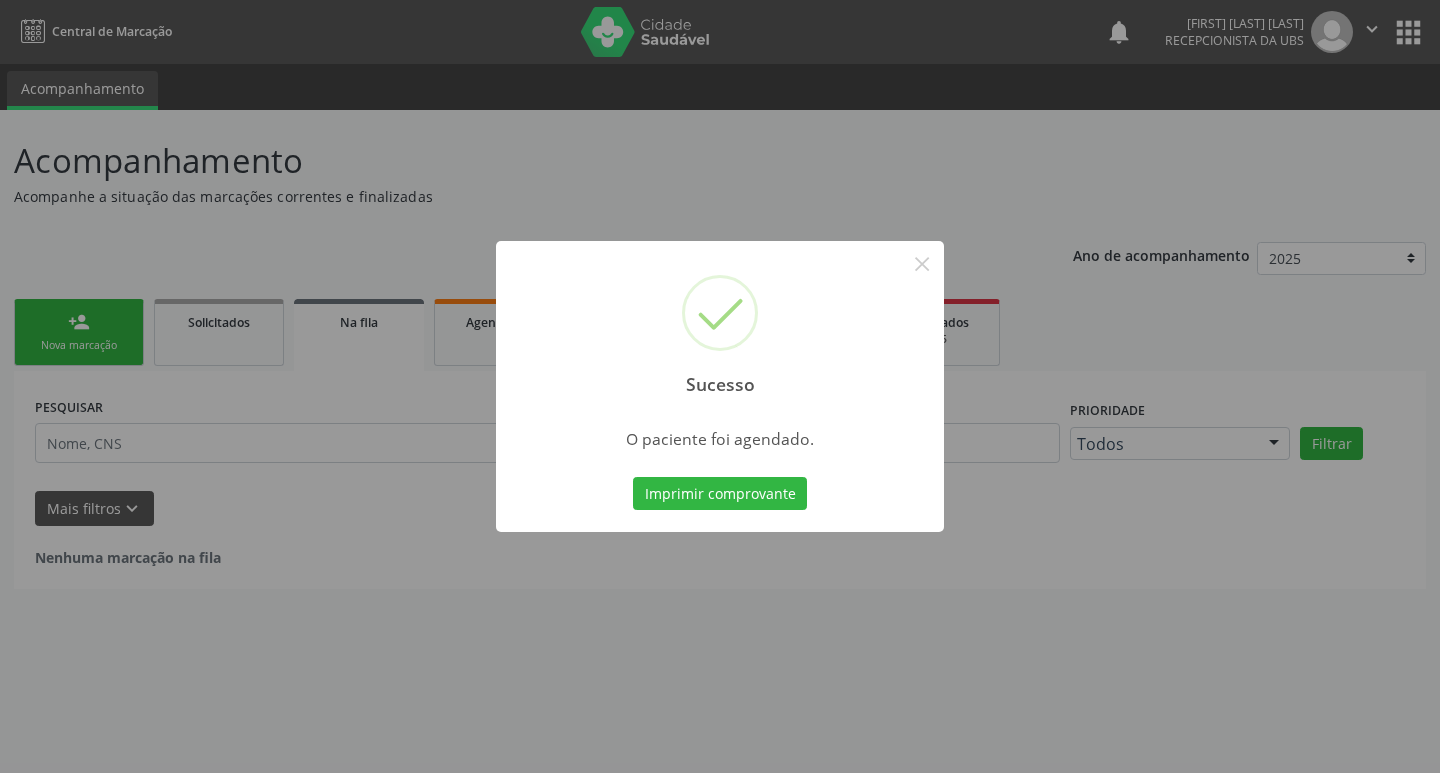 click on "Imprimir comprovante Cancel" at bounding box center [720, 494] 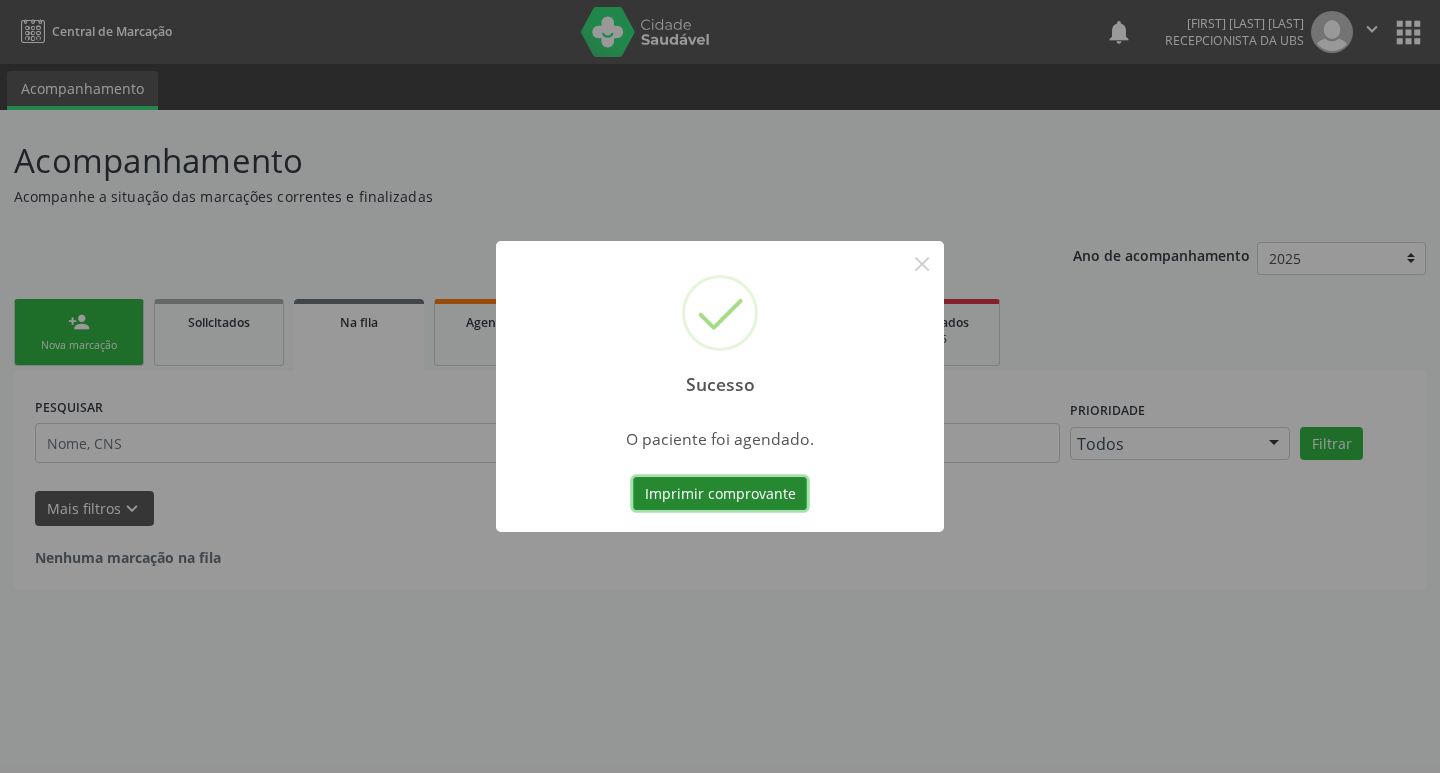 click on "Imprimir comprovante" at bounding box center (720, 494) 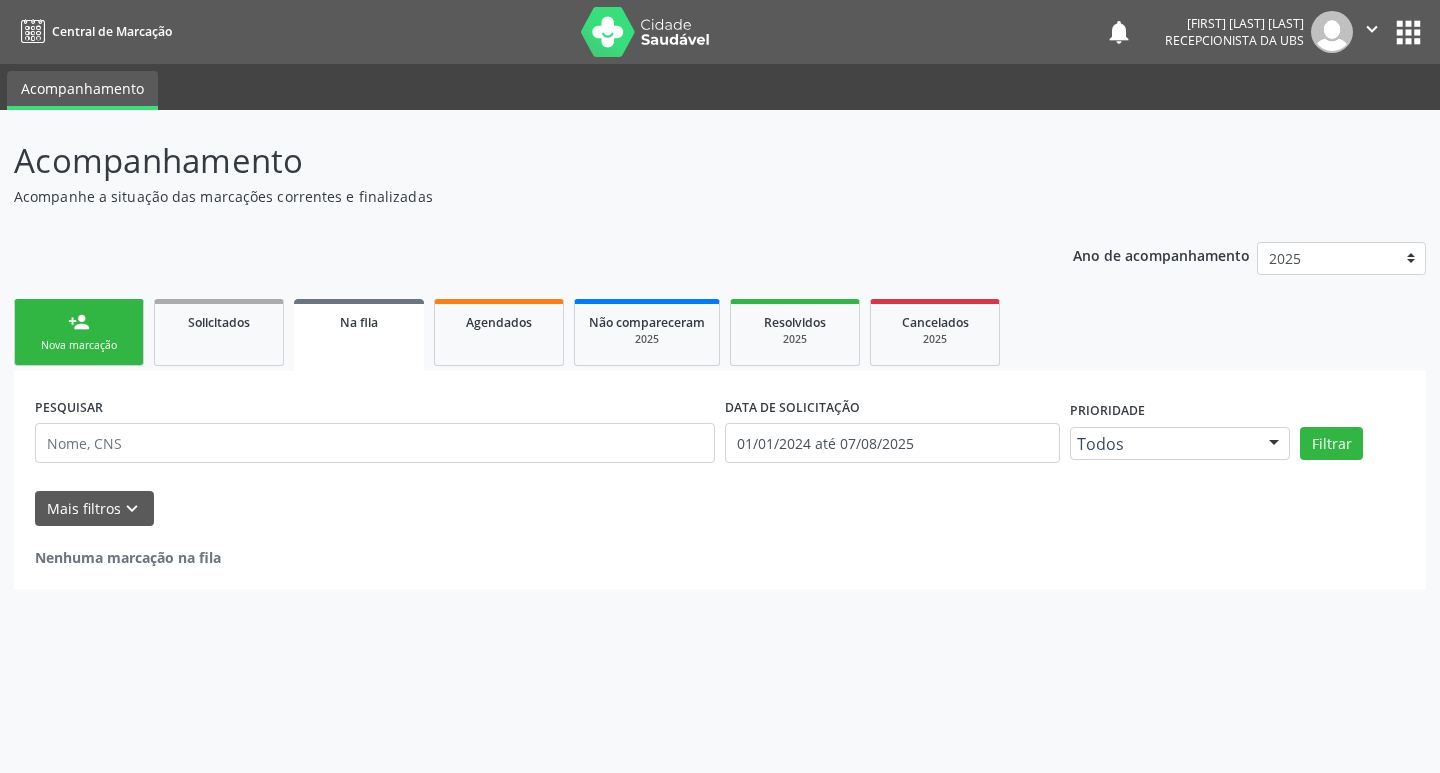 click on "person_add
Nova marcação" at bounding box center [79, 332] 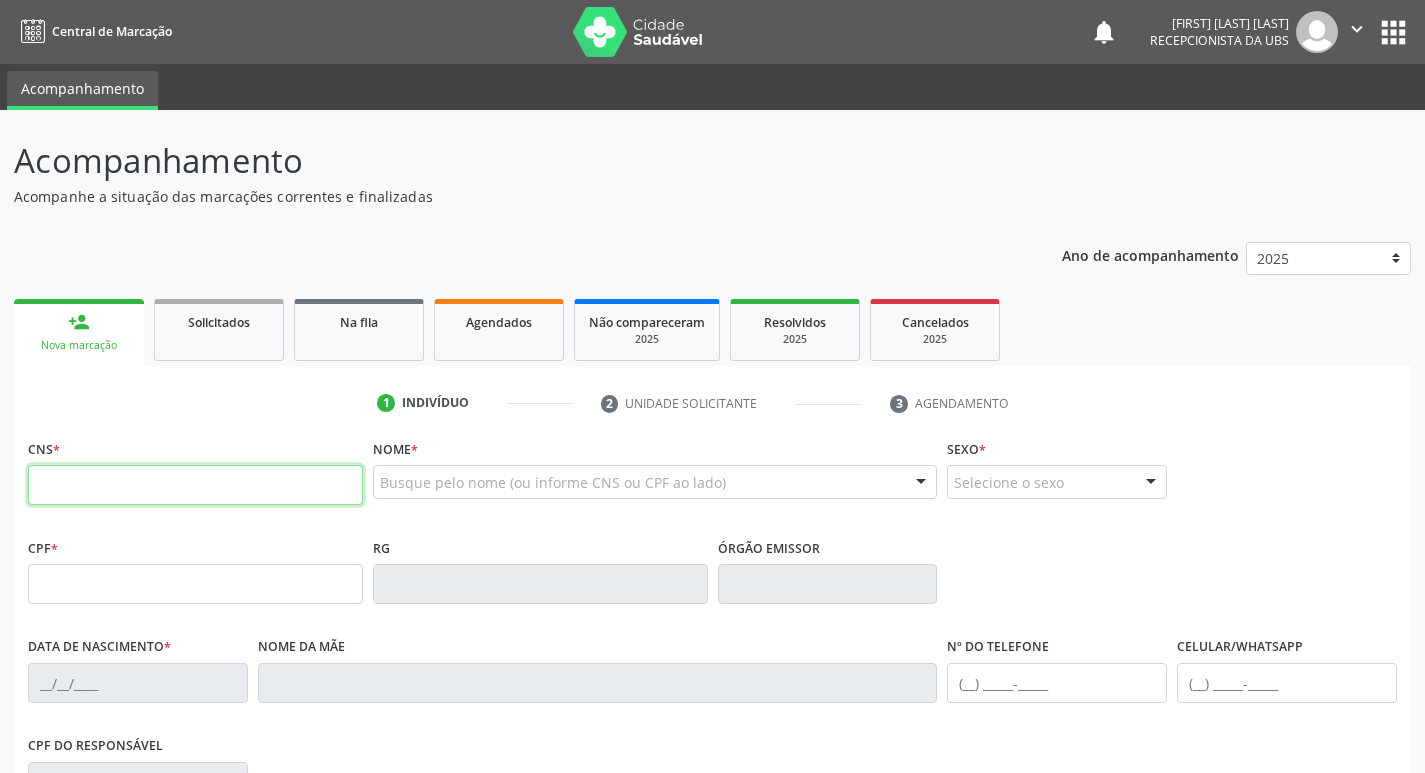 click at bounding box center (195, 485) 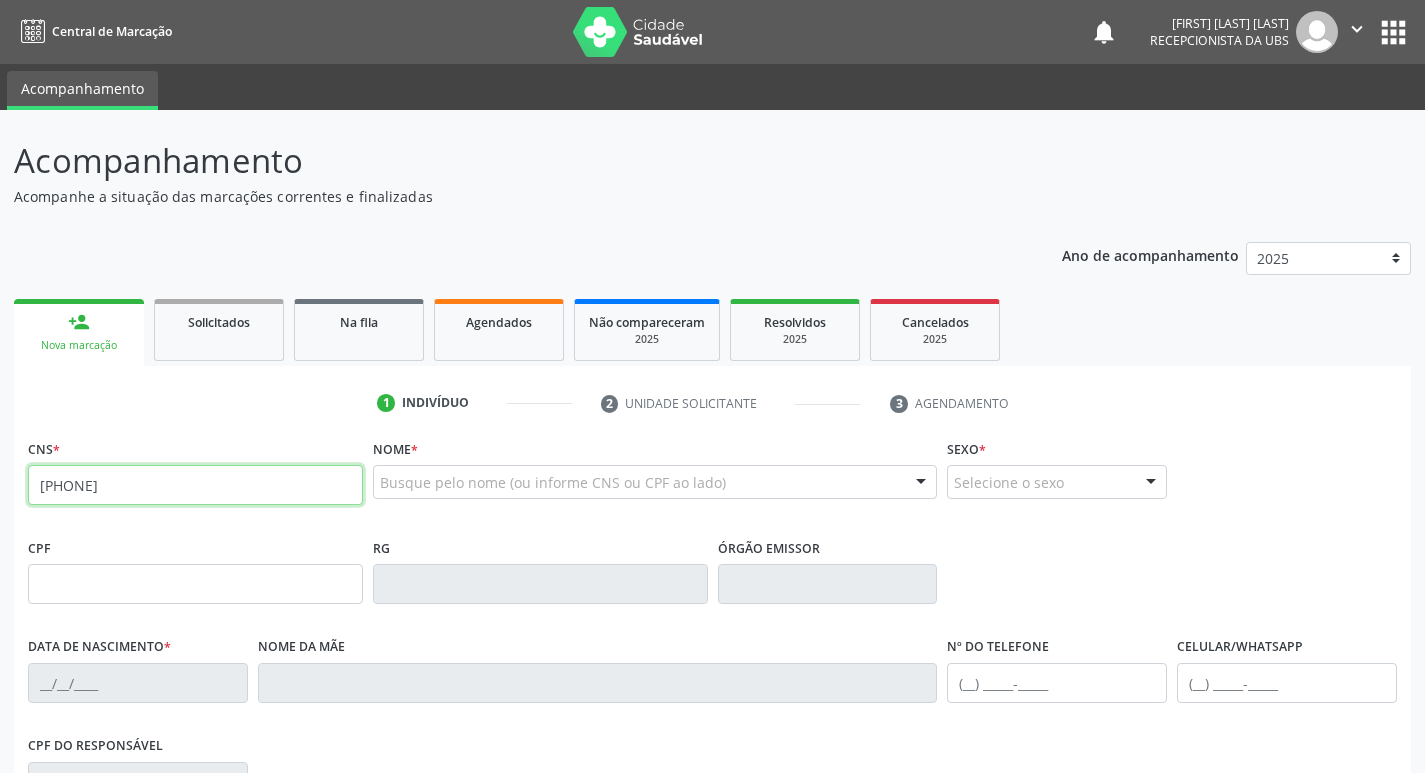 type on "898 0029 9374 4897" 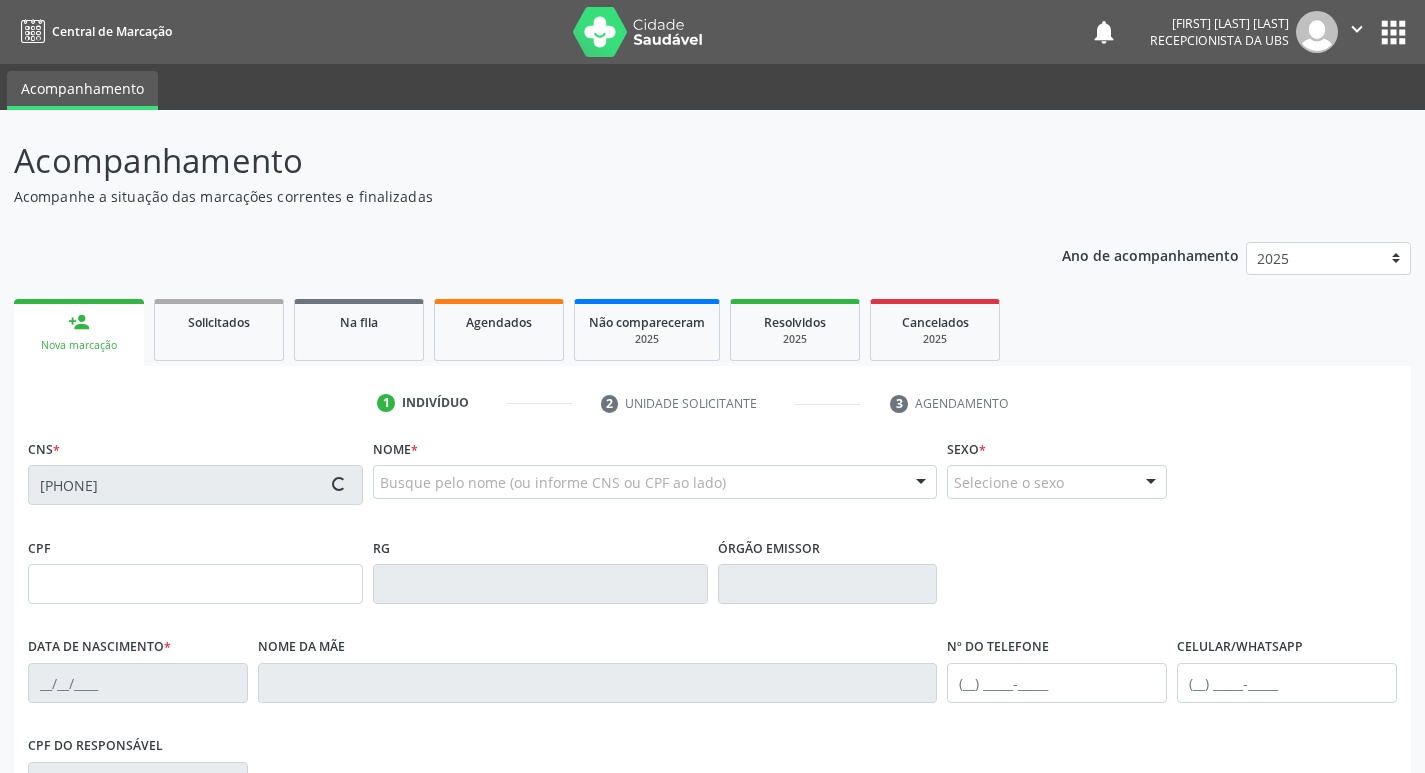 type on "168.641.704-70" 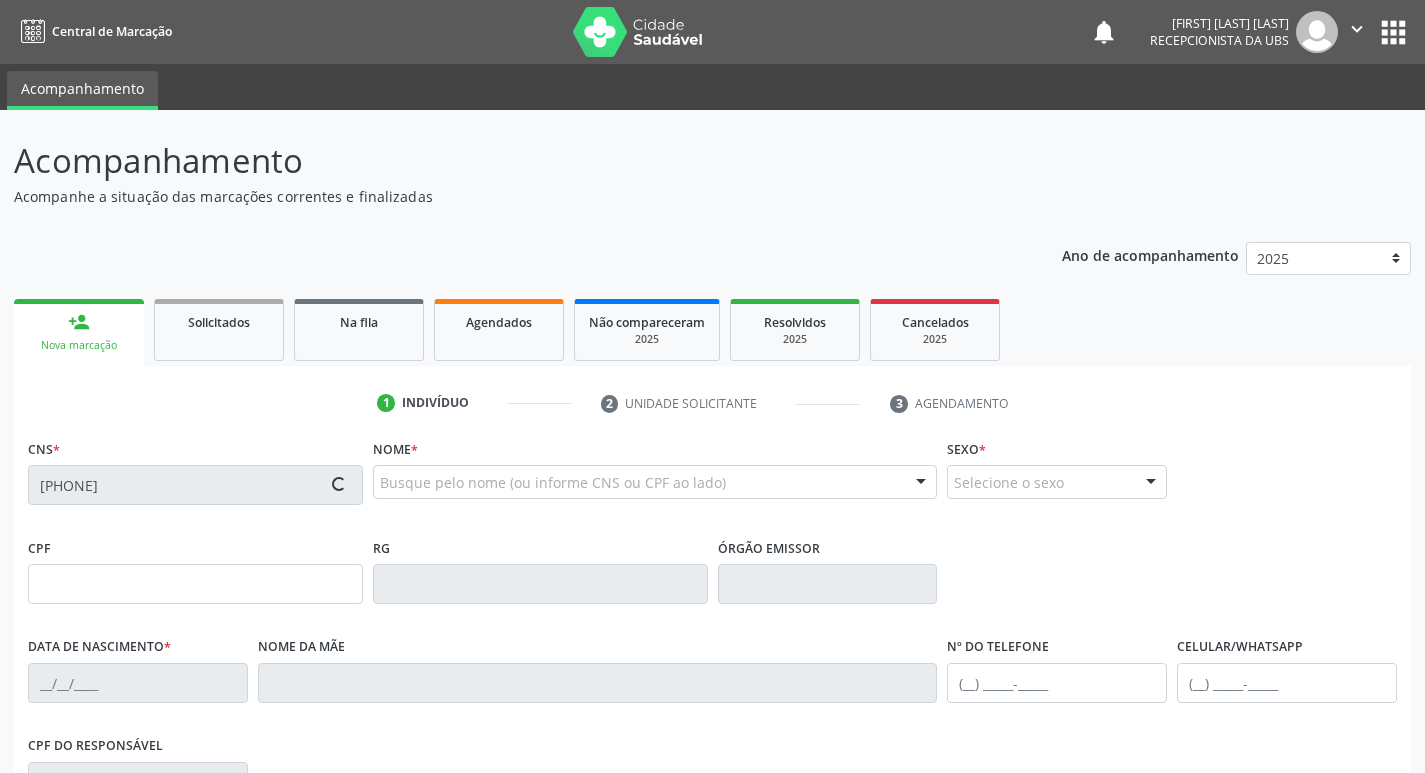 type on "05/10/2011" 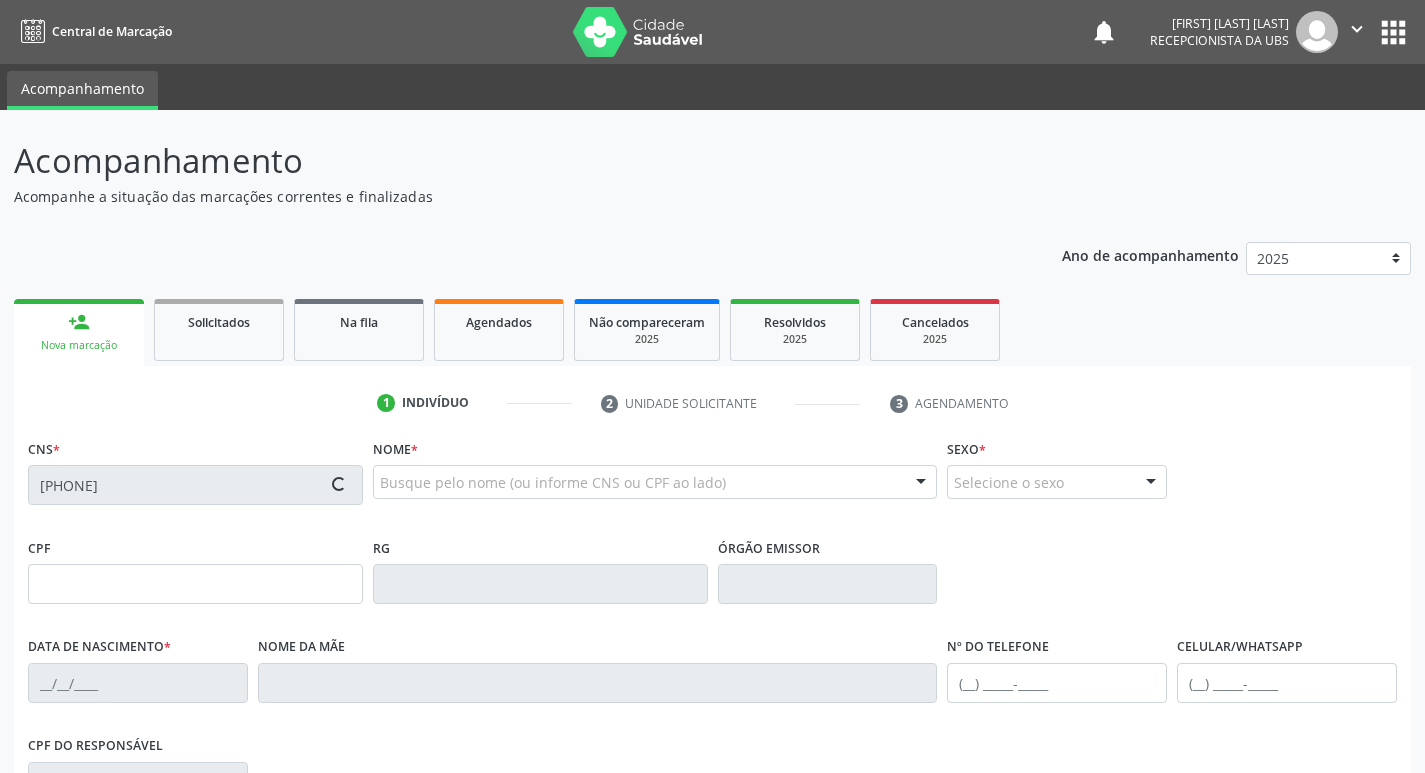 type on "Fabiula Kelly de Souza Rodrigues" 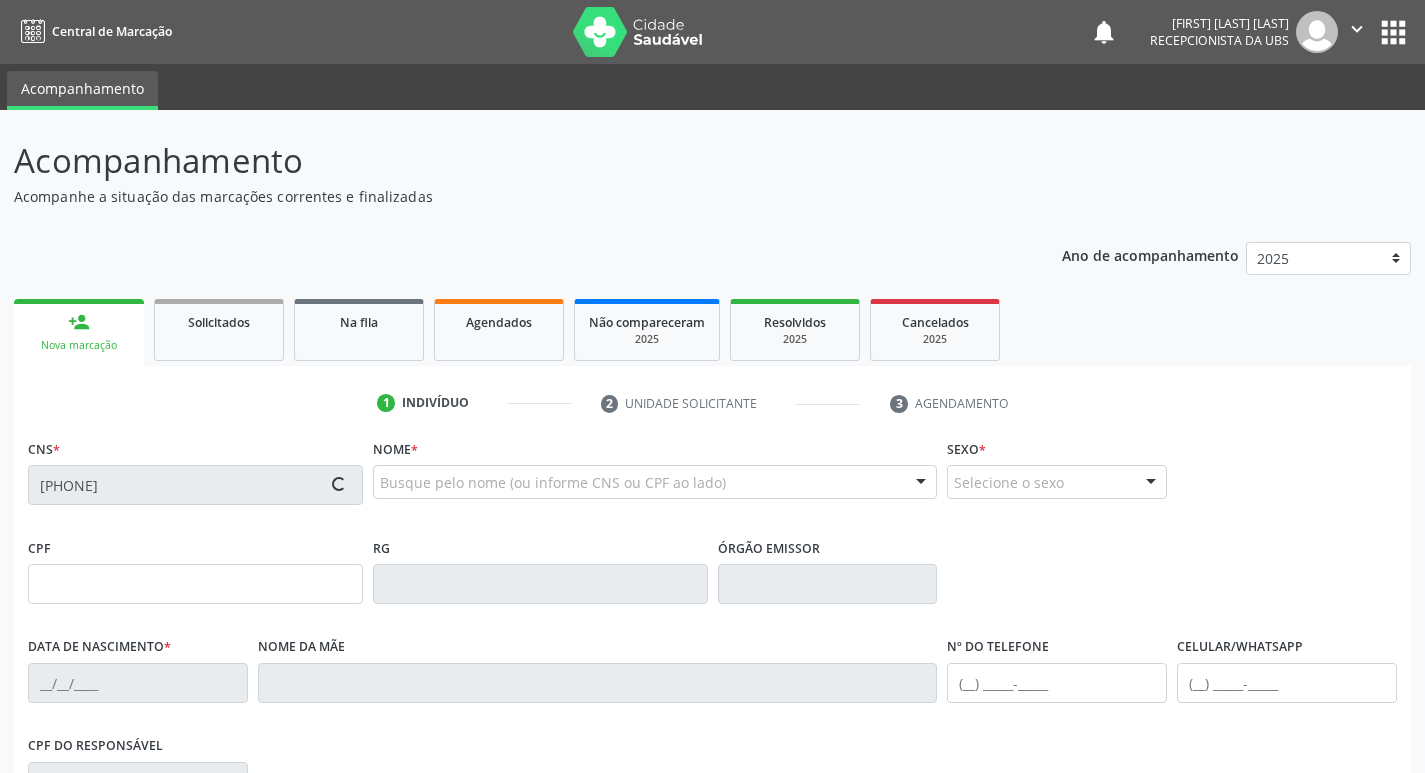 type on "(87) 99929-6849" 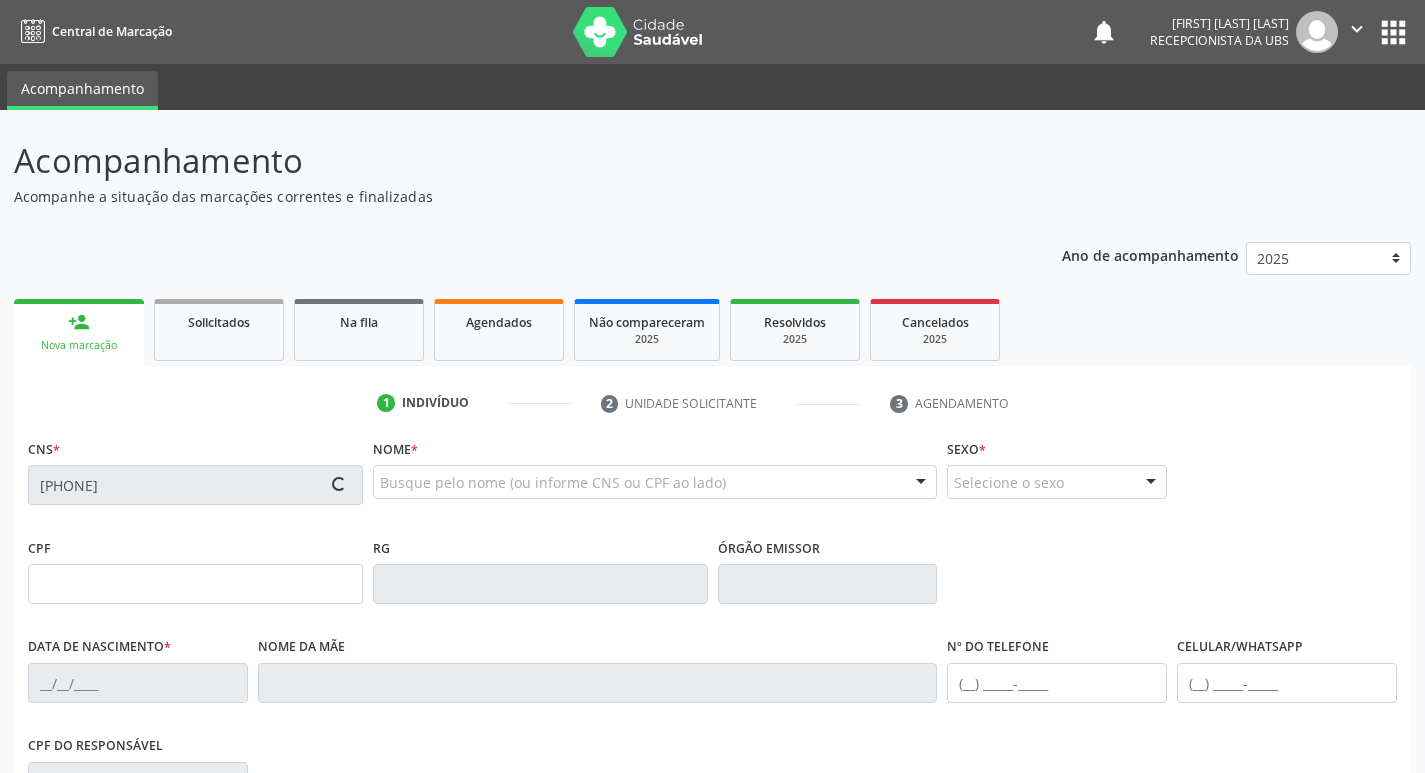 type on "(87) 99929-6849" 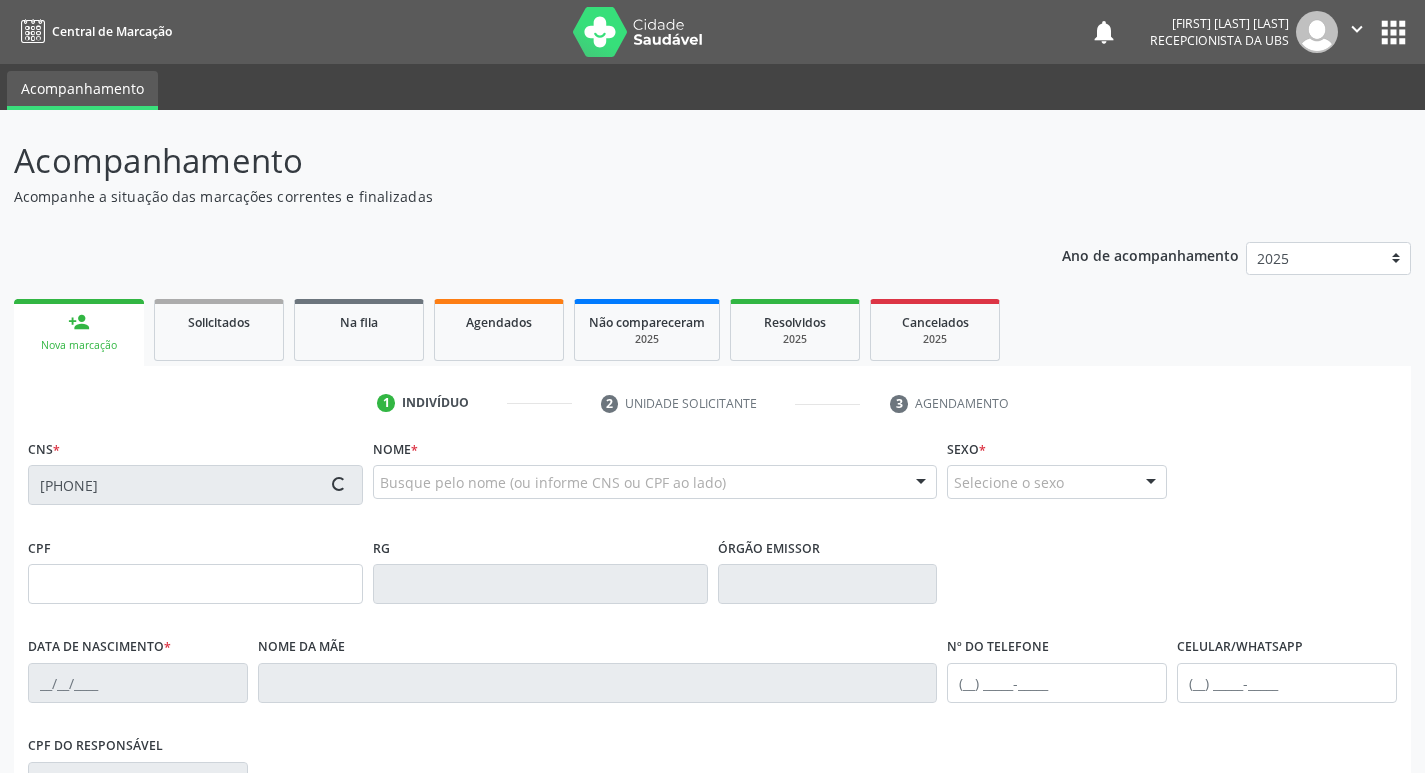 type on "844.218.864-91" 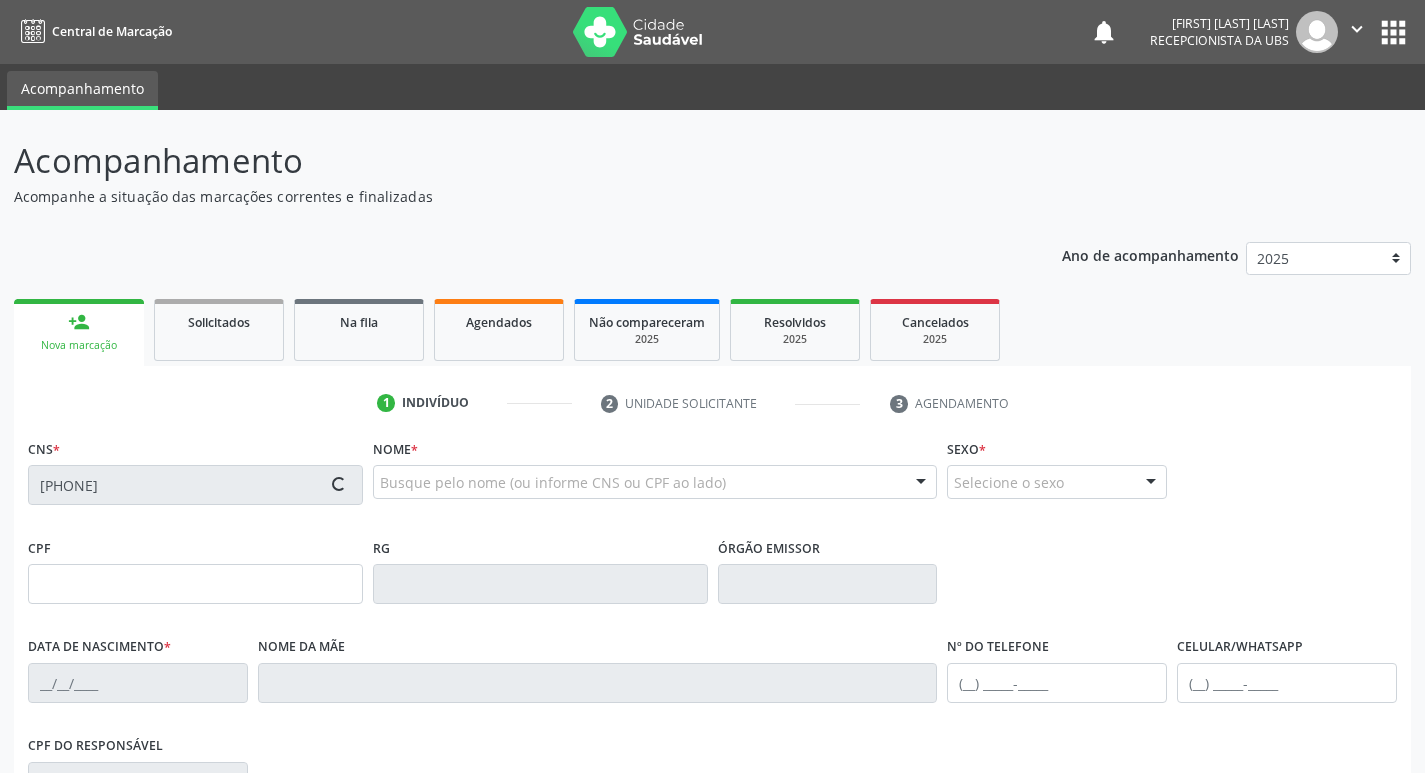 type on "285" 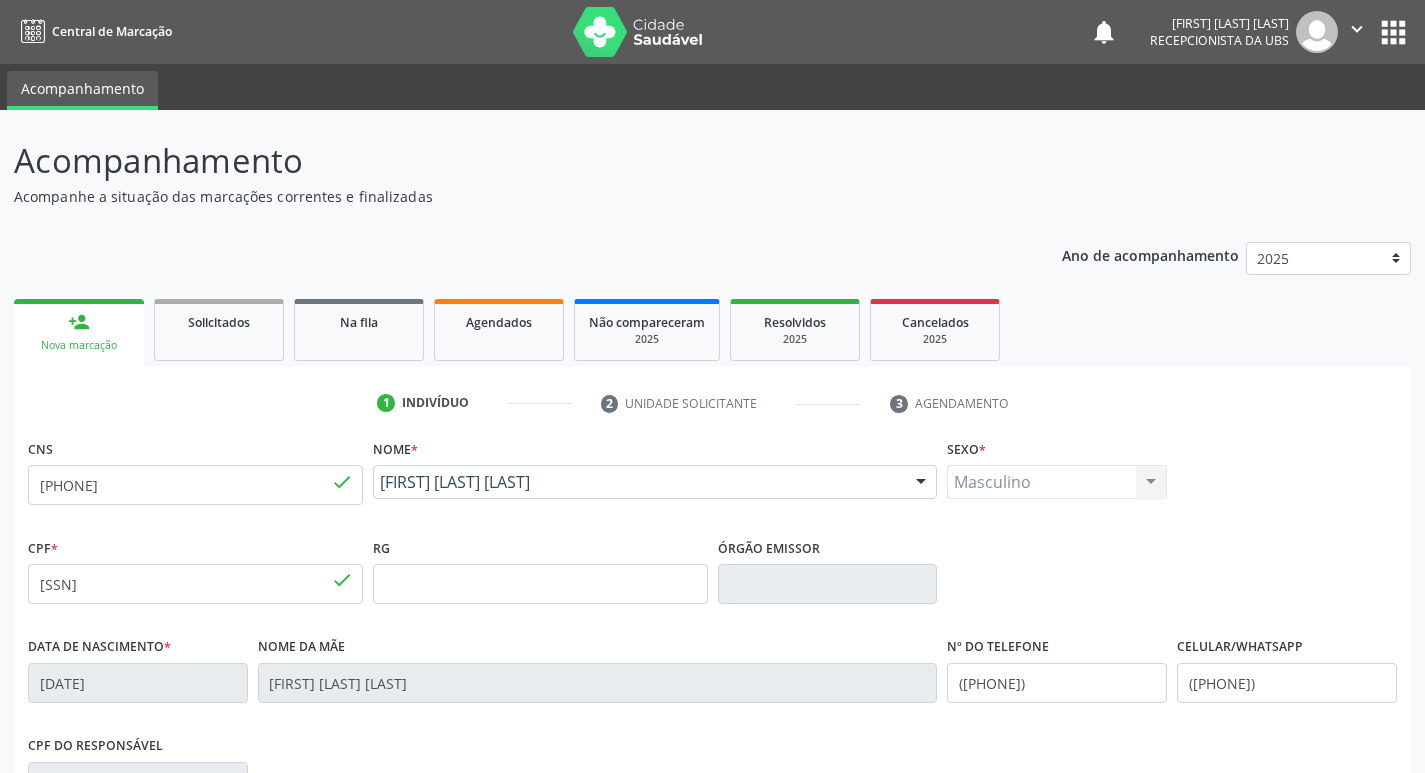 scroll, scrollTop: 311, scrollLeft: 0, axis: vertical 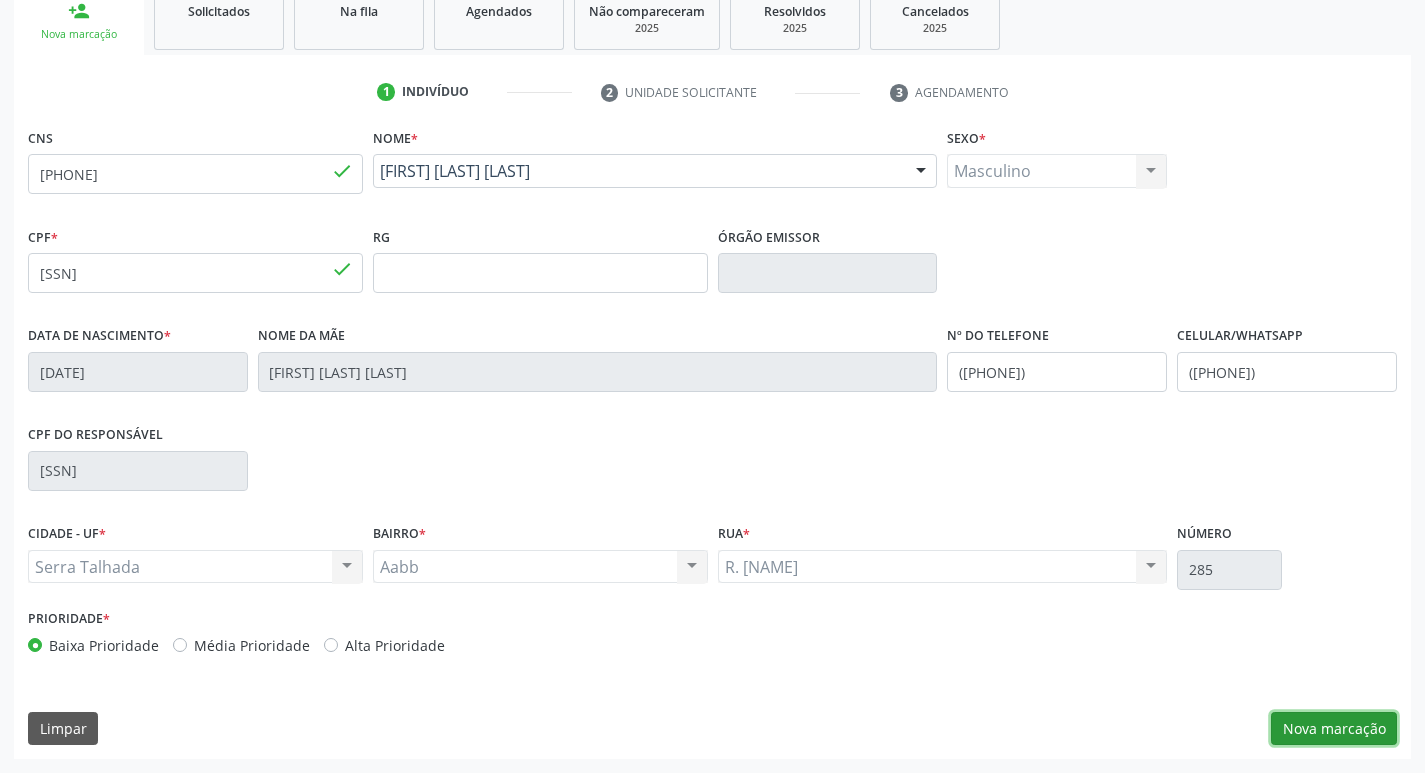 click on "Nova marcação" at bounding box center [1334, 729] 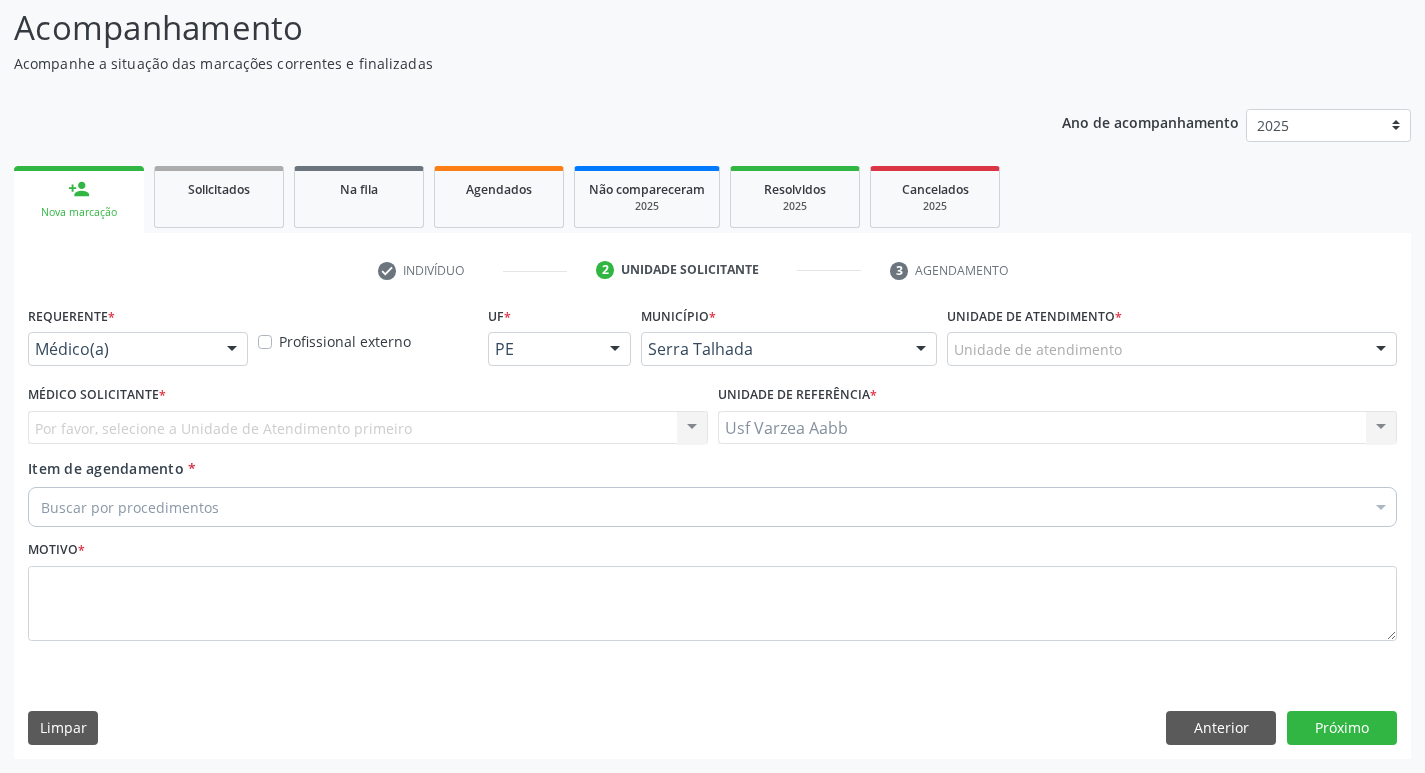 scroll, scrollTop: 133, scrollLeft: 0, axis: vertical 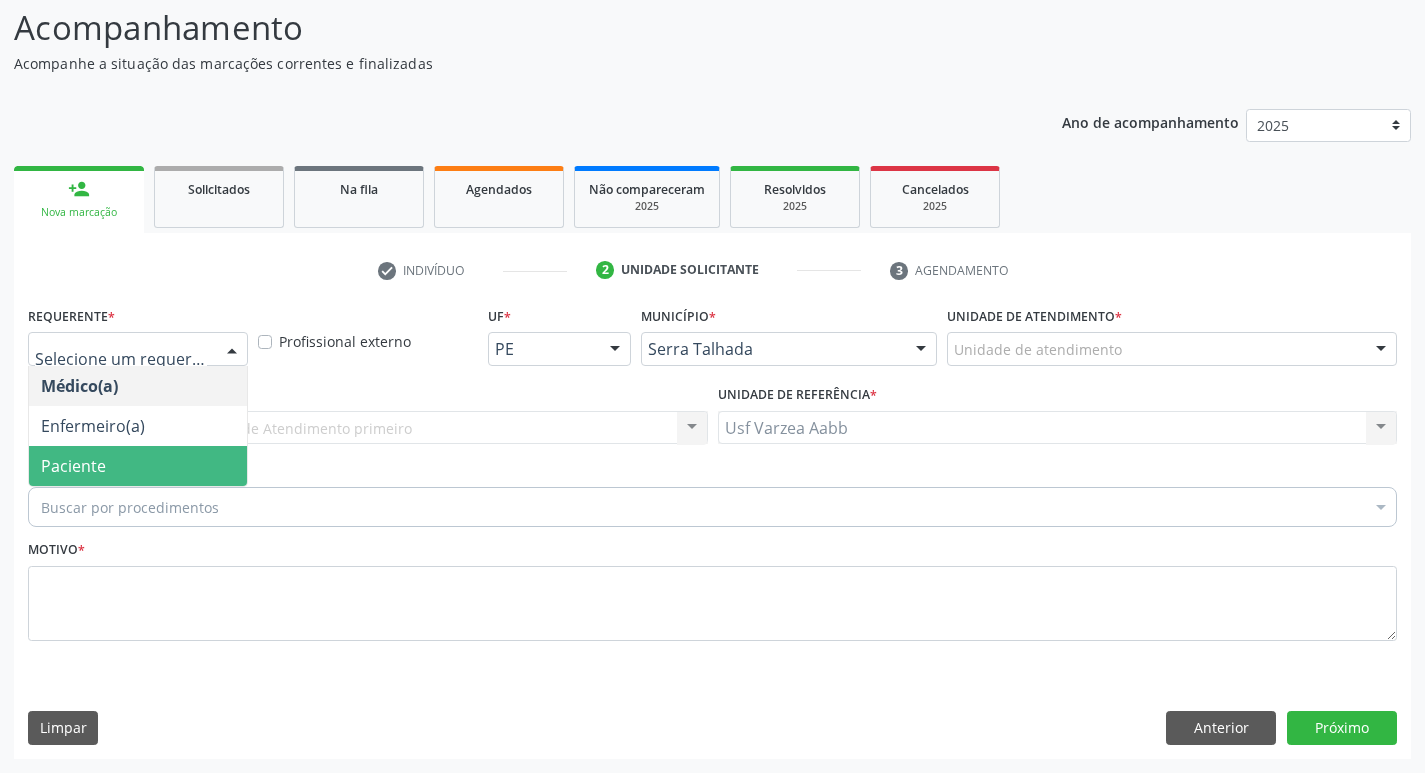 click on "Paciente" at bounding box center [138, 466] 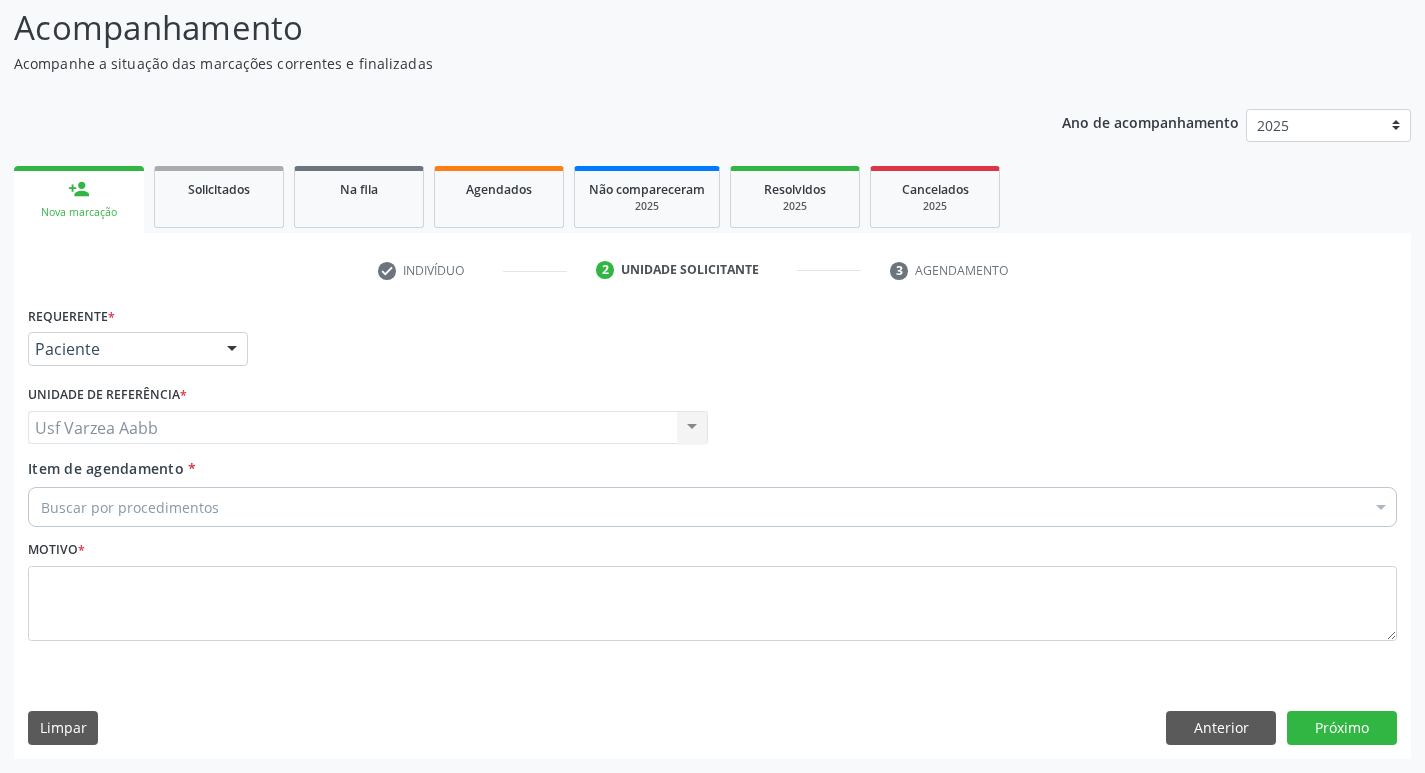 click on "Buscar por procedimentos" at bounding box center [712, 507] 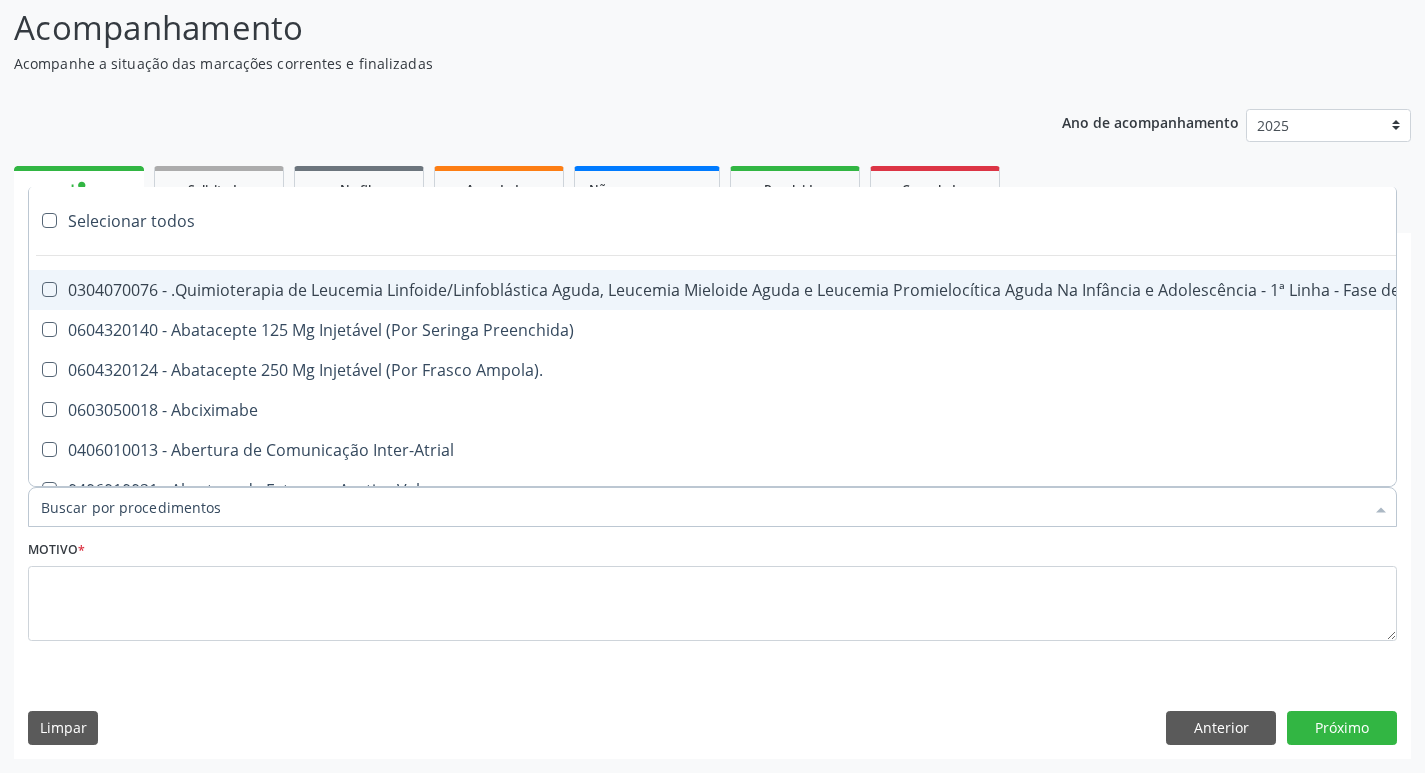 click on "Item de agendamento
*" at bounding box center (702, 507) 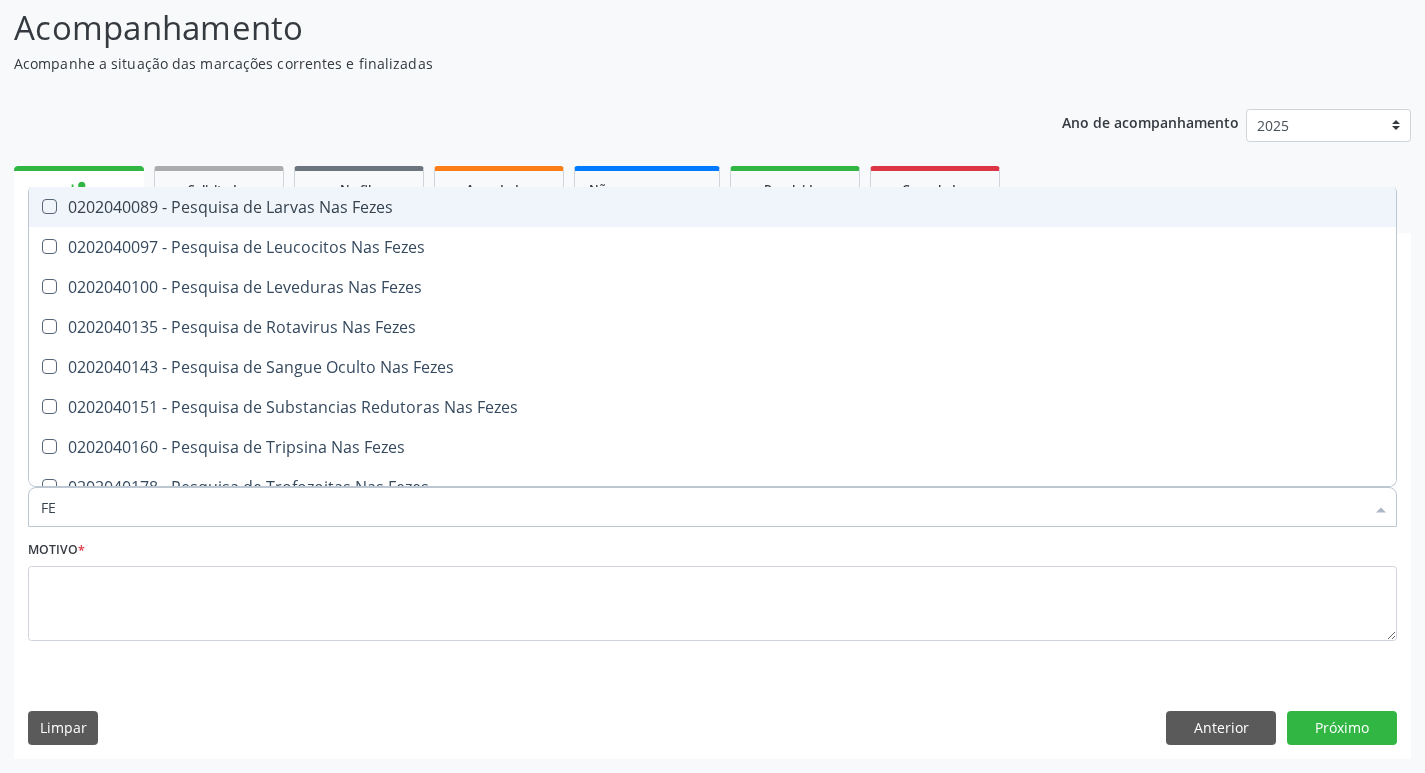 type on "F" 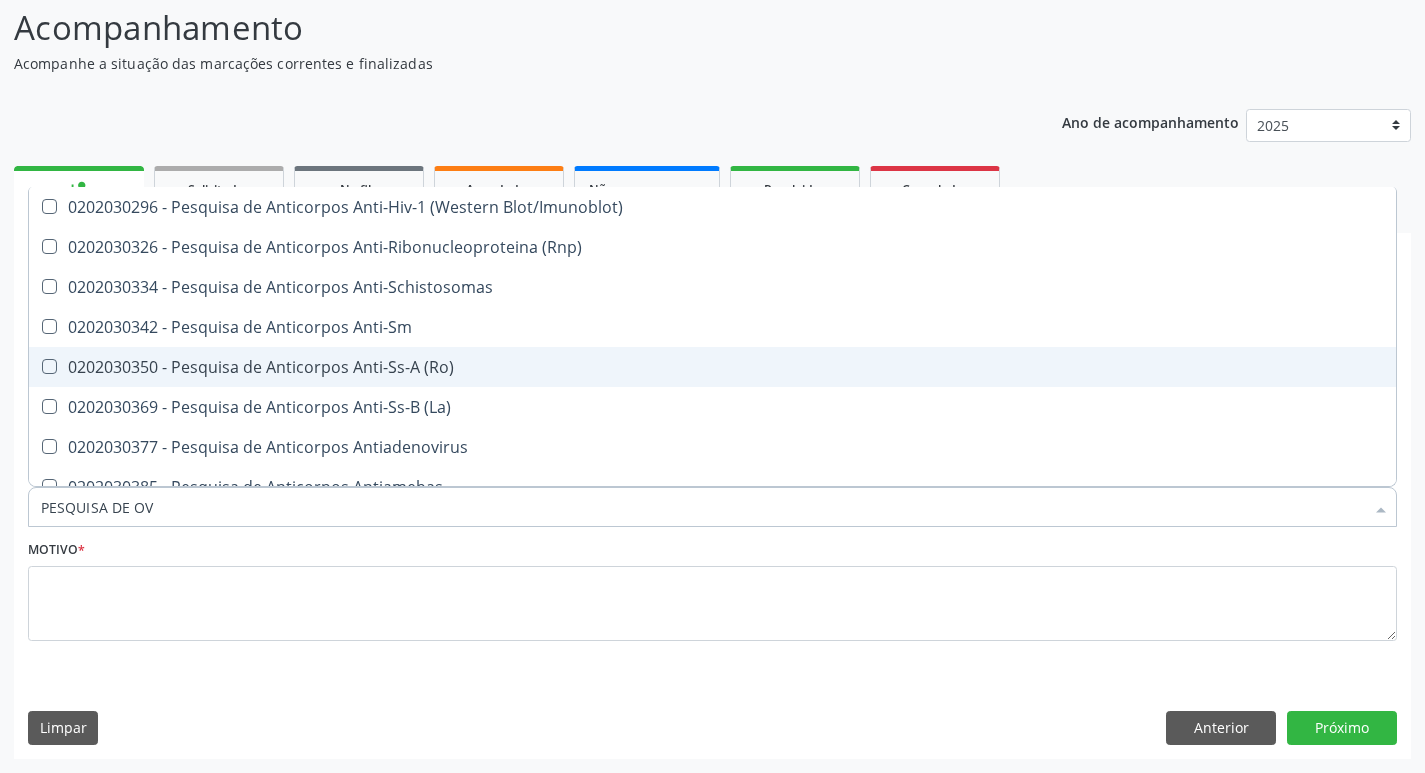 scroll, scrollTop: 0, scrollLeft: 0, axis: both 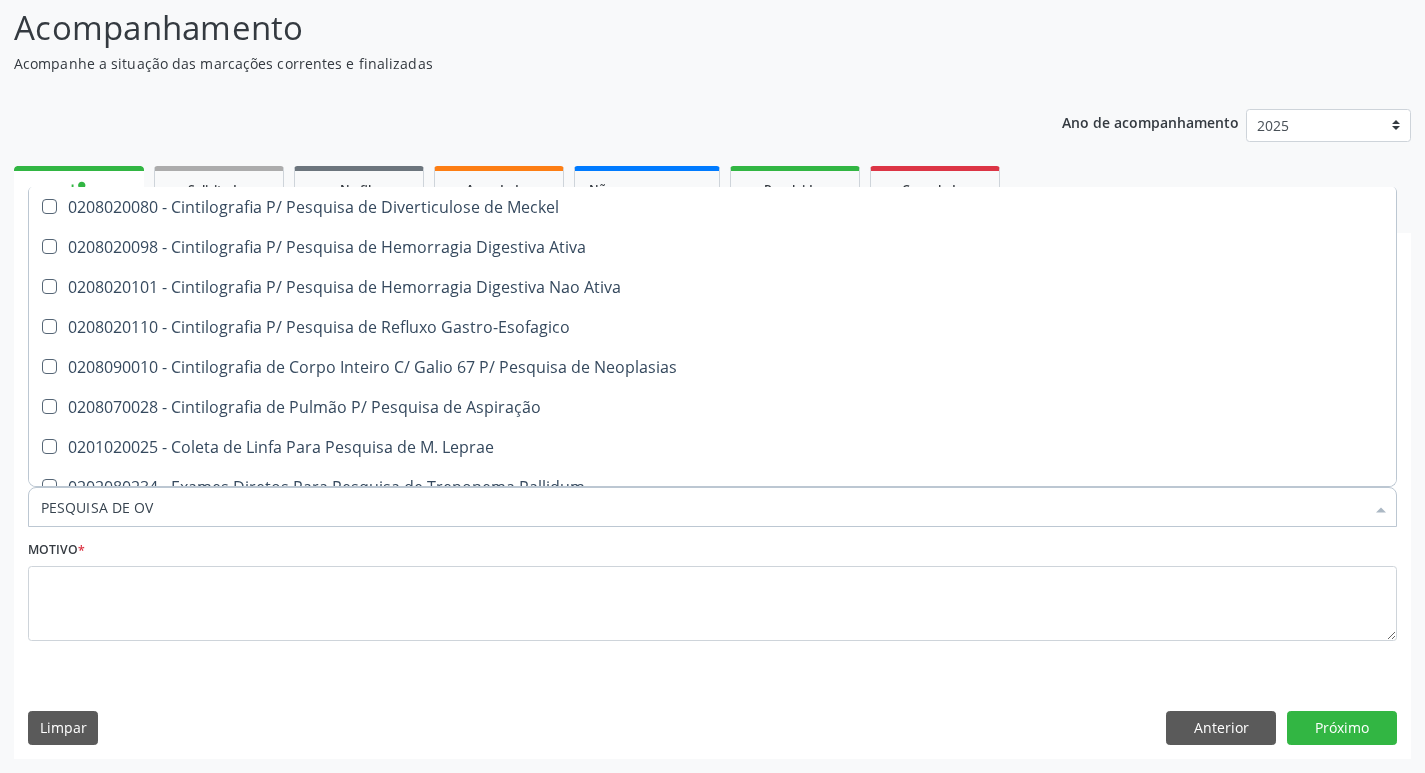 type on "PESQUISA DE OVO" 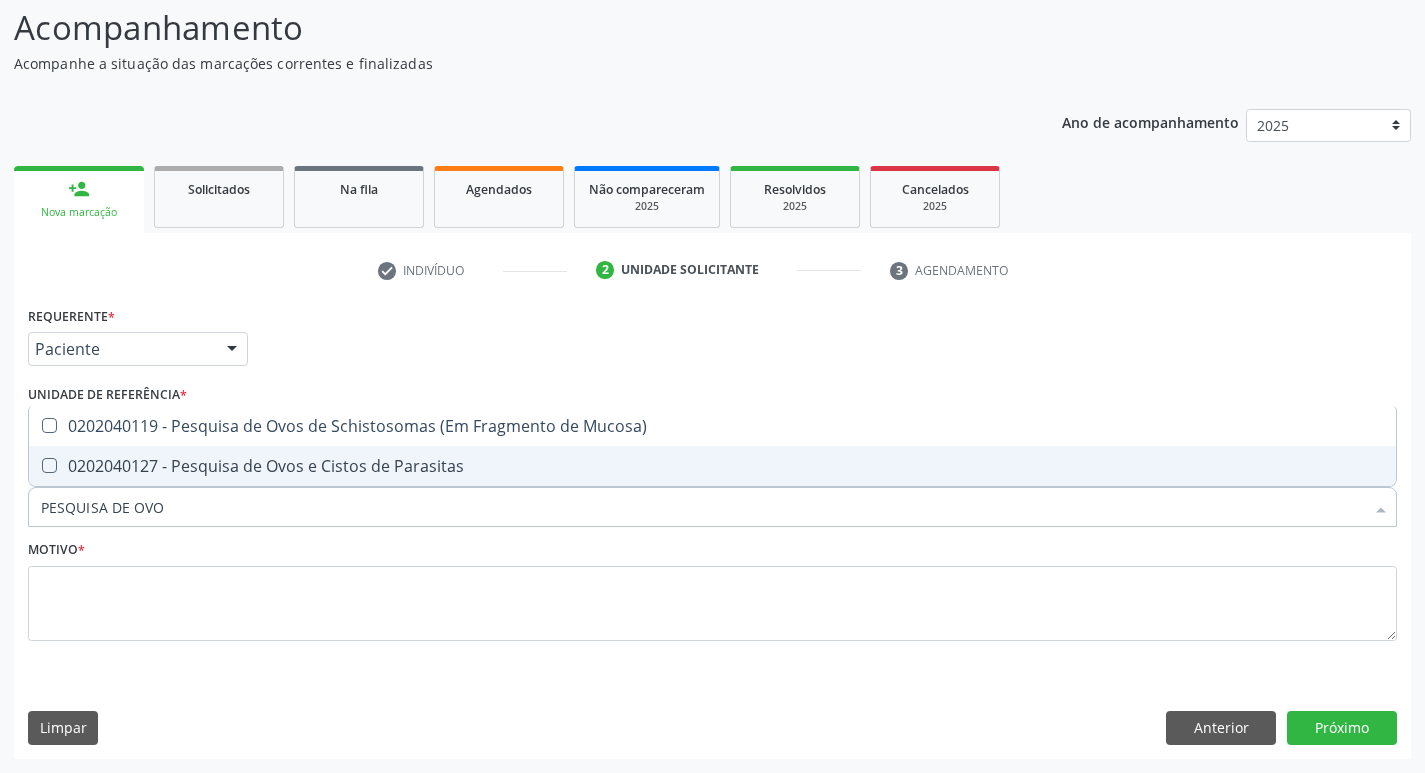 click on "0202040127 - Pesquisa de Ovos e Cistos de Parasitas" at bounding box center (712, 466) 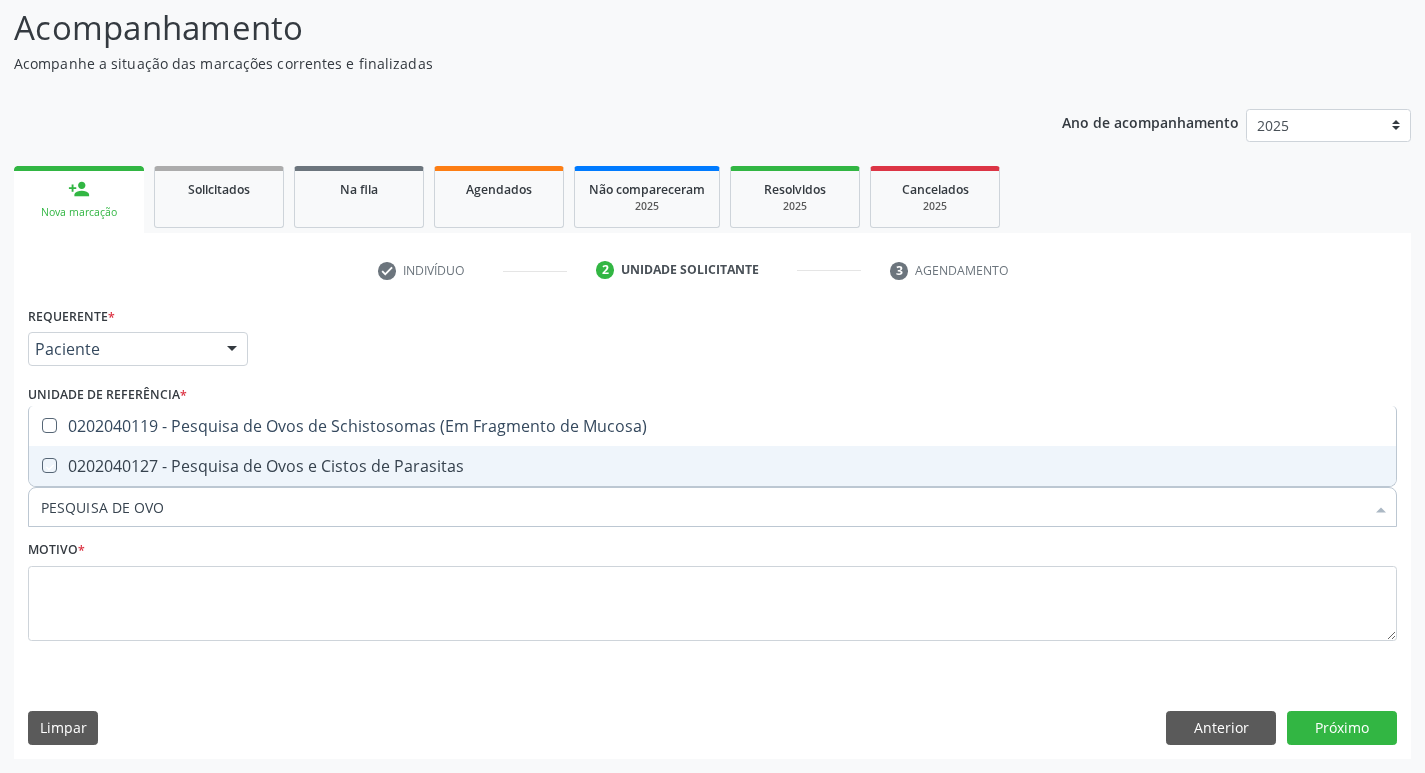 checkbox on "true" 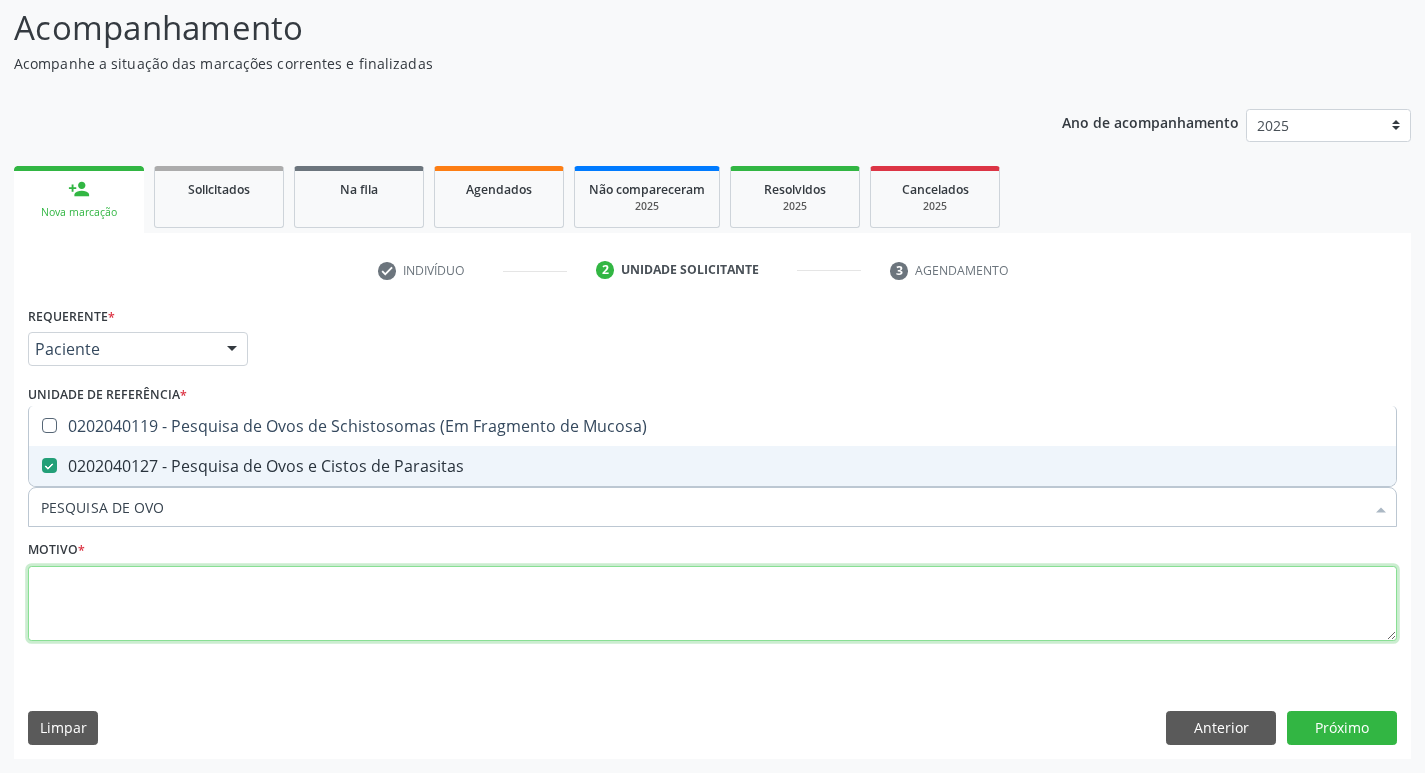 click at bounding box center [712, 604] 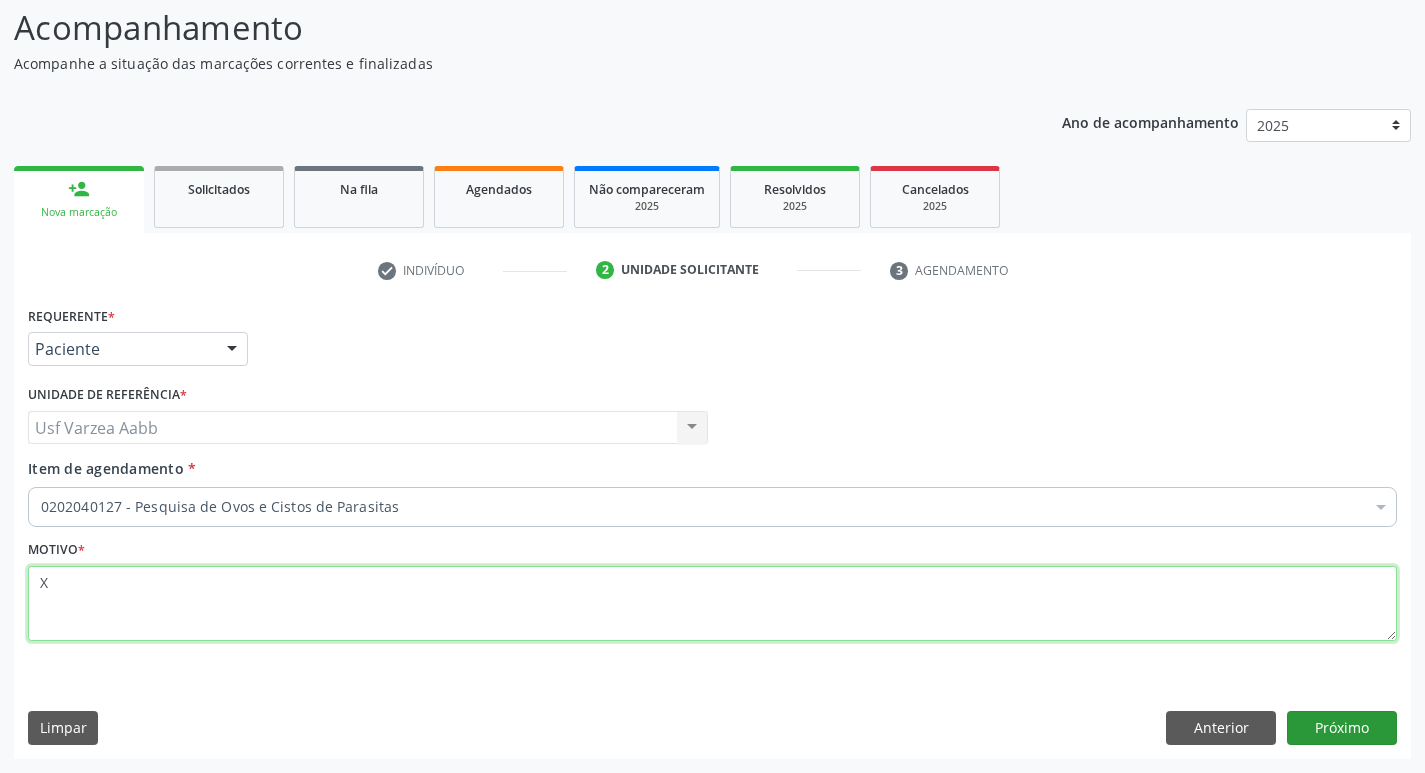 type on "X" 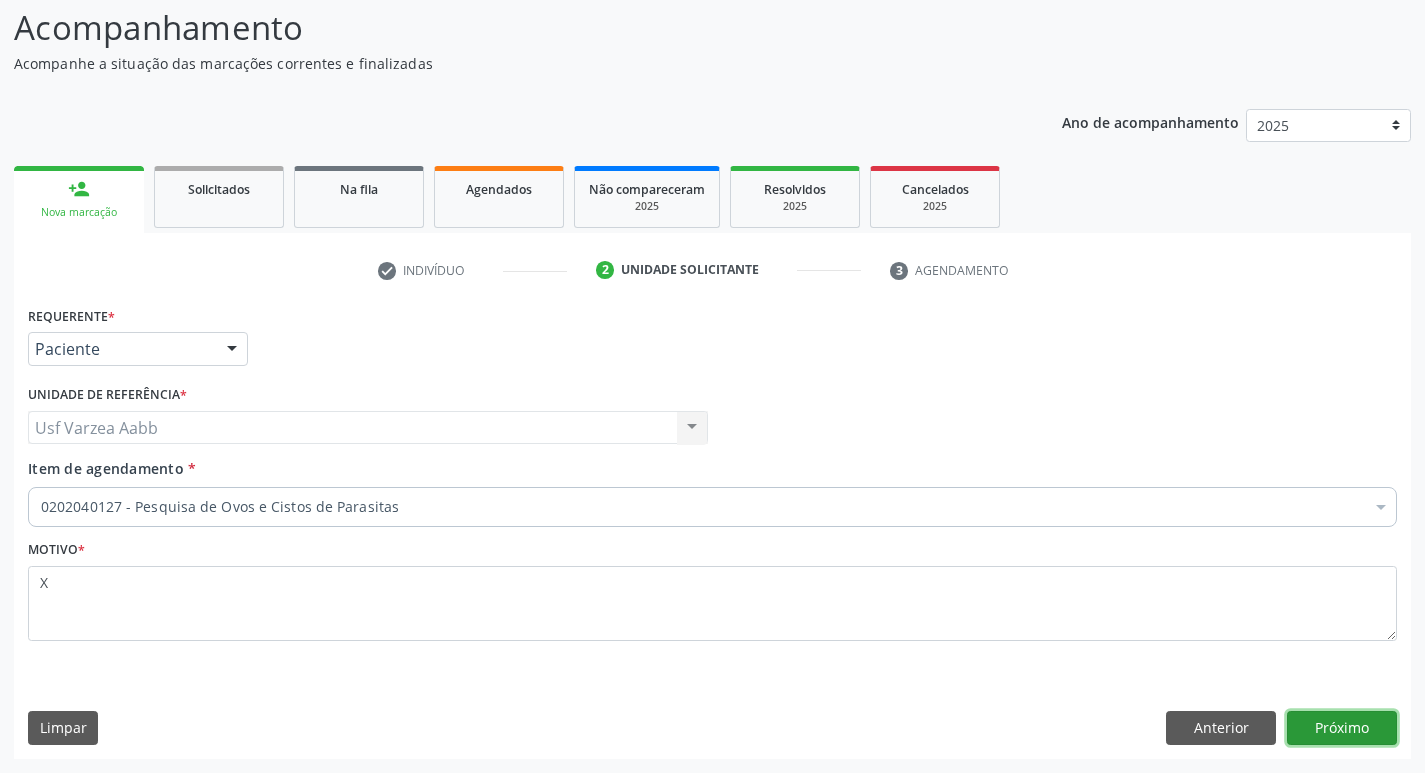 click on "Próximo" at bounding box center (1342, 728) 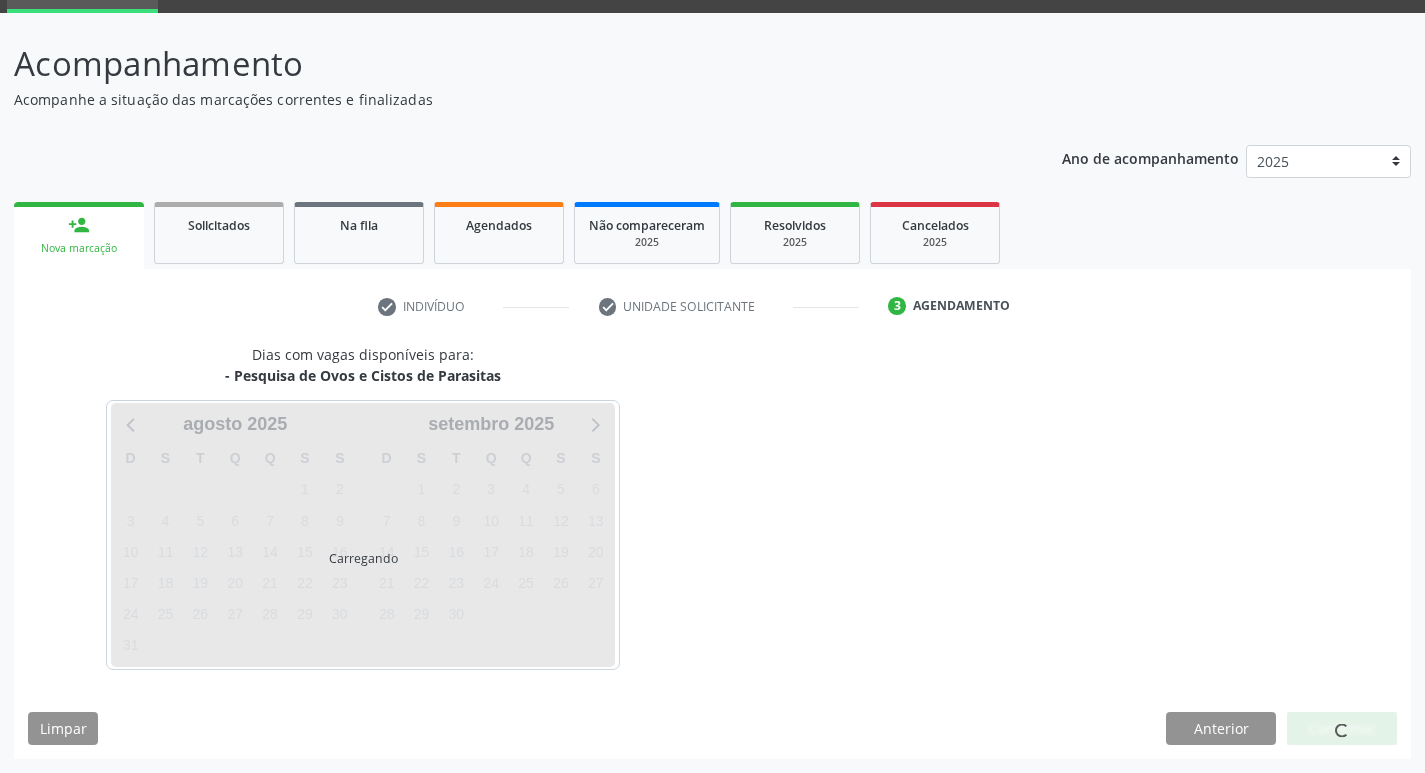 scroll, scrollTop: 97, scrollLeft: 0, axis: vertical 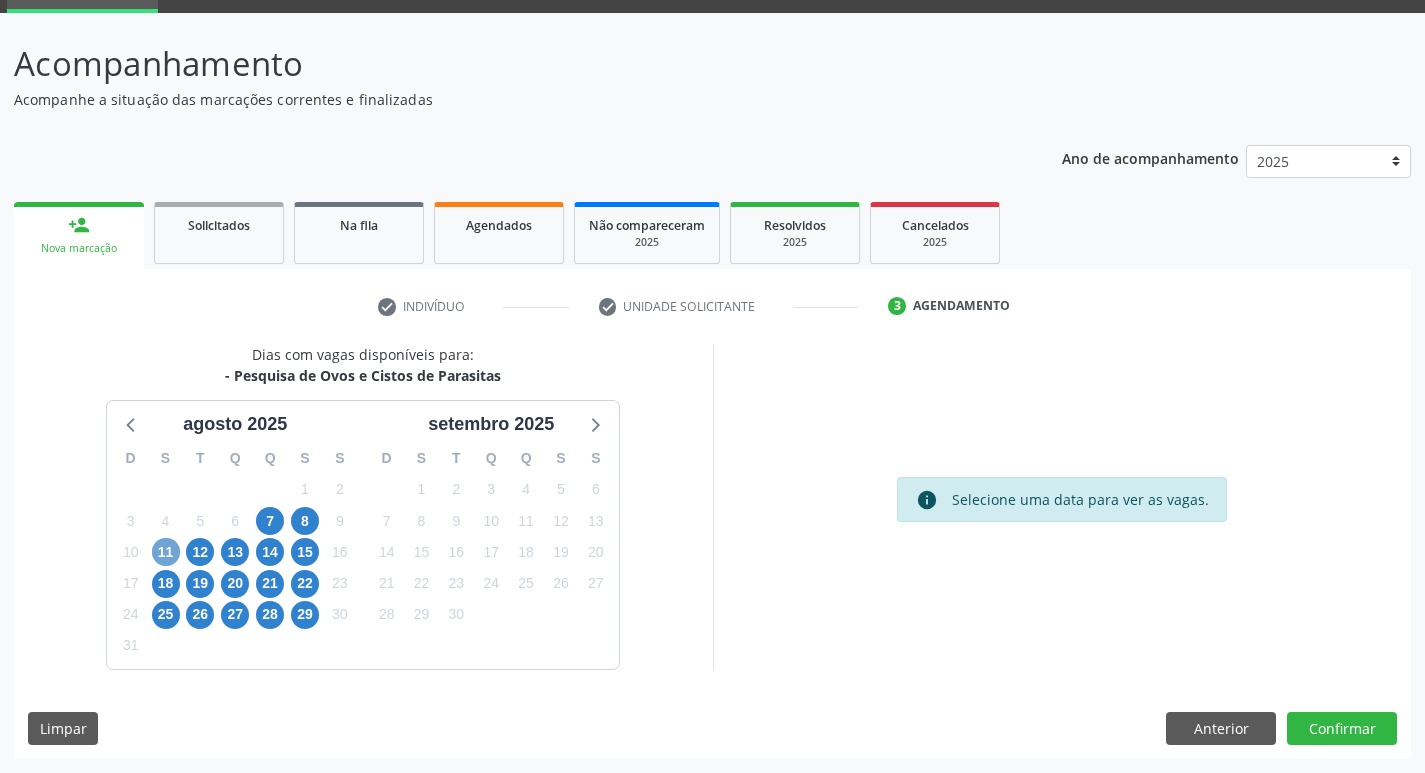 click on "11" at bounding box center [166, 552] 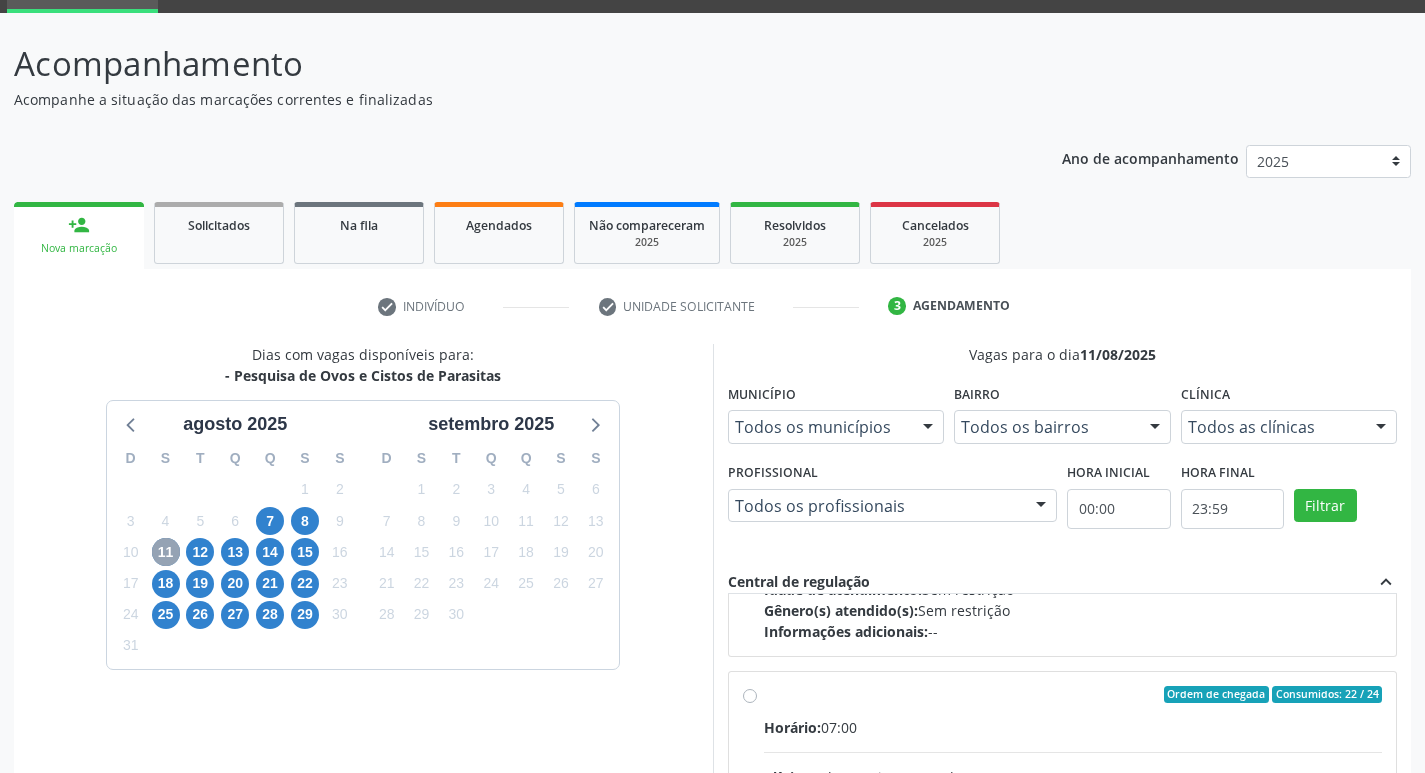 scroll, scrollTop: 300, scrollLeft: 0, axis: vertical 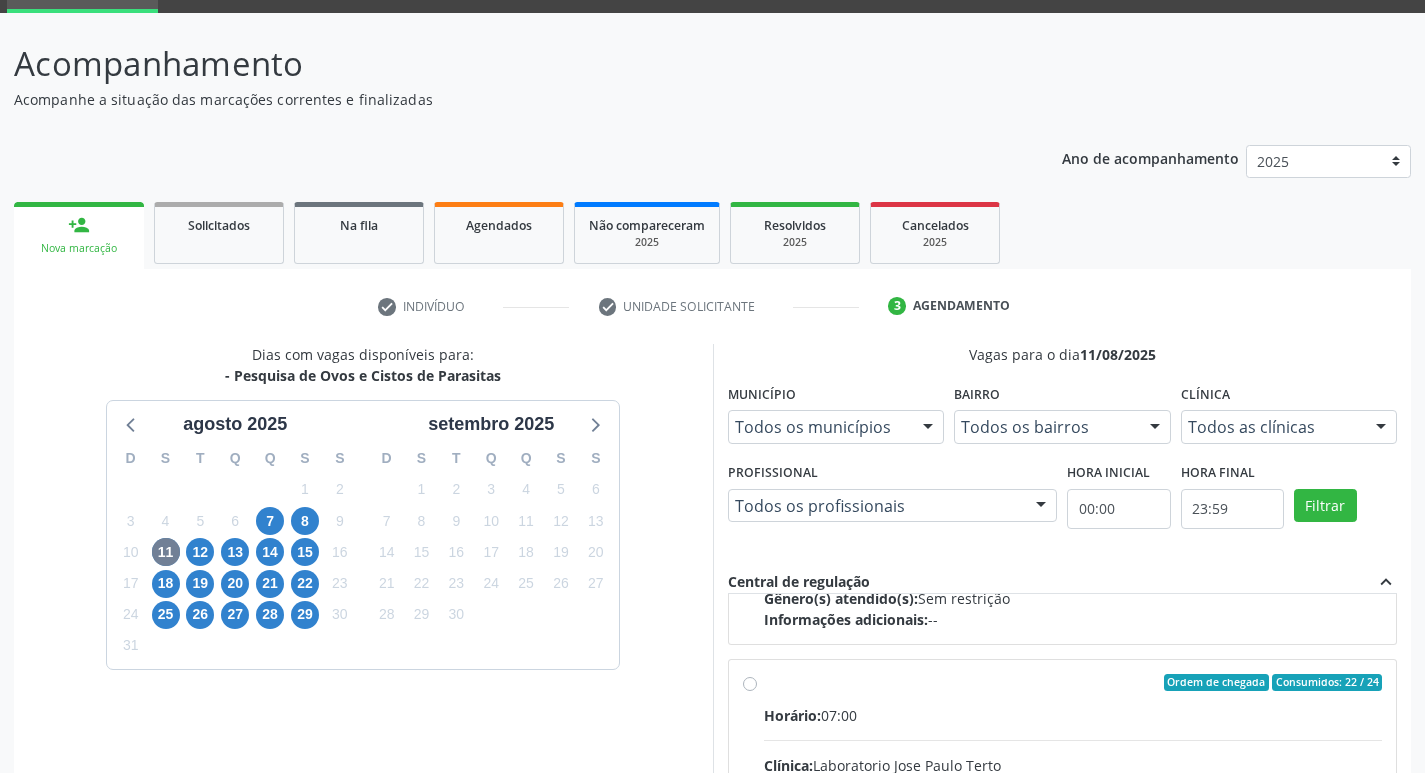 click on "Ordem de chegada
Consumidos: 22 / 24
Horário:   07:00
Clínica:  Laboratorio Jose Paulo Terto
Rede:
--
Endereço:   Casa, nº 409, N Senhora da Penha, Serra Talhada - PE
Telefone:   --
Profissional:
--
Informações adicionais sobre o atendimento
Idade de atendimento:
Sem restrição
Gênero(s) atendido(s):
Sem restrição
Informações adicionais:
--" at bounding box center [1073, 827] 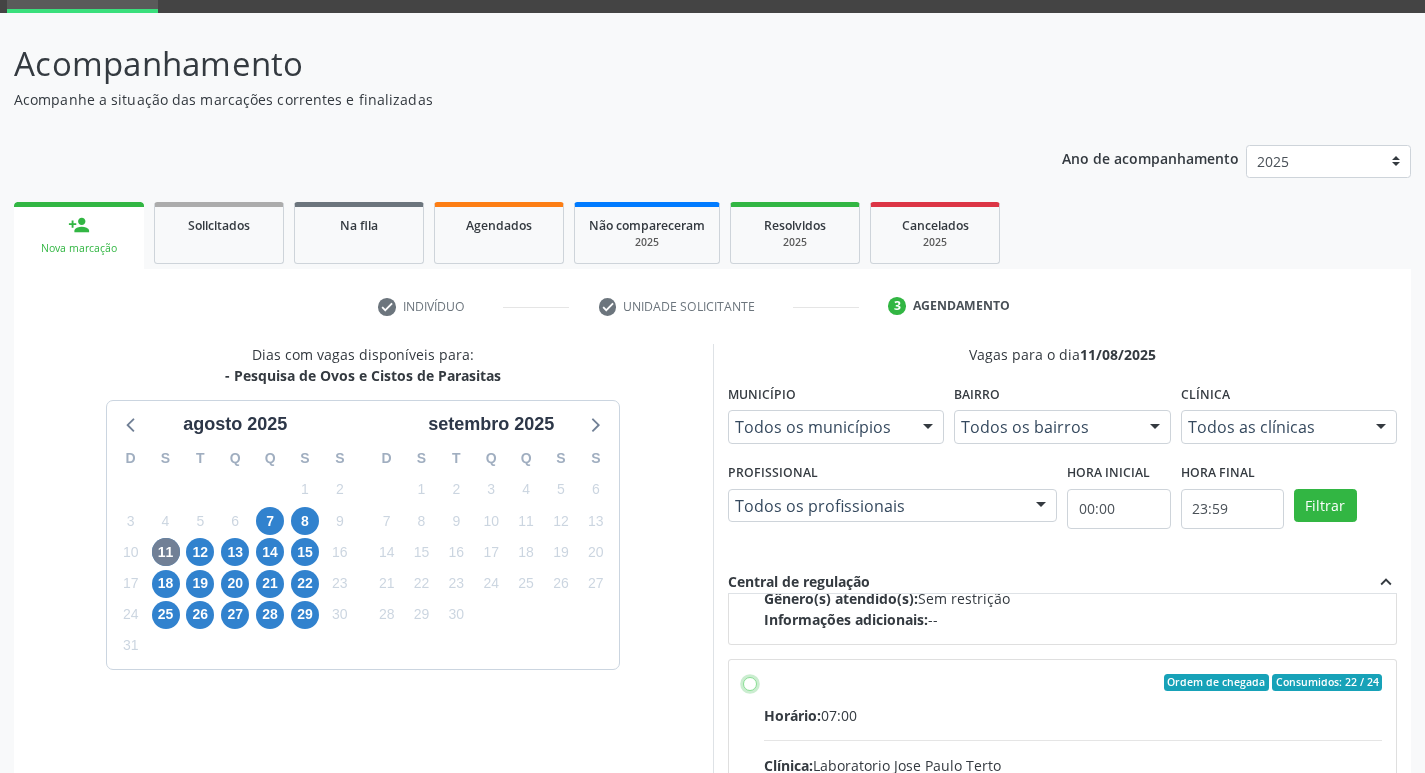 click on "Ordem de chegada
Consumidos: 22 / 24
Horário:   07:00
Clínica:  Laboratorio Jose Paulo Terto
Rede:
--
Endereço:   Casa, nº 409, N Senhora da Penha, Serra Talhada - PE
Telefone:   --
Profissional:
--
Informações adicionais sobre o atendimento
Idade de atendimento:
Sem restrição
Gênero(s) atendido(s):
Sem restrição
Informações adicionais:
--" at bounding box center (750, 683) 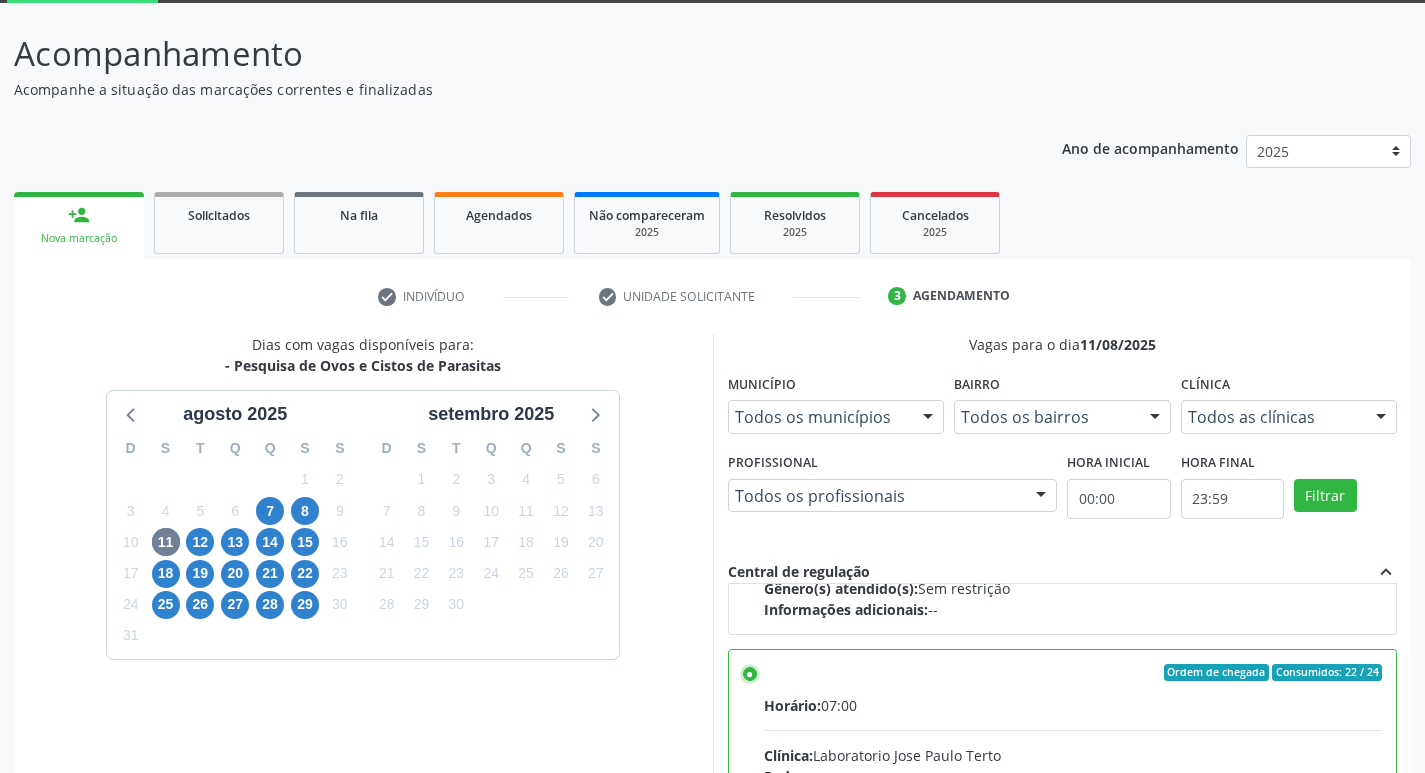 scroll, scrollTop: 422, scrollLeft: 0, axis: vertical 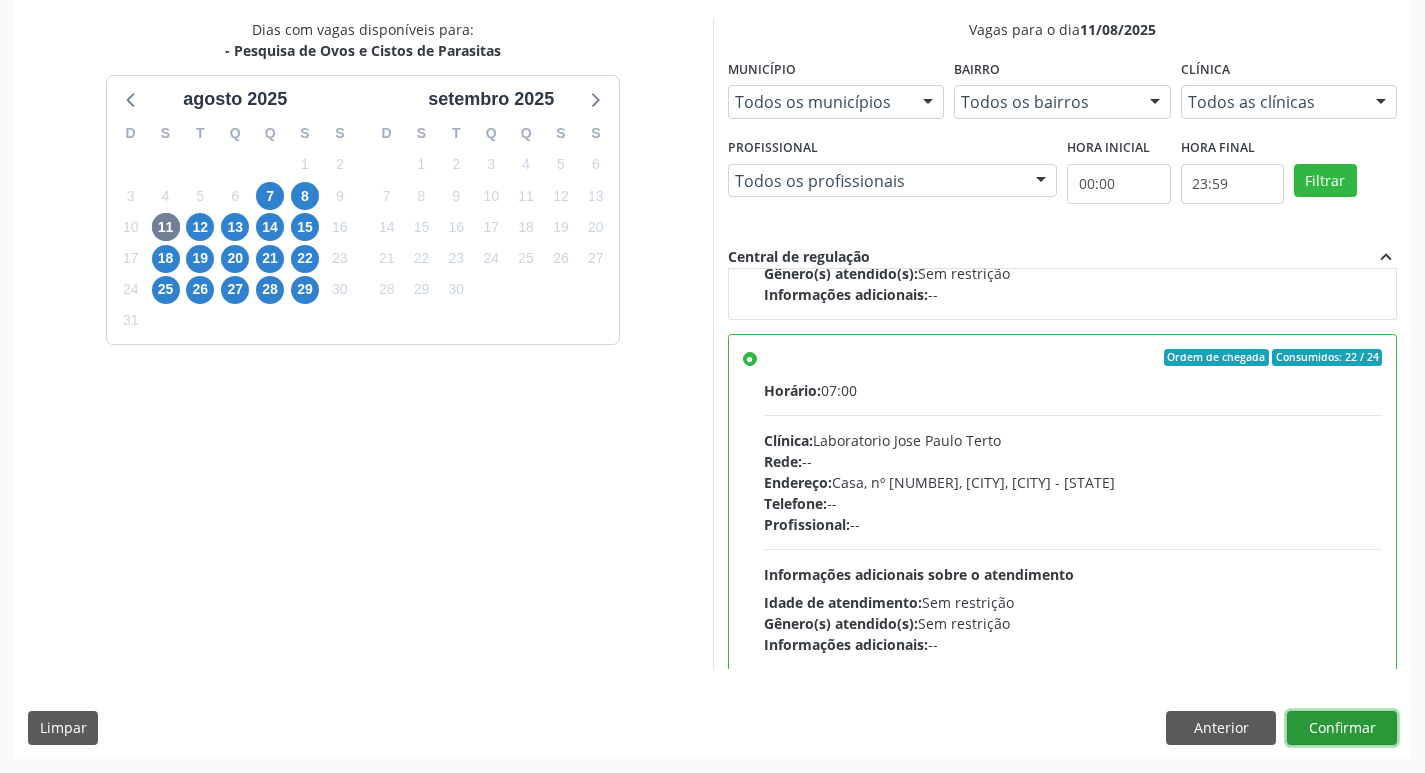 click on "Confirmar" at bounding box center [1342, 728] 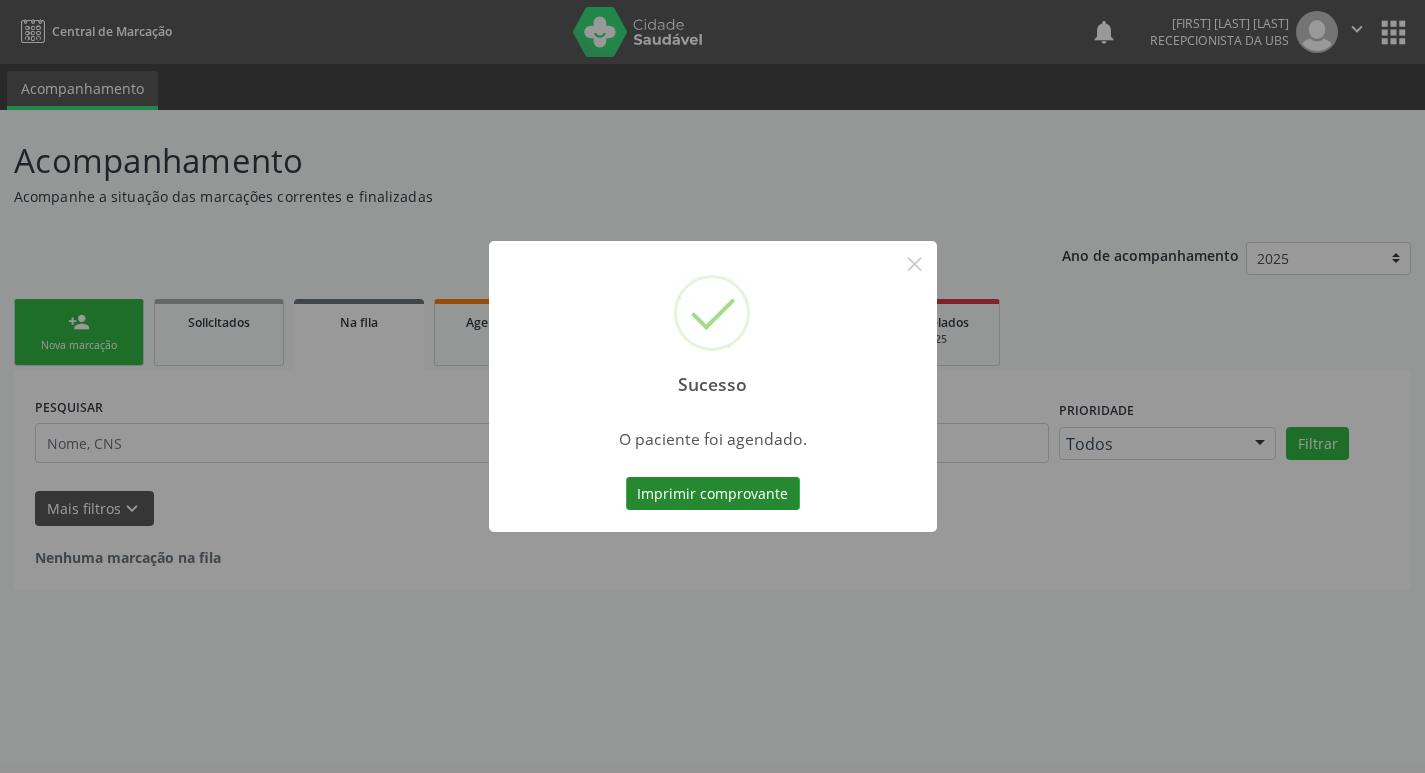 scroll, scrollTop: 0, scrollLeft: 0, axis: both 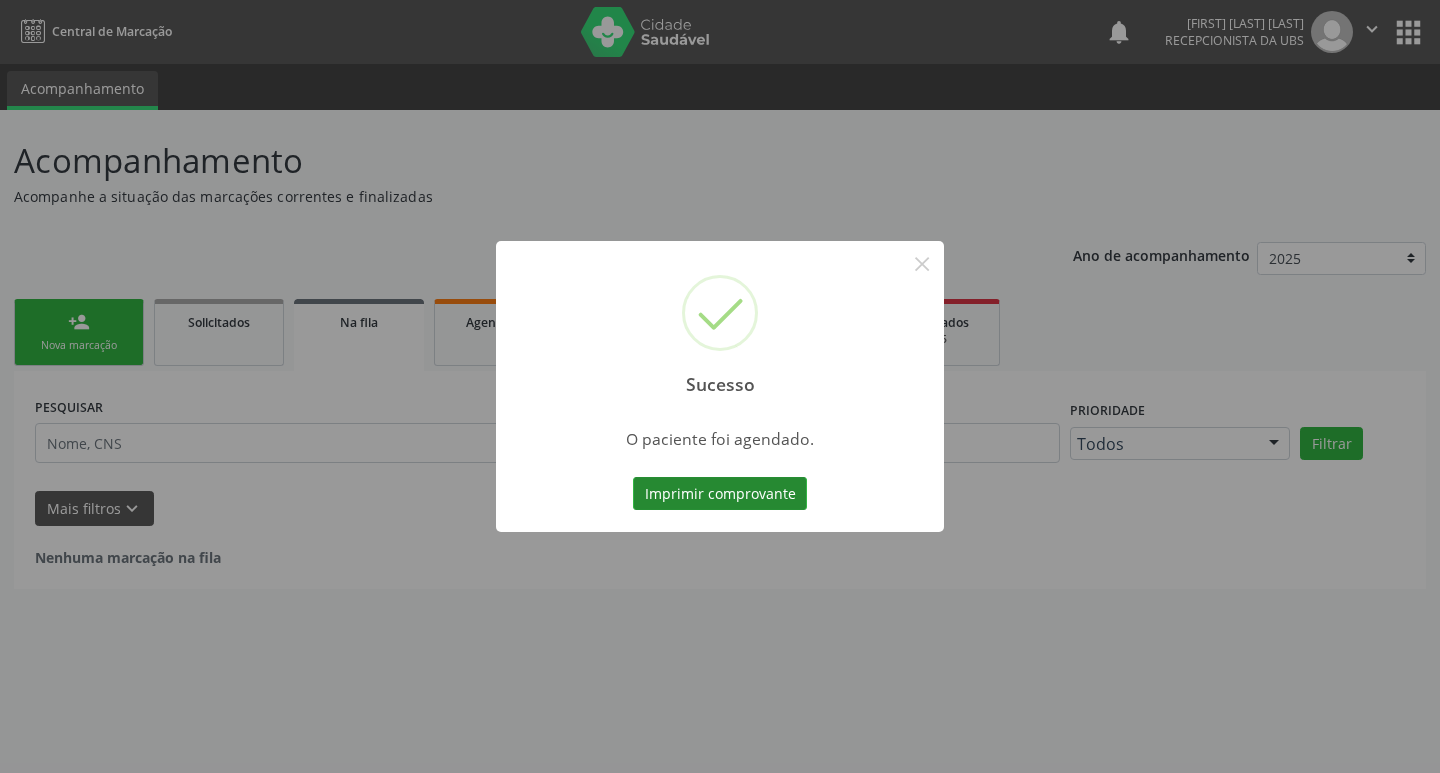 click on "Imprimir comprovante" at bounding box center (720, 494) 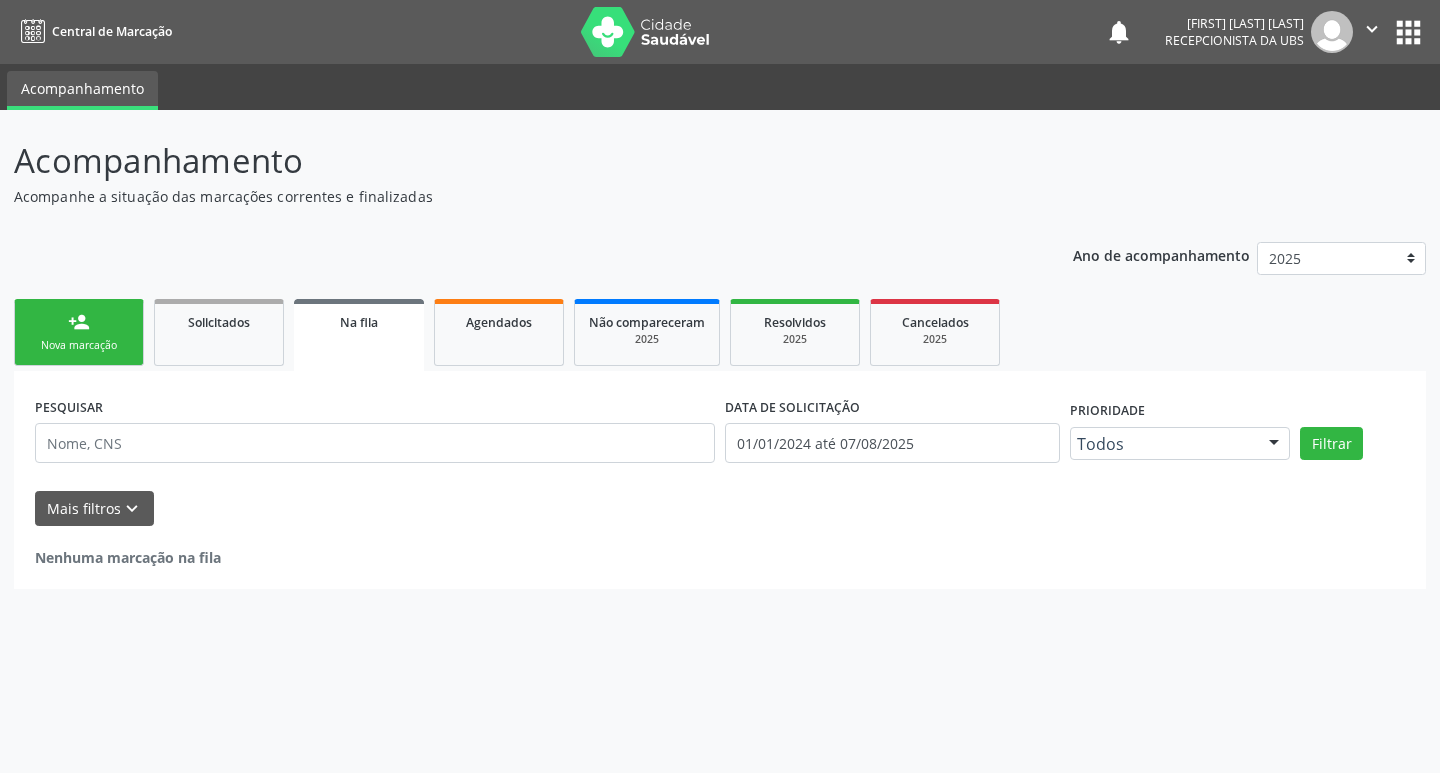 click on "person_add" at bounding box center [79, 322] 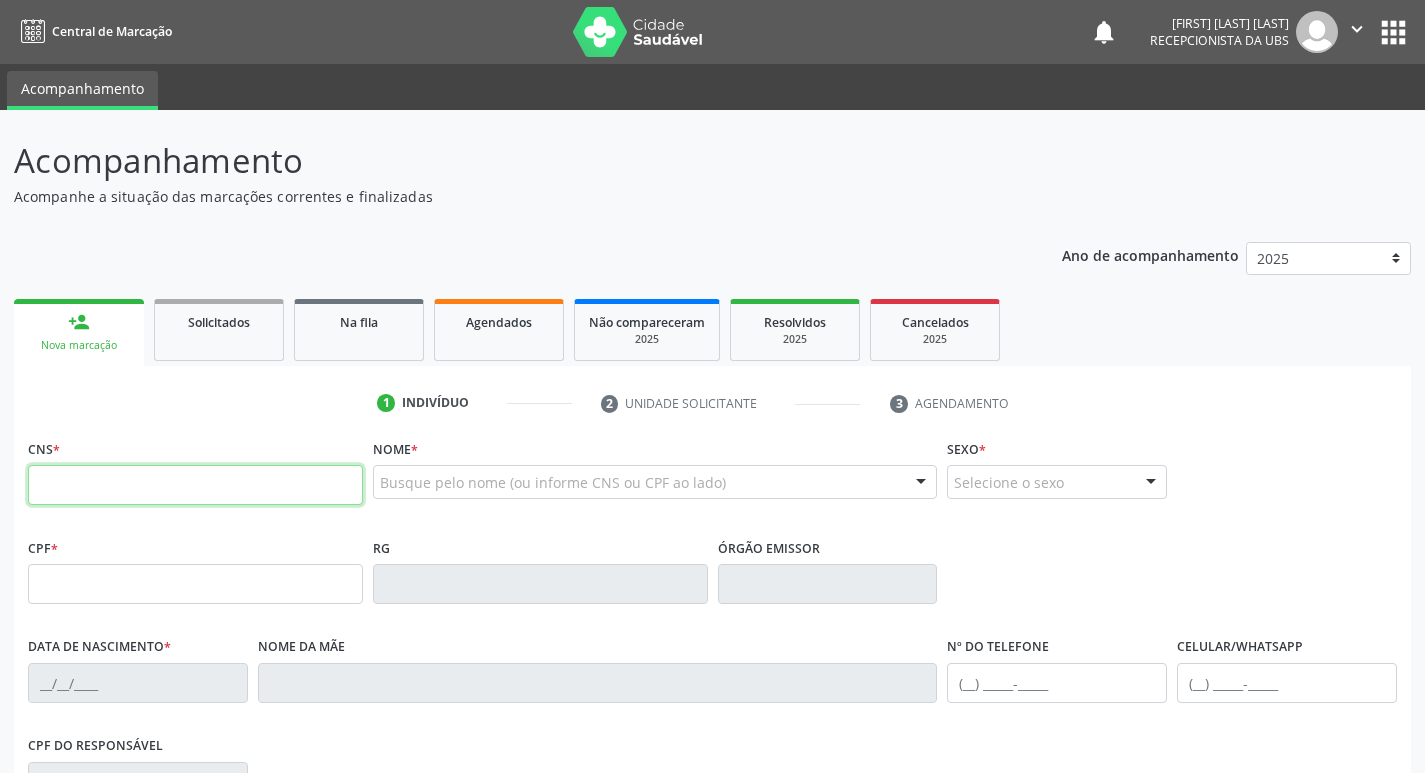 click at bounding box center [195, 485] 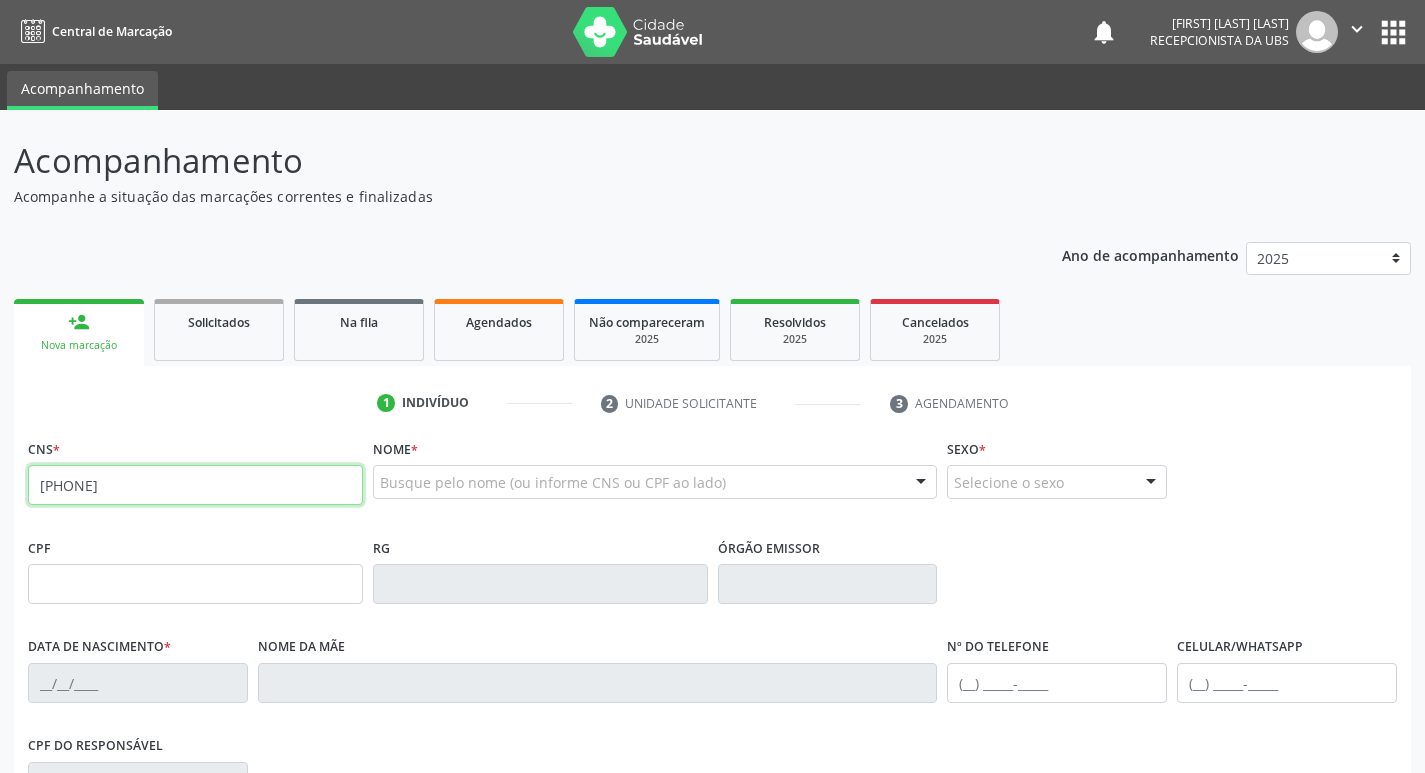 type on "705 6074 1497 1317" 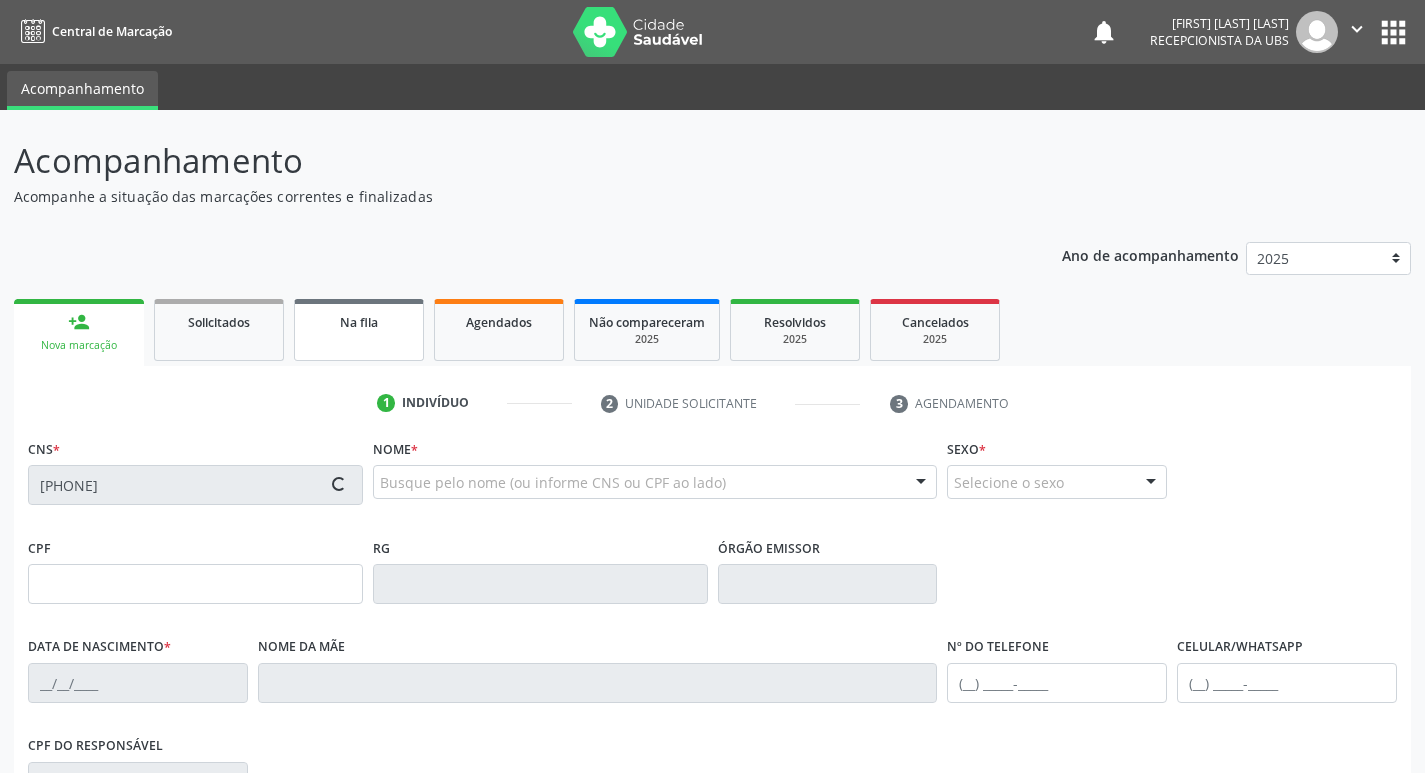 type on "932.774.238-91" 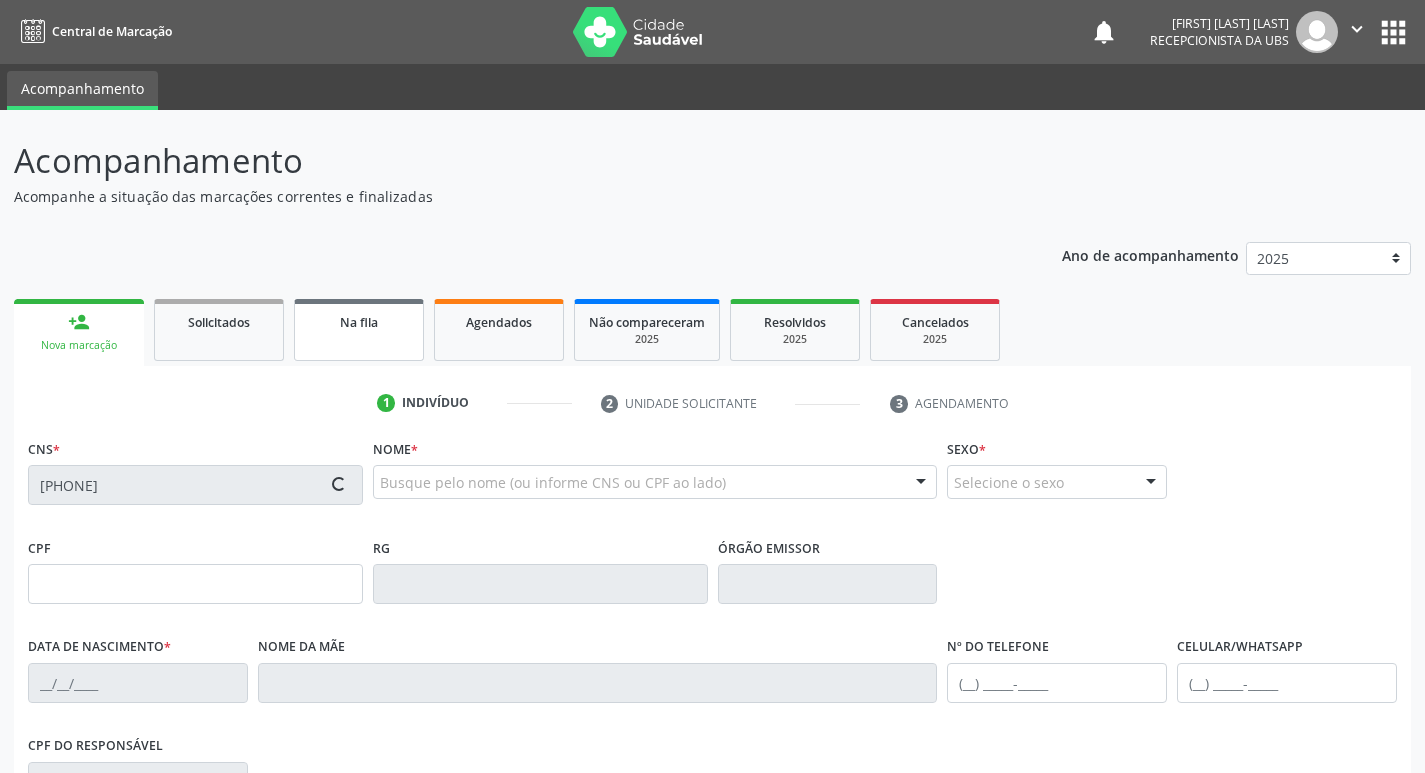 type on "24/04/1950" 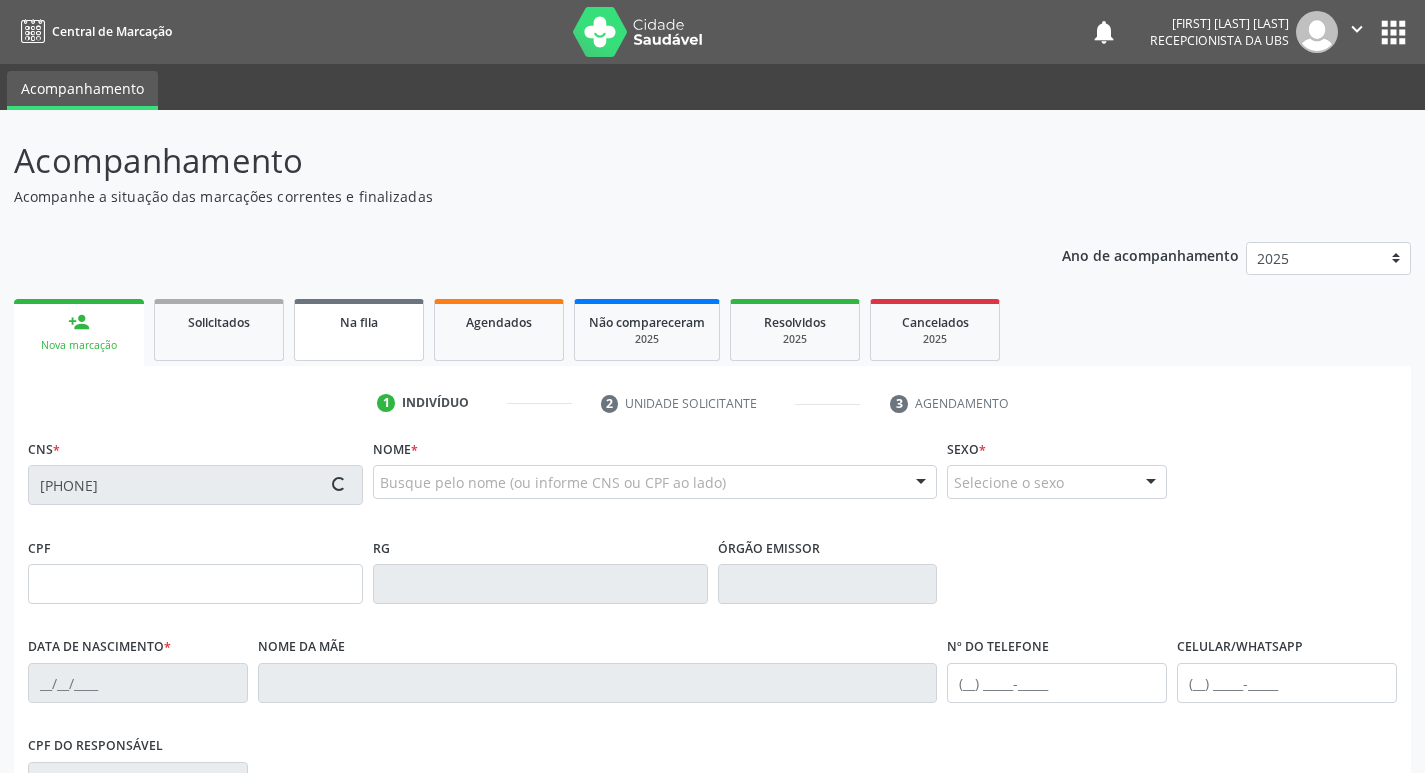 type on "Maria Jose de Siqueira Ferreira" 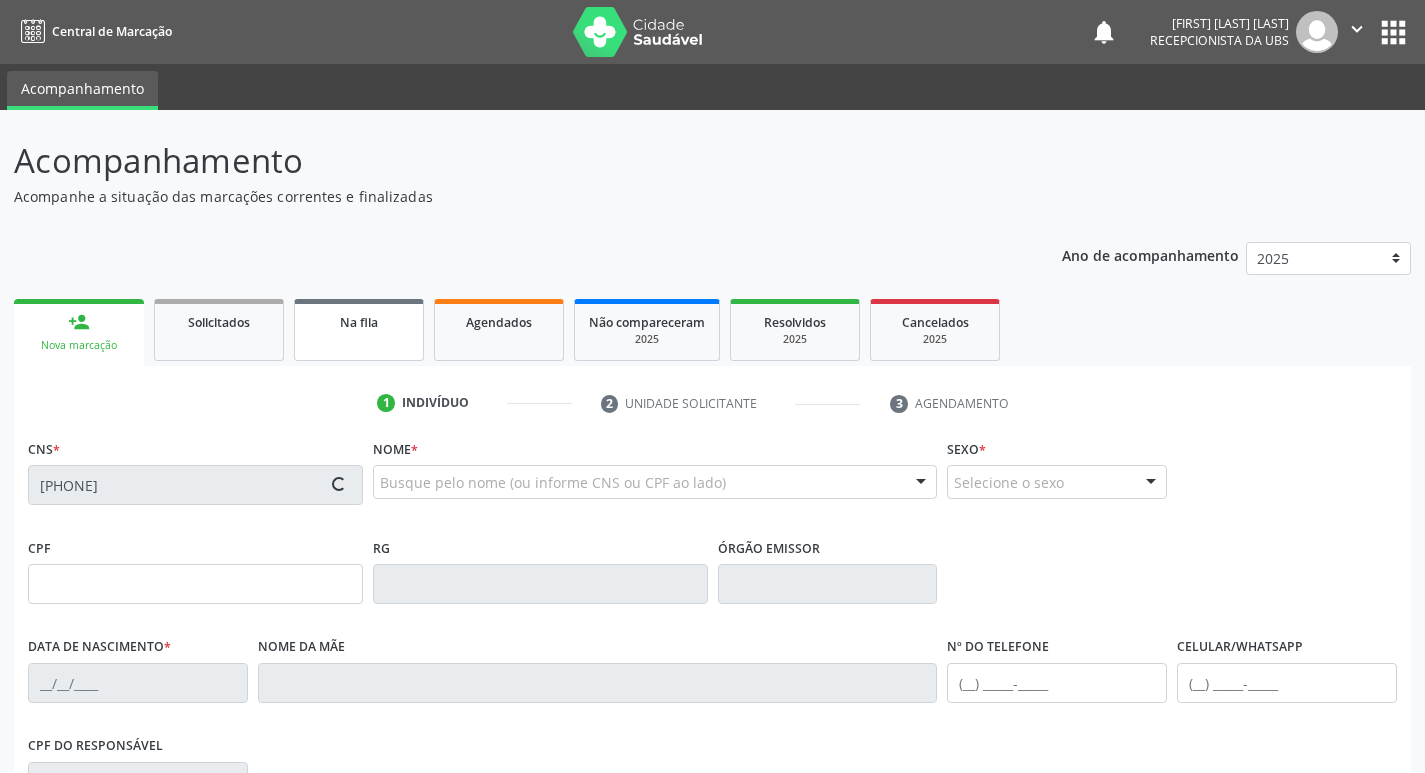 type on "(87) 99625-1848" 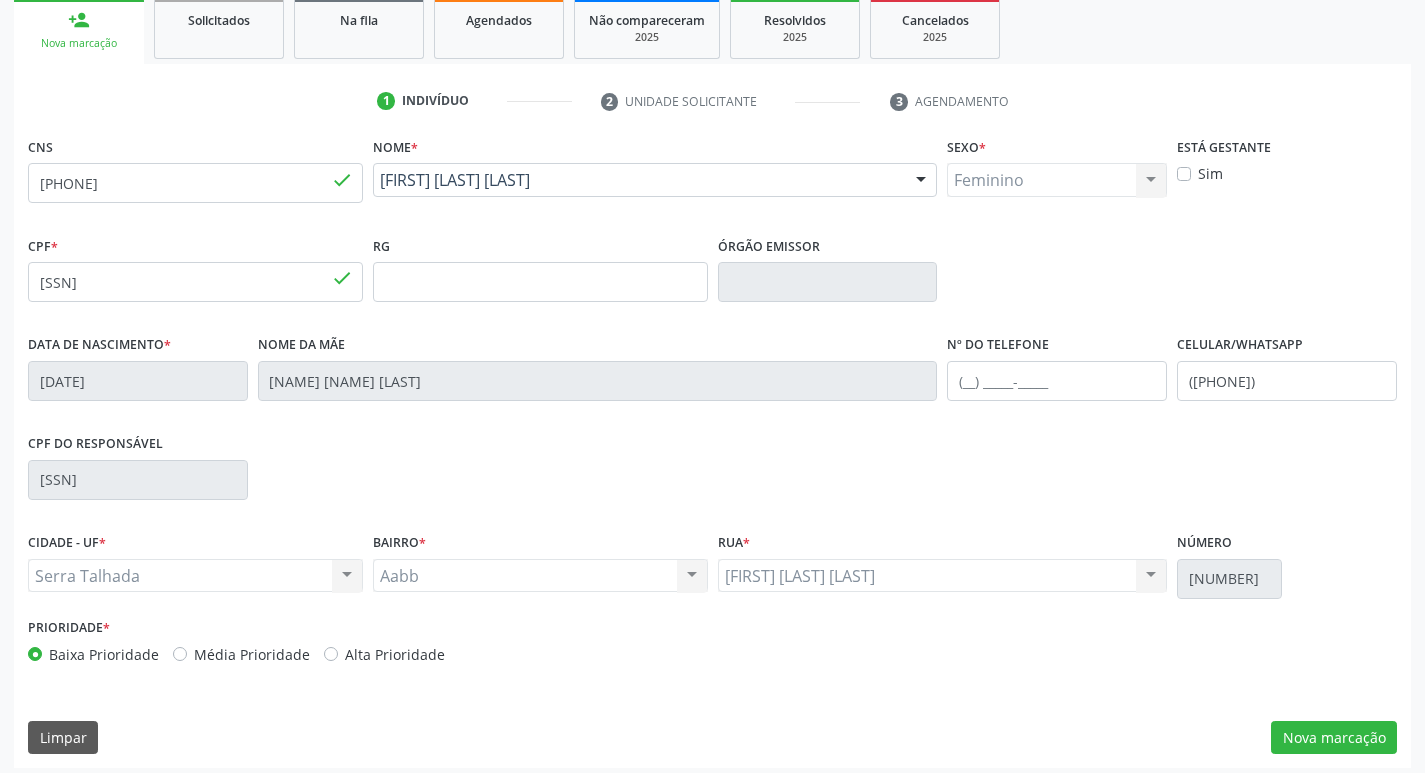 scroll, scrollTop: 311, scrollLeft: 0, axis: vertical 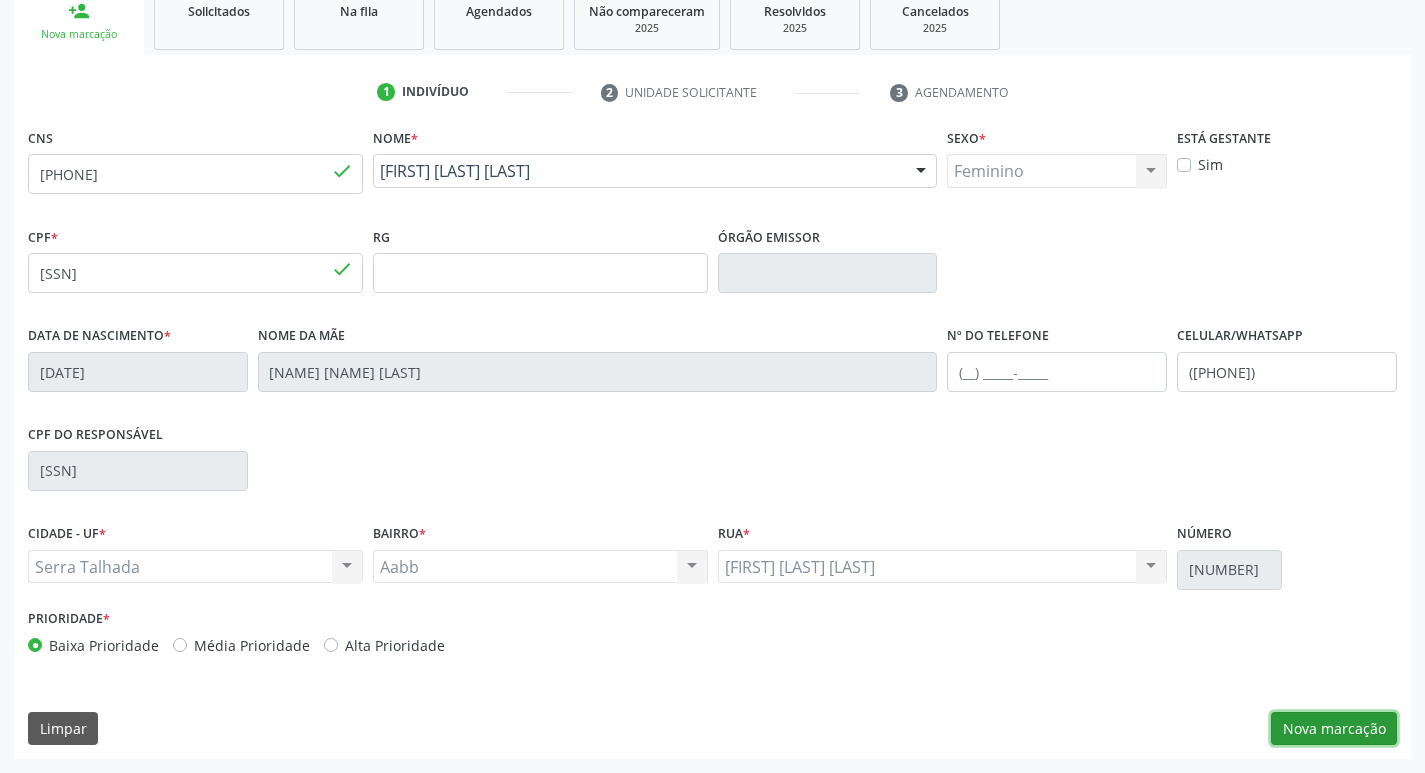 click on "Nova marcação" at bounding box center [1334, 729] 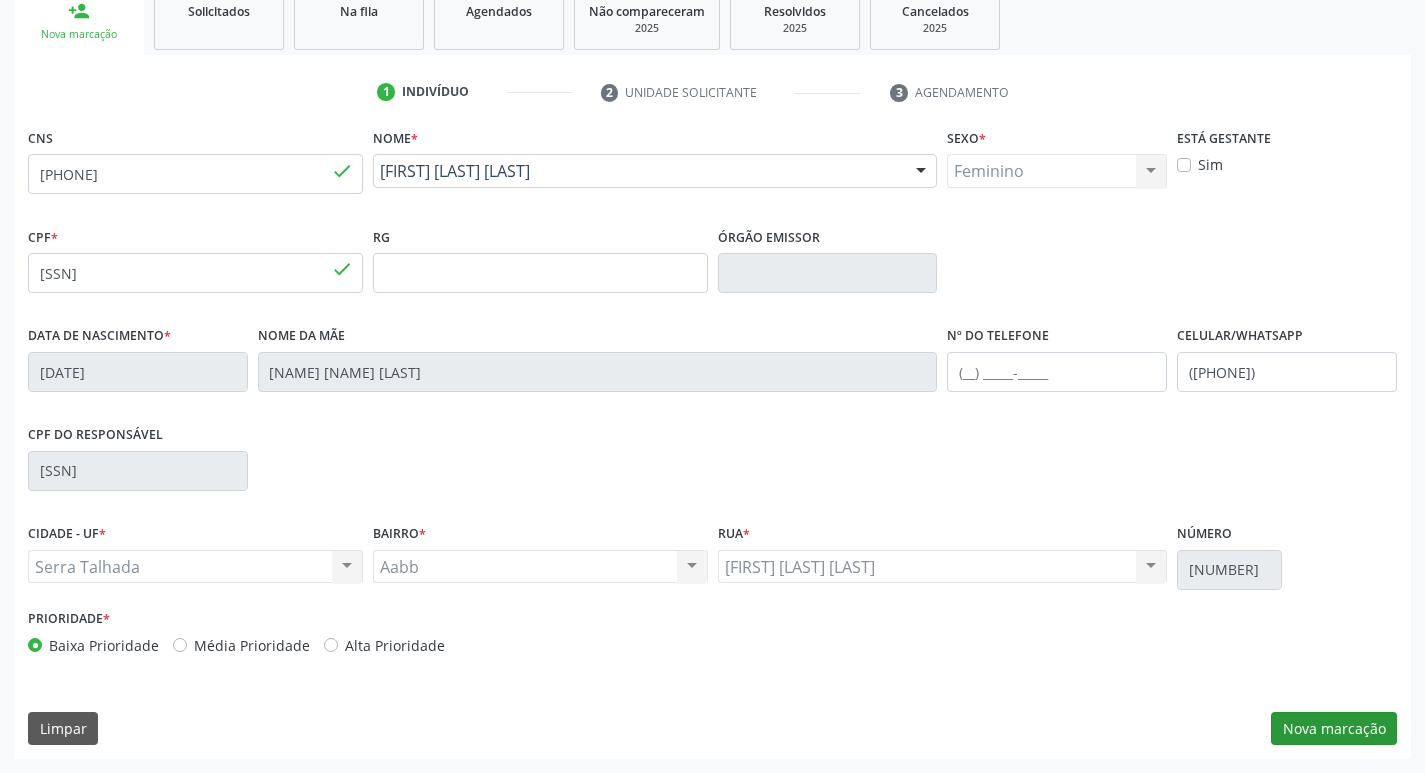 scroll, scrollTop: 133, scrollLeft: 0, axis: vertical 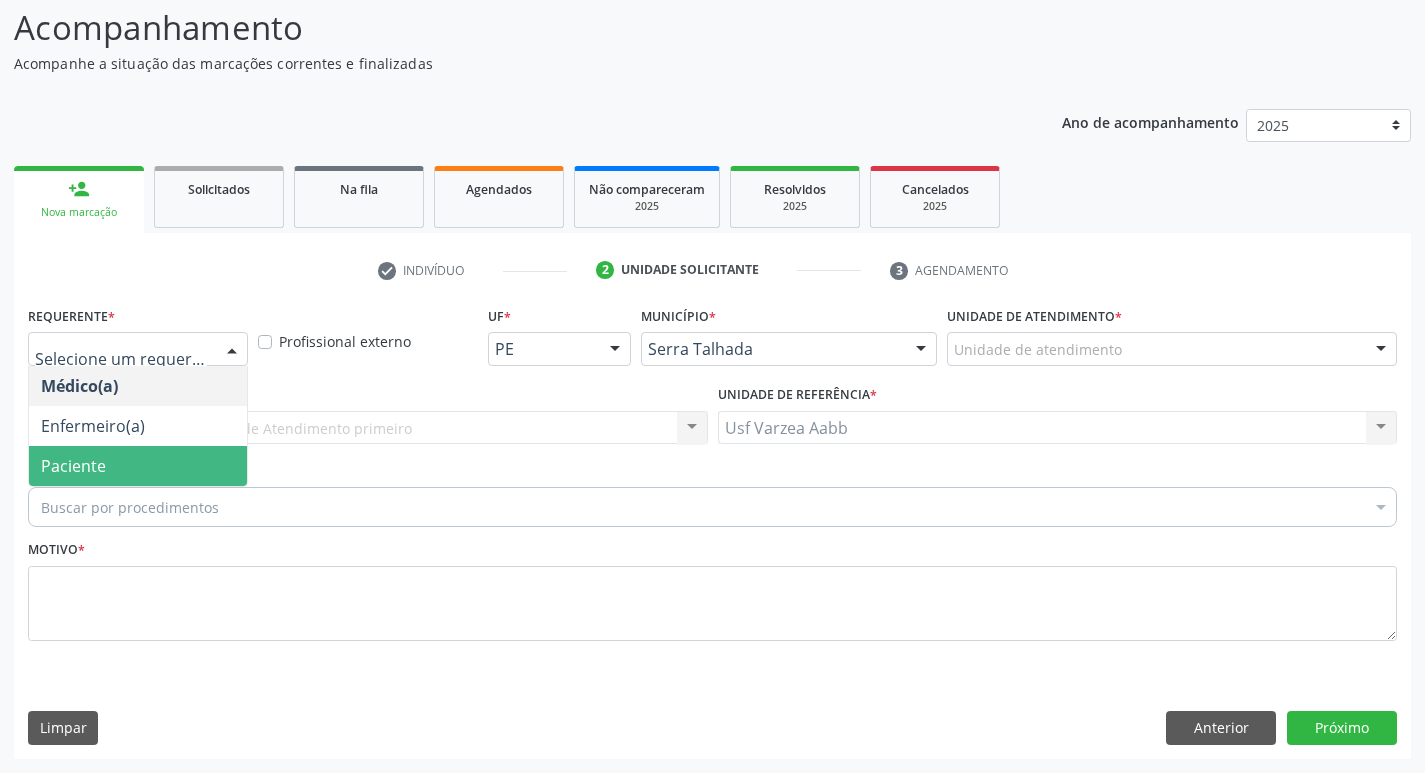 click on "Paciente" at bounding box center (138, 466) 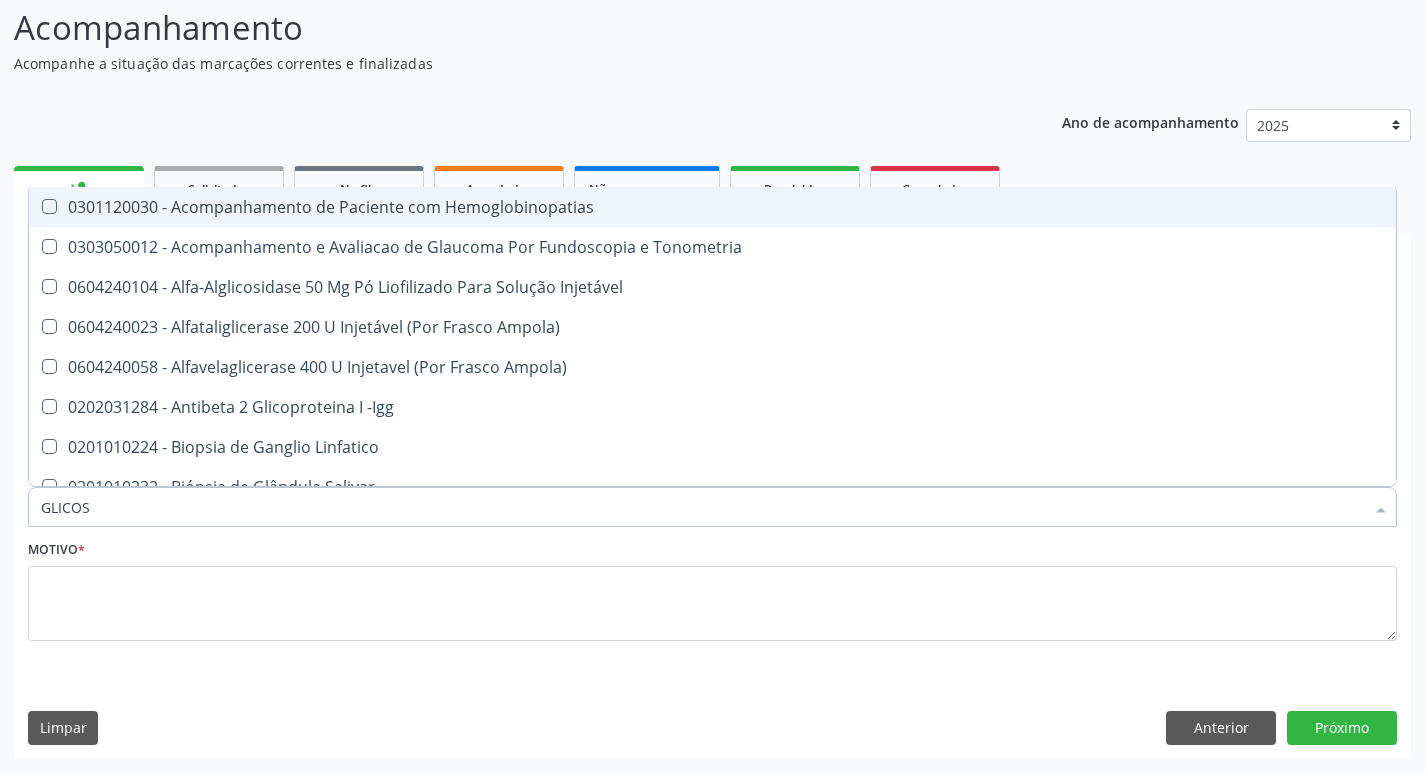 type on "GLICOSE" 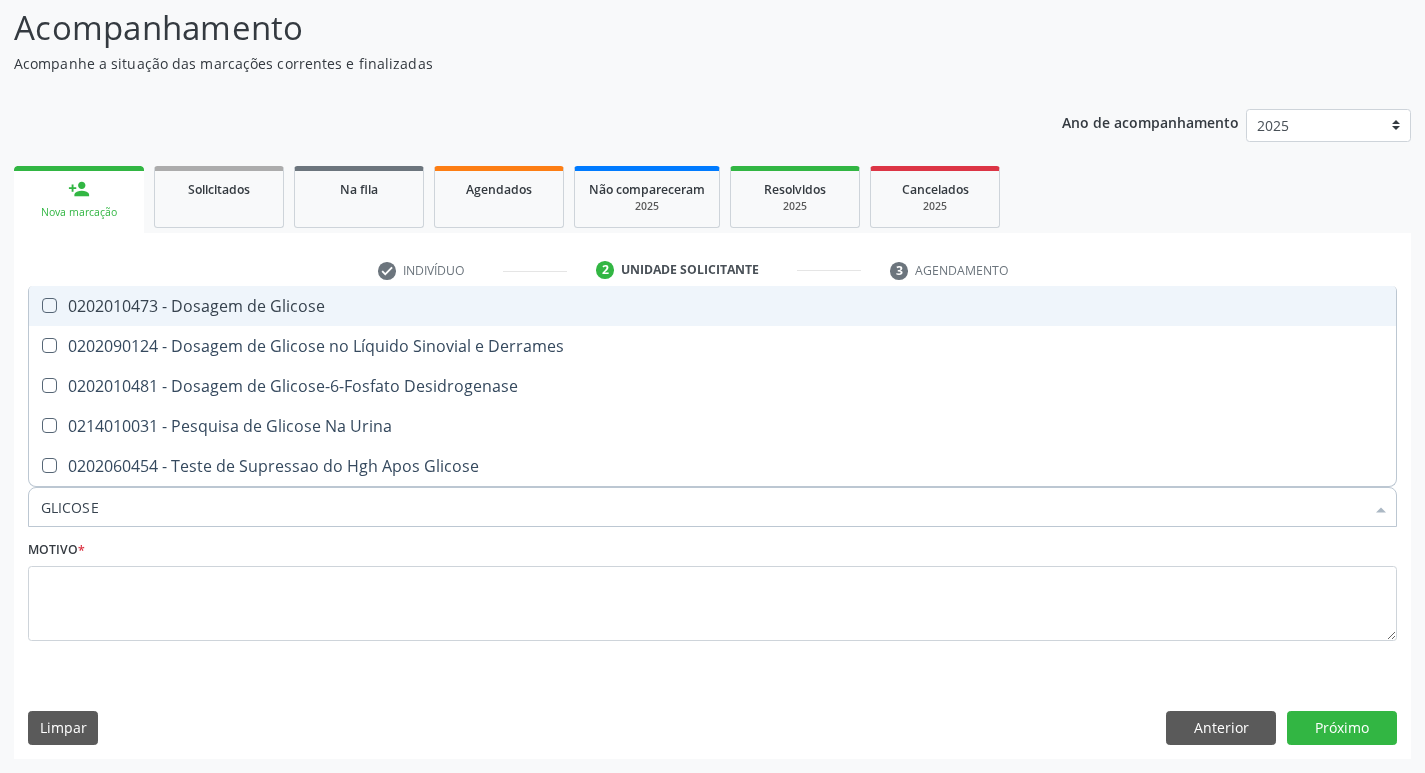 click on "0202010473 - Dosagem de Glicose" at bounding box center [712, 306] 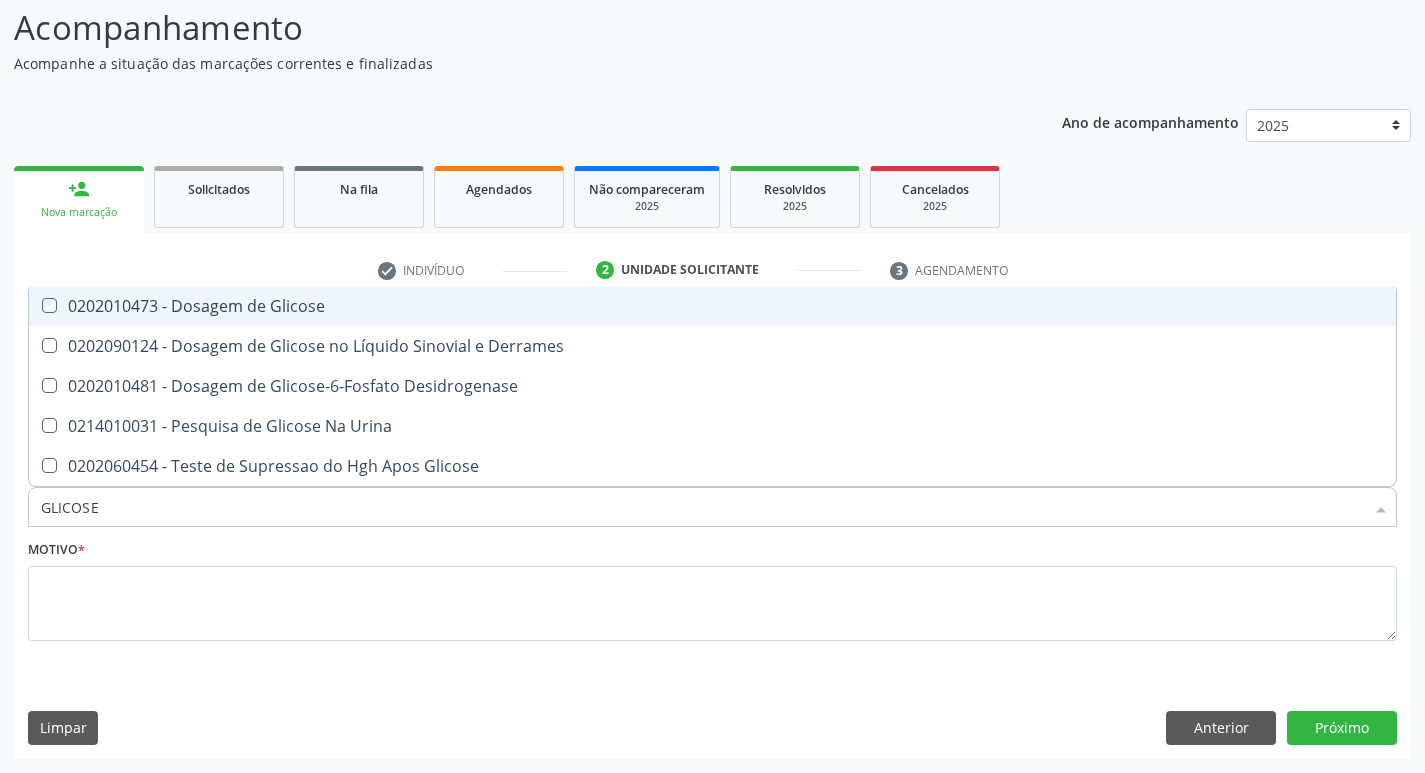 checkbox on "true" 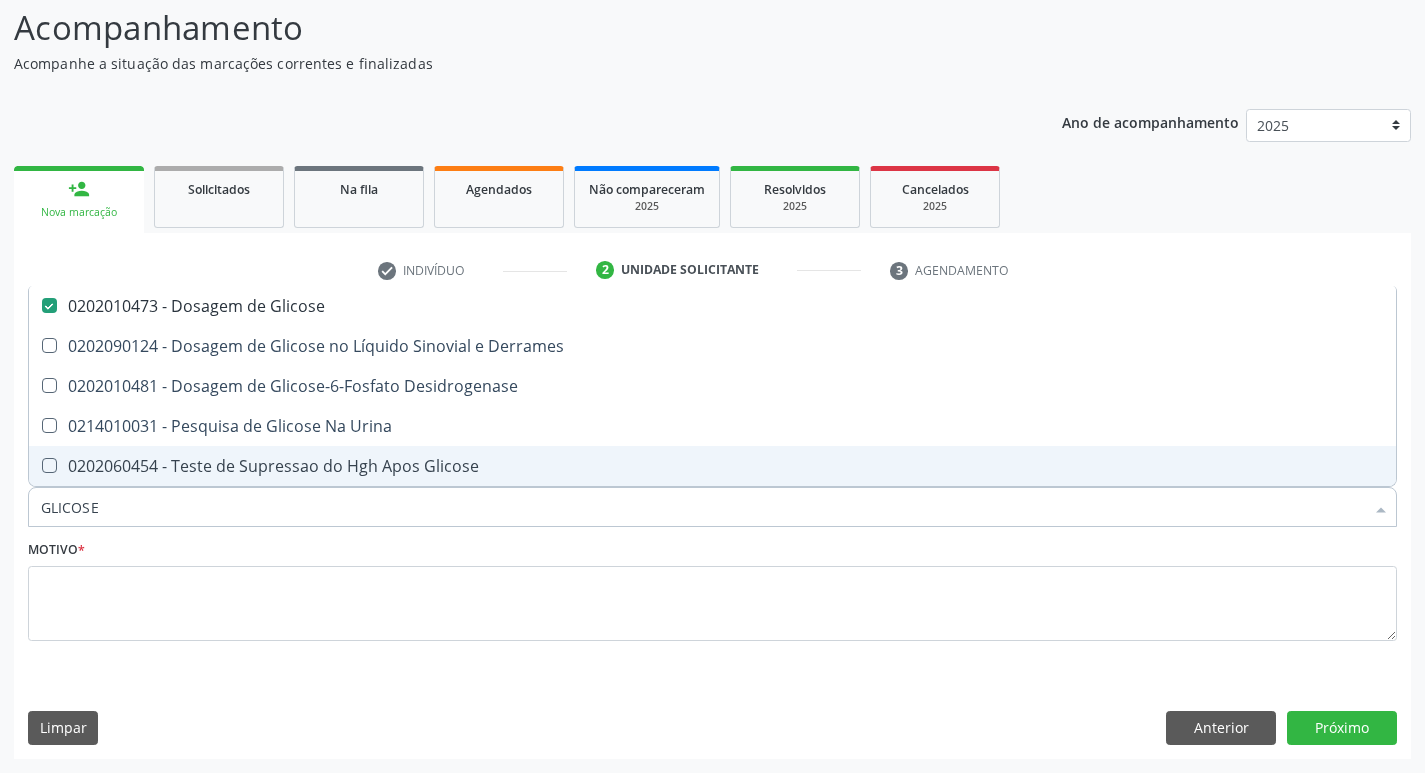 click on "GLICOSE" at bounding box center [702, 507] 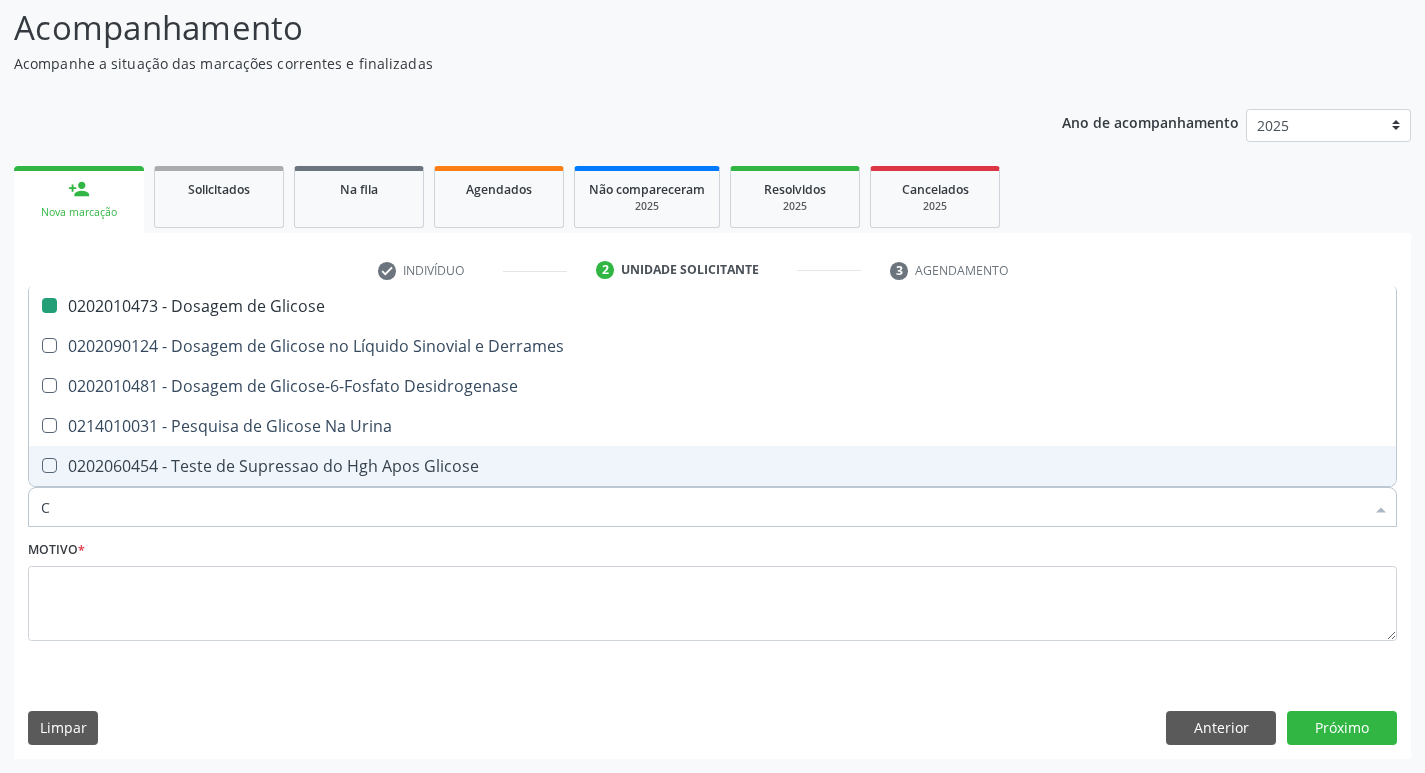 type on "CR" 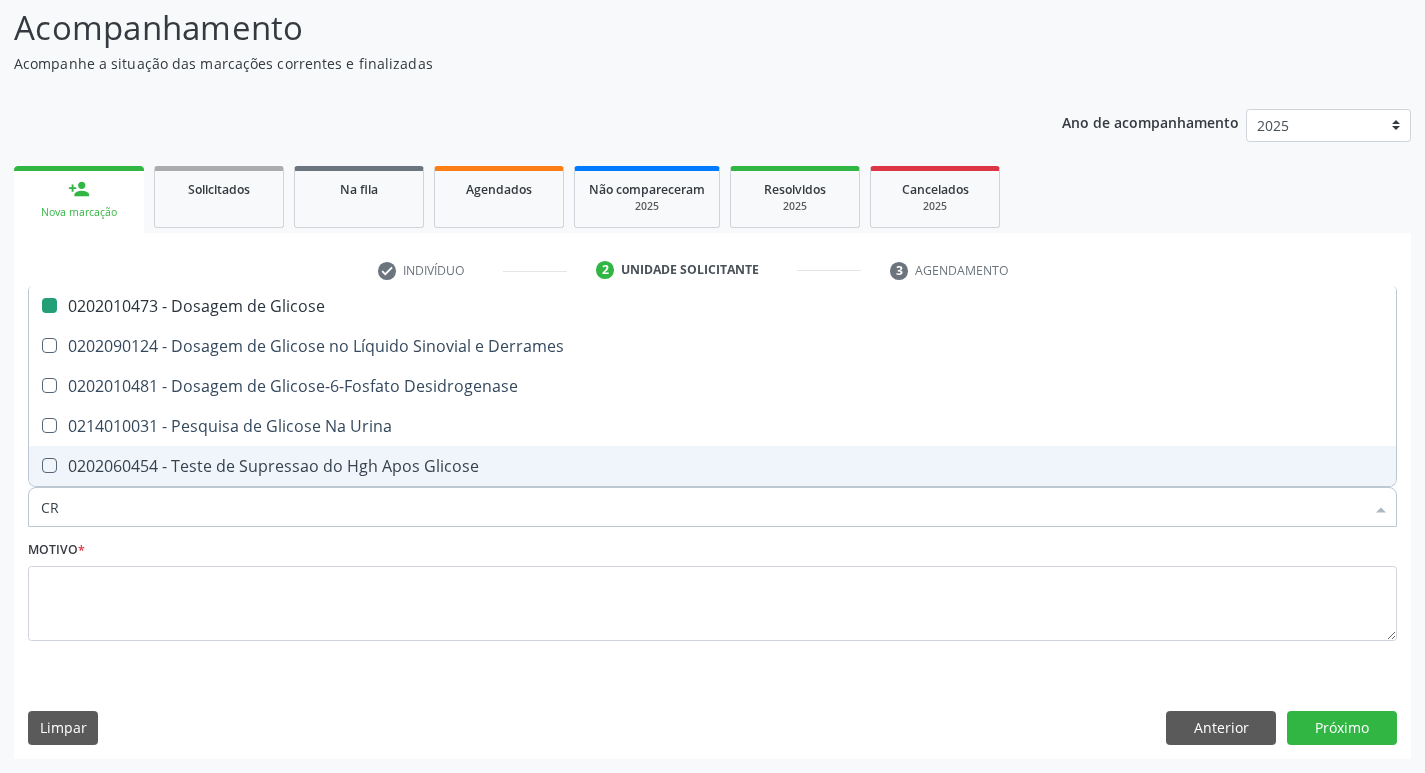 checkbox on "false" 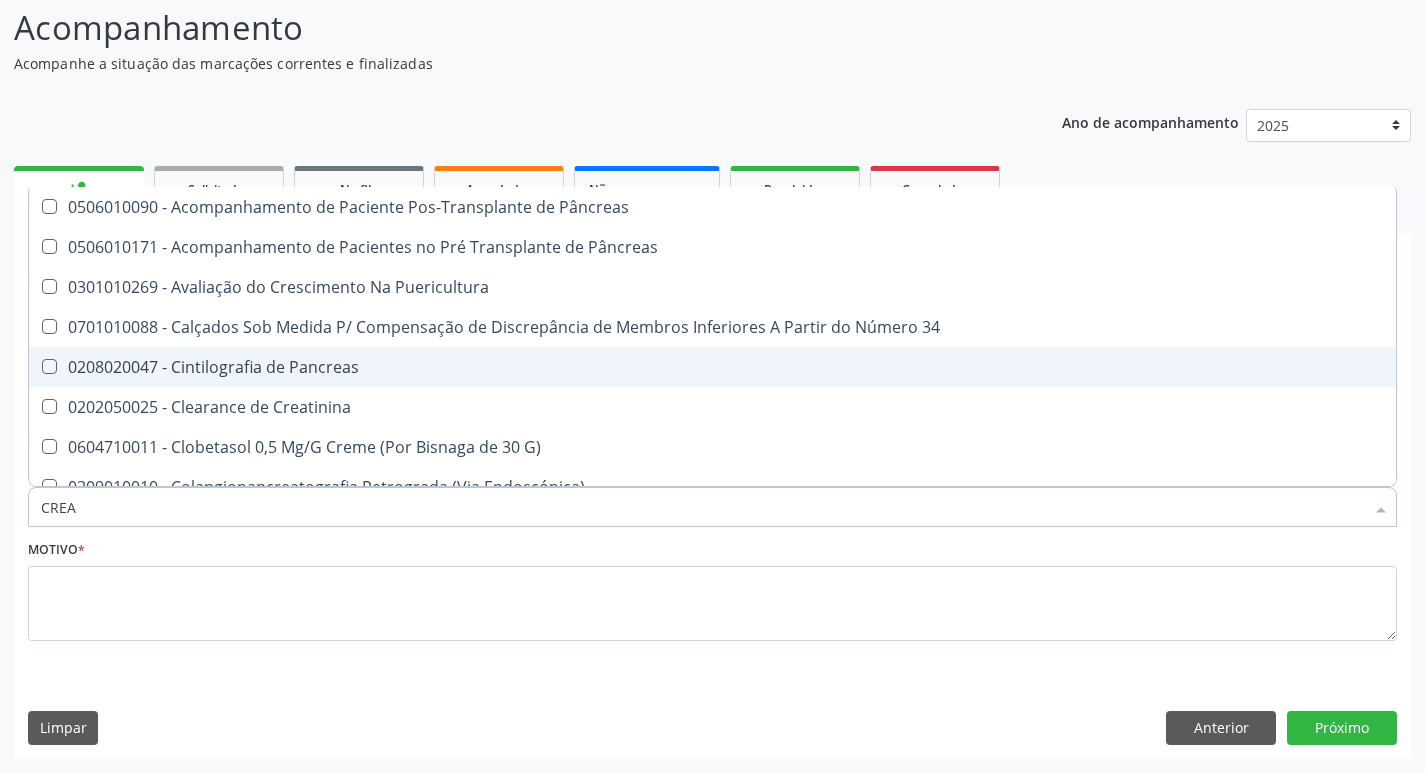 type on "CREAT" 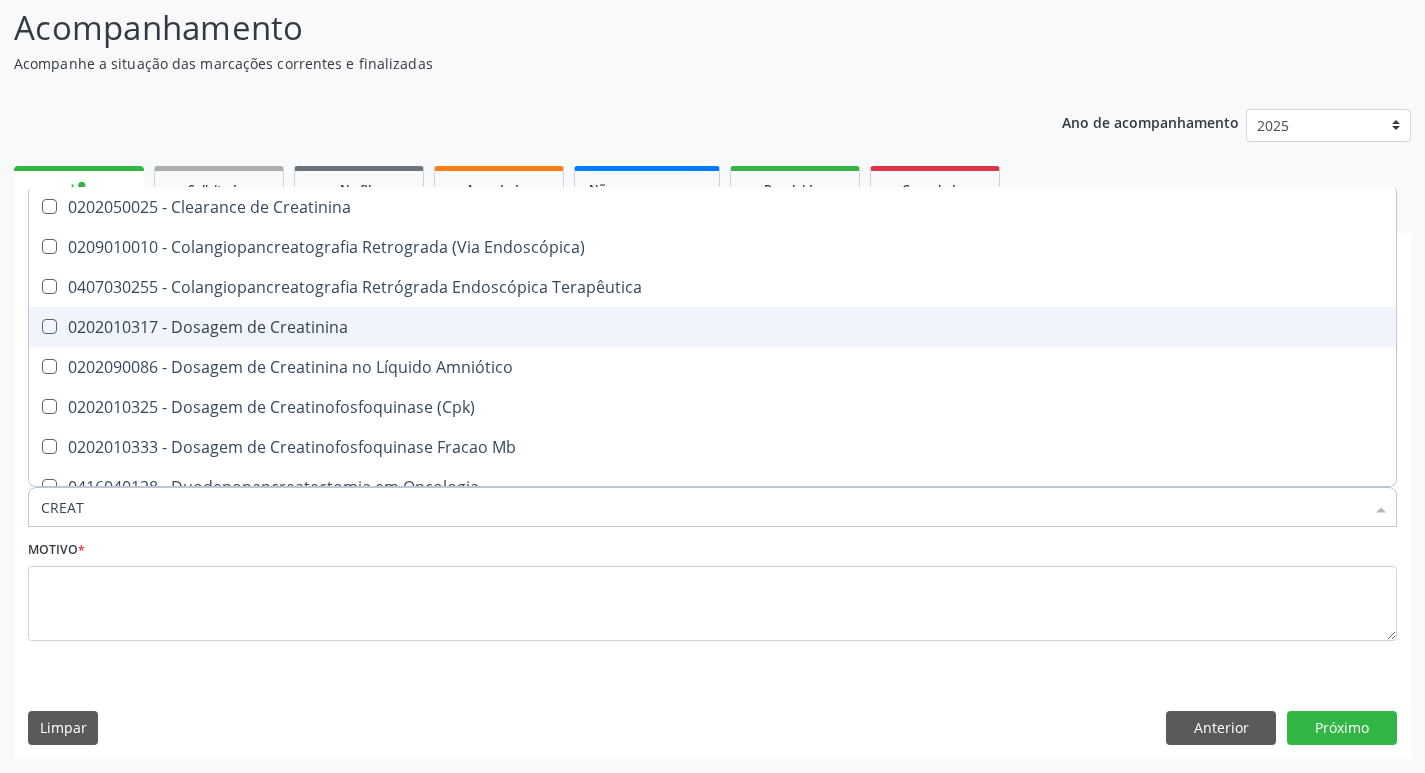 click on "0202010317 - Dosagem de Creatinina" at bounding box center [712, 327] 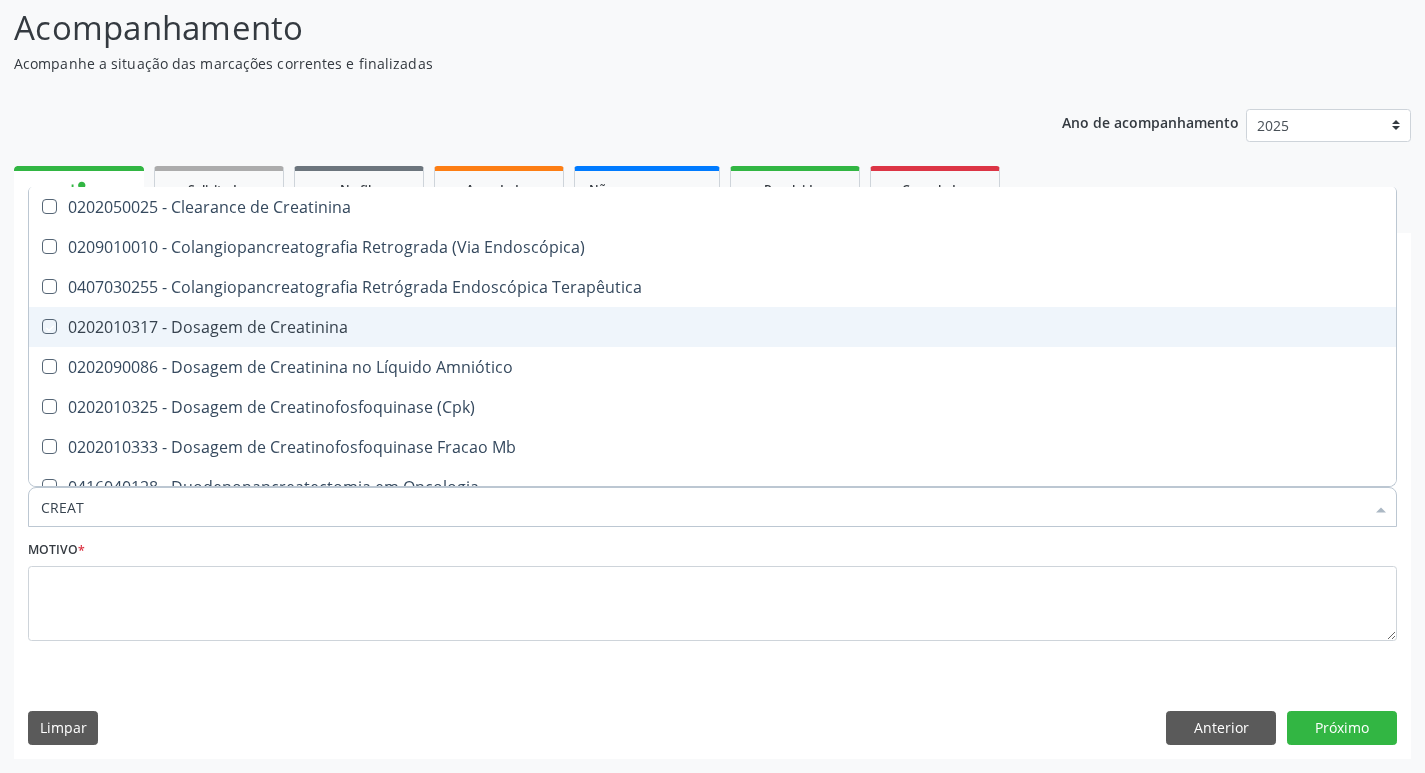 checkbox on "true" 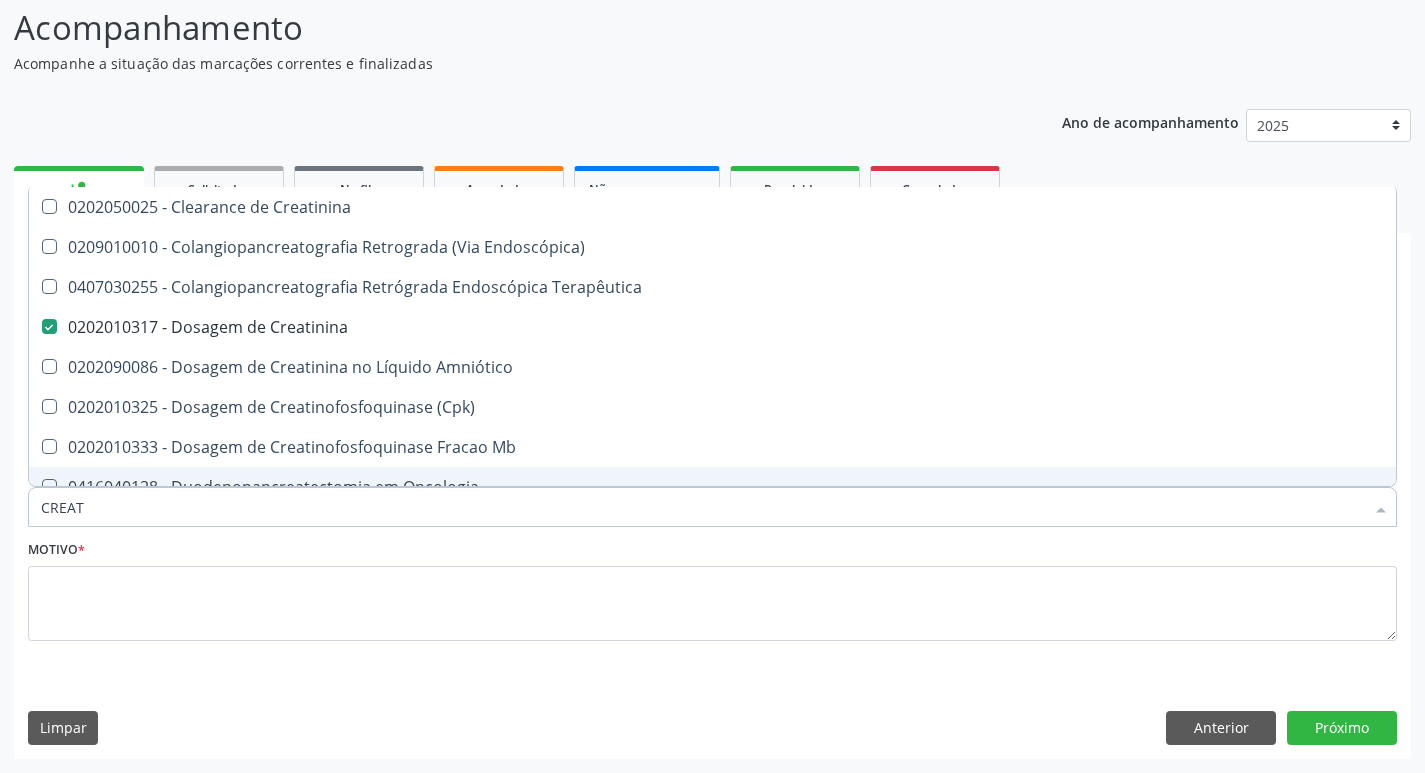 click on "CREAT" at bounding box center [702, 507] 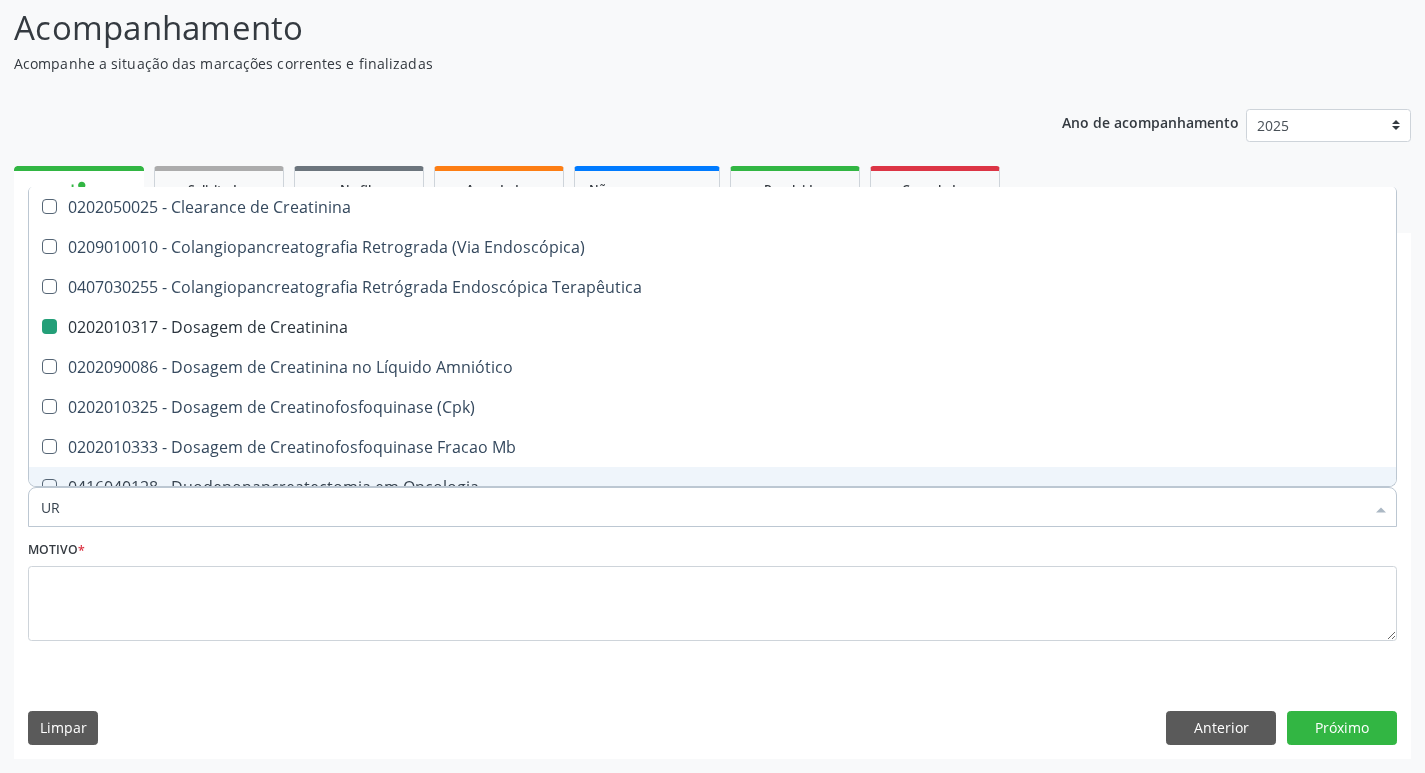 type on "URE" 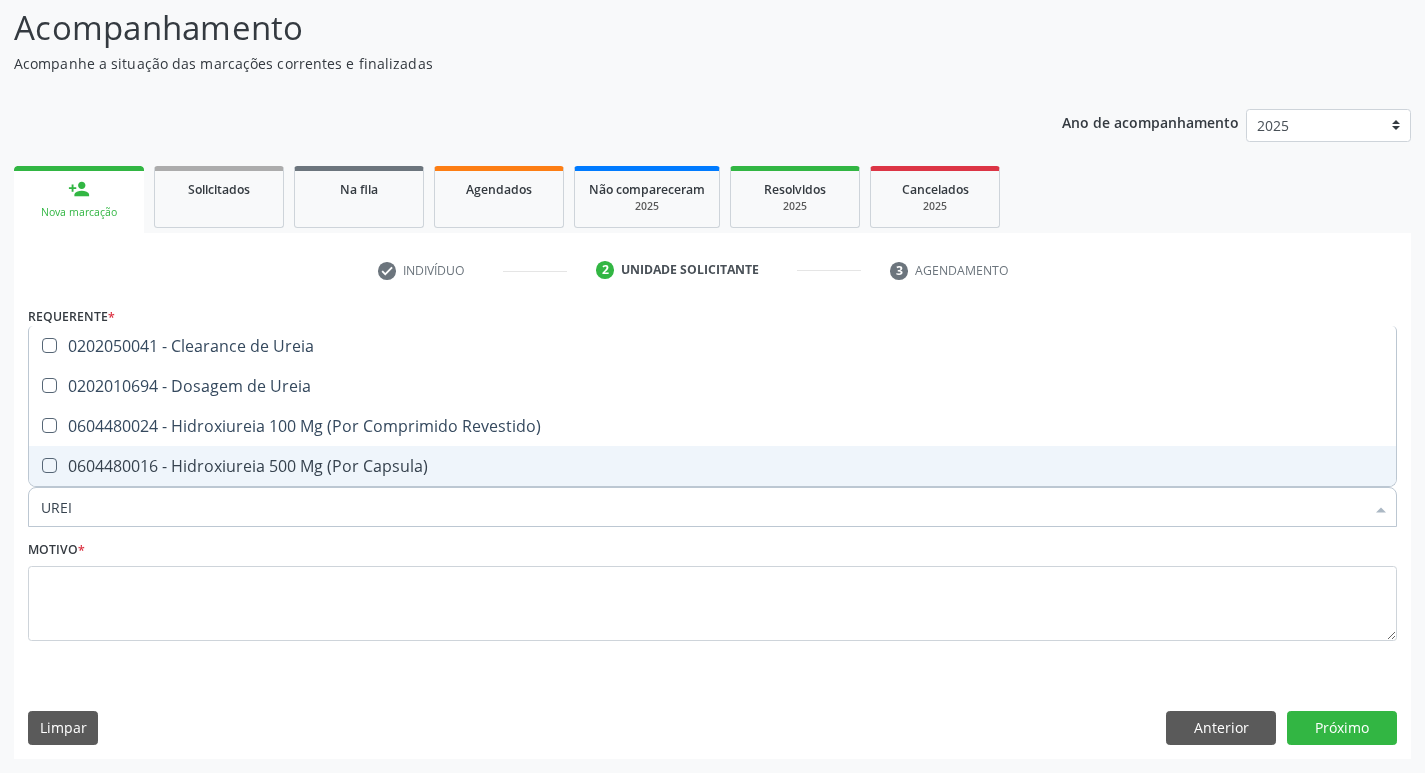 type on "UREIA" 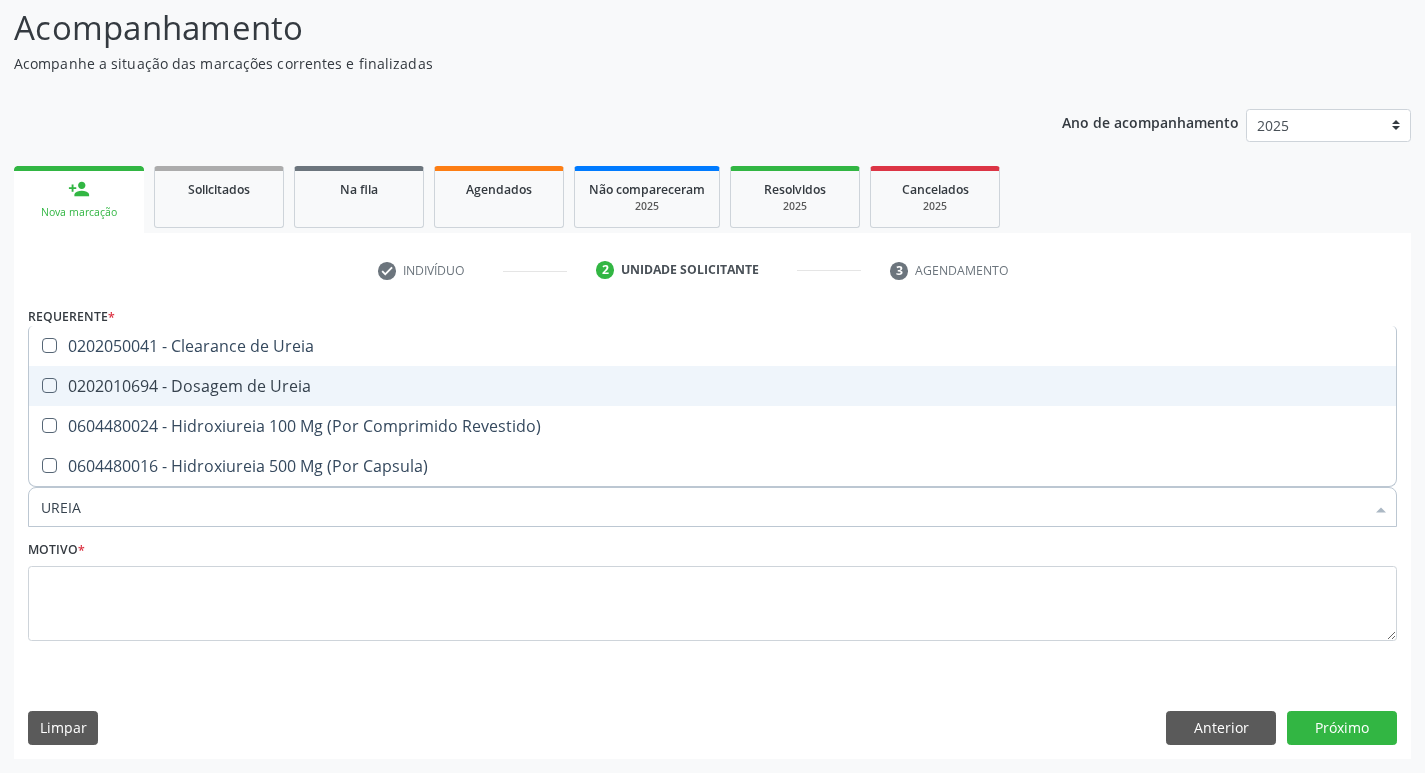 click on "0202010694 - Dosagem de Ureia" at bounding box center [712, 386] 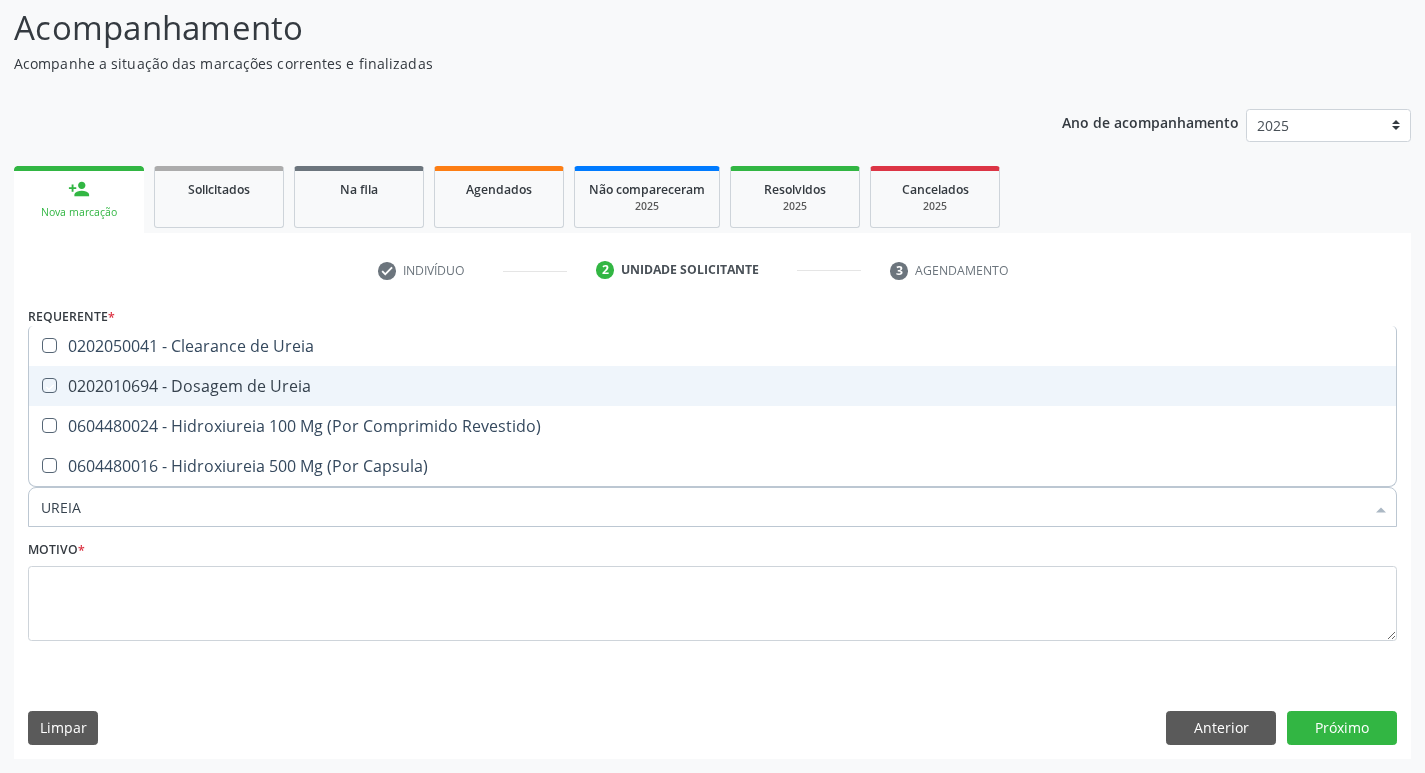 checkbox on "true" 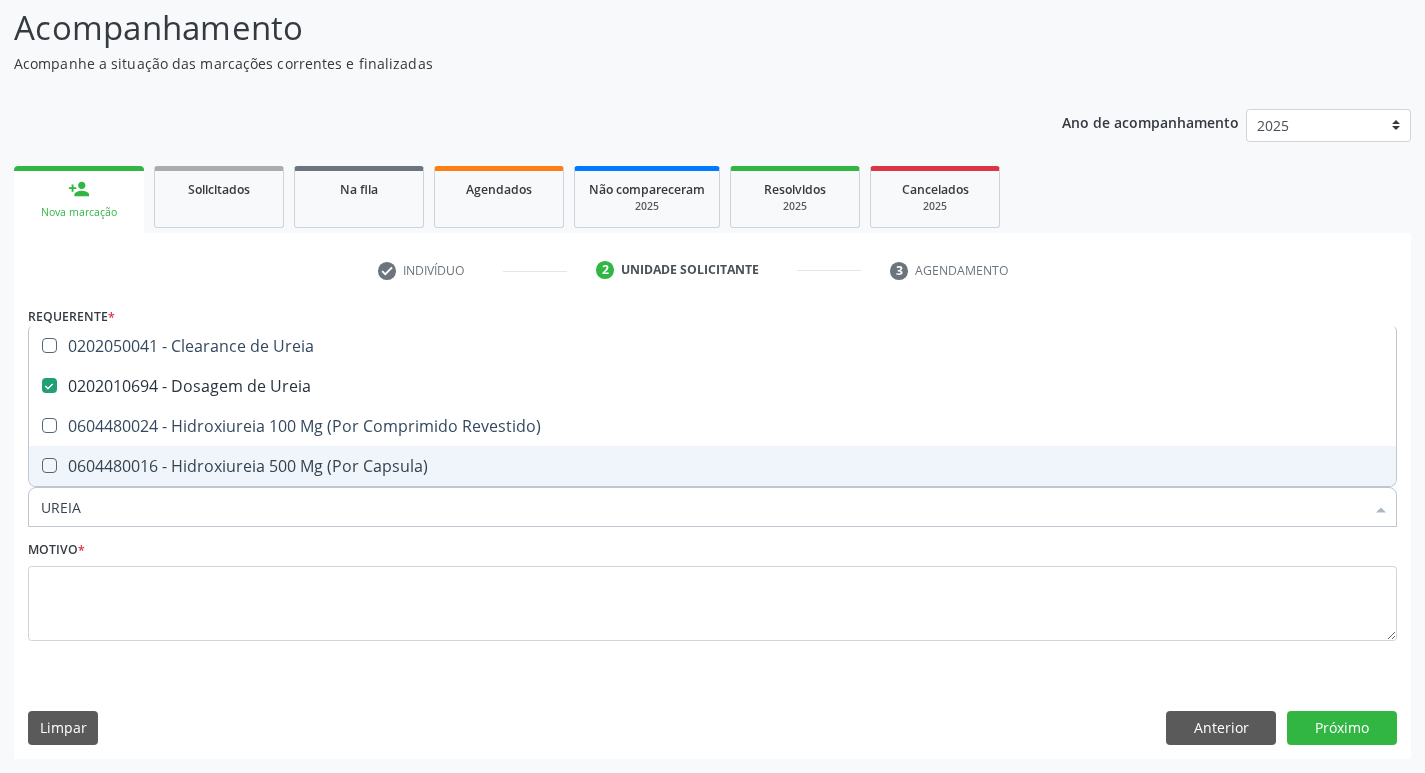 click on "UREIA" at bounding box center [702, 507] 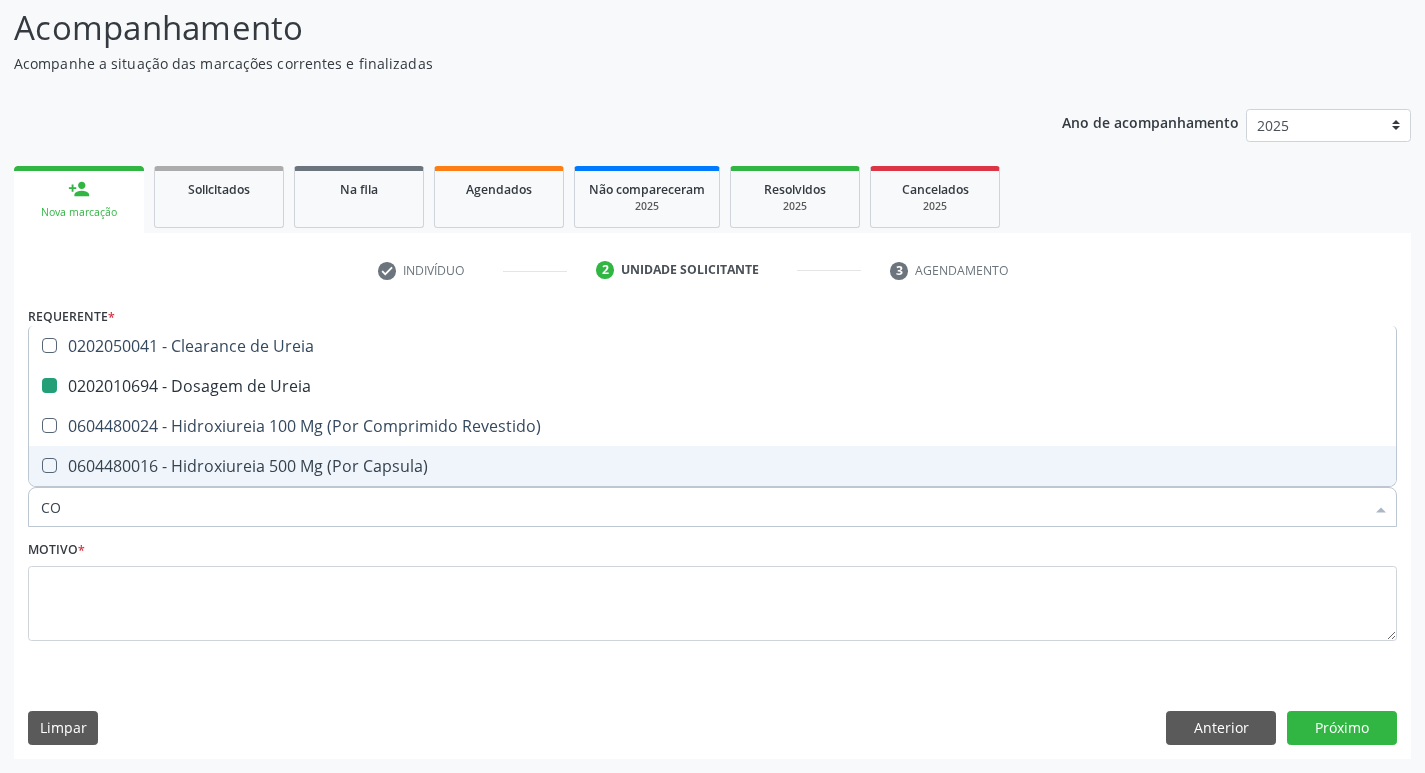 type on "COL" 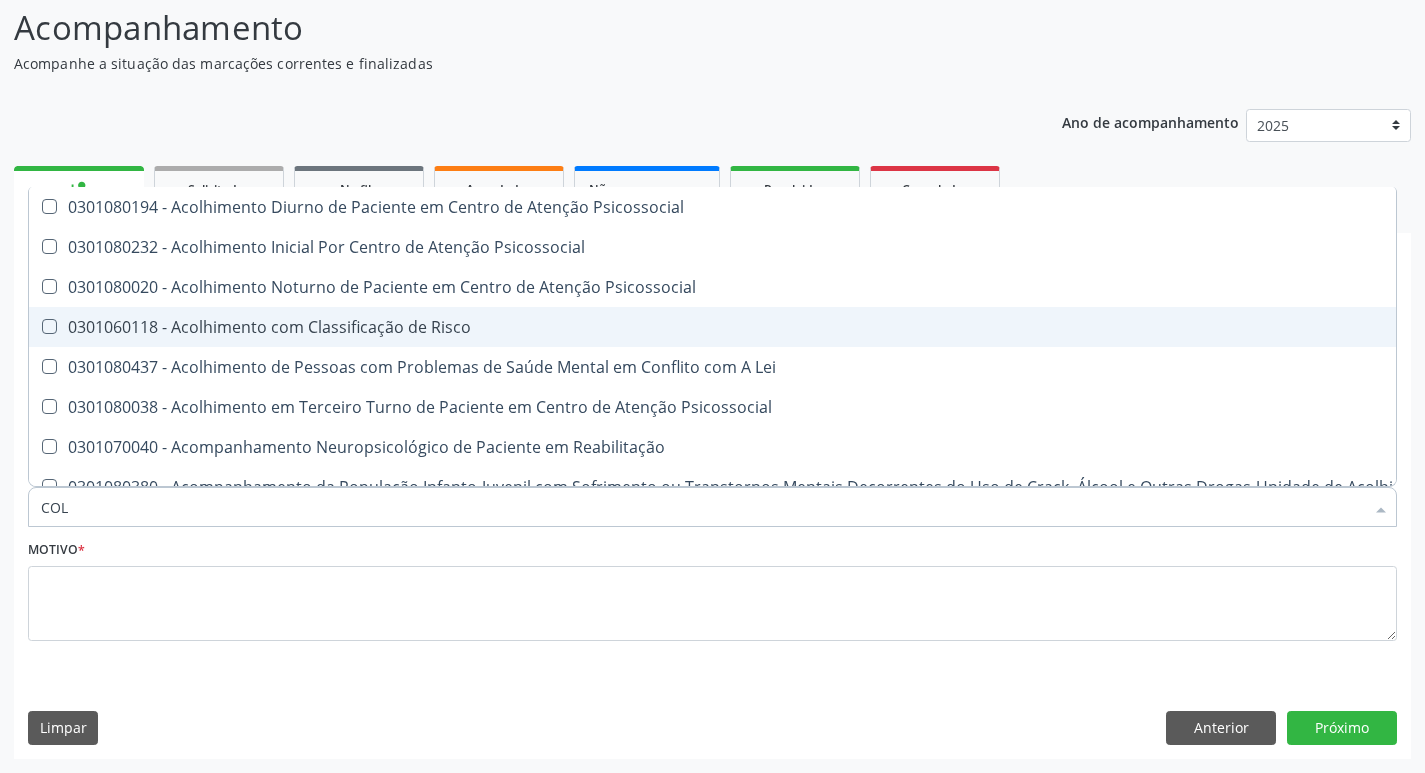 checkbox on "false" 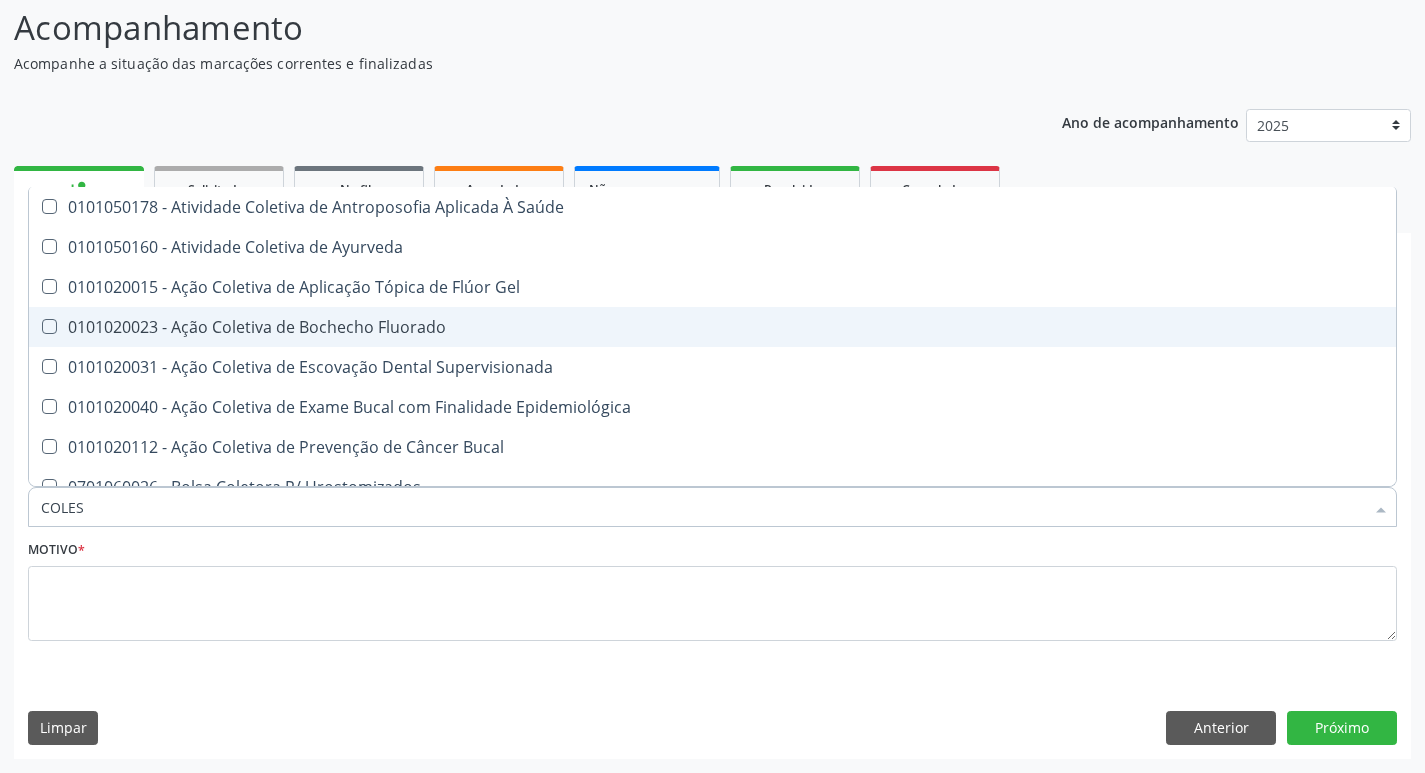 type on "COLEST" 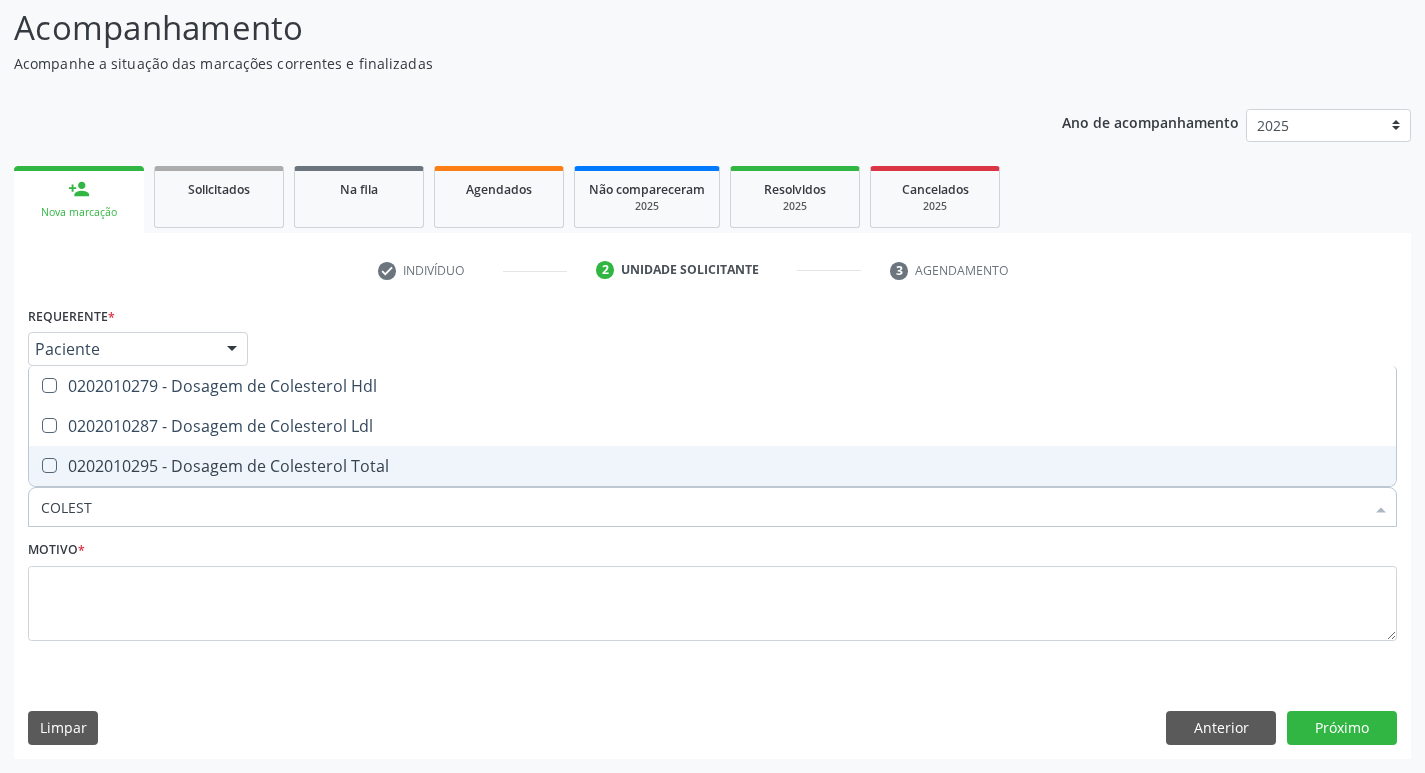 drag, startPoint x: 253, startPoint y: 465, endPoint x: 252, endPoint y: 440, distance: 25.019993 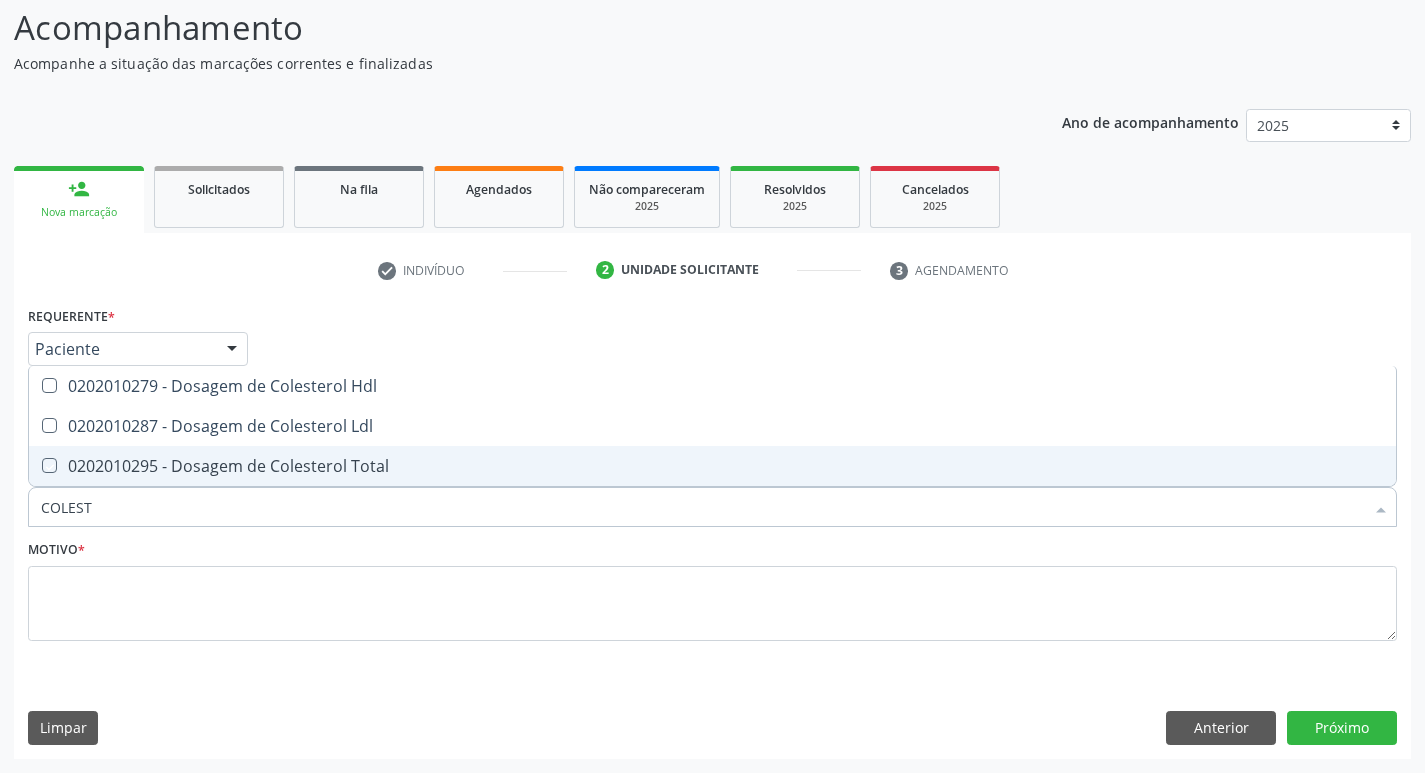 checkbox on "true" 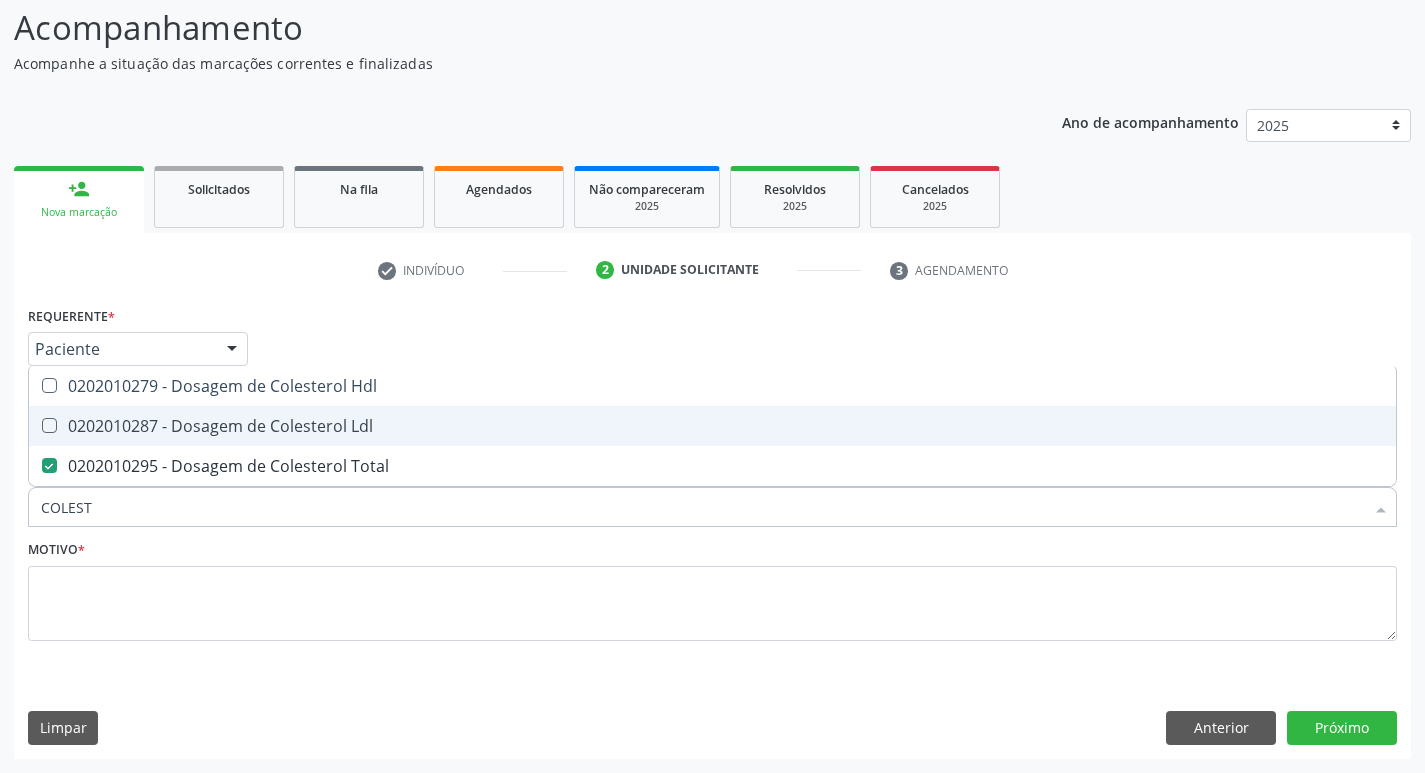 drag, startPoint x: 252, startPoint y: 427, endPoint x: 256, endPoint y: 416, distance: 11.7046995 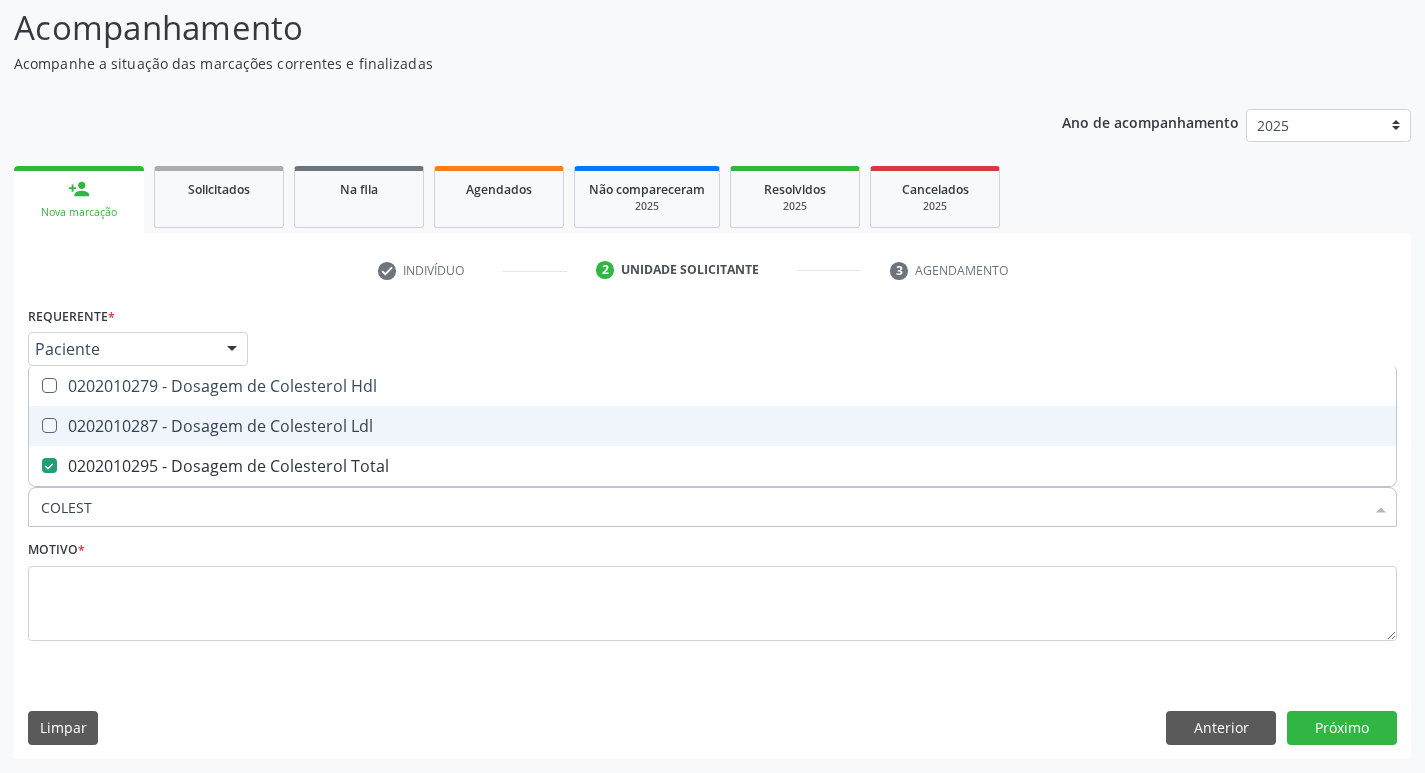 checkbox on "true" 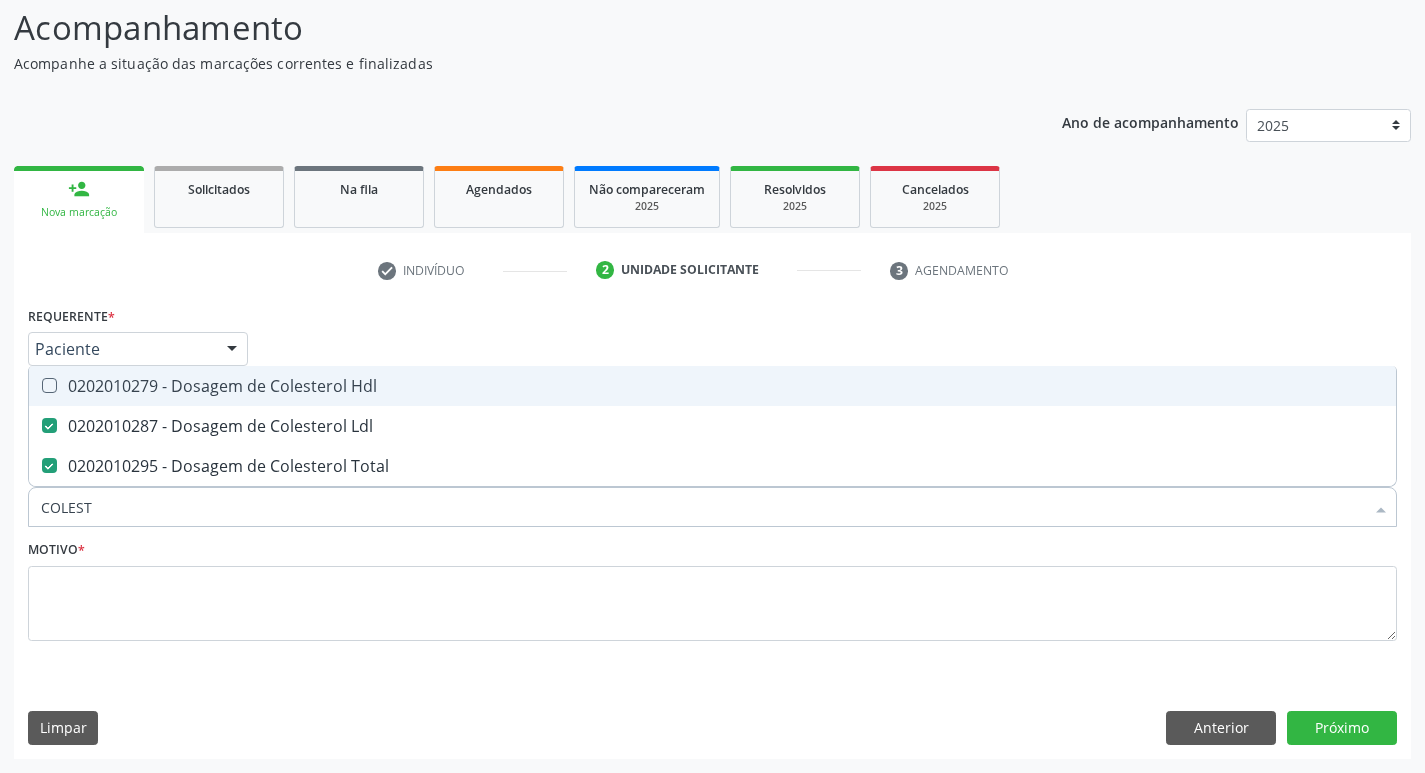 click on "0202010279 - Dosagem de Colesterol Hdl" at bounding box center [712, 386] 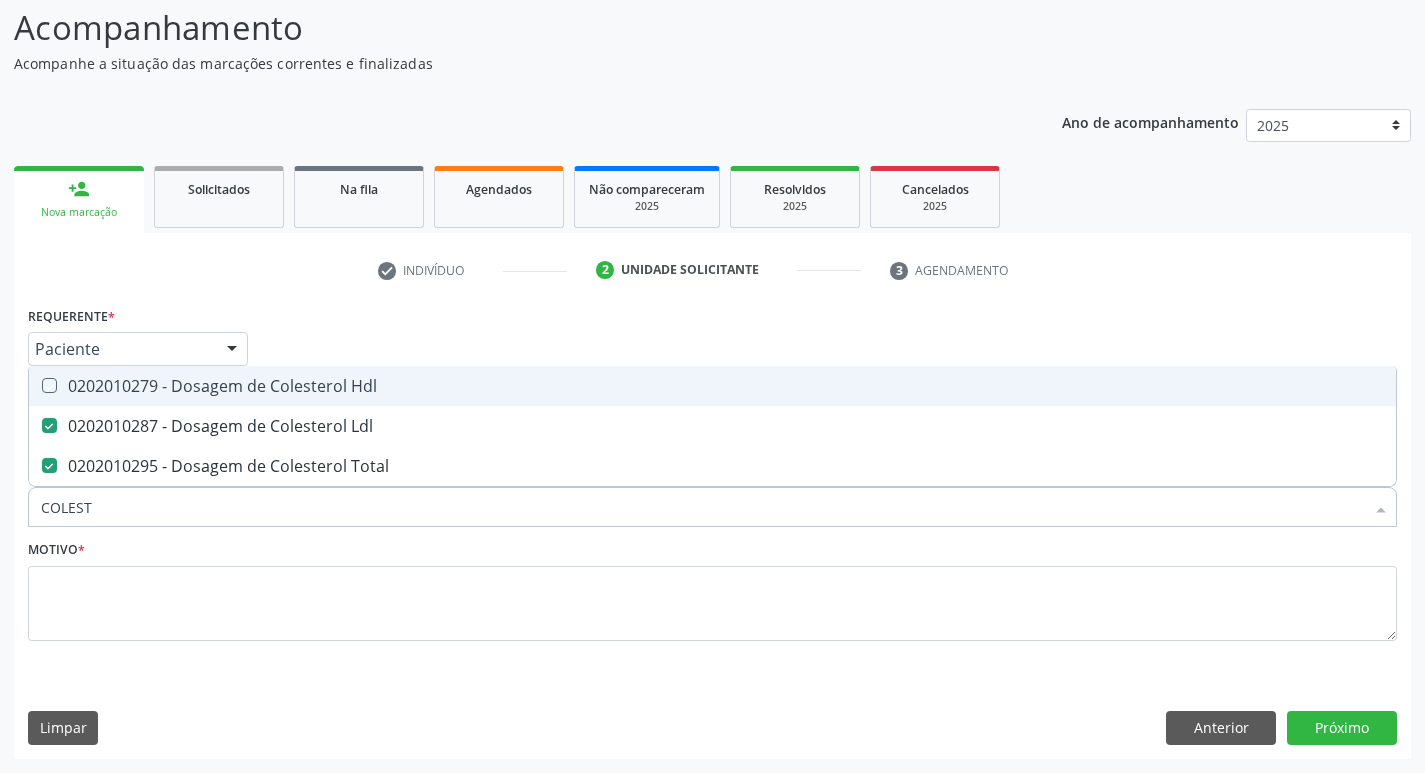checkbox on "true" 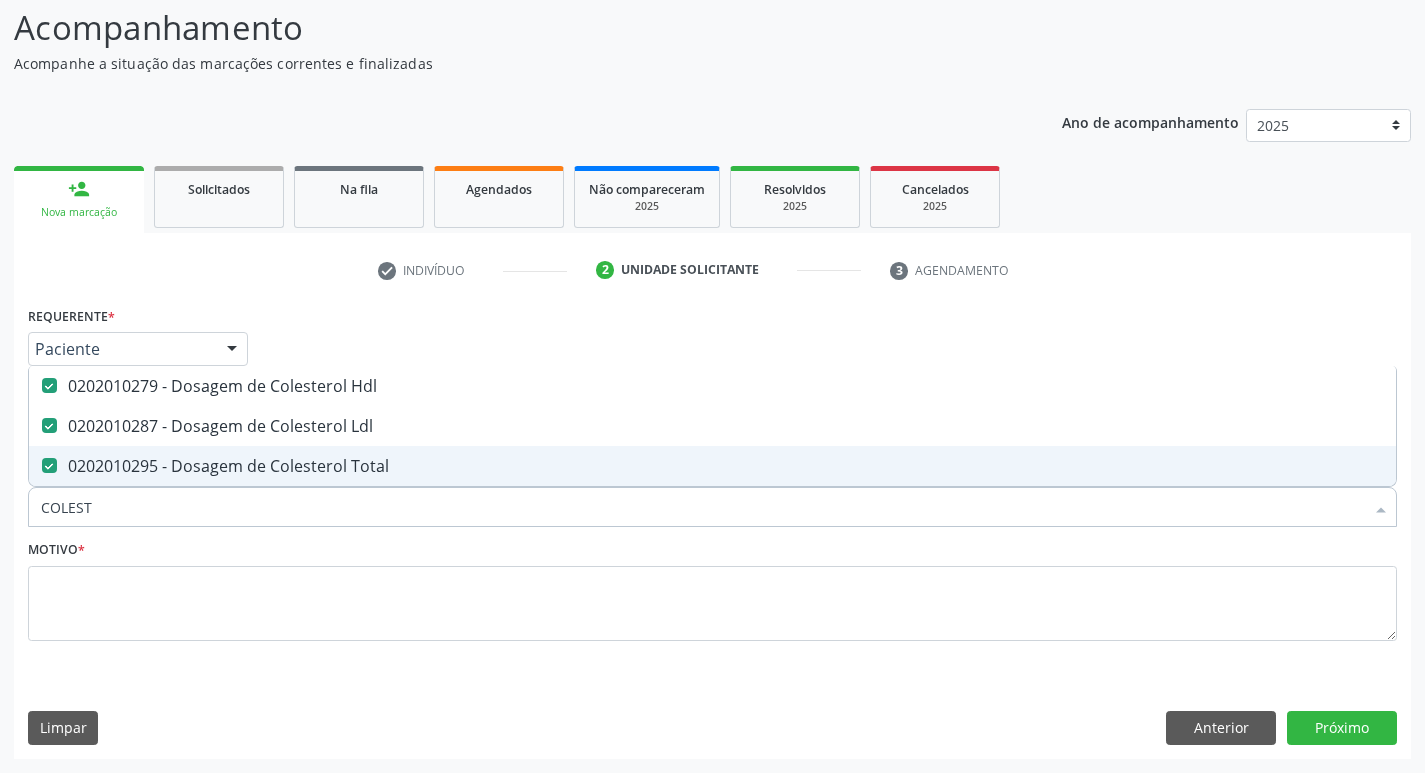 click on "COLEST" at bounding box center (702, 507) 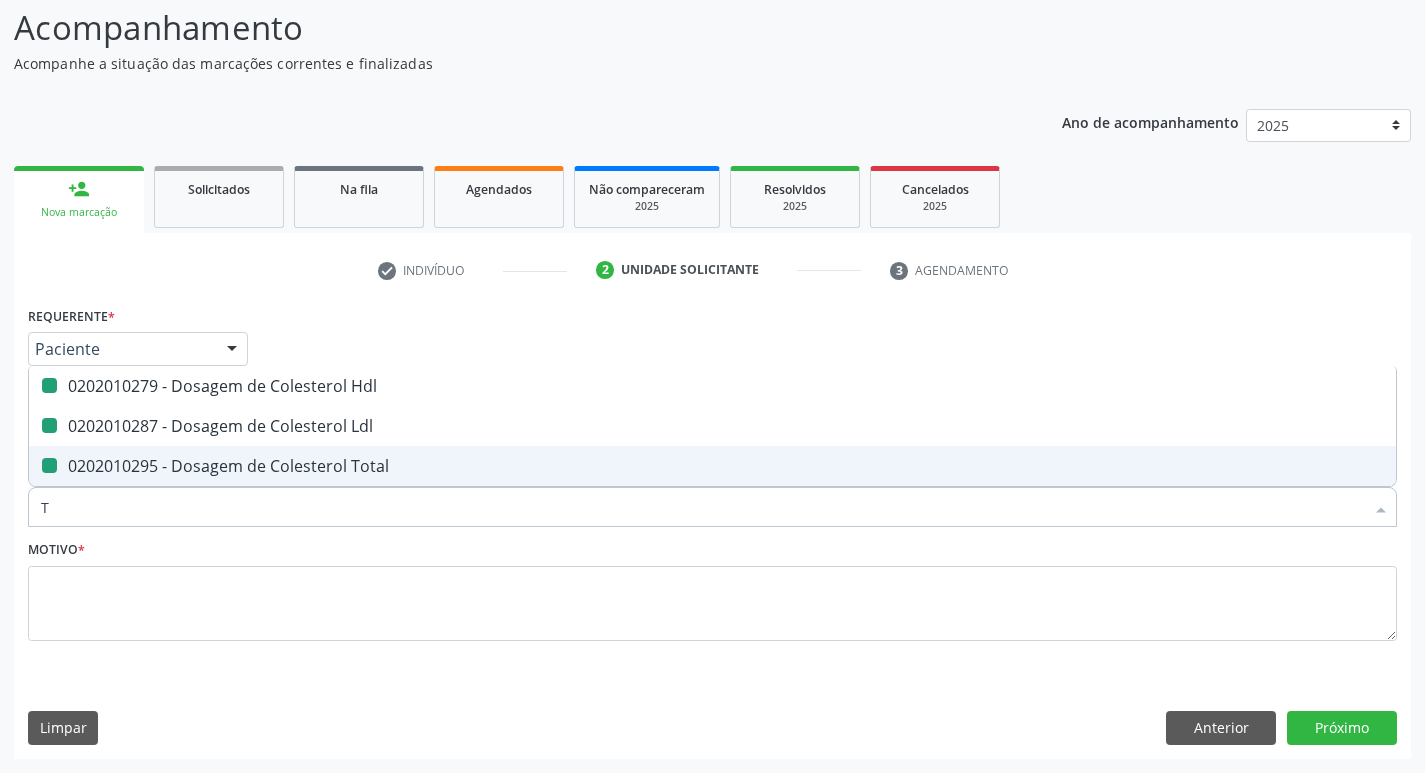 type on "TG" 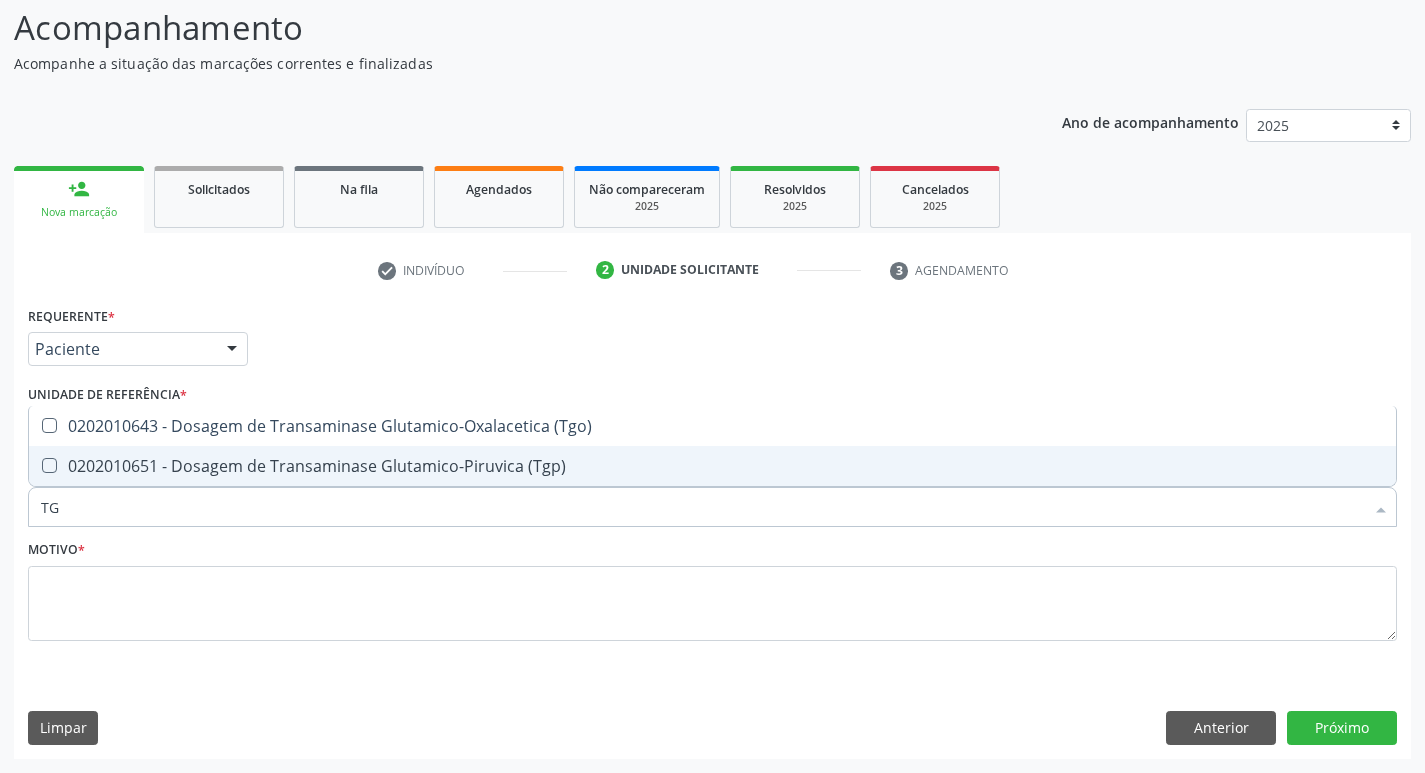 checkbox on "false" 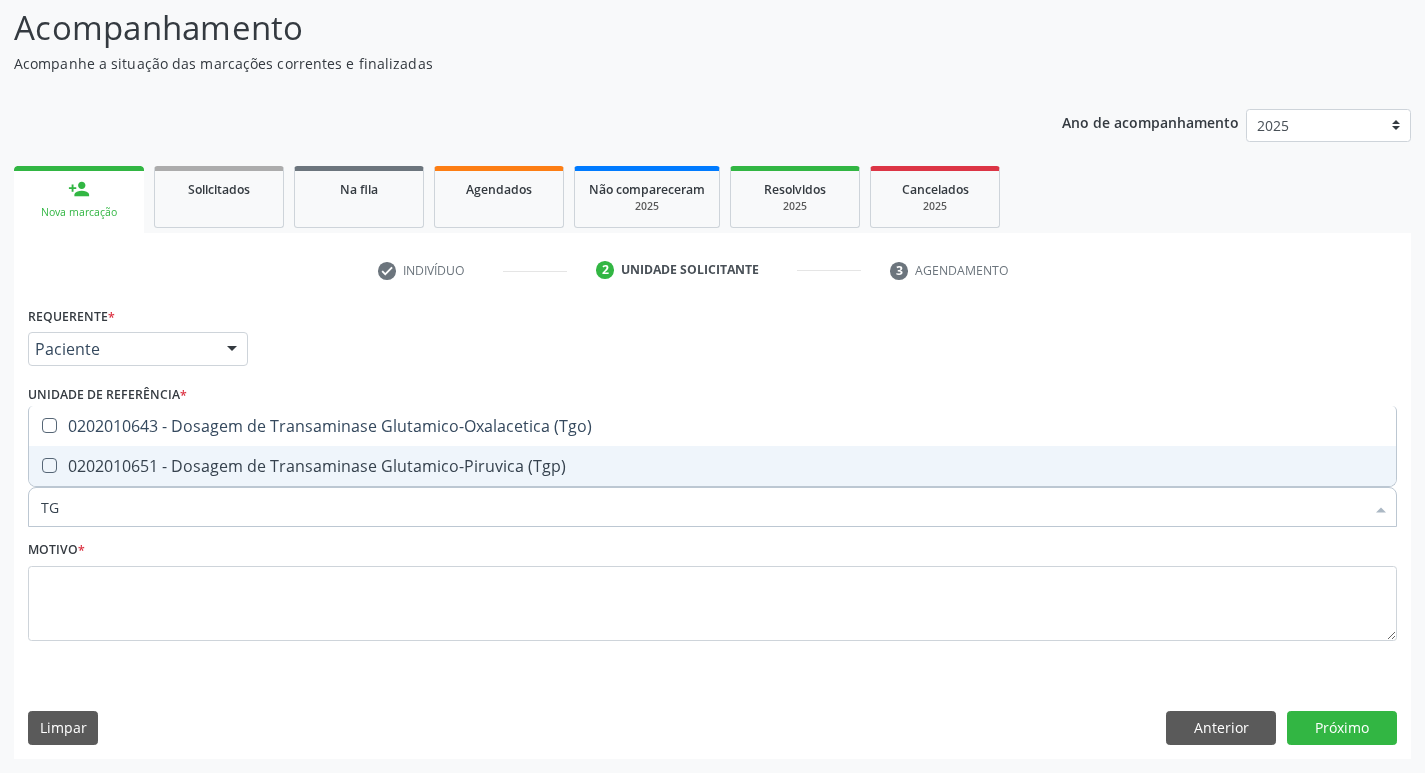 drag, startPoint x: 261, startPoint y: 483, endPoint x: 267, endPoint y: 466, distance: 18.027756 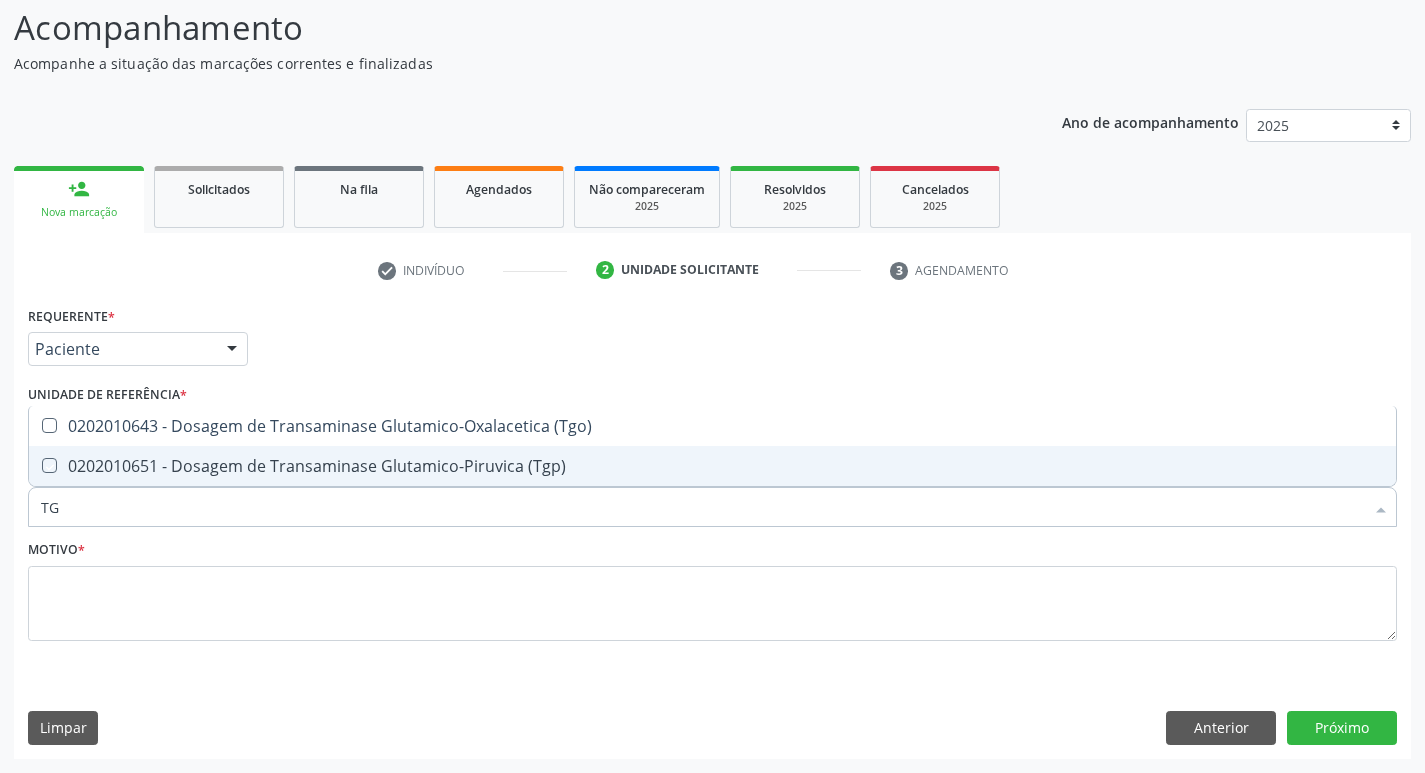checkbox on "true" 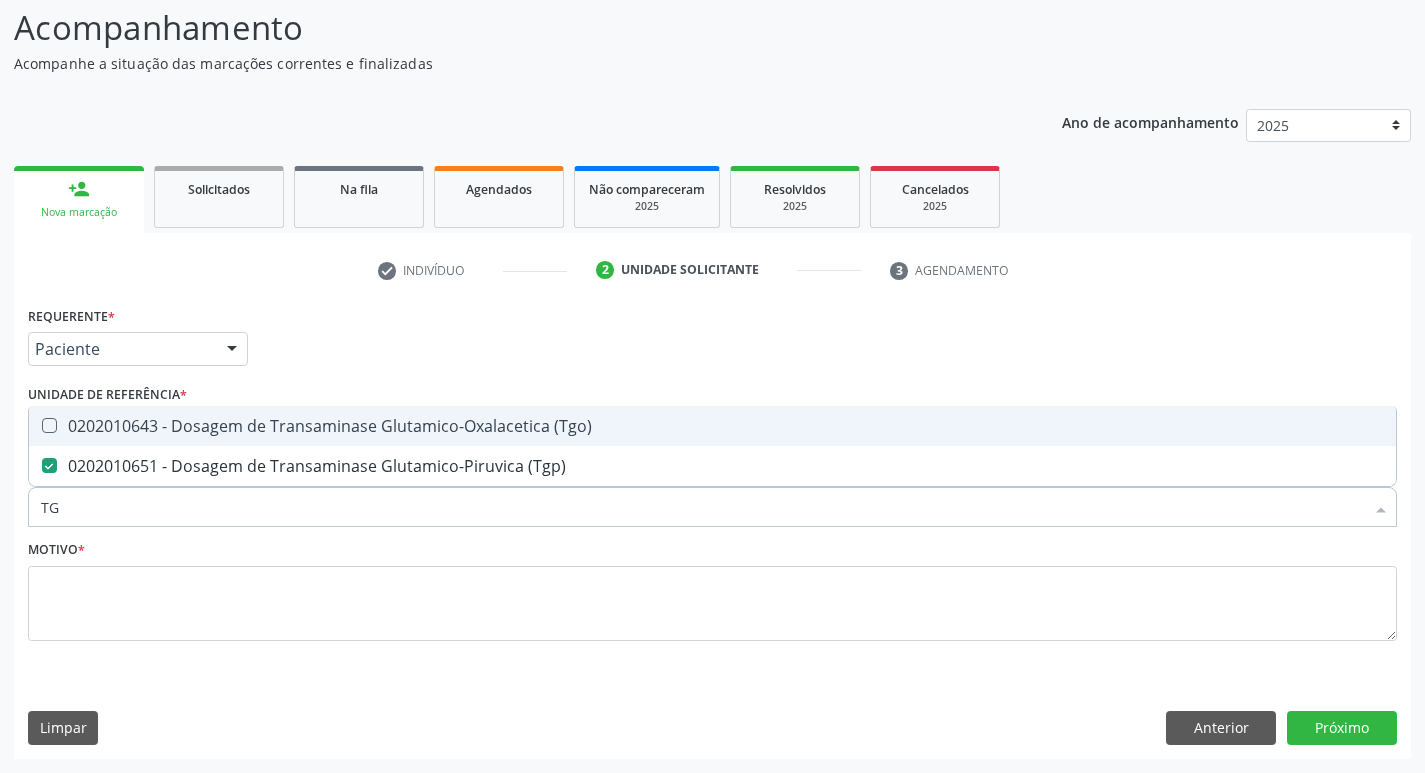 click on "0202010643 - Dosagem de Transaminase Glutamico-Oxalacetica (Tgo)" at bounding box center (712, 426) 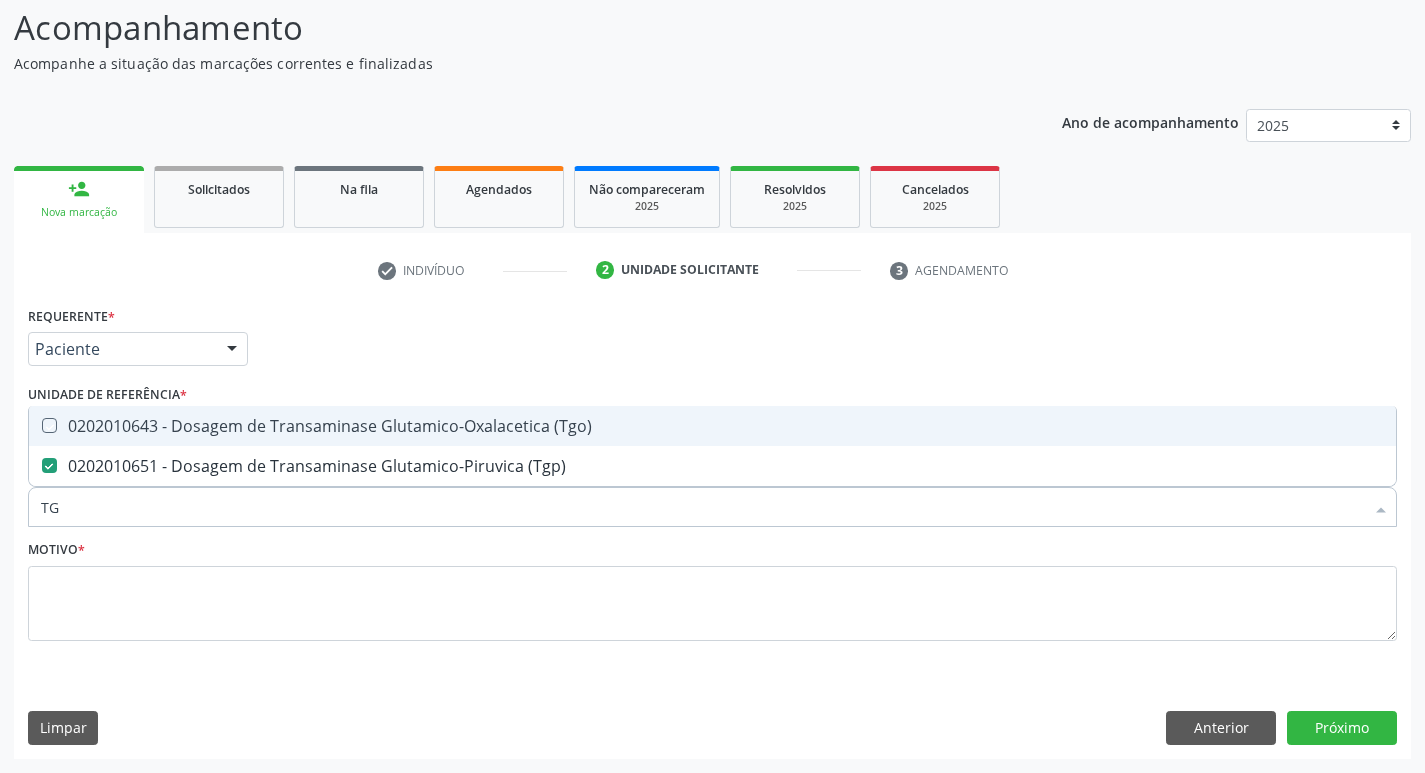 checkbox on "true" 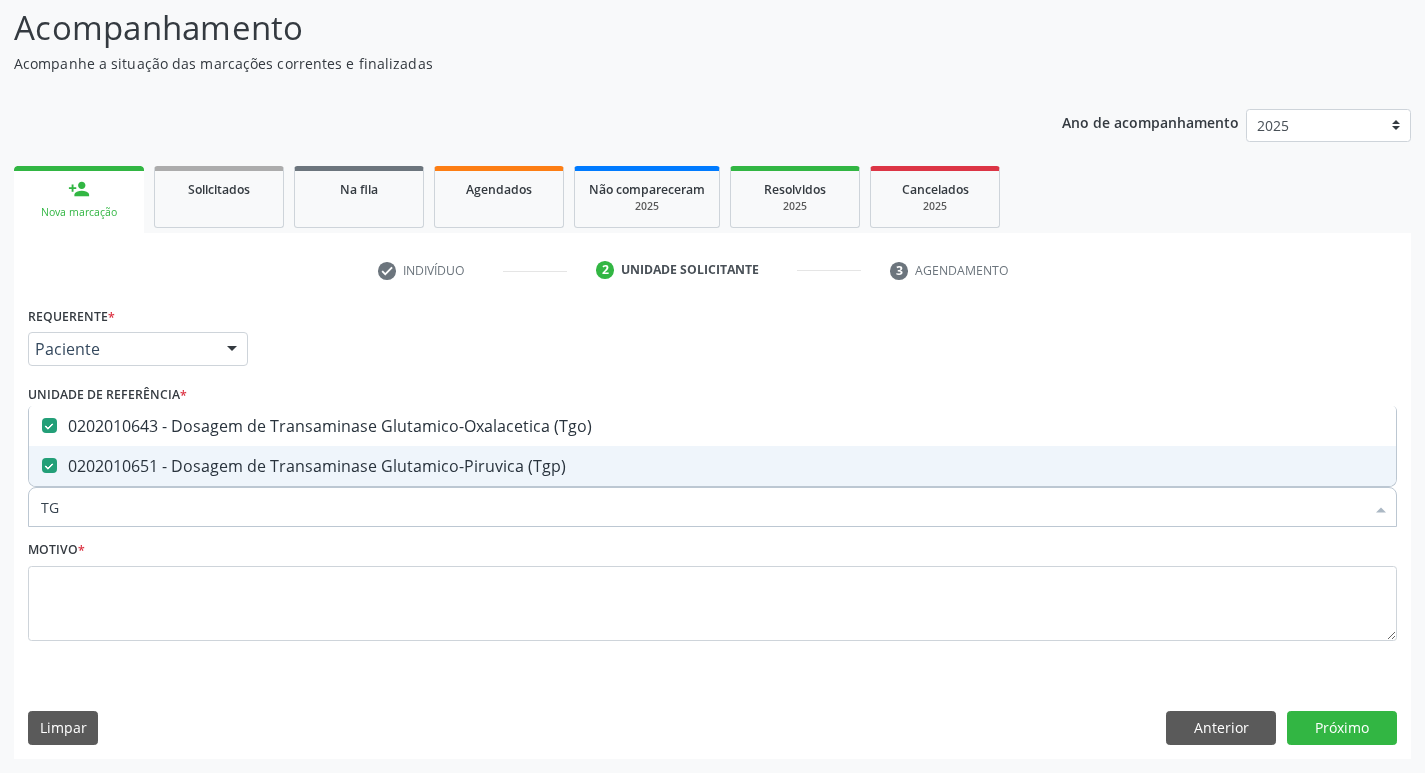 click on "TG" at bounding box center (702, 507) 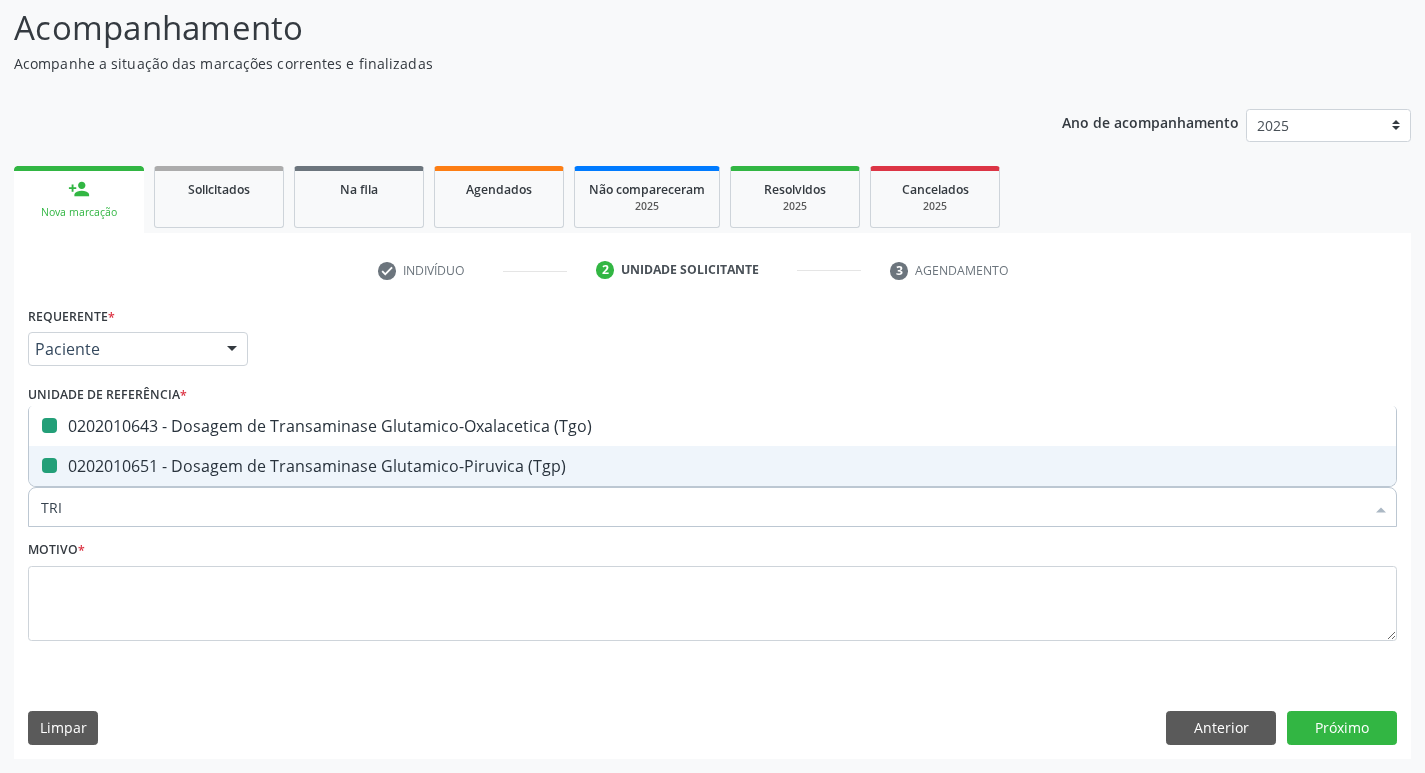 type on "TRIG" 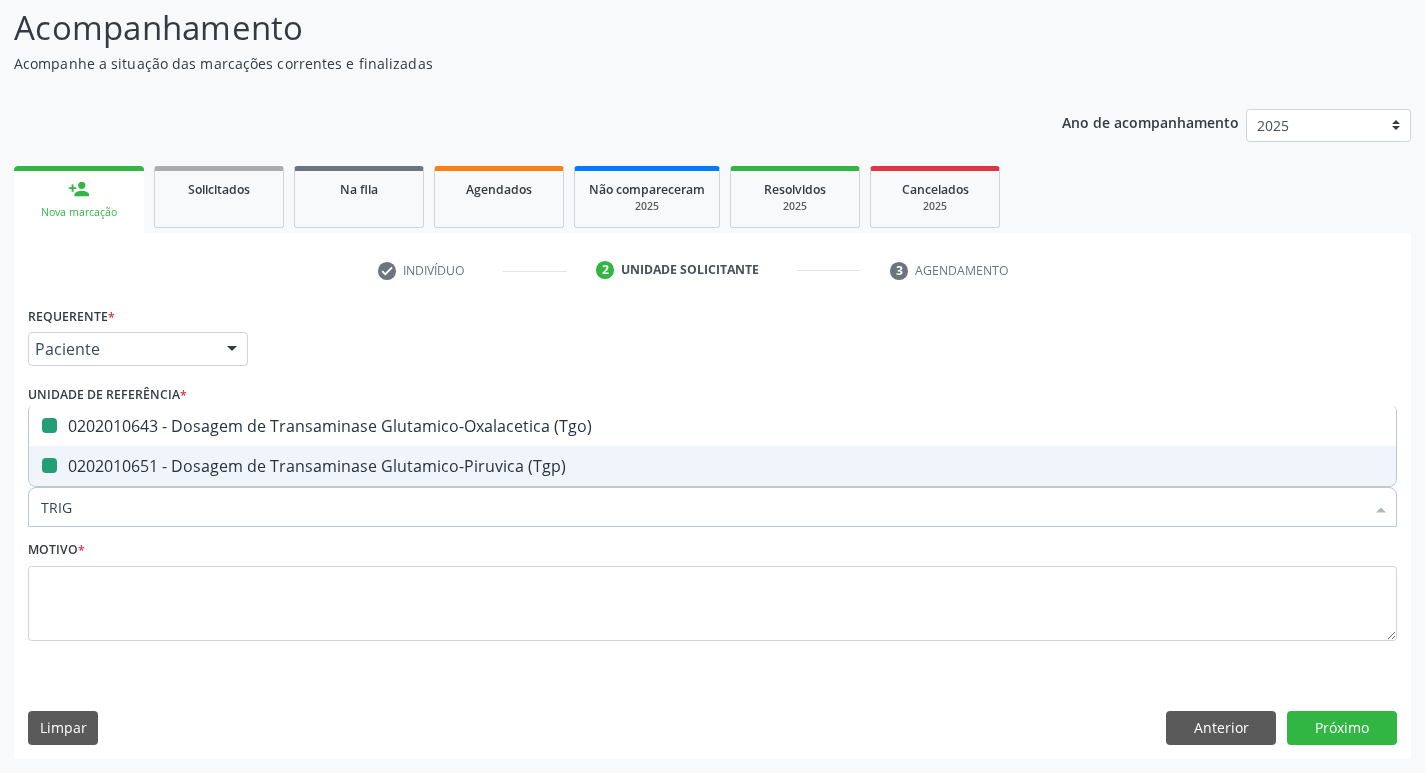 checkbox on "false" 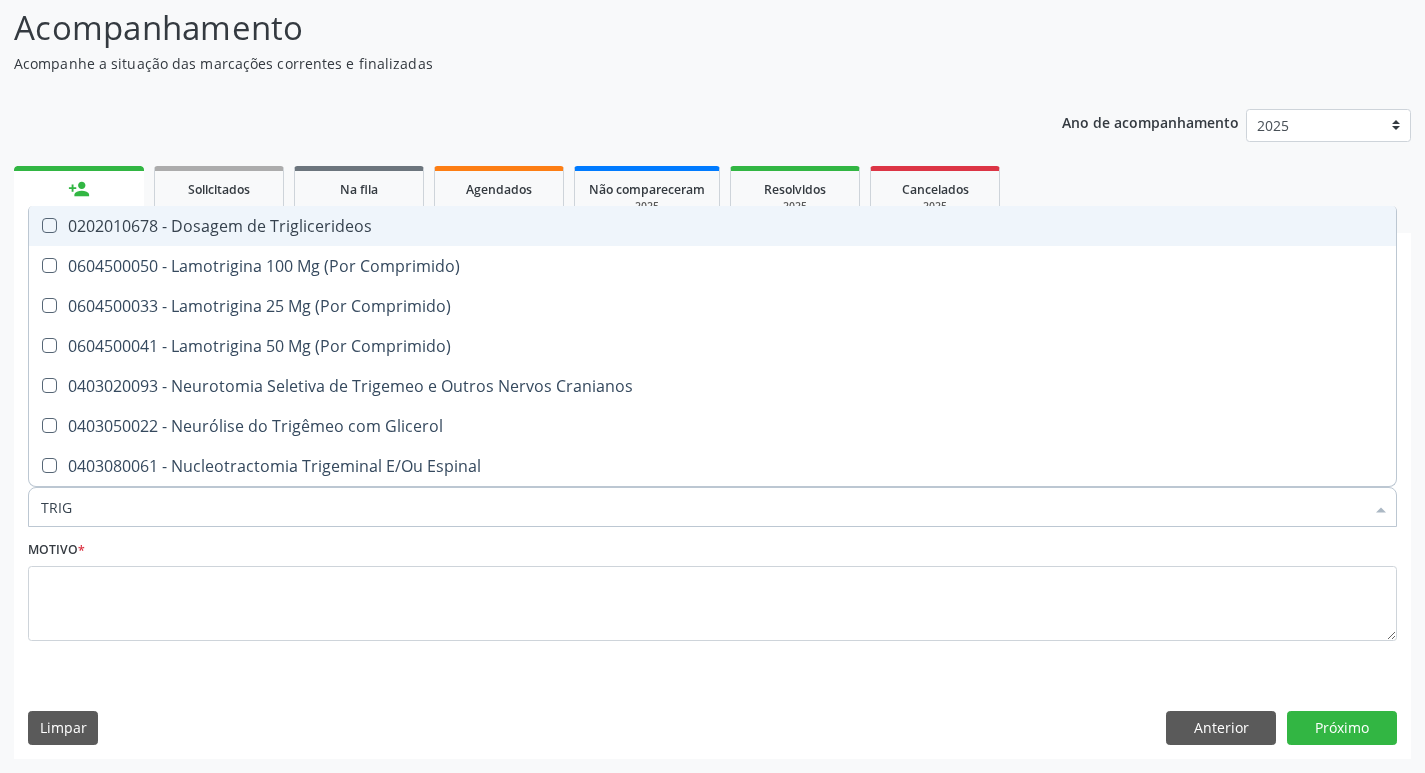 click on "0202010678 - Dosagem de Triglicerideos" at bounding box center [712, 226] 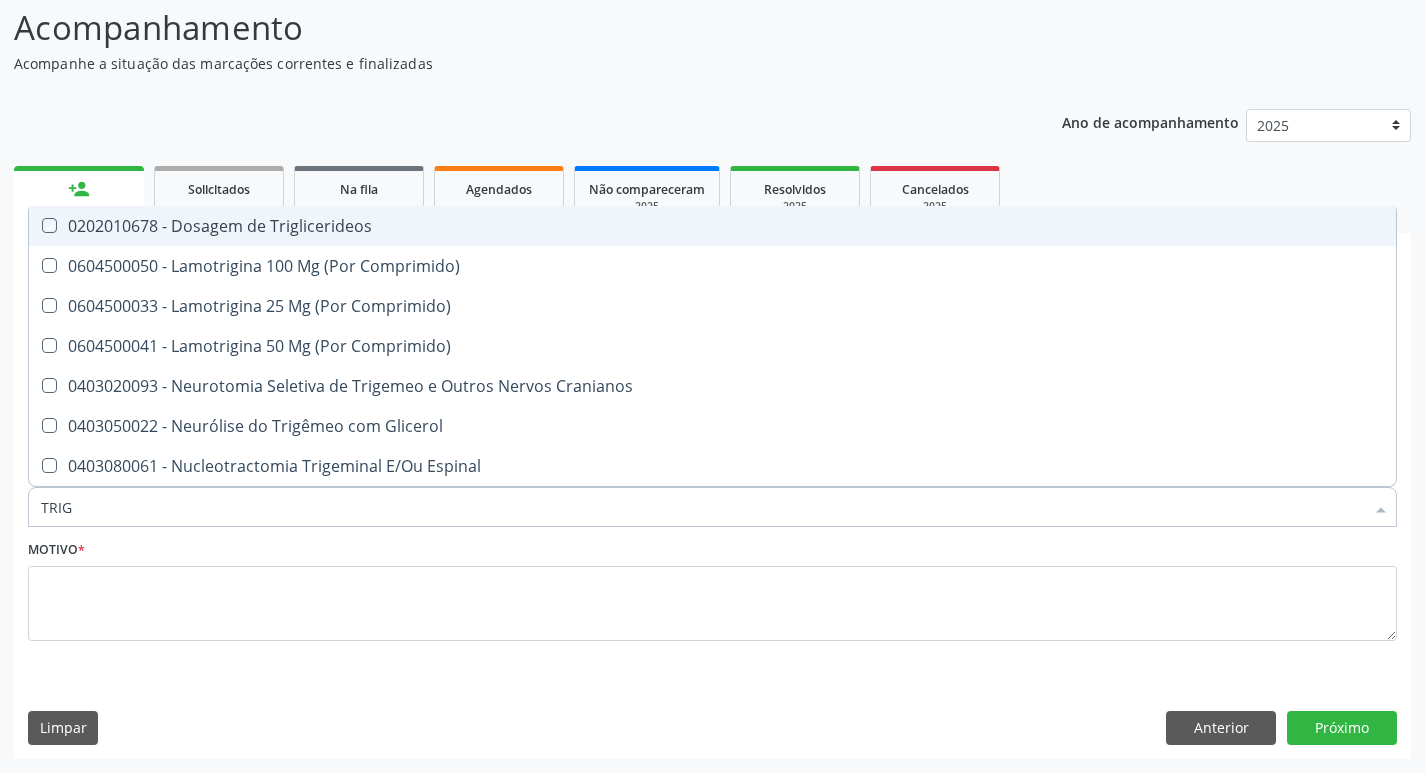 checkbox on "true" 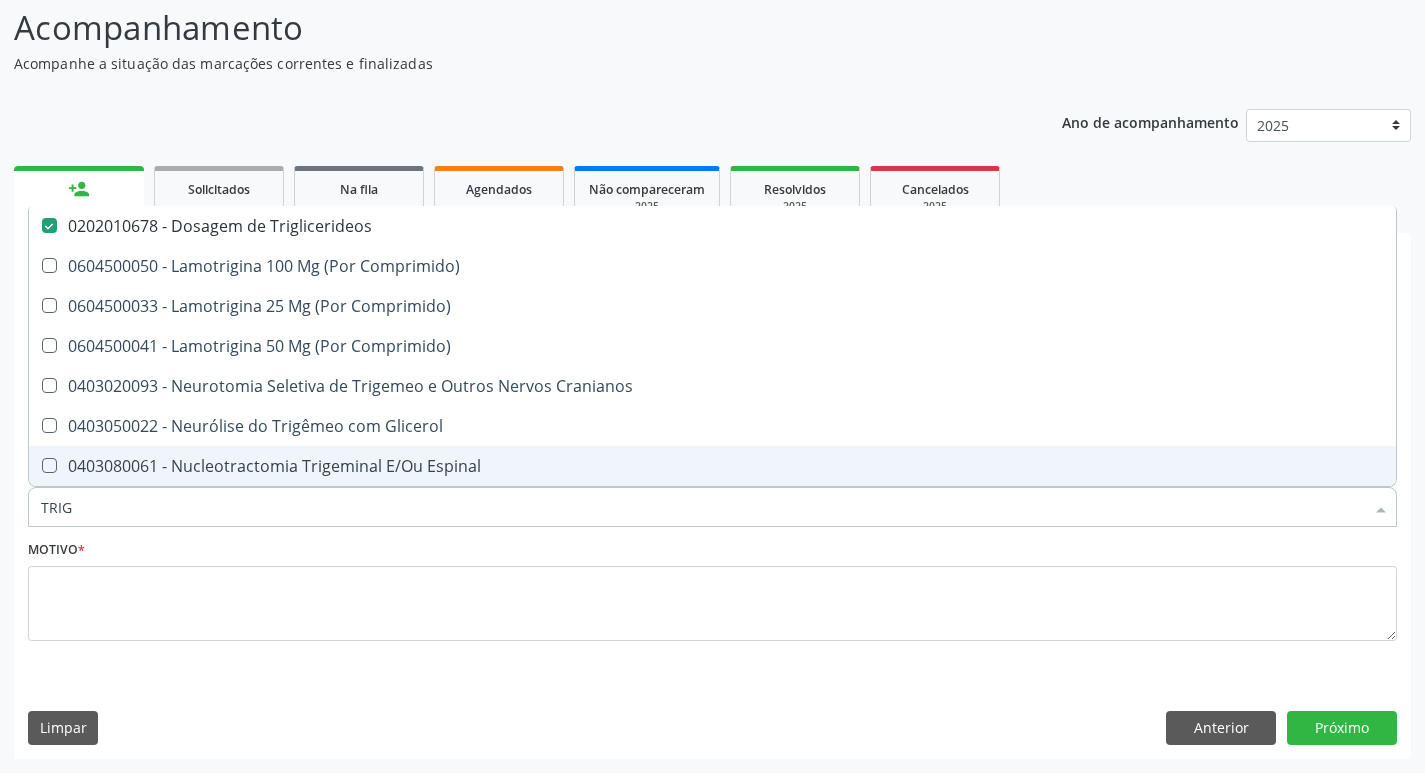 click on "TRIG" at bounding box center [702, 507] 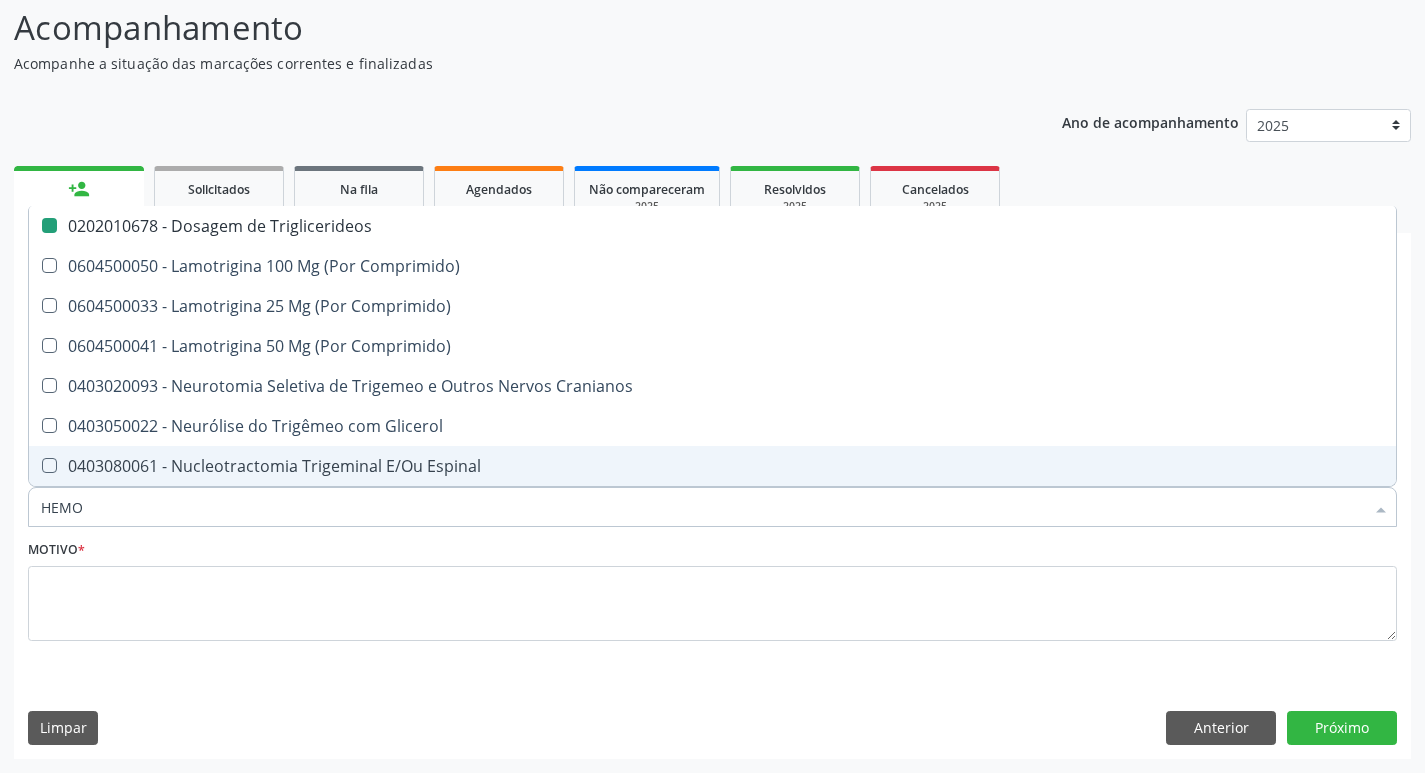 type on "HEMOG" 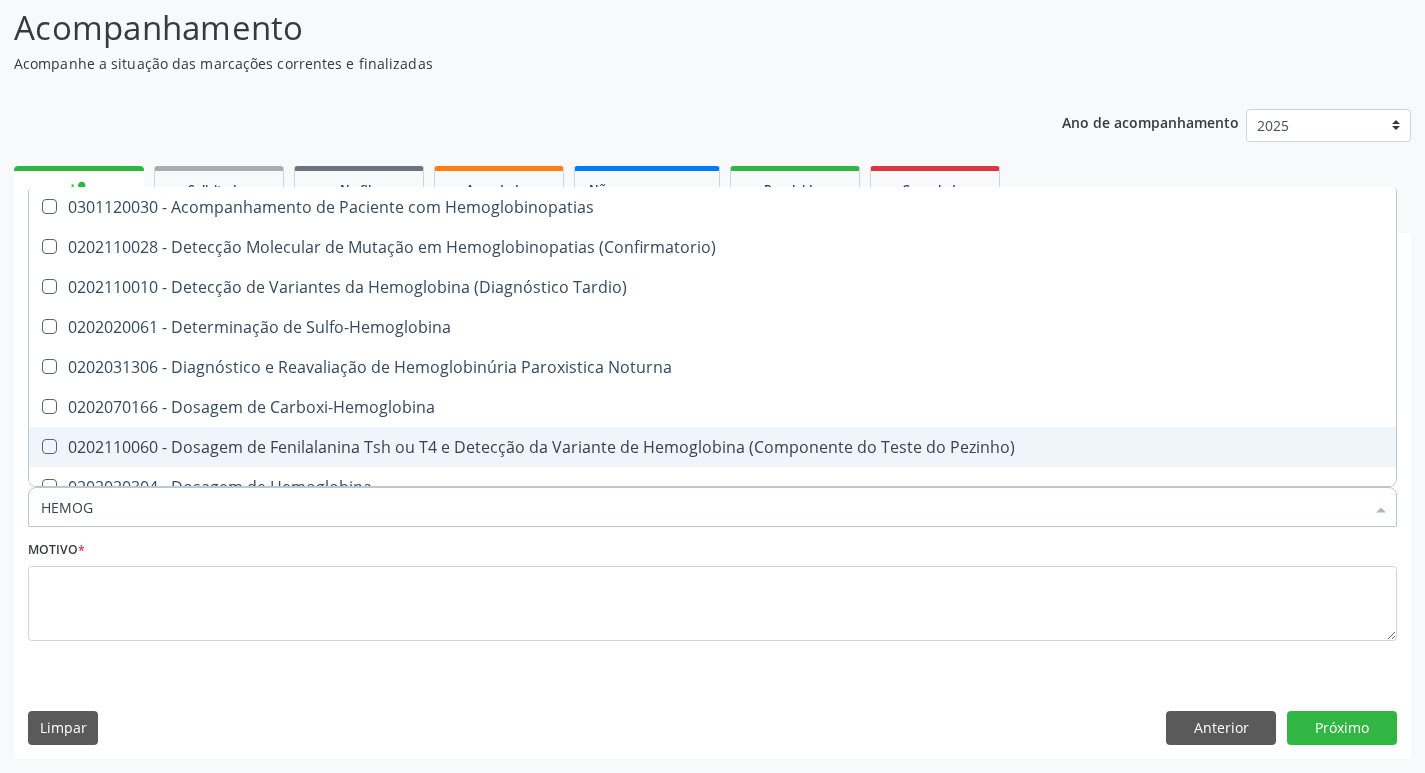 checkbox on "false" 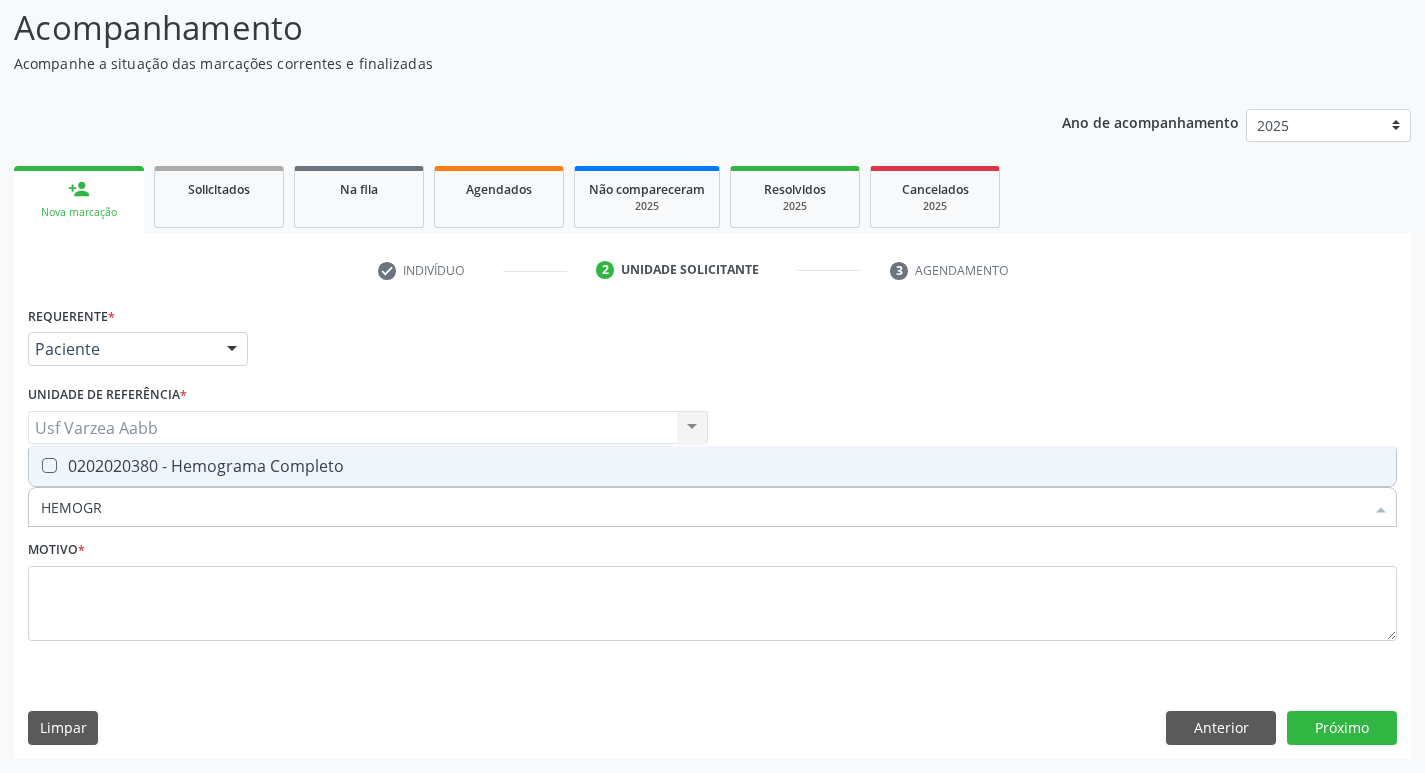 click on "0202020380 - Hemograma Completo" at bounding box center [712, 466] 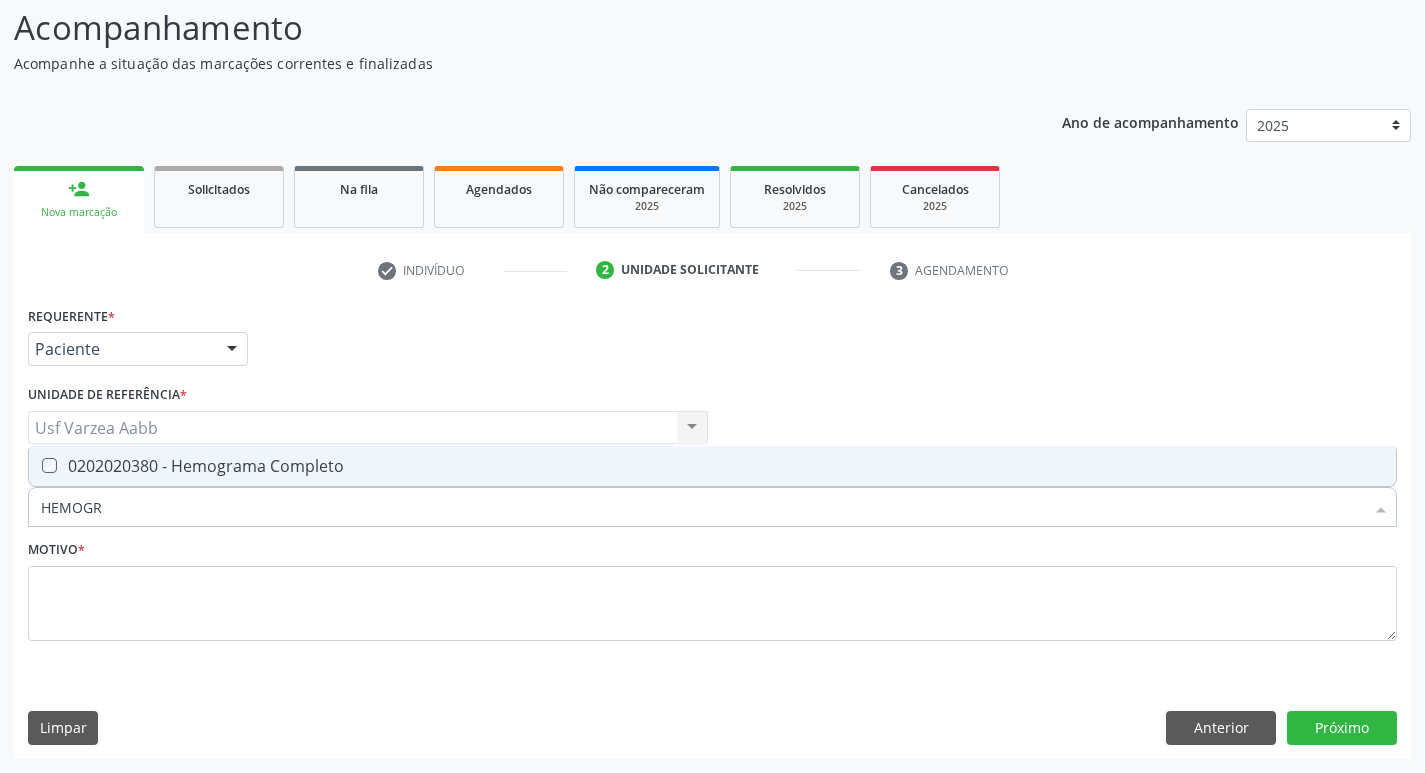 checkbox on "true" 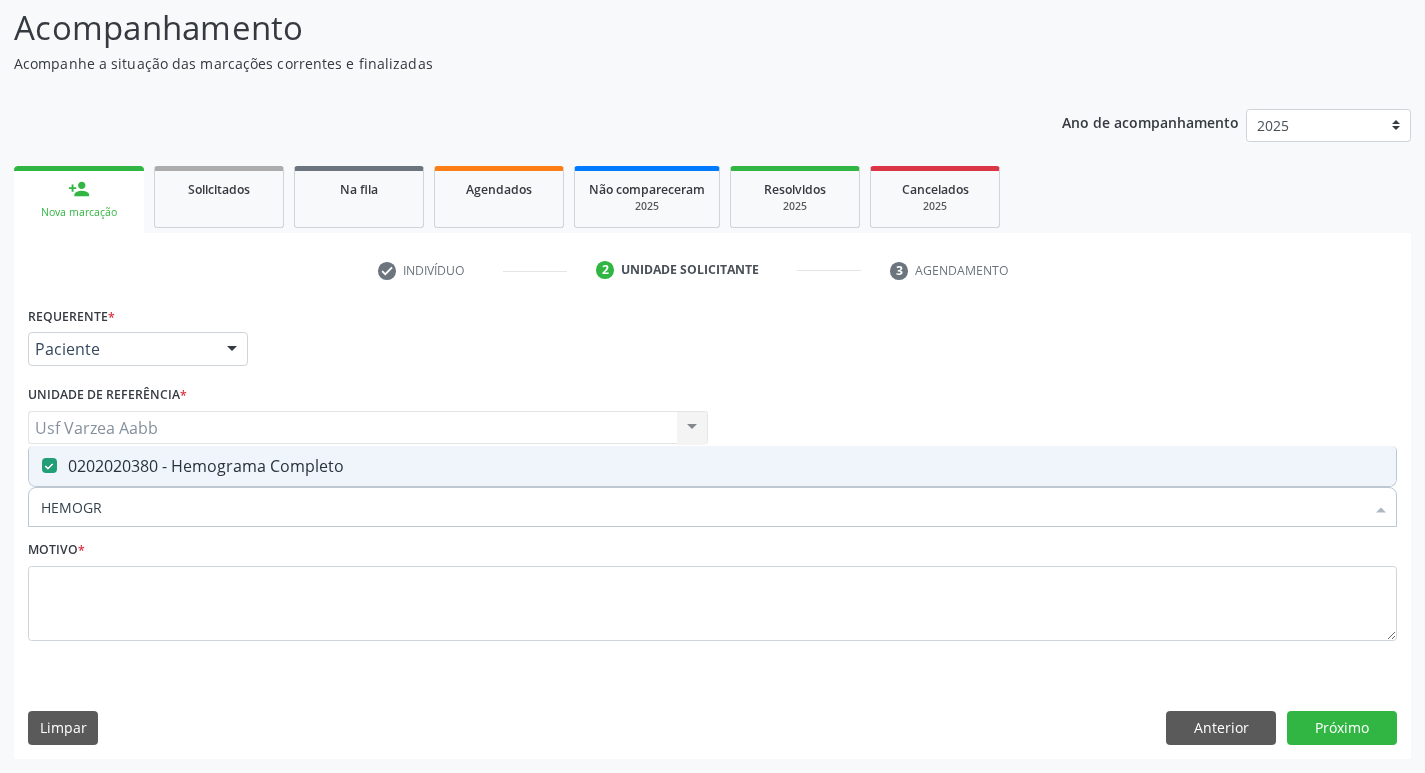 click on "HEMOGR" at bounding box center [702, 507] 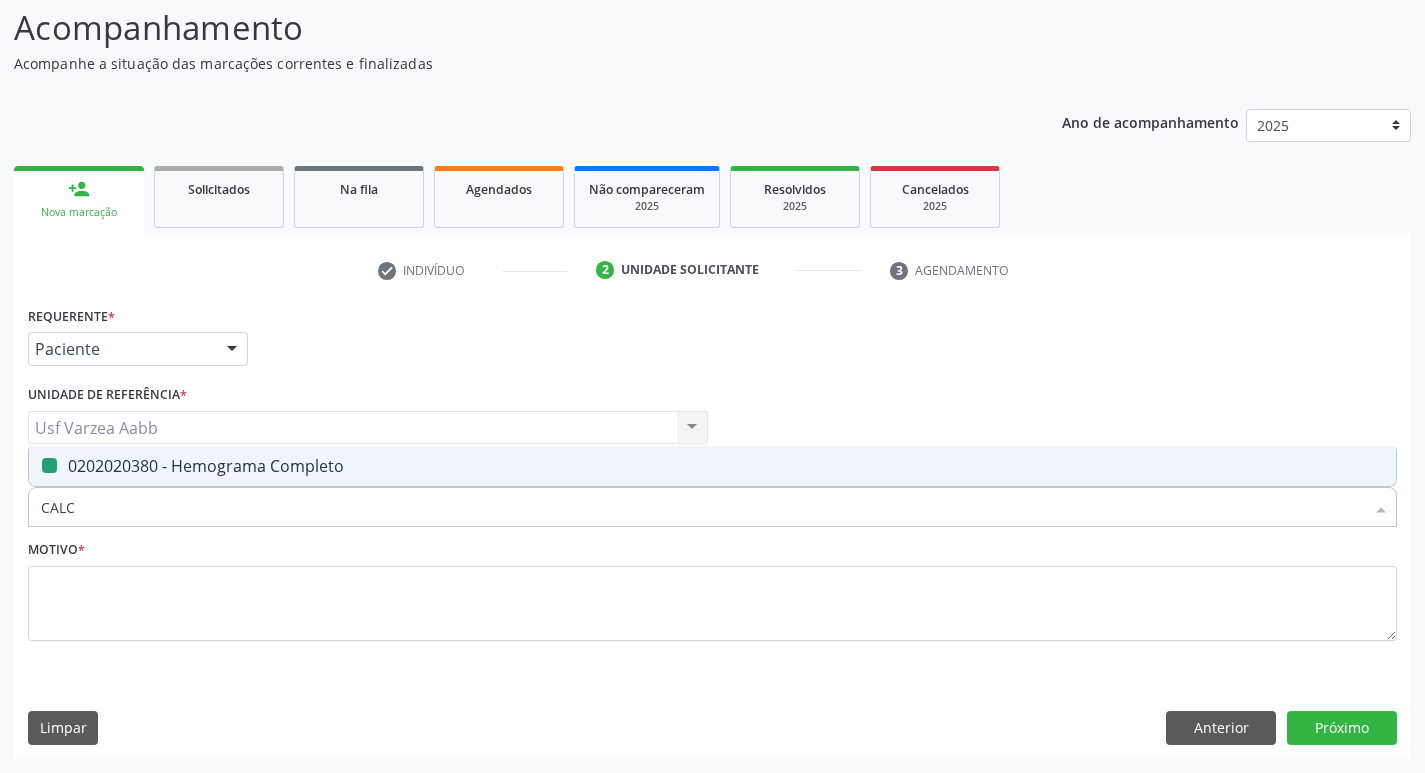 type on "CALCI" 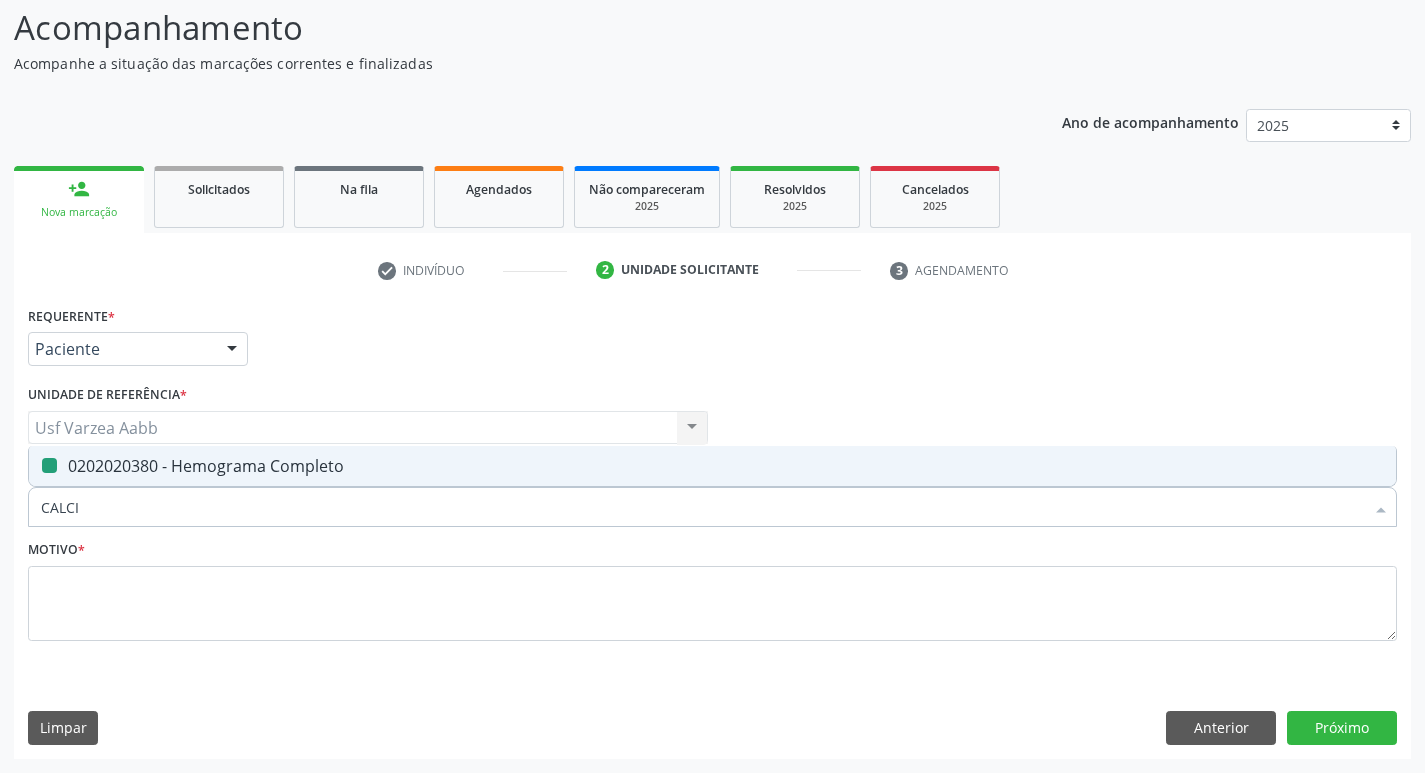 checkbox on "false" 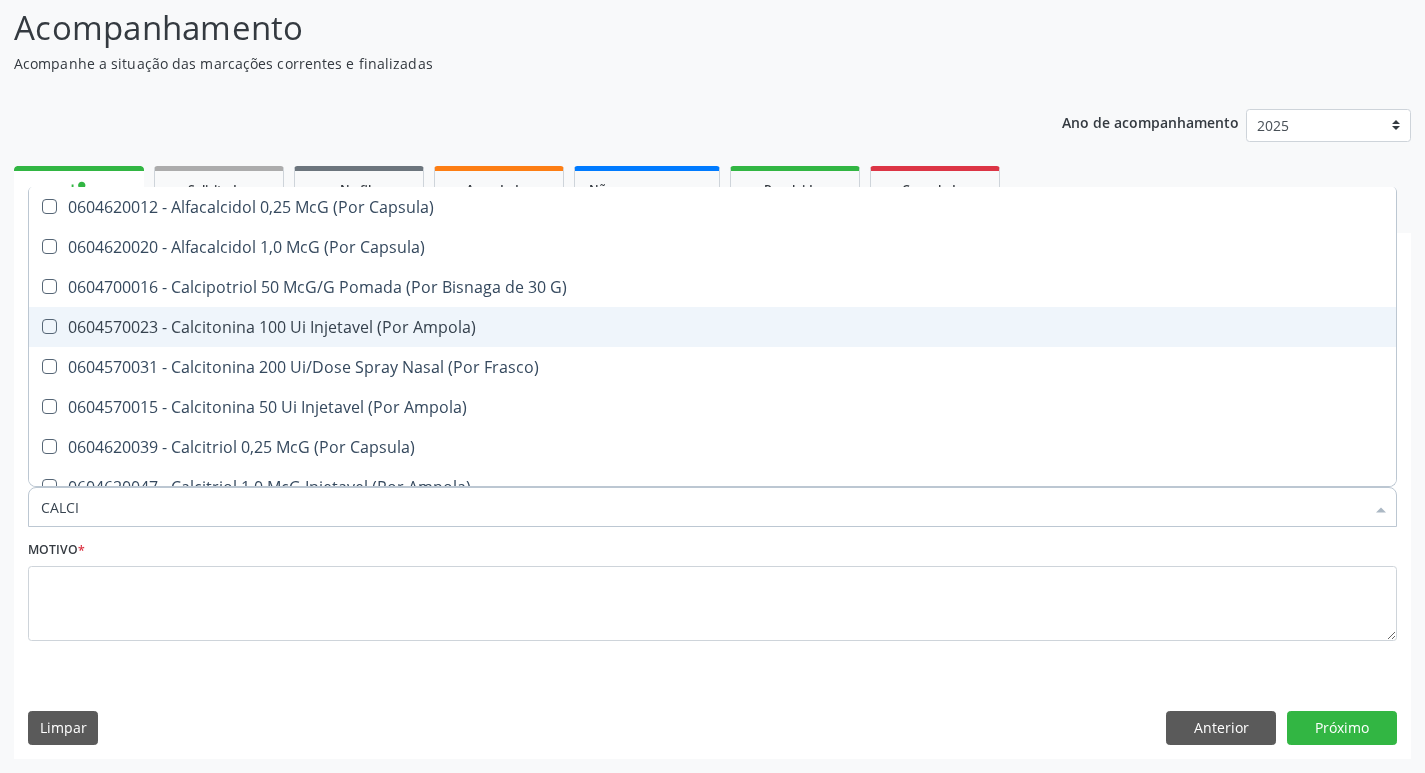 scroll, scrollTop: 100, scrollLeft: 0, axis: vertical 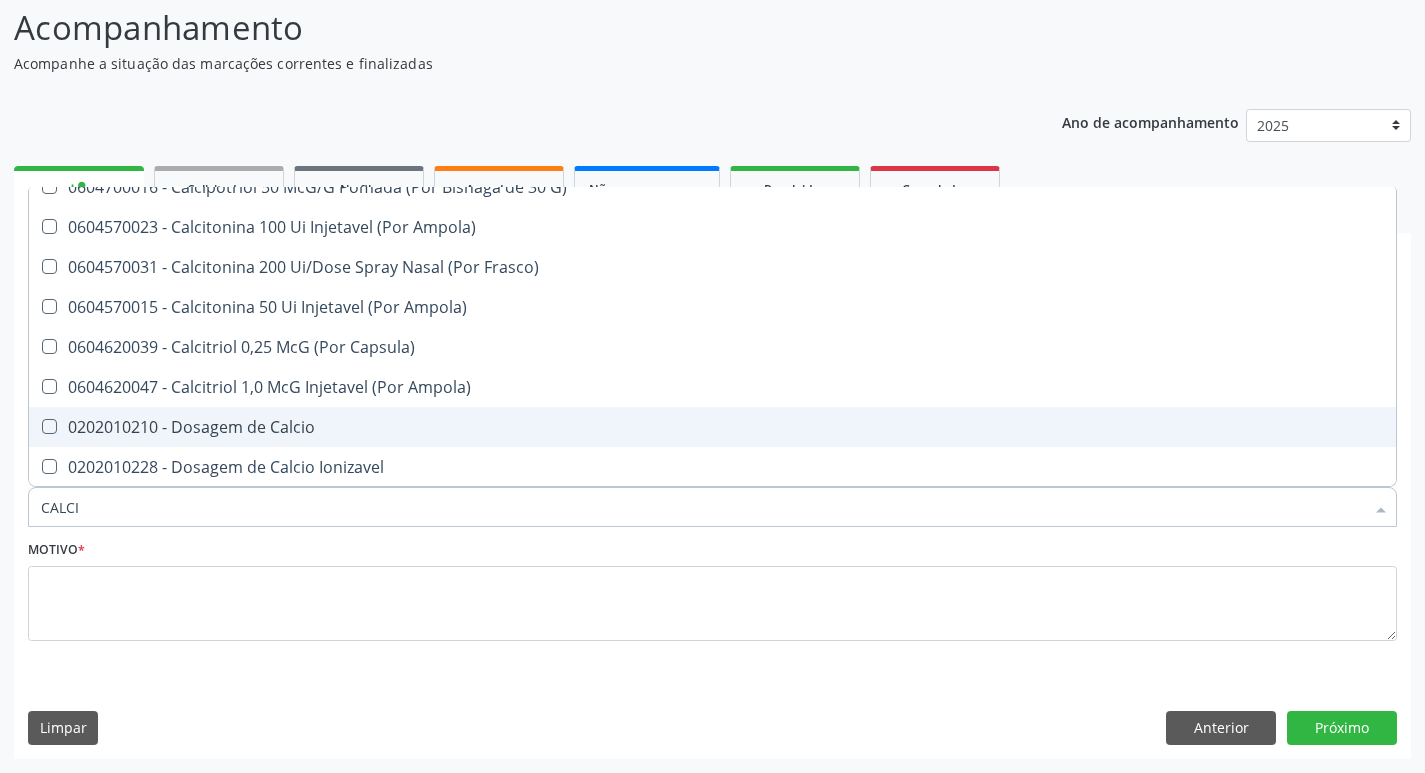 click on "0202010210 - Dosagem de Calcio" at bounding box center [712, 427] 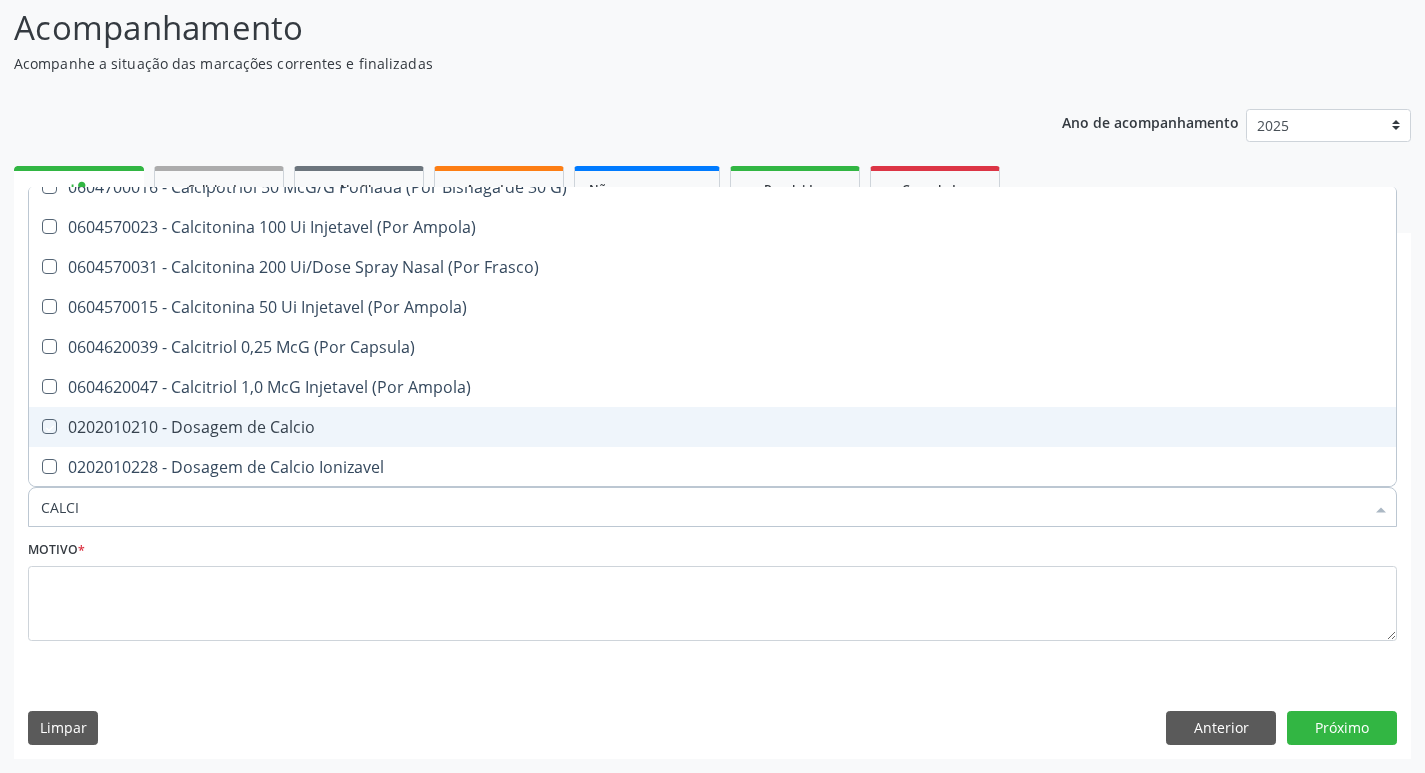 checkbox on "true" 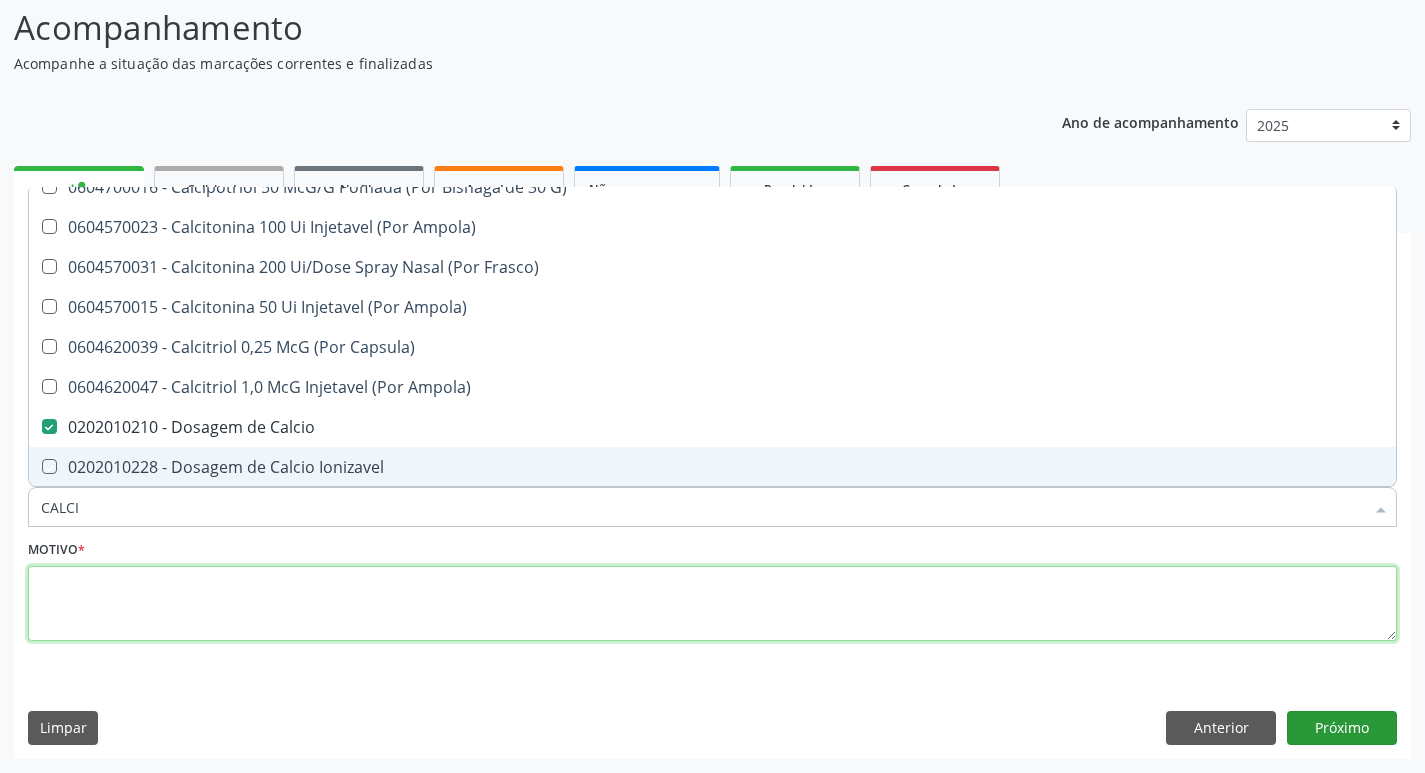 click at bounding box center (712, 604) 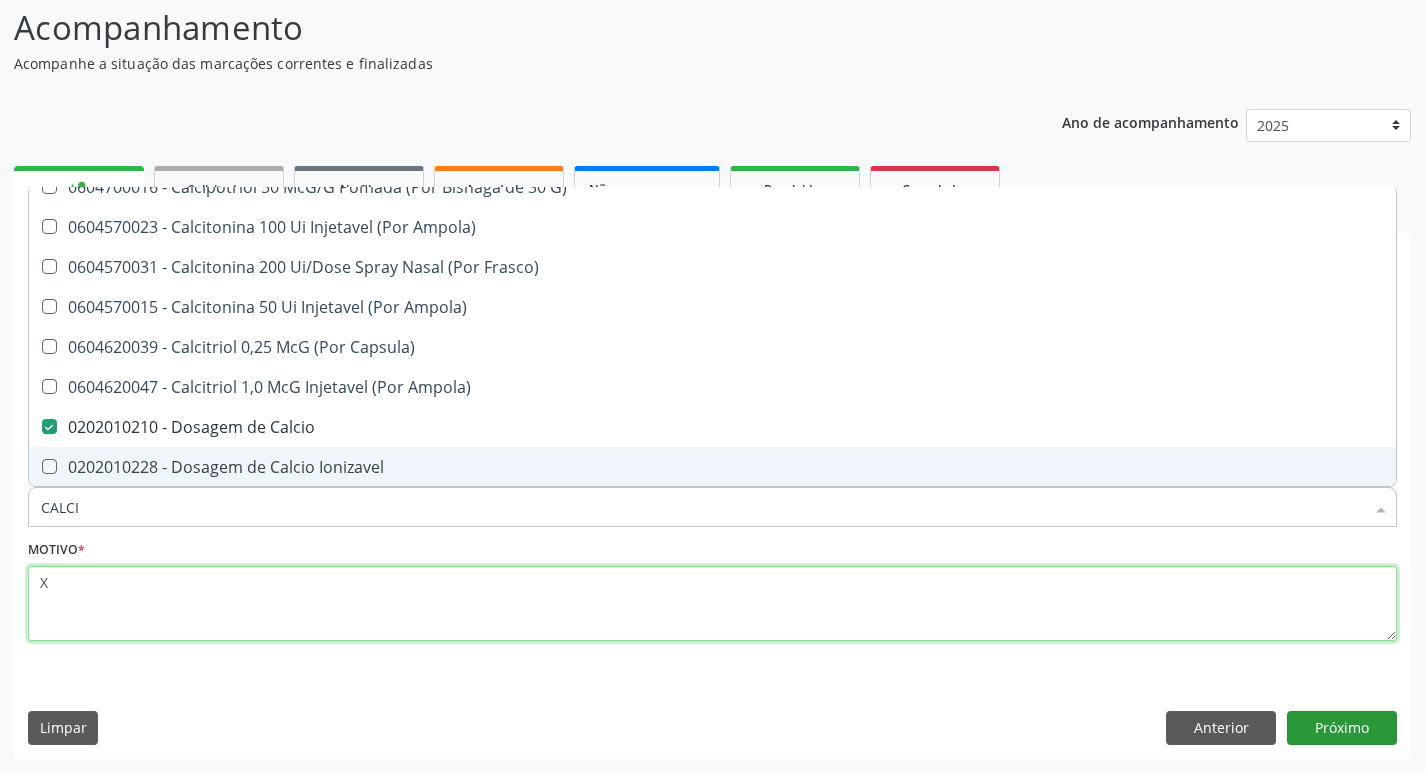 checkbox on "true" 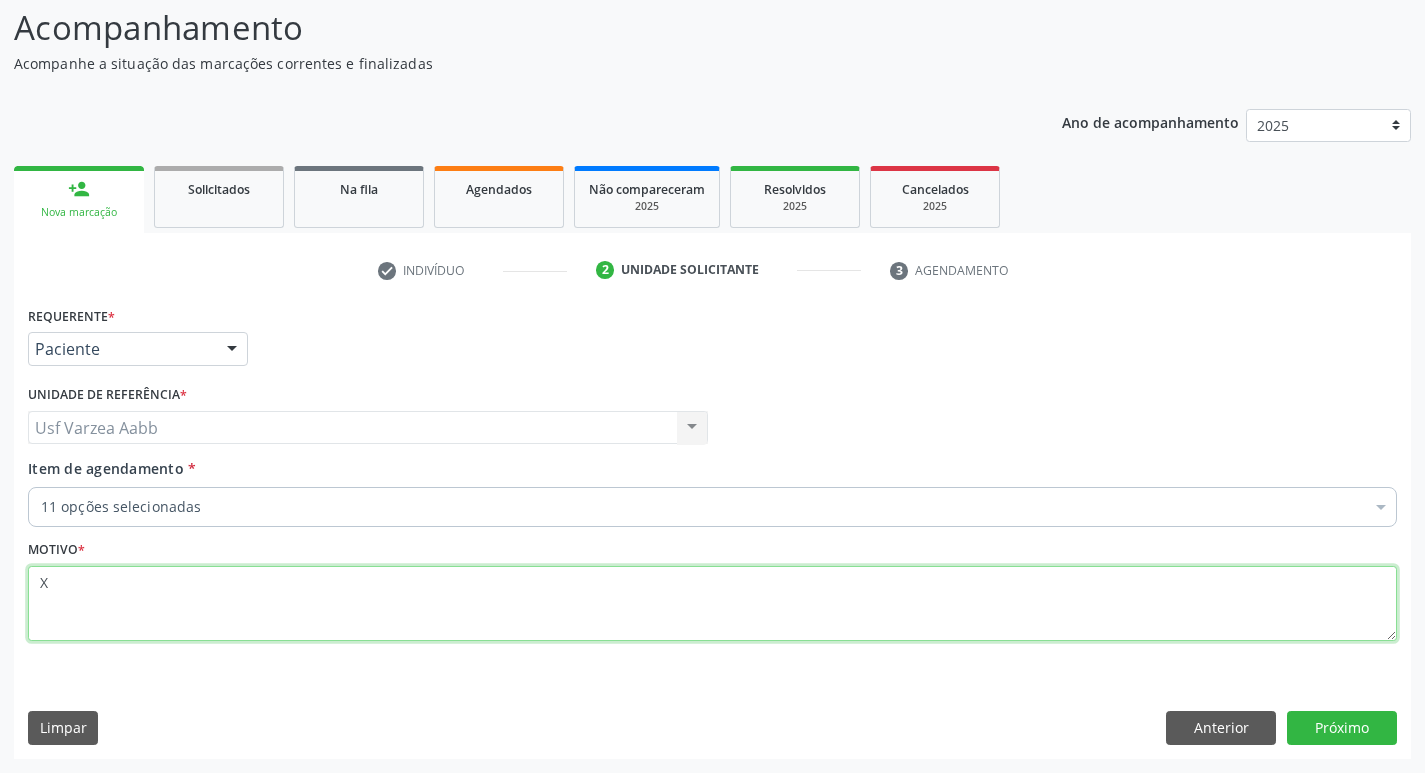 scroll, scrollTop: 0, scrollLeft: 0, axis: both 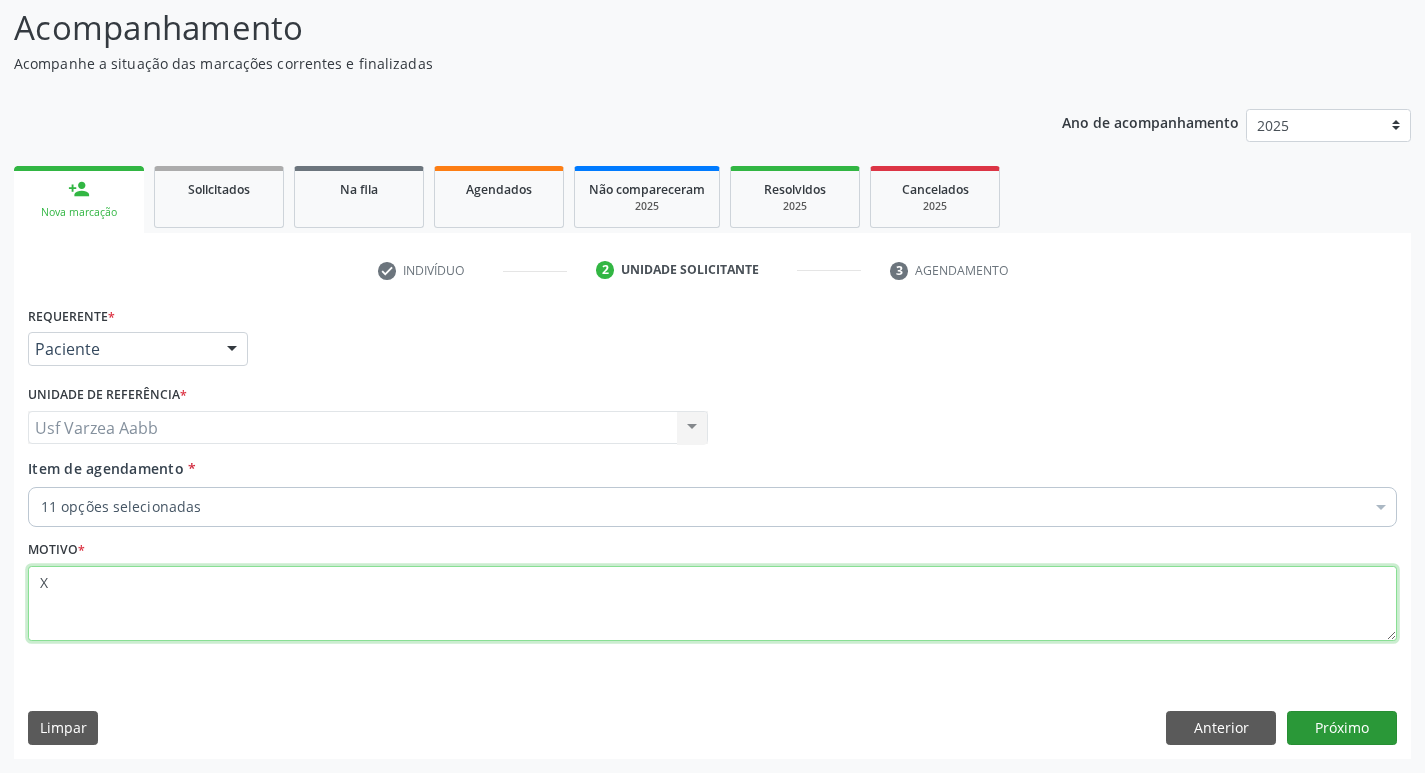 type on "X" 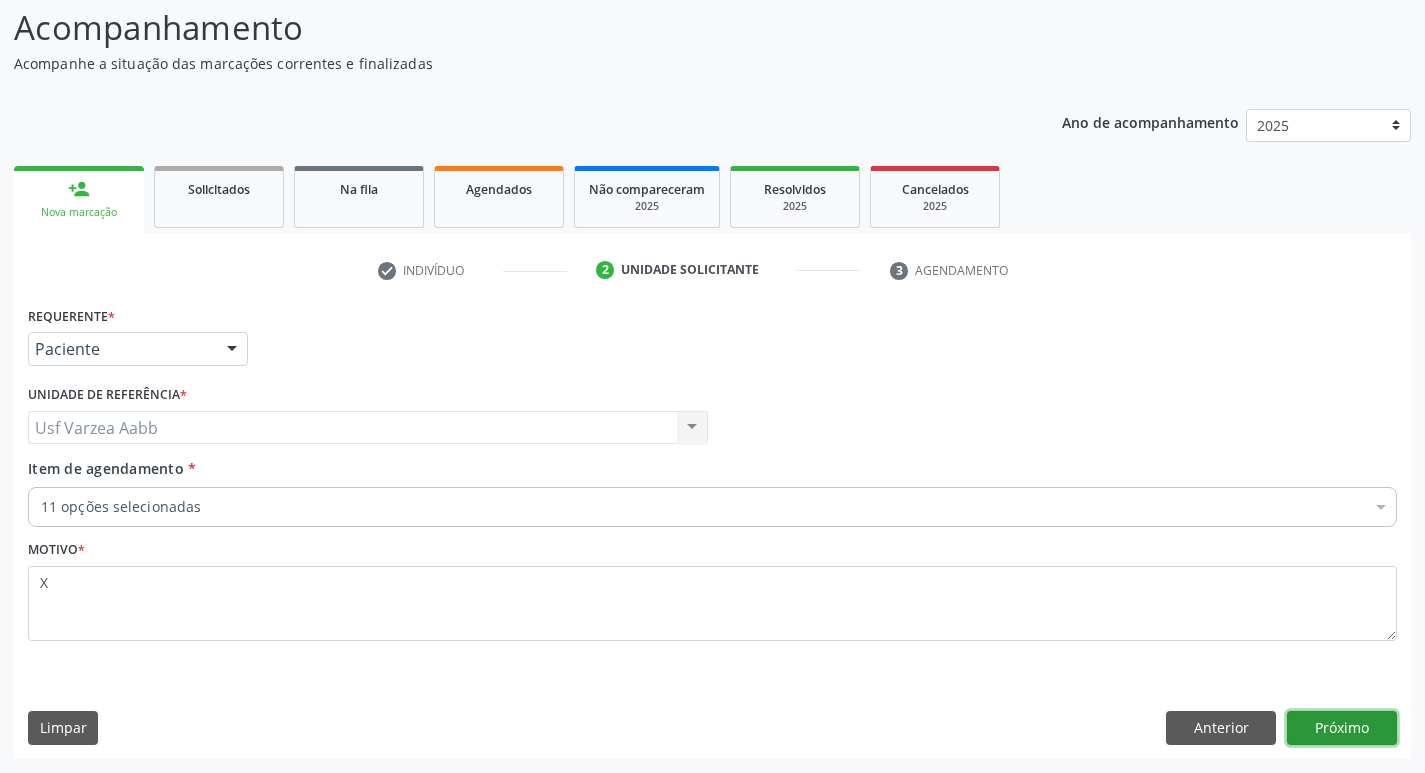 click on "Próximo" at bounding box center (1342, 728) 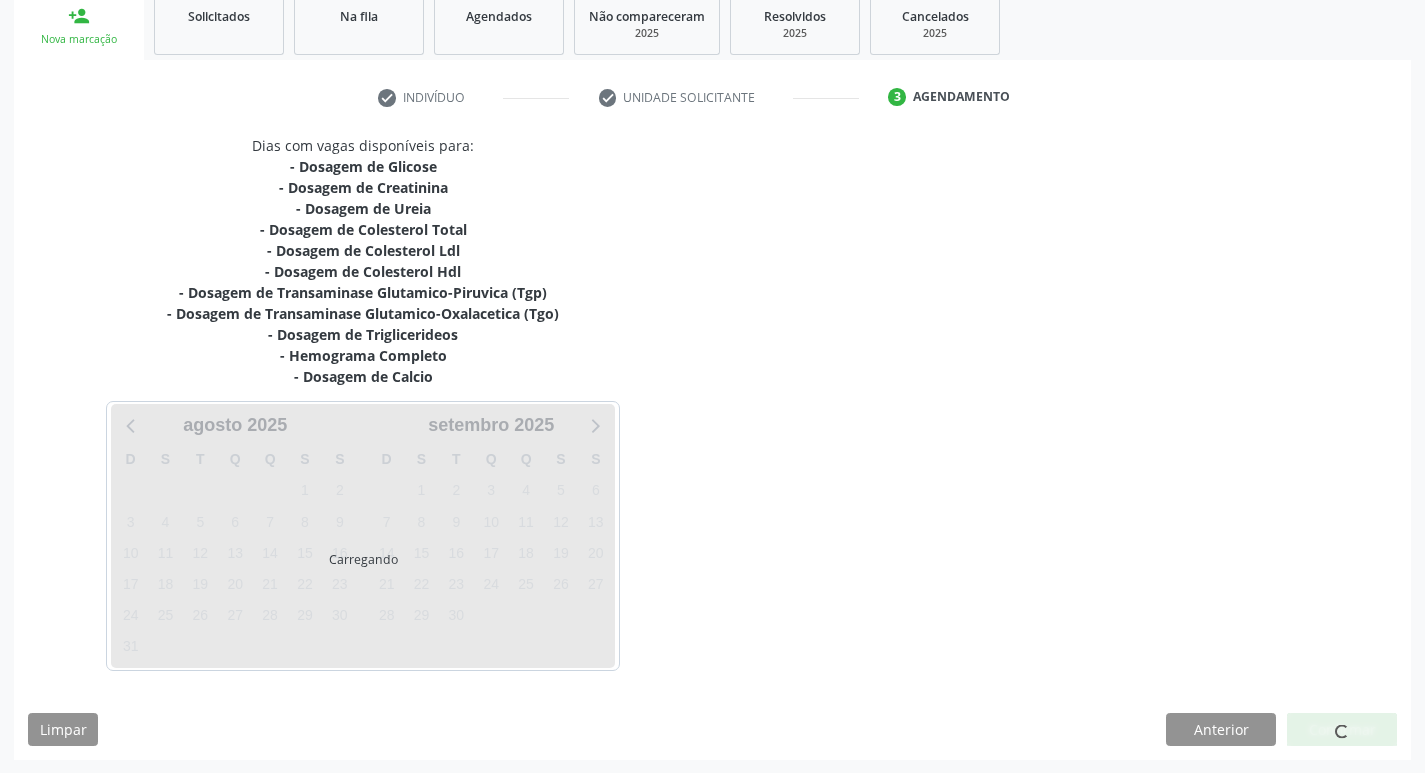 scroll, scrollTop: 307, scrollLeft: 0, axis: vertical 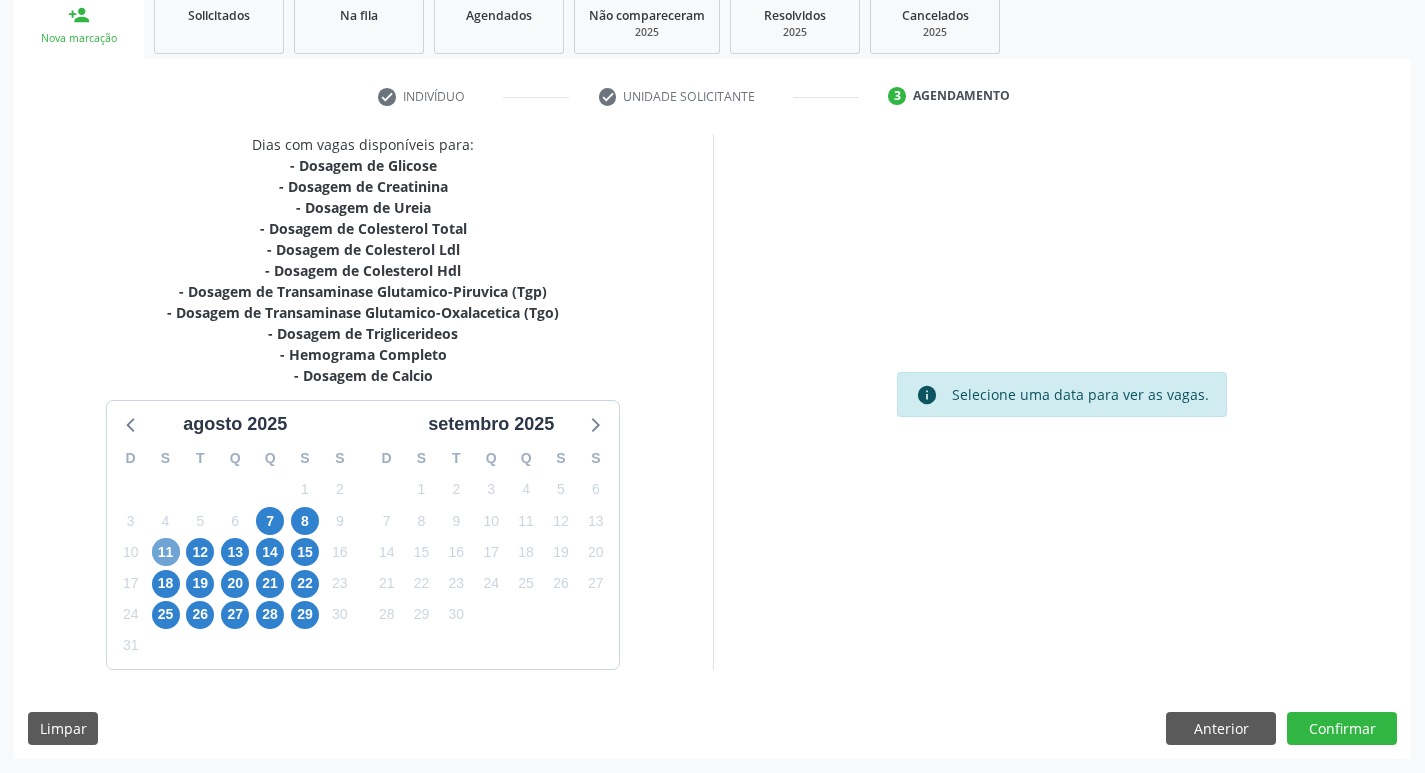 click on "11" at bounding box center (166, 552) 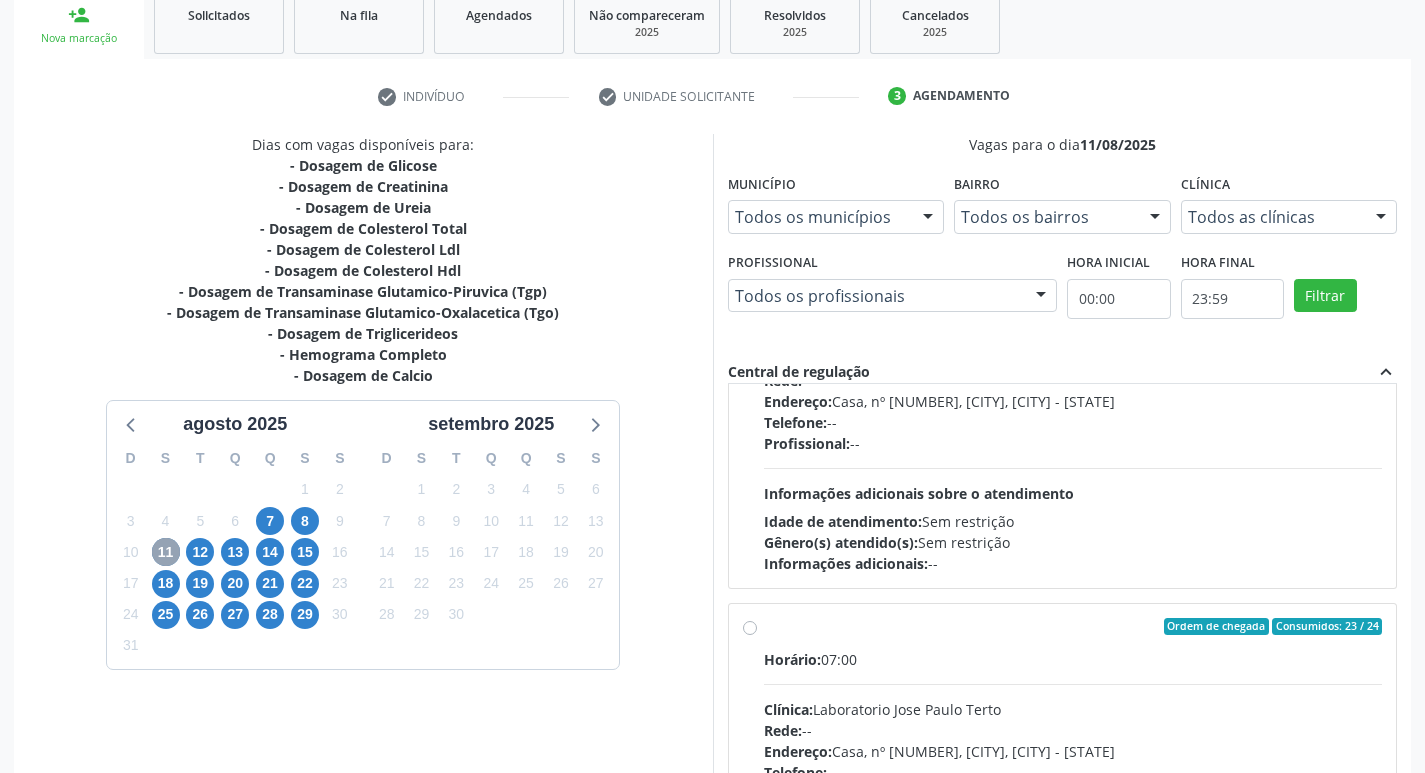 scroll, scrollTop: 300, scrollLeft: 0, axis: vertical 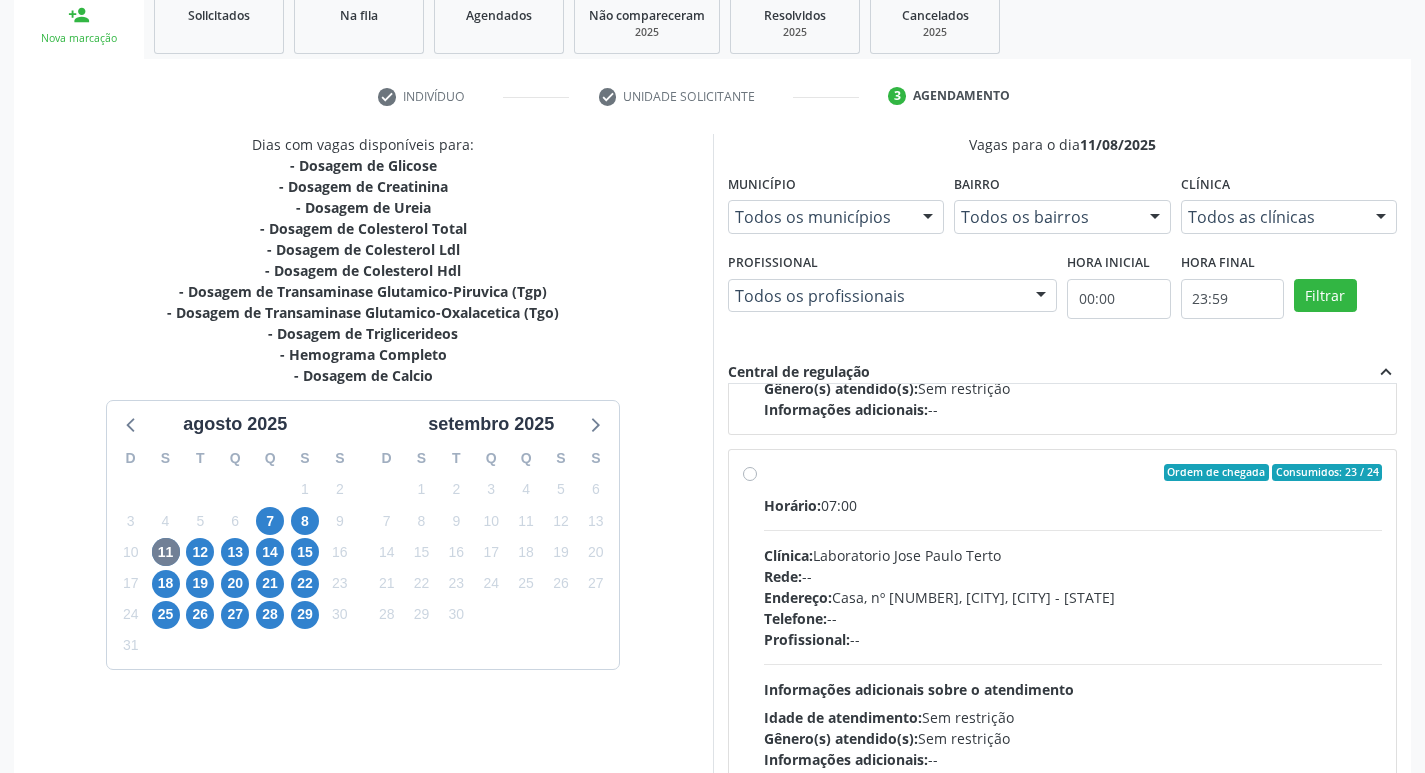 click on "Ordem de chegada
Consumidos: 23 / 24
Horário:   07:00
Clínica:  Laboratorio Jose Paulo Terto
Rede:
--
Endereço:   Casa, nº 409, N Senhora da Penha, Serra Talhada - PE
Telefone:   --
Profissional:
--
Informações adicionais sobre o atendimento
Idade de atendimento:
Sem restrição
Gênero(s) atendido(s):
Sem restrição
Informações adicionais:
--" at bounding box center (1073, 617) 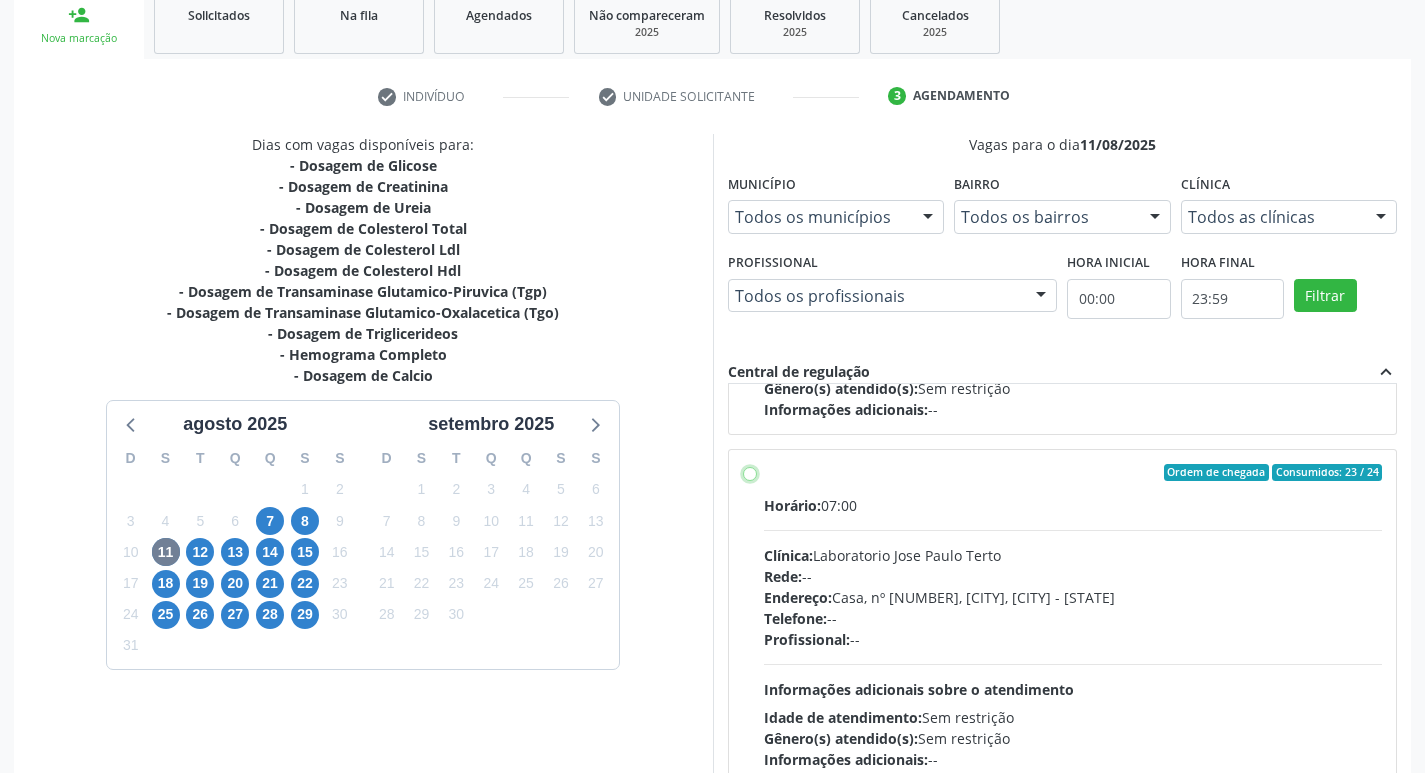 click on "Ordem de chegada
Consumidos: 23 / 24
Horário:   07:00
Clínica:  Laboratorio Jose Paulo Terto
Rede:
--
Endereço:   Casa, nº 409, N Senhora da Penha, Serra Talhada - PE
Telefone:   --
Profissional:
--
Informações adicionais sobre o atendimento
Idade de atendimento:
Sem restrição
Gênero(s) atendido(s):
Sem restrição
Informações adicionais:
--" at bounding box center [750, 473] 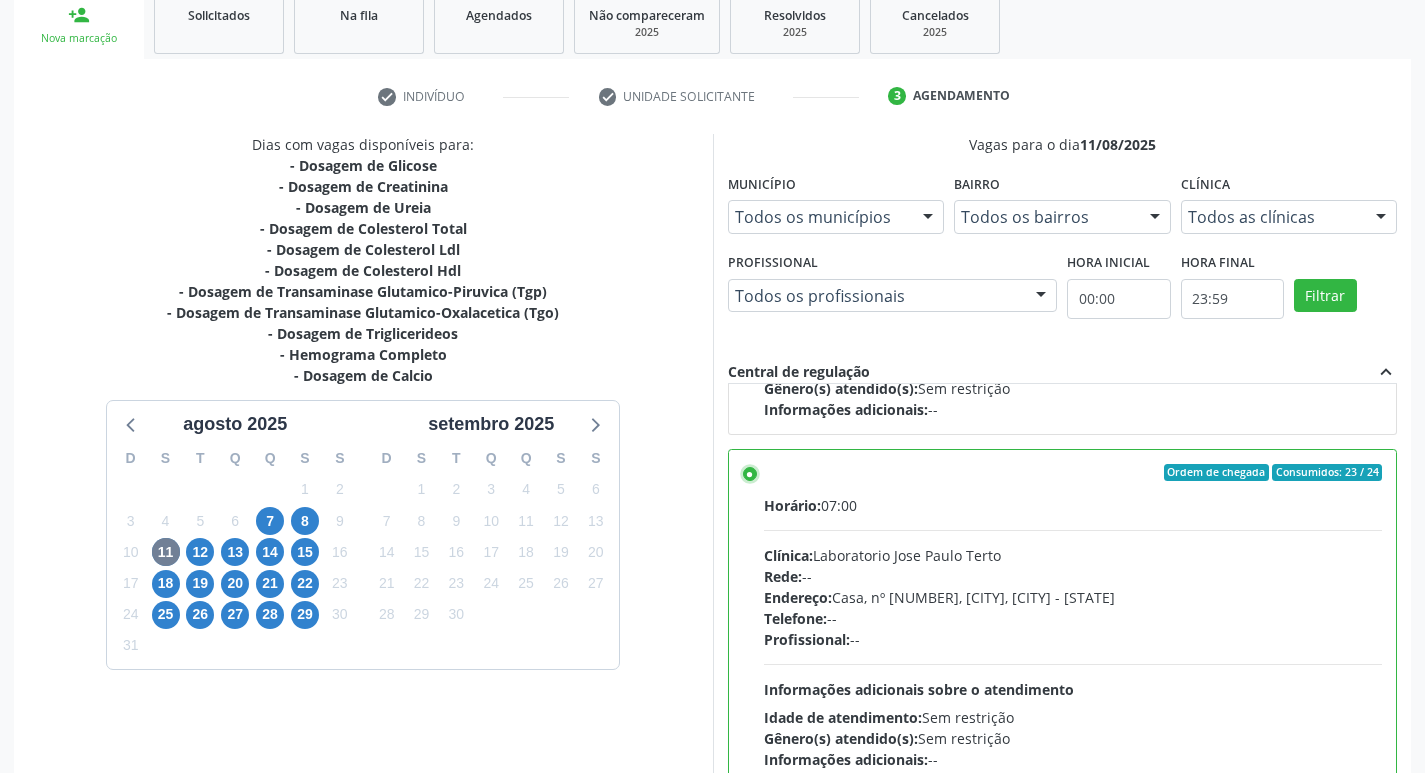 scroll, scrollTop: 422, scrollLeft: 0, axis: vertical 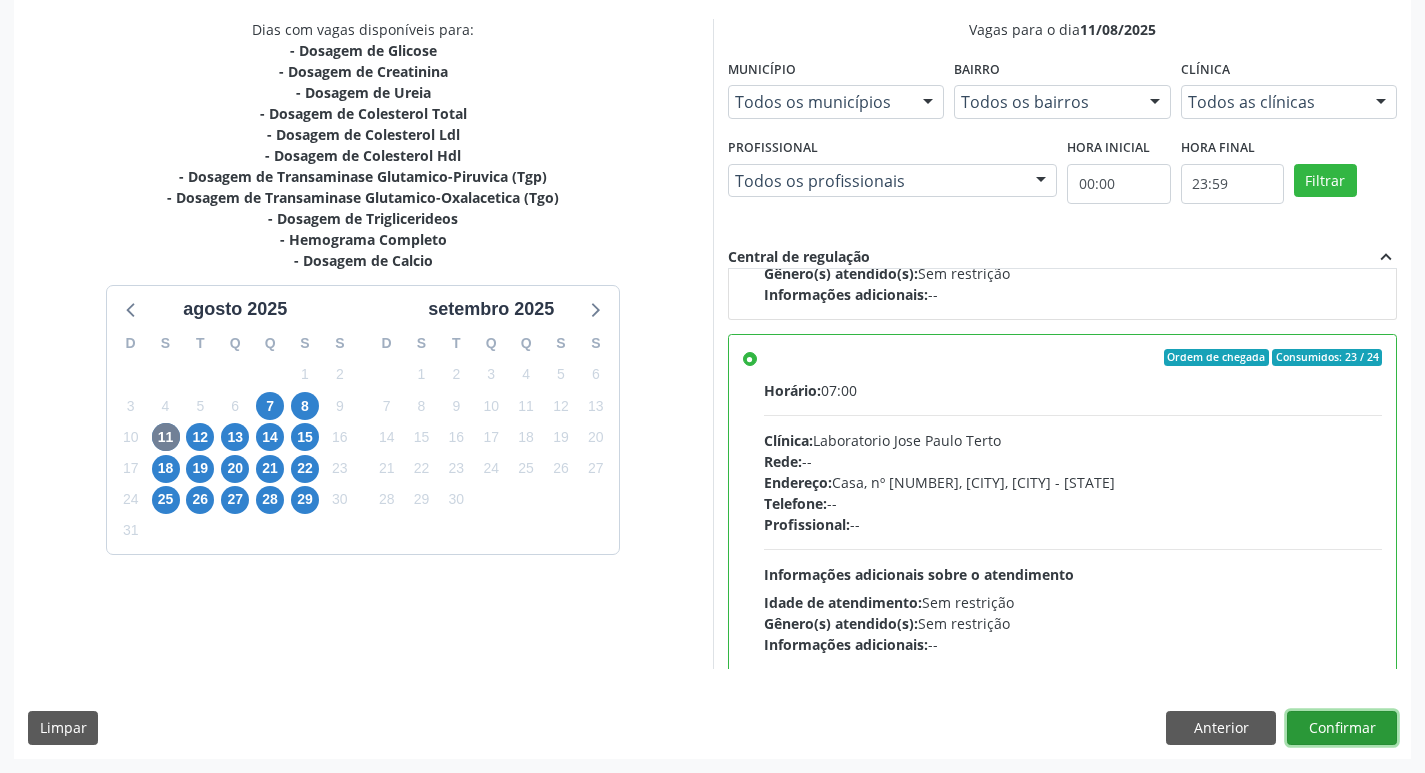 click on "Confirmar" at bounding box center (1342, 728) 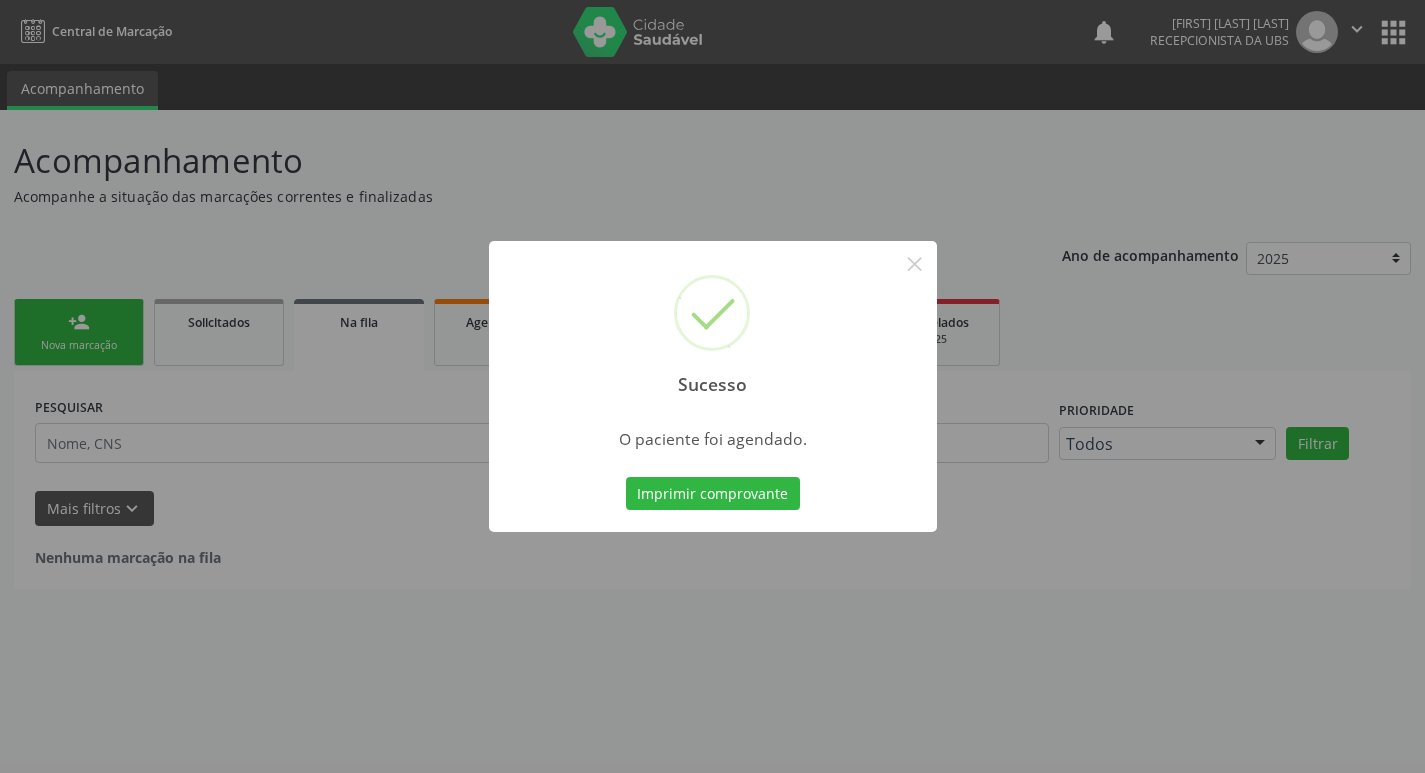 scroll, scrollTop: 0, scrollLeft: 0, axis: both 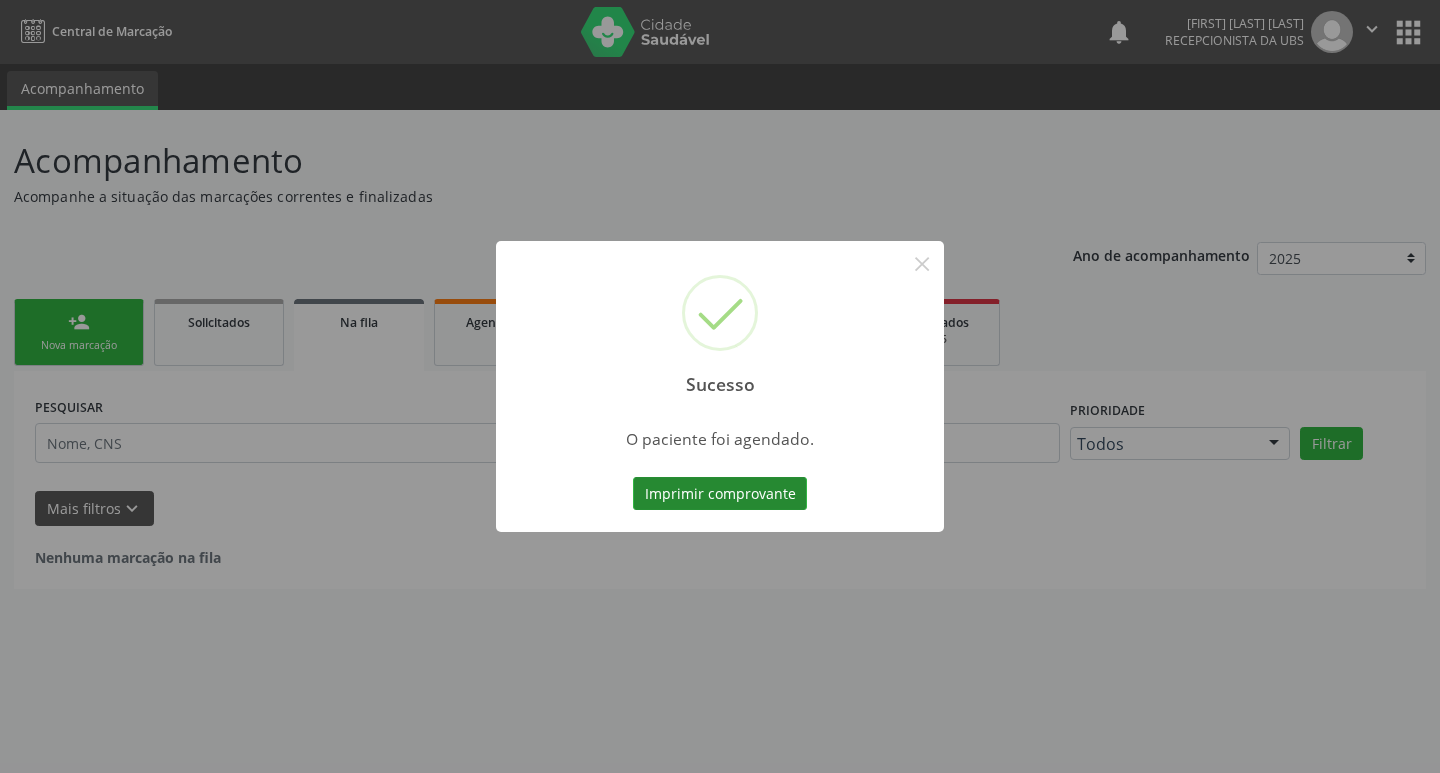 click on "Imprimir comprovante" at bounding box center [720, 494] 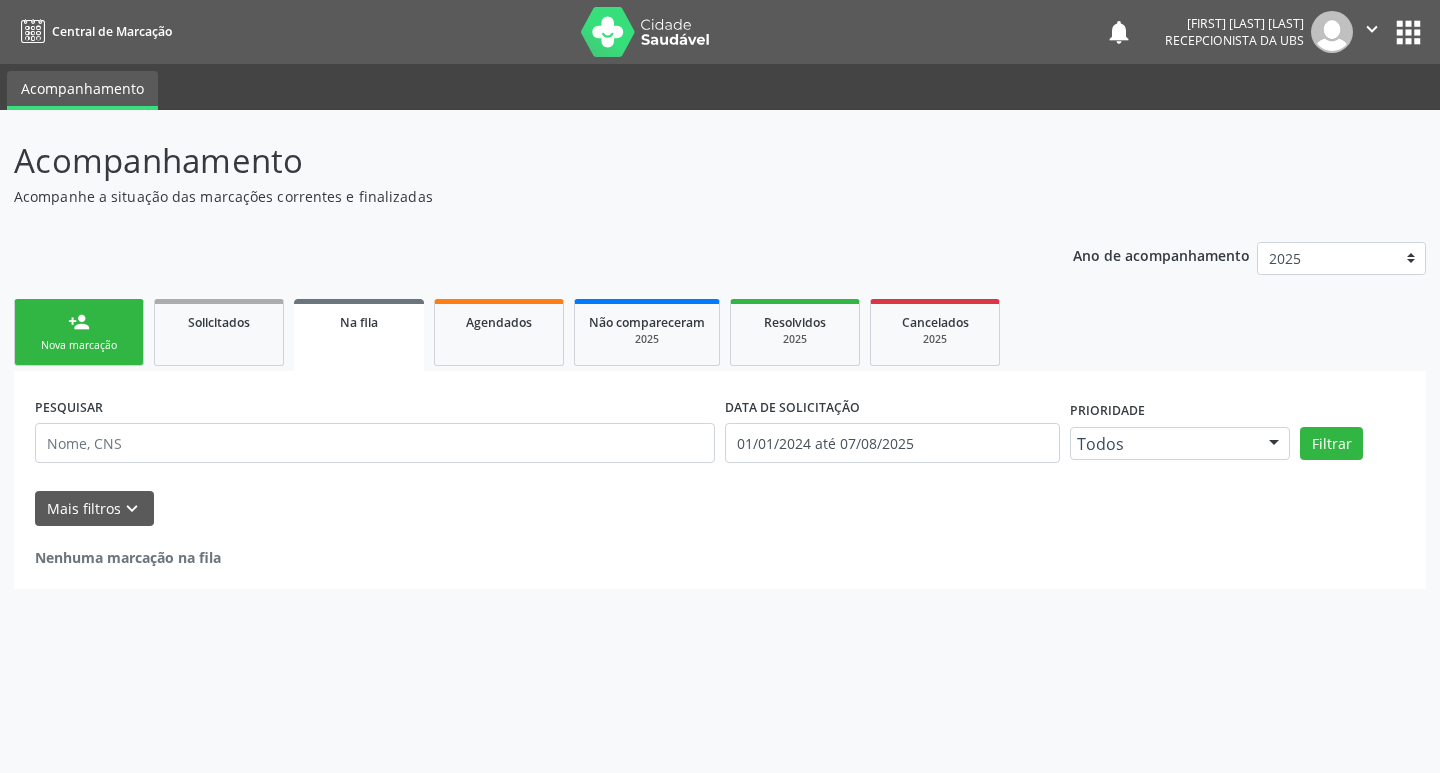 click on "person_add
Nova marcação" at bounding box center [79, 332] 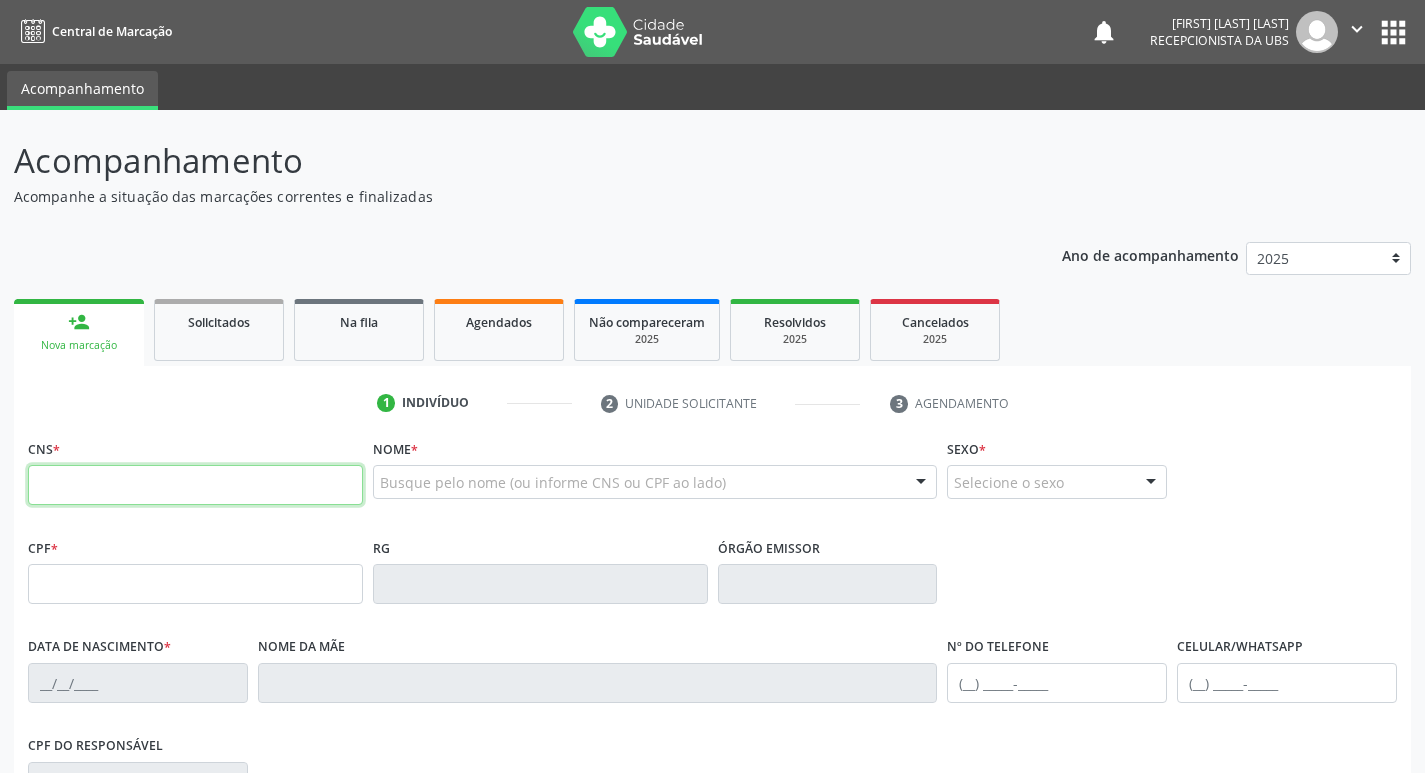 click at bounding box center (195, 485) 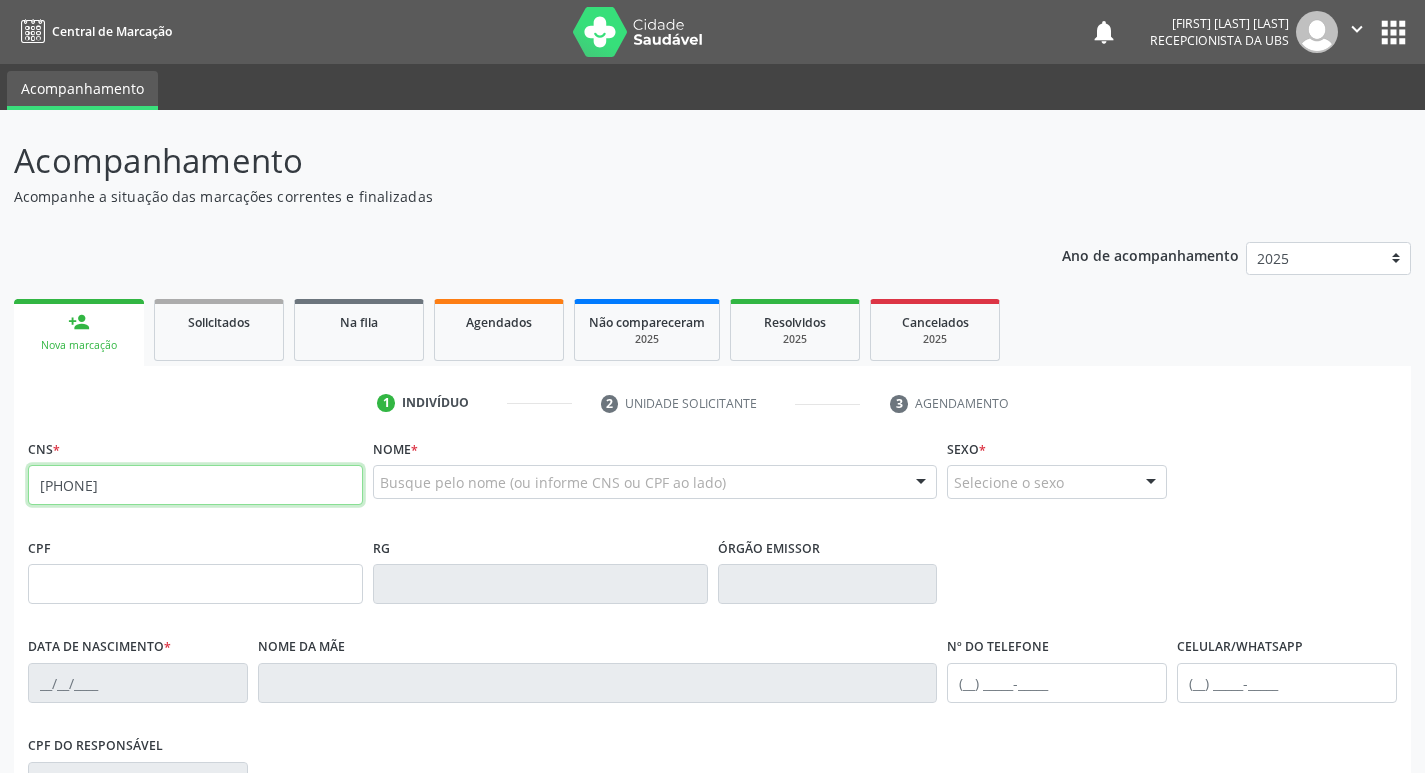 type on "705 6074 1497 1317" 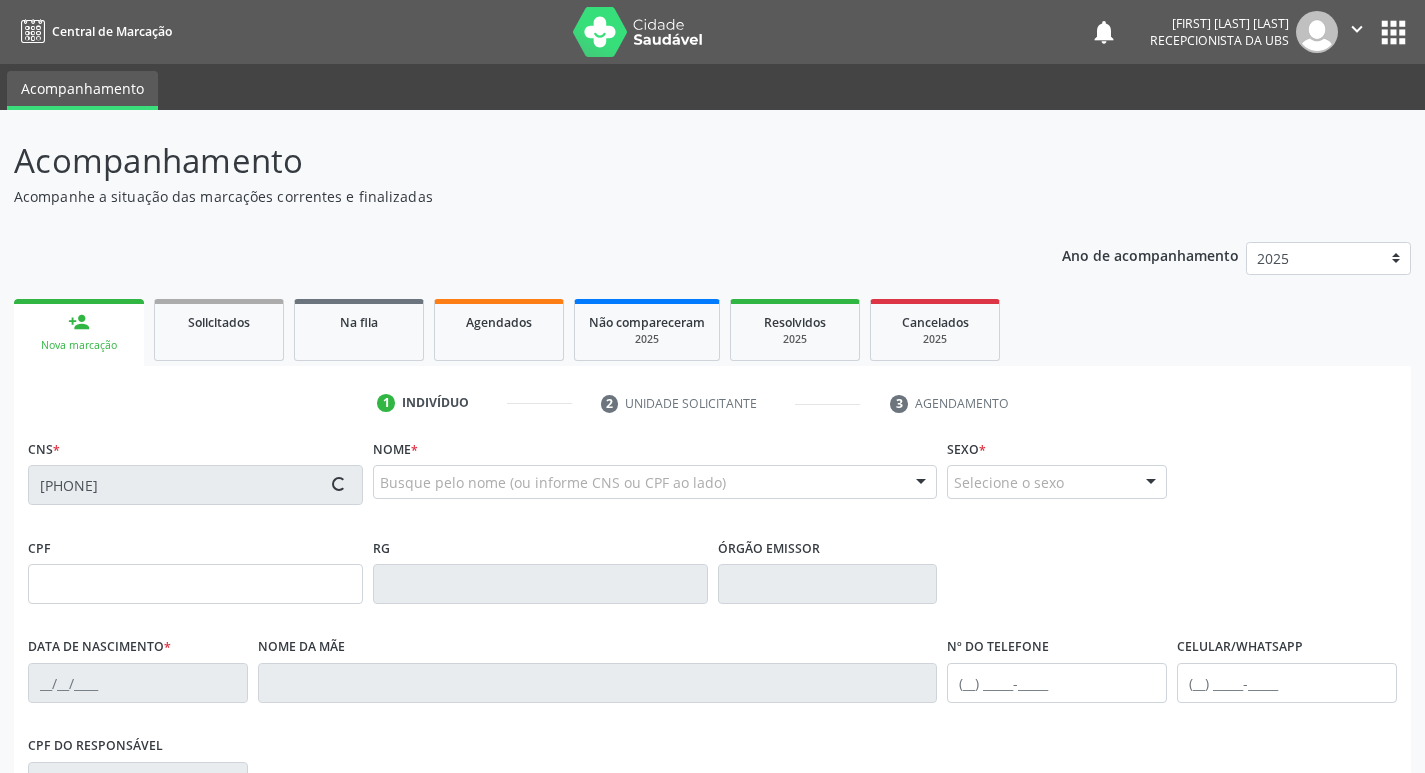 type on "932.774.238-91" 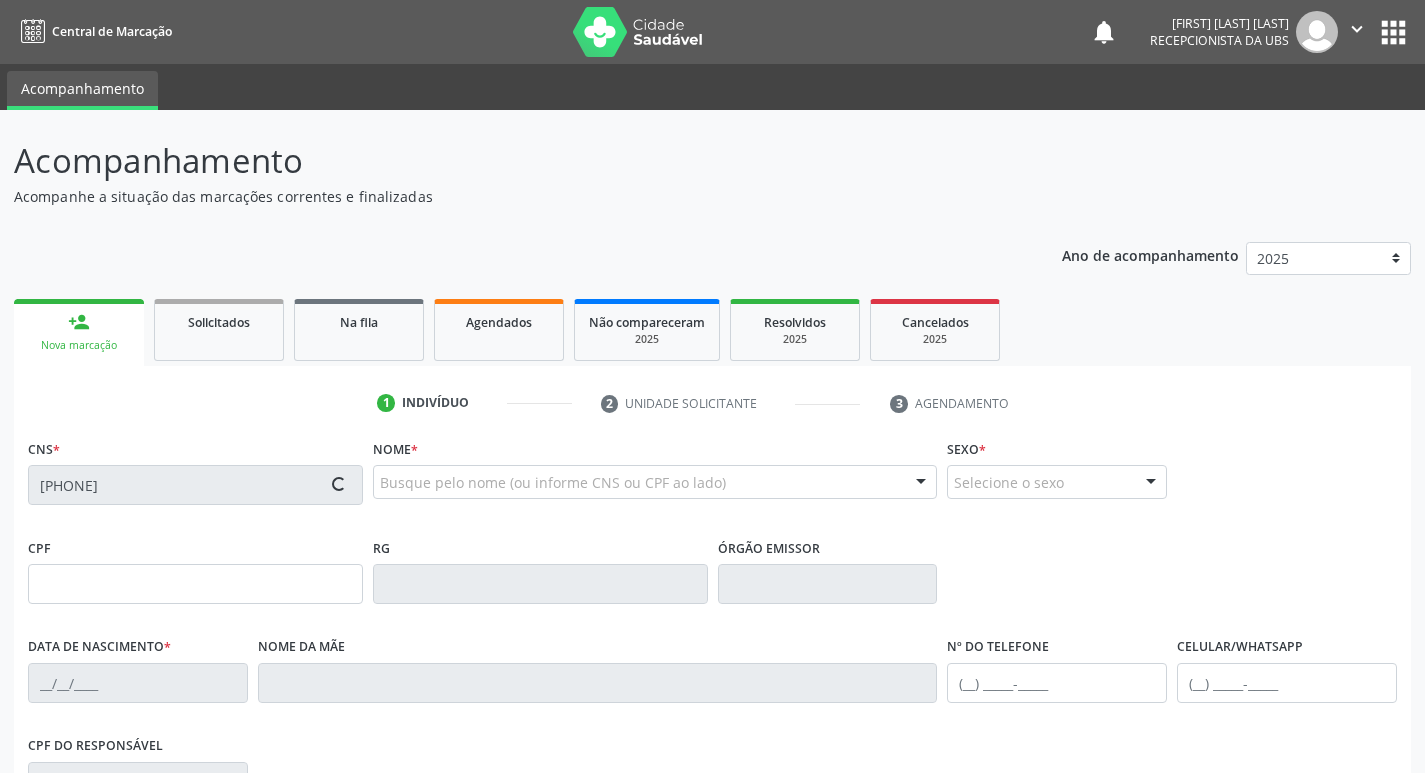 type on "24/04/1950" 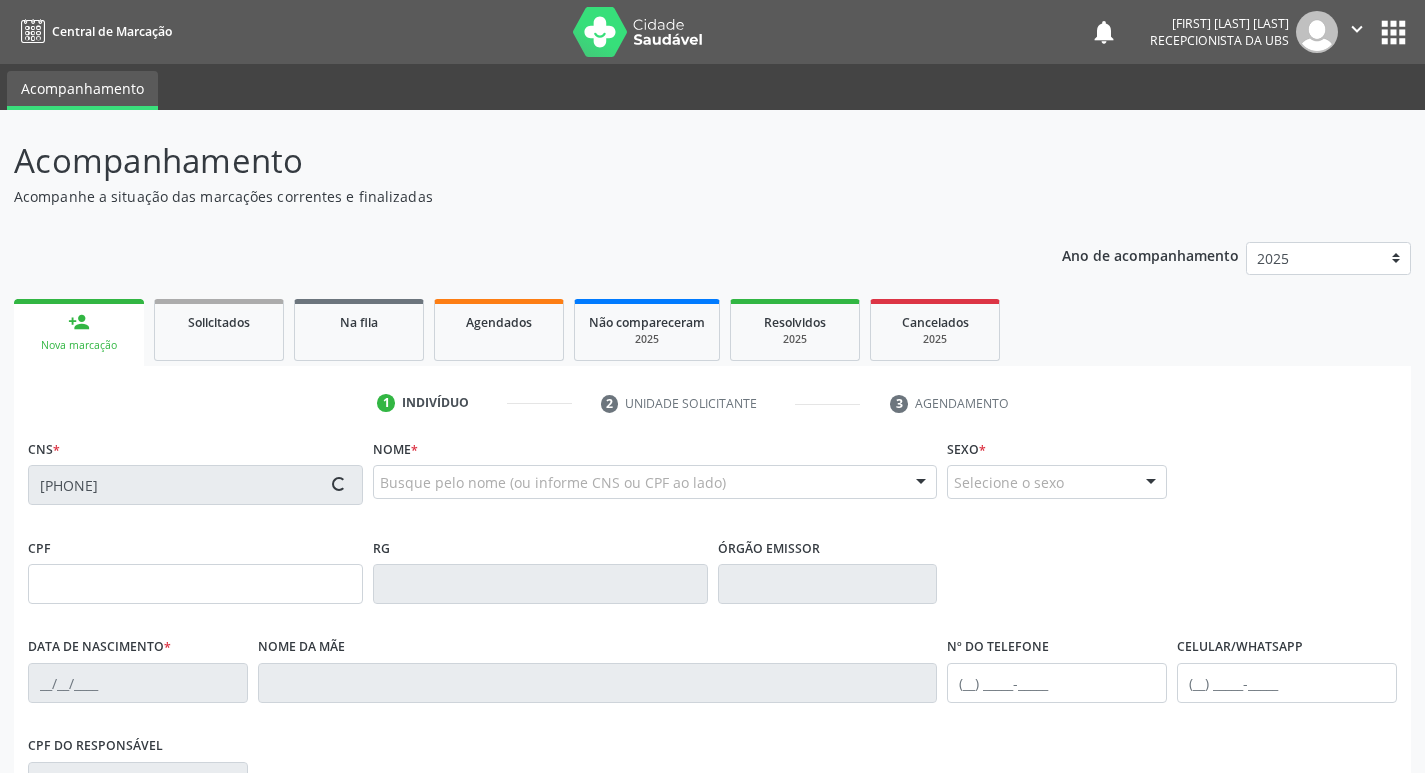 type on "(87) 99625-1848" 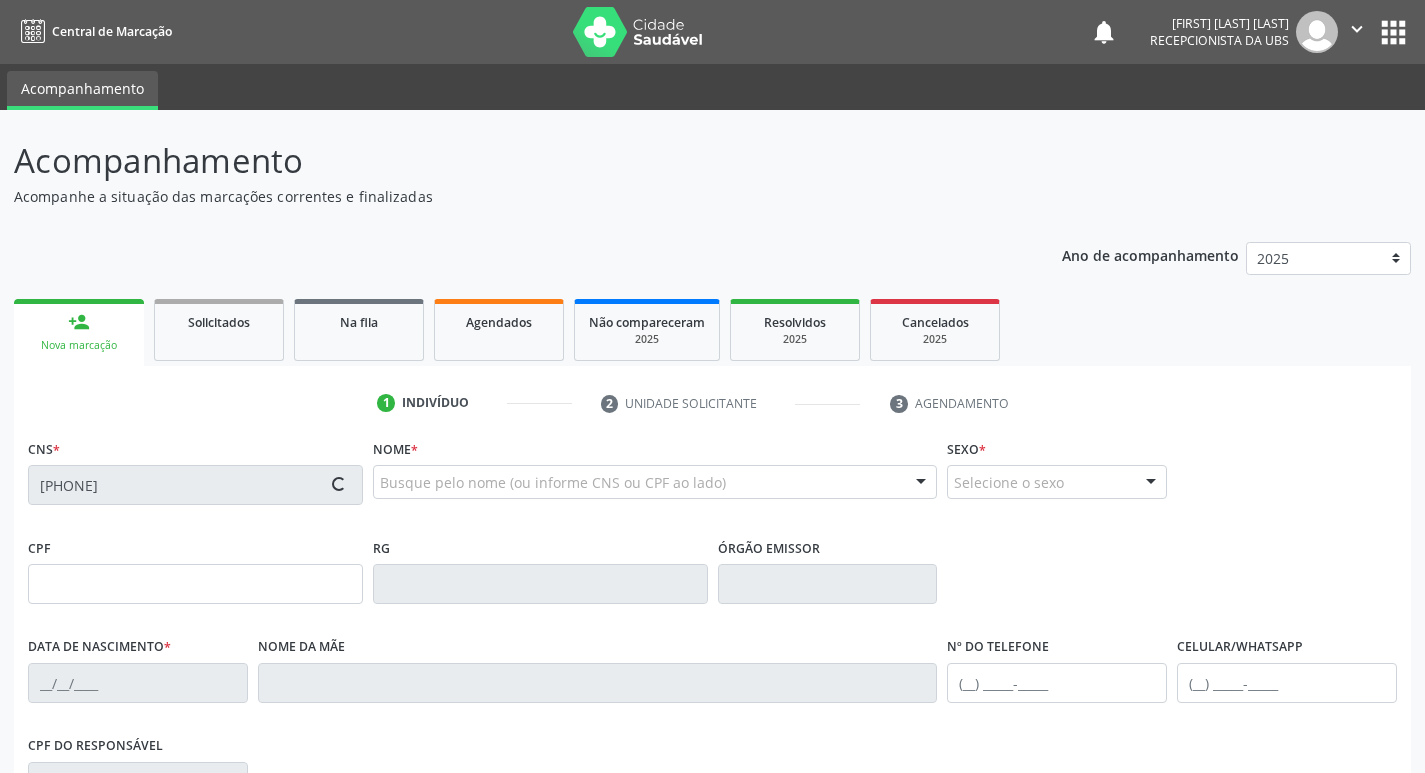 type on "007.257.728-24" 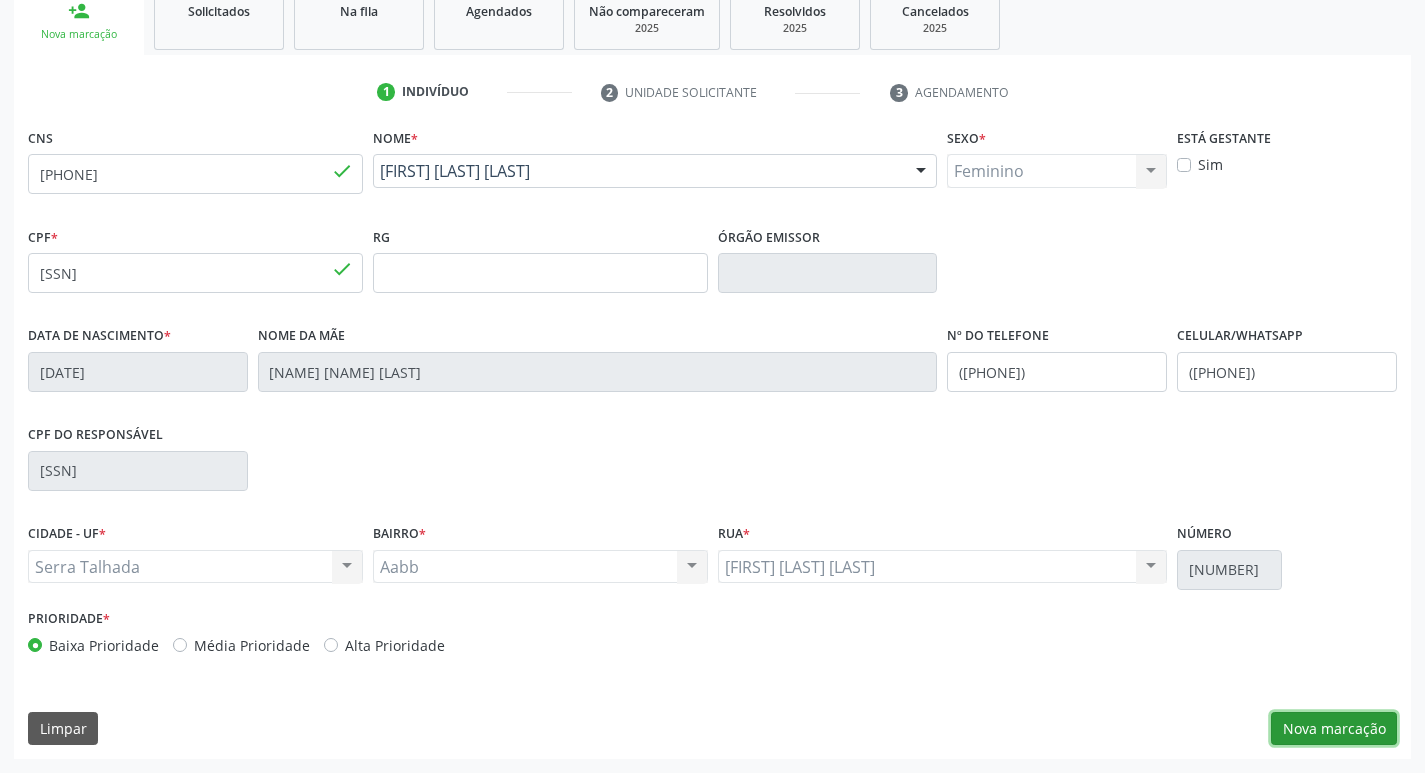 click on "Nova marcação" at bounding box center [1334, 729] 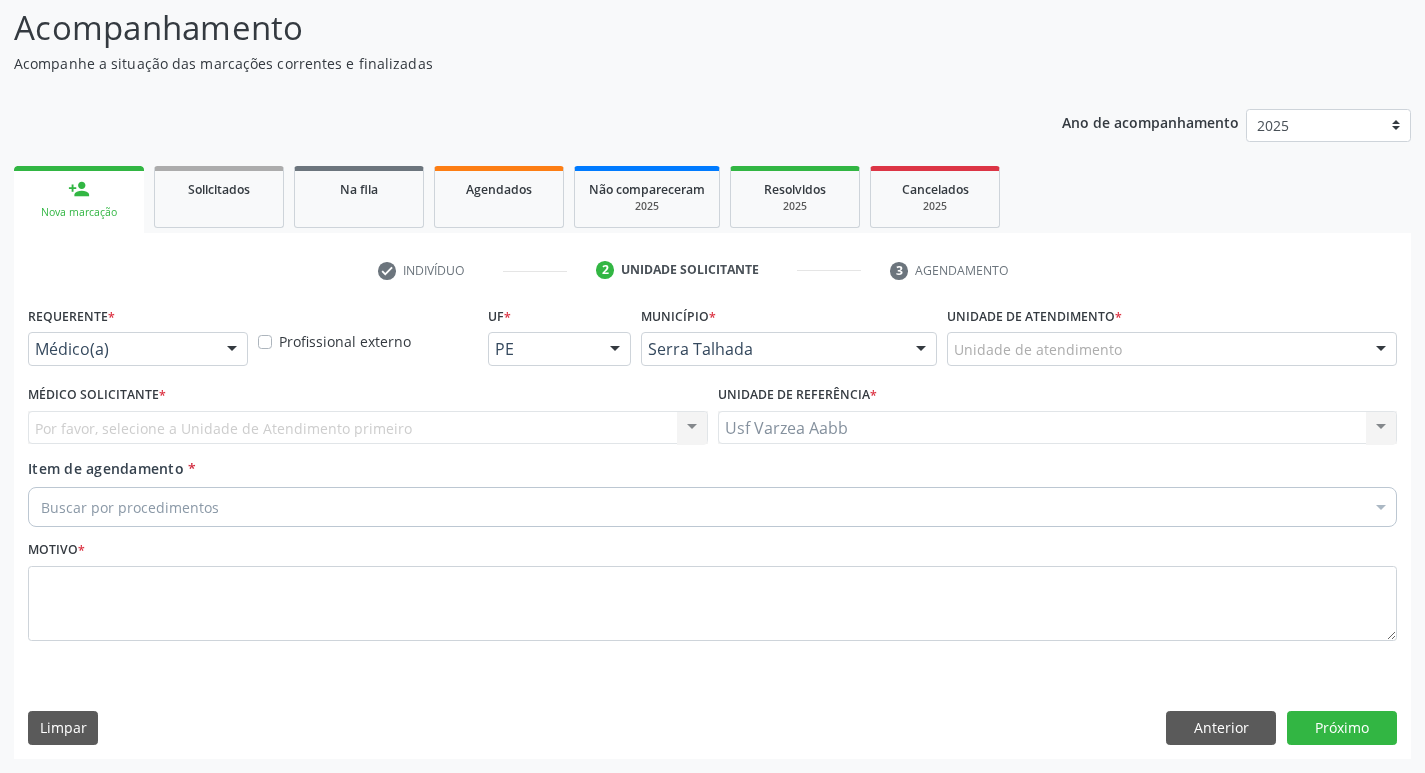 scroll, scrollTop: 133, scrollLeft: 0, axis: vertical 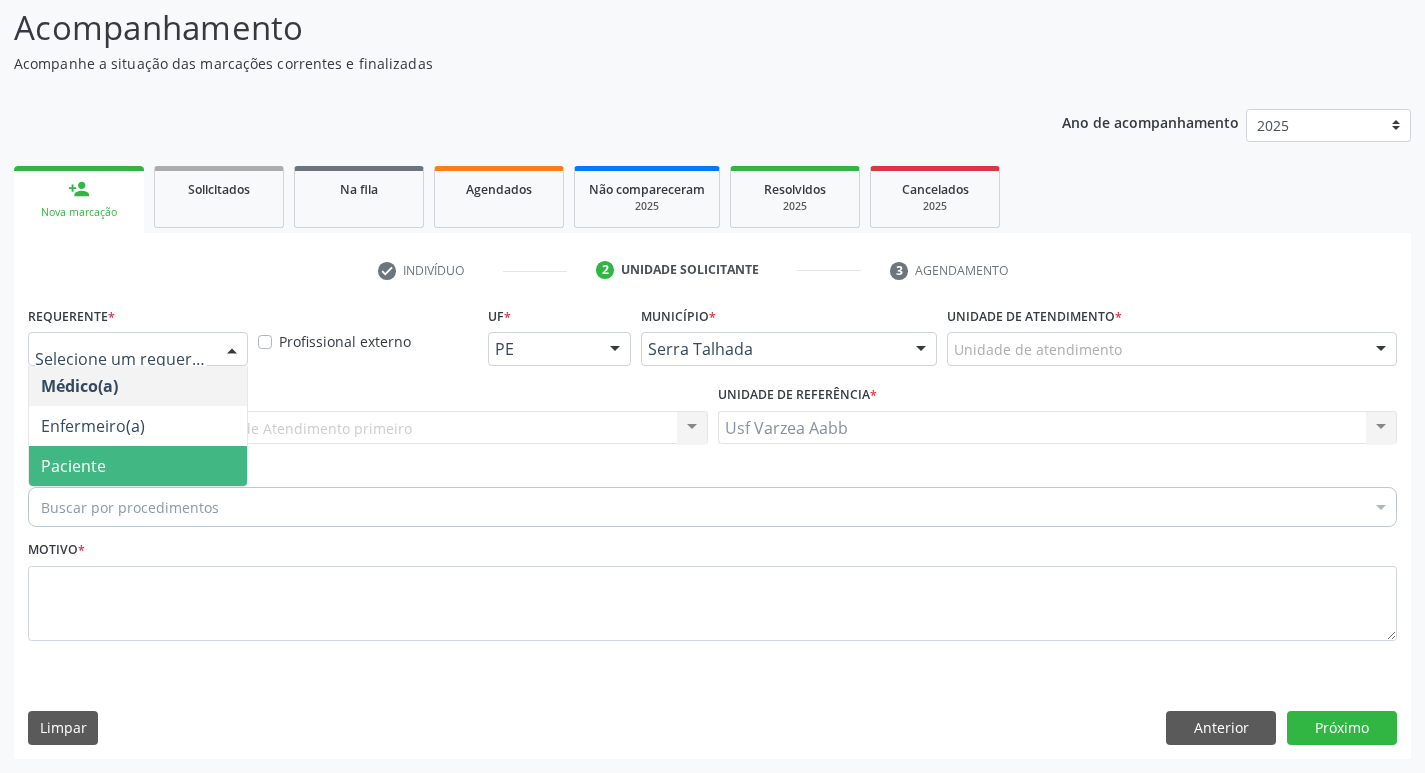 click on "Paciente" at bounding box center [138, 466] 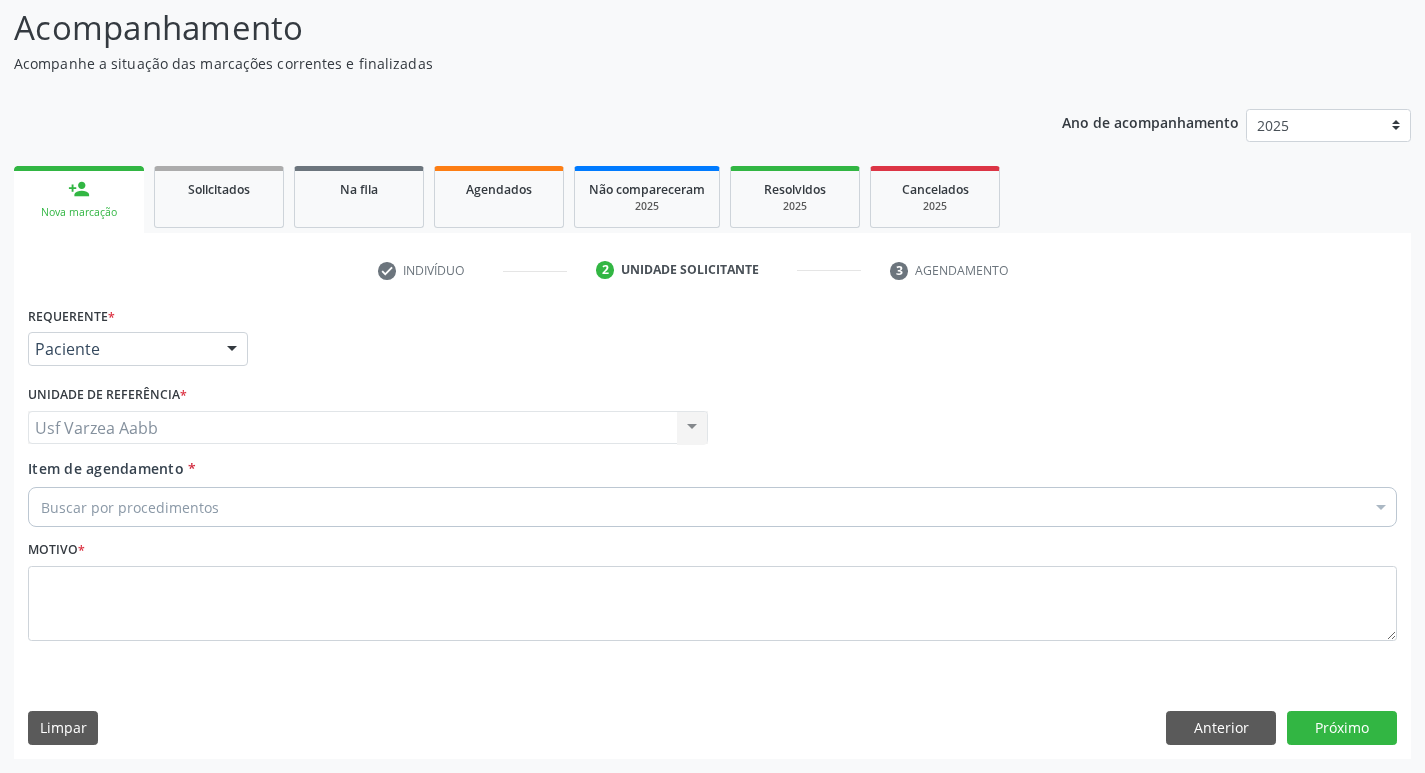 click on "Buscar por procedimentos" at bounding box center (712, 507) 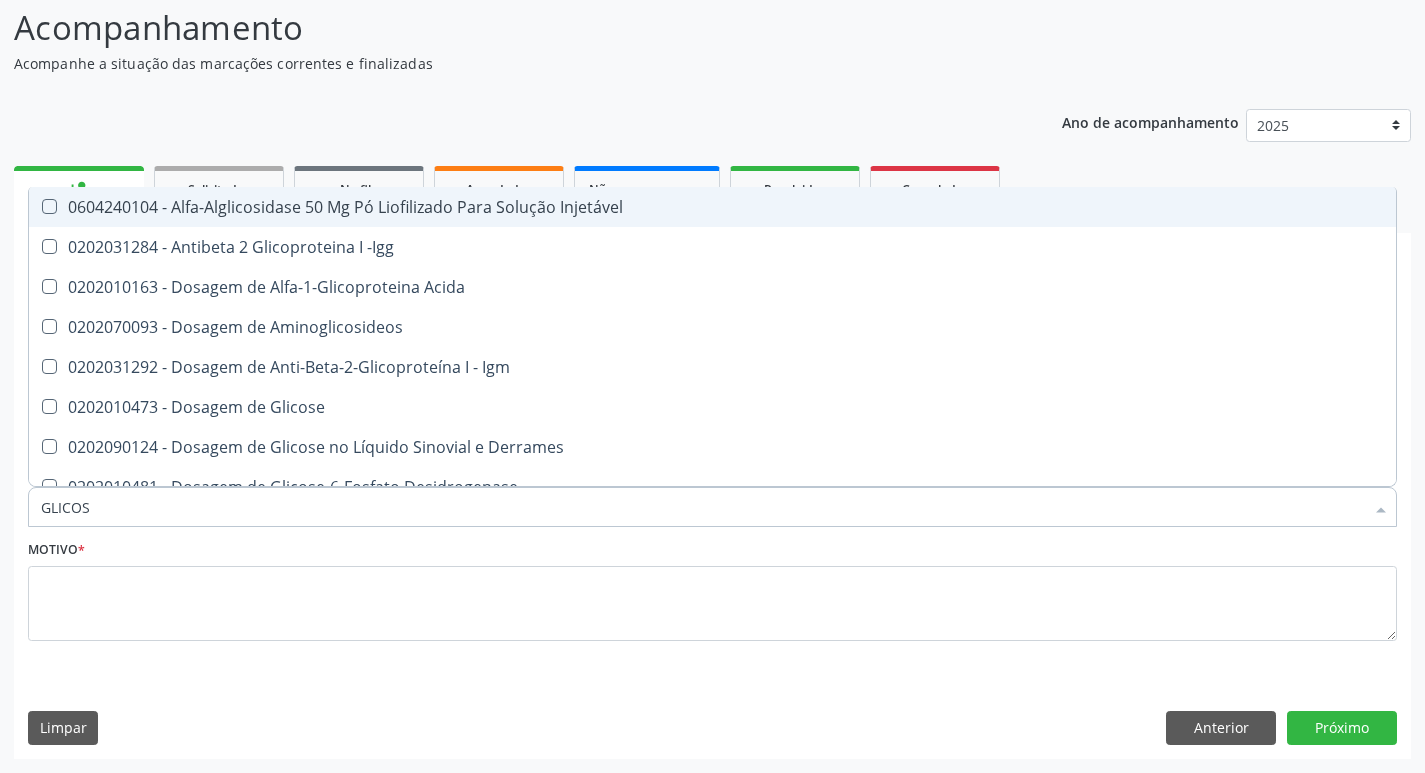 type on "GLICOSI" 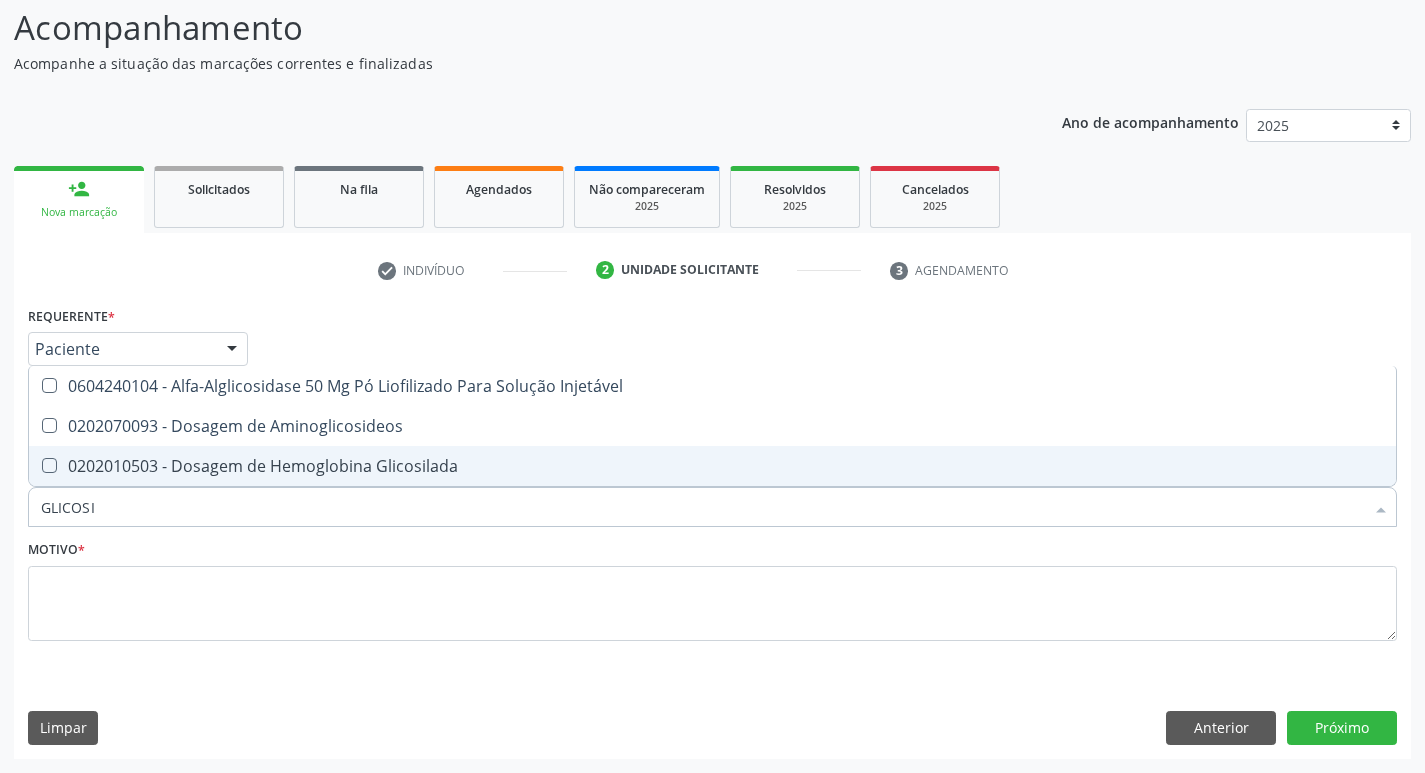 click on "0202010503 - Dosagem de Hemoglobina Glicosilada" at bounding box center [712, 466] 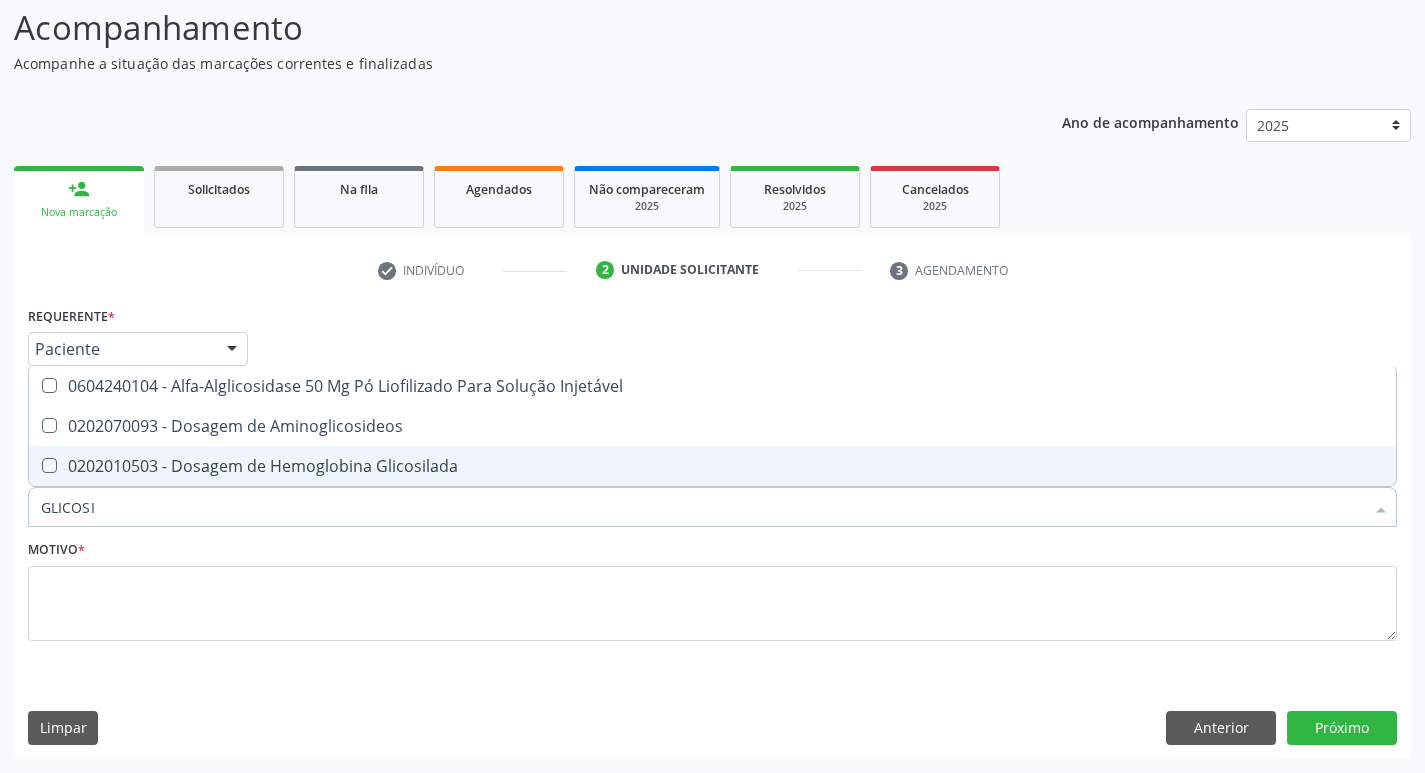 checkbox on "true" 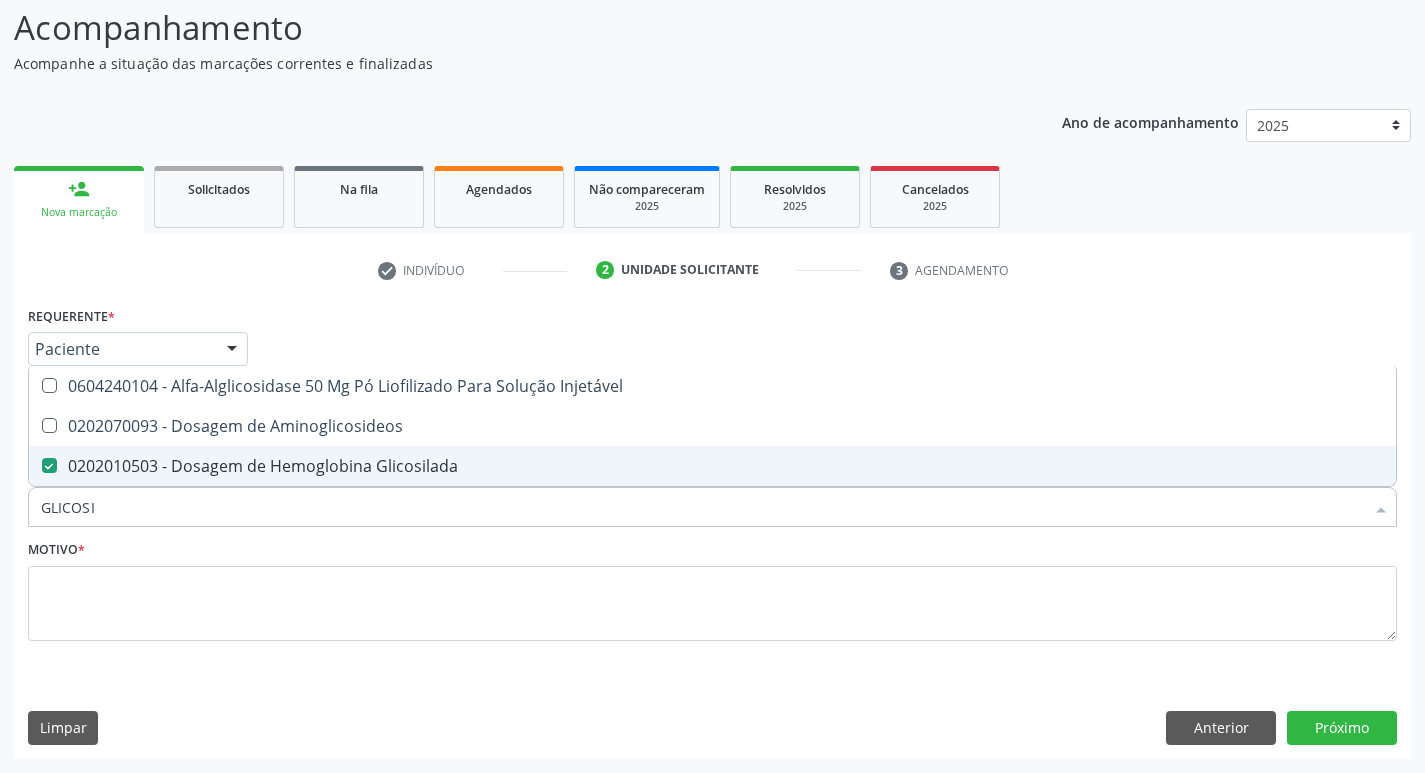 click on "GLICOSI" at bounding box center [702, 507] 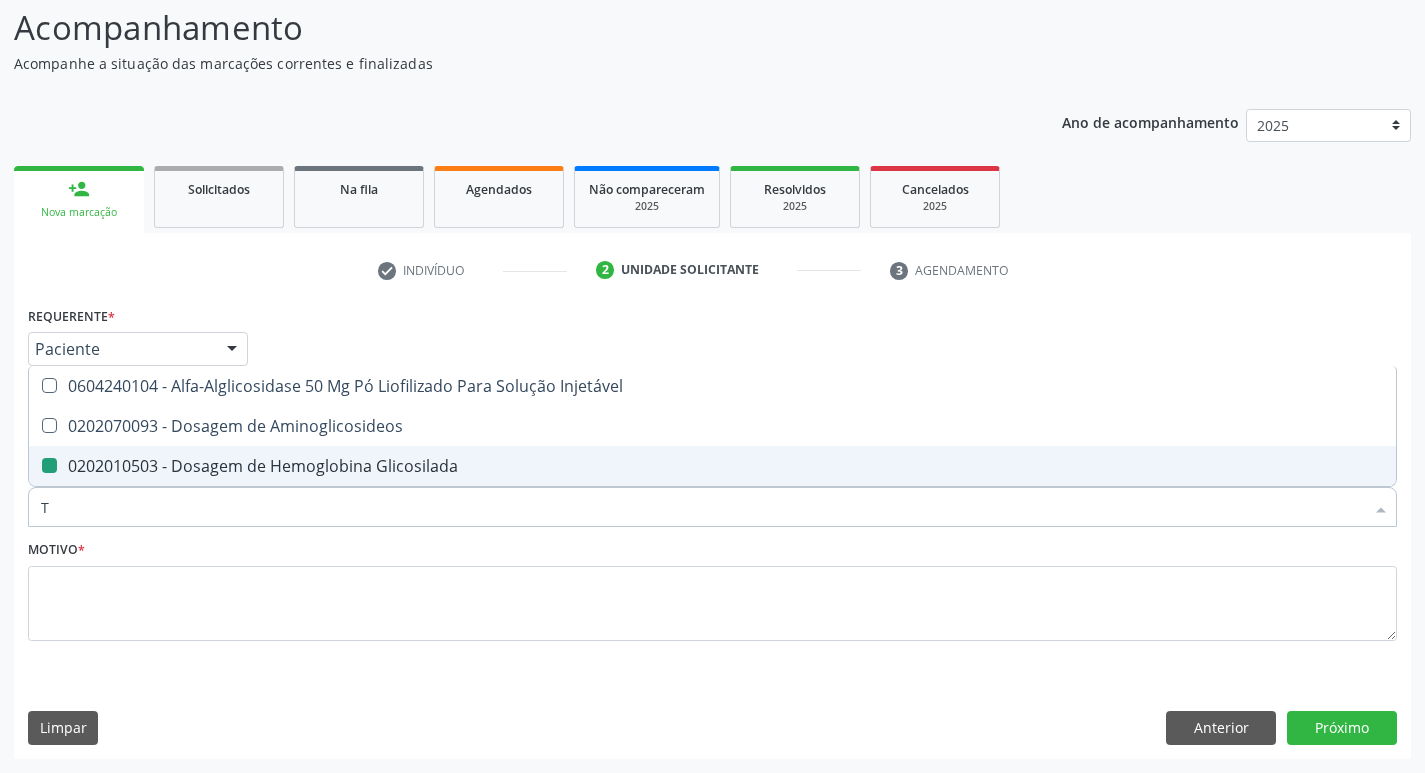 type on "T4" 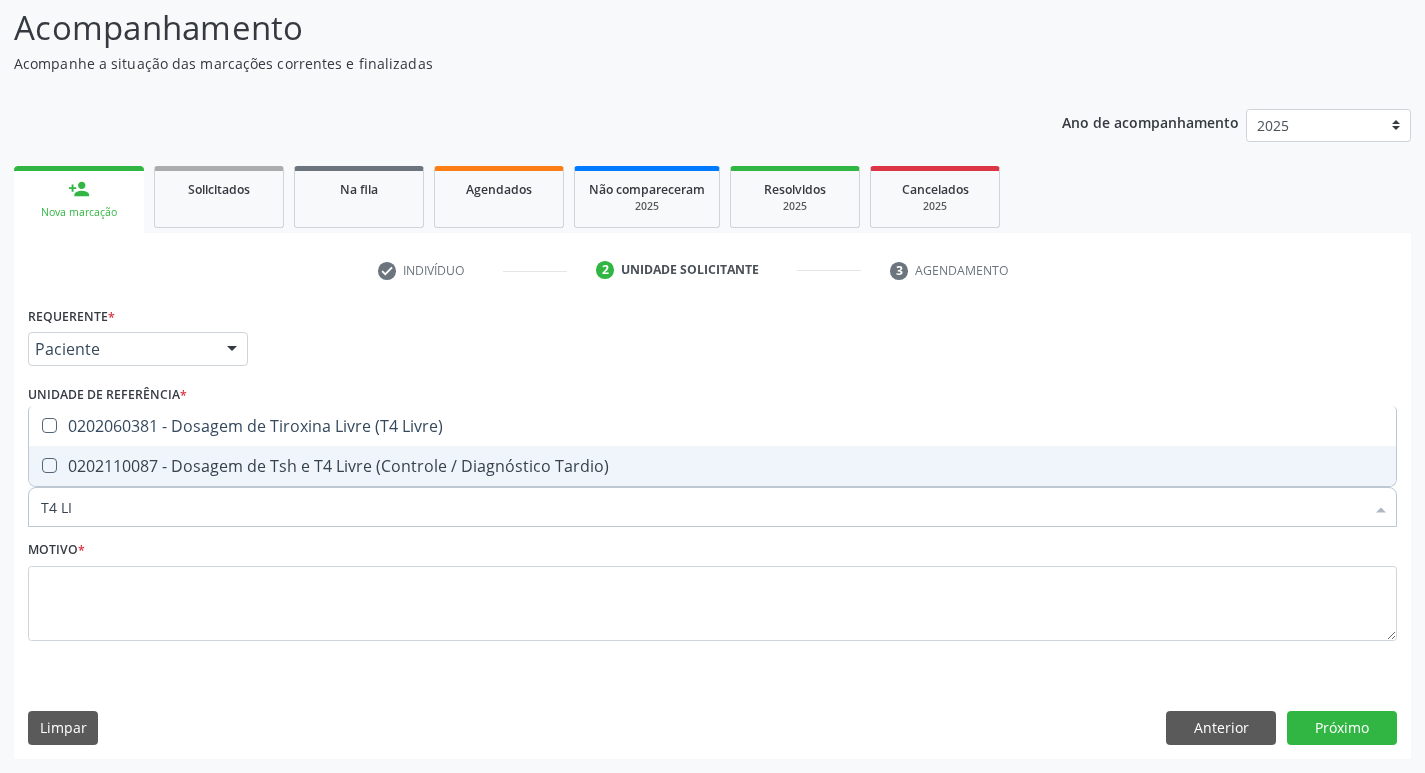 type on "T4 LIV" 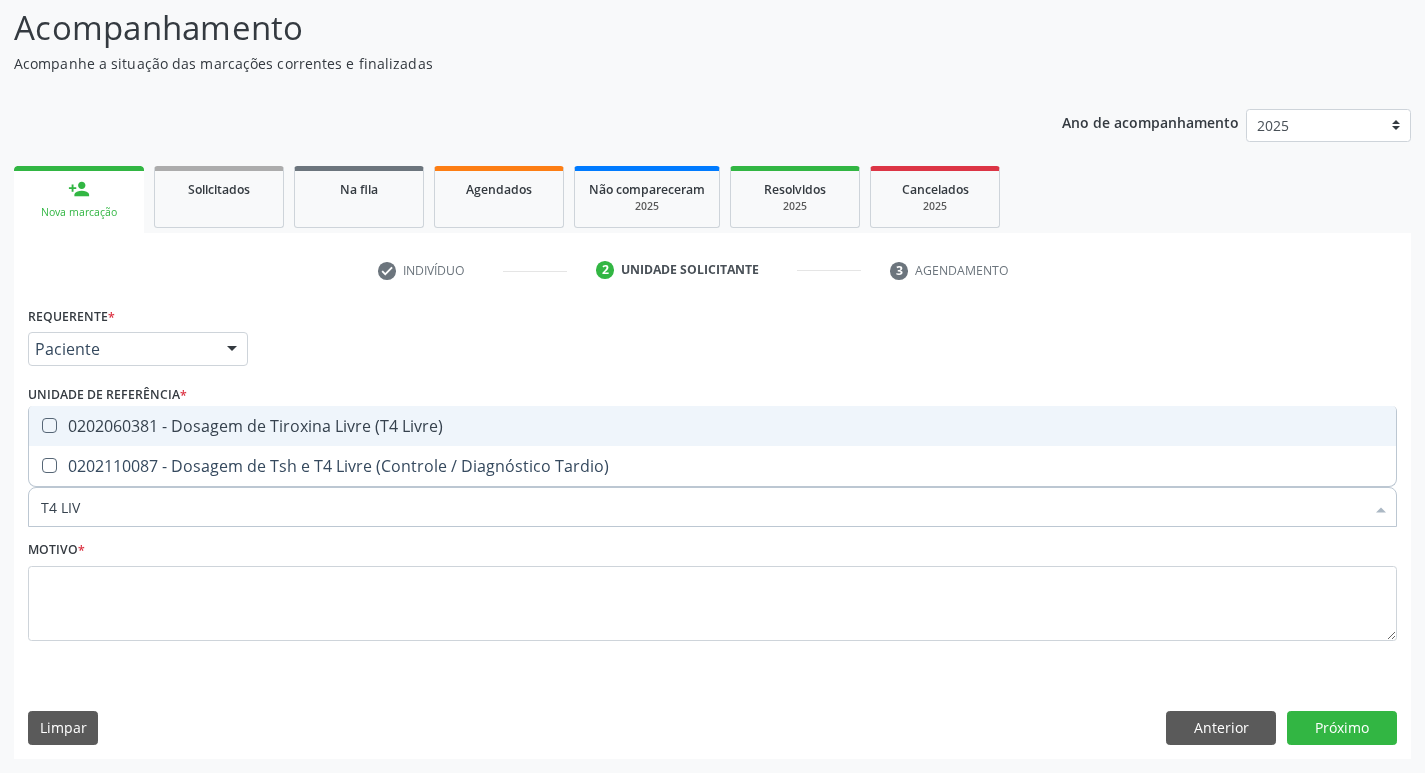click on "0202060381 - Dosagem de Tiroxina Livre (T4 Livre)" at bounding box center (712, 426) 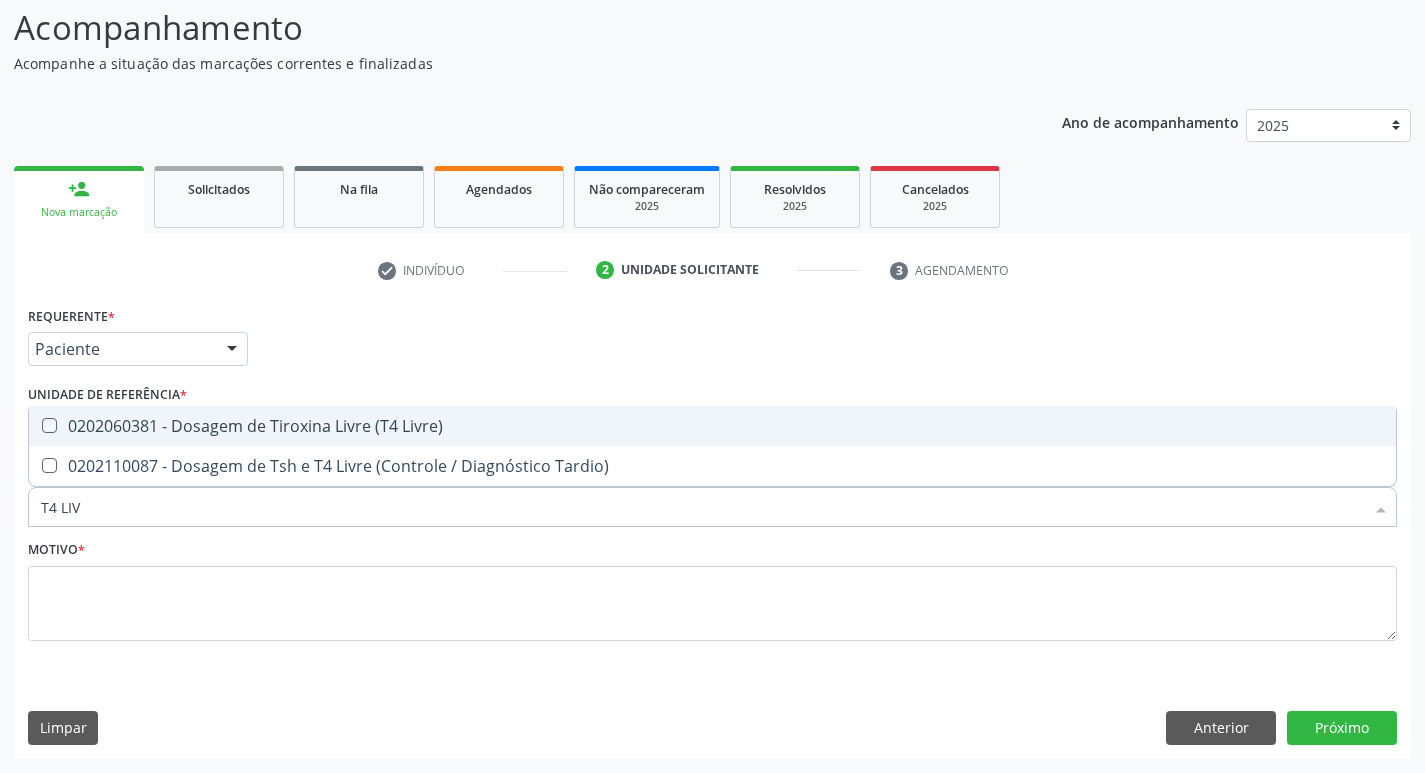 checkbox on "true" 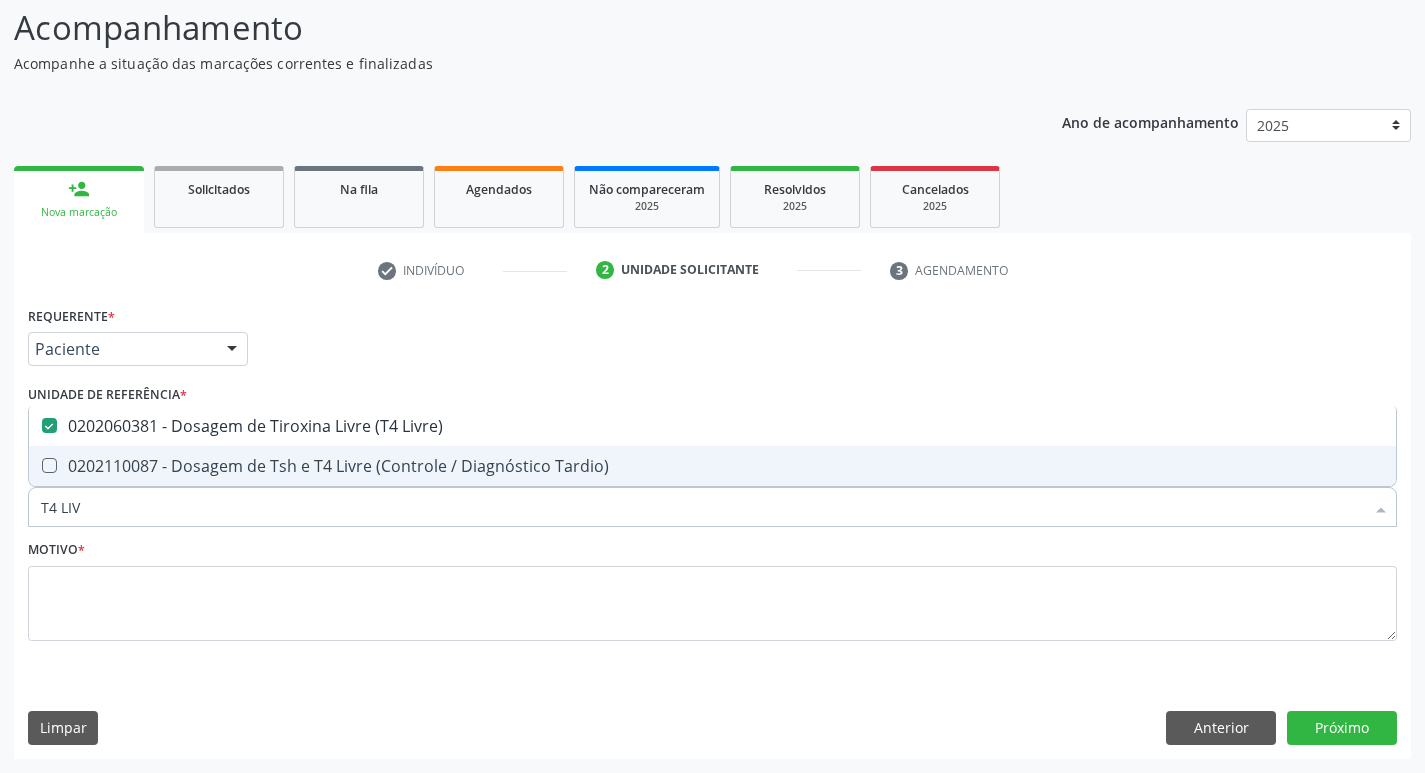 click on "T4 LIV" at bounding box center [702, 507] 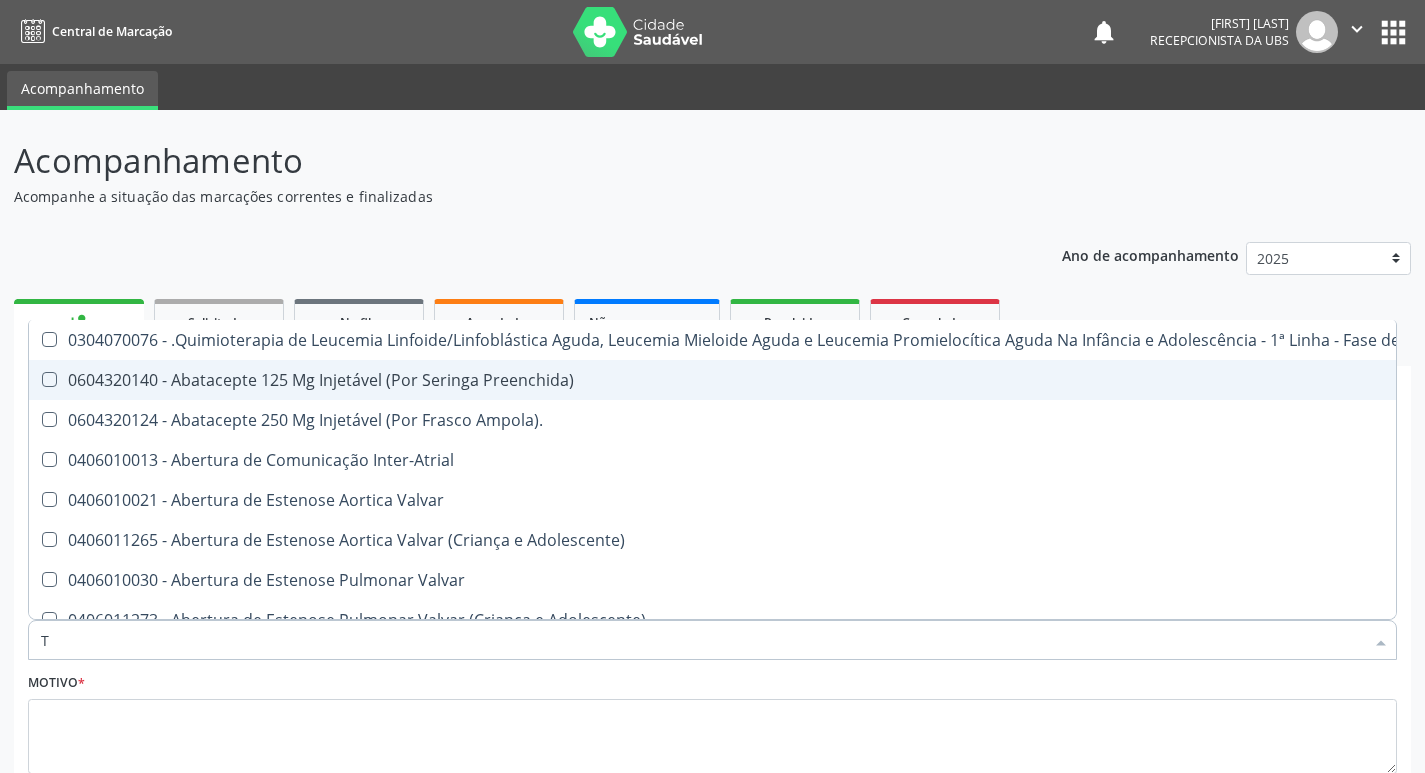 scroll, scrollTop: 133, scrollLeft: 0, axis: vertical 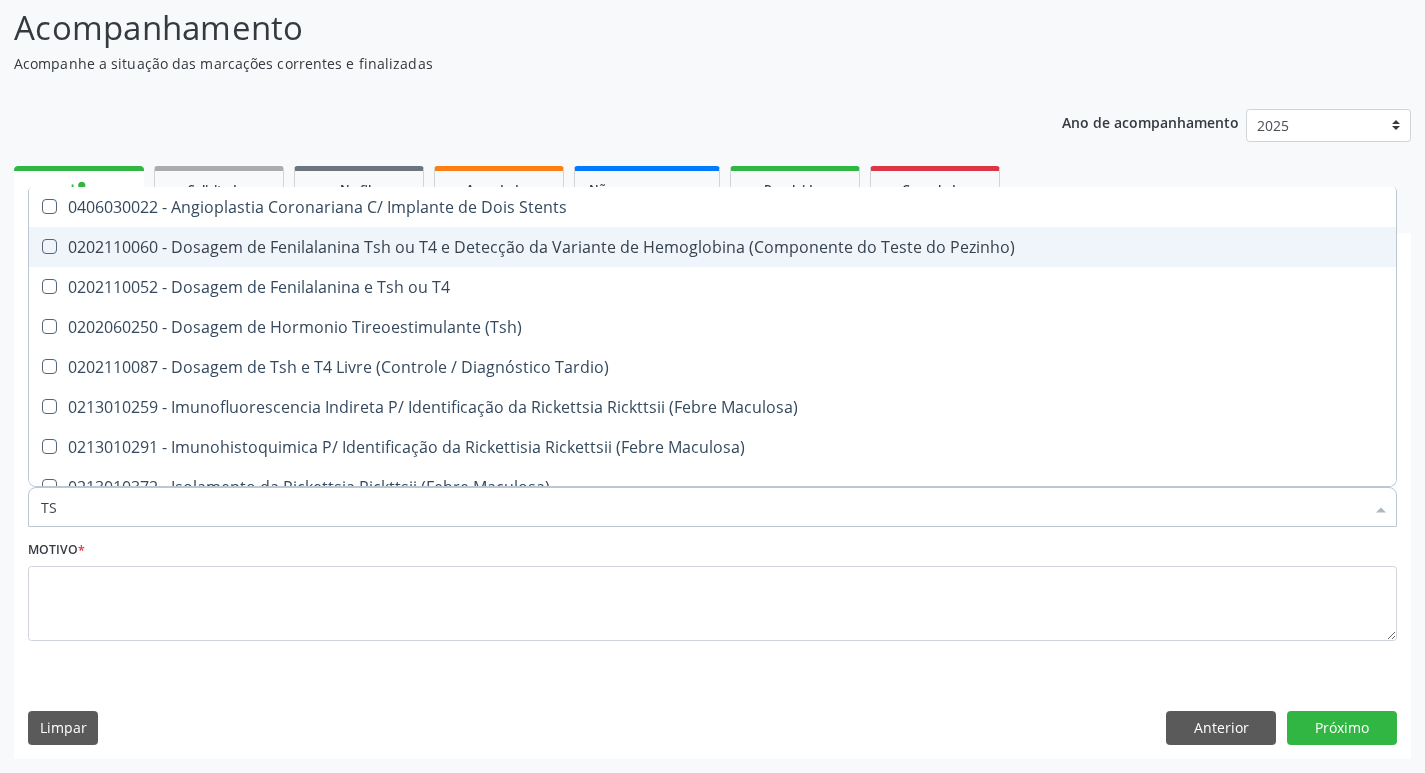 type on "TSH" 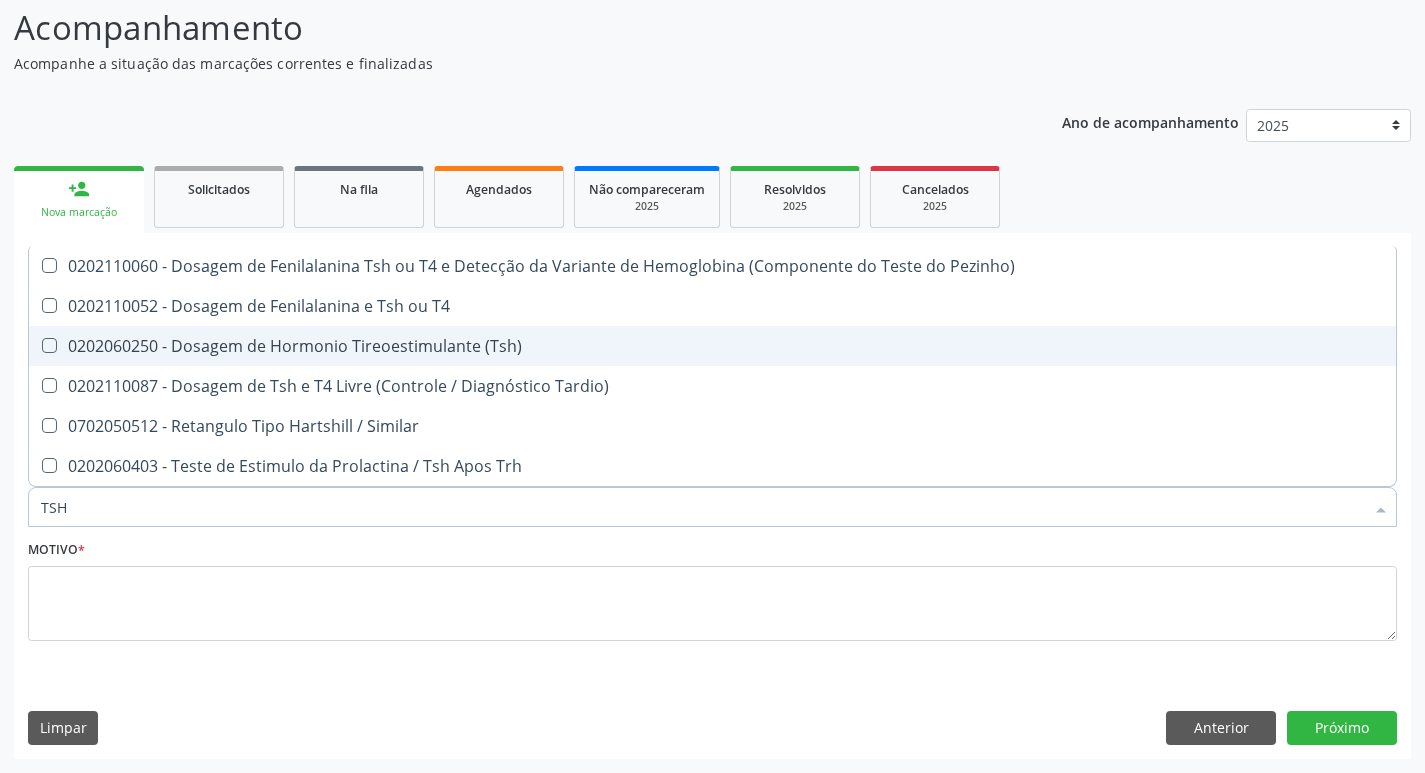 click on "0202060250 - Dosagem de Hormonio Tireoestimulante (Tsh)" at bounding box center [712, 346] 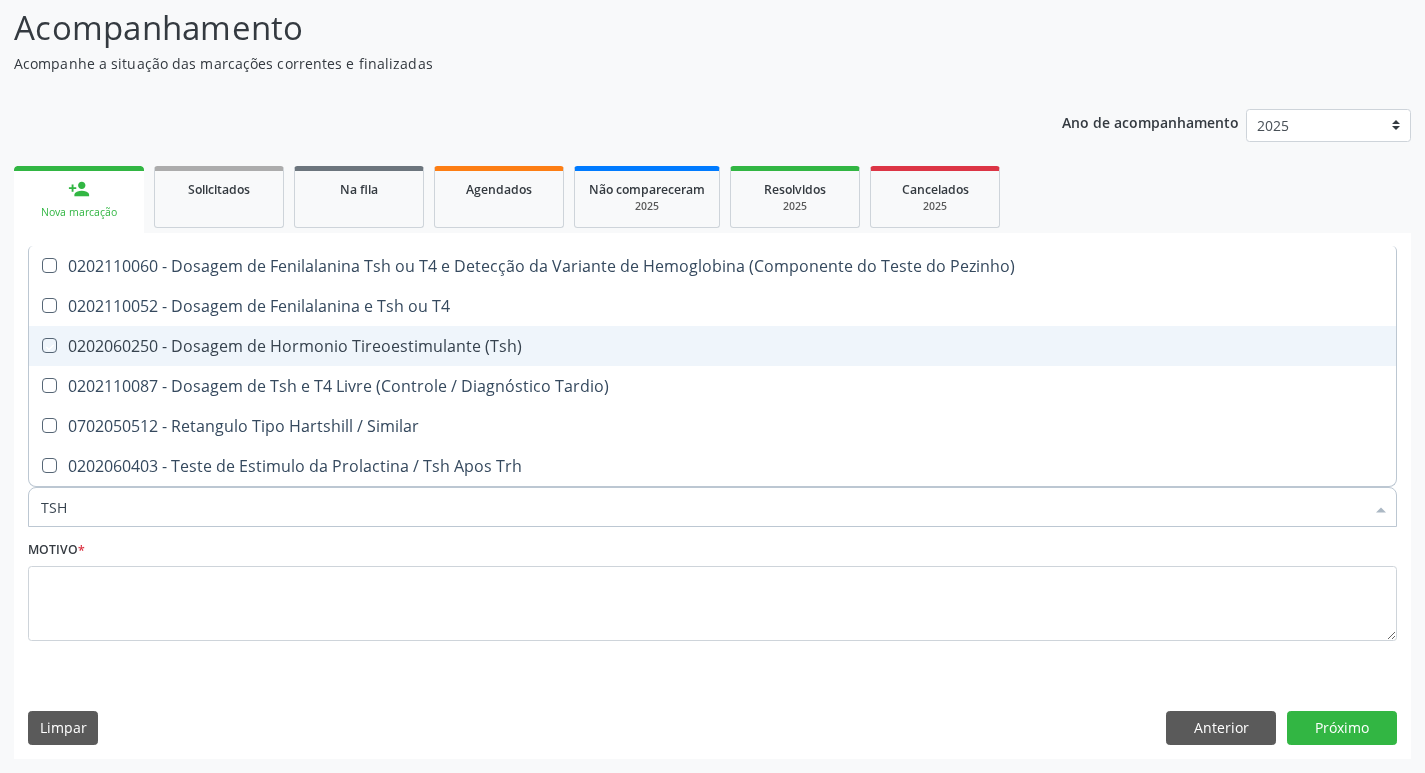 checkbox on "true" 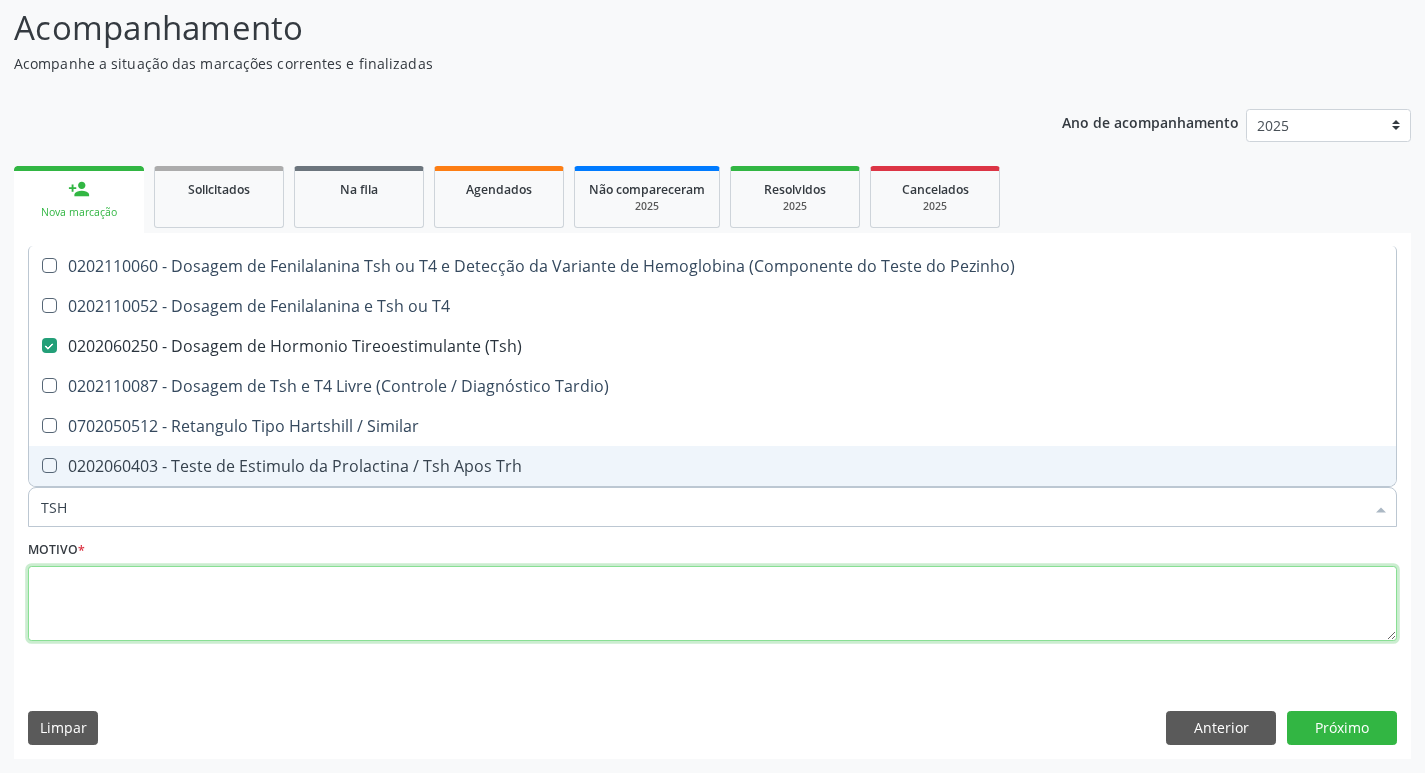 click at bounding box center [712, 604] 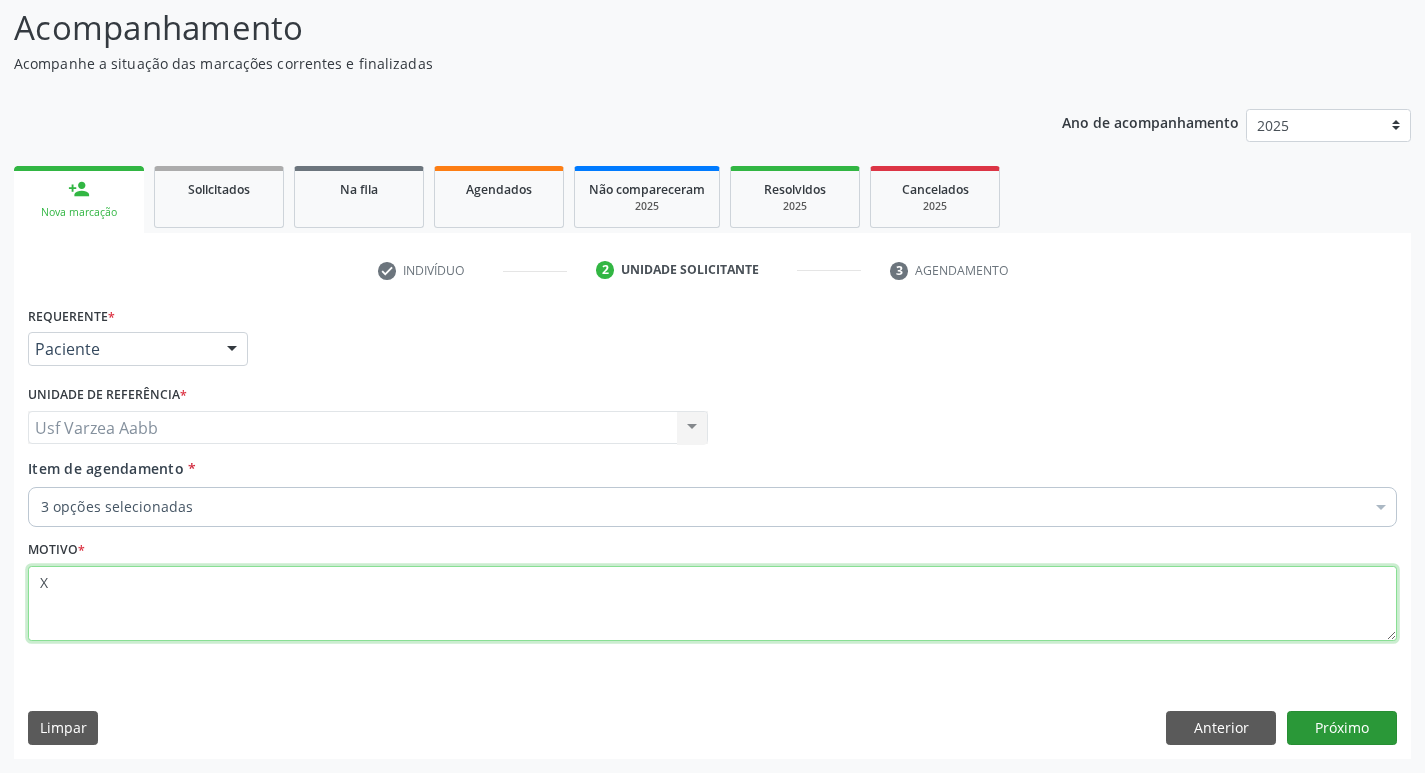 type on "X" 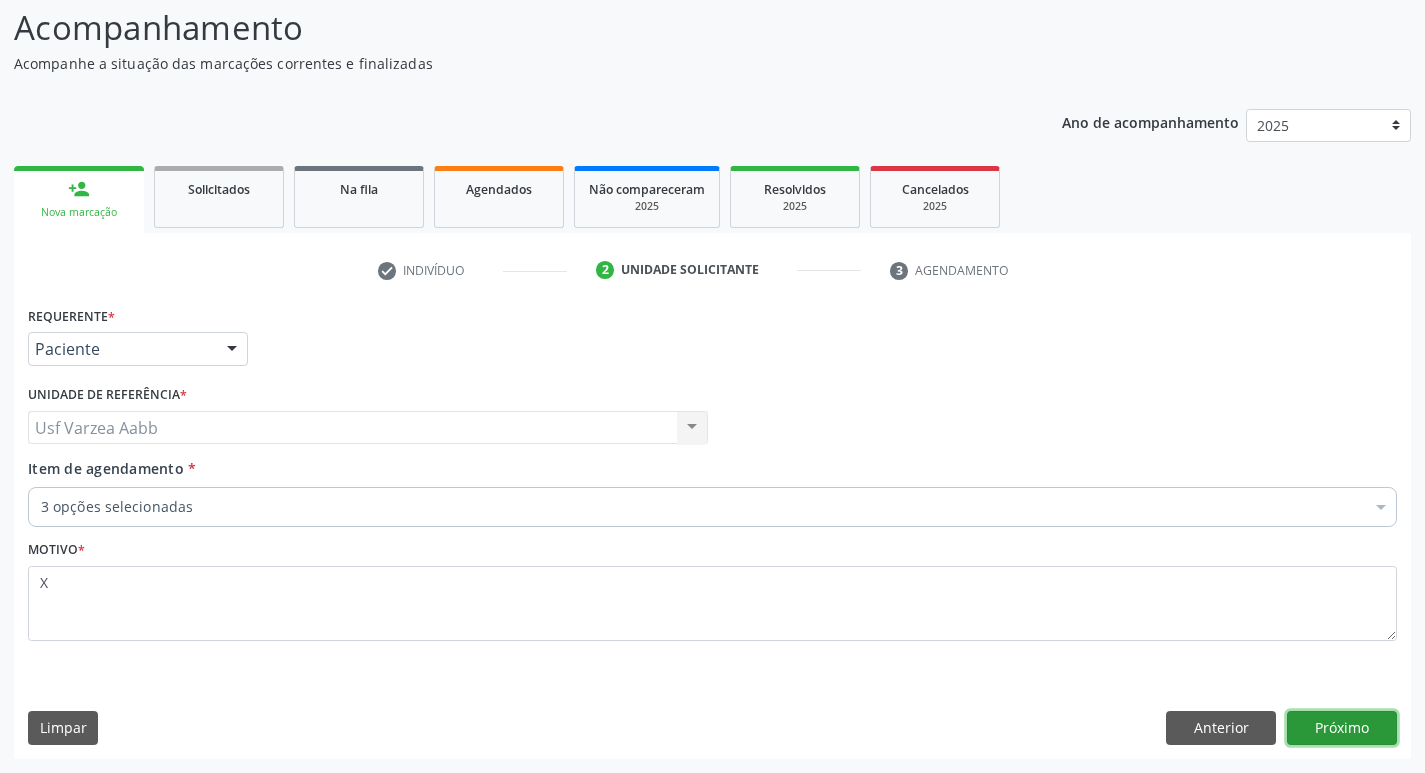 click on "Próximo" at bounding box center [1342, 728] 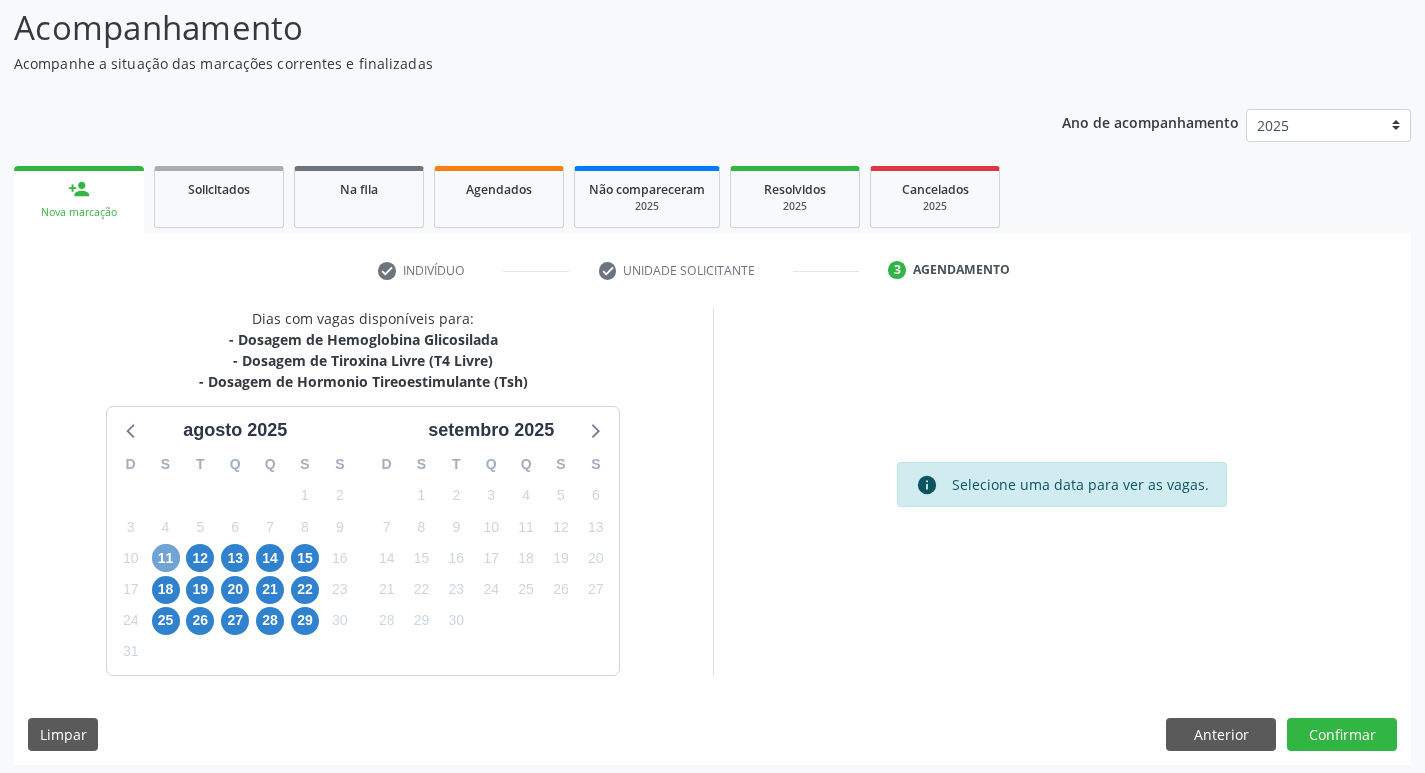 click on "11" at bounding box center [166, 558] 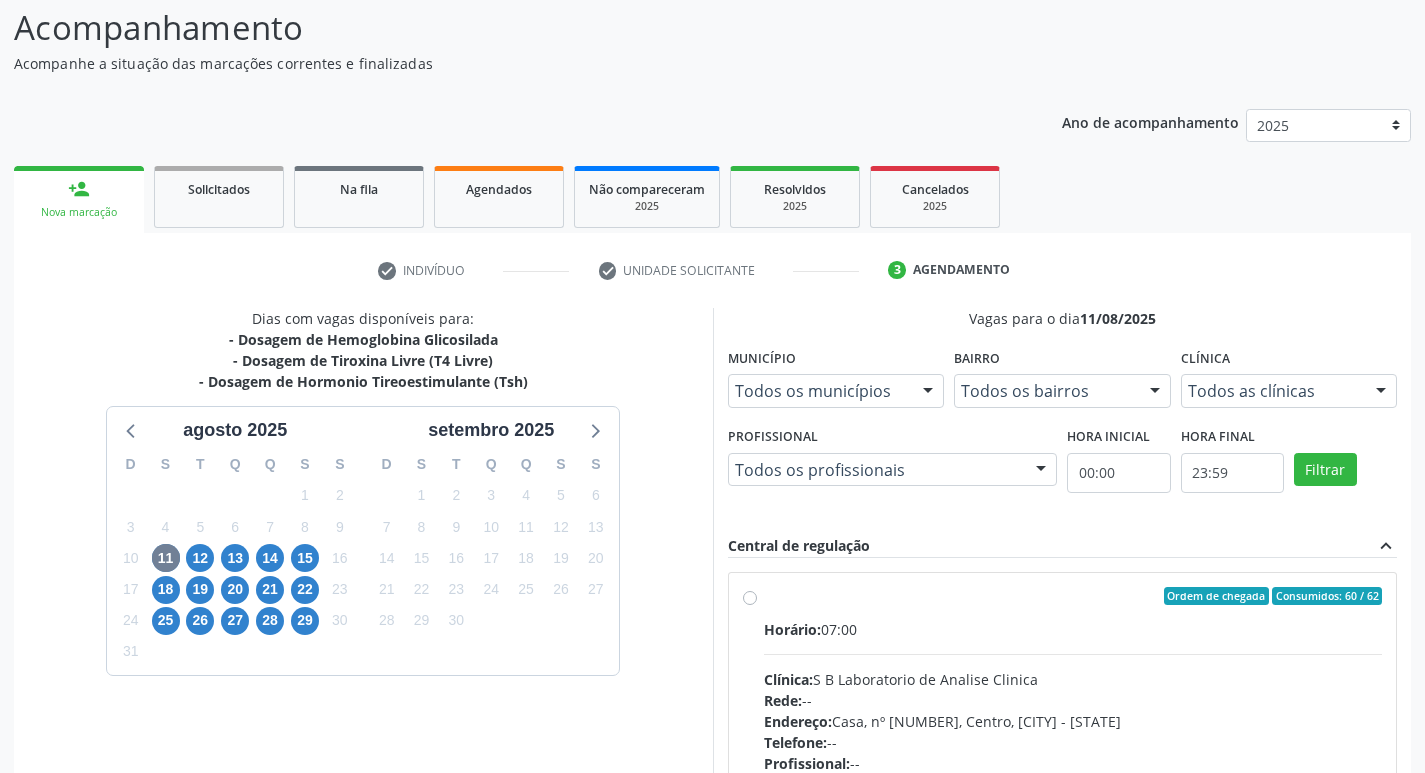 click on "Ordem de chegada
Consumidos: 60 / 62
Horário:   07:00
Clínica:  S B Laboratorio de Analise Clinica
Rede:
--
Endereço:   Casa, nº 679, Centro, Serra Talhada - PE
Telefone:   --
Profissional:
--
Informações adicionais sobre o atendimento
Idade de atendimento:
Sem restrição
Gênero(s) atendido(s):
Sem restrição
Informações adicionais:
--" at bounding box center (1073, 740) 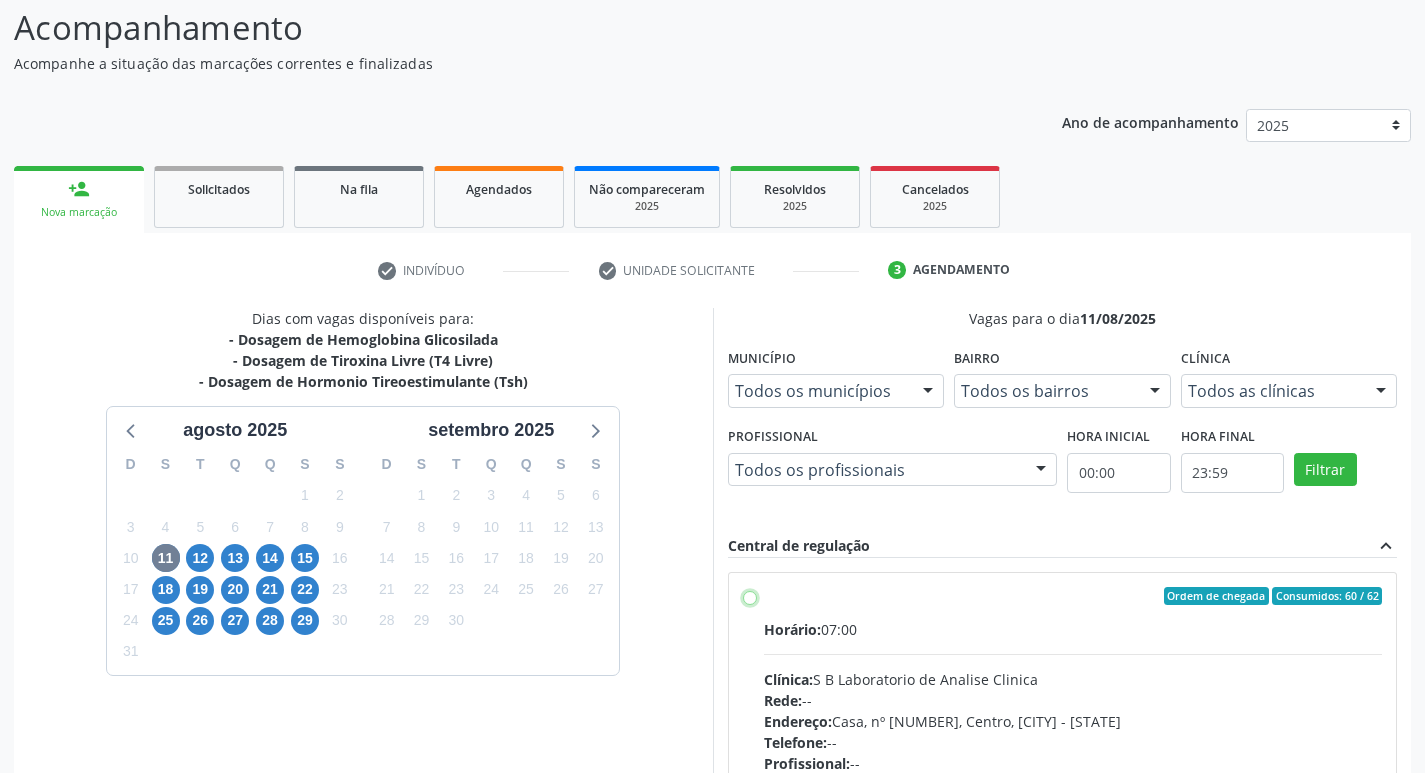 click on "Ordem de chegada
Consumidos: 60 / 62
Horário:   07:00
Clínica:  S B Laboratorio de Analise Clinica
Rede:
--
Endereço:   Casa, nº 679, Centro, Serra Talhada - PE
Telefone:   --
Profissional:
--
Informações adicionais sobre o atendimento
Idade de atendimento:
Sem restrição
Gênero(s) atendido(s):
Sem restrição
Informações adicionais:
--" at bounding box center (750, 596) 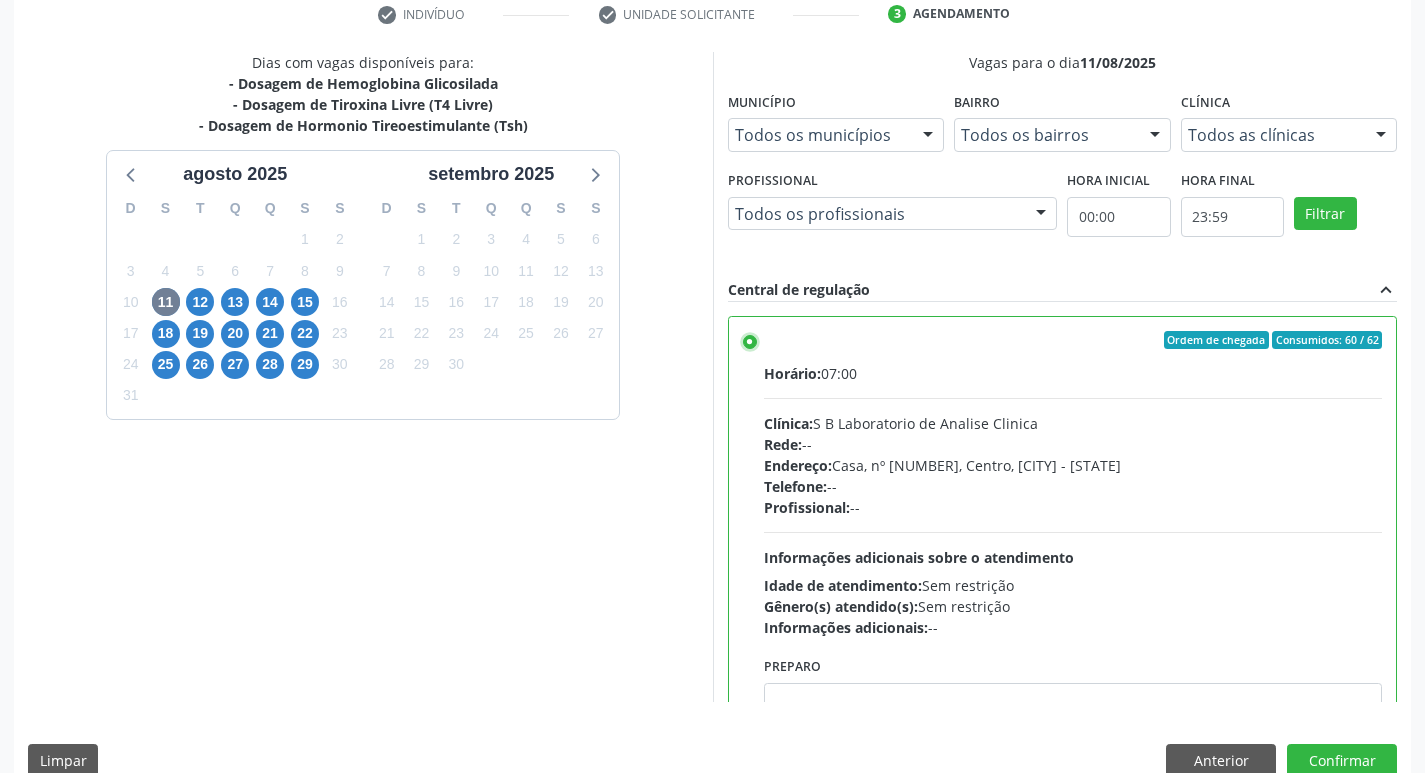 scroll, scrollTop: 422, scrollLeft: 0, axis: vertical 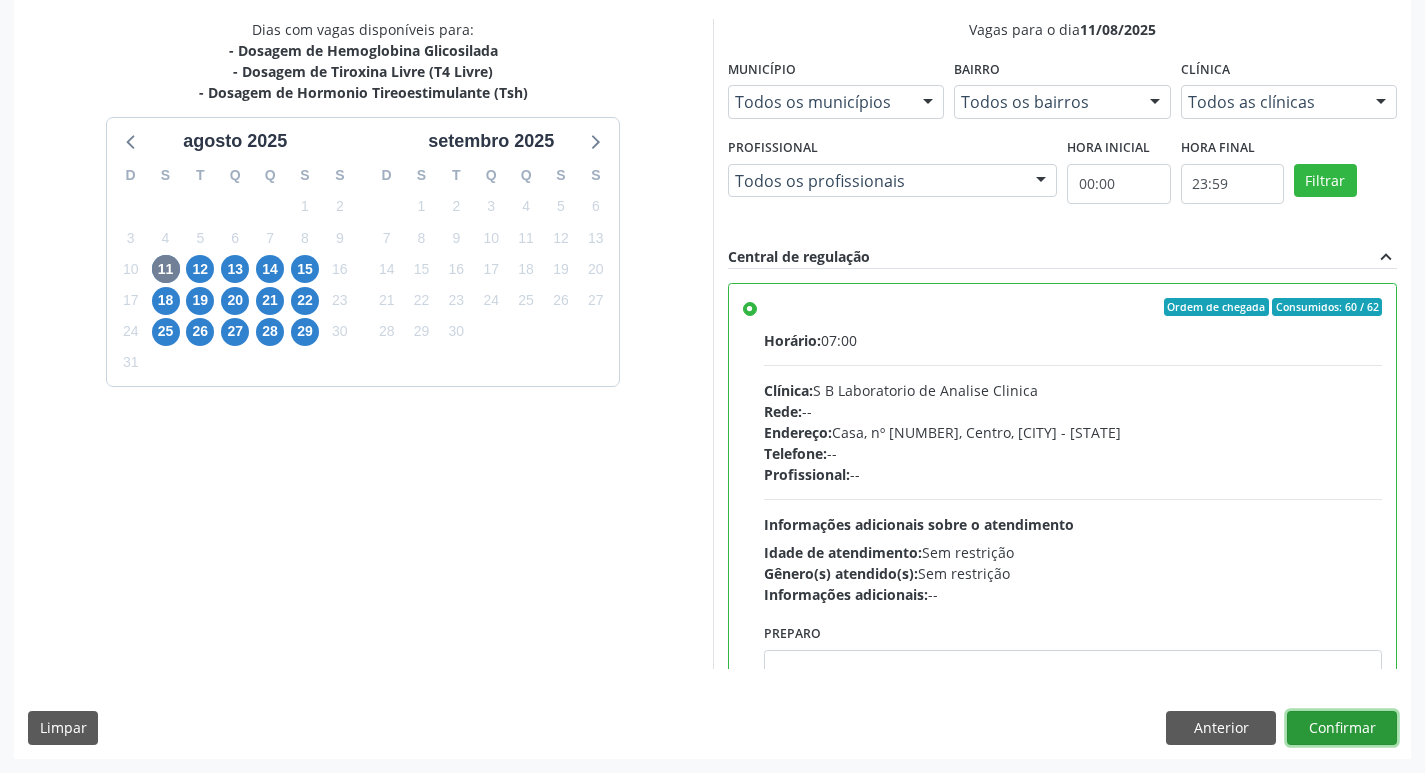 click on "Confirmar" at bounding box center [1342, 728] 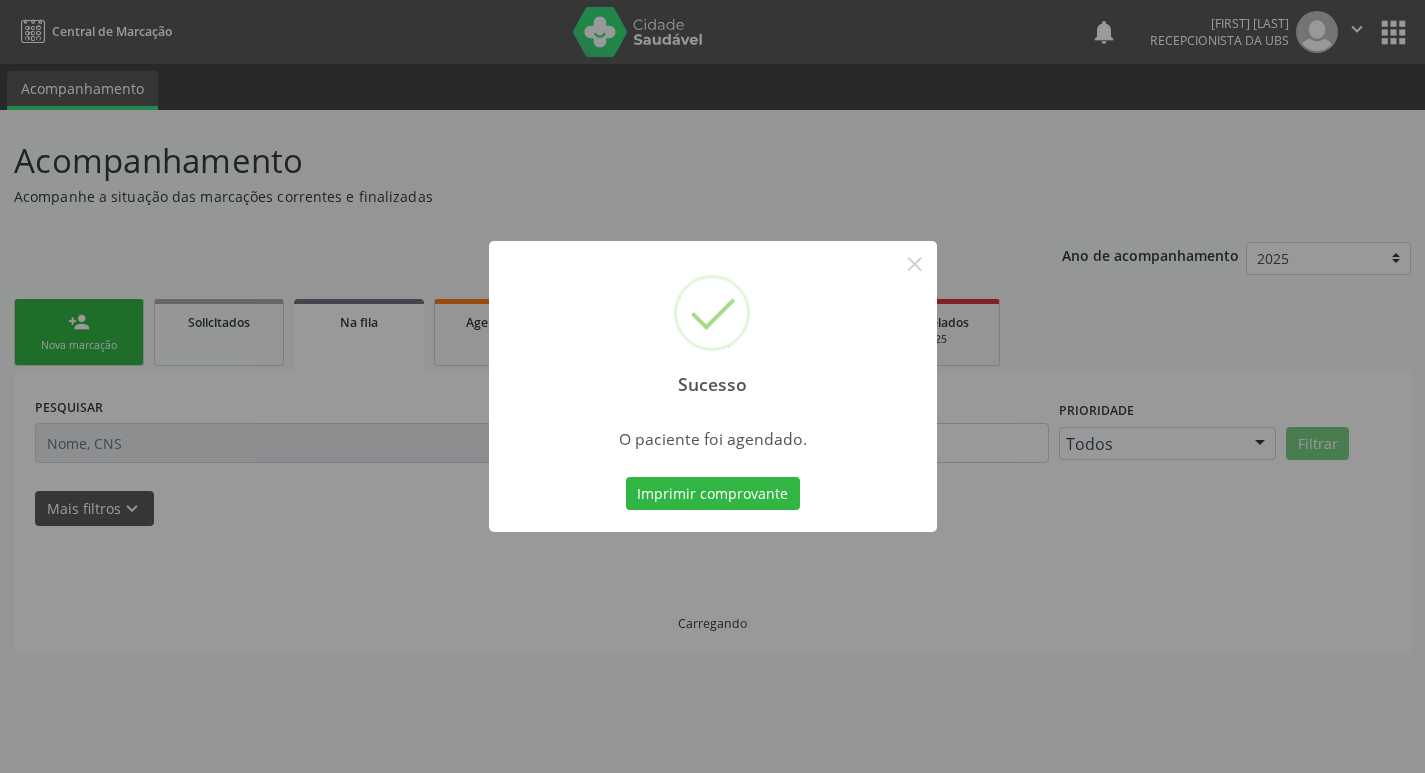 scroll, scrollTop: 0, scrollLeft: 0, axis: both 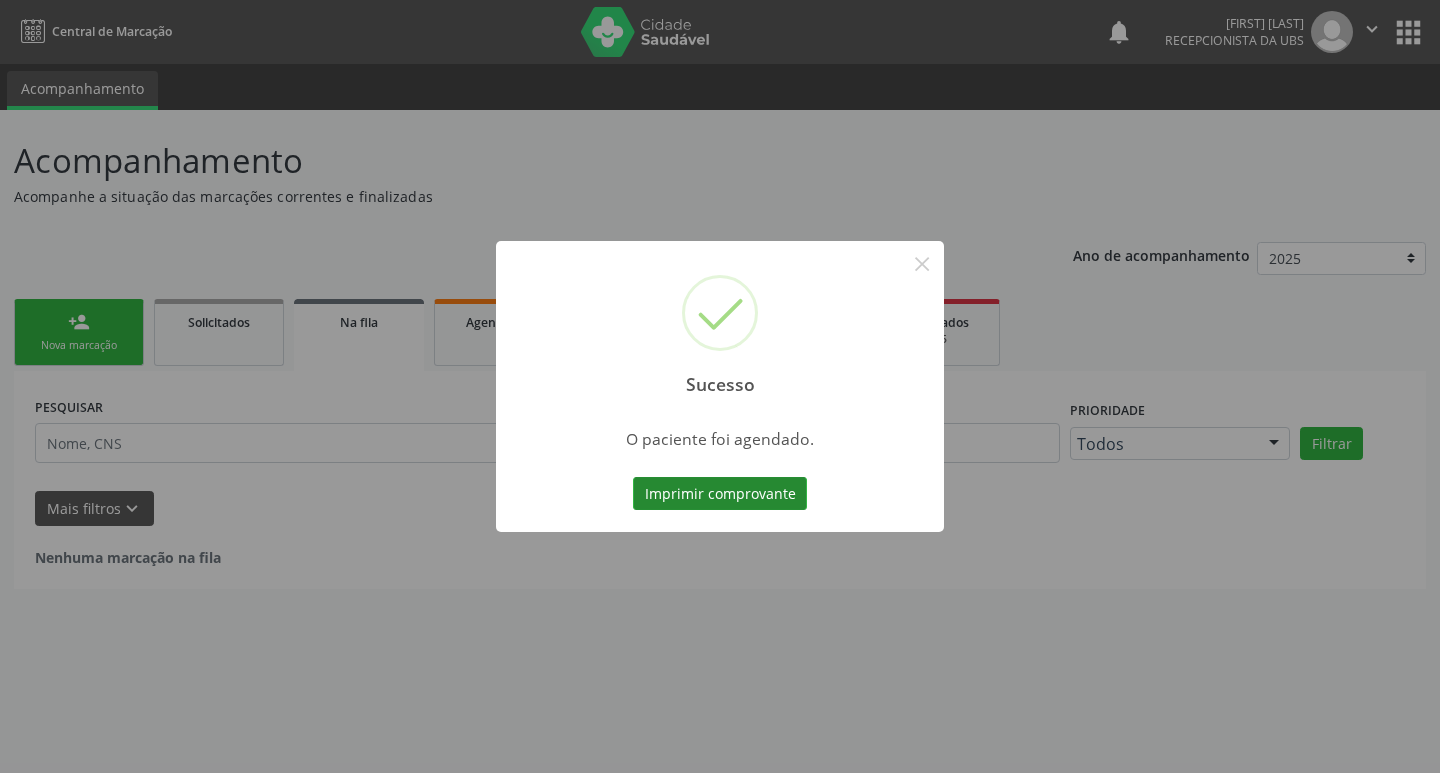 click on "Imprimir comprovante" at bounding box center (720, 494) 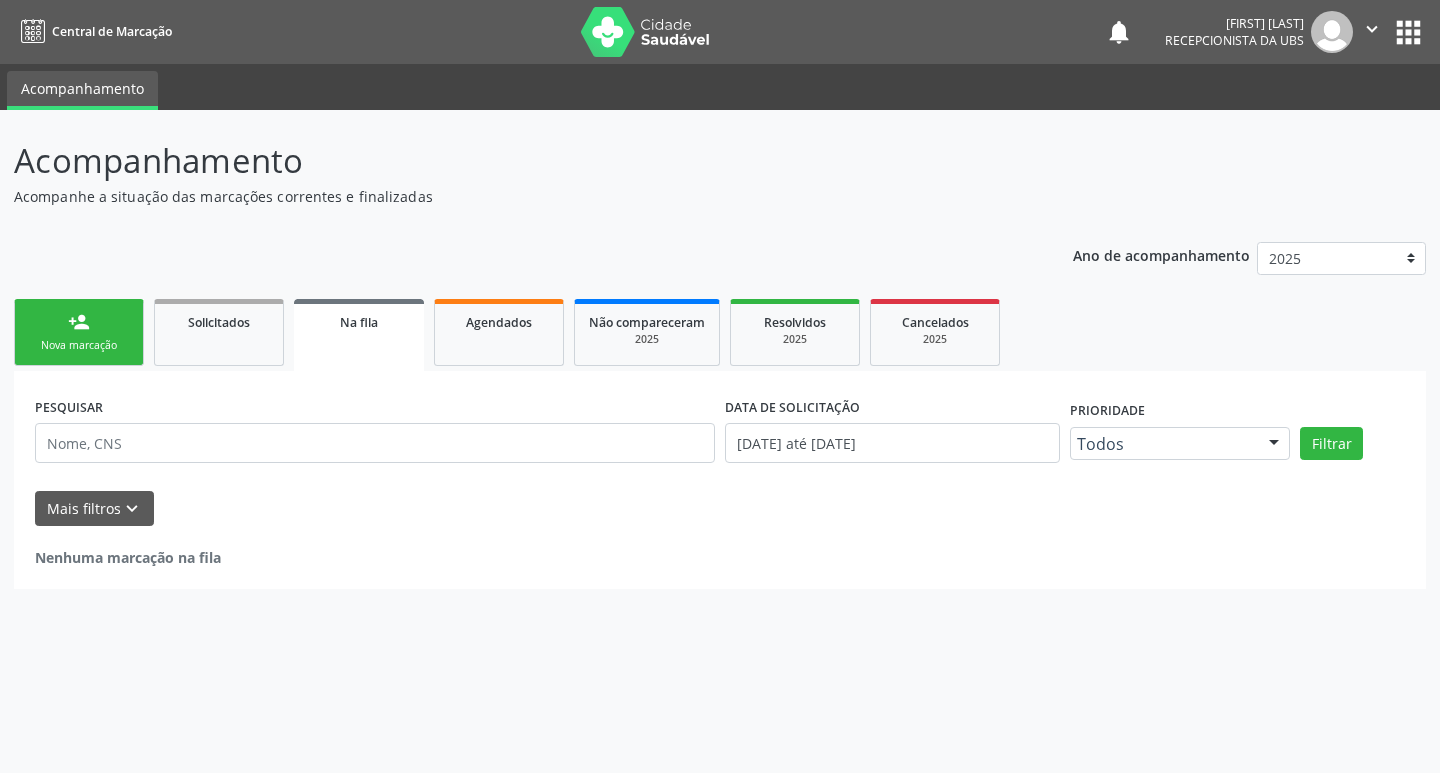 click on "person_add
Nova marcação" at bounding box center (79, 332) 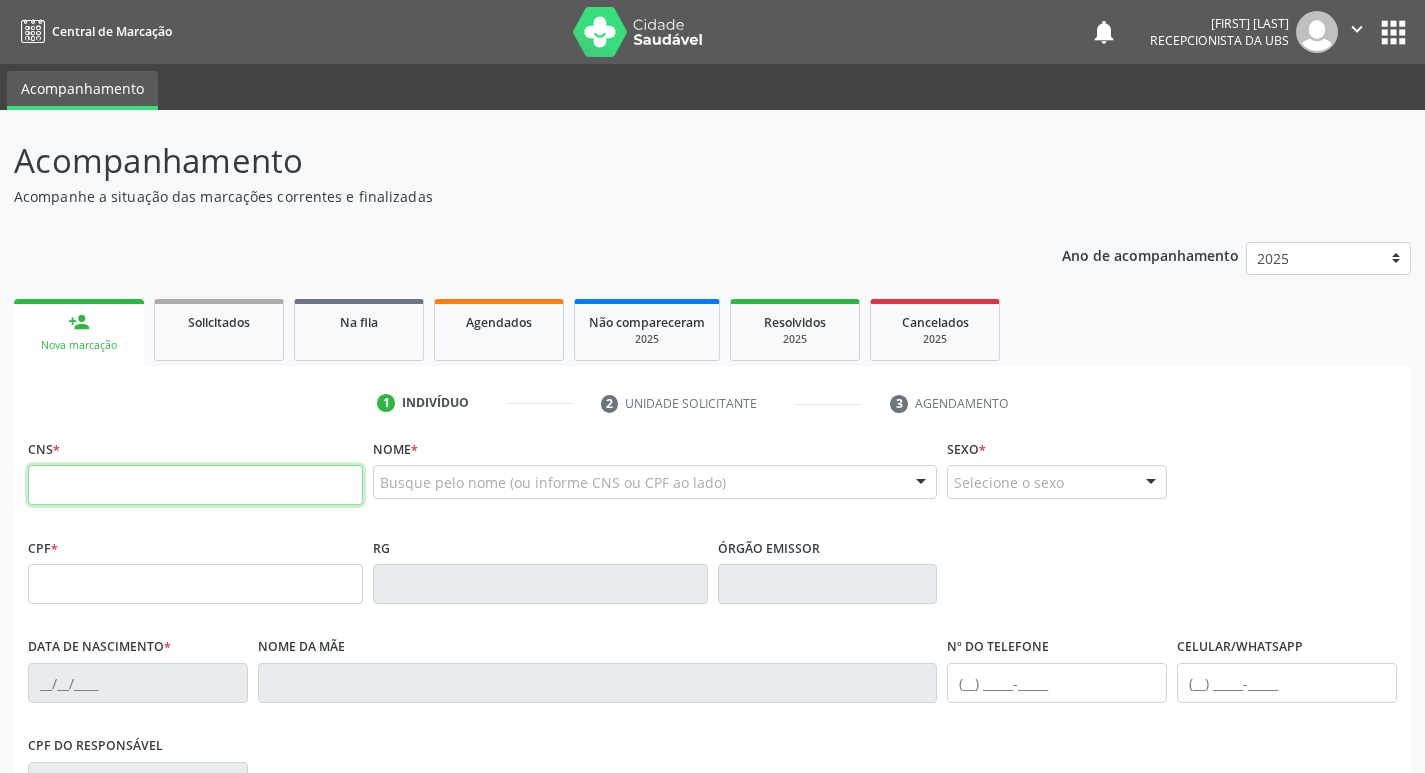 click at bounding box center (195, 485) 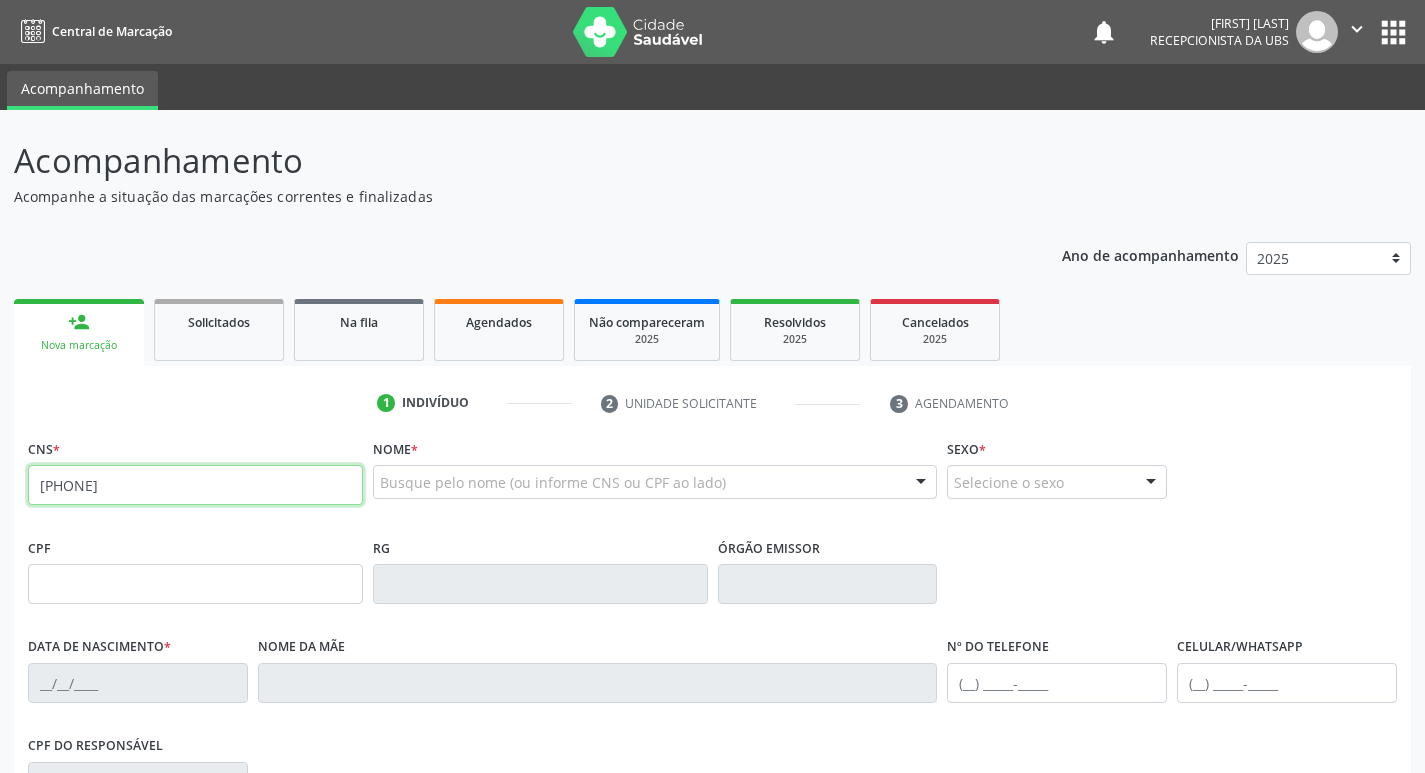 type on "[PHONE]" 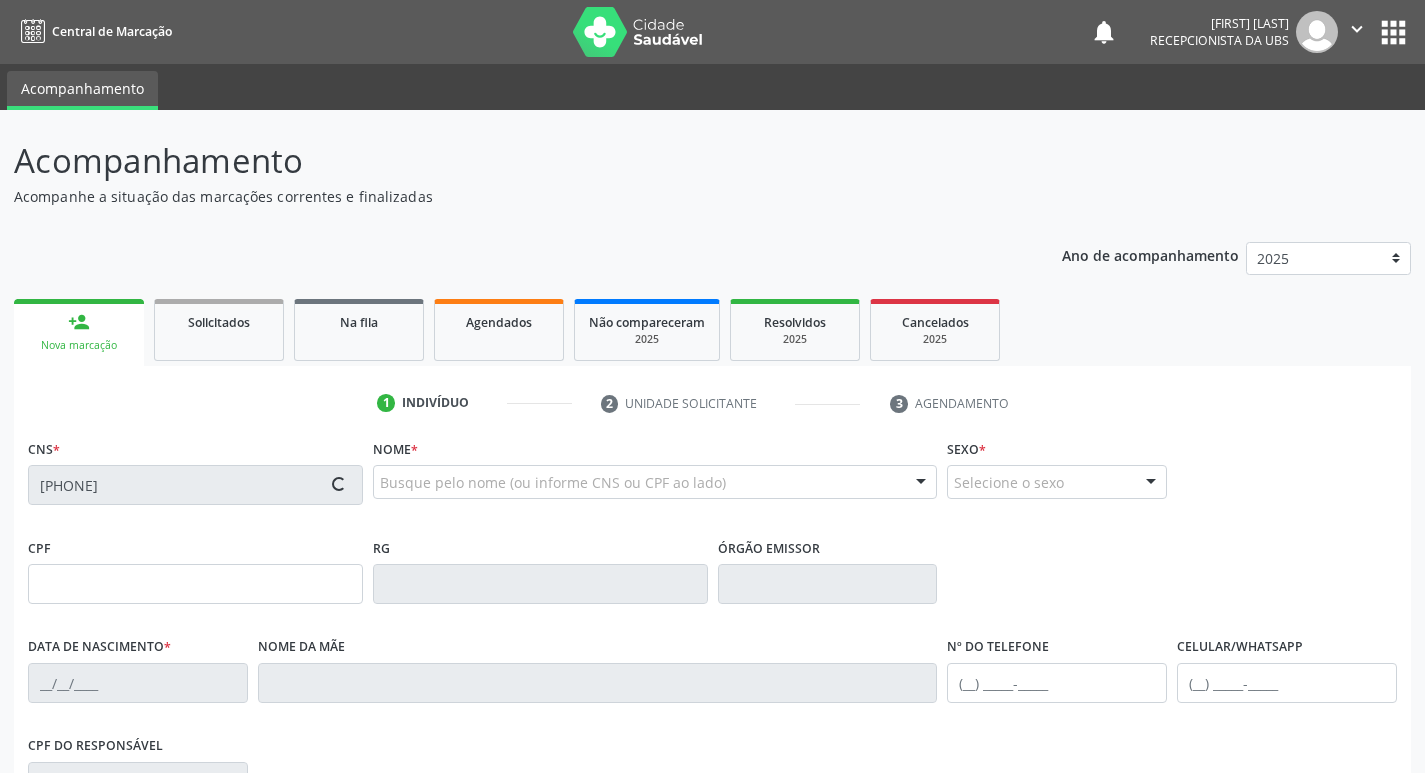 type on "[CPF]" 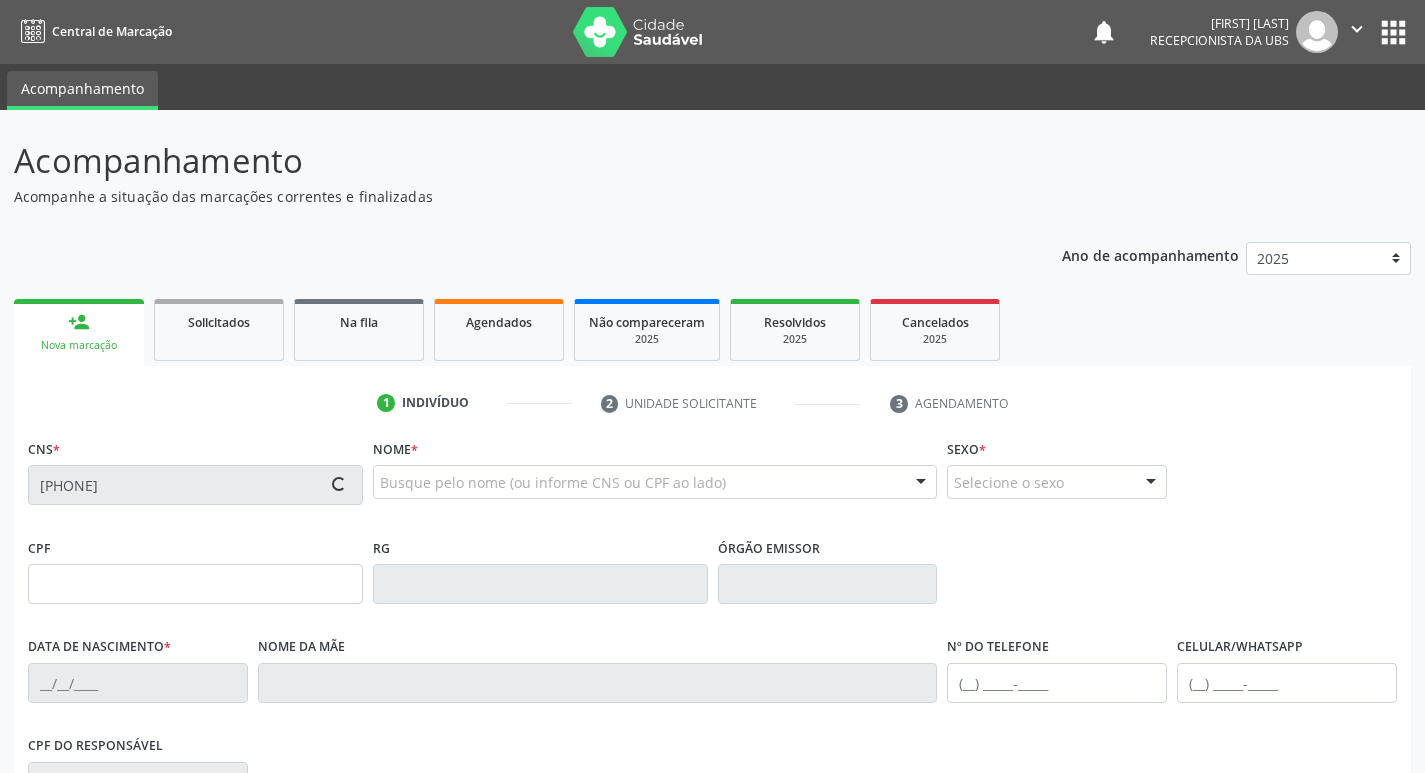 type on "[DATE]" 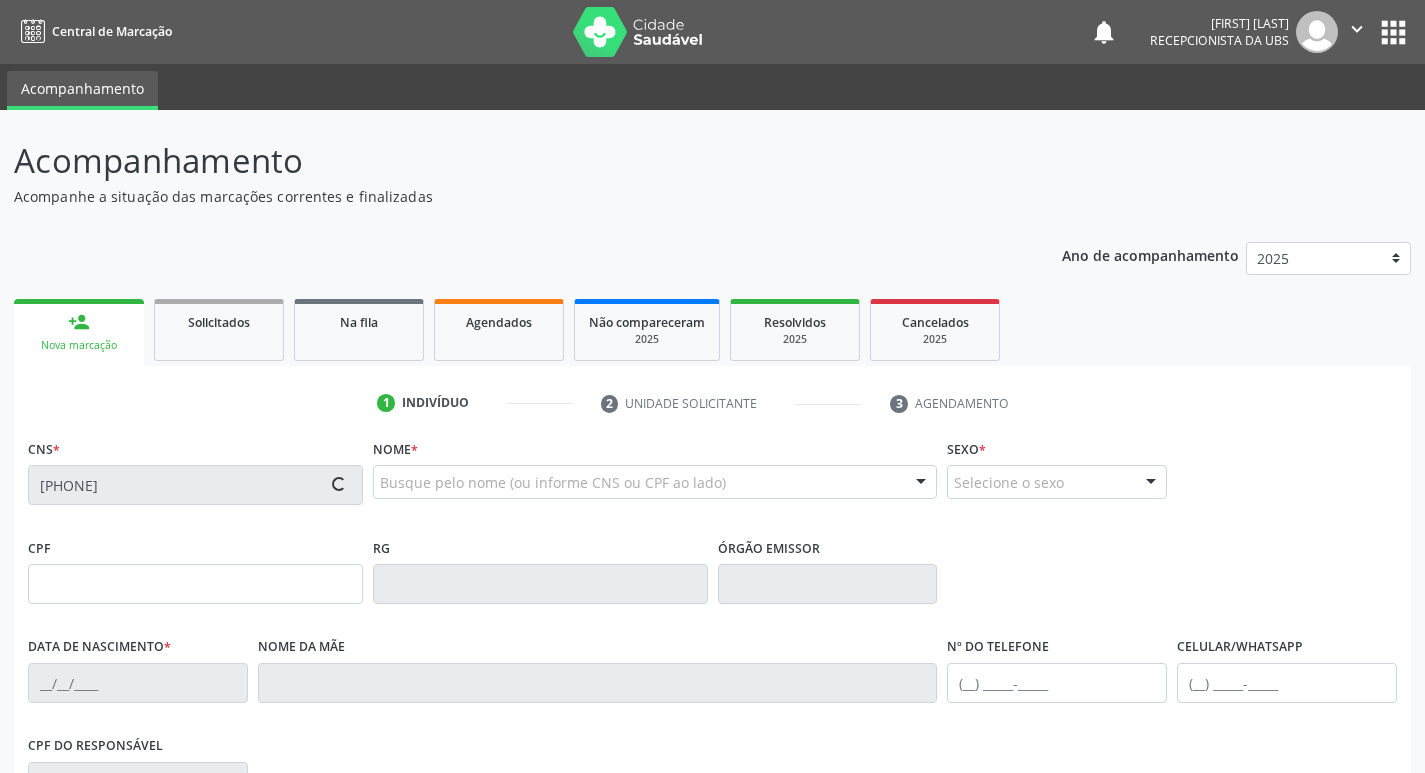 type on "321" 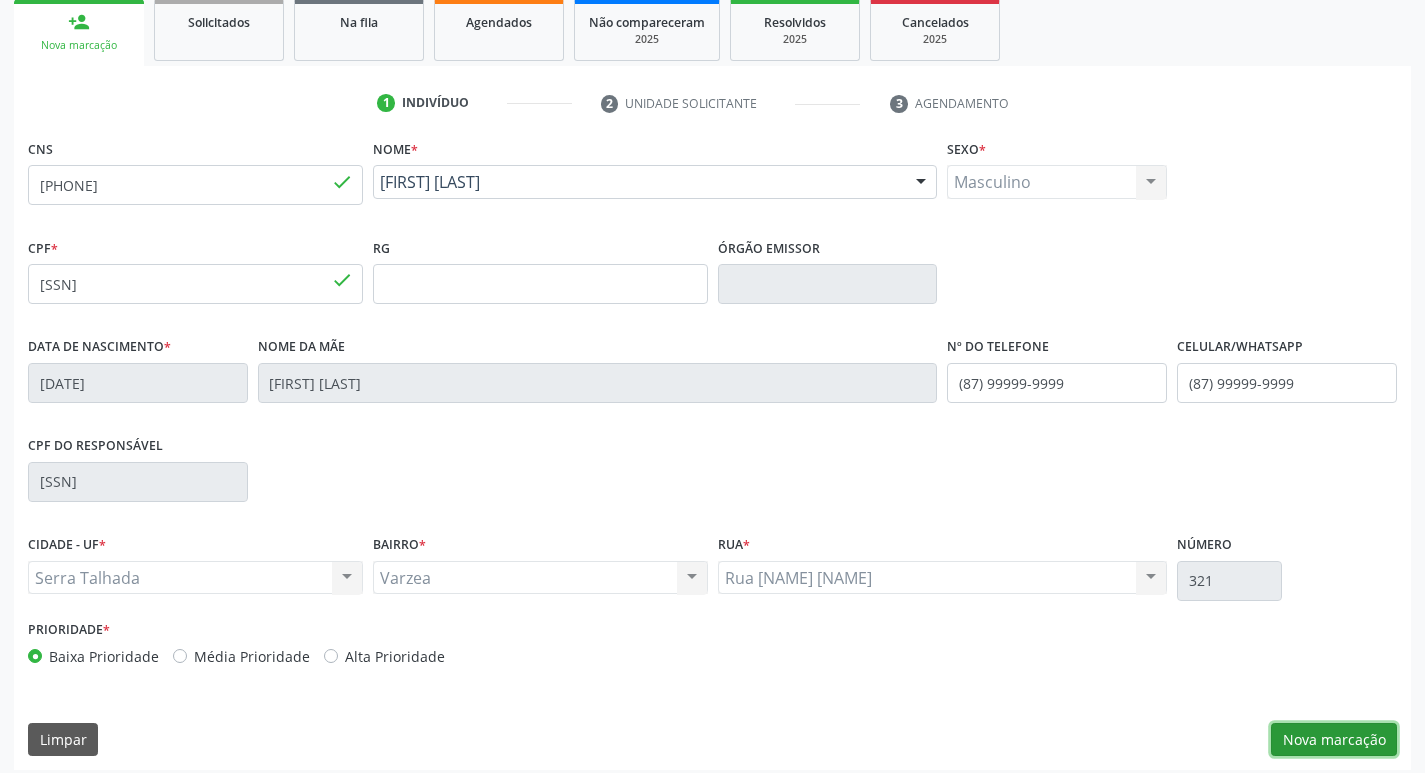 click on "Nova marcação" at bounding box center [1334, 740] 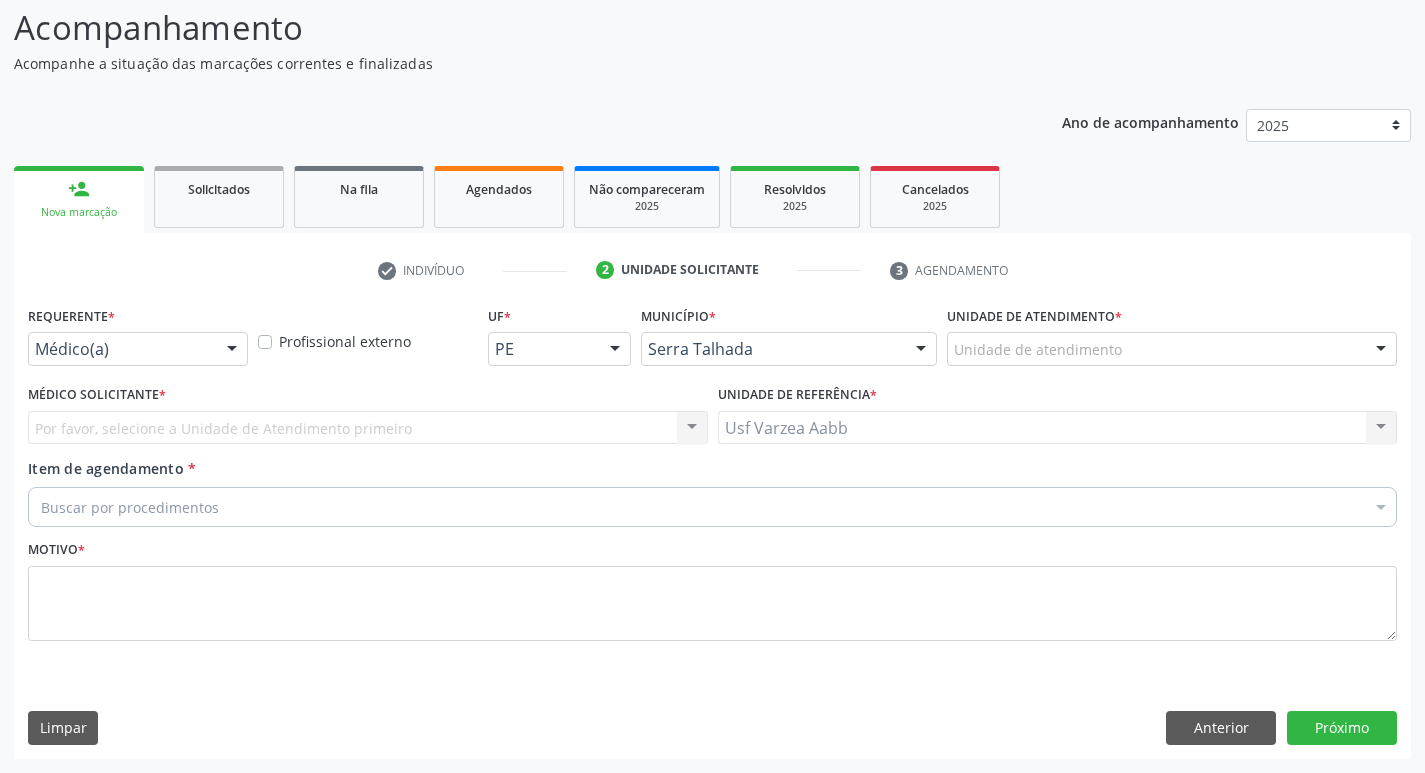 scroll, scrollTop: 133, scrollLeft: 0, axis: vertical 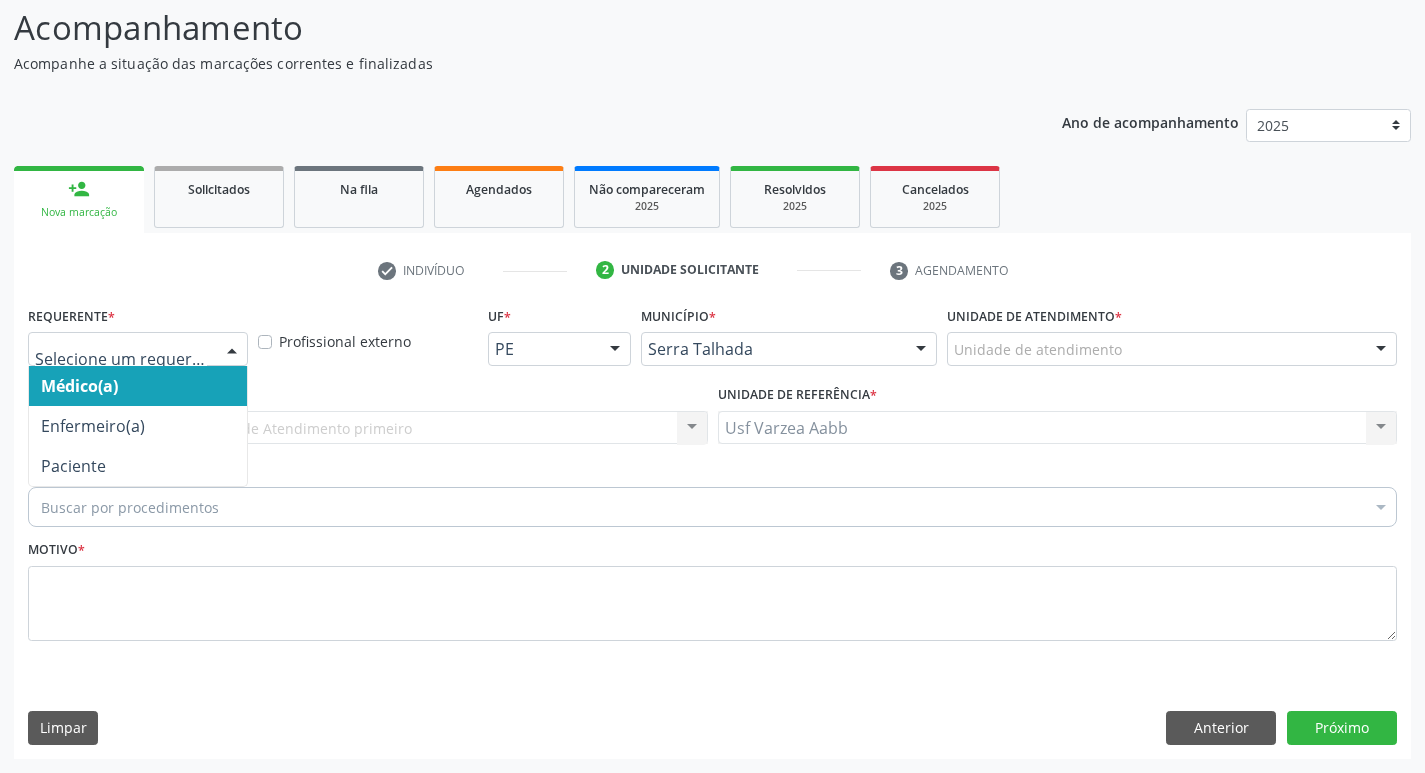 drag, startPoint x: 205, startPoint y: 349, endPoint x: 209, endPoint y: 389, distance: 40.1995 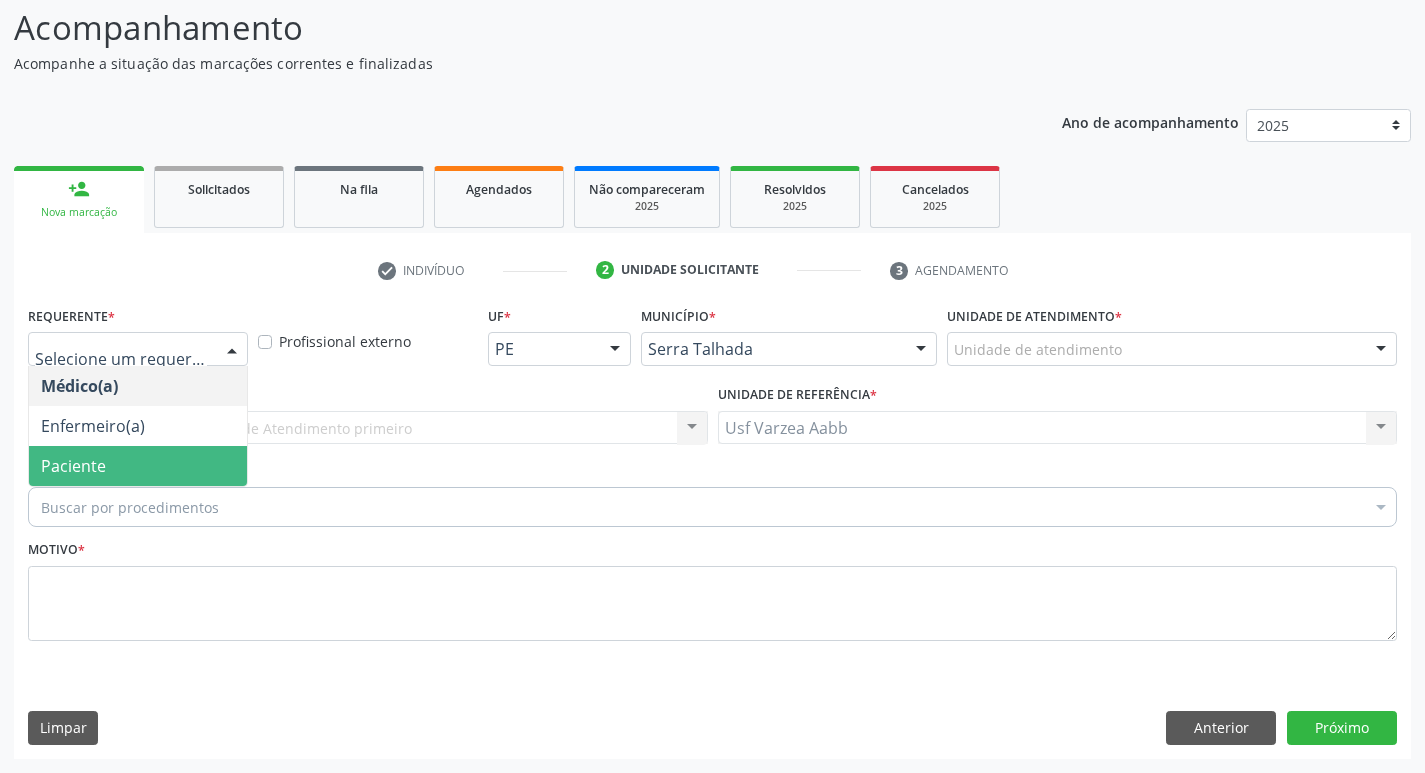 click on "Paciente" at bounding box center (138, 466) 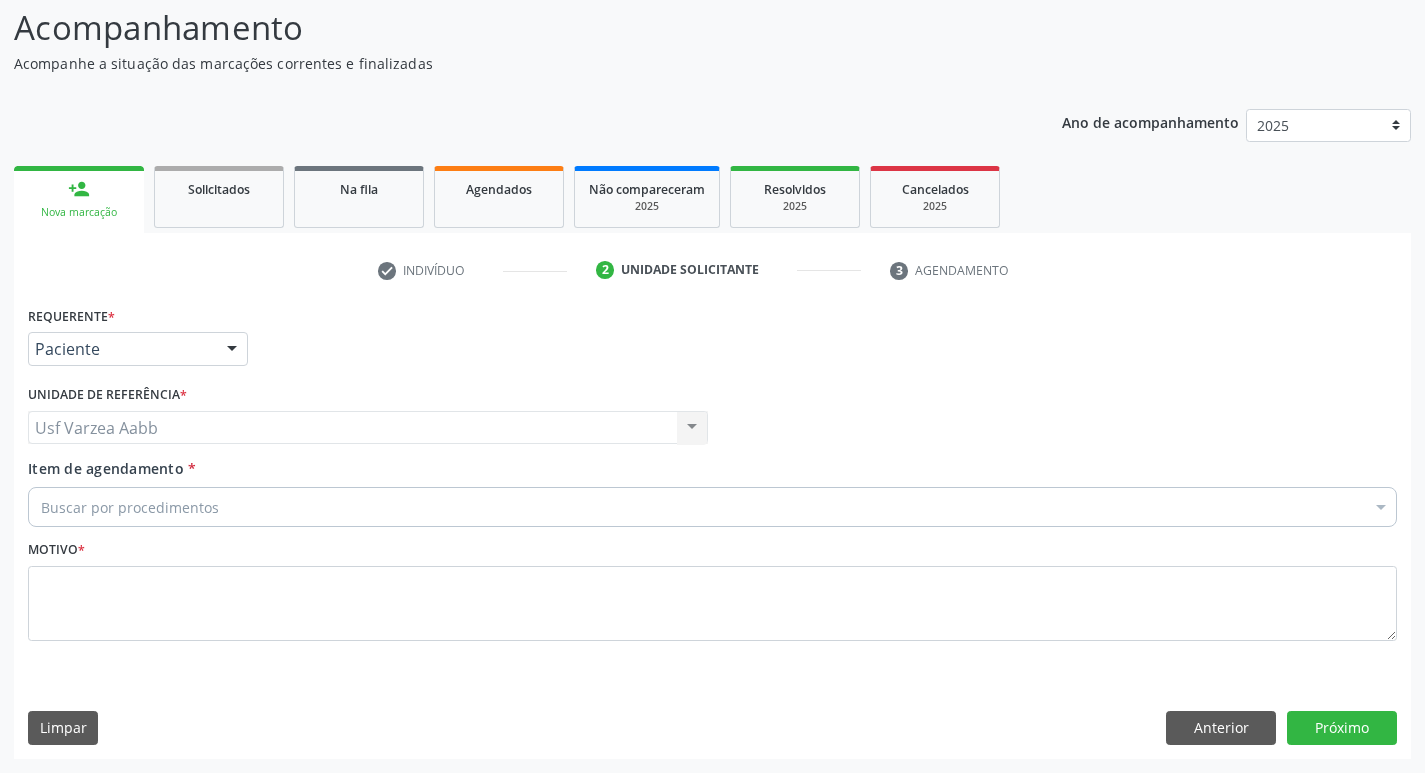 click on "Buscar por procedimentos" at bounding box center [712, 507] 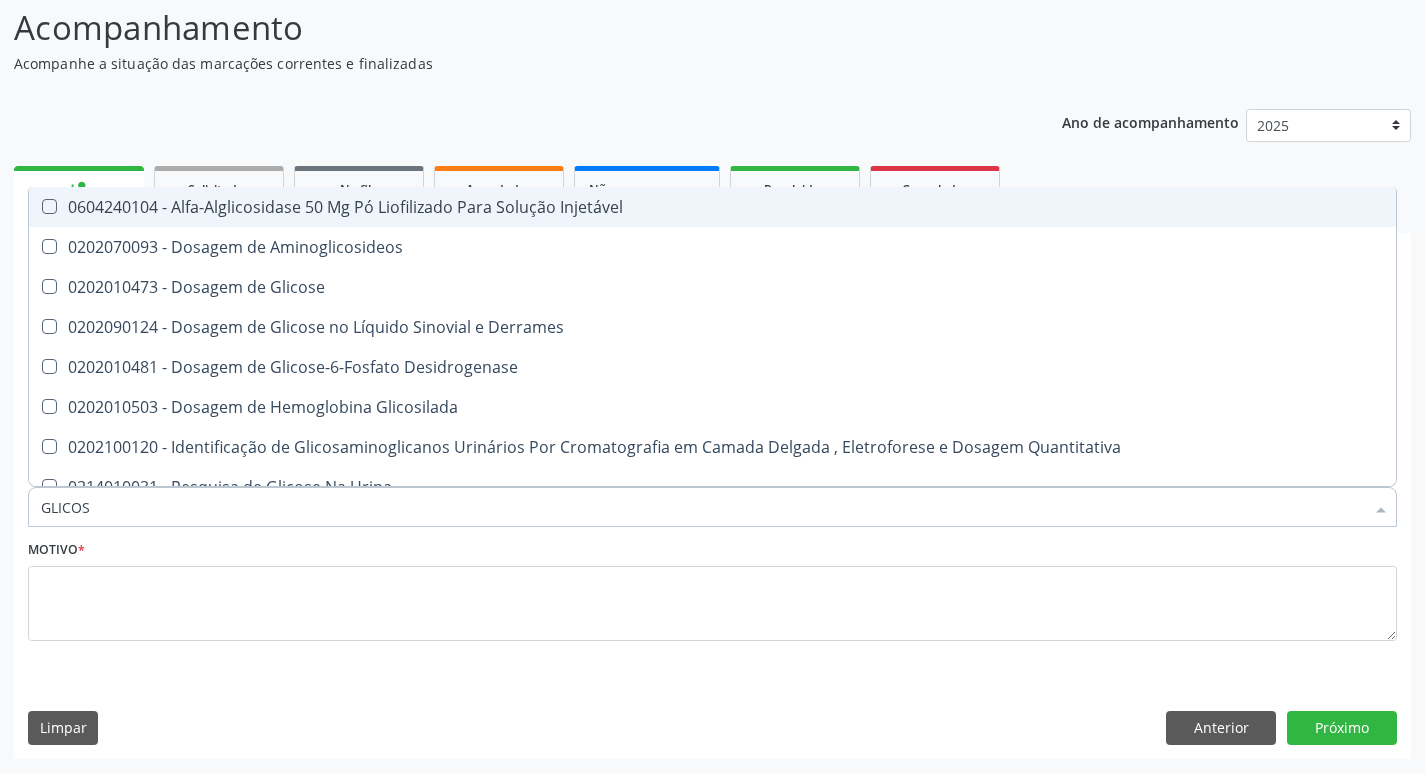 type on "GLICOSE" 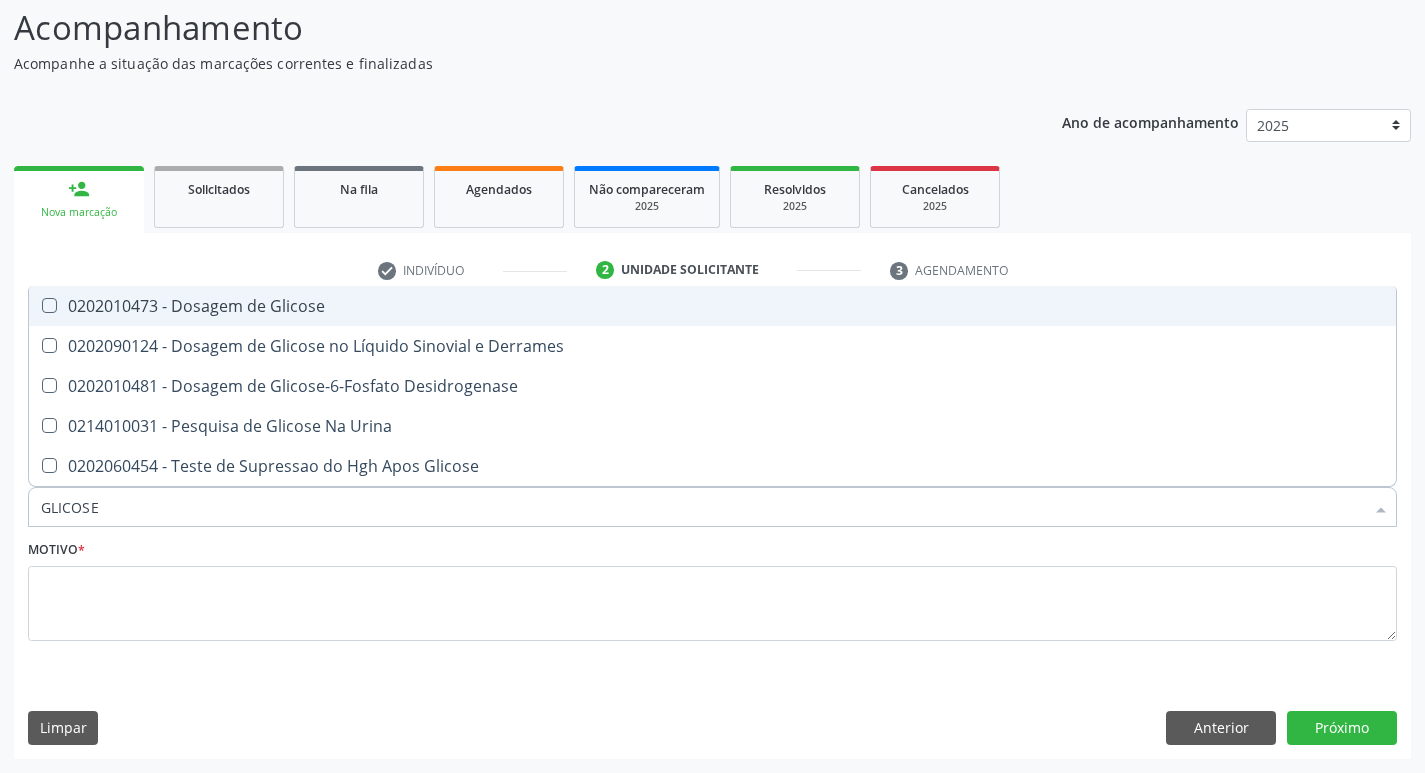 click on "0202010473 - Dosagem de Glicose" at bounding box center [712, 306] 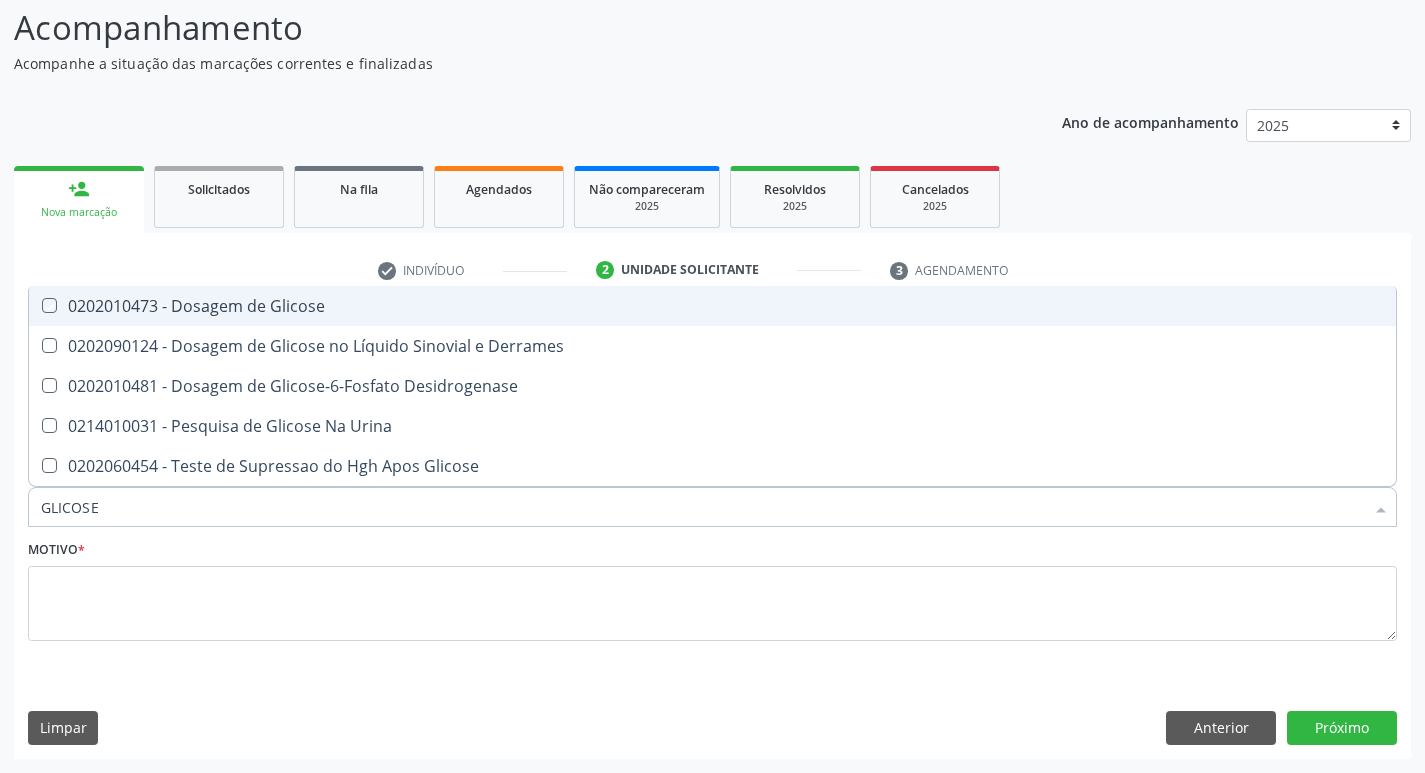 checkbox on "true" 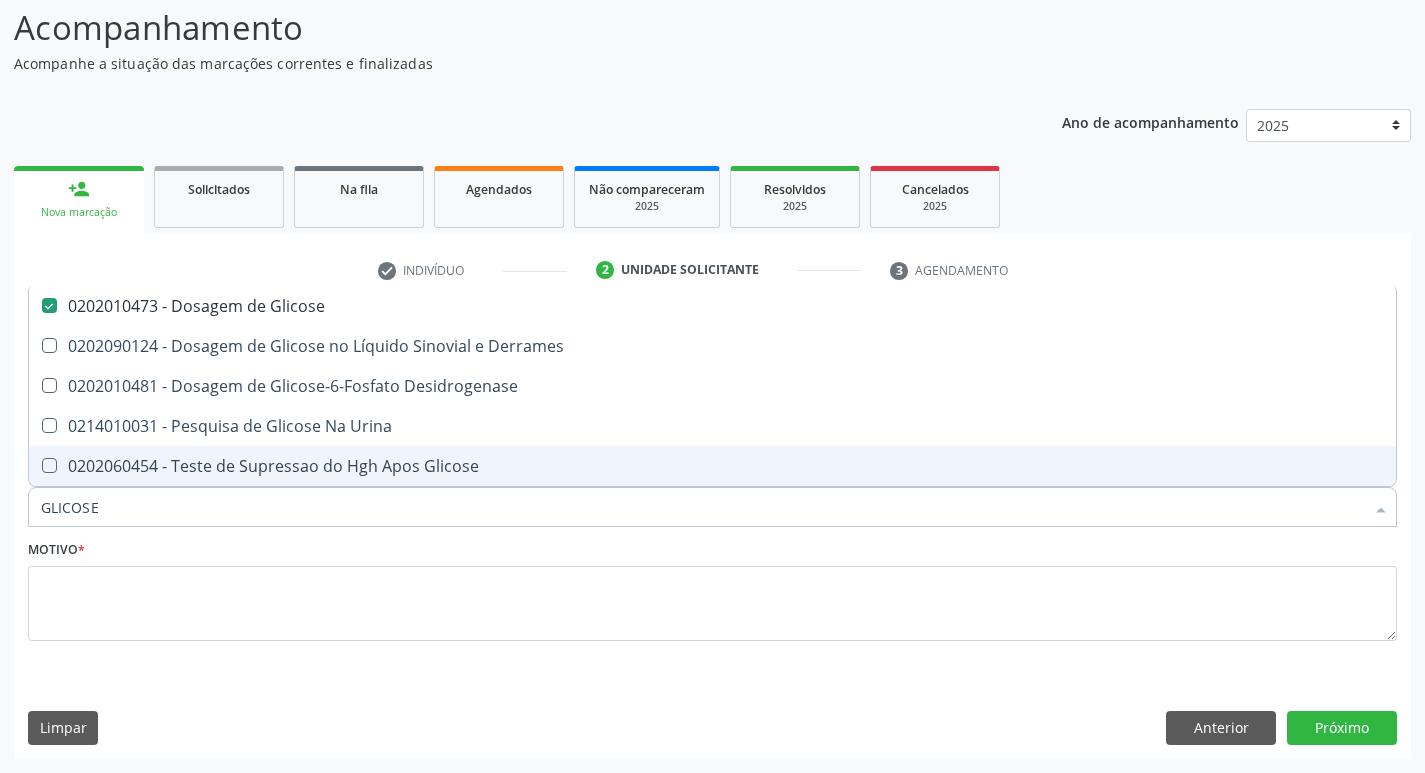 click on "GLICOSE" at bounding box center (702, 507) 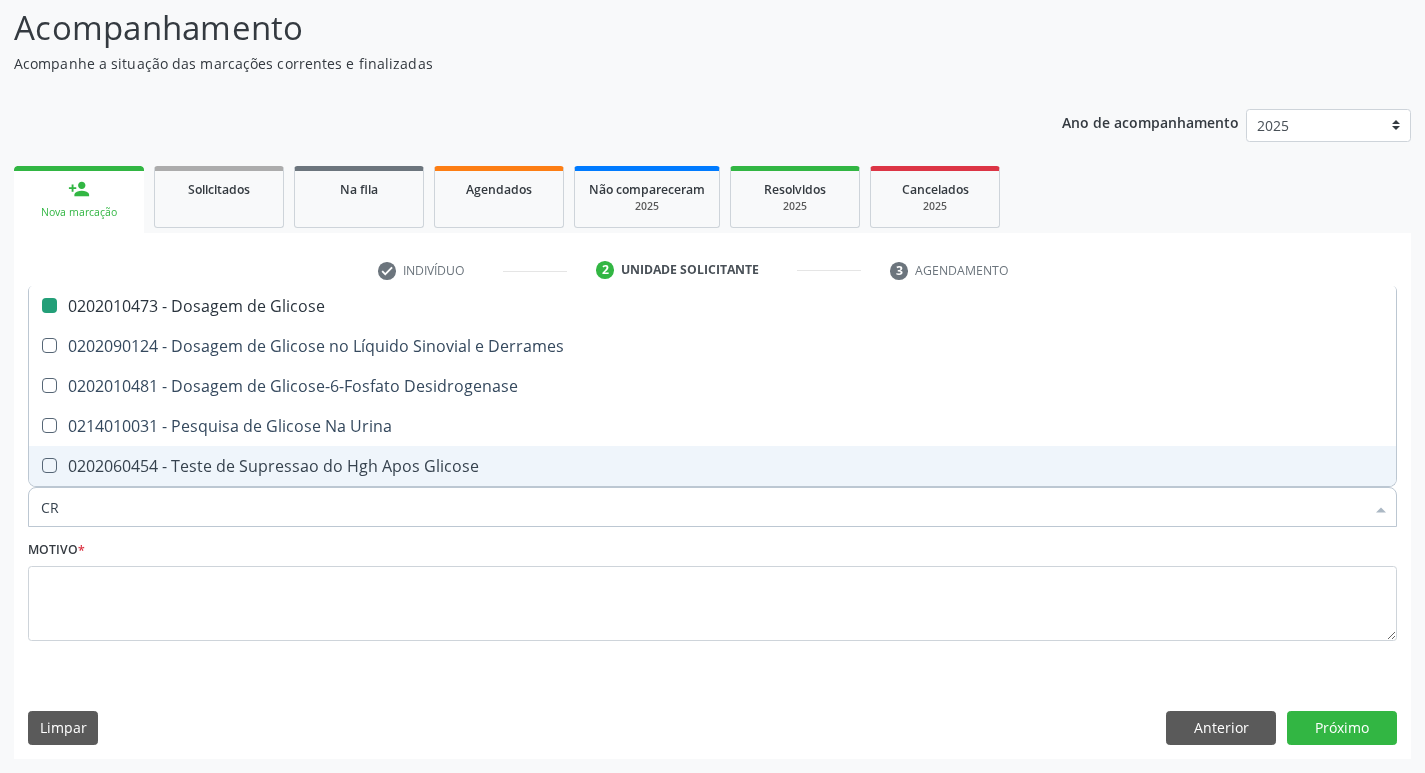 type on "CRE" 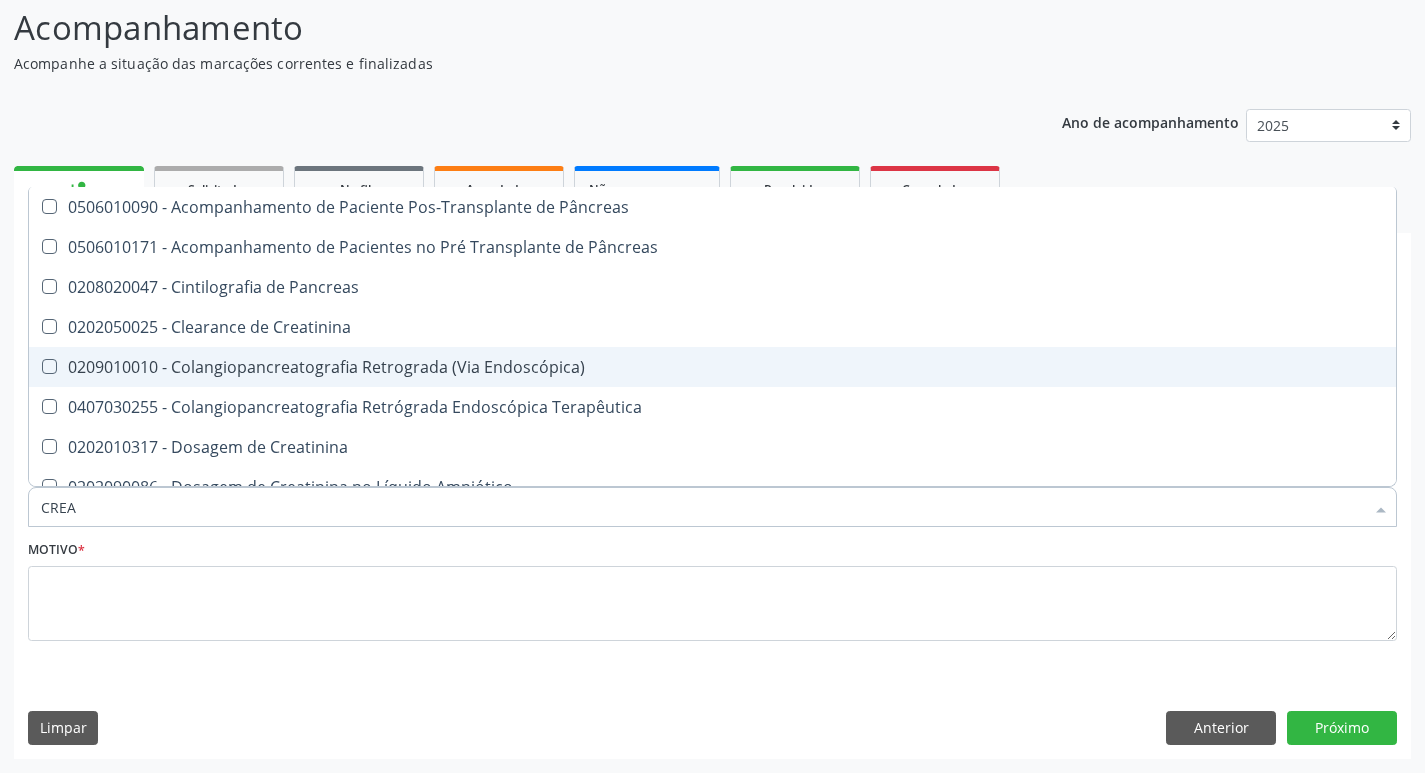type on "CREAT" 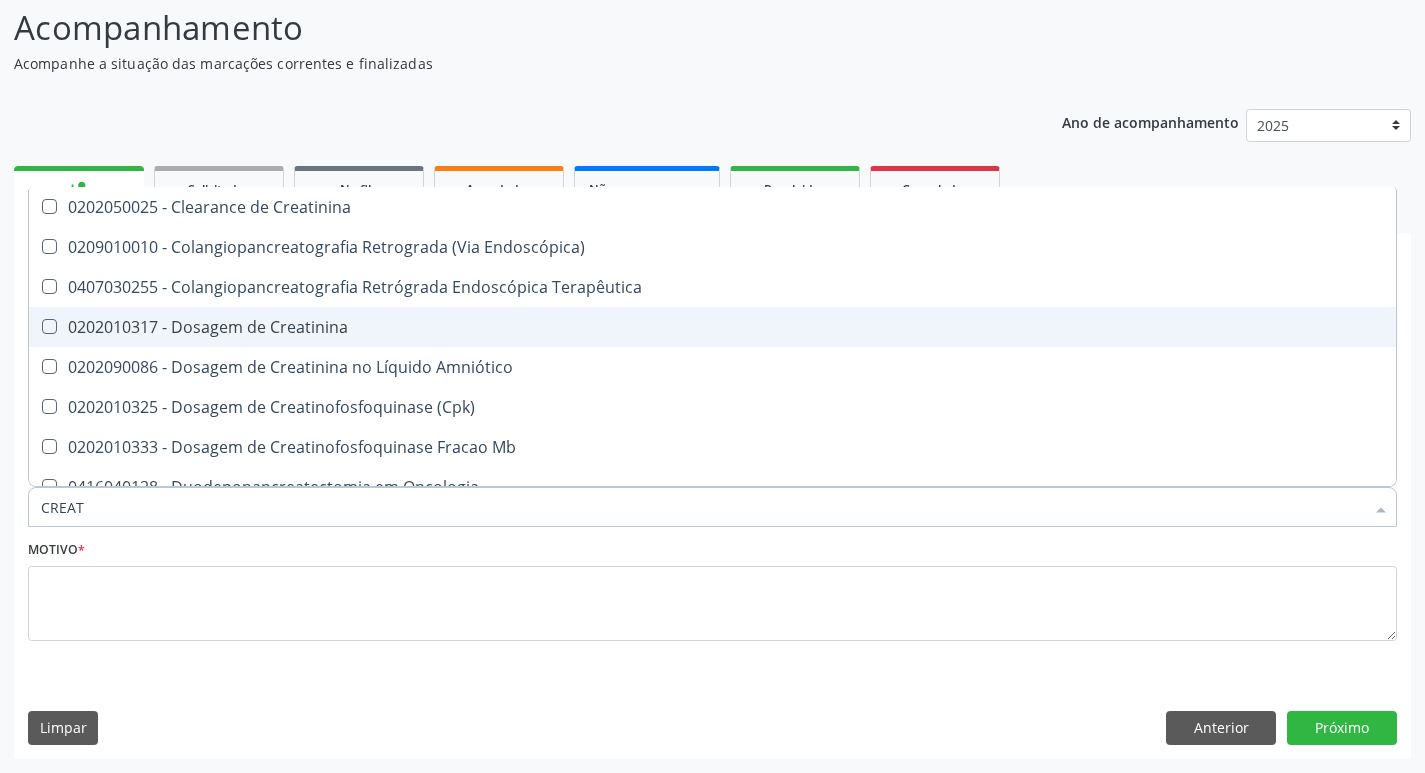 click on "0202010317 - Dosagem de Creatinina" at bounding box center [712, 327] 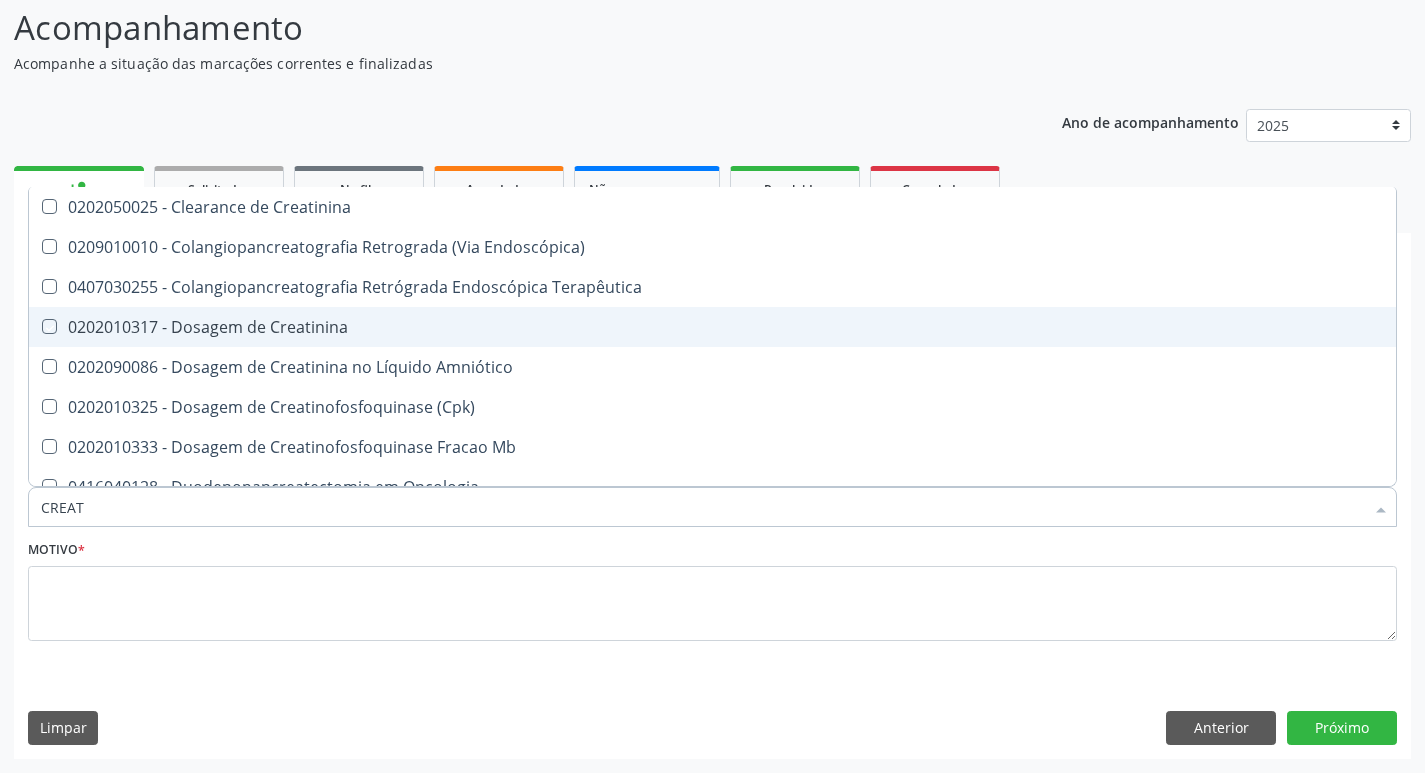 checkbox on "true" 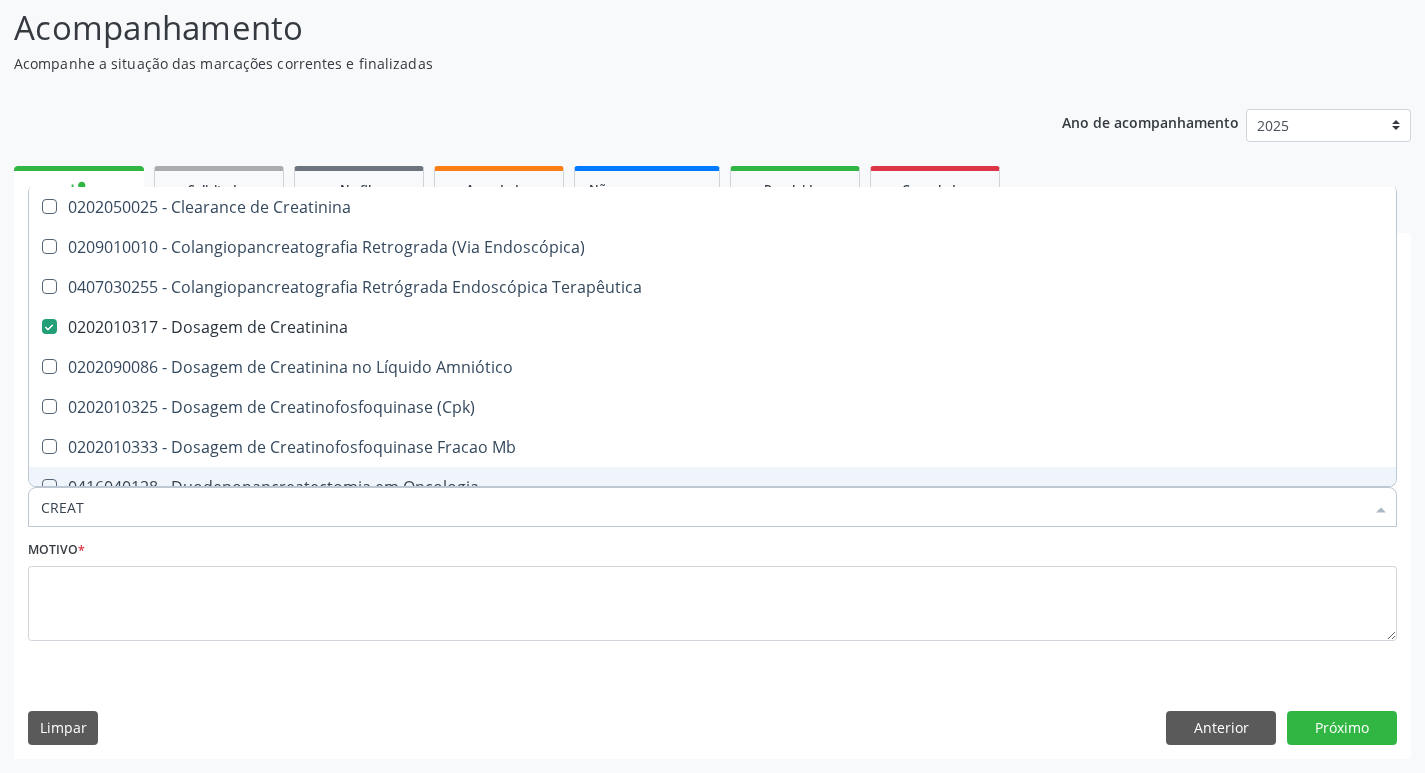 click on "CREAT" at bounding box center [702, 507] 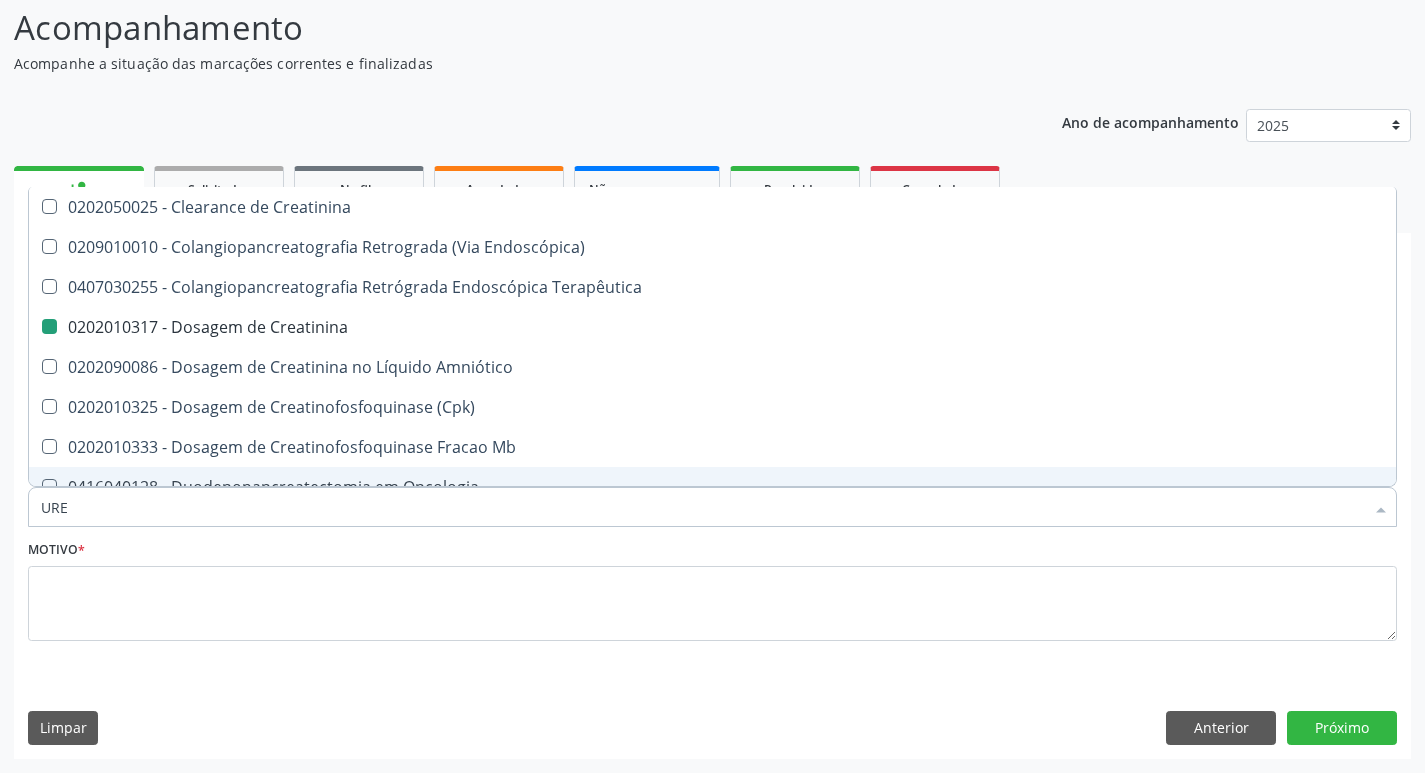 type on "UREI" 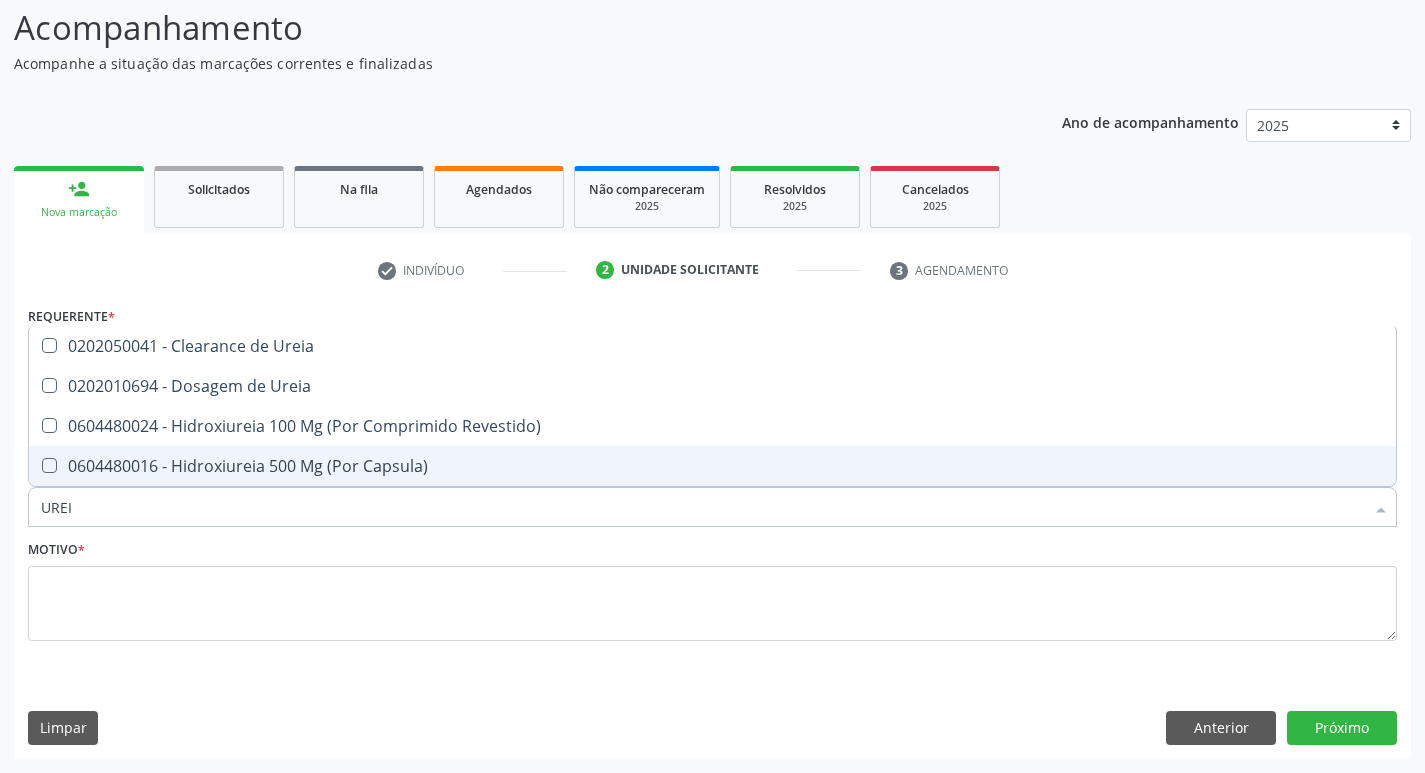 checkbox on "false" 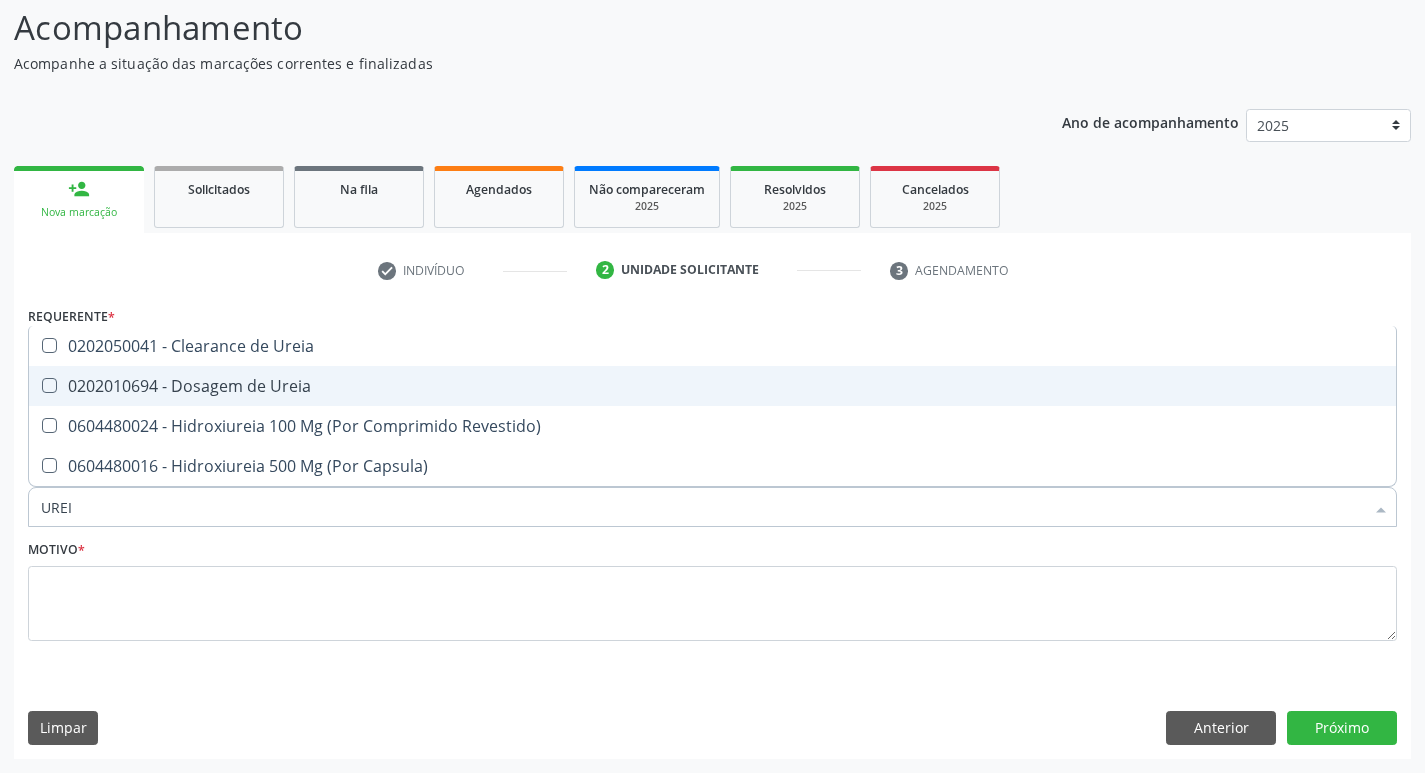 click on "0202010694 - Dosagem de Ureia" at bounding box center (712, 386) 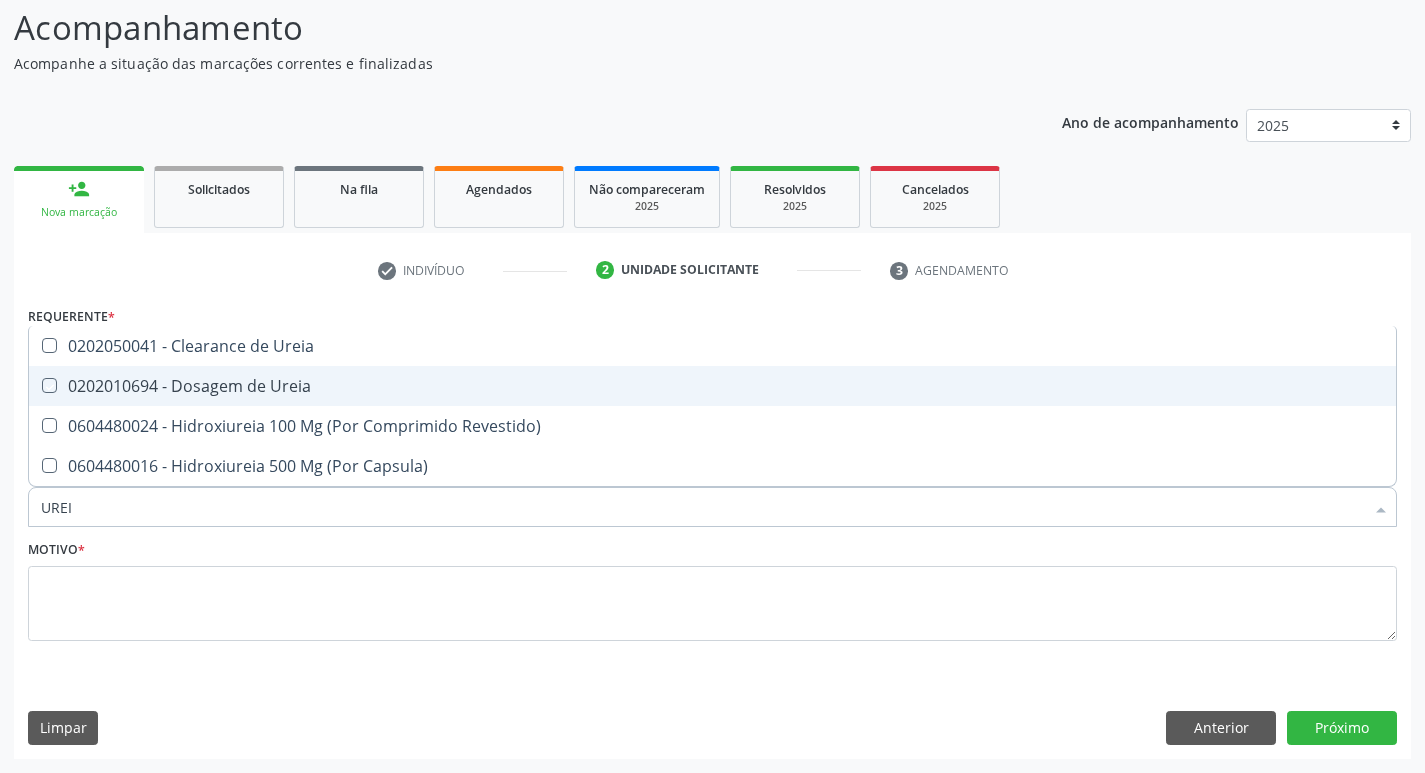 checkbox on "true" 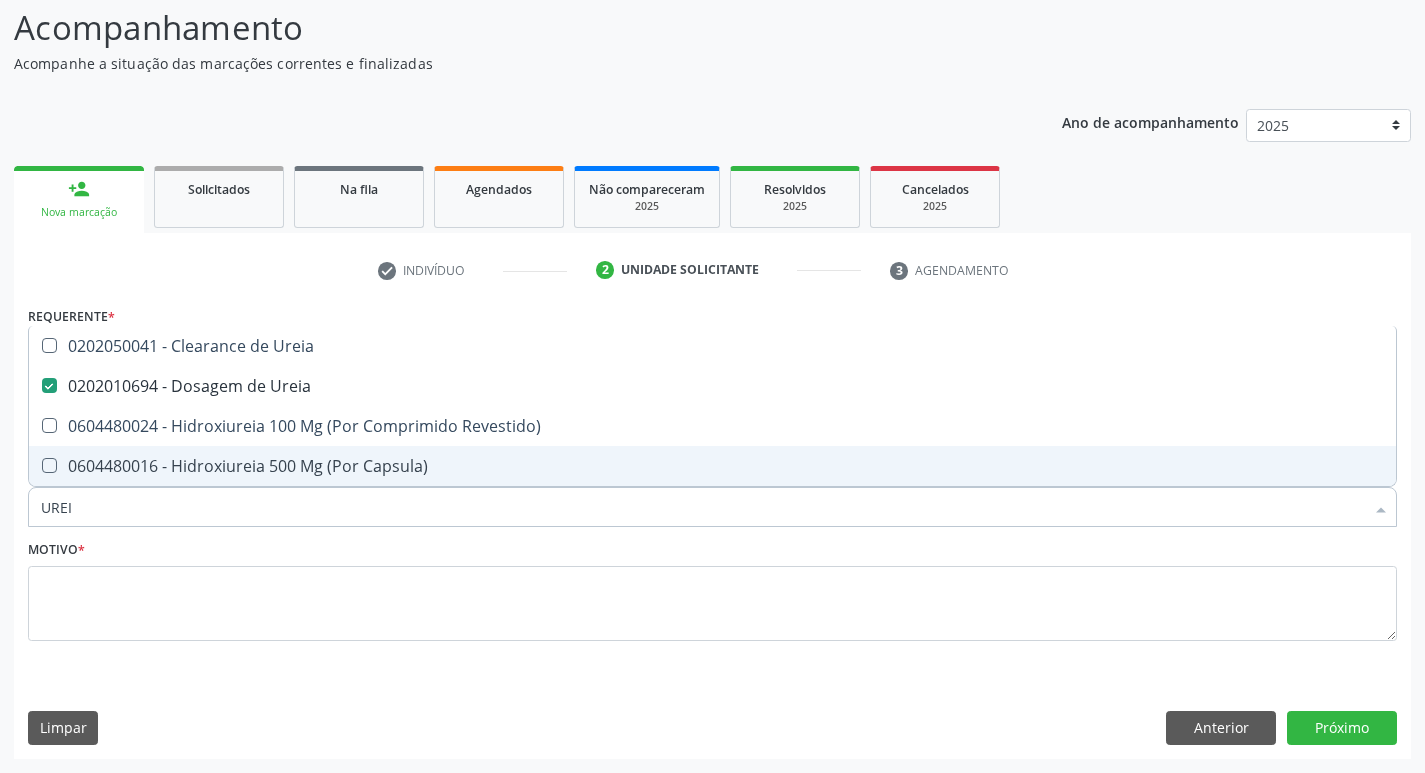 click on "UREI" at bounding box center [702, 507] 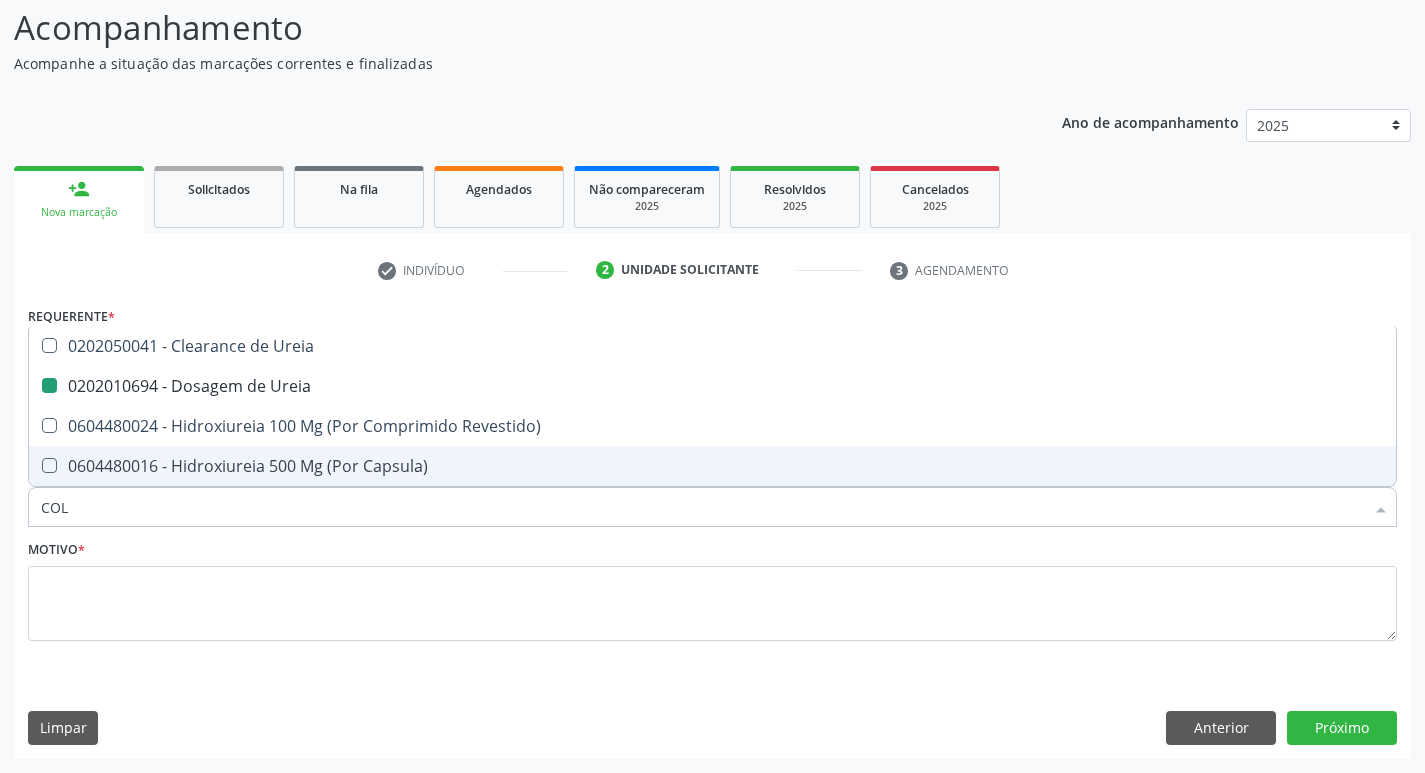 type on "COLE" 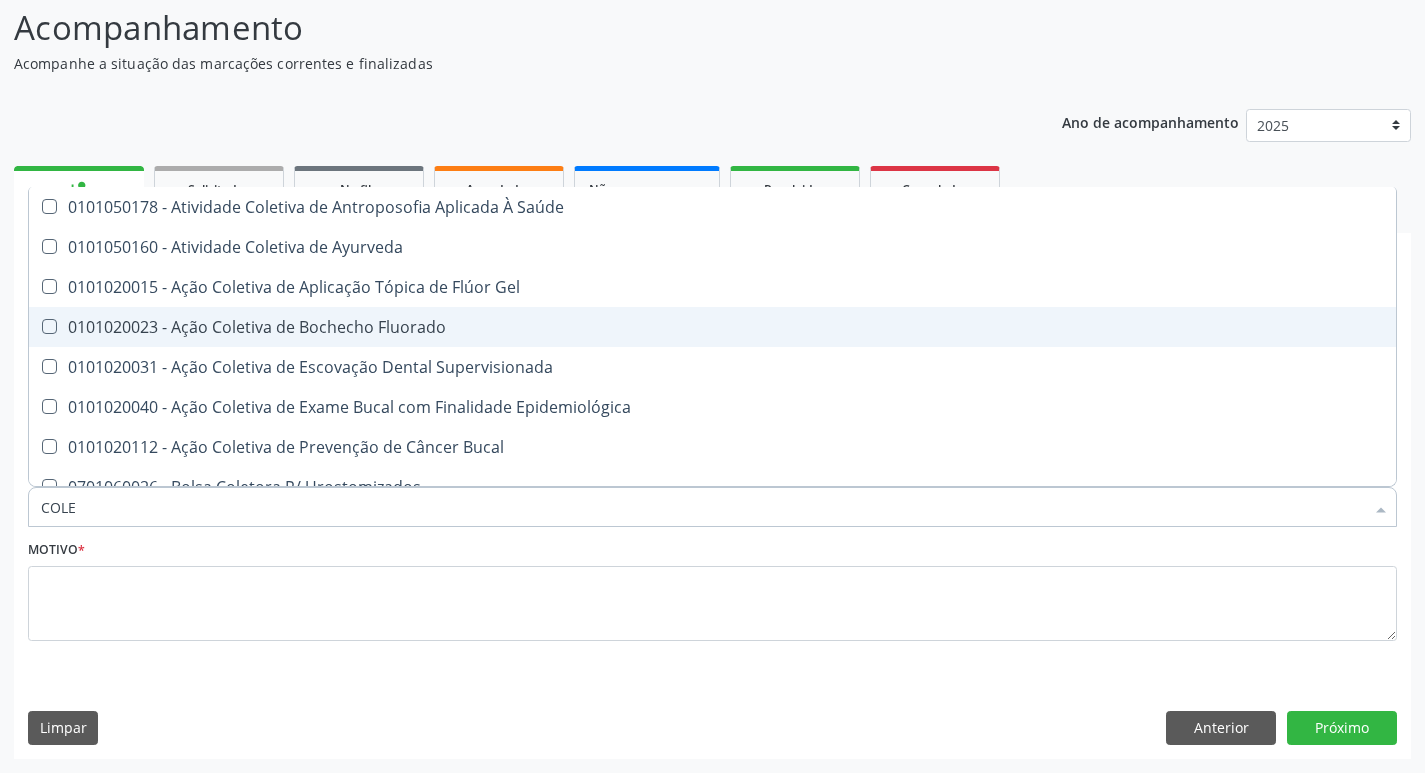 checkbox on "false" 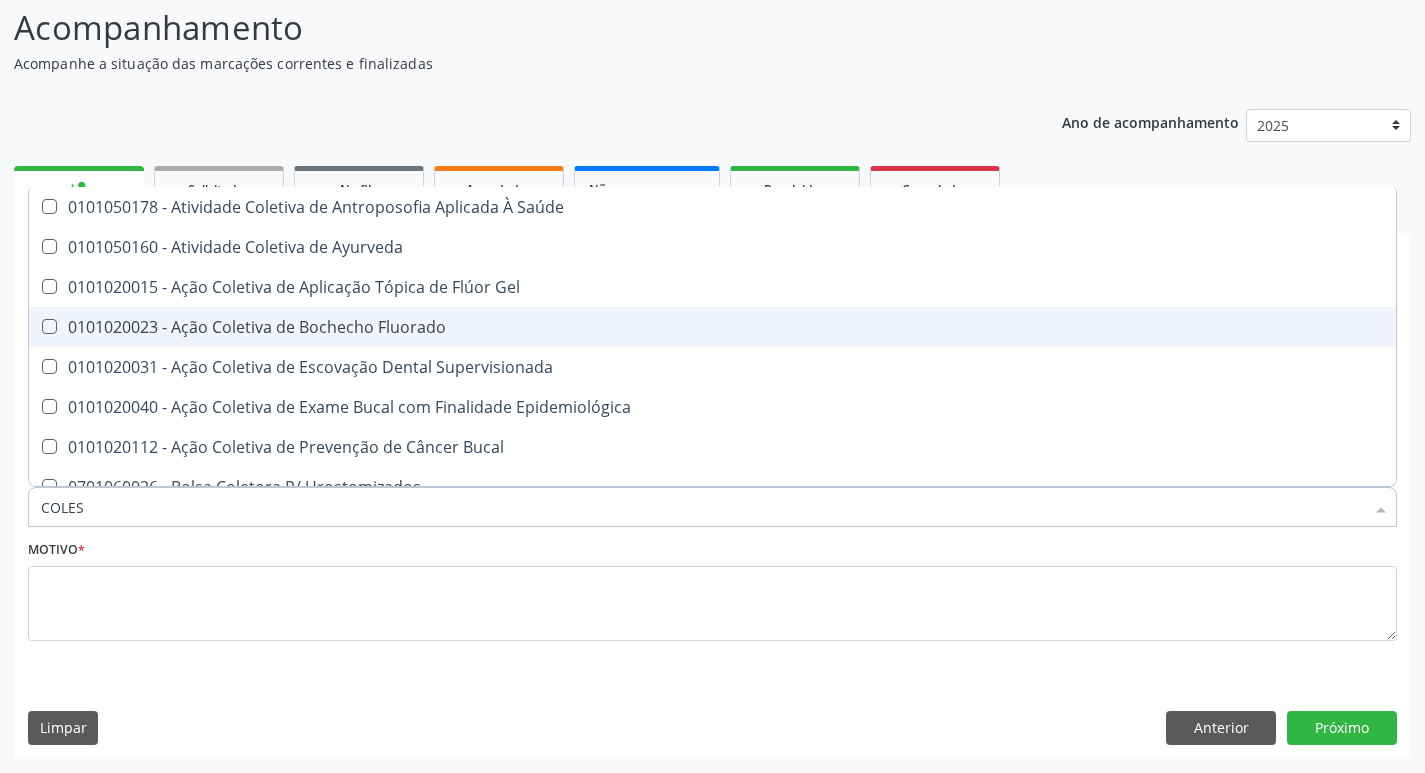 type on "COLEST" 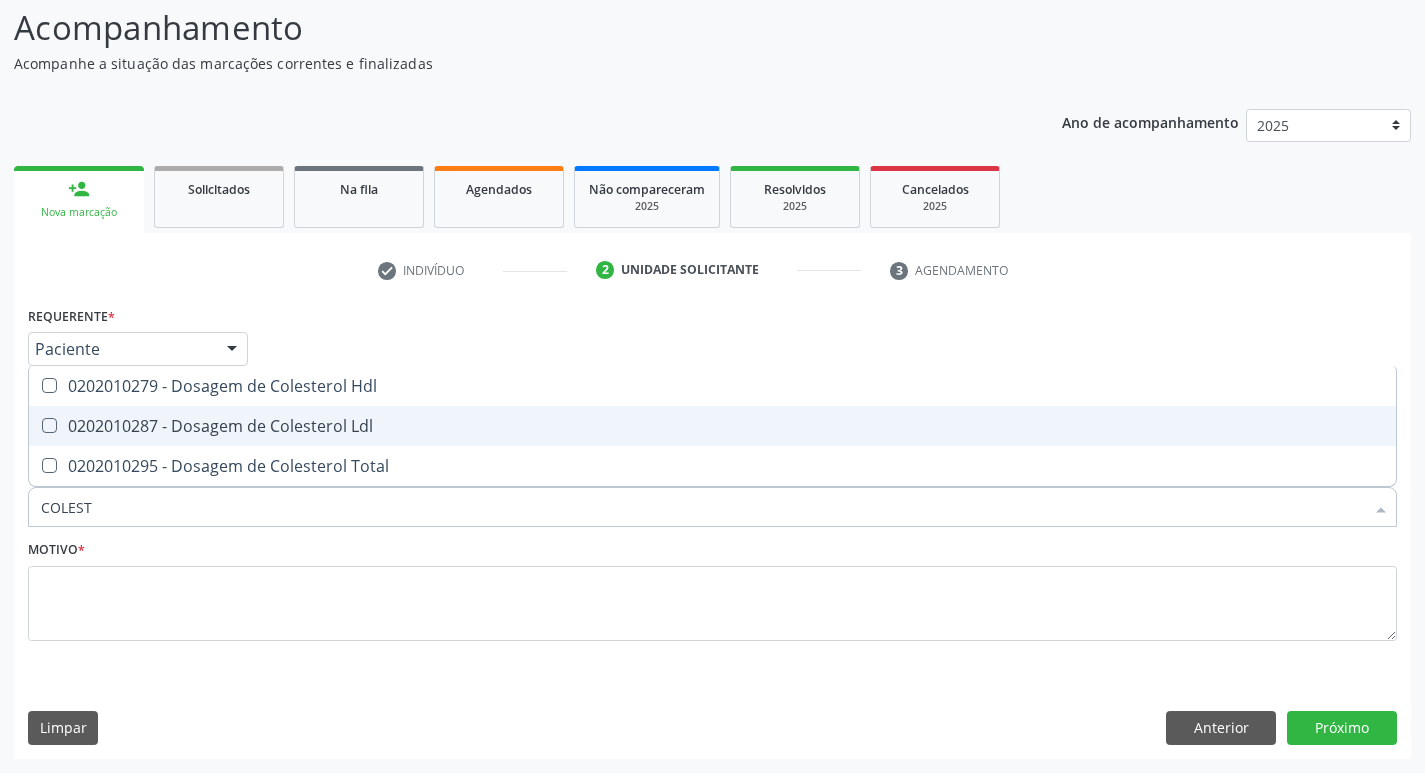 click on "0202010287 - Dosagem de Colesterol Ldl" at bounding box center (712, 426) 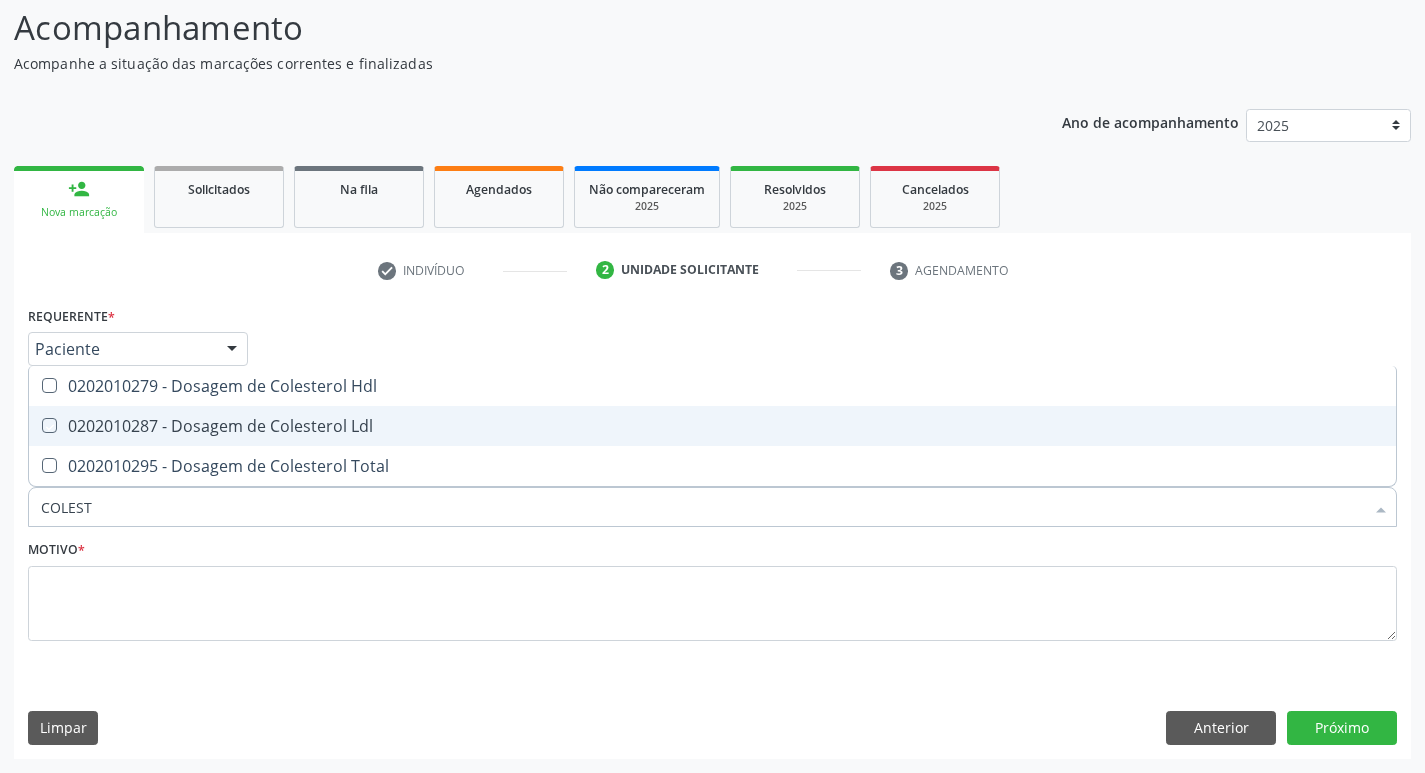 checkbox on "true" 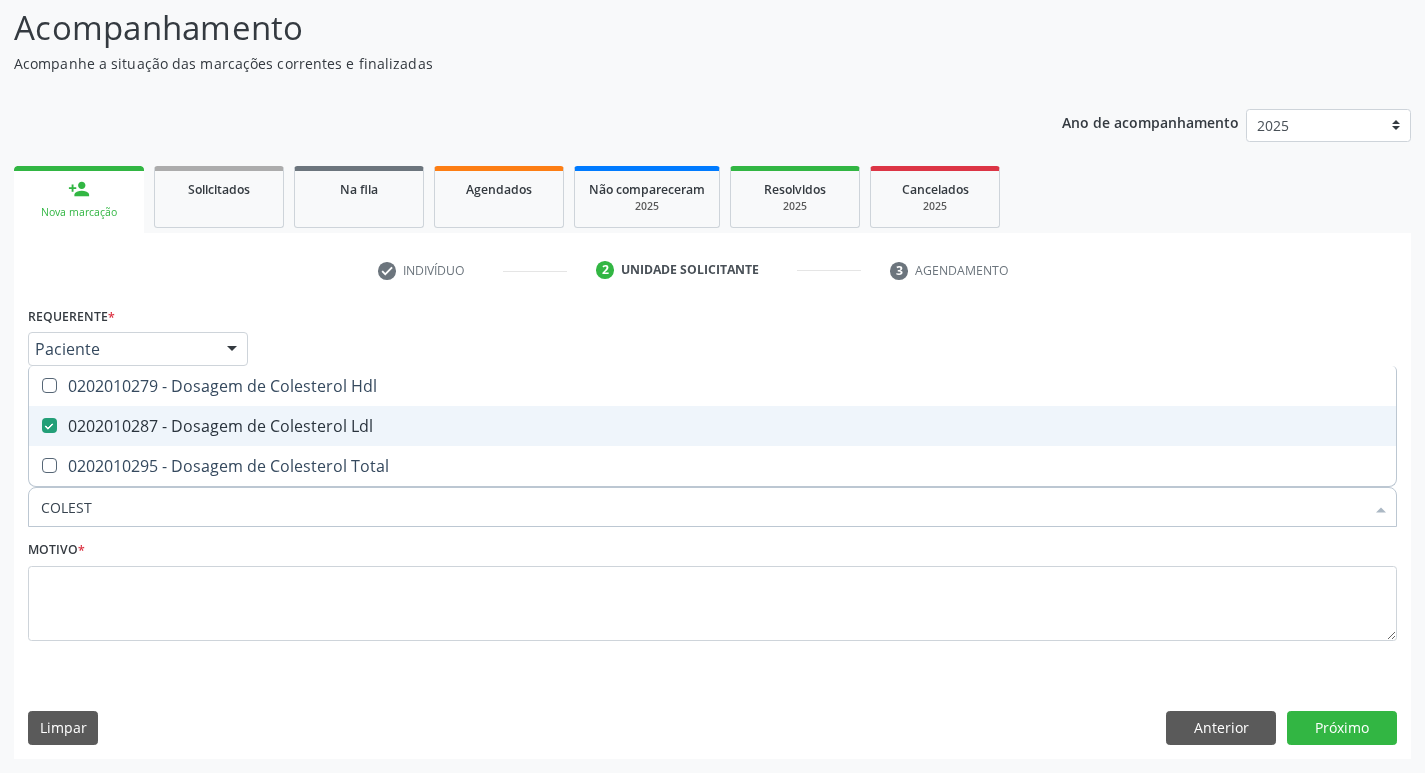 drag, startPoint x: 186, startPoint y: 457, endPoint x: 183, endPoint y: 432, distance: 25.179358 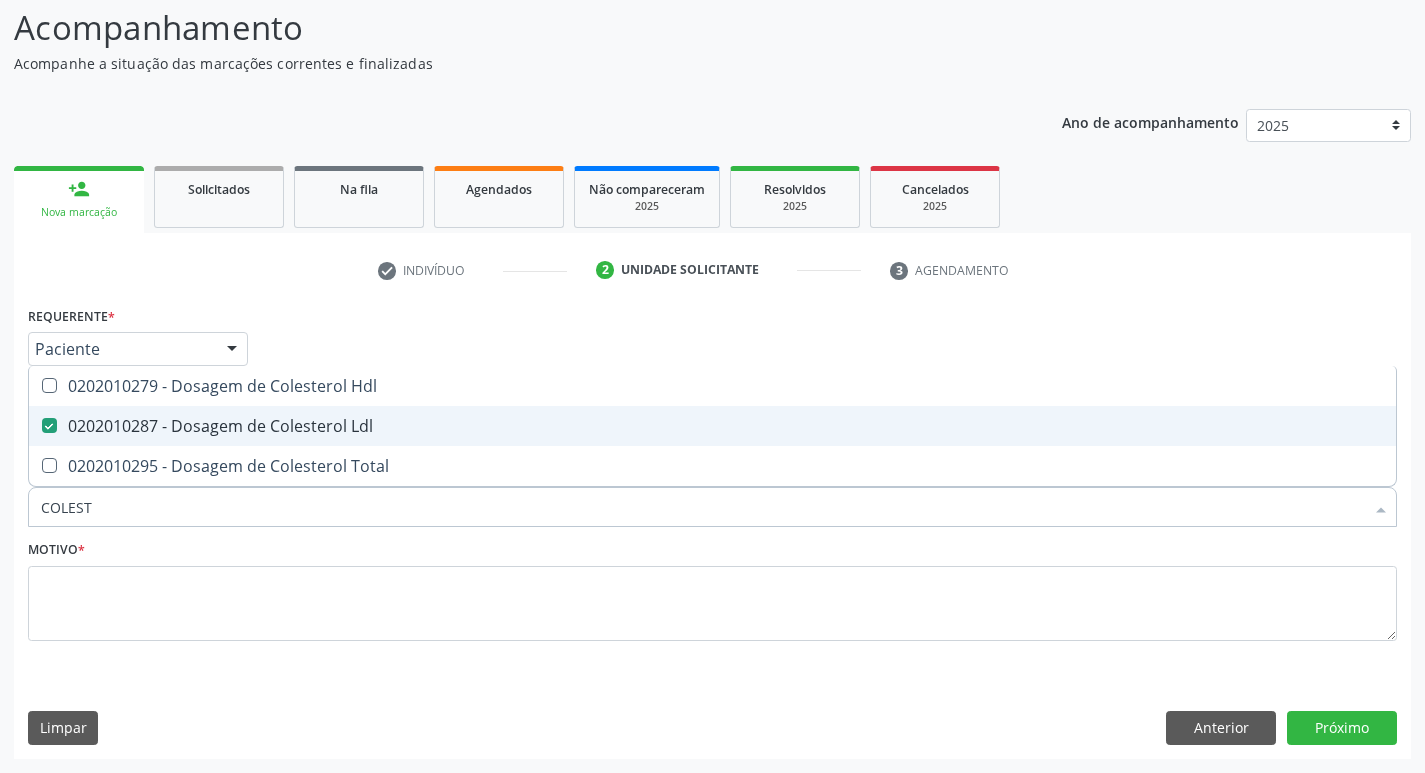 checkbox on "true" 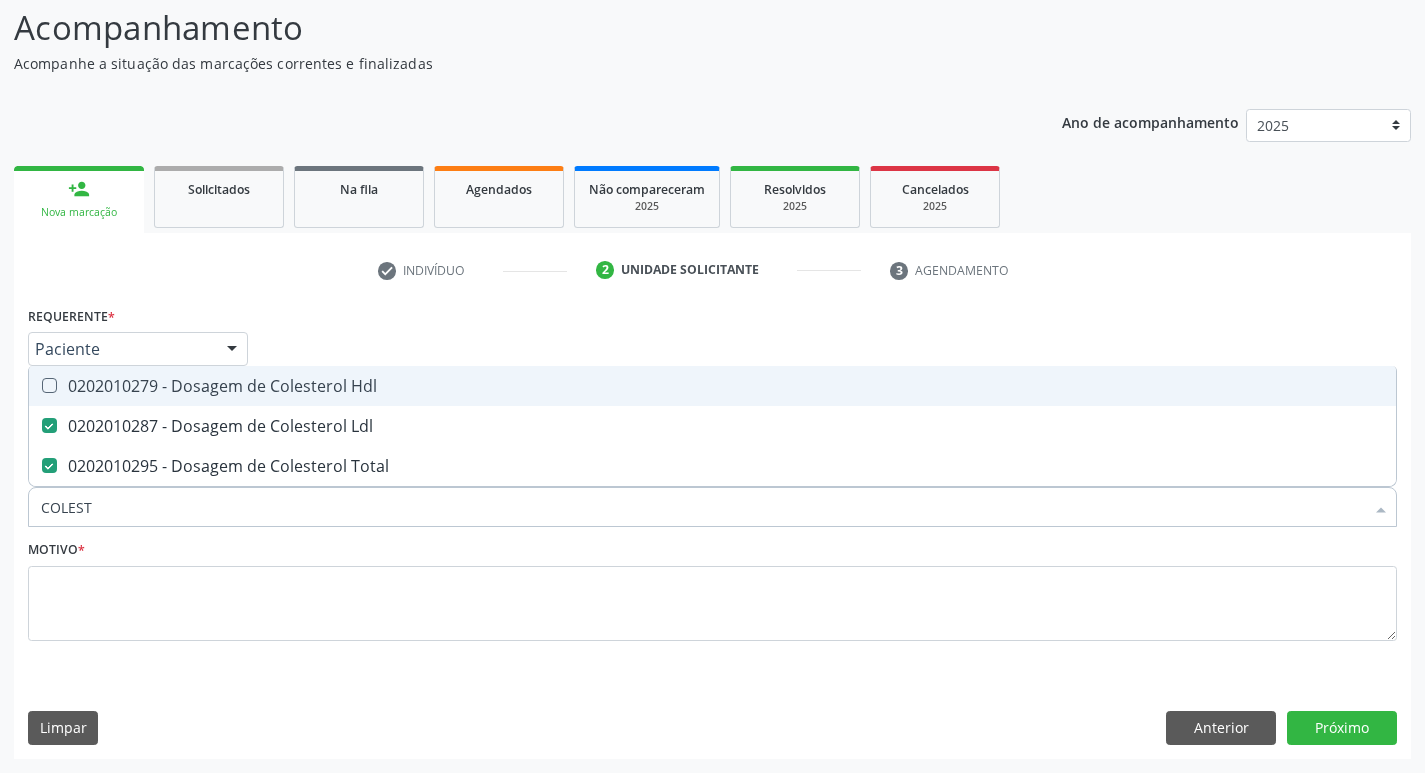 click on "0202010279 - Dosagem de Colesterol Hdl" at bounding box center [712, 386] 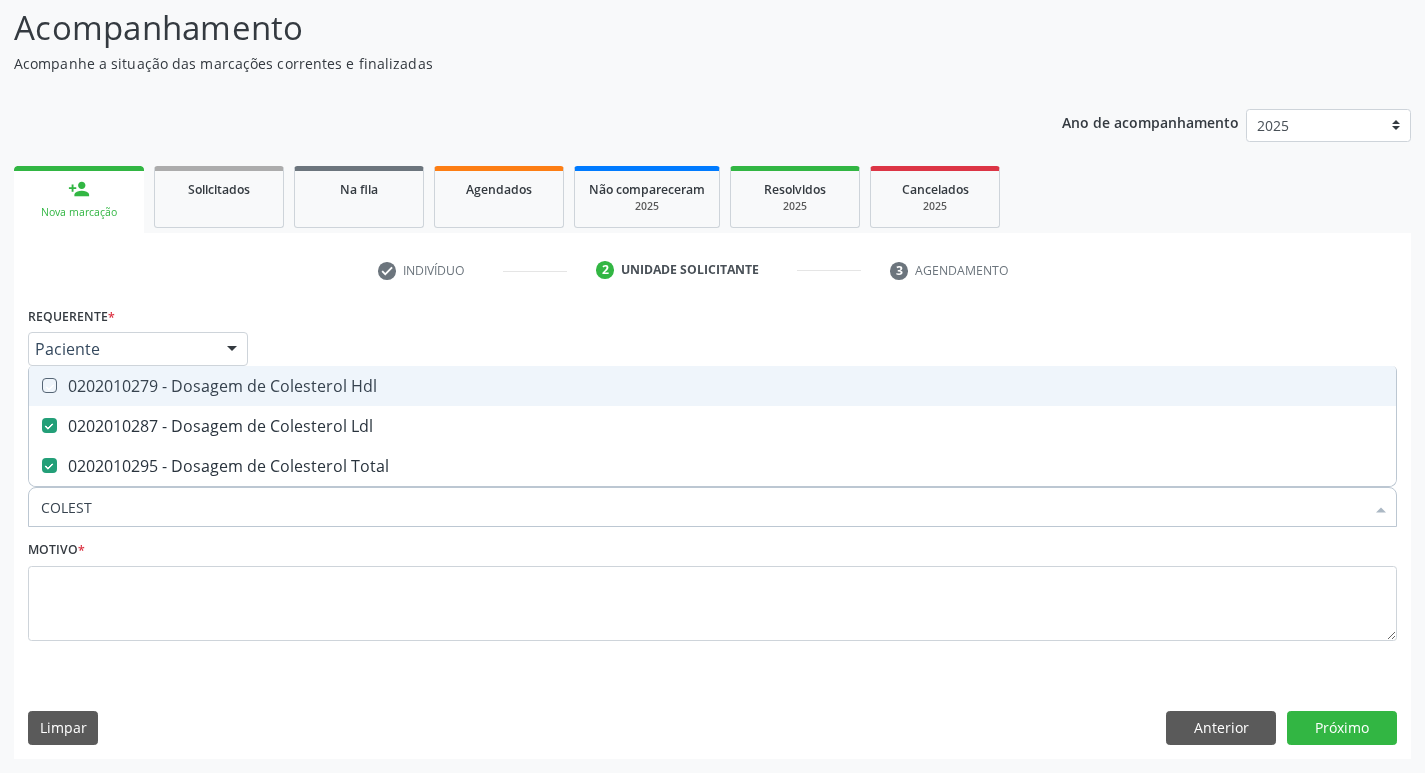 checkbox on "true" 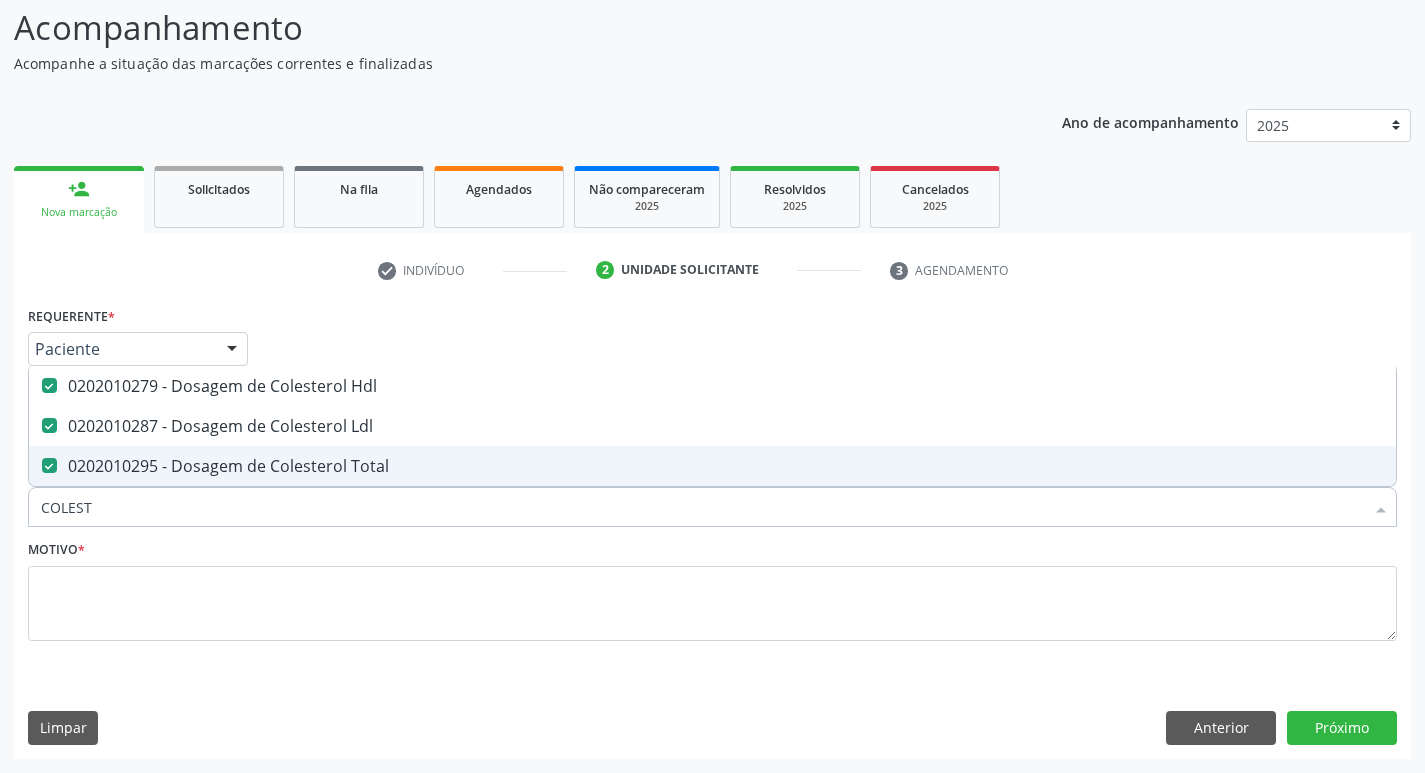 click on "COLEST" at bounding box center [702, 507] 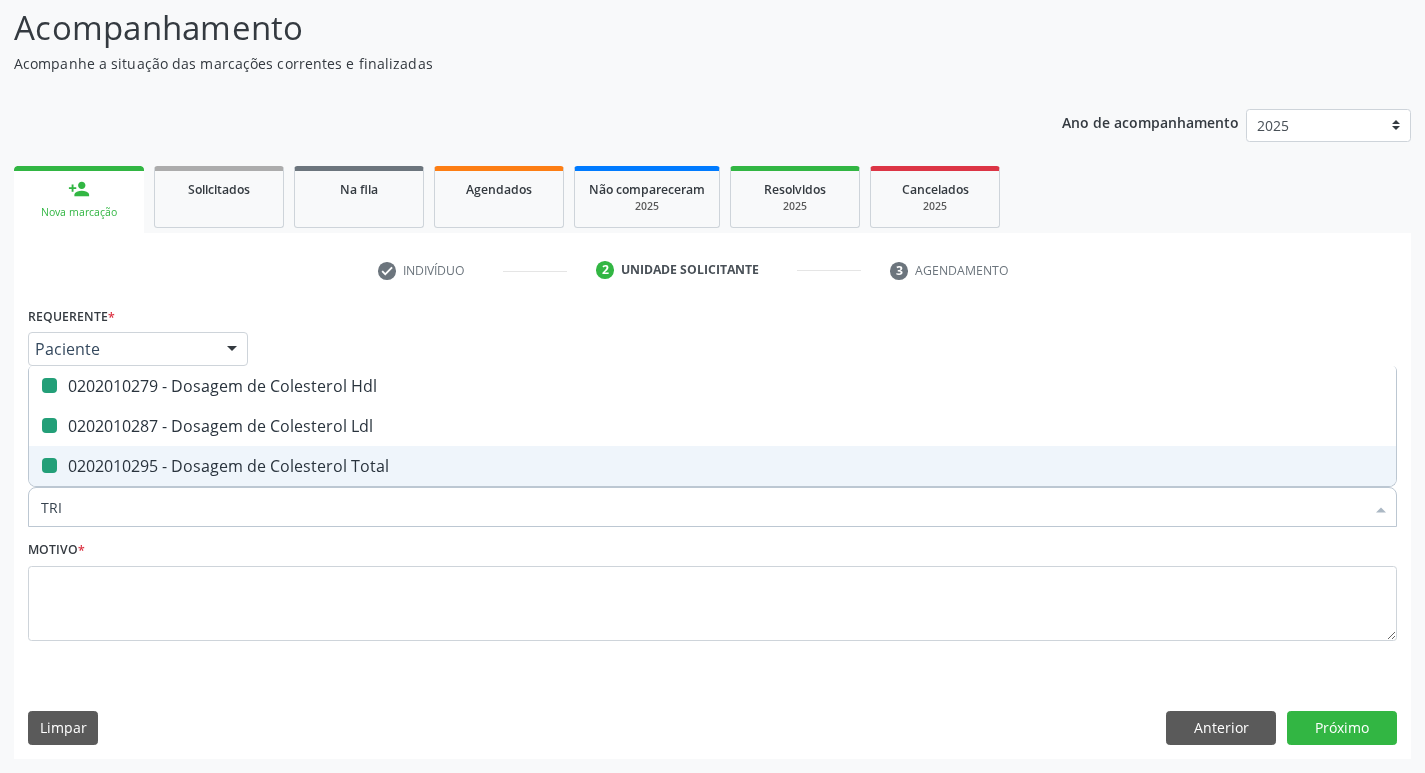 type on "TRIG" 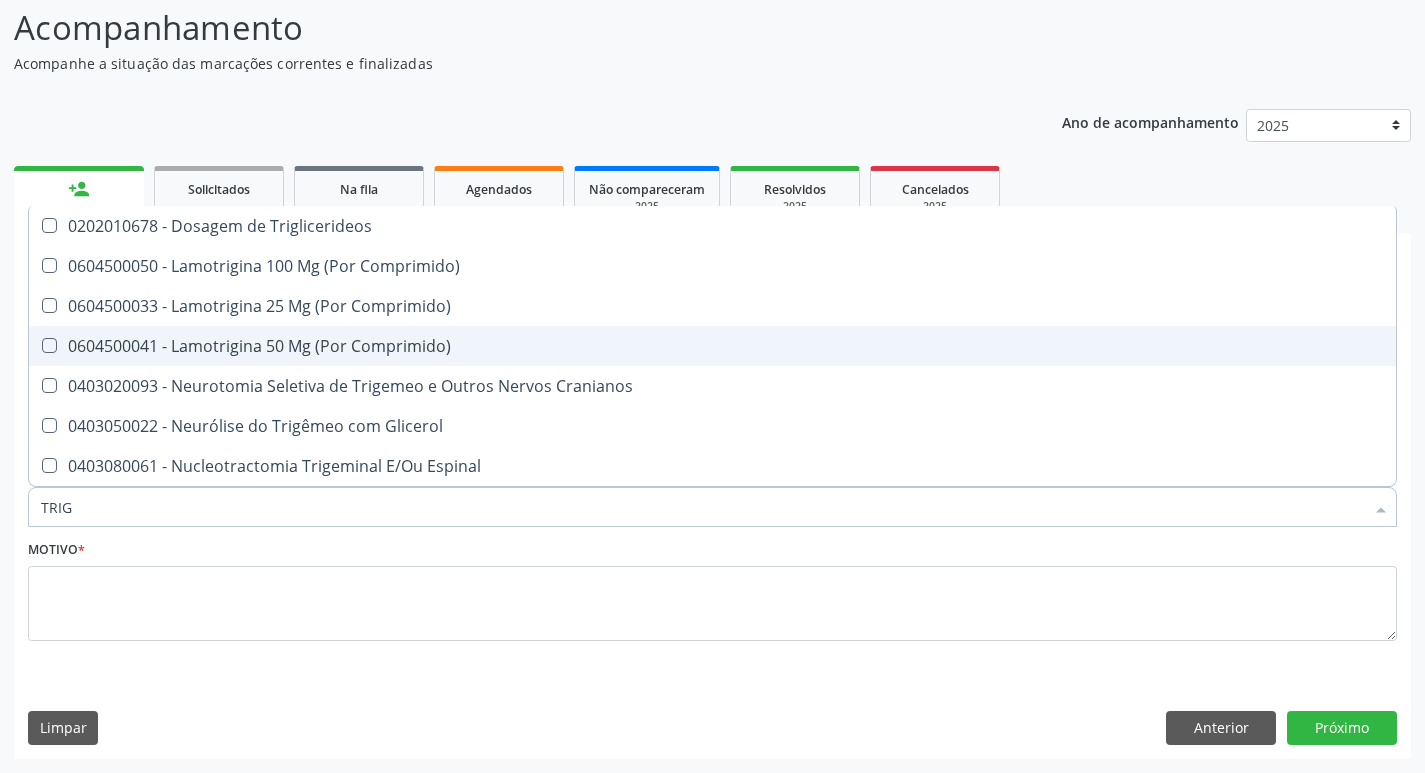 checkbox on "false" 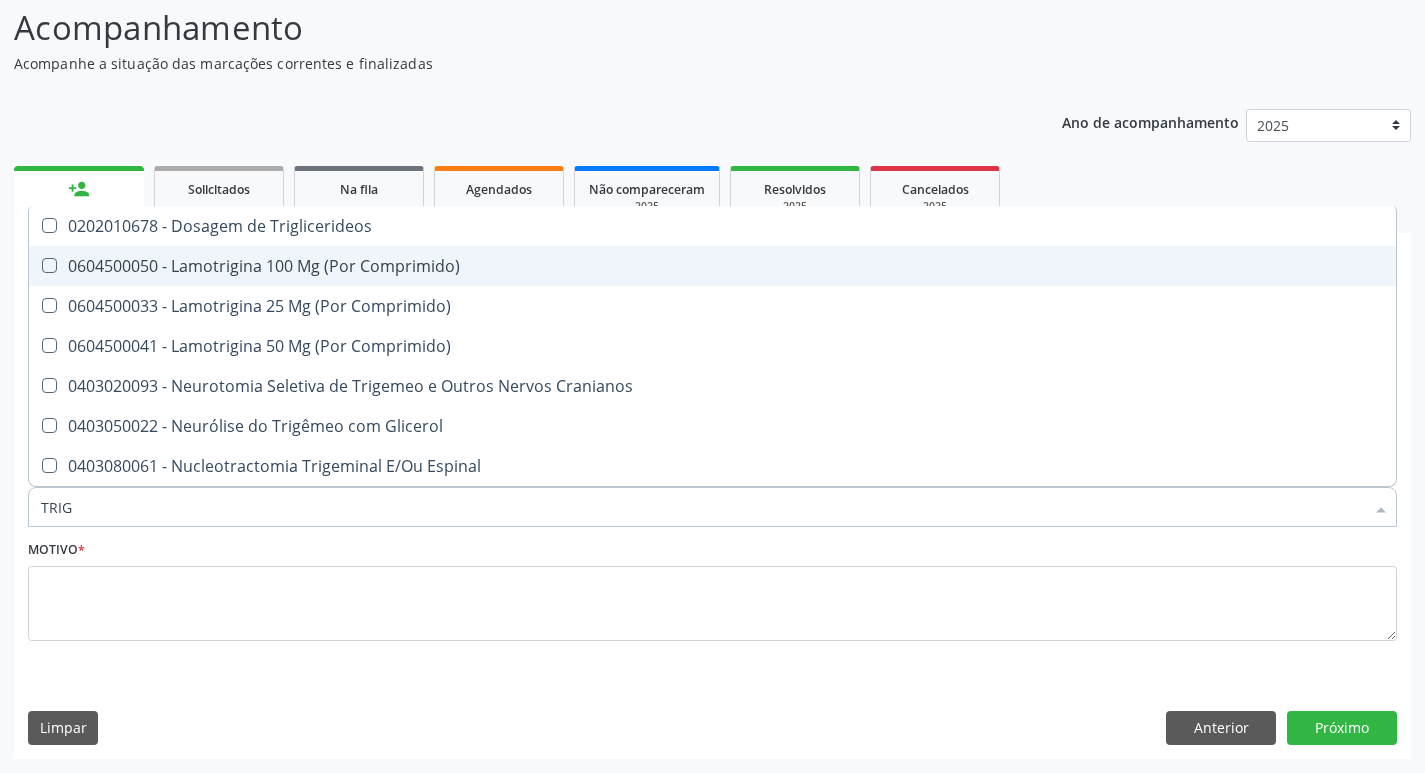 click on "0202010678 - Dosagem de Triglicerideos" at bounding box center [712, 226] 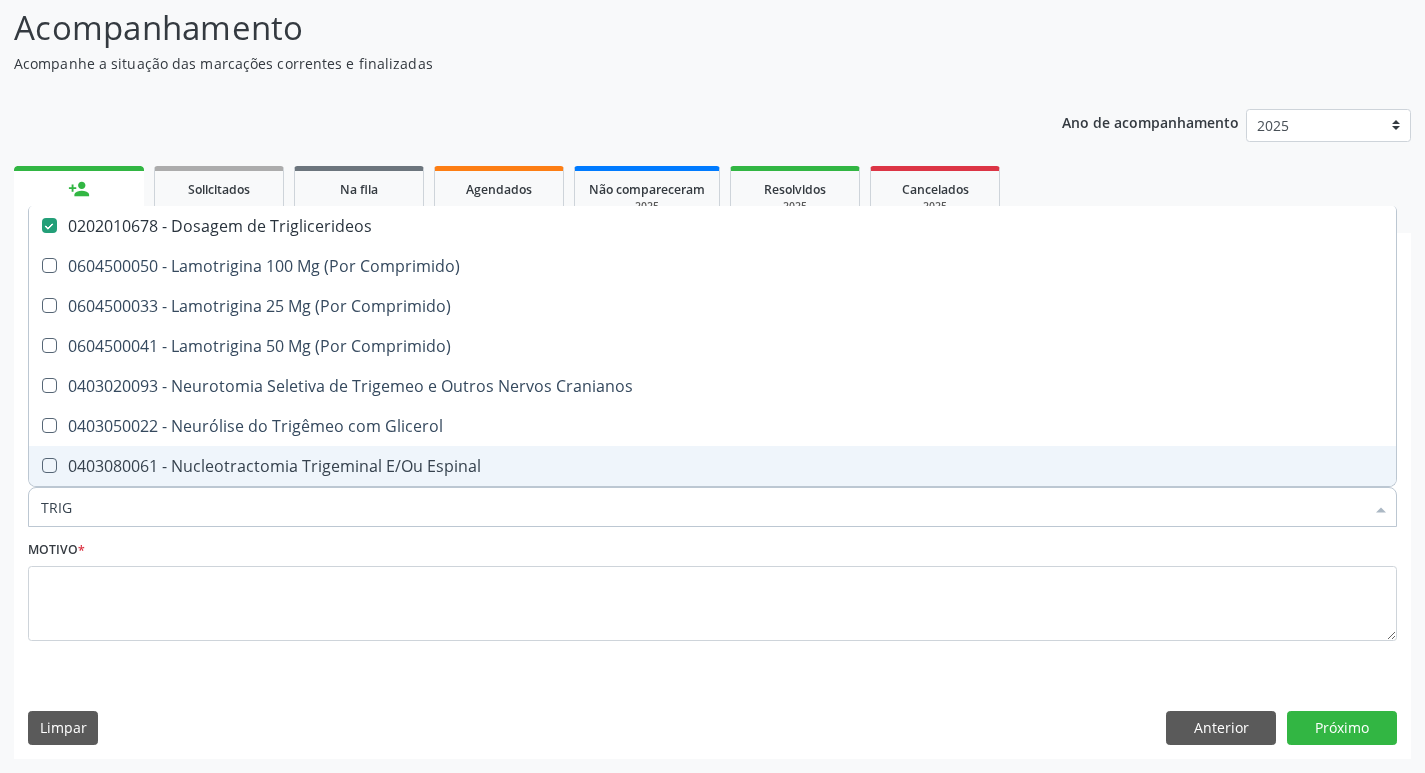click on "TRIG" at bounding box center [702, 507] 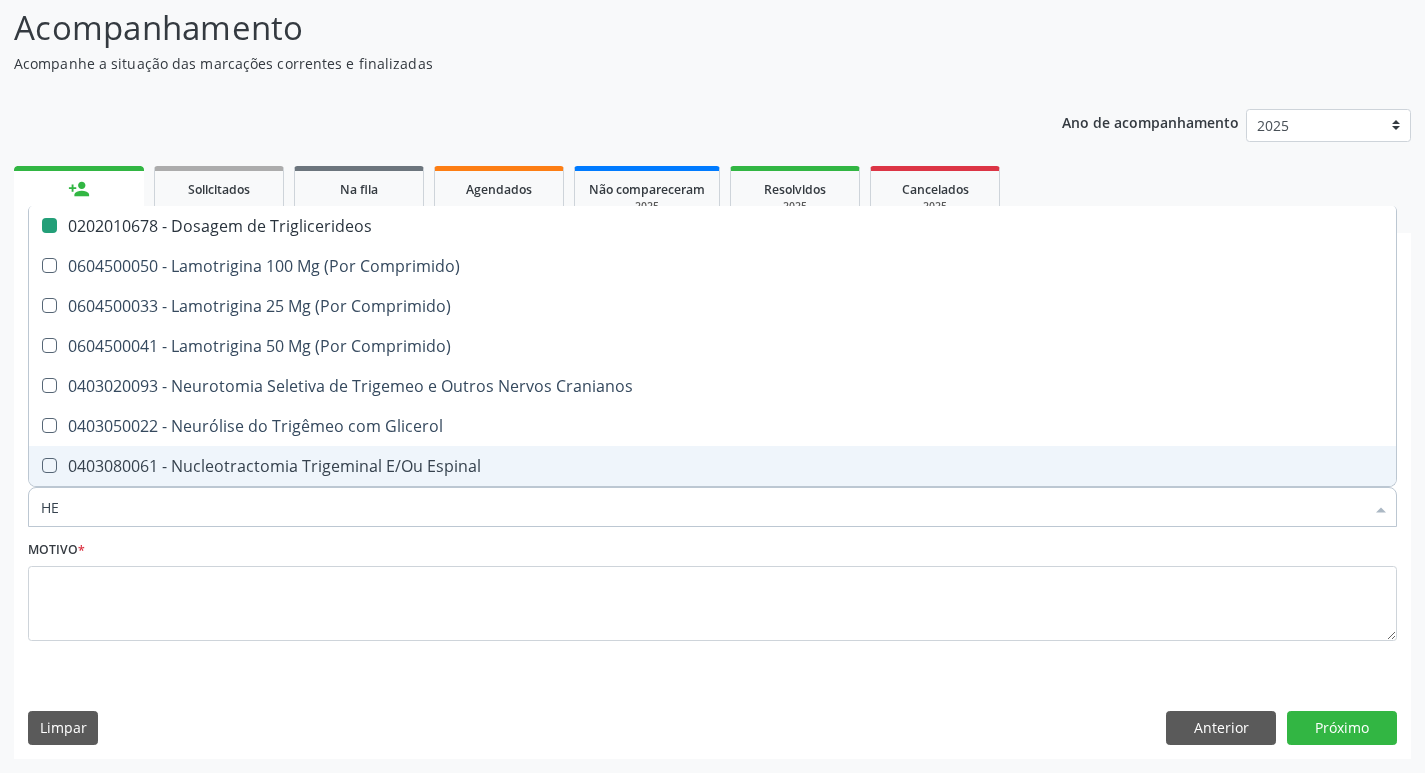 type on "HEM" 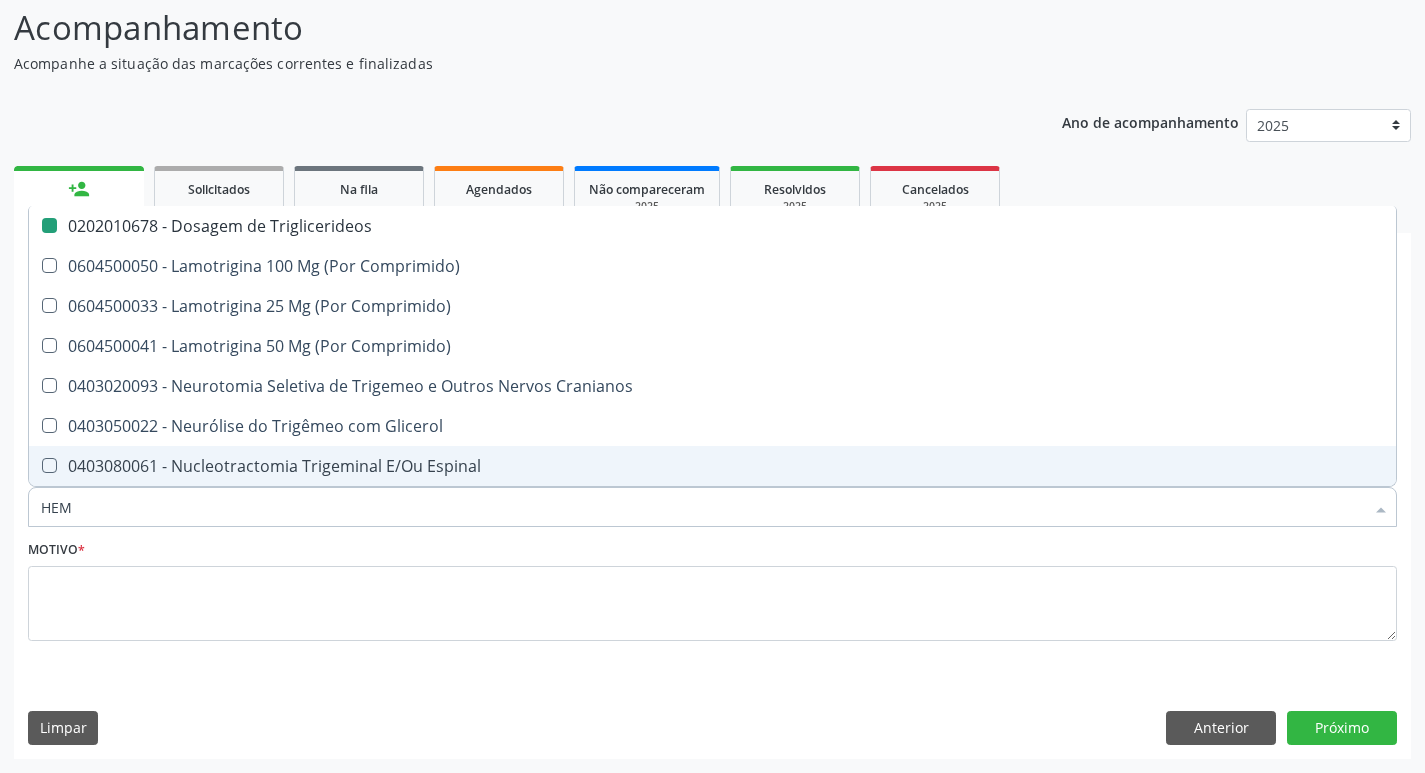 checkbox on "false" 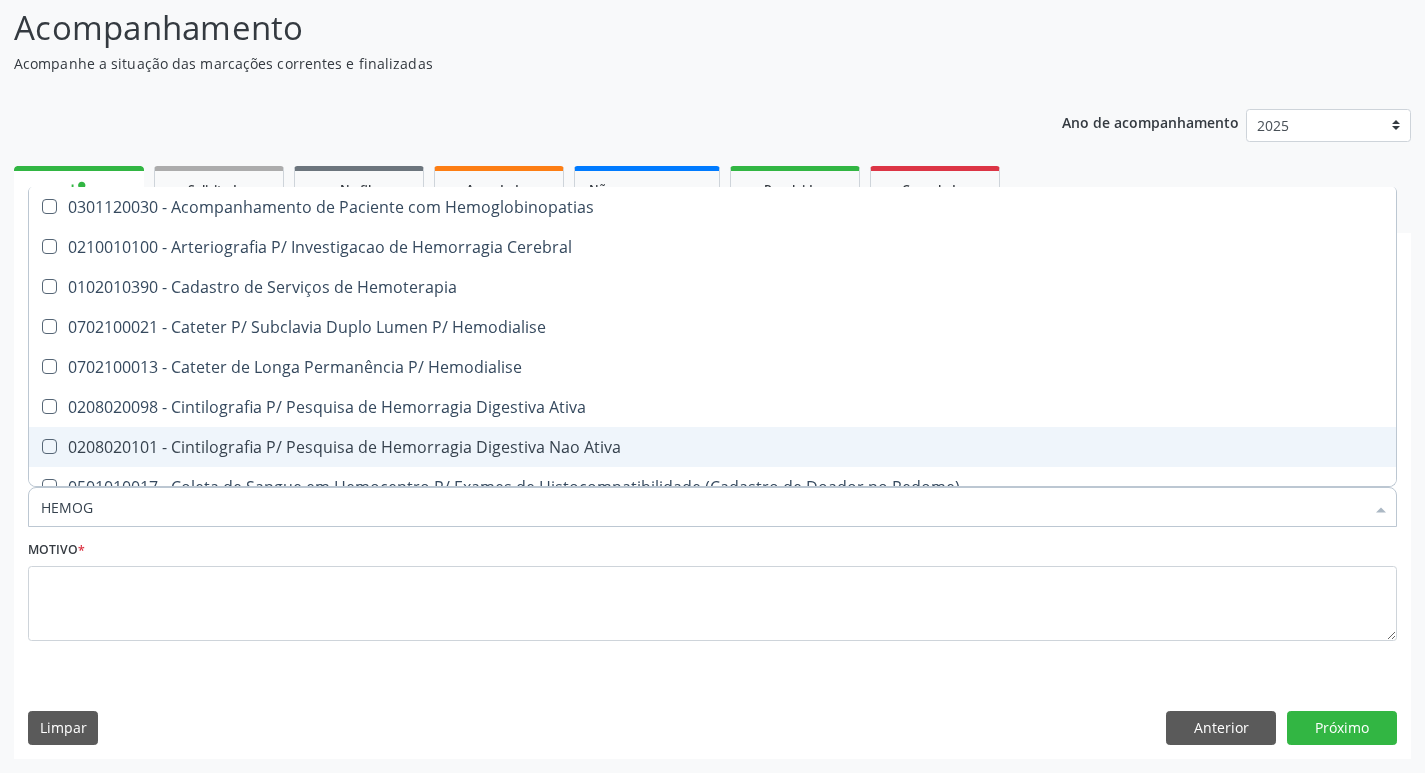 type on "HEMOGR" 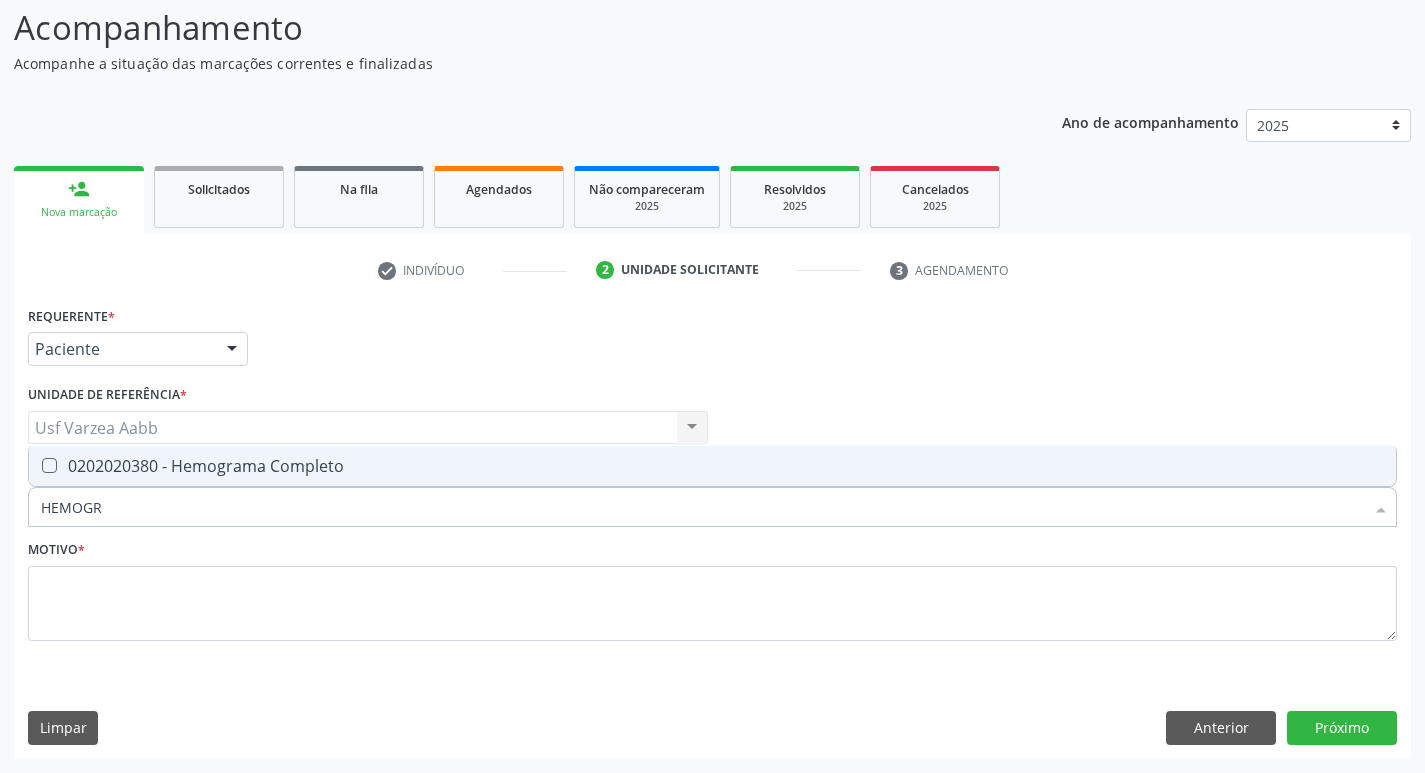 click on "HEMOGR" at bounding box center (702, 507) 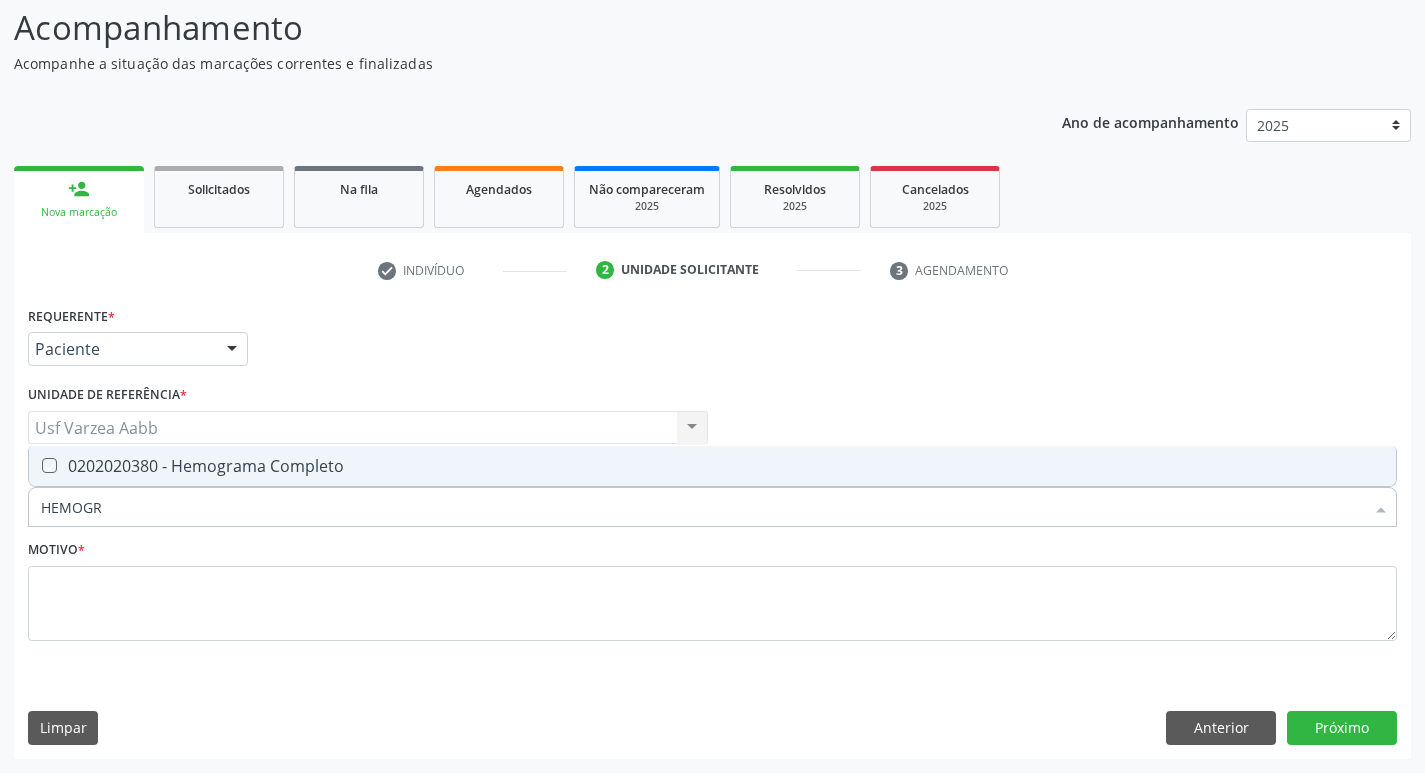 checkbox on "true" 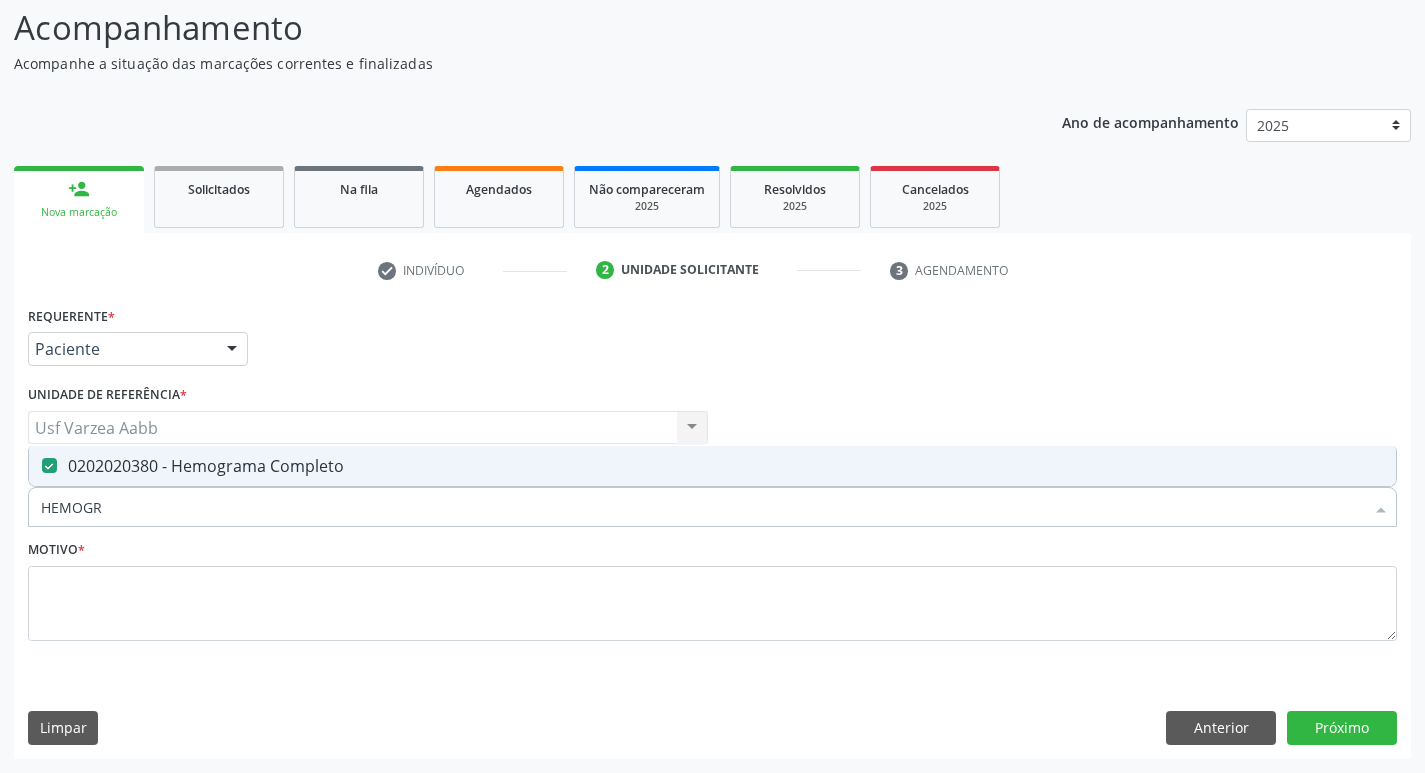 click on "HEMOGR" at bounding box center (702, 507) 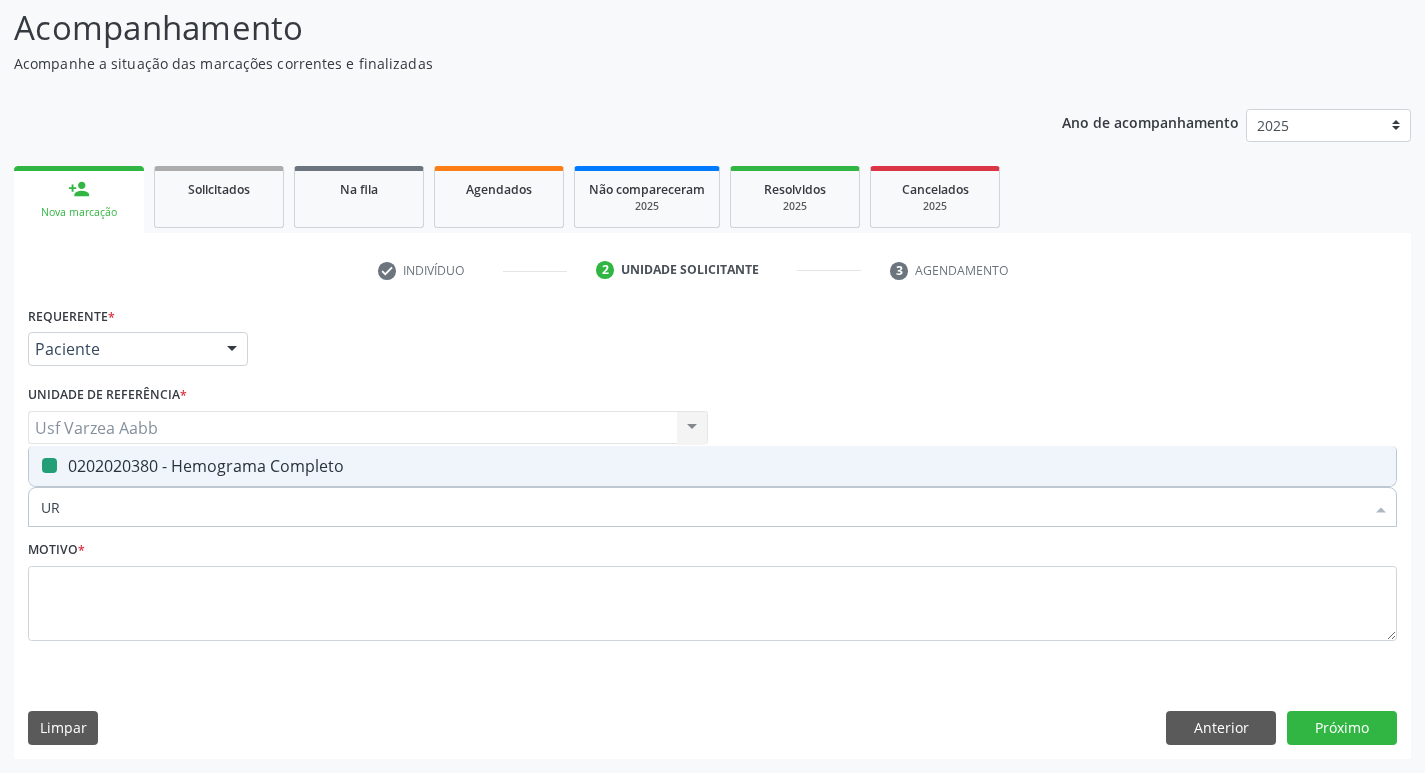 type on "URI" 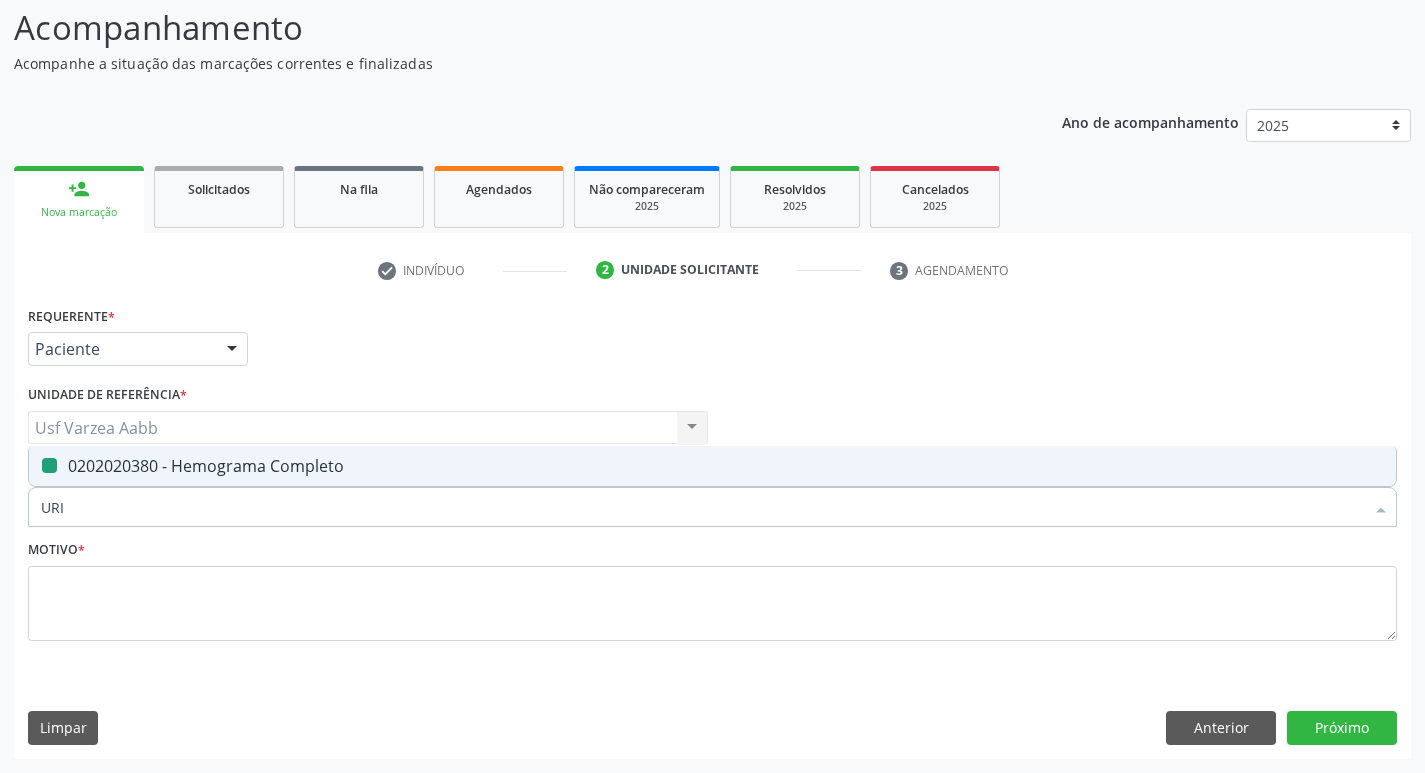 checkbox on "false" 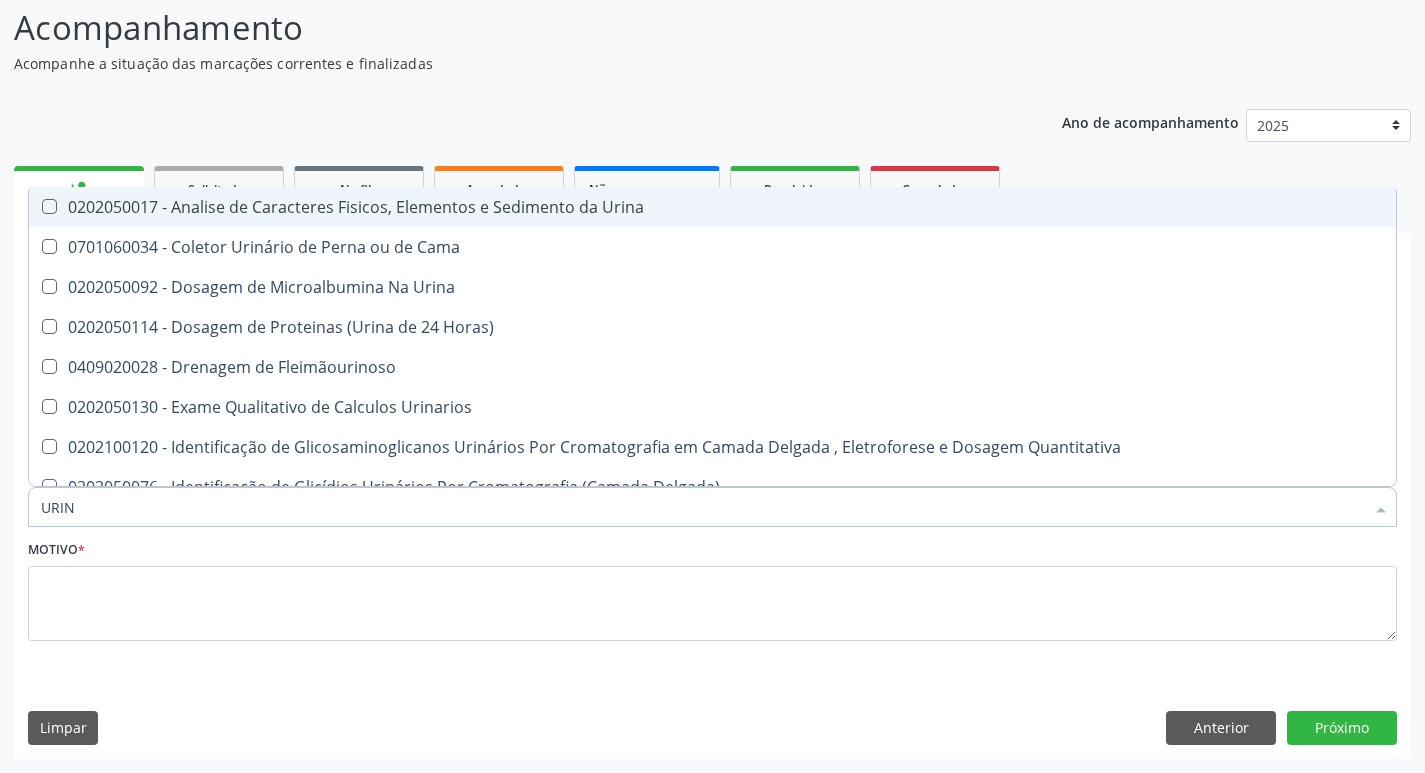 type on "URINA" 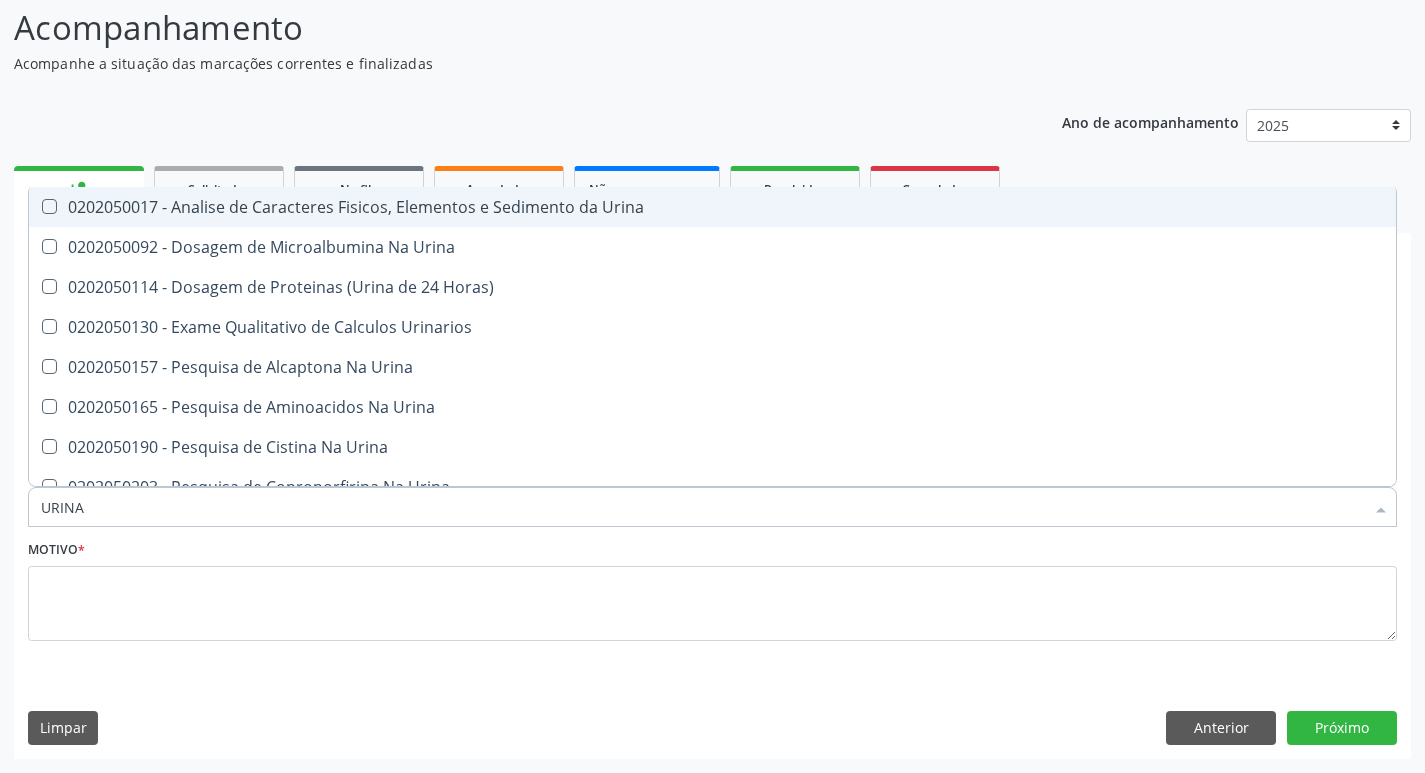 click on "0202050017 - Analise de Caracteres Fisicos, Elementos e Sedimento da Urina" at bounding box center (712, 207) 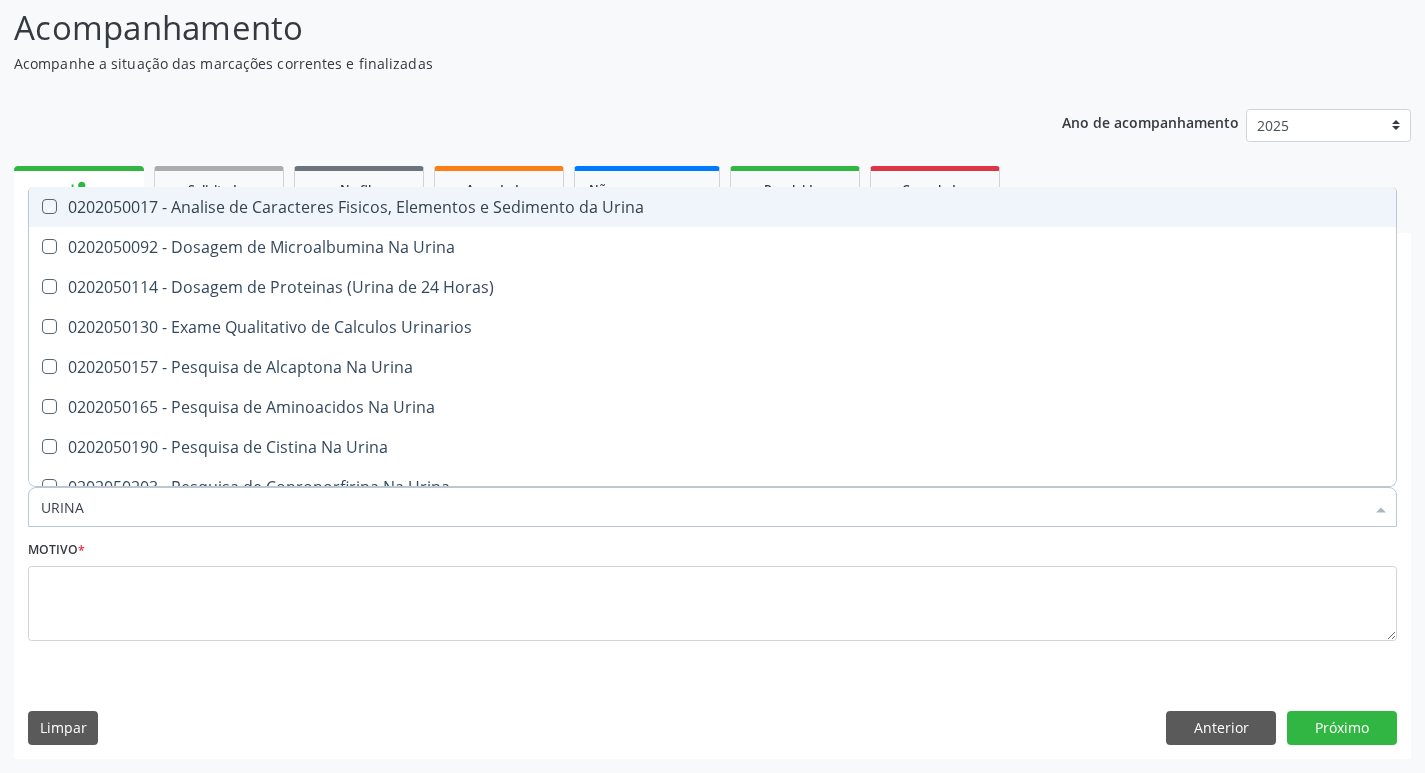 checkbox on "true" 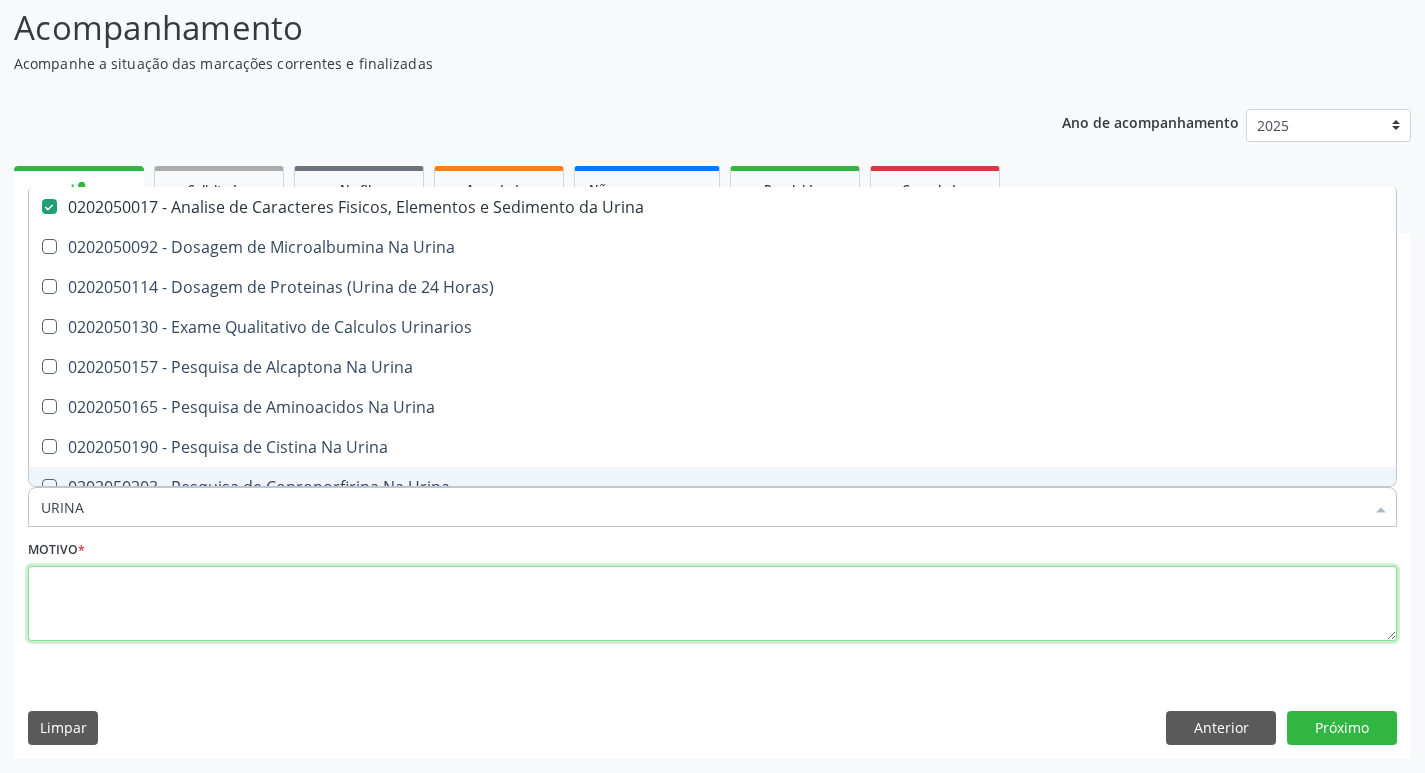 click at bounding box center [712, 604] 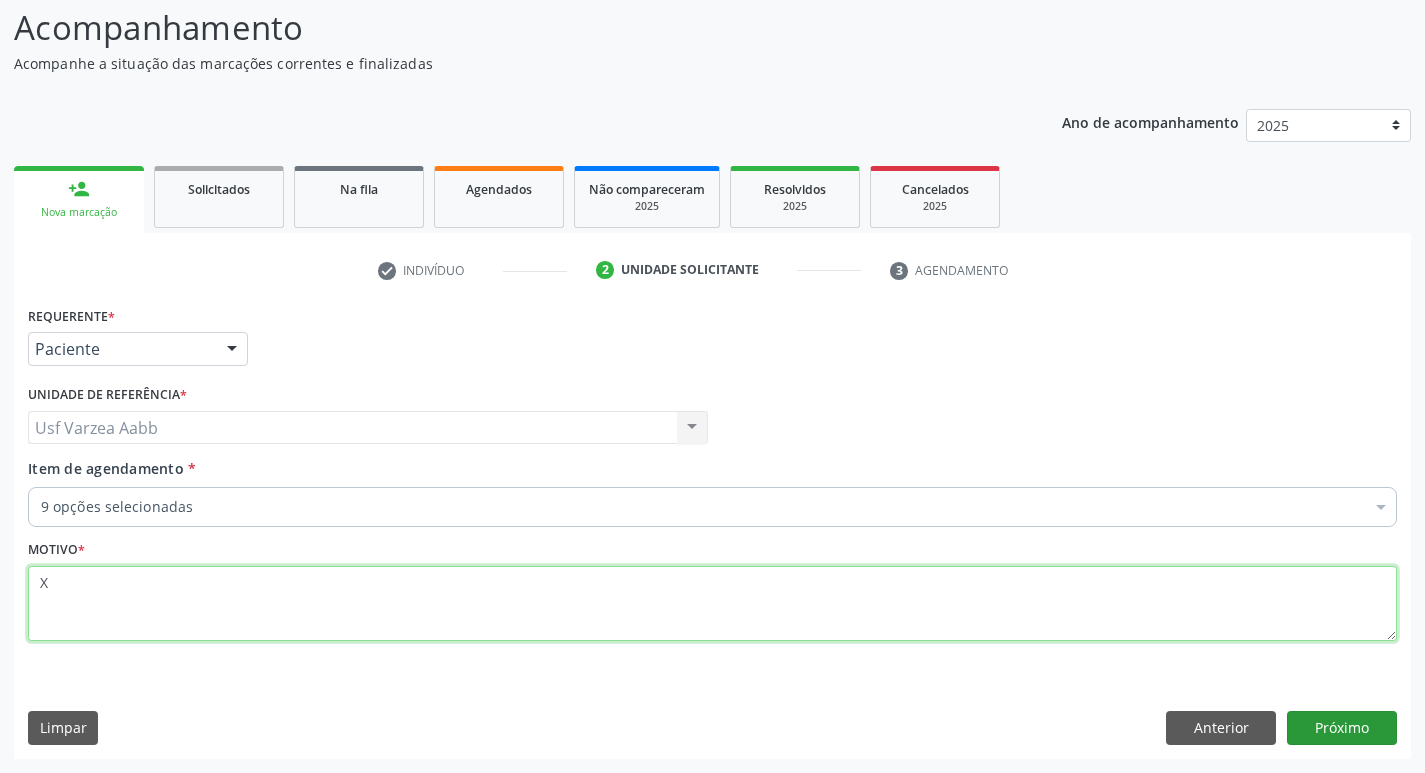 type on "X" 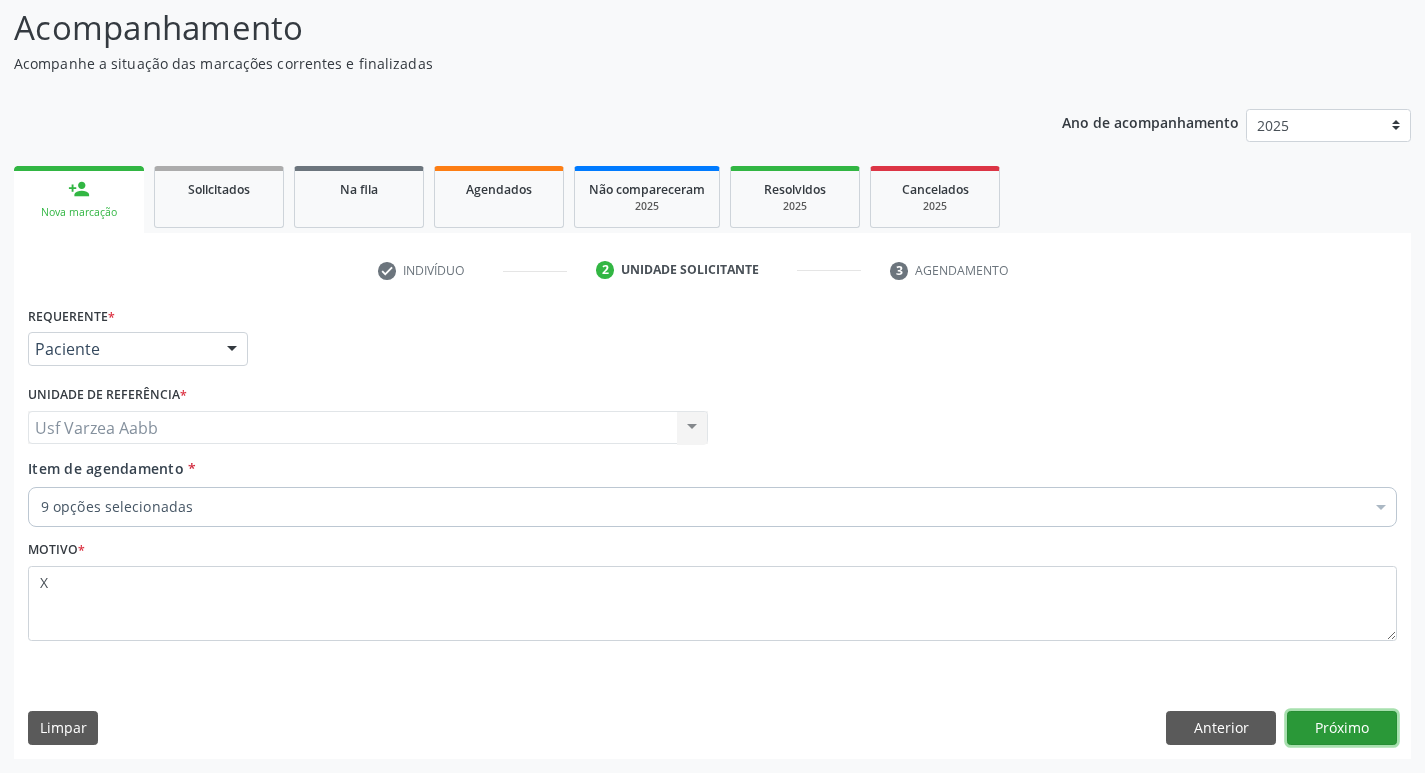 click on "Próximo" at bounding box center (1342, 728) 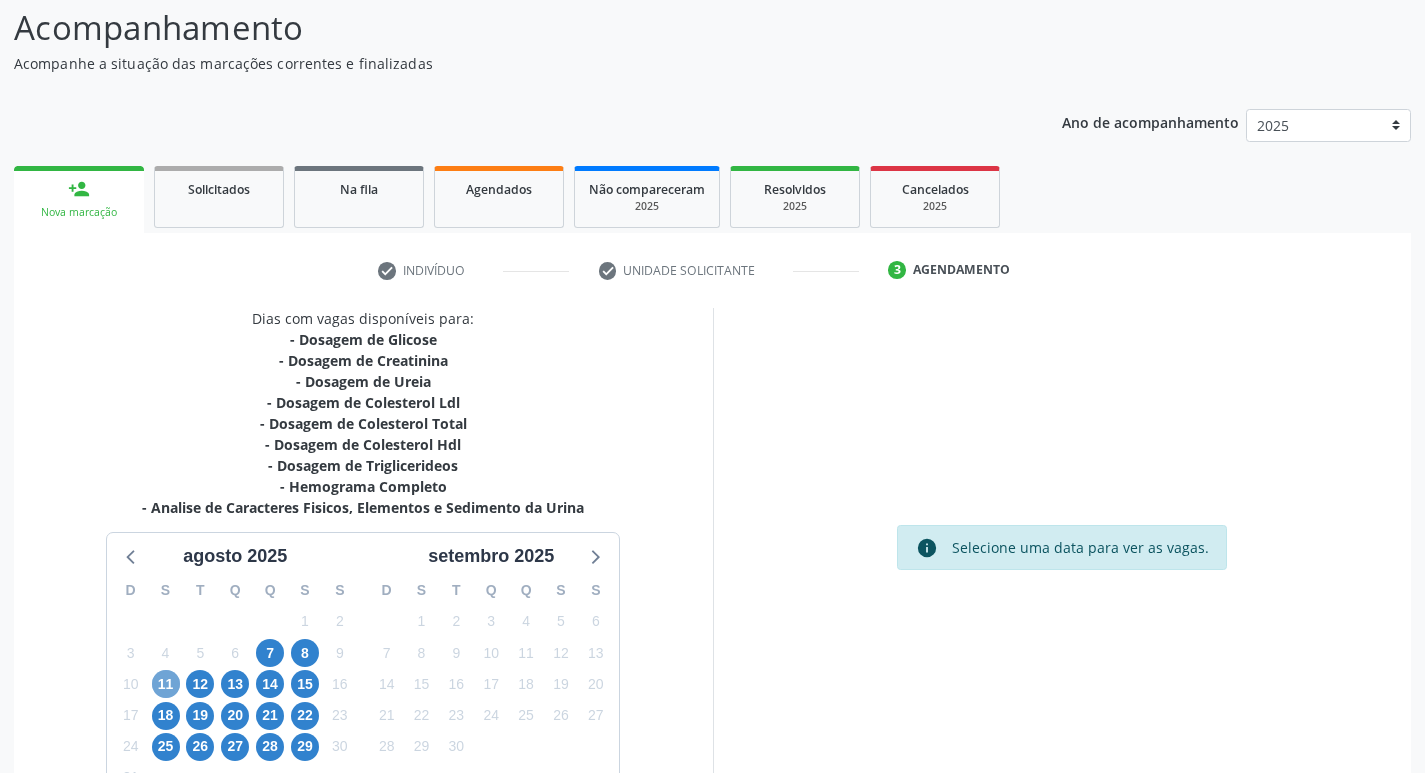 click on "11" at bounding box center [166, 684] 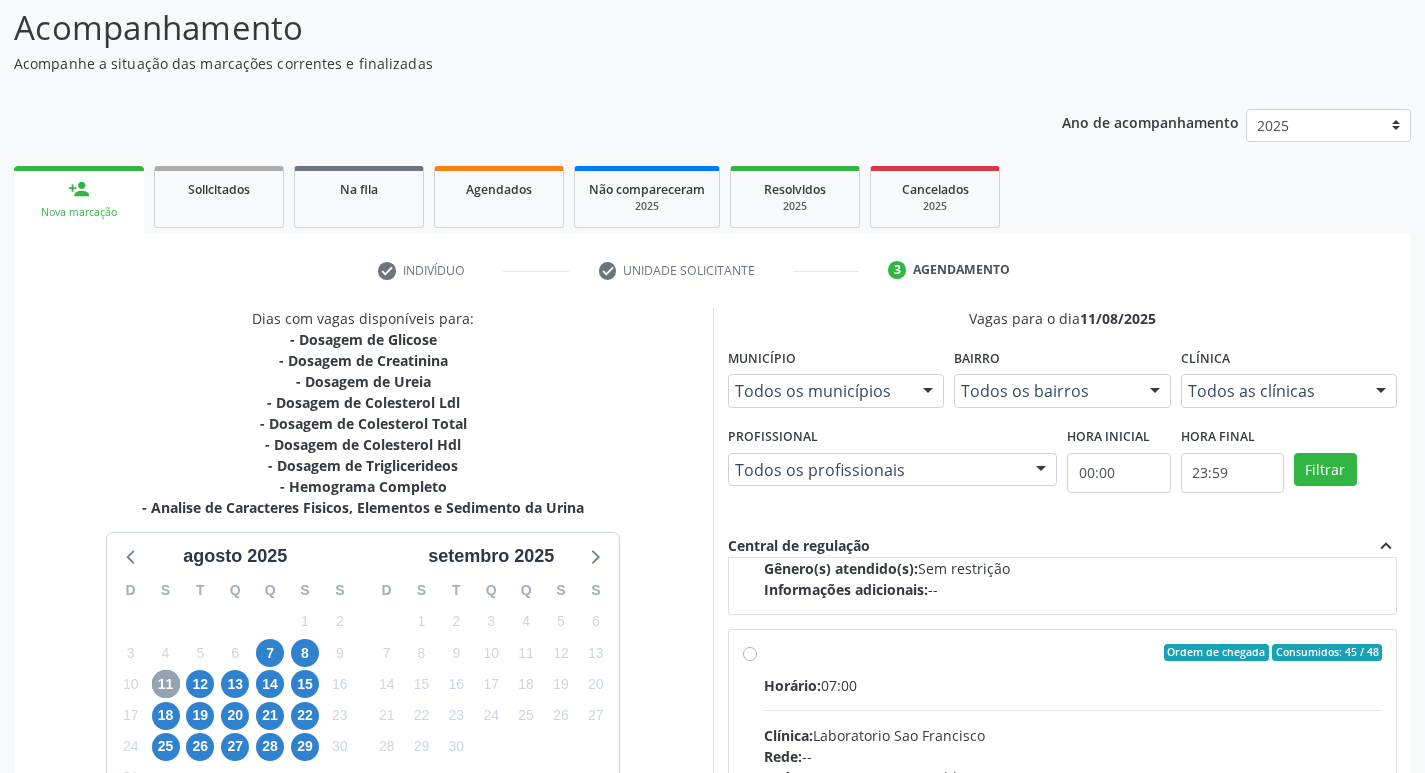 scroll, scrollTop: 300, scrollLeft: 0, axis: vertical 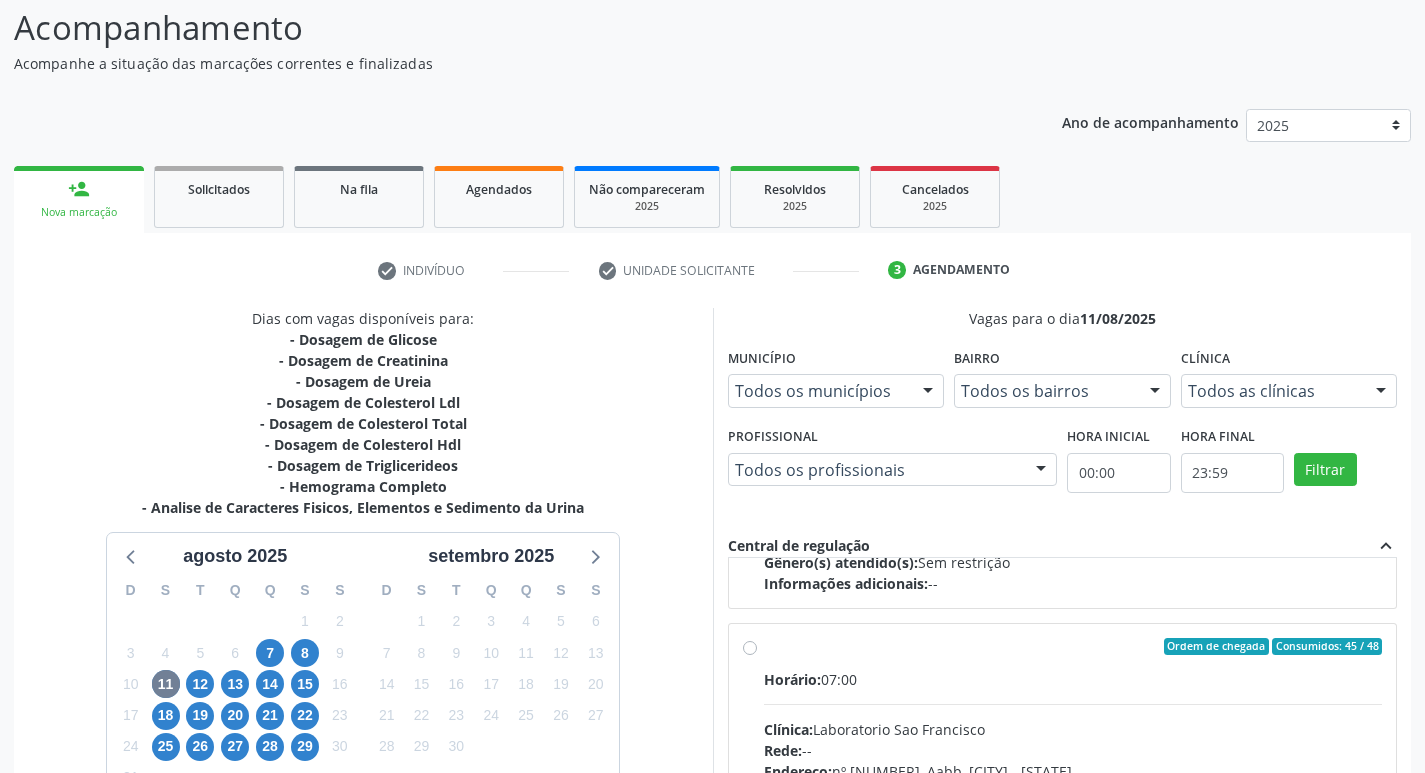 click on "Ordem de chegada
Consumidos: 45 / 48
Horário:   07:00
Clínica:  Laboratorio Sao Francisco
Rede:
--
Endereço:   nº 384, Aabb, Serra Talhada - PE
Telefone:   38312142
Profissional:
--
Informações adicionais sobre o atendimento
Idade de atendimento:
Sem restrição
Gênero(s) atendido(s):
Sem restrição
Informações adicionais:
--" at bounding box center (1073, 791) 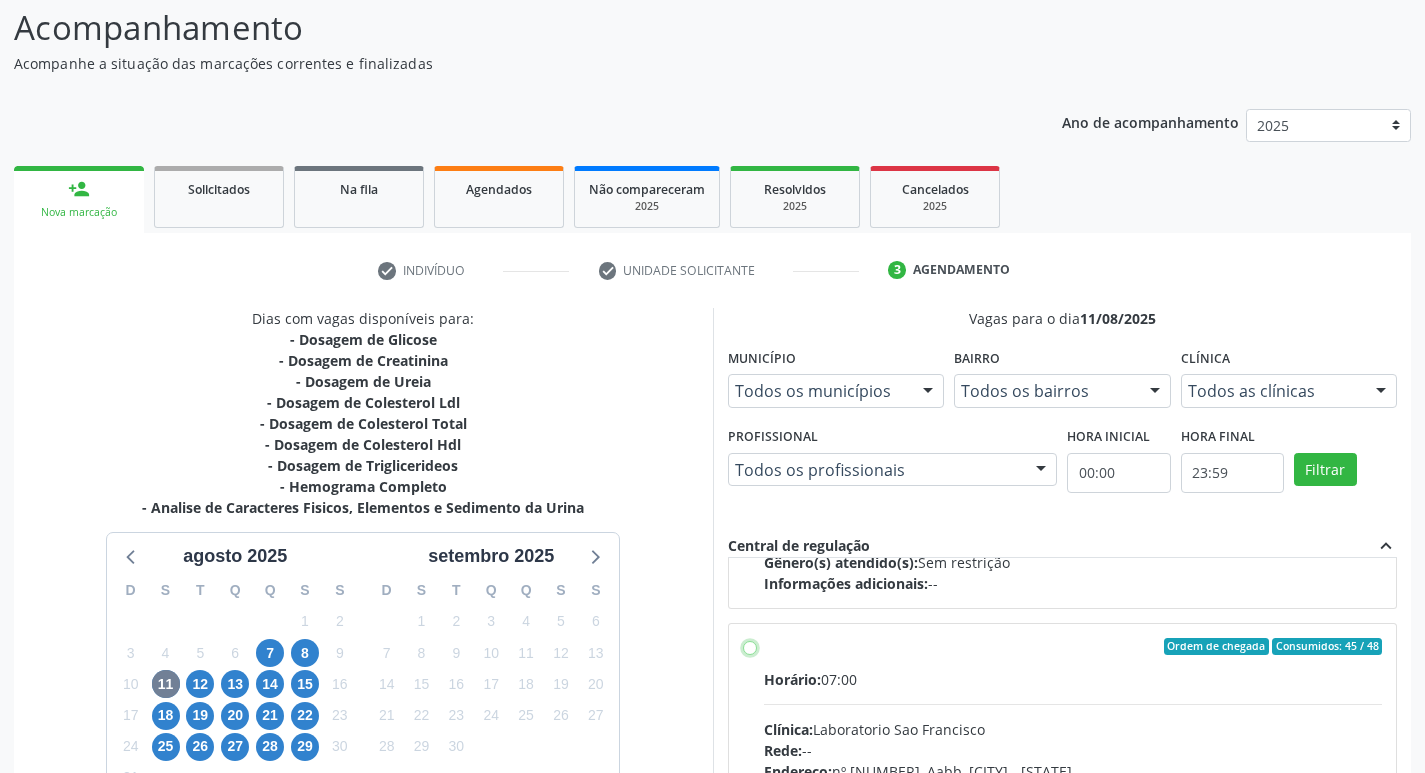click on "Ordem de chegada
Consumidos: 45 / 48
Horário:   07:00
Clínica:  Laboratorio Sao Francisco
Rede:
--
Endereço:   nº 384, Aabb, Serra Talhada - PE
Telefone:   38312142
Profissional:
--
Informações adicionais sobre o atendimento
Idade de atendimento:
Sem restrição
Gênero(s) atendido(s):
Sem restrição
Informações adicionais:
--" at bounding box center (750, 647) 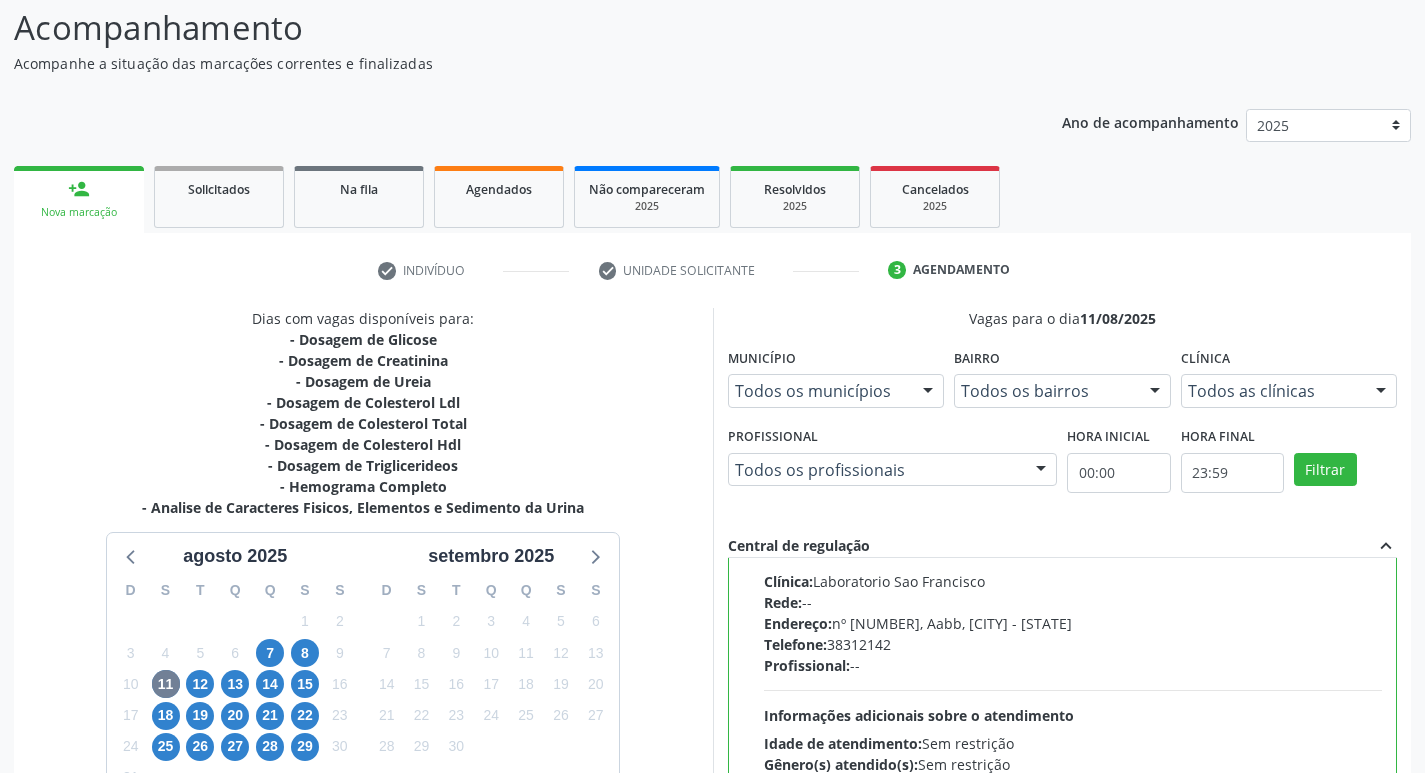 scroll, scrollTop: 450, scrollLeft: 0, axis: vertical 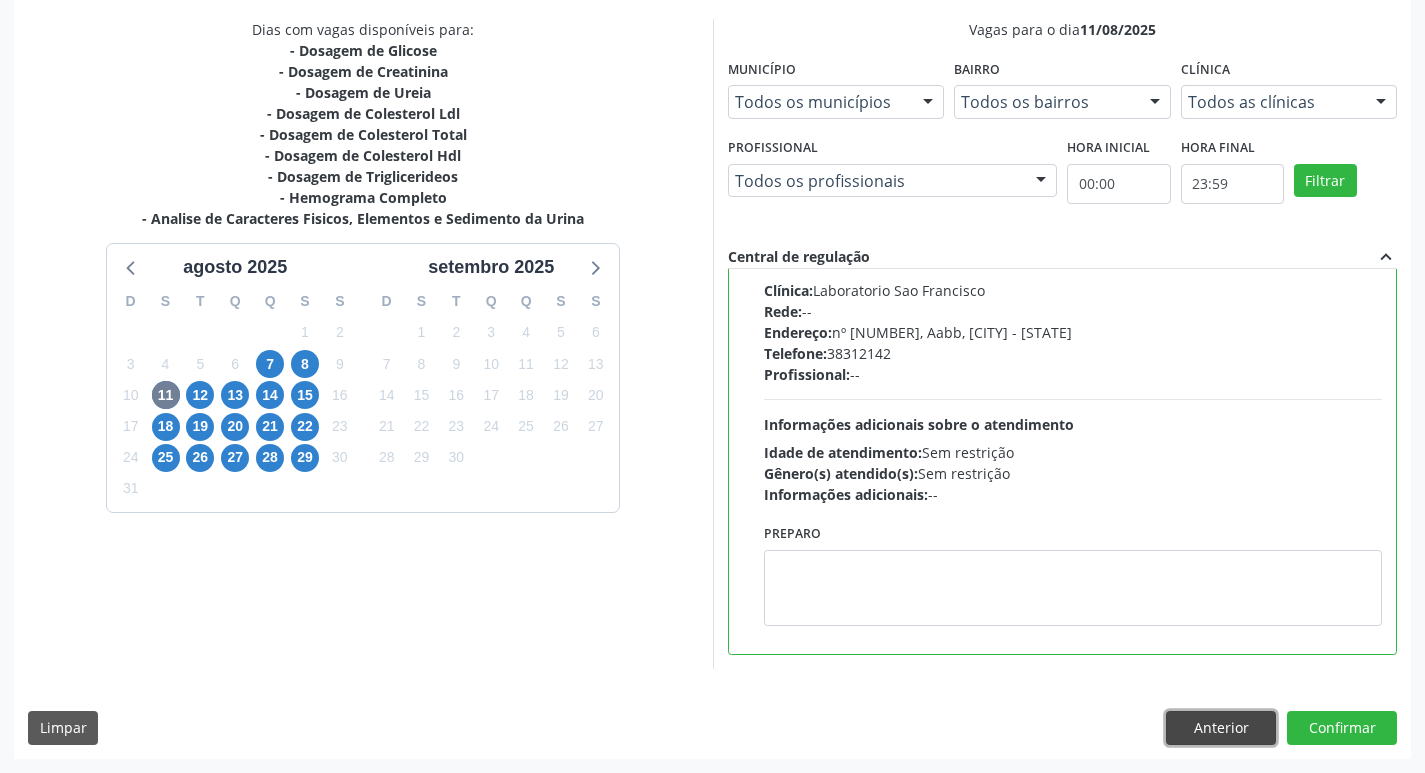 click on "Anterior" at bounding box center [1221, 728] 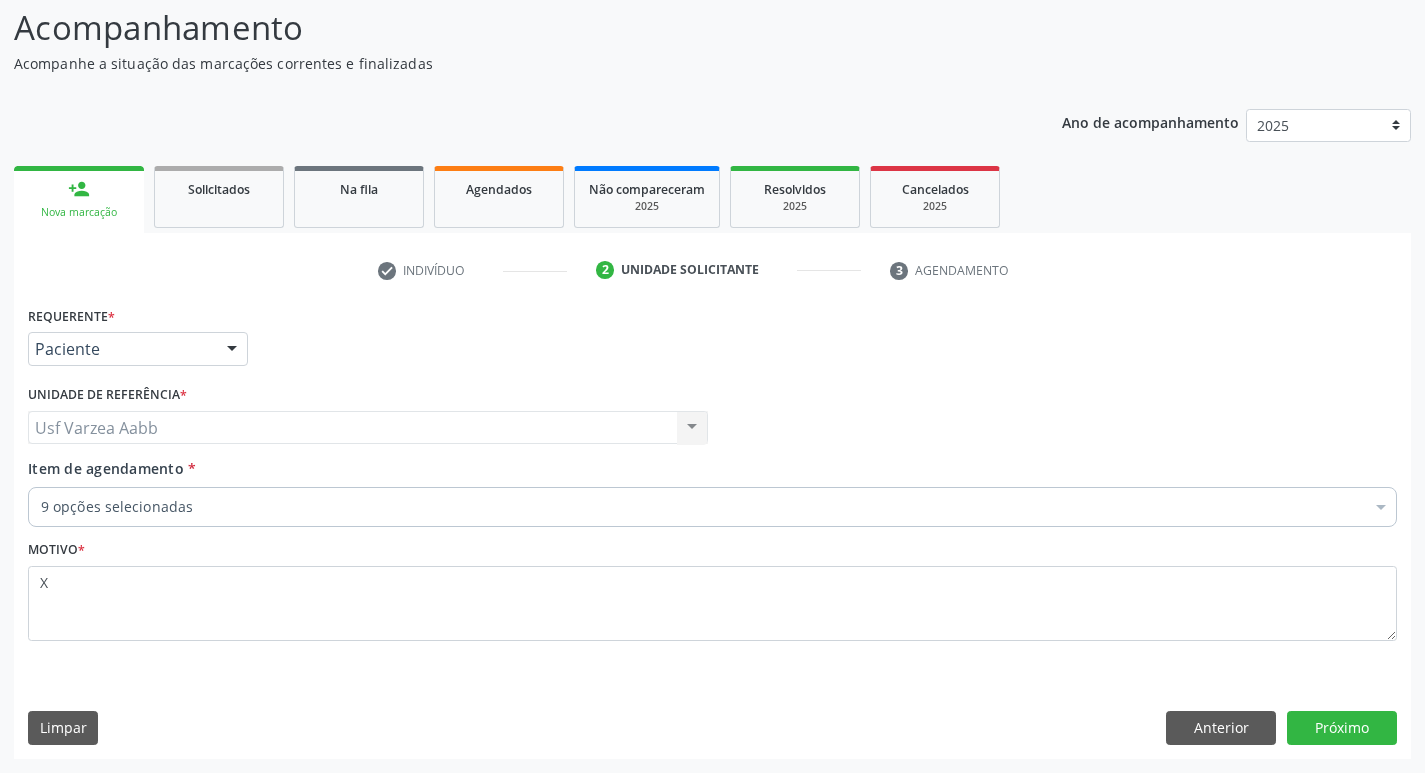 scroll, scrollTop: 133, scrollLeft: 0, axis: vertical 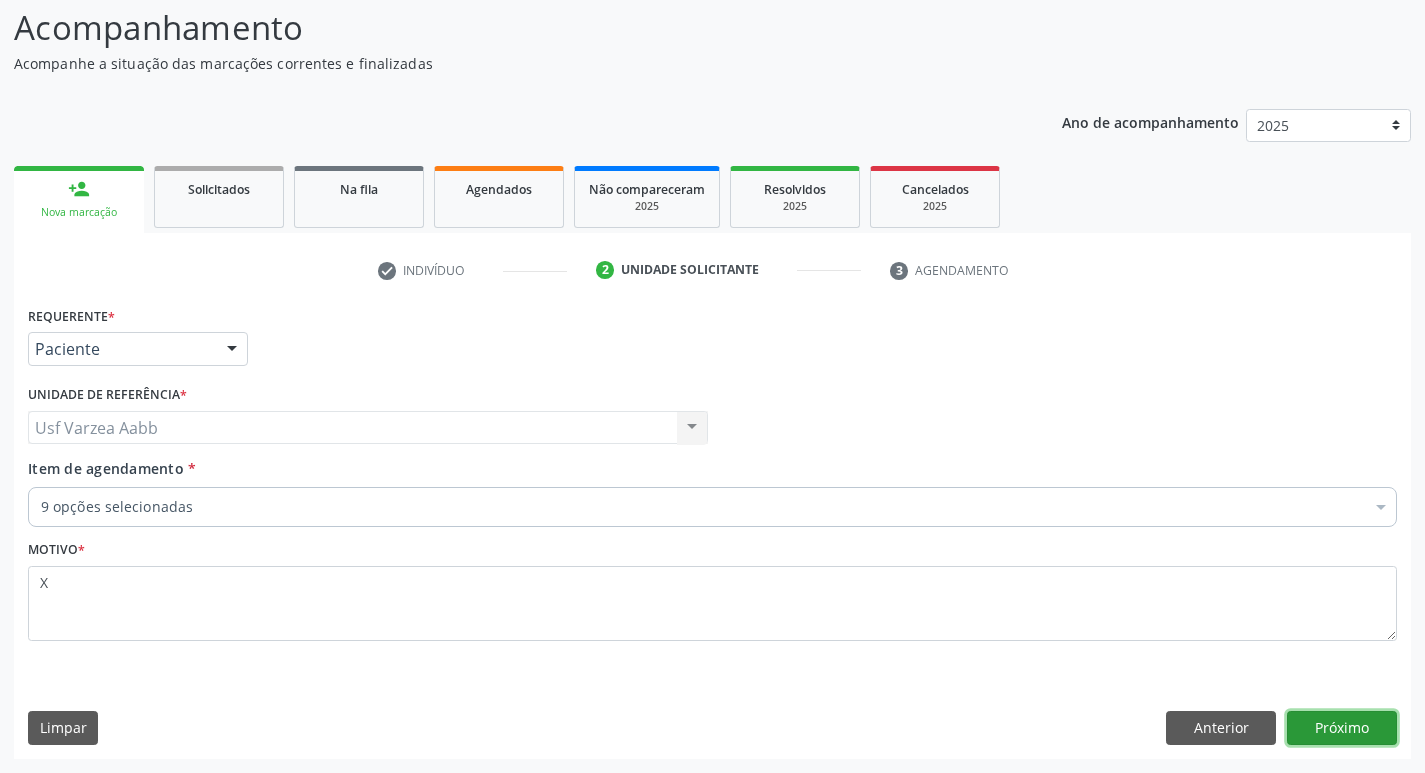 click on "Próximo" at bounding box center (1342, 728) 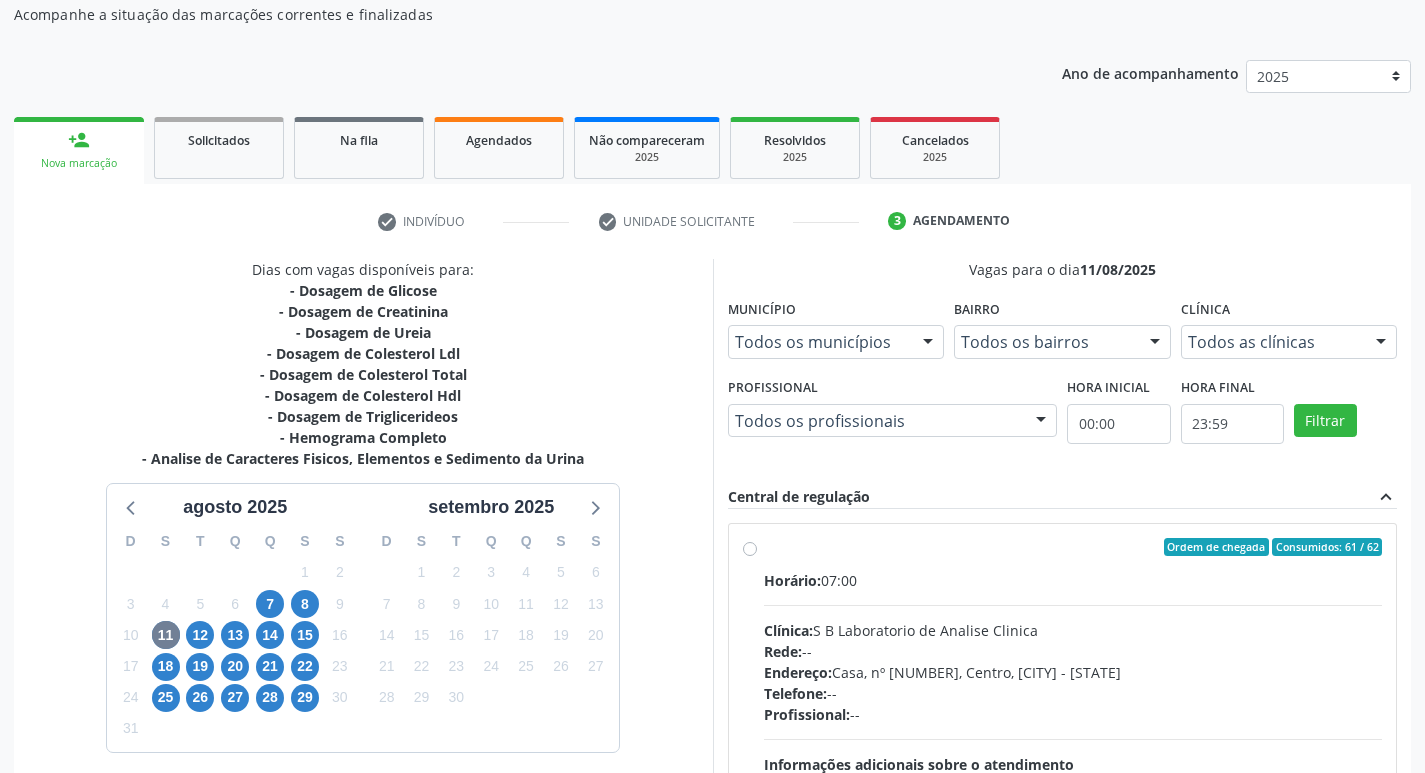 scroll, scrollTop: 422, scrollLeft: 0, axis: vertical 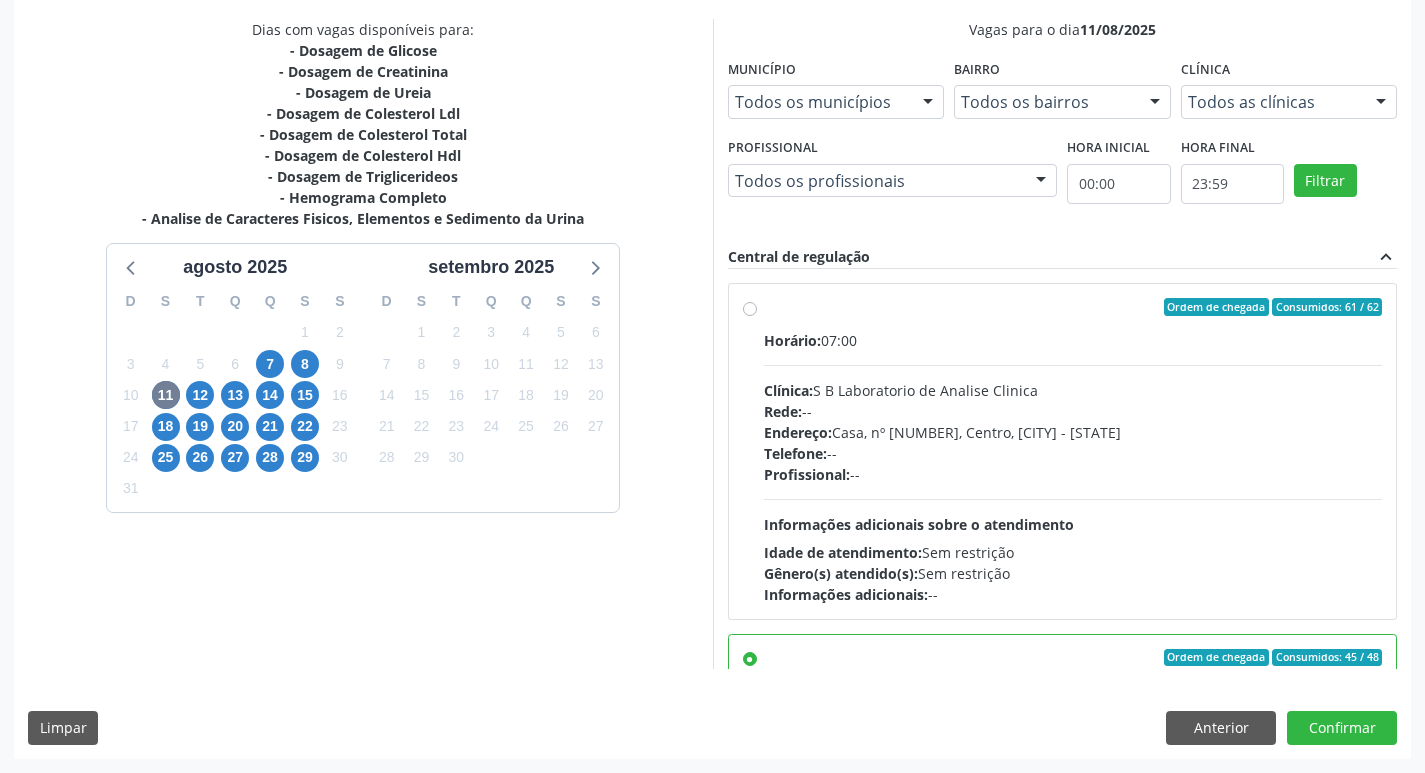 click on "Dias com vagas disponíveis para:
- Dosagem de Glicose
- Dosagem de Creatinina
- Dosagem de Ureia
- Dosagem de Colesterol Ldl
- Dosagem de Colesterol Total
- Dosagem de Colesterol Hdl
- Dosagem de Triglicerideos
- Hemograma Completo
- Analise de Caracteres Fisicos, Elementos e Sedimento da Urina
agosto 2025 D S T Q Q S S 27 28 29 30 31 1 2 3 4 5 6 7 8 9 10 11 12 13 14 15 16 17 18 19 20 21 22 23 24 25 26 27 28 29 30 31 1 2 3 4 5 6 setembro 2025 D S T Q Q S S 31 1 2 3 4 5 6 7 8 9 10 11 12 13 14 15 16 17 18 19 20 21 22 23 24 25 26 27 28 29 30 1 2 3 4 5 6 7 8 9 10 11
Vagas para o dia
11/08/2025
Município
Todos os municípios         Todos os municípios   Serra Talhada - PE
Nenhum resultado encontrado para: "   "
Não há nenhuma opção para ser exibida.
Bairro
Todos os bairros" at bounding box center [712, 388] 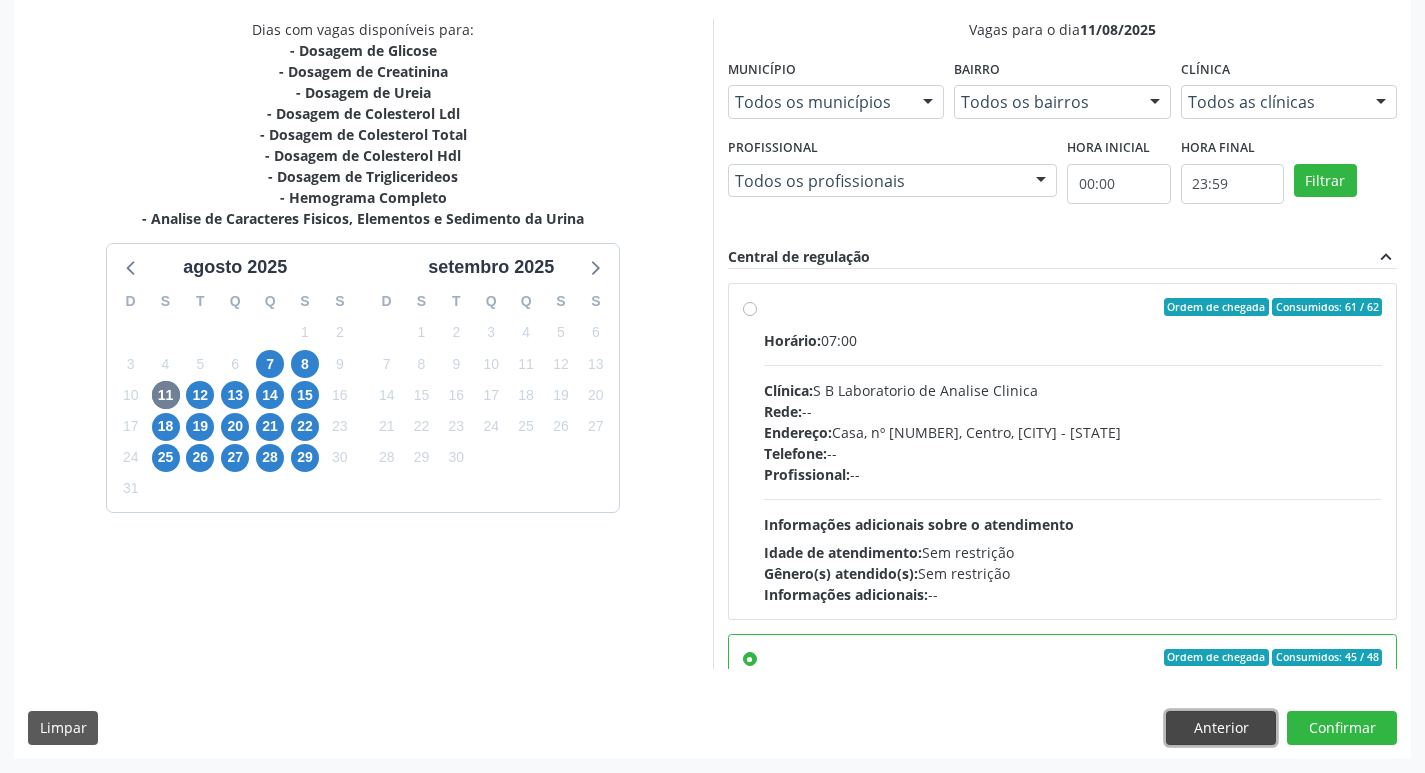 click on "Anterior" at bounding box center [1221, 728] 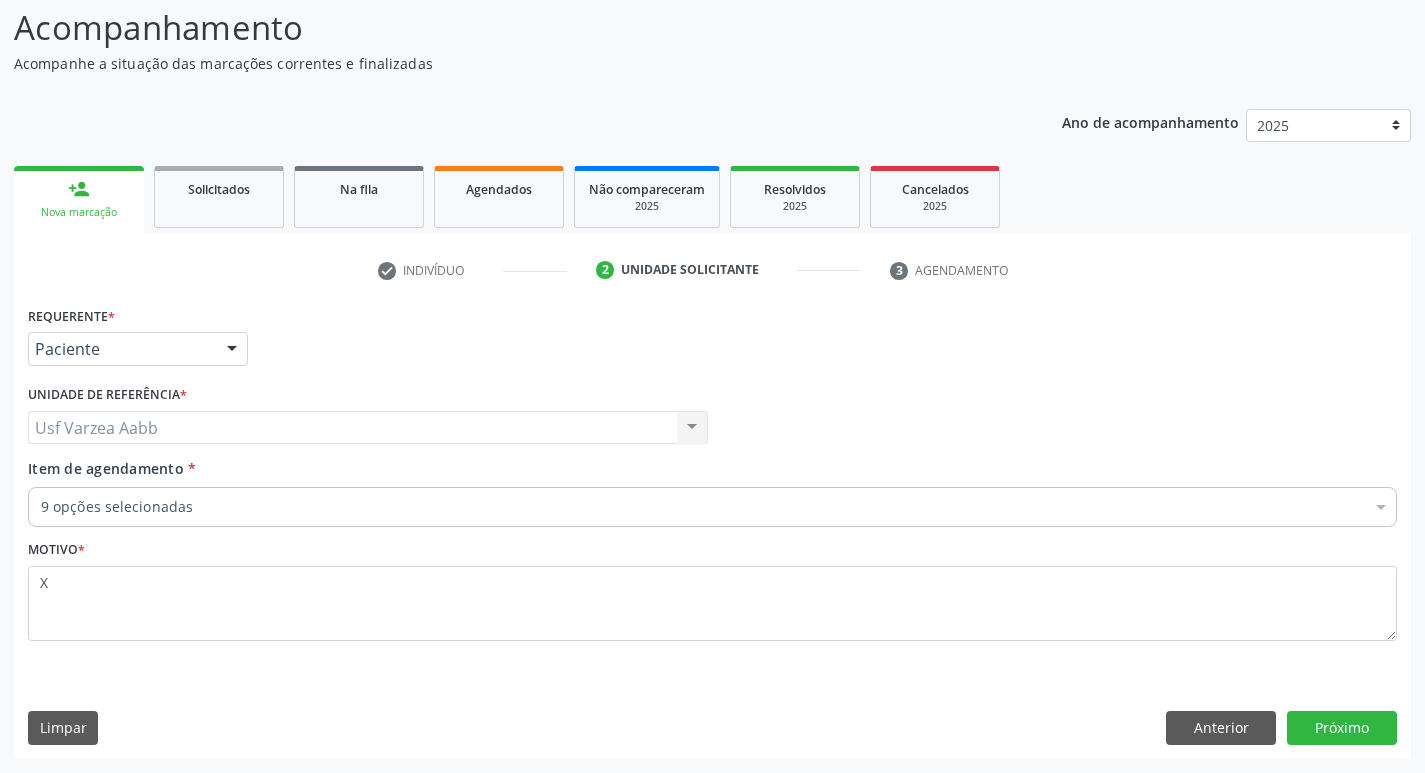 scroll, scrollTop: 133, scrollLeft: 0, axis: vertical 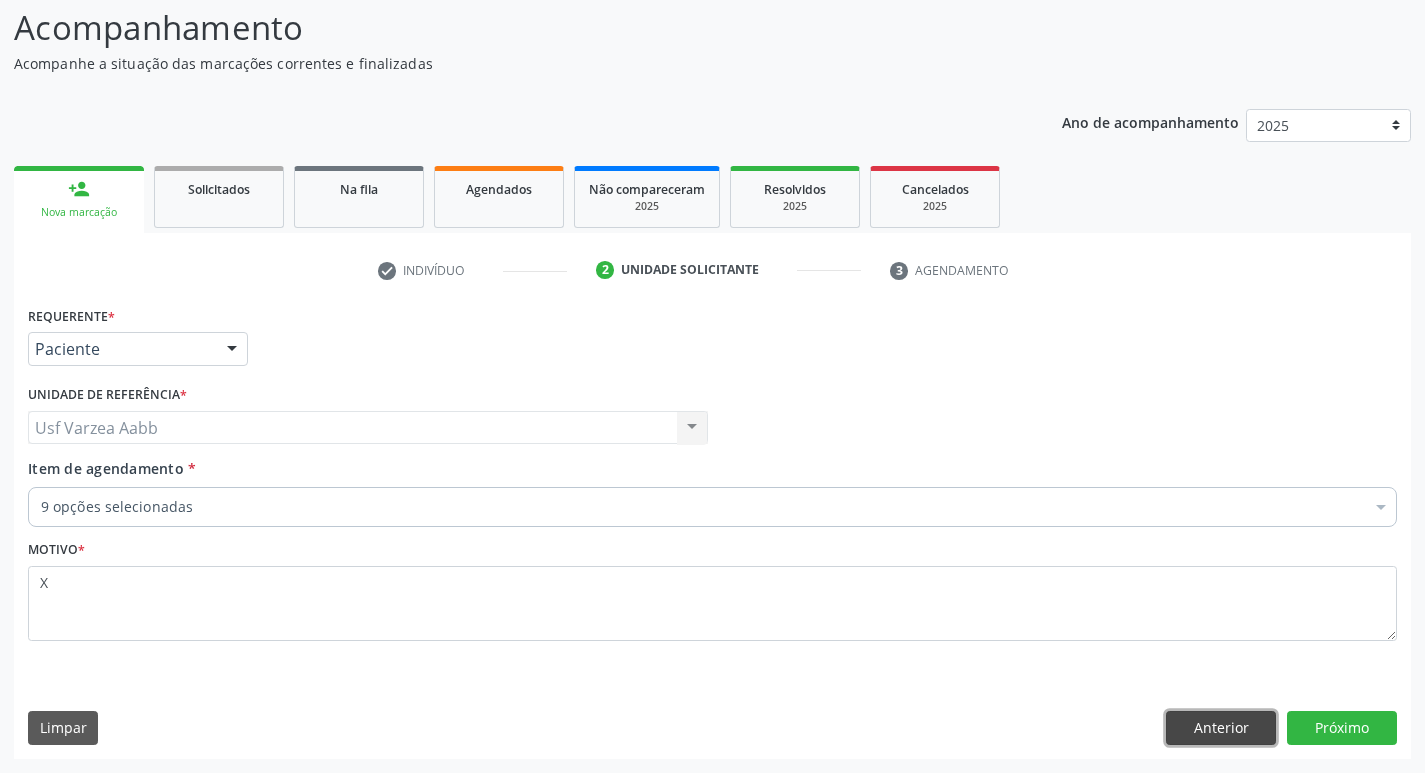 click on "Anterior" at bounding box center [1221, 728] 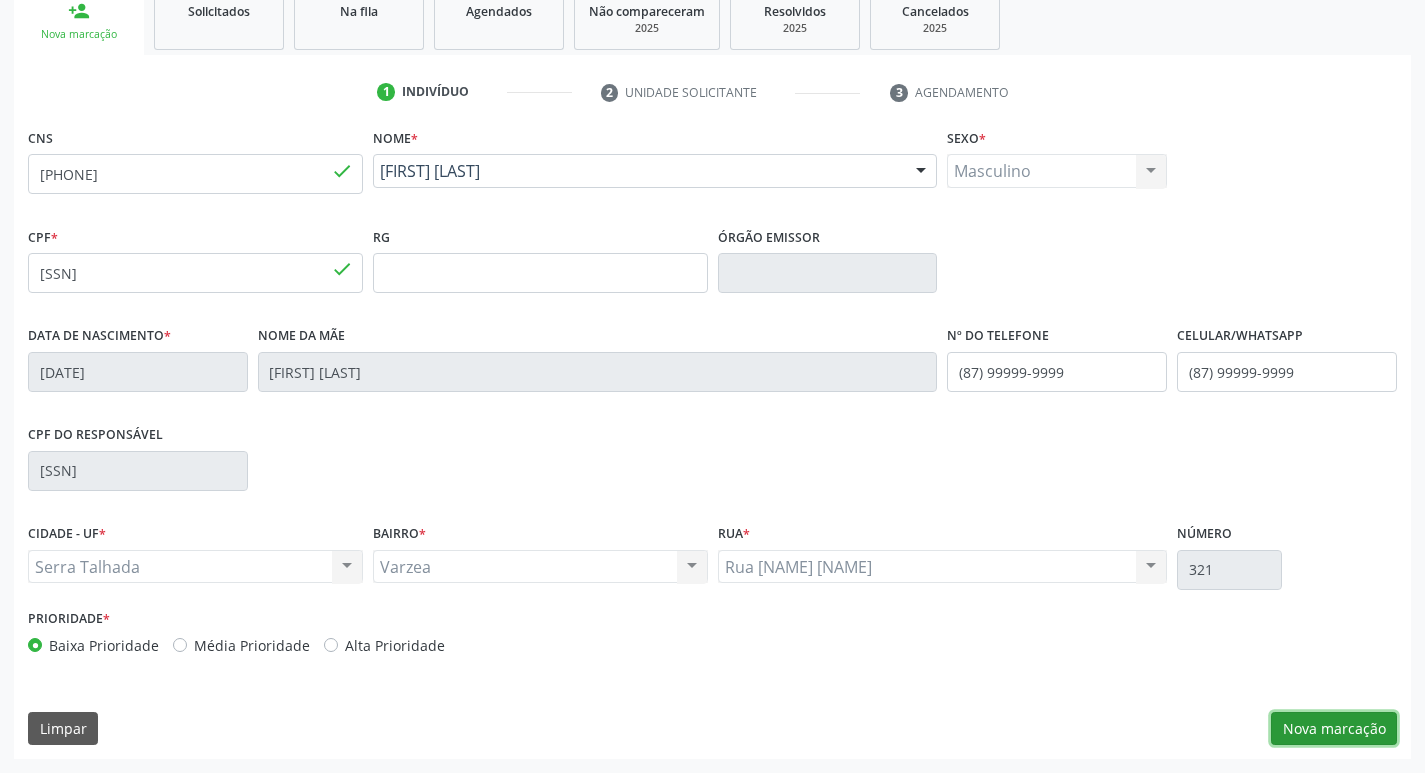 click on "Nova marcação" at bounding box center (1334, 729) 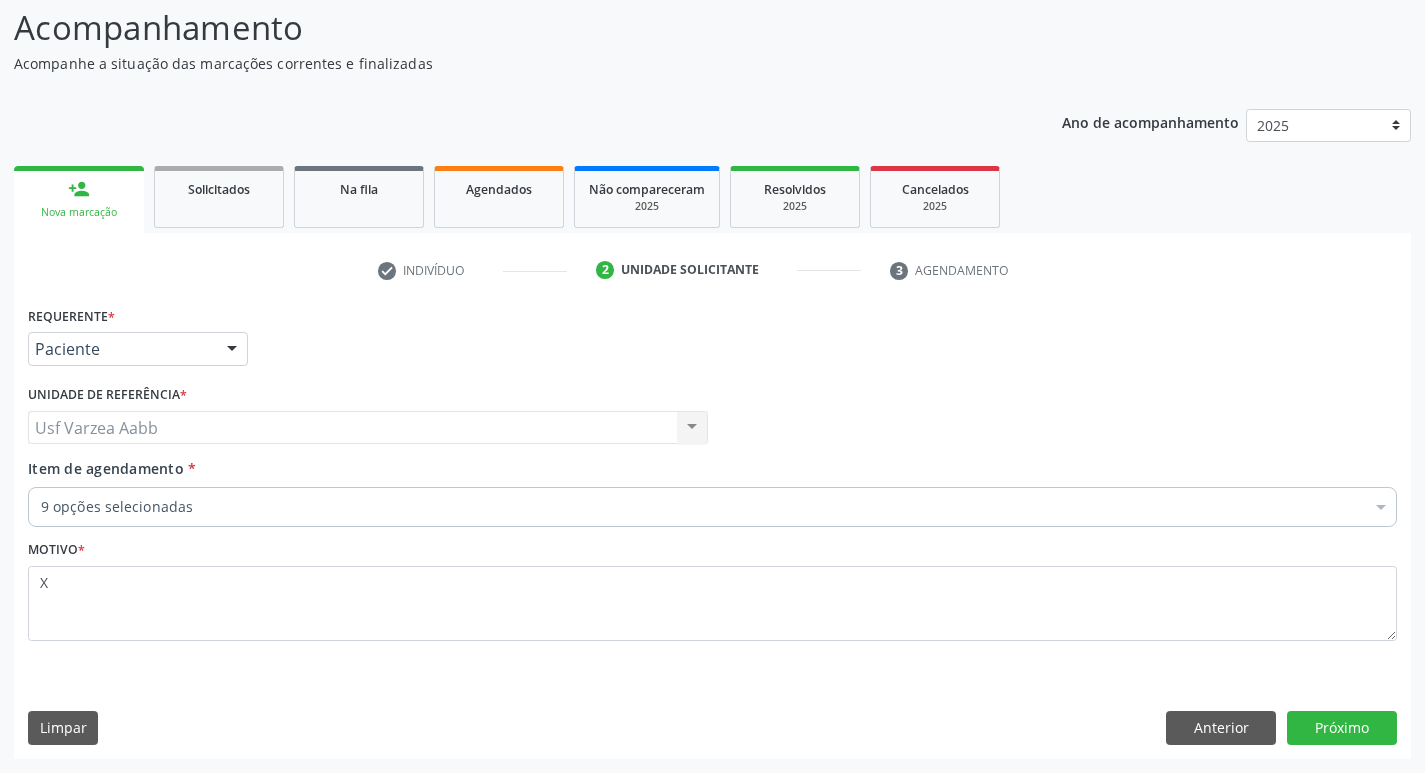 scroll, scrollTop: 133, scrollLeft: 0, axis: vertical 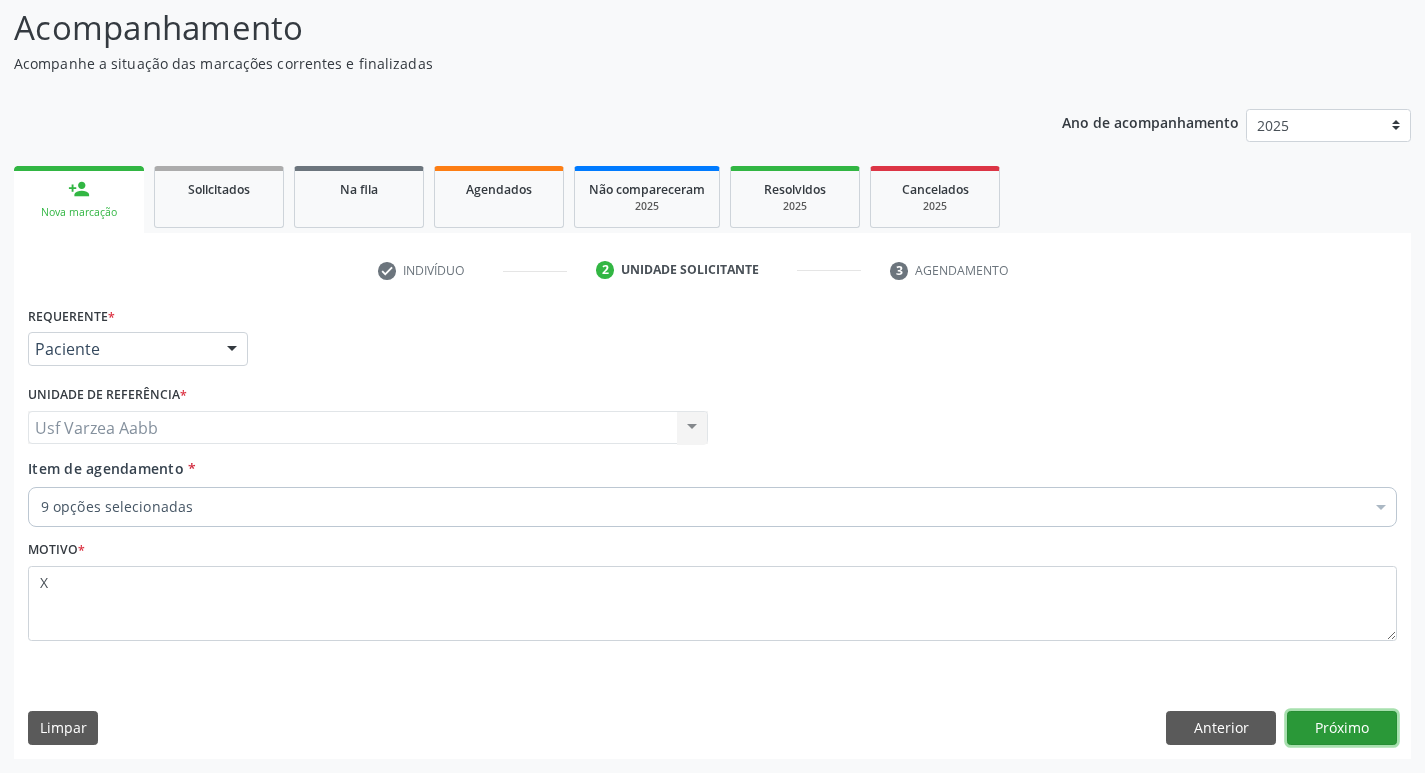 click on "Próximo" at bounding box center [1342, 728] 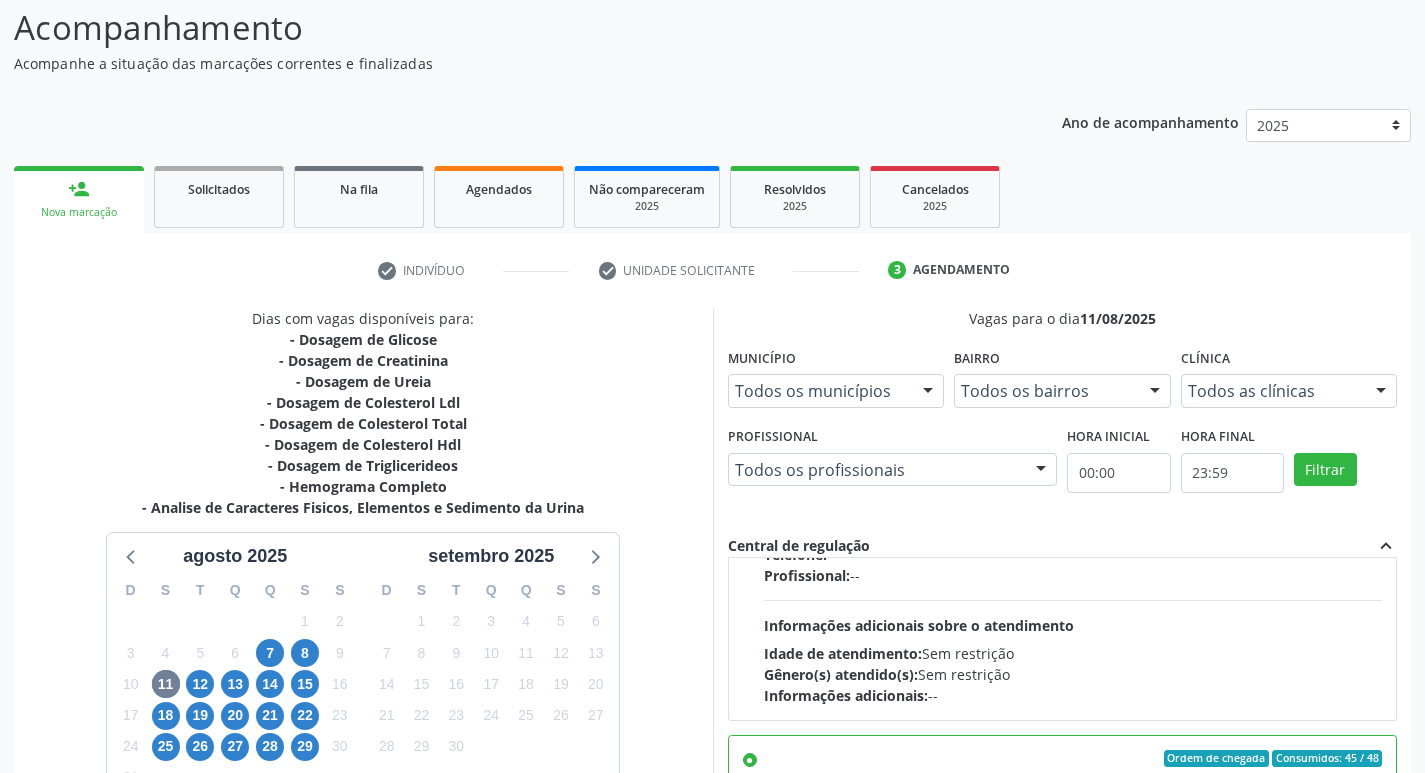 scroll, scrollTop: 450, scrollLeft: 0, axis: vertical 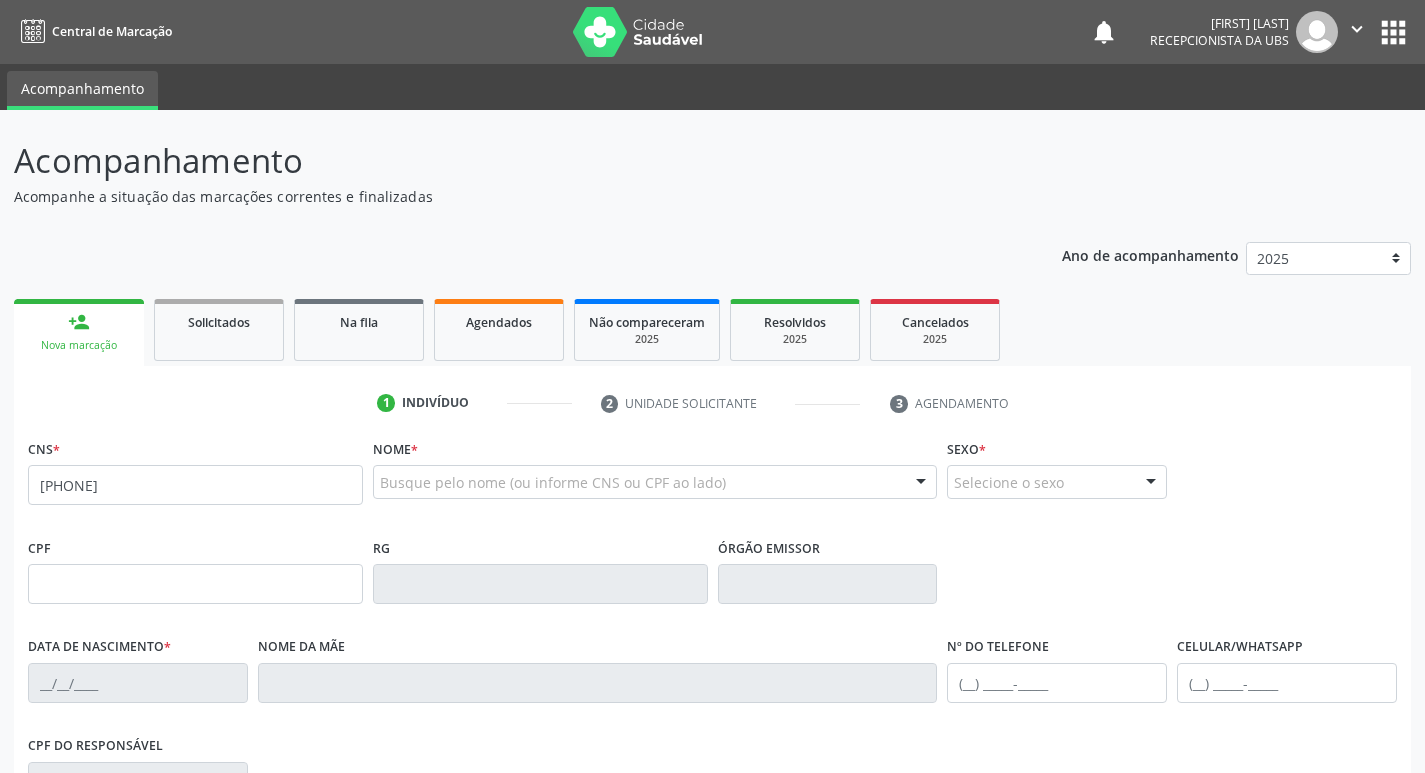 type on "[PHONE]" 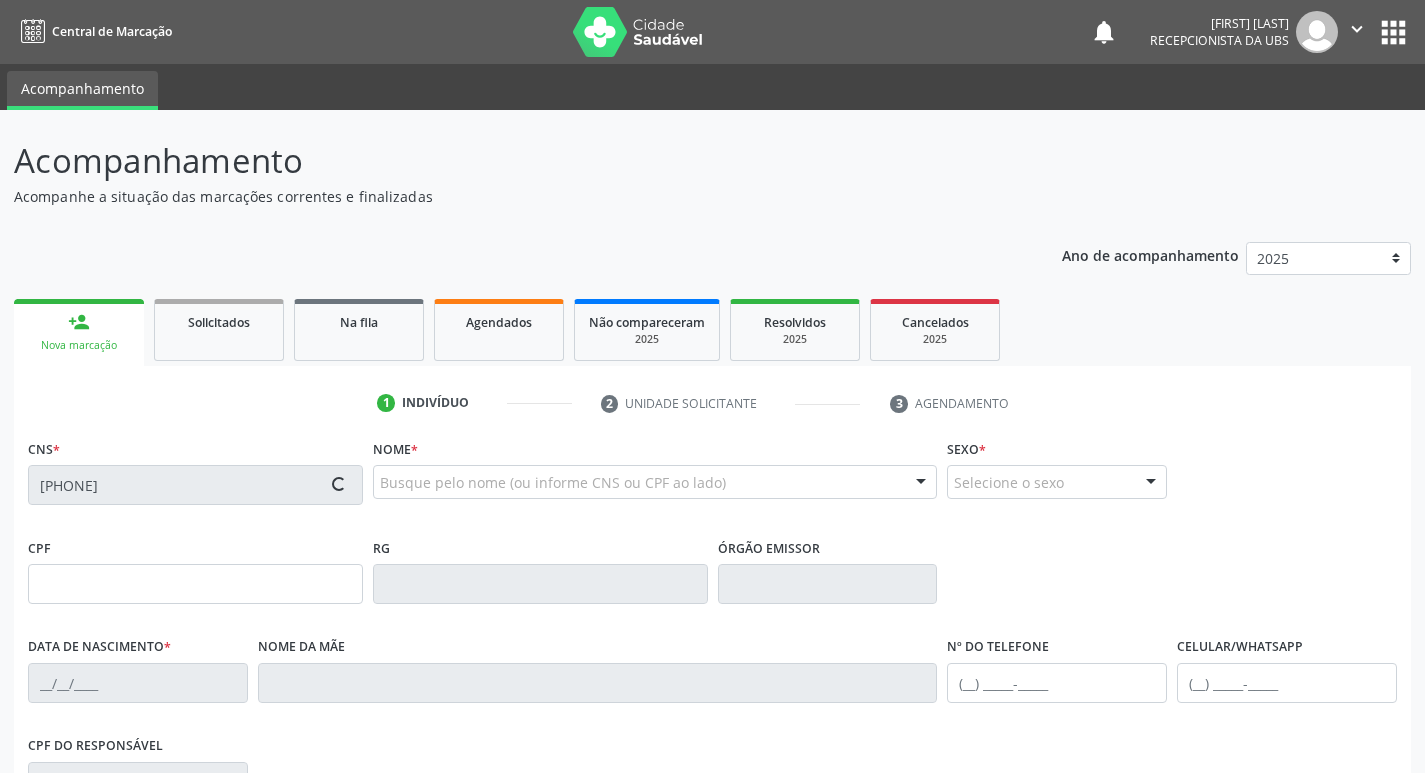 type on "[CPF]" 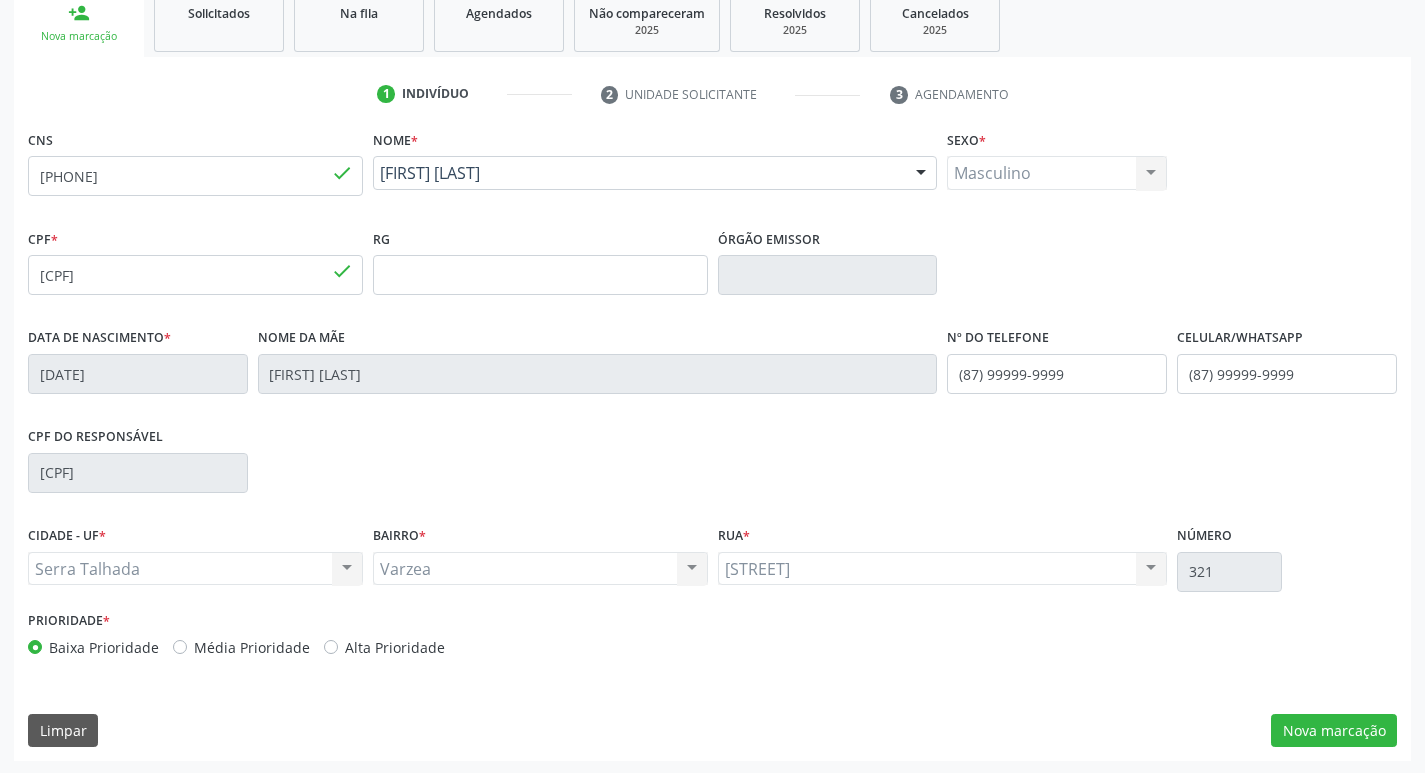 scroll, scrollTop: 311, scrollLeft: 0, axis: vertical 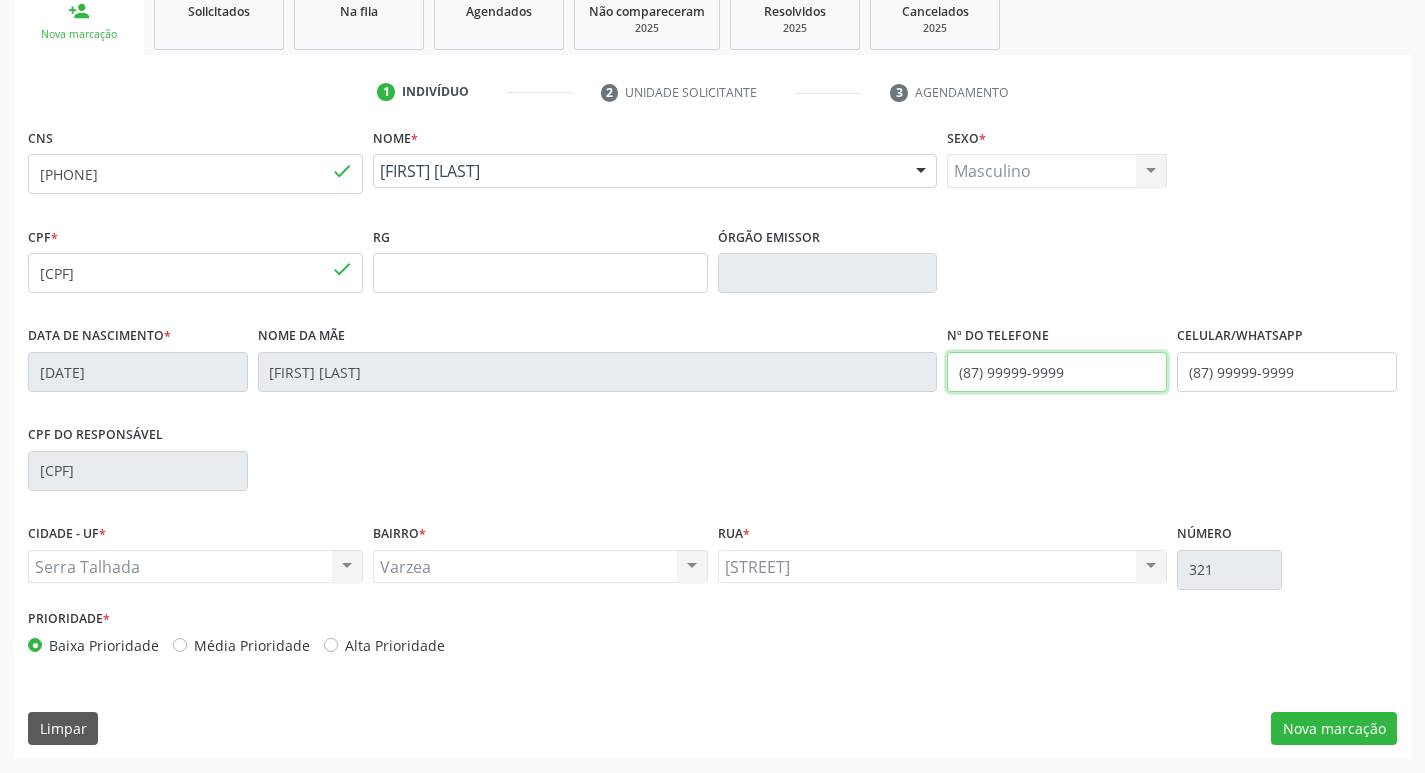 click on "Data de nascimento
*
[DATE]
Nome da mãe
[FIRST] [LAST]
Nº do Telefone
[PHONE]
Celular/WhatsApp
[PHONE]" at bounding box center (712, 370) 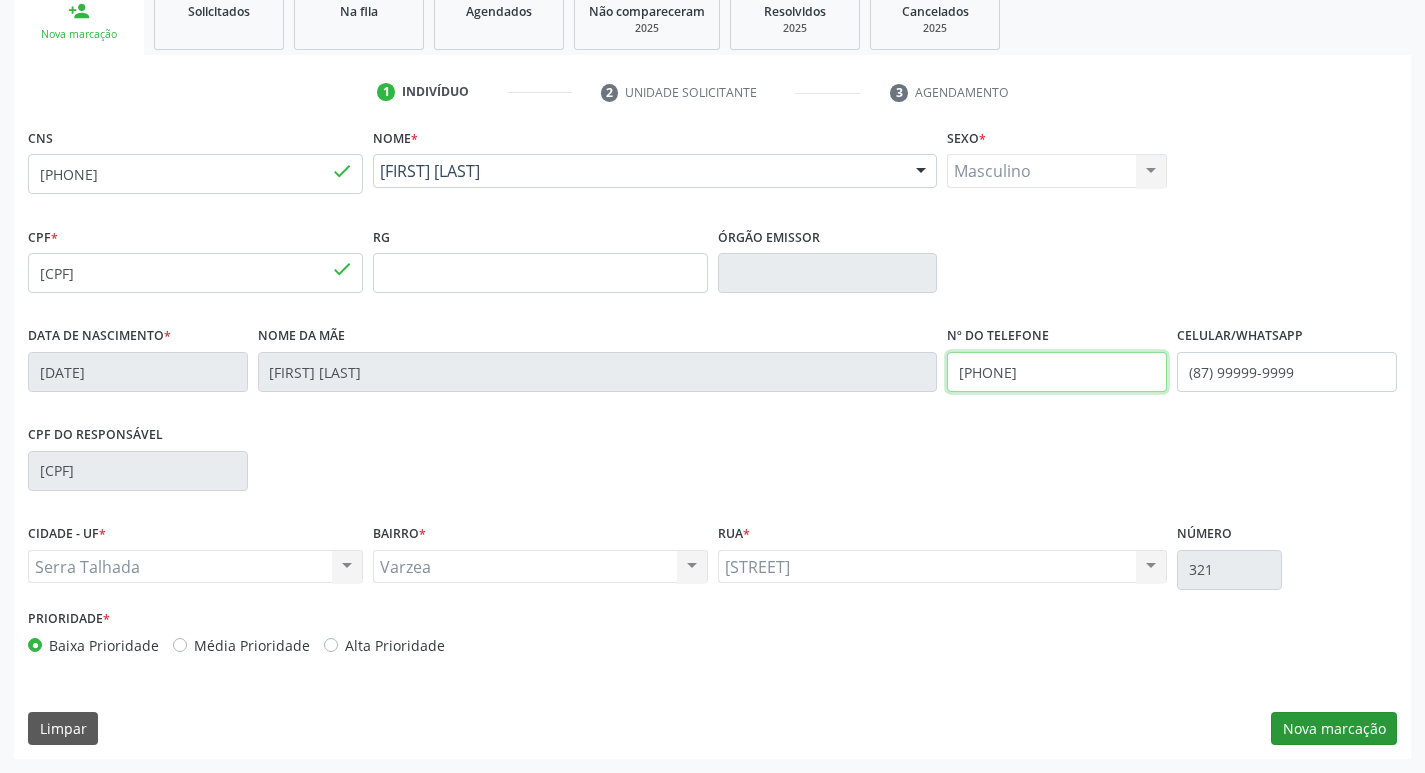 type on "[PHONE]" 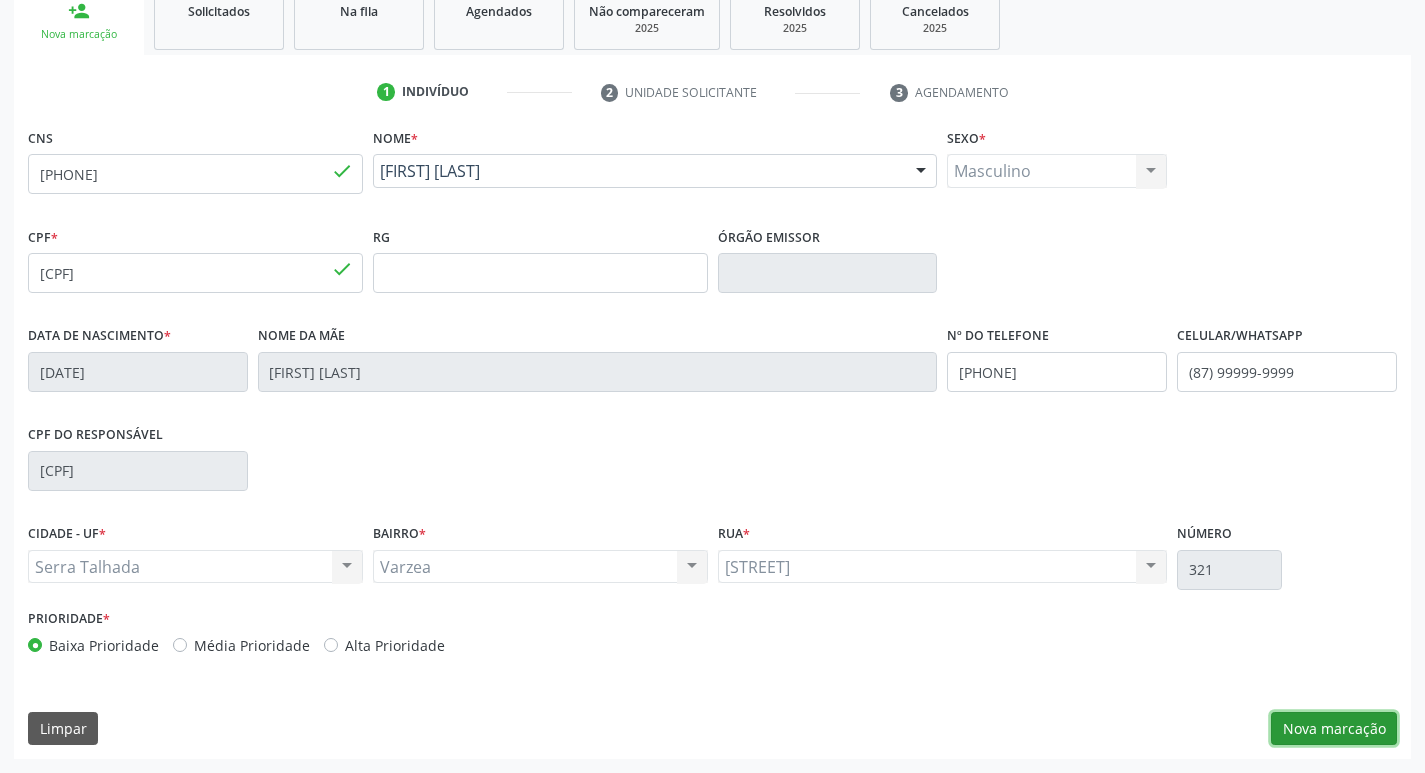 click on "Nova marcação" at bounding box center [1334, 729] 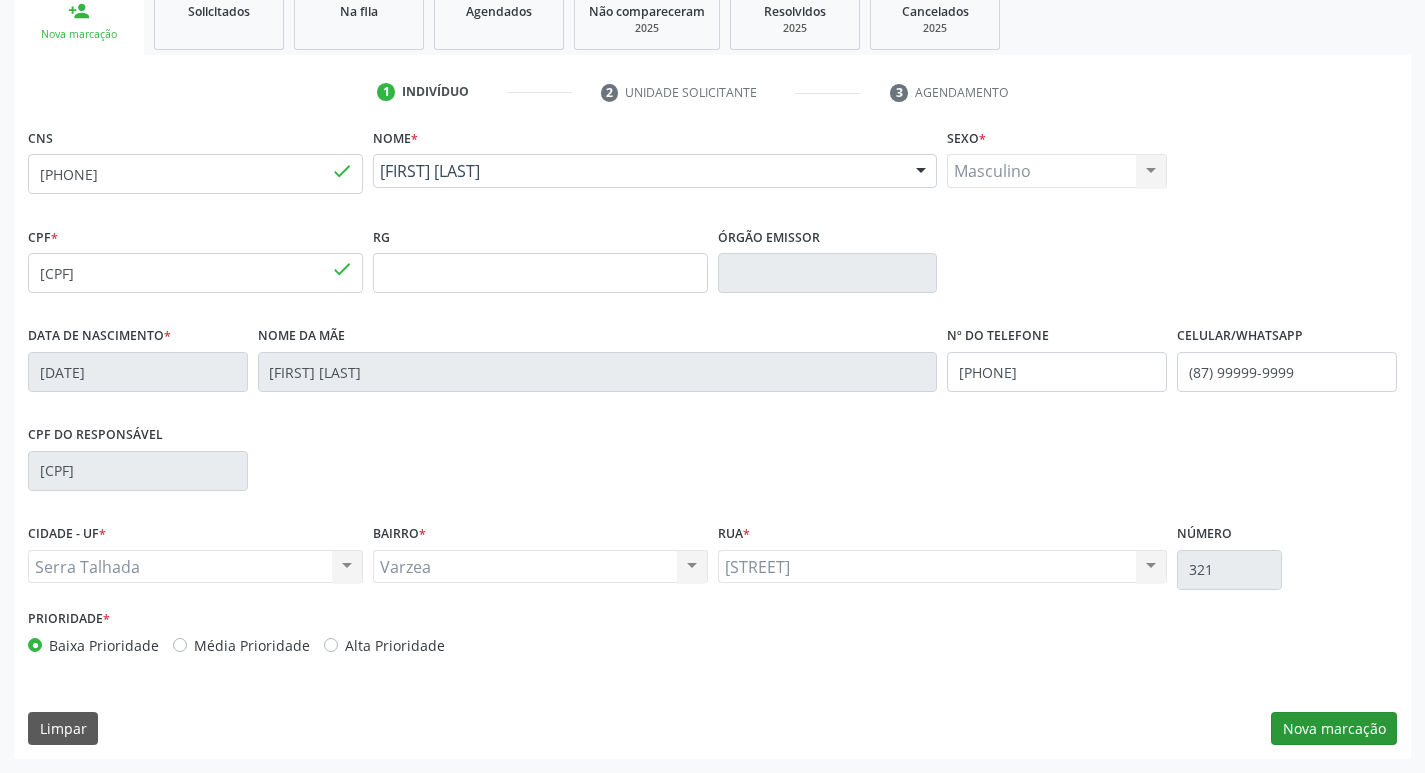 scroll, scrollTop: 133, scrollLeft: 0, axis: vertical 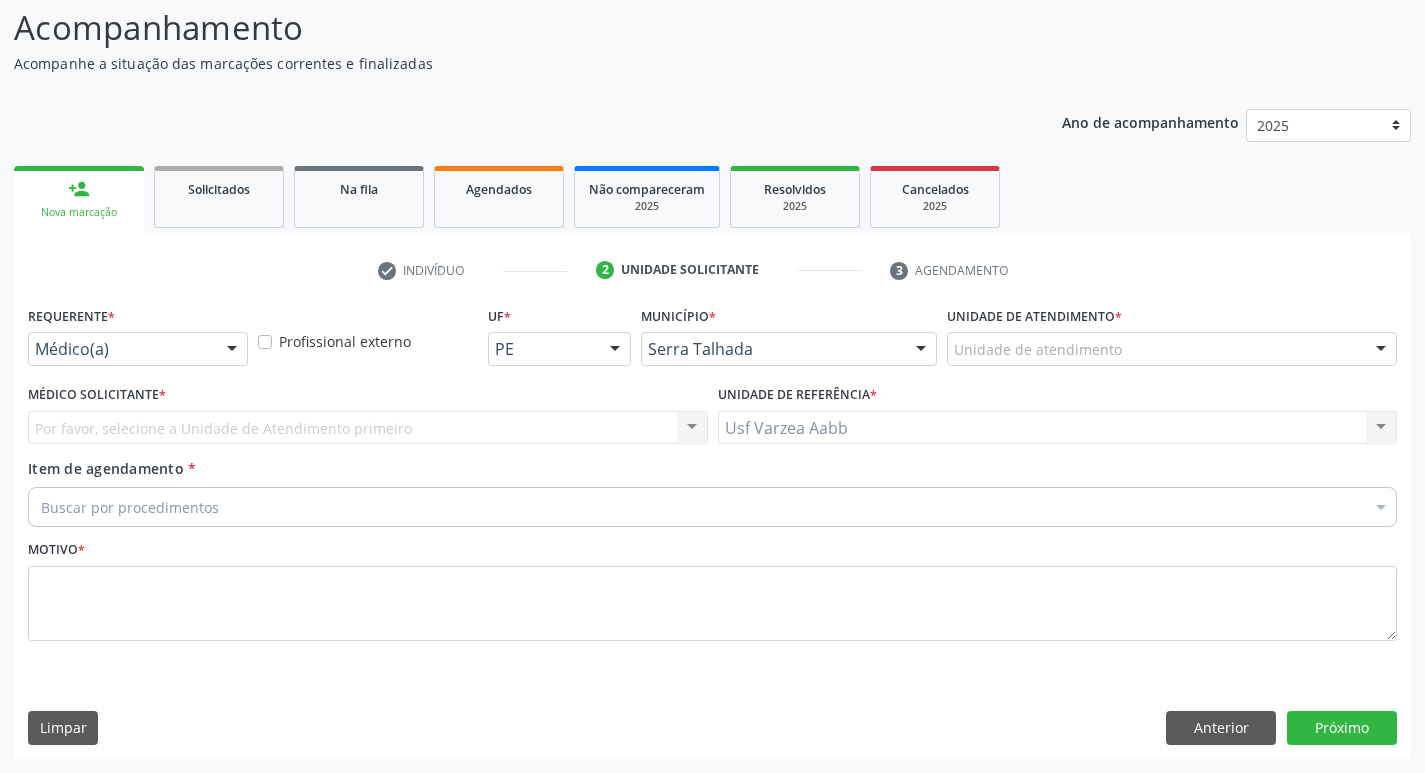 click on "Requerente
*
Médico(a)         Médico(a)   Enfermeiro(a)   Paciente
Nenhum resultado encontrado para: "   "
Não há nenhuma opção para ser exibida." at bounding box center [138, 340] 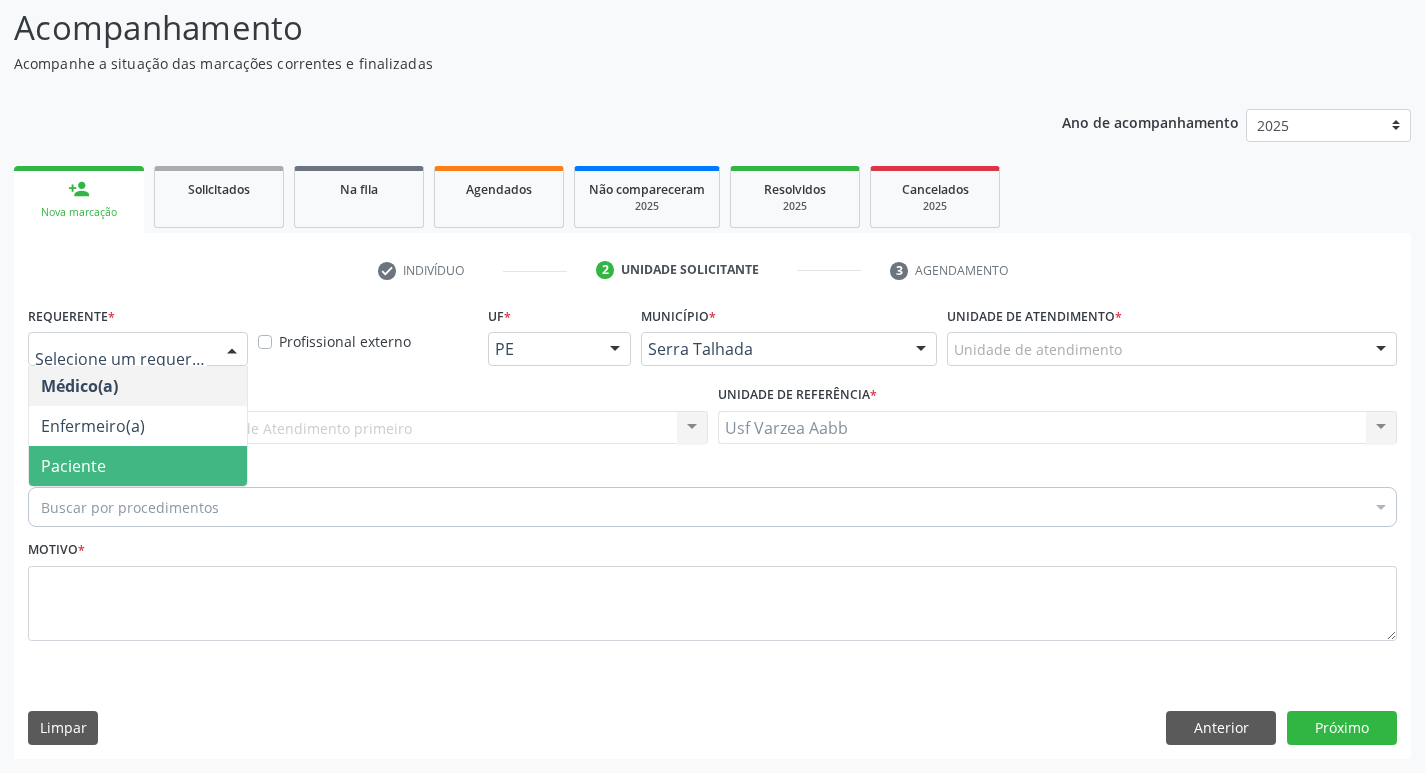 click on "Paciente" at bounding box center (138, 466) 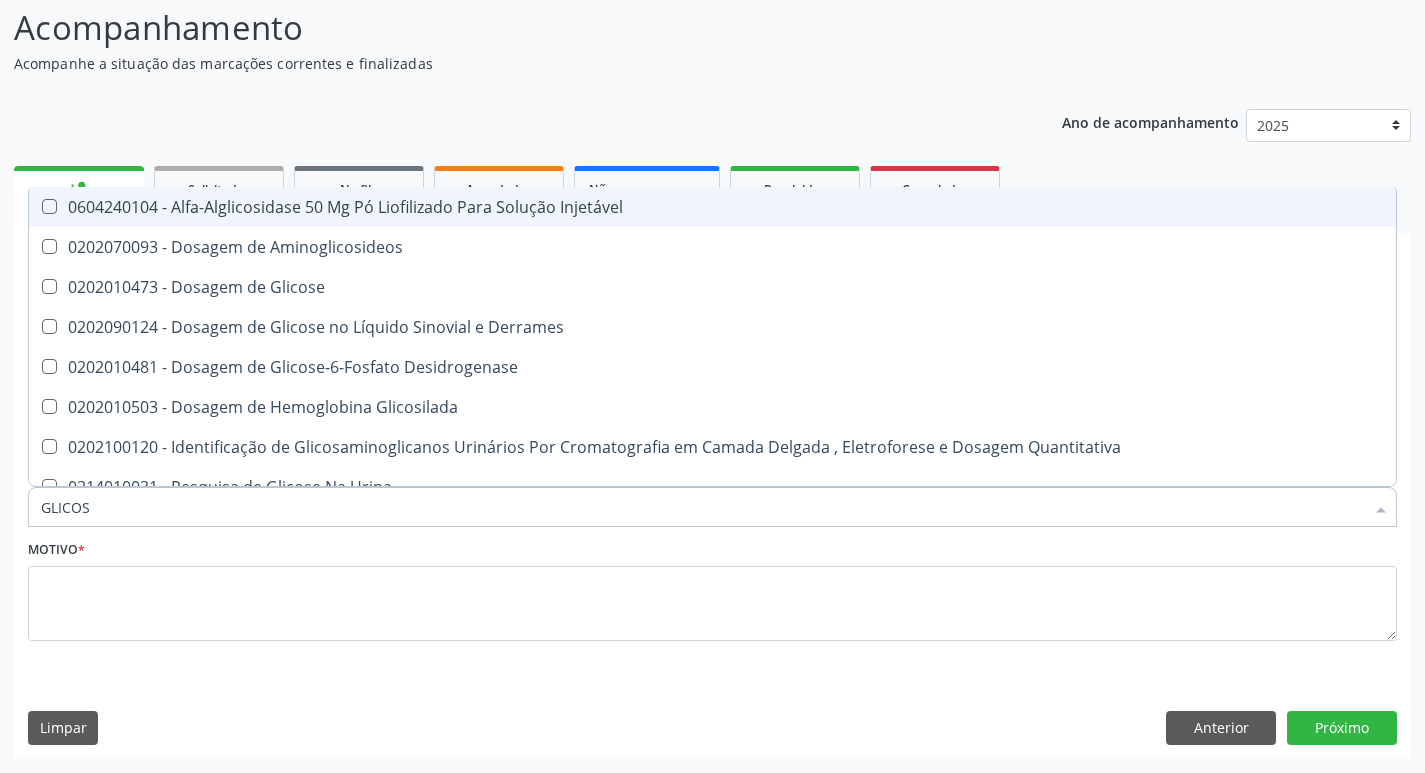type on "GLICOSE" 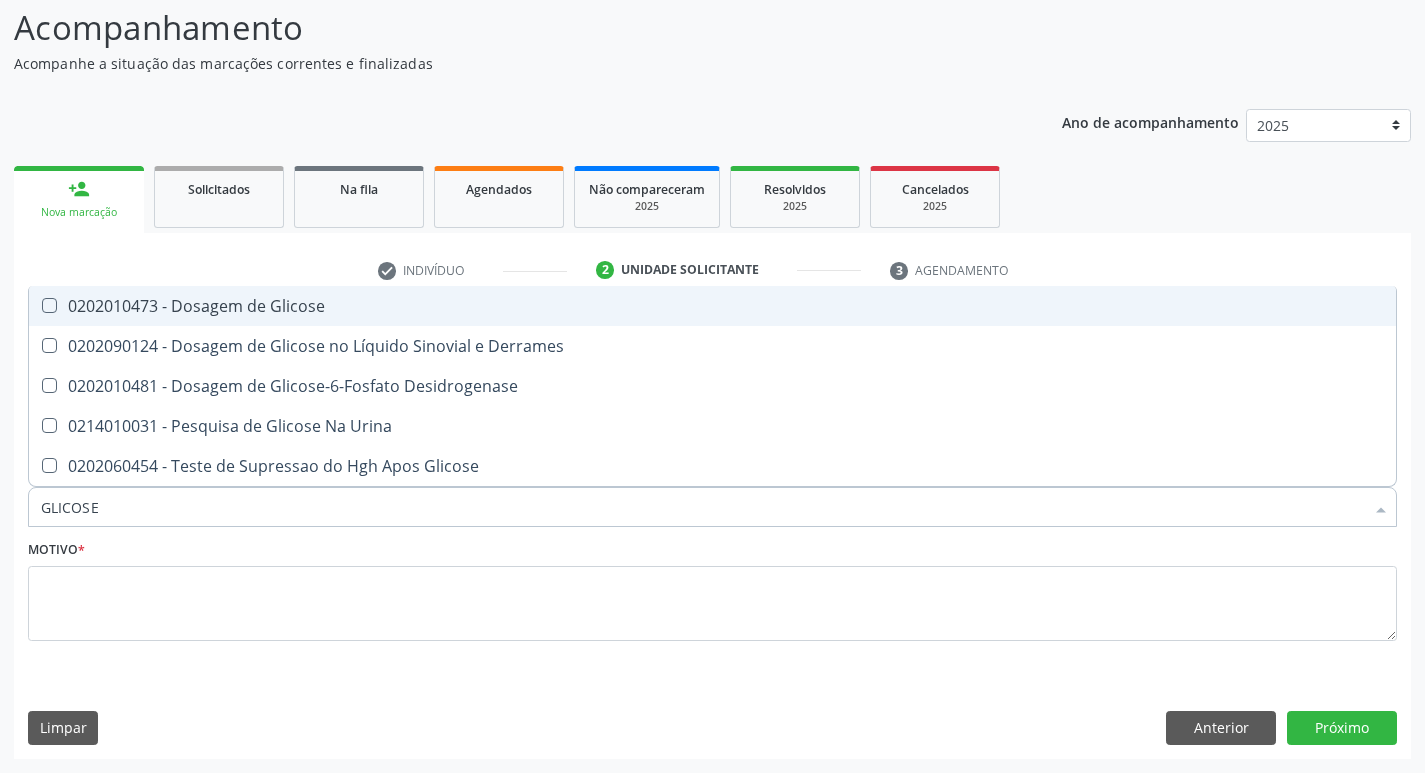 click on "0202010473 - Dosagem de Glicose" at bounding box center (712, 306) 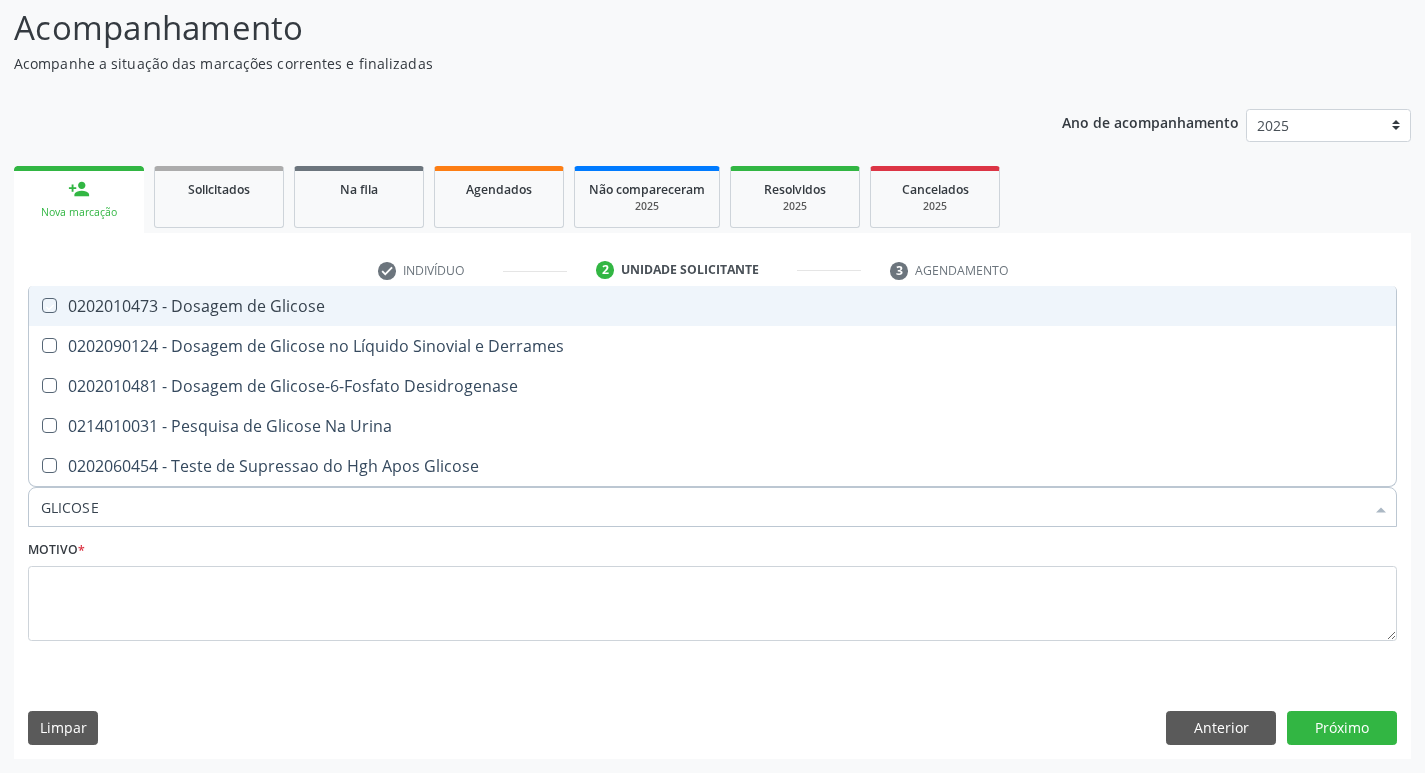 checkbox on "true" 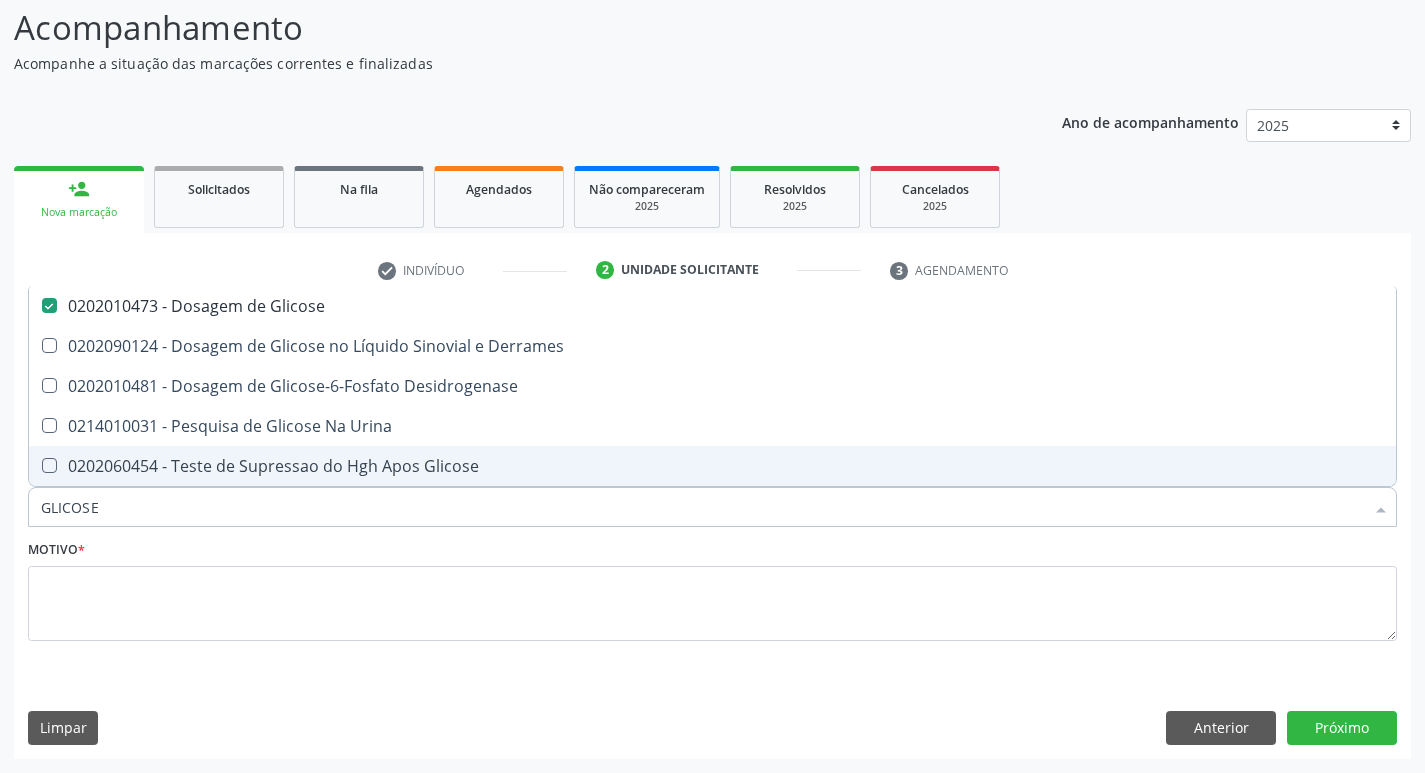 click on "GLICOSE" at bounding box center (702, 507) 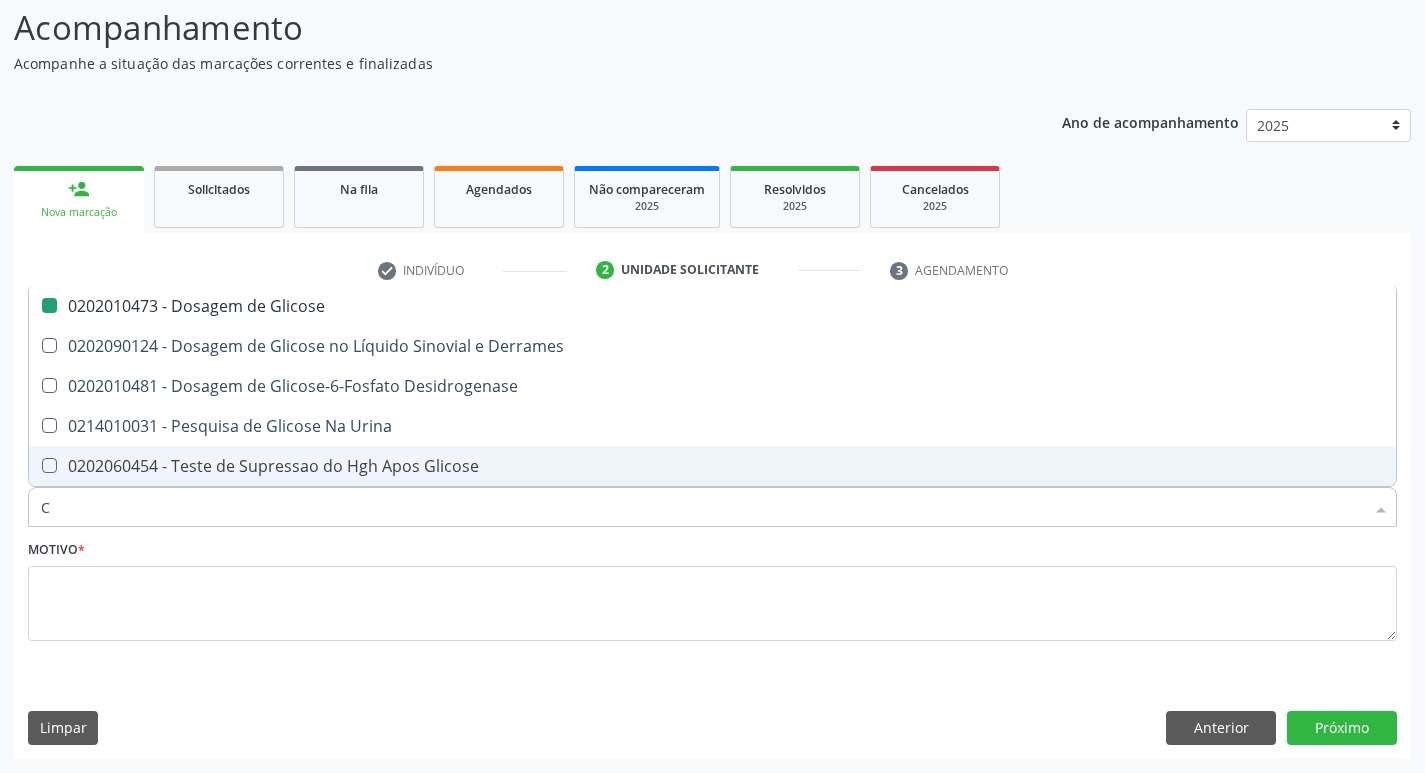 type on "CR" 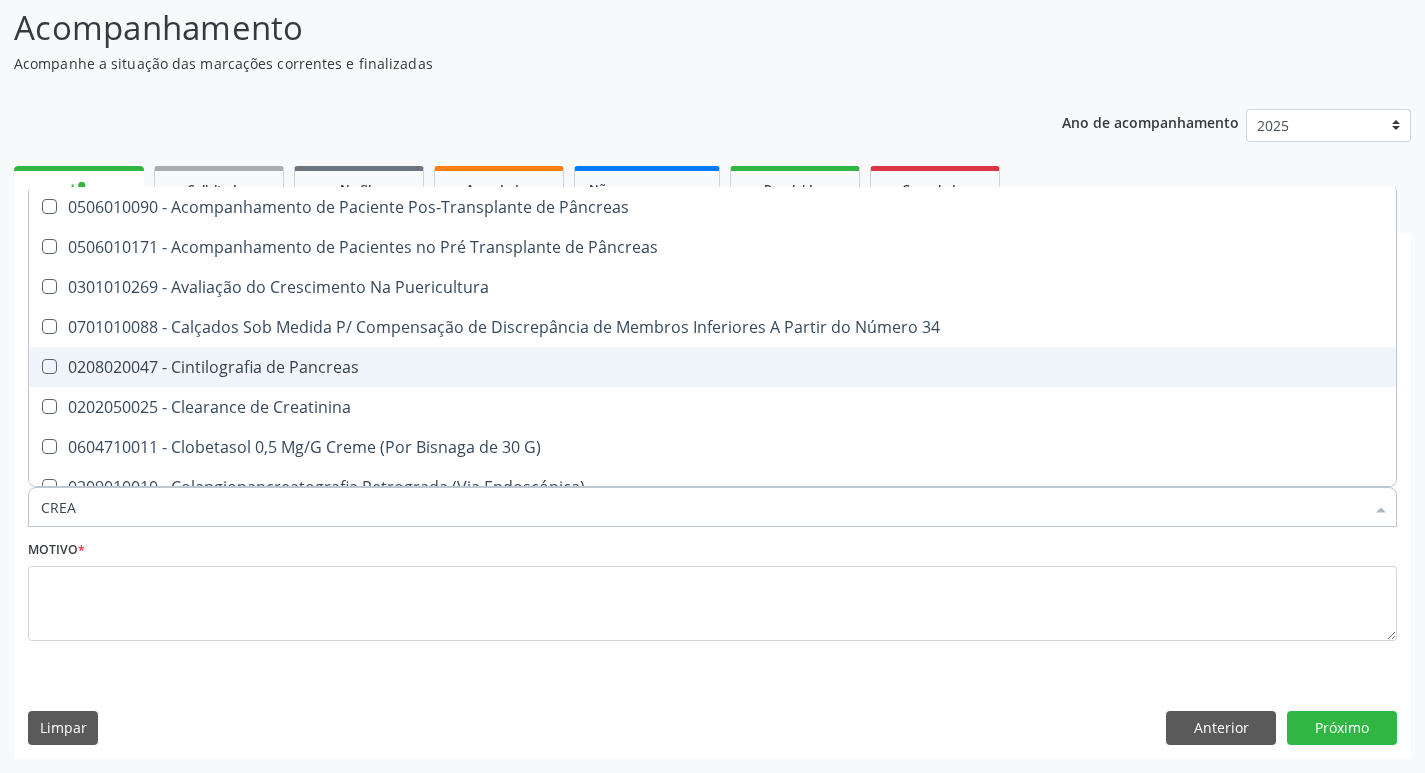 type on "CREAT" 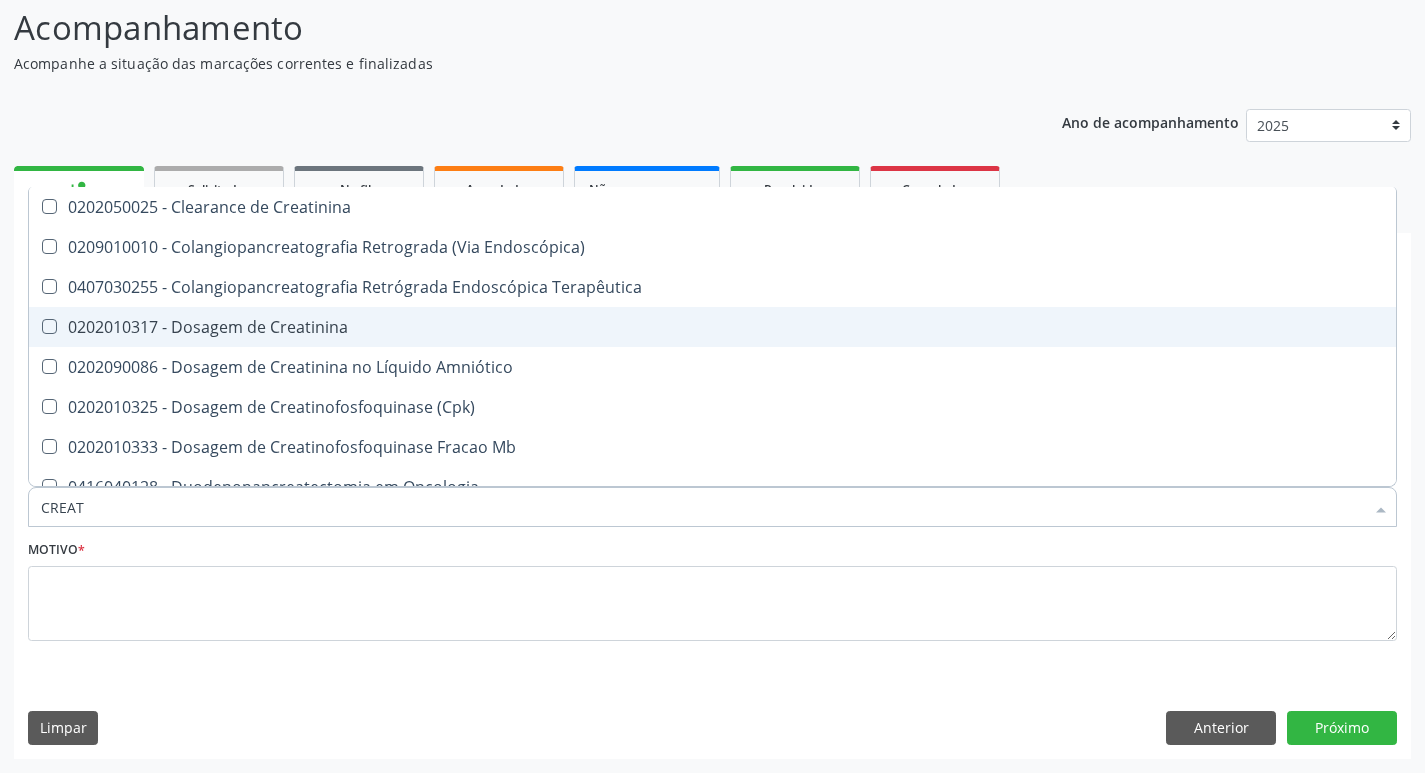 click on "0202010317 - Dosagem de Creatinina" at bounding box center (712, 327) 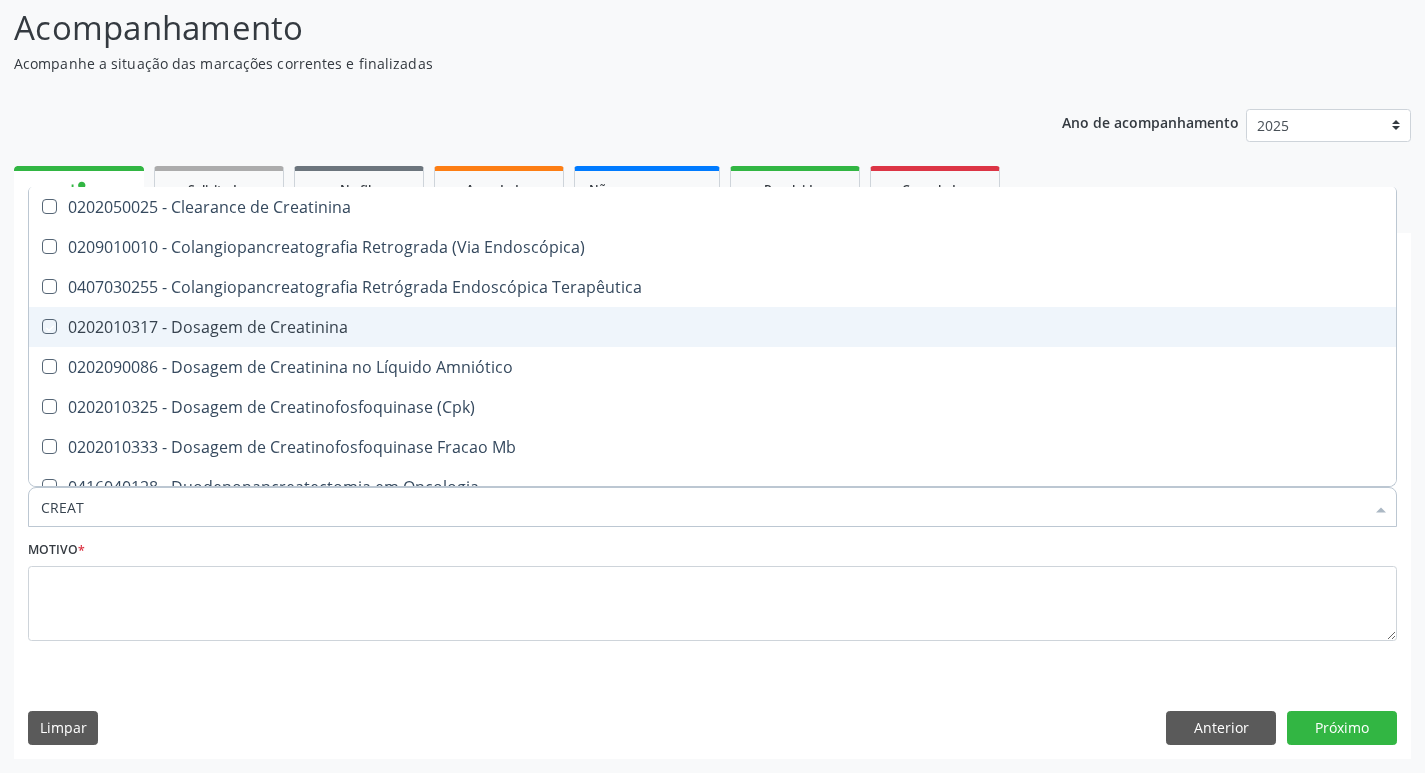 checkbox on "true" 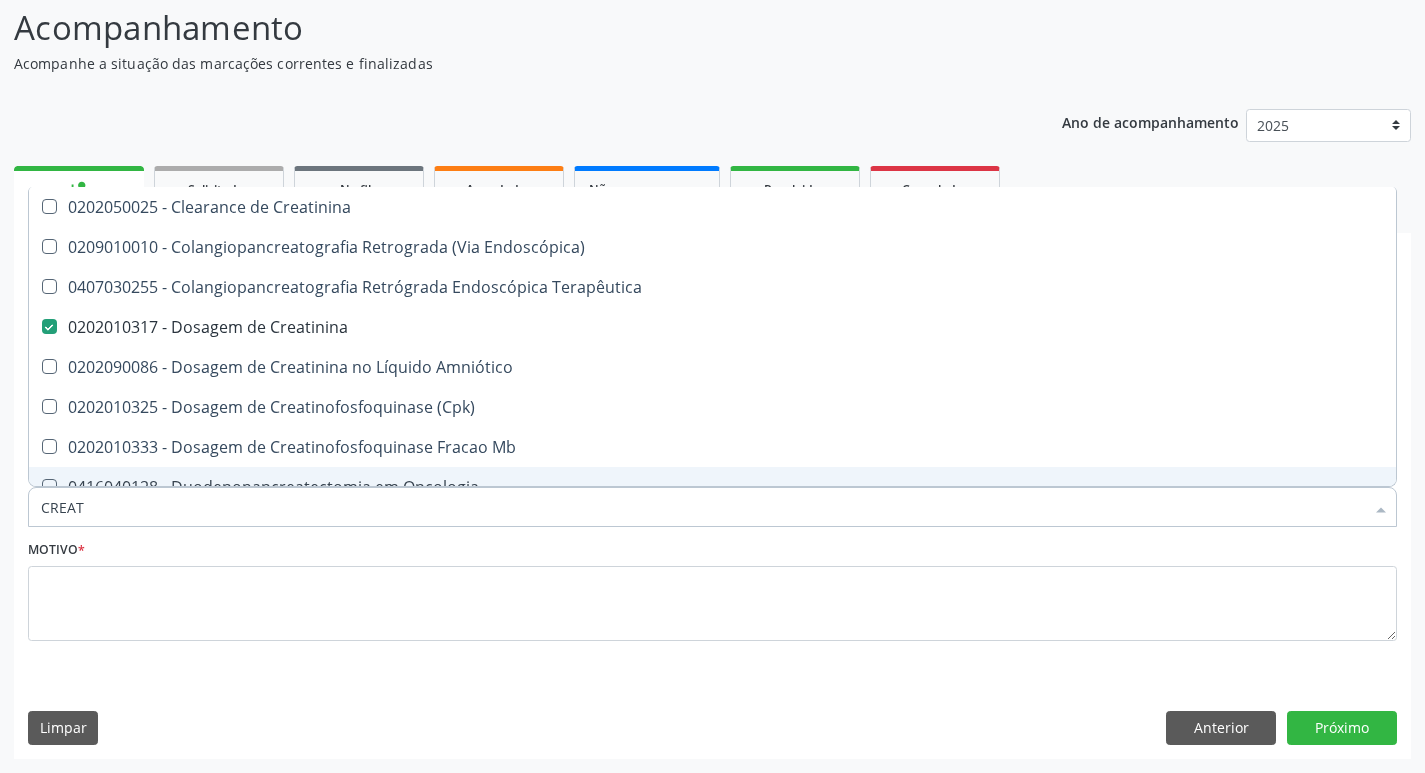 click on "CREAT" at bounding box center (702, 507) 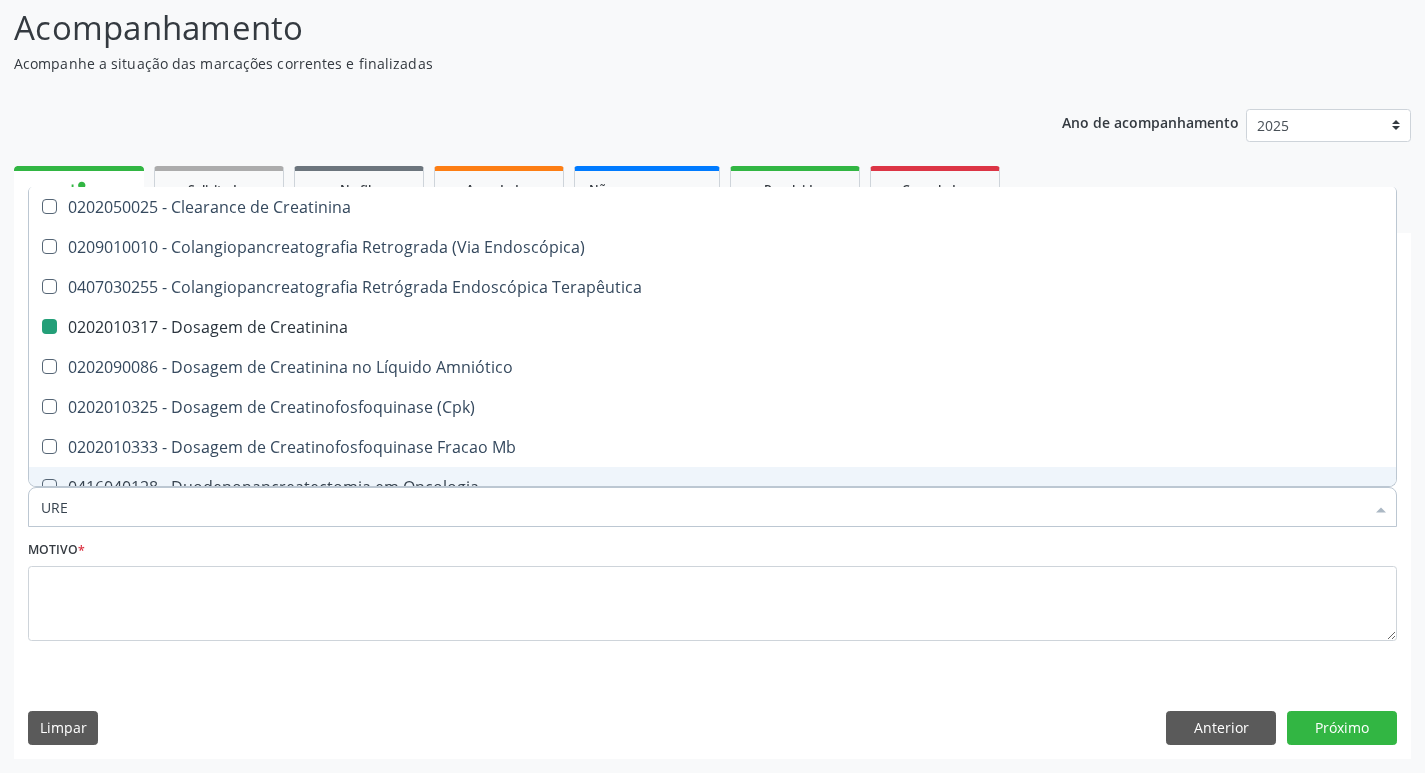 type on "UREI" 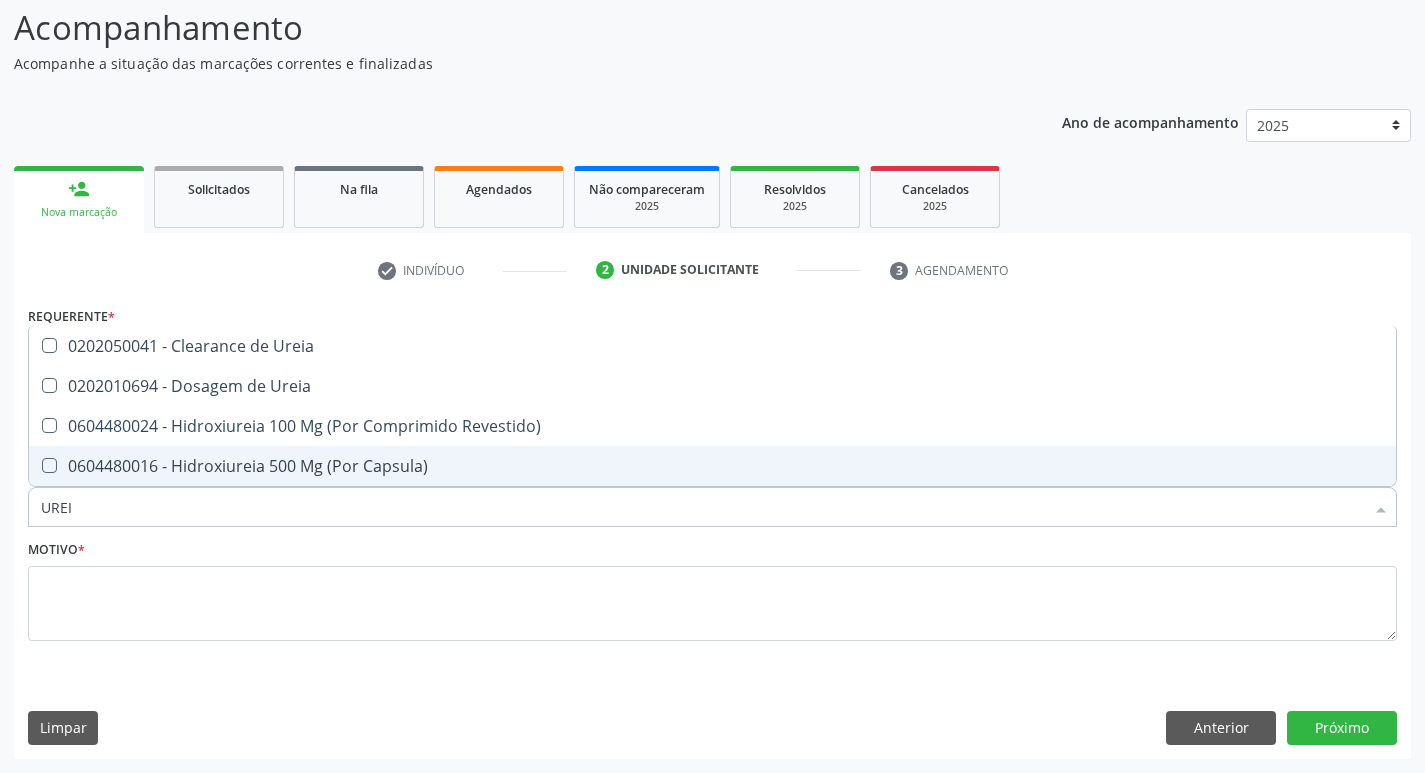 checkbox on "false" 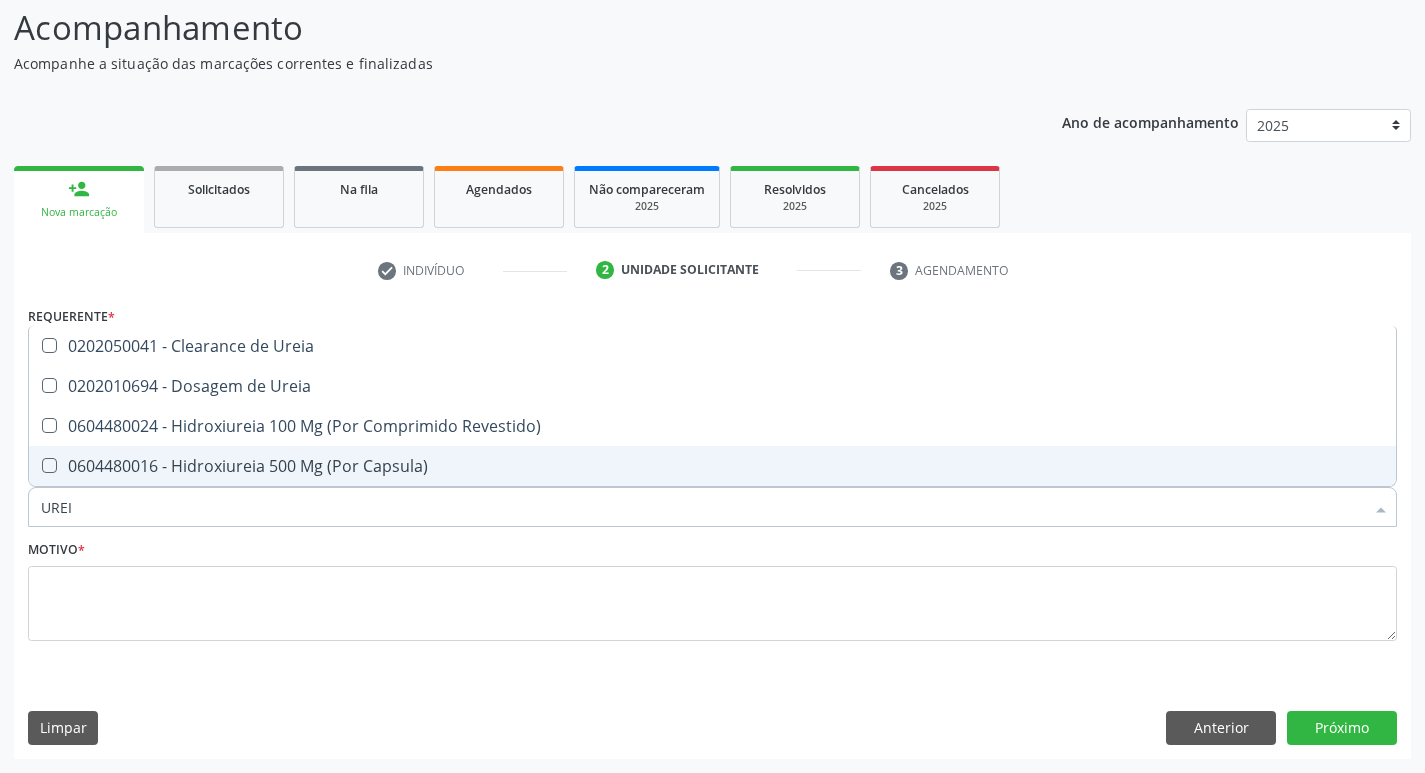 type on "UREIA" 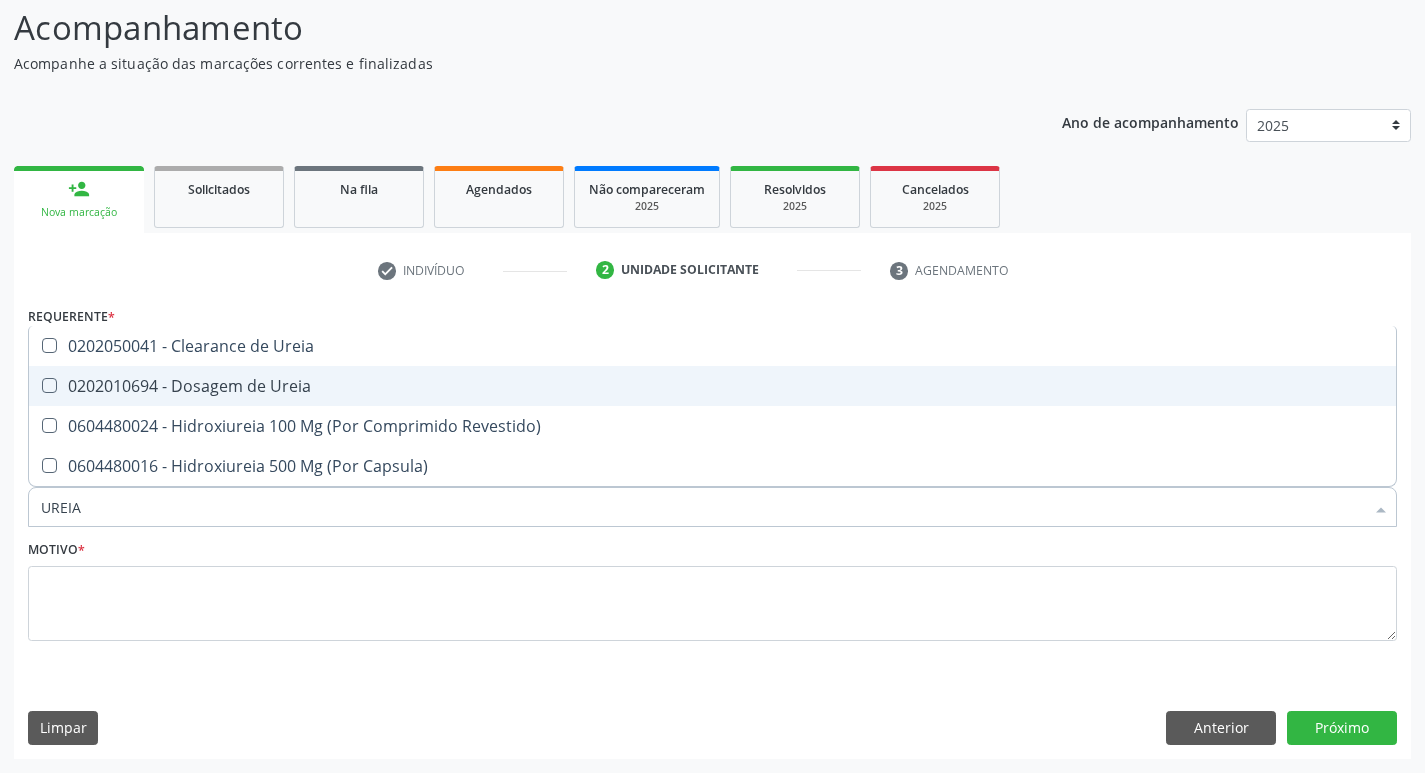 click on "0202010694 - Dosagem de Ureia" at bounding box center [712, 386] 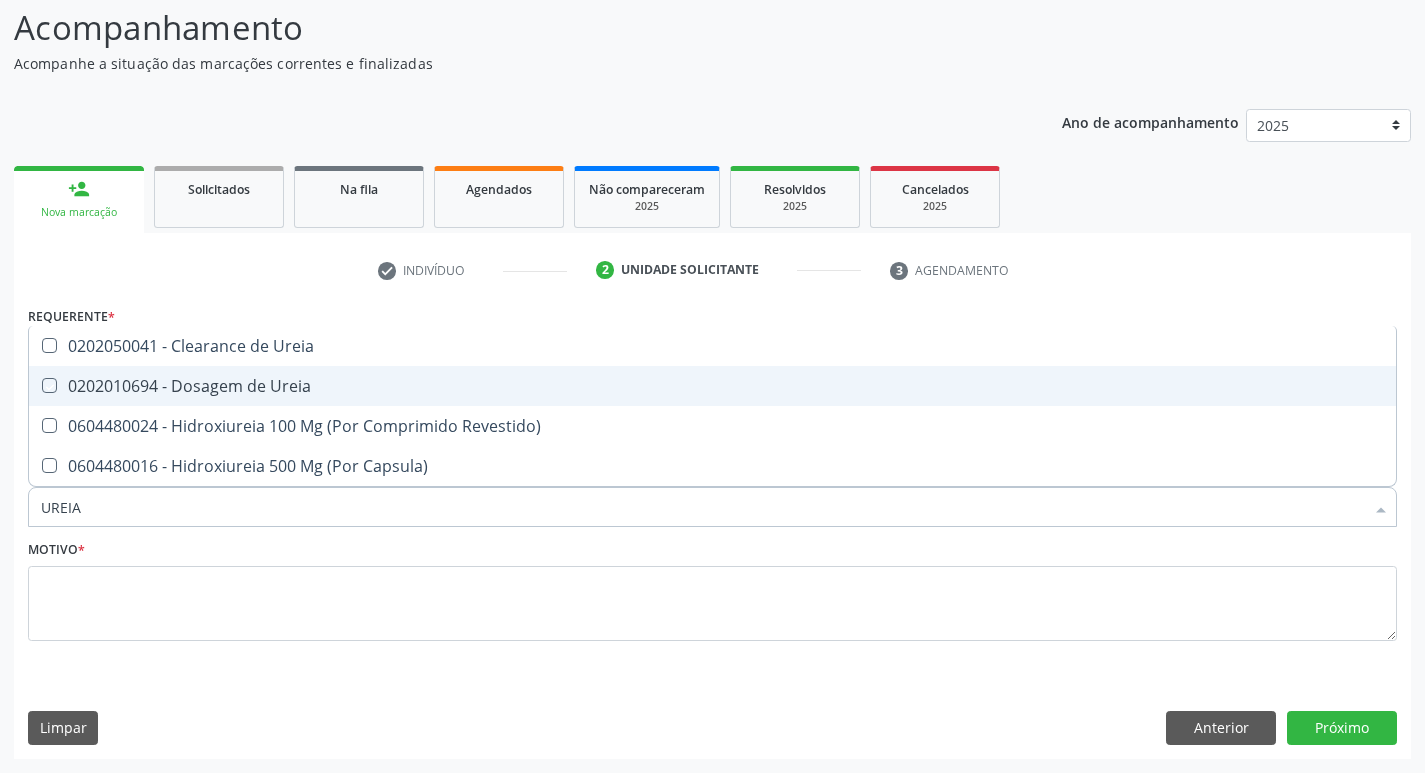 checkbox on "true" 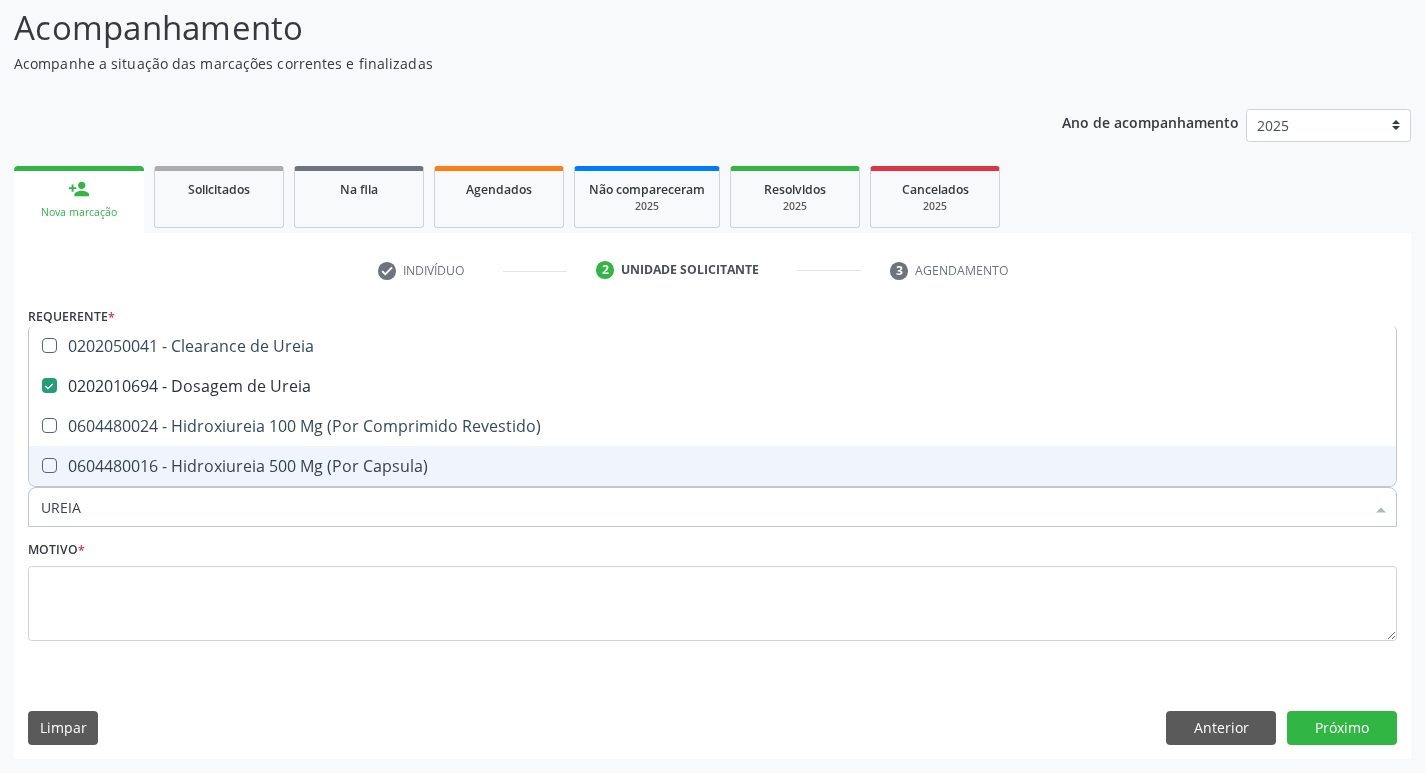 click on "UREIA" at bounding box center [702, 507] 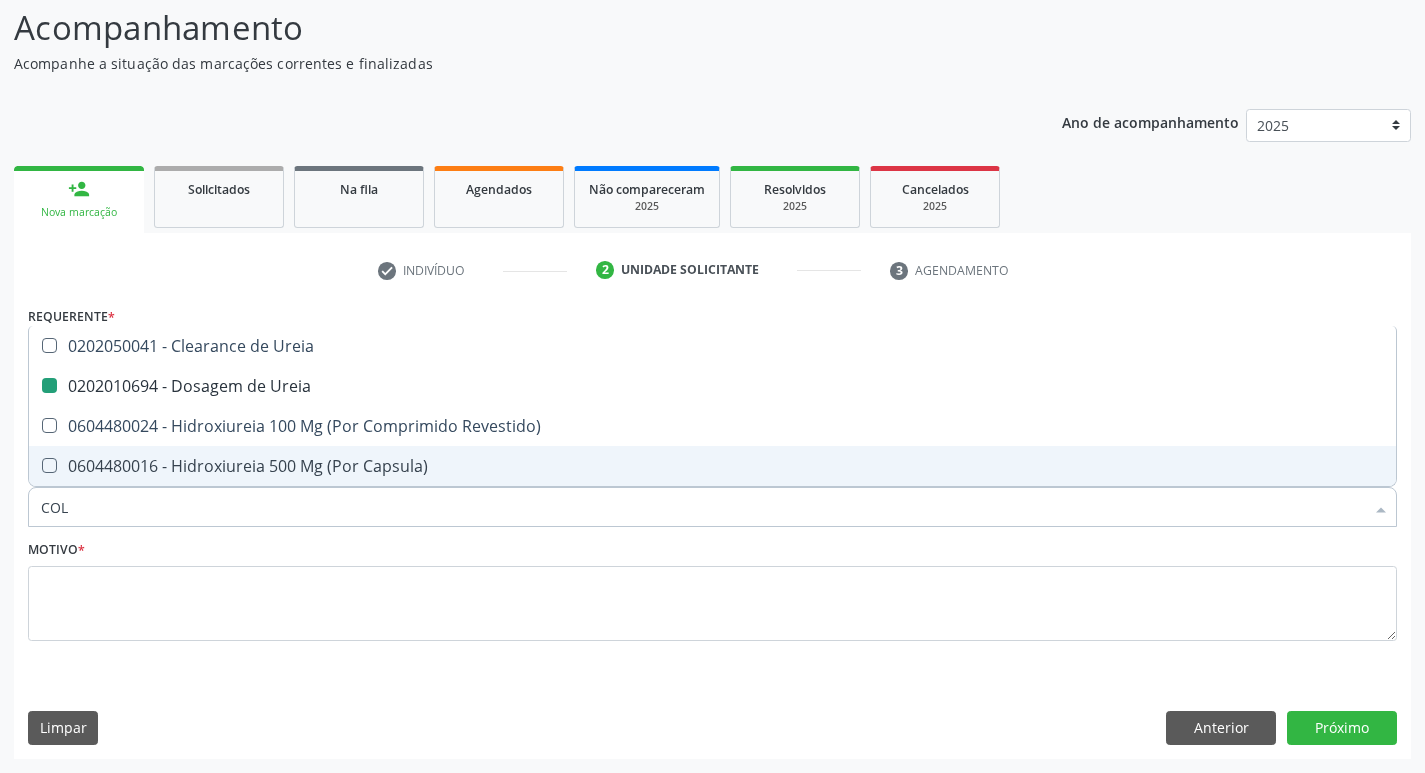 type on "COLE" 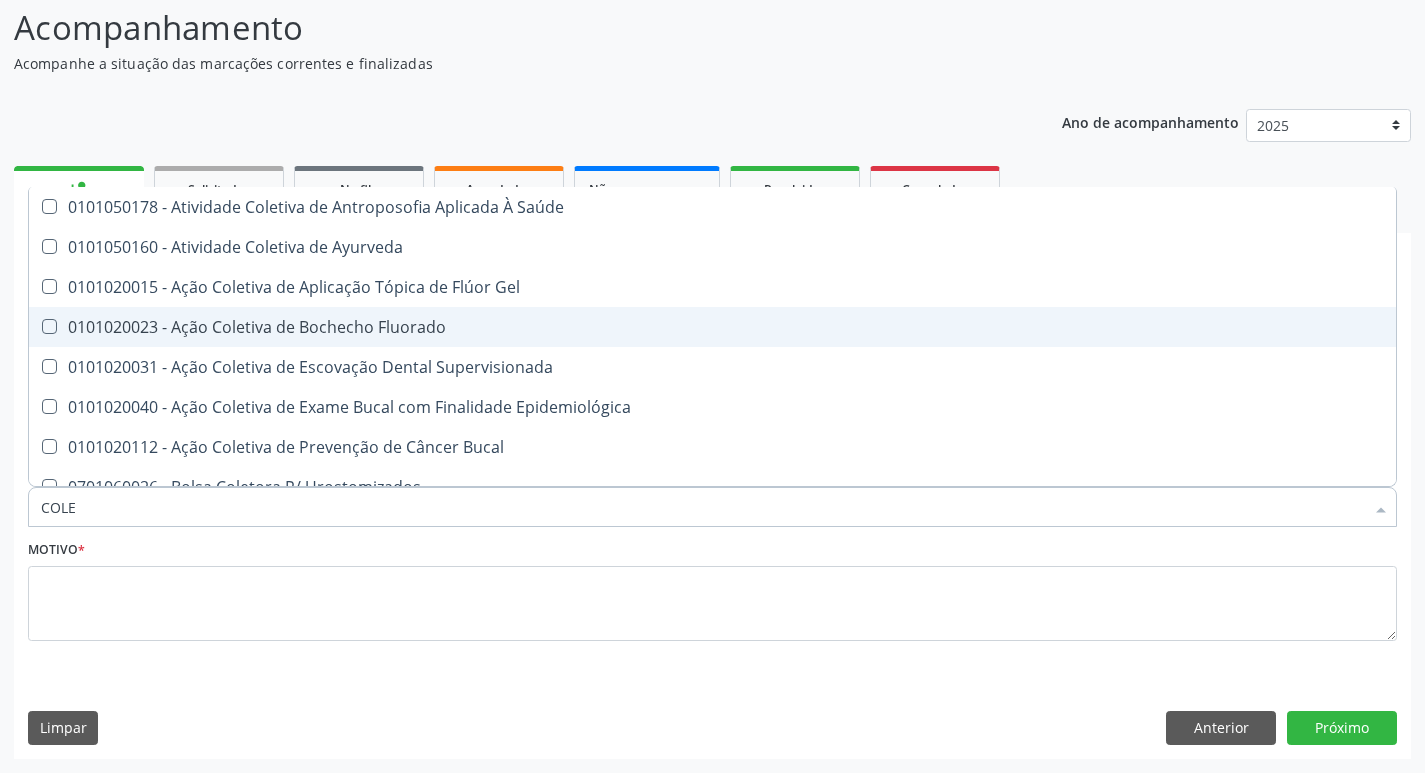 checkbox on "false" 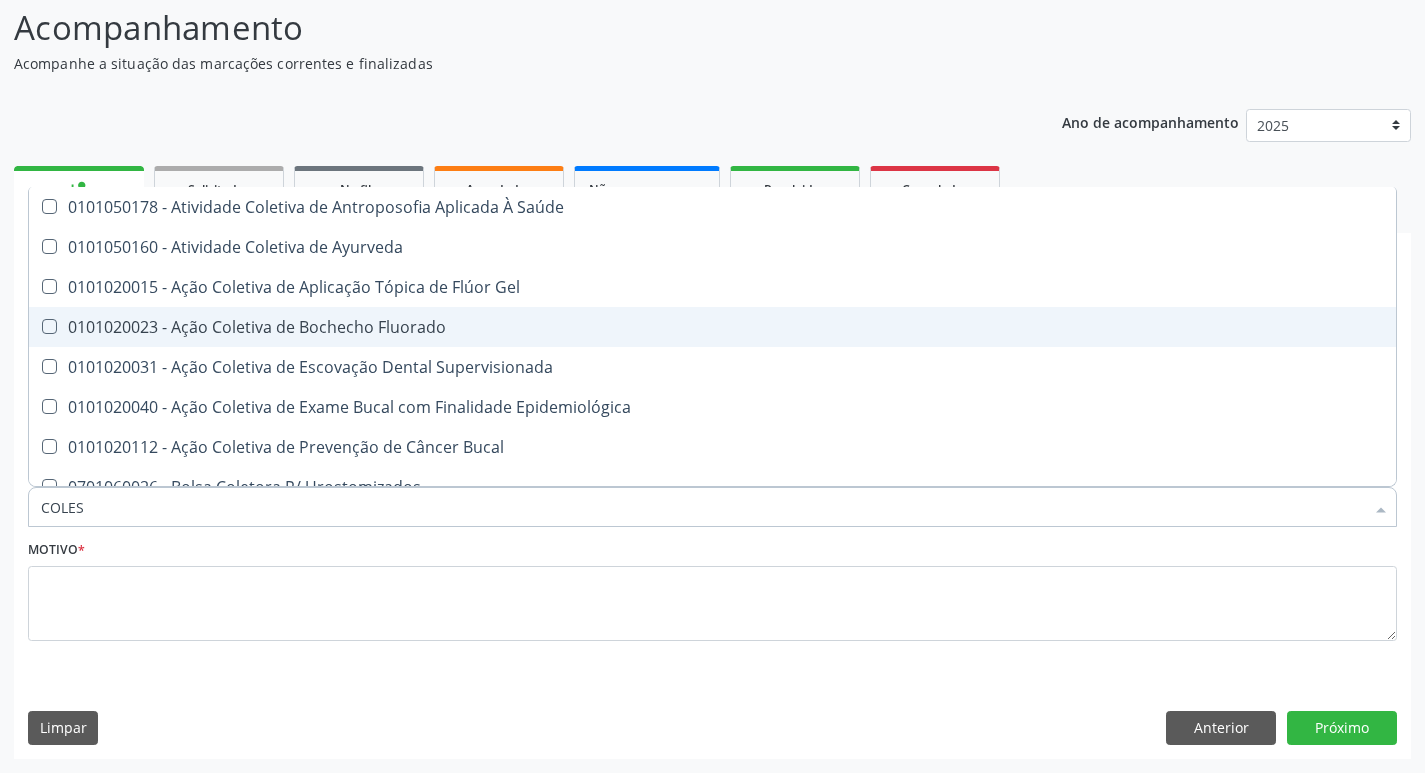 type on "COLEST" 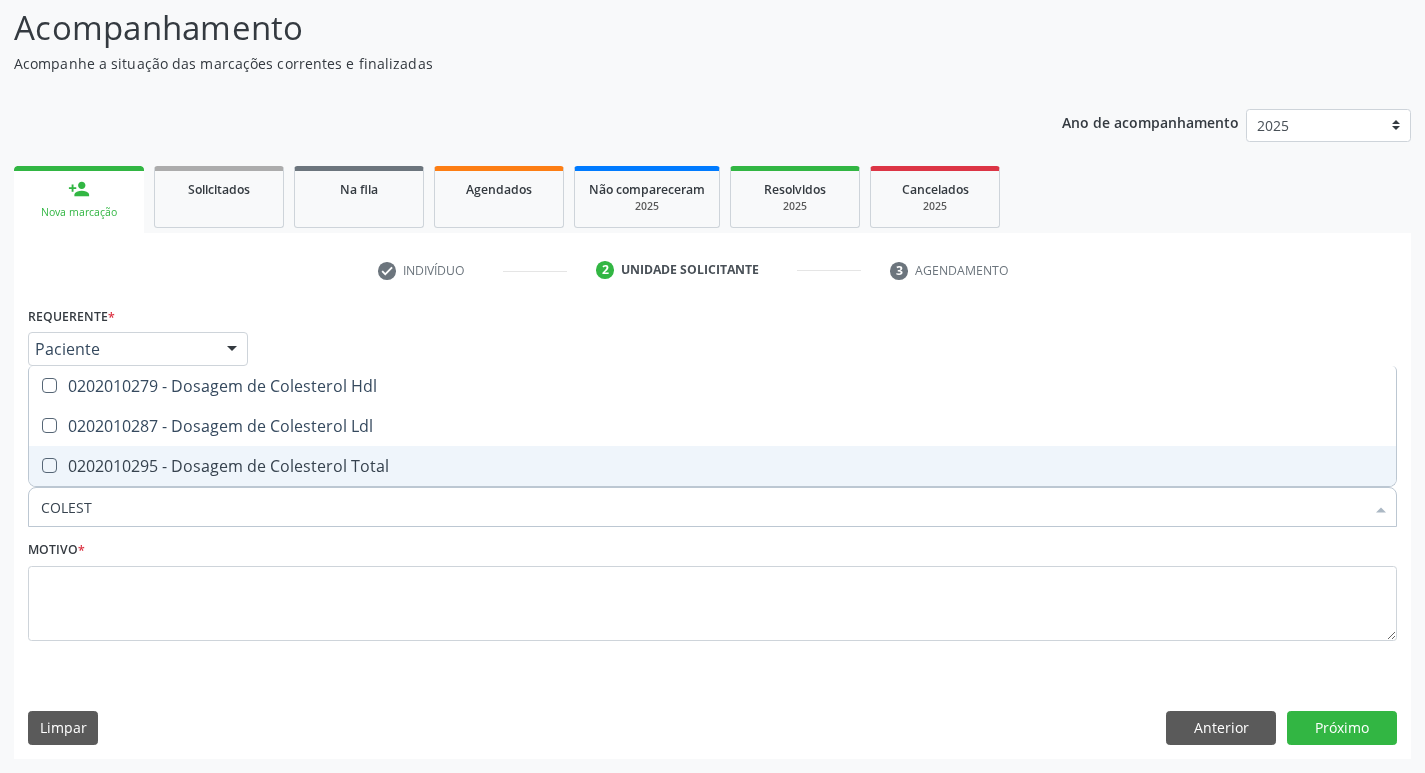 drag, startPoint x: 131, startPoint y: 453, endPoint x: 136, endPoint y: 426, distance: 27.45906 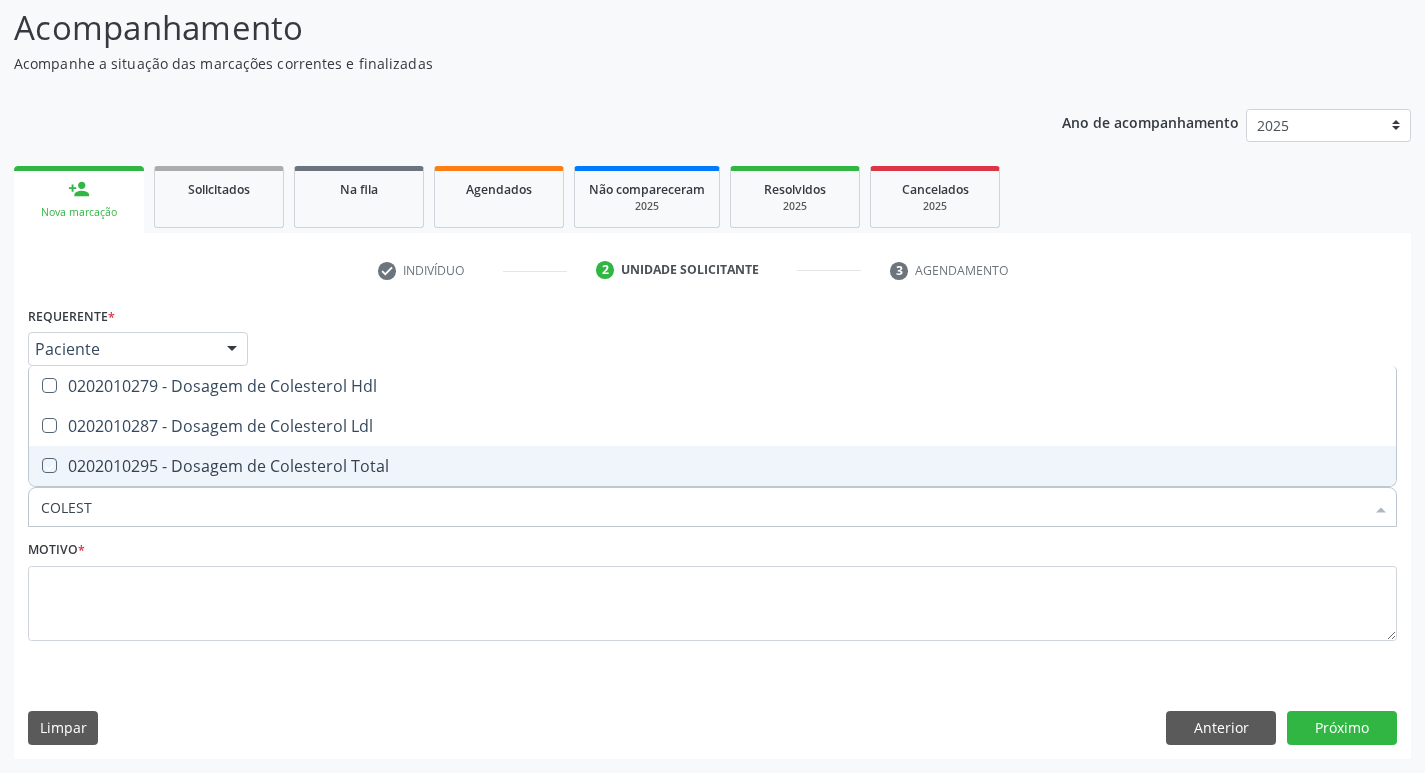 checkbox on "true" 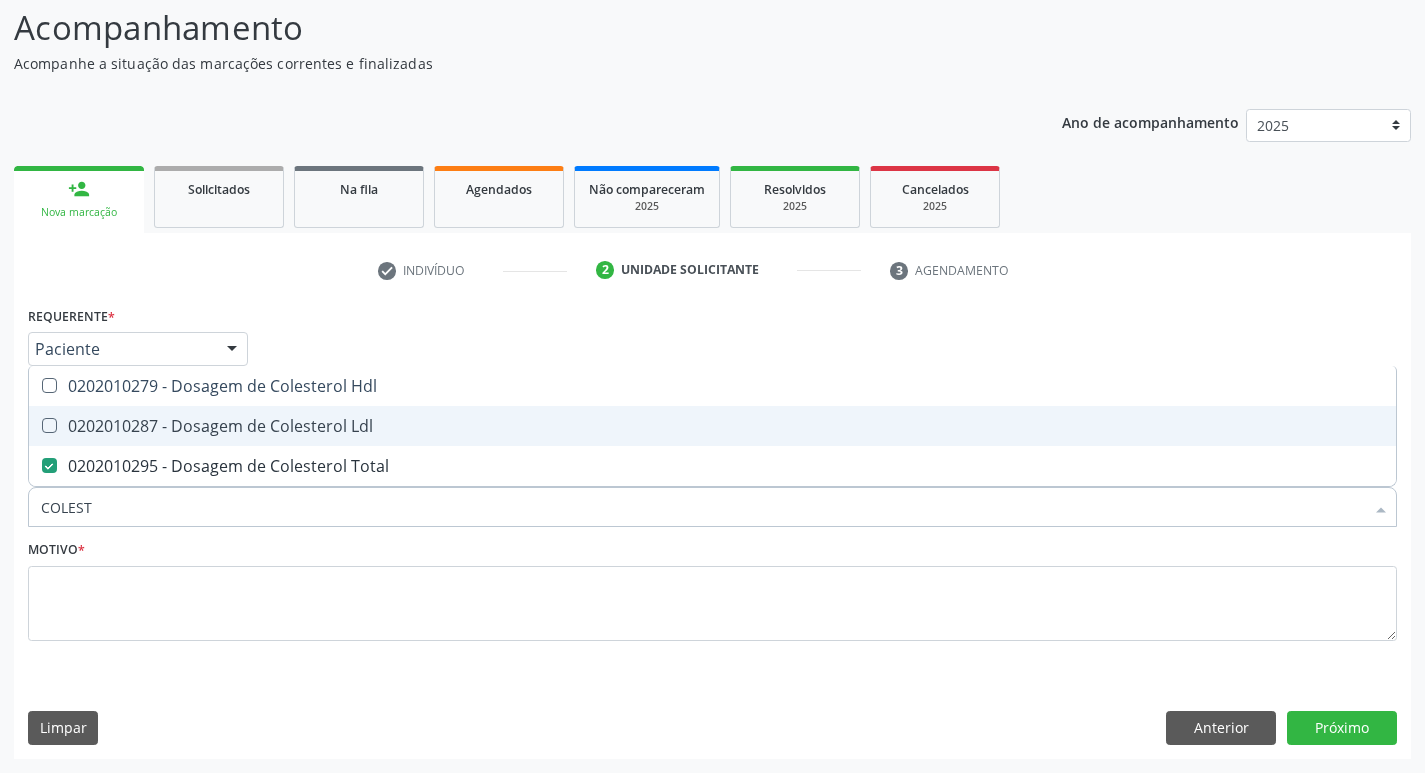 drag, startPoint x: 136, startPoint y: 425, endPoint x: 146, endPoint y: 395, distance: 31.622776 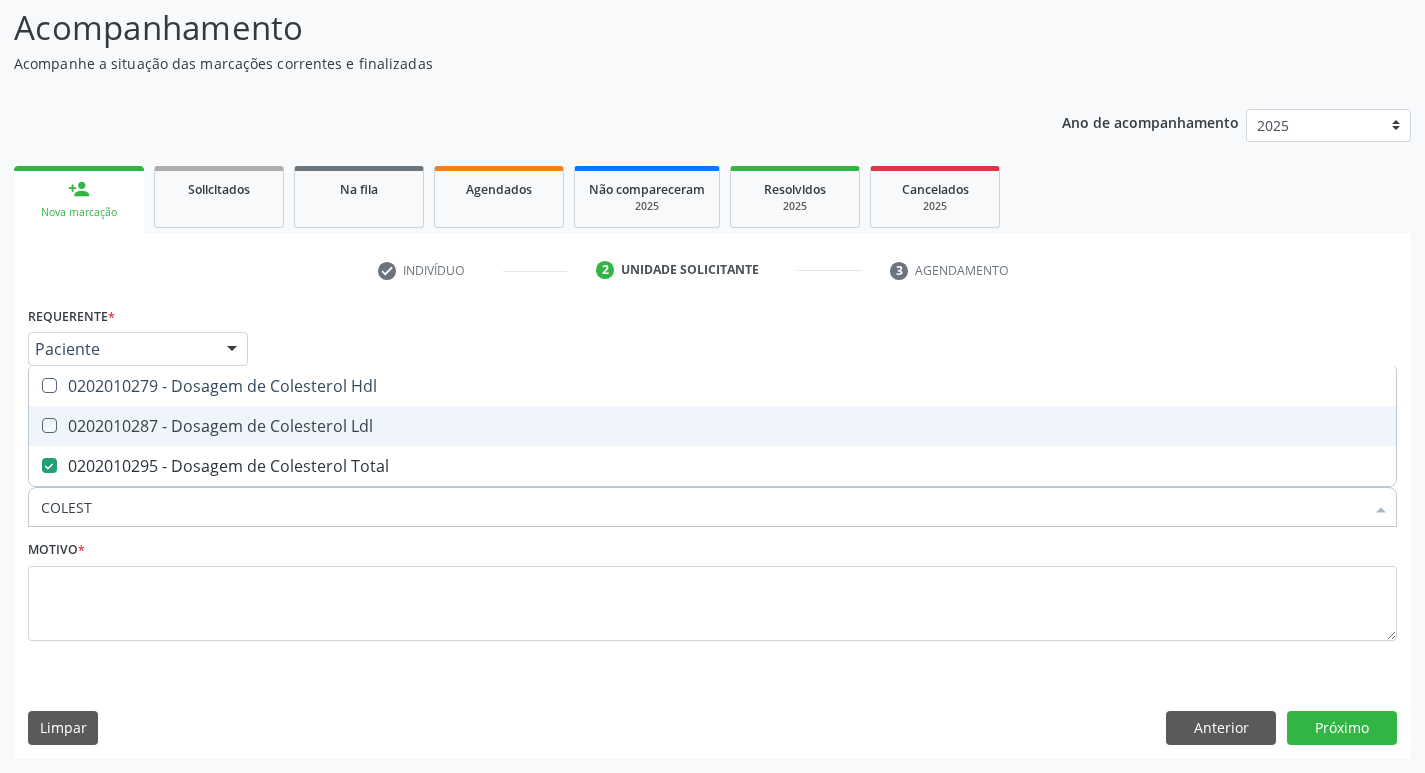 checkbox on "true" 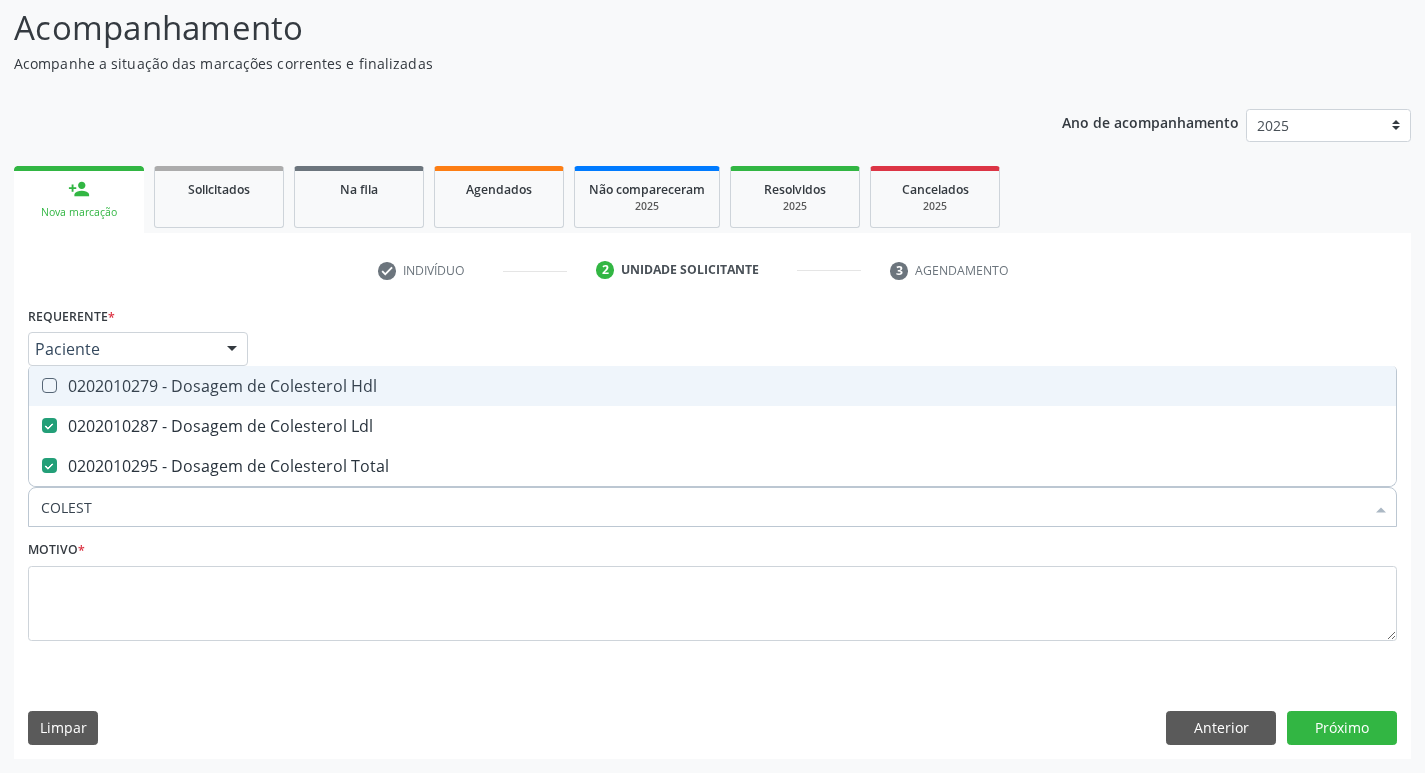 click on "0202010279 - Dosagem de Colesterol Hdl" at bounding box center [712, 386] 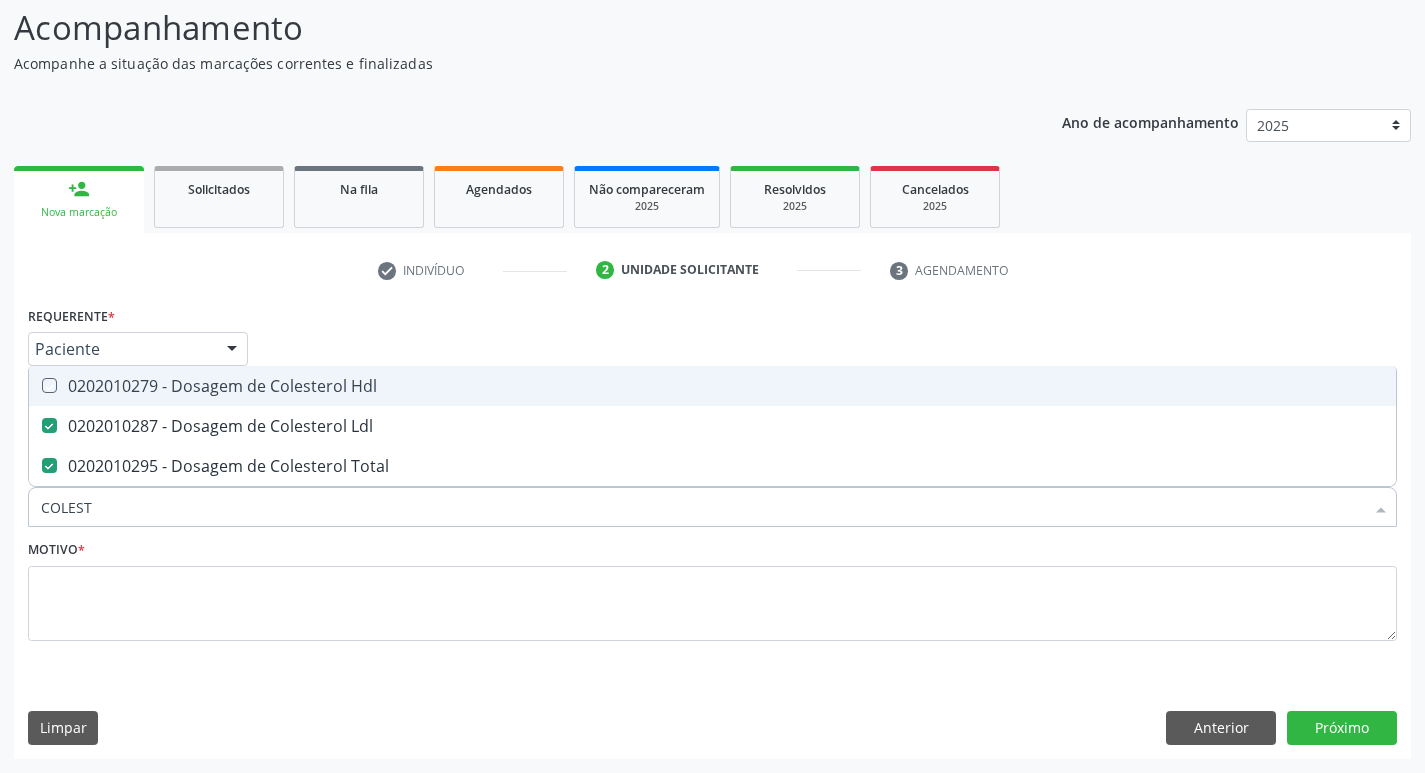 checkbox on "true" 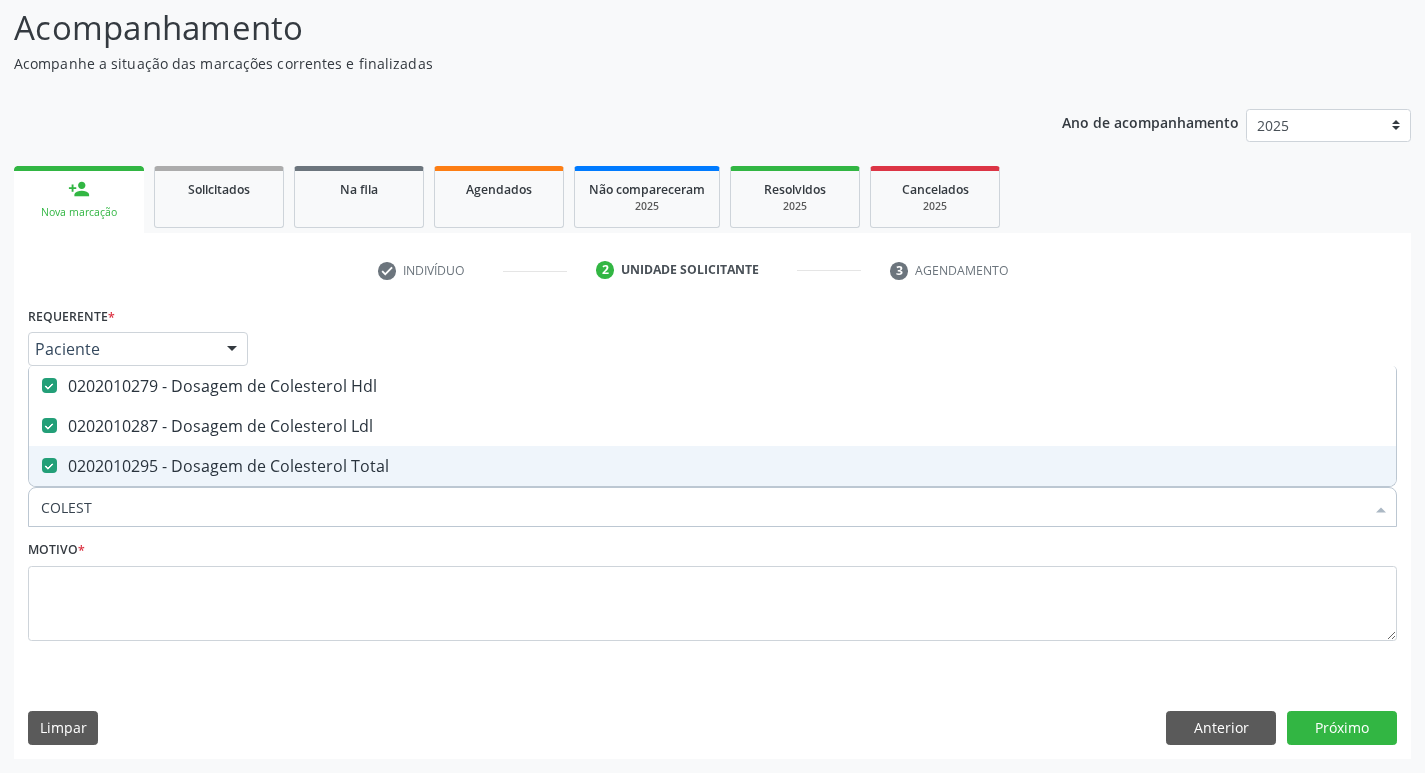 click on "COLEST" at bounding box center [702, 507] 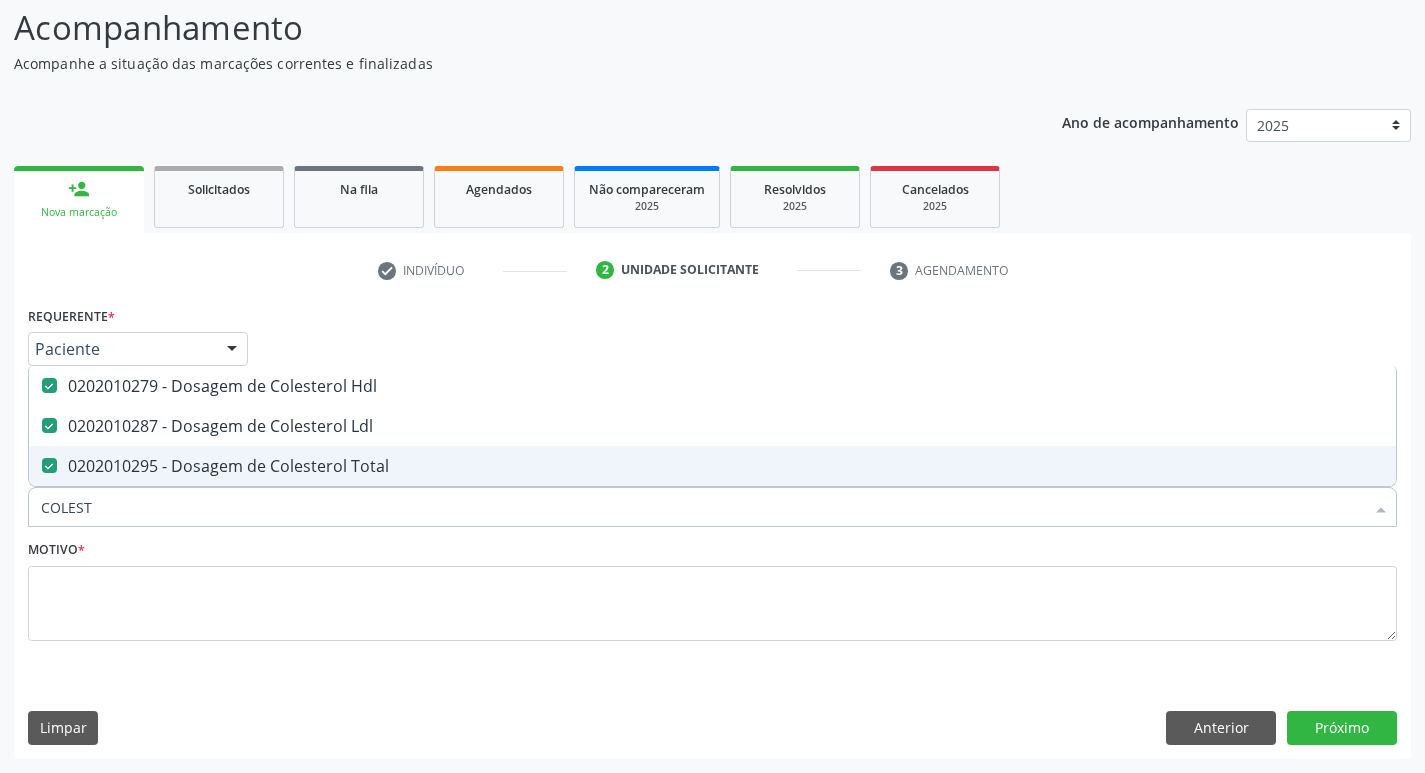 click on "COLEST" at bounding box center [702, 507] 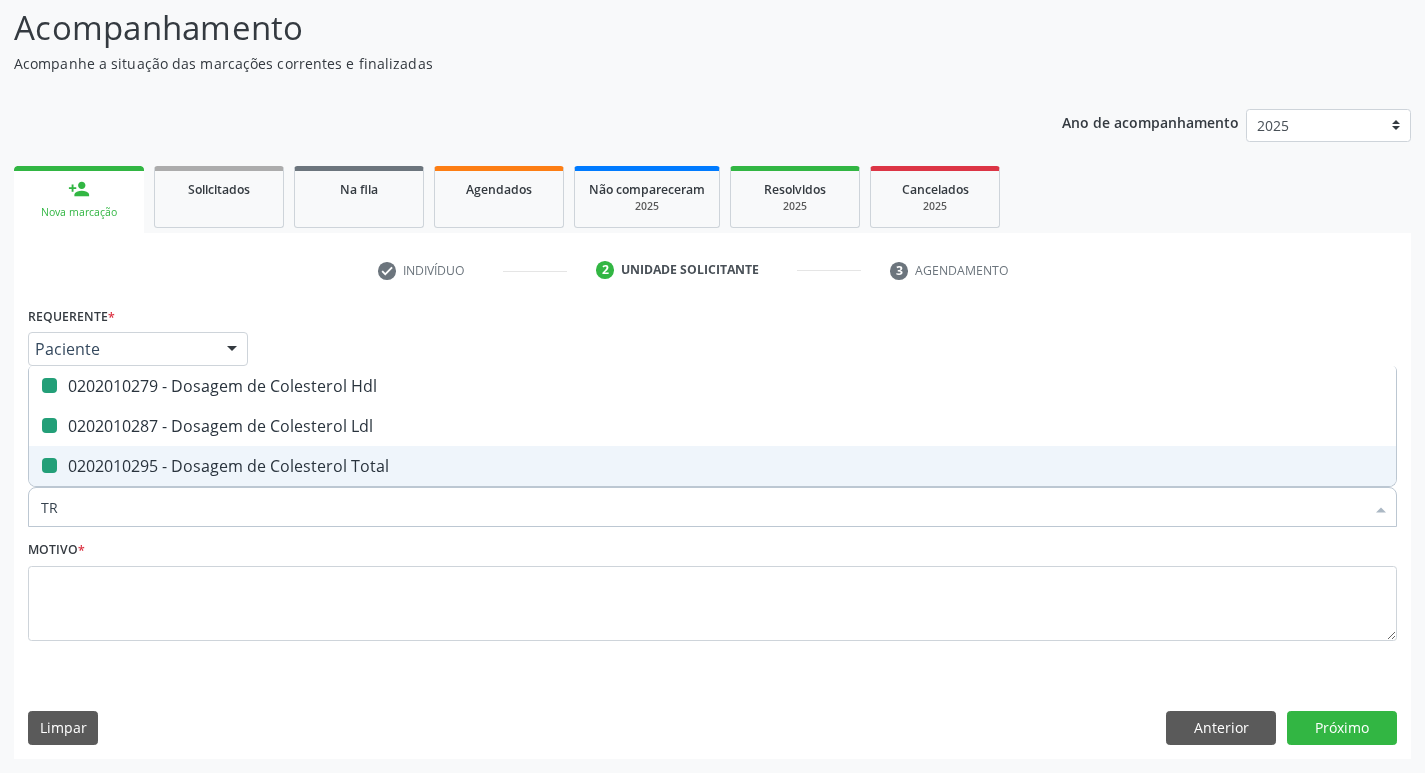type on "TRI" 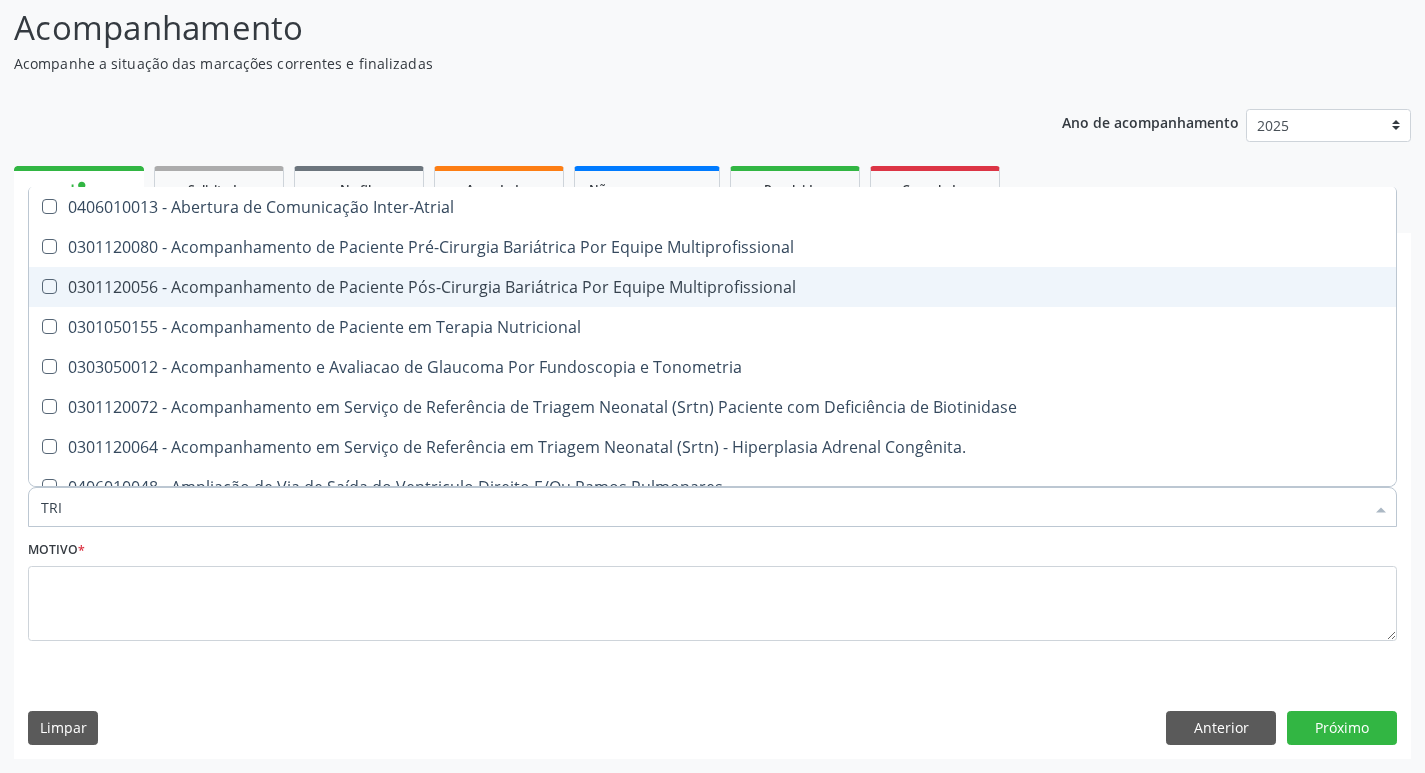 checkbox on "false" 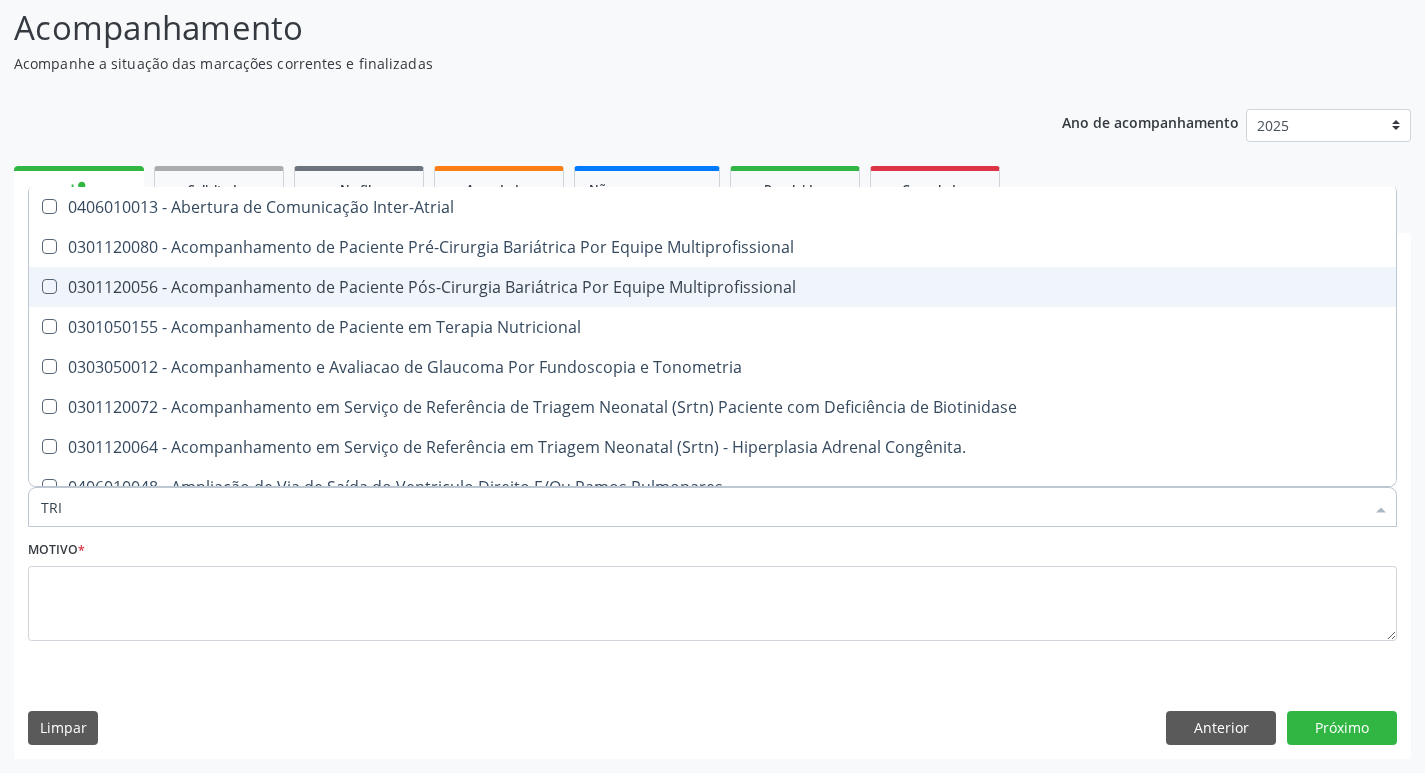 checkbox on "false" 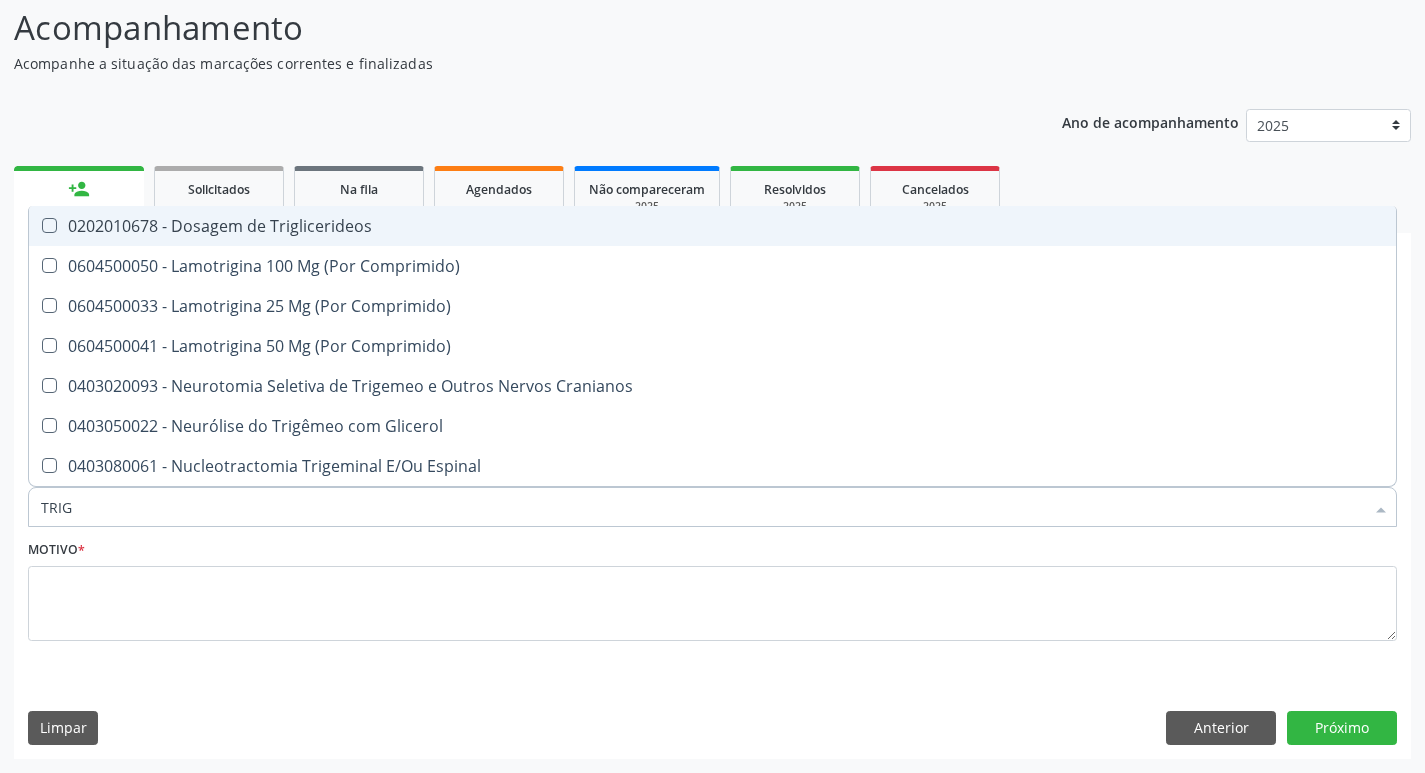 click on "0202010678 - Dosagem de Triglicerideos" at bounding box center (712, 226) 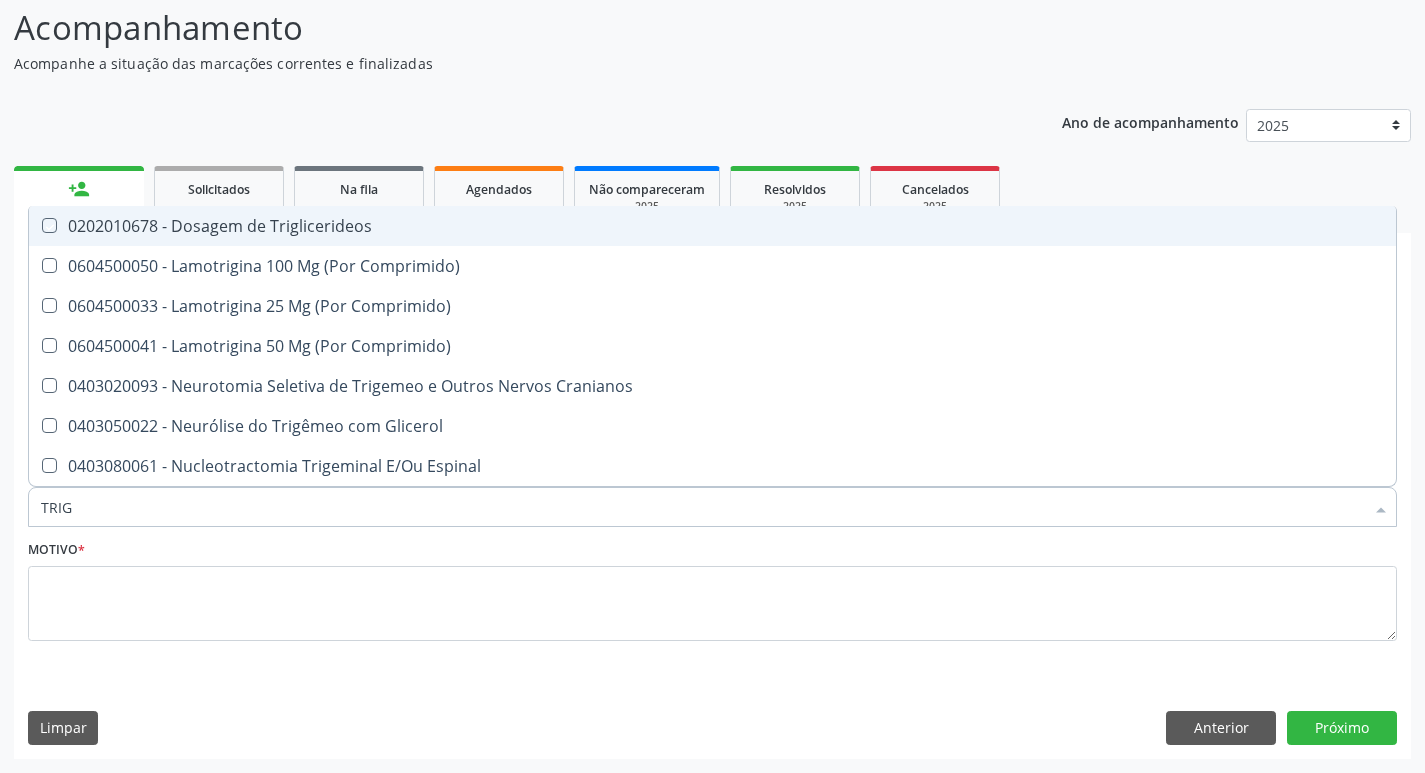 checkbox on "true" 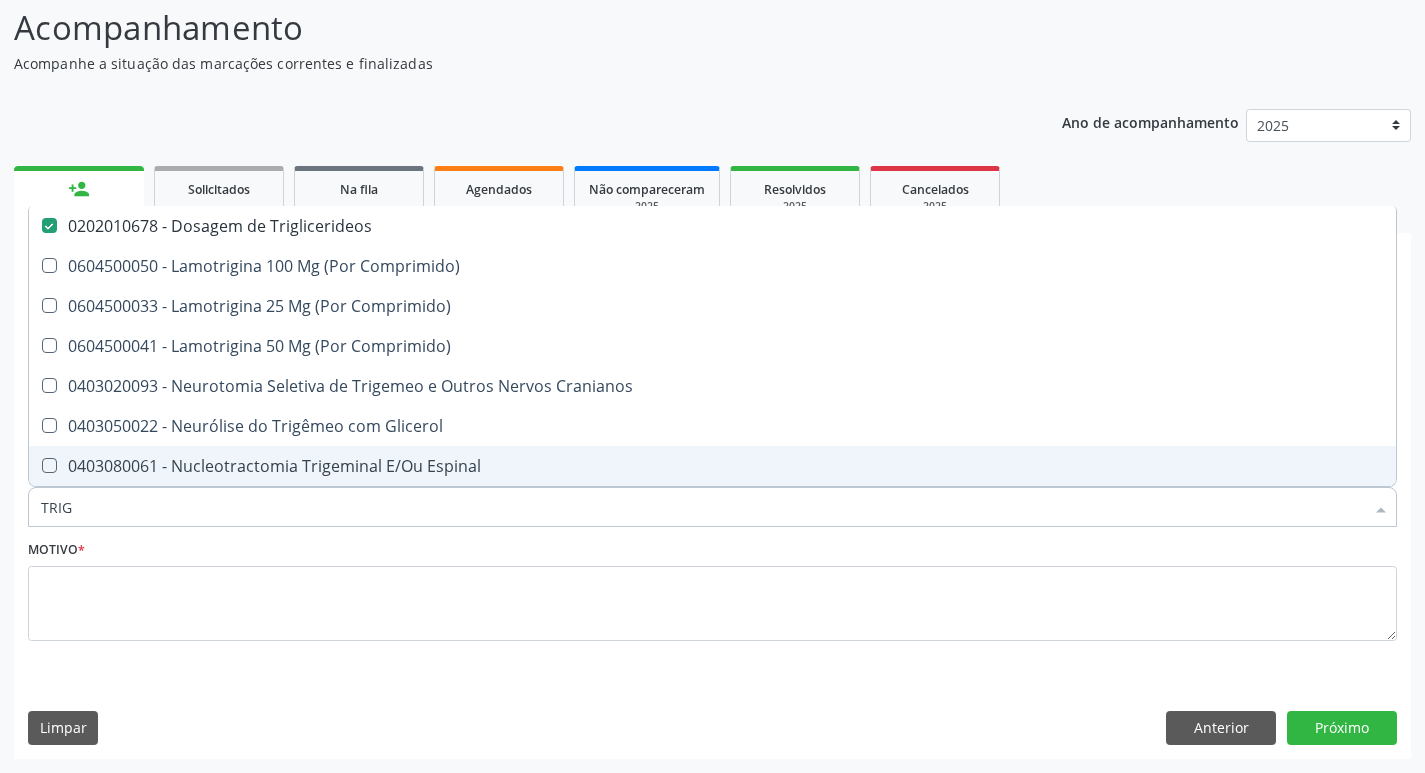 click on "TRIG" at bounding box center [702, 507] 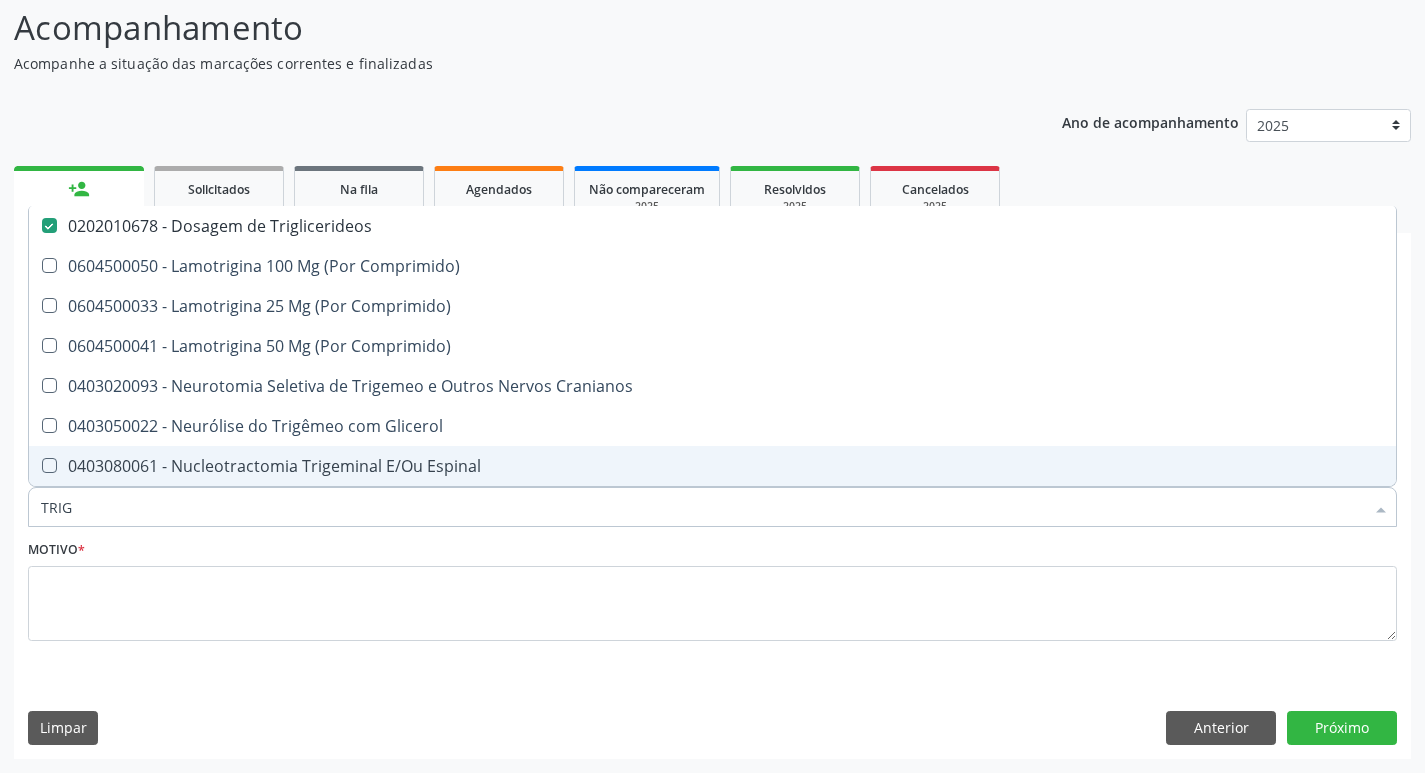 click on "TRIG" at bounding box center (702, 507) 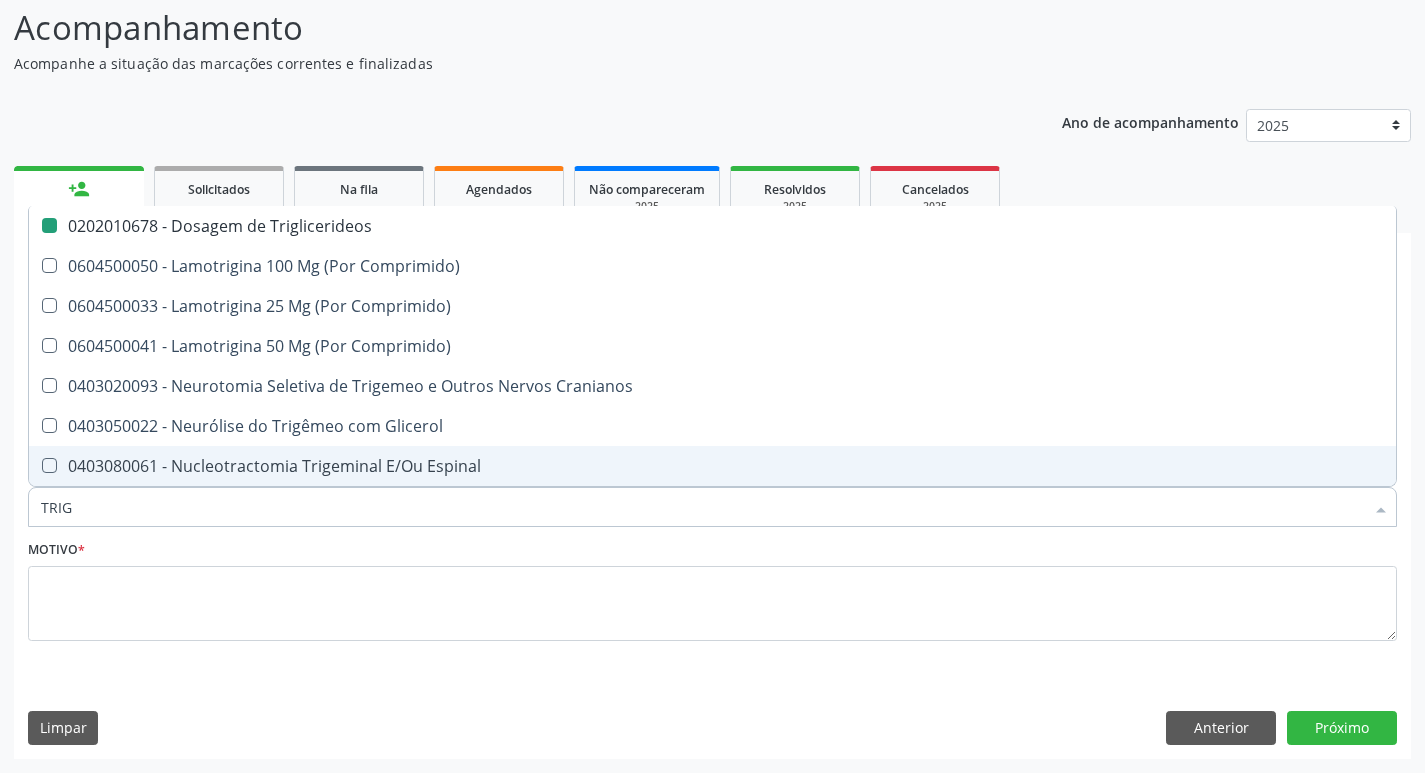 type on "L" 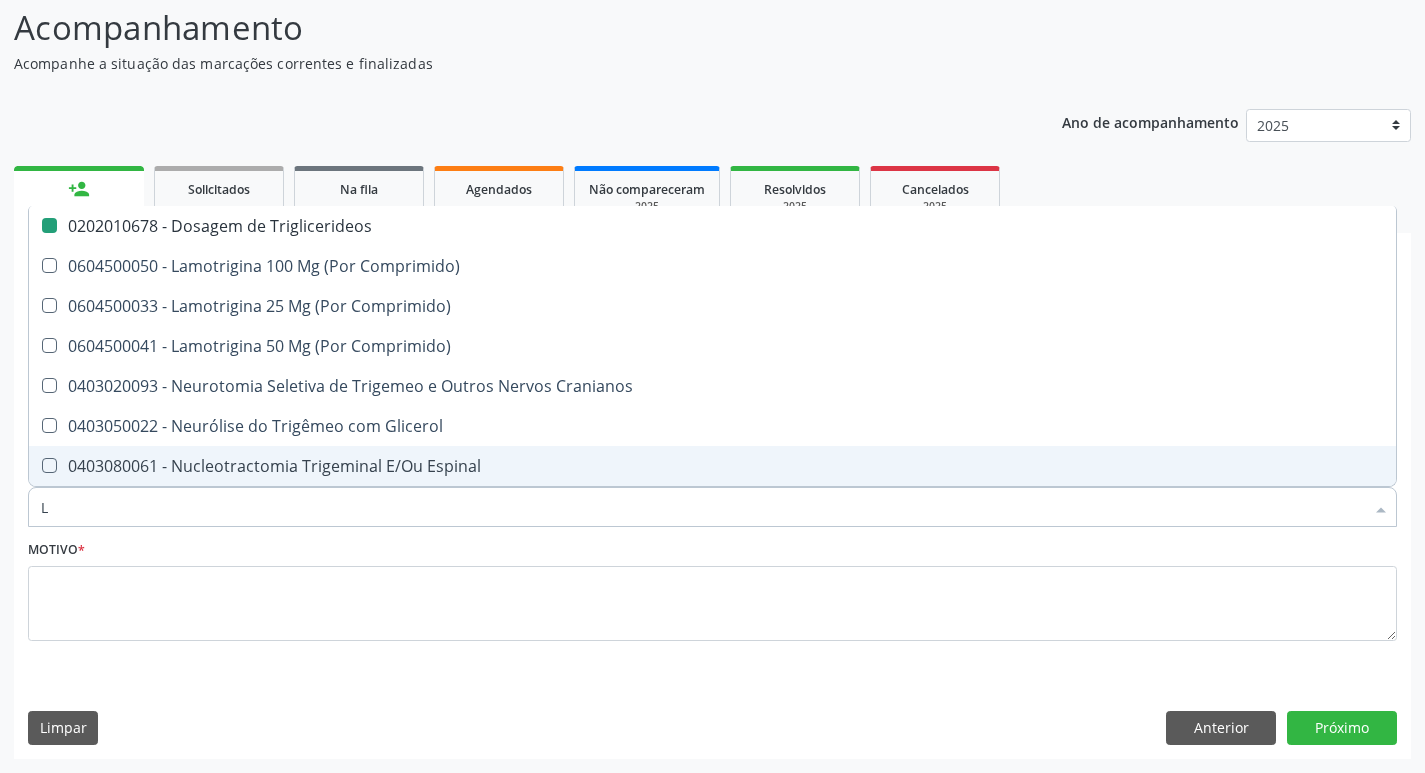 checkbox on "false" 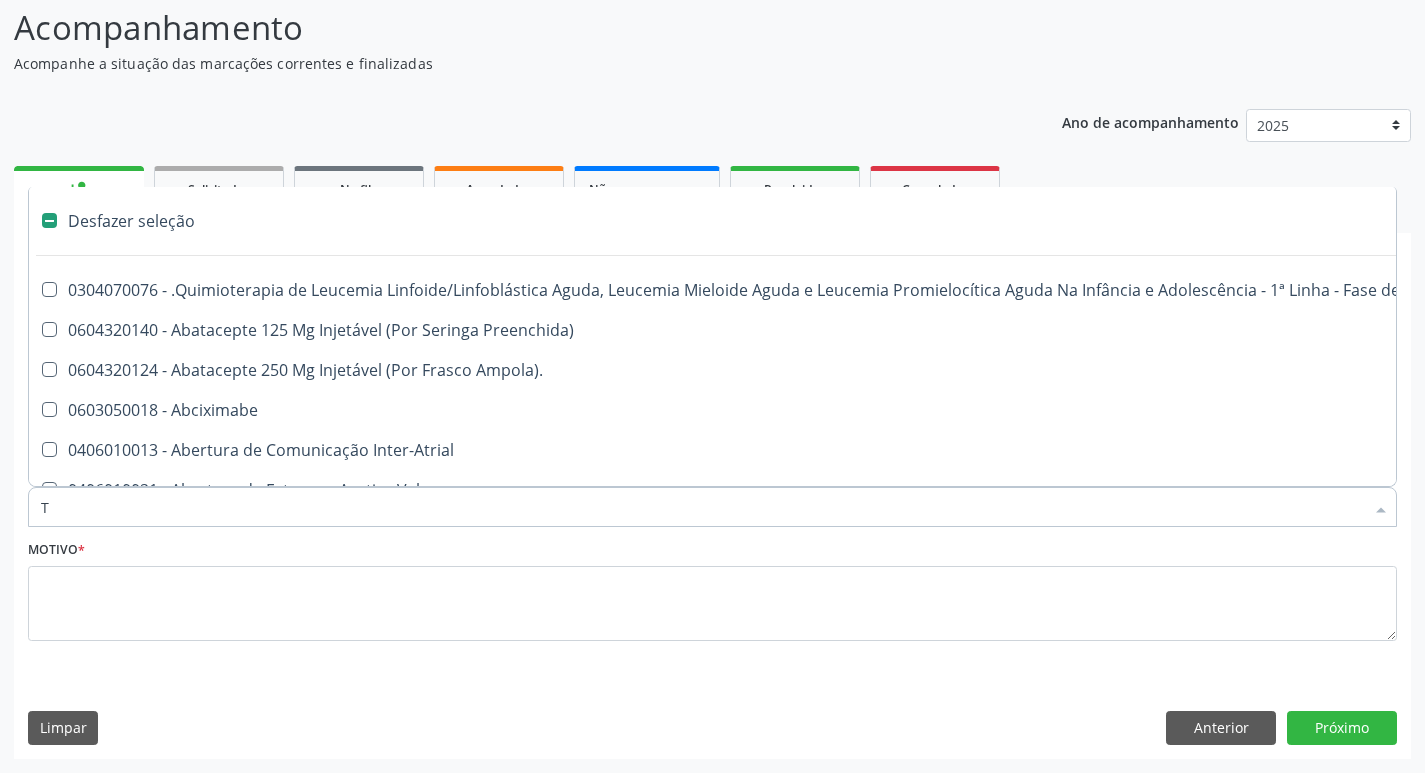 type on "TR" 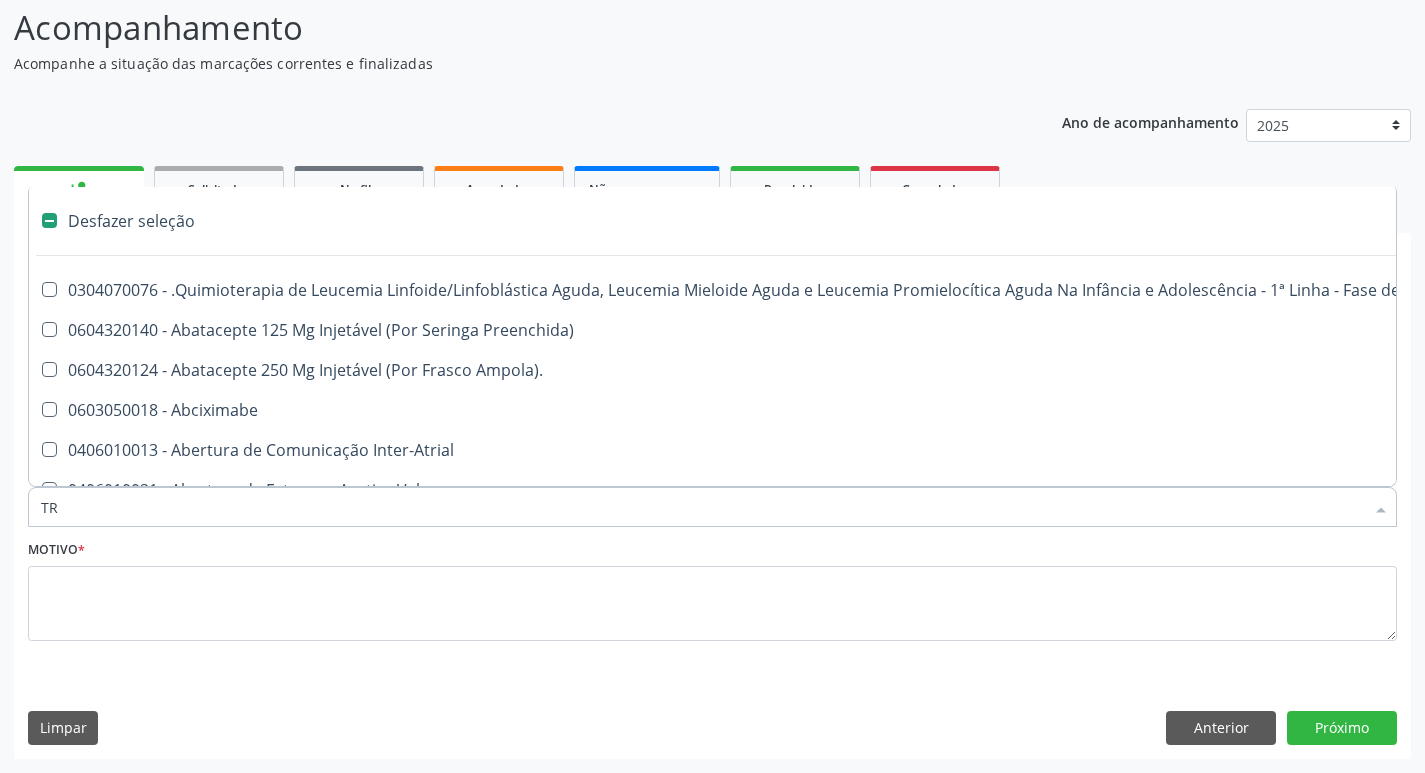 checkbox on "true" 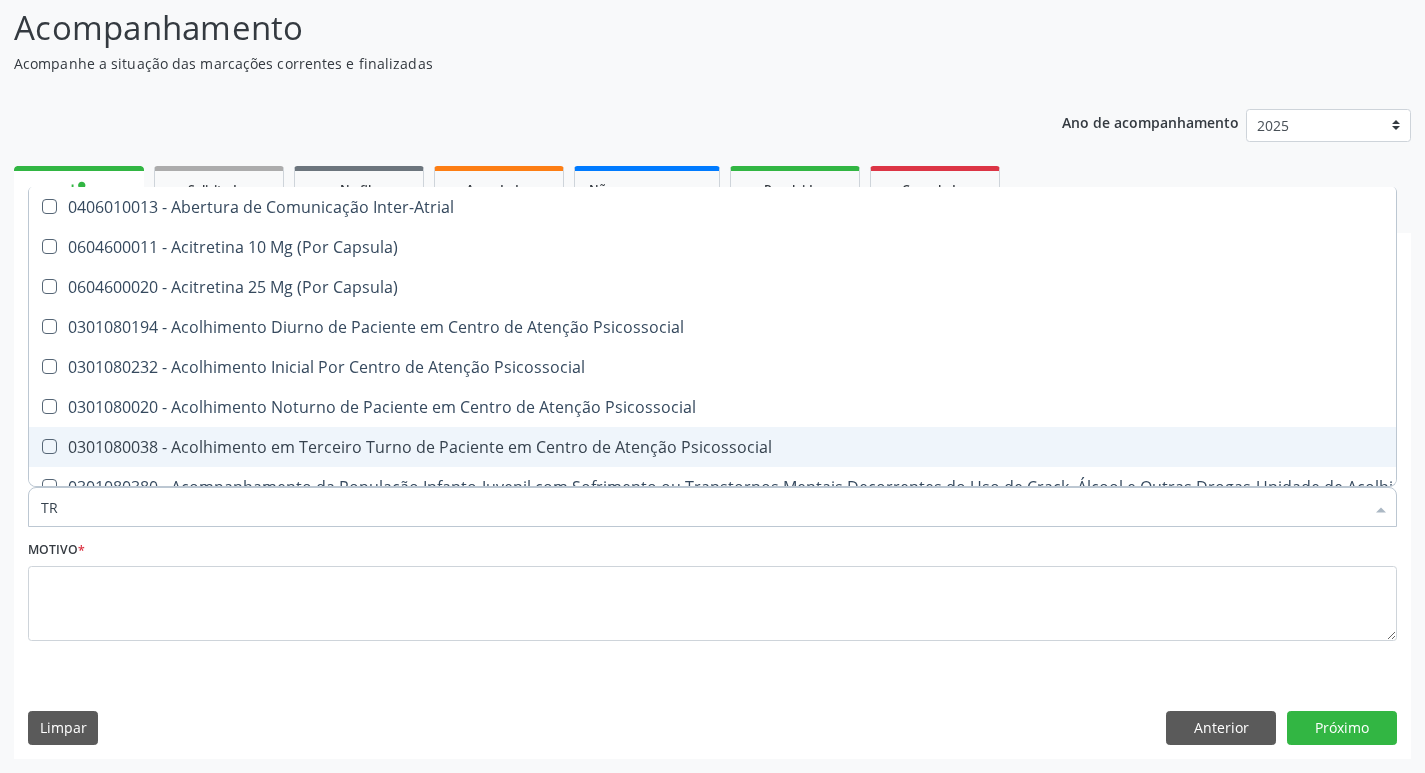 type on "TRI" 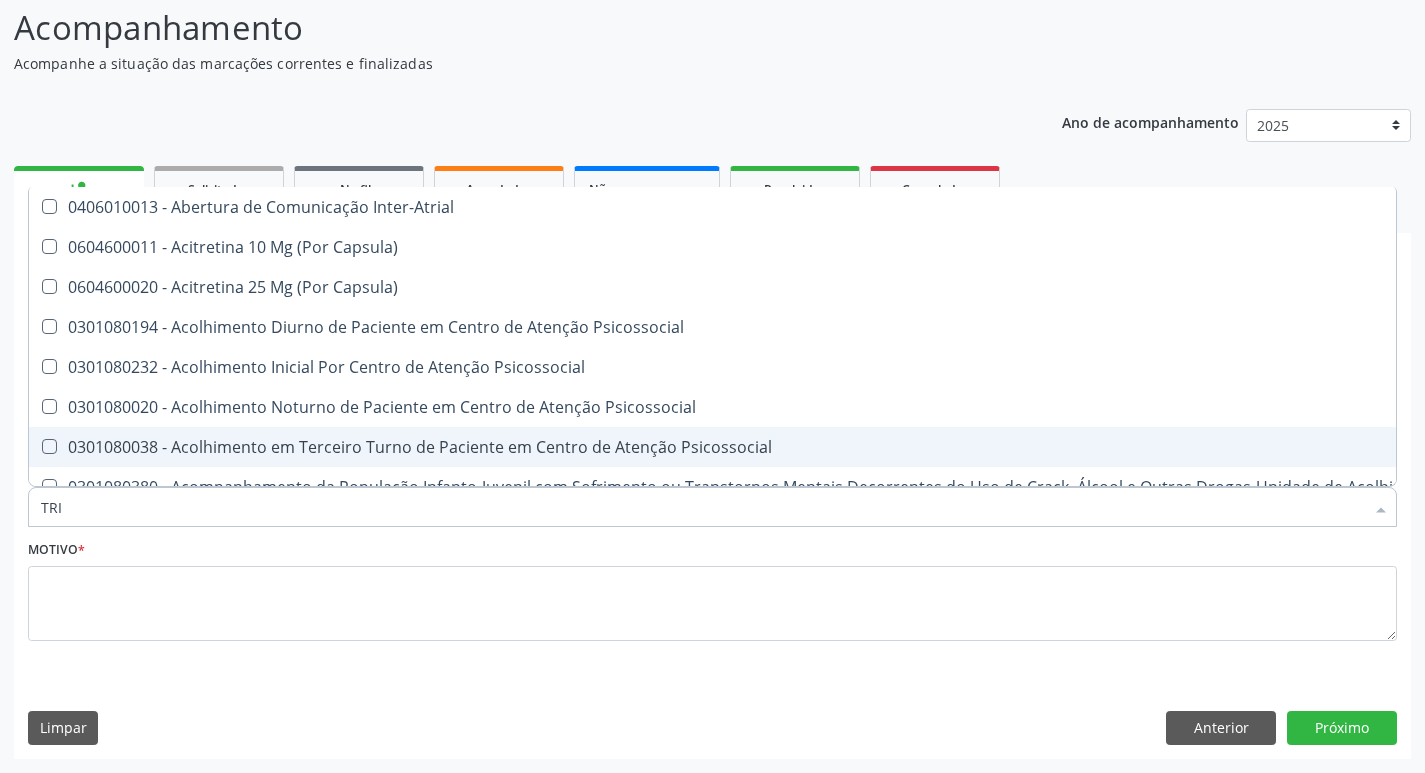 checkbox on "true" 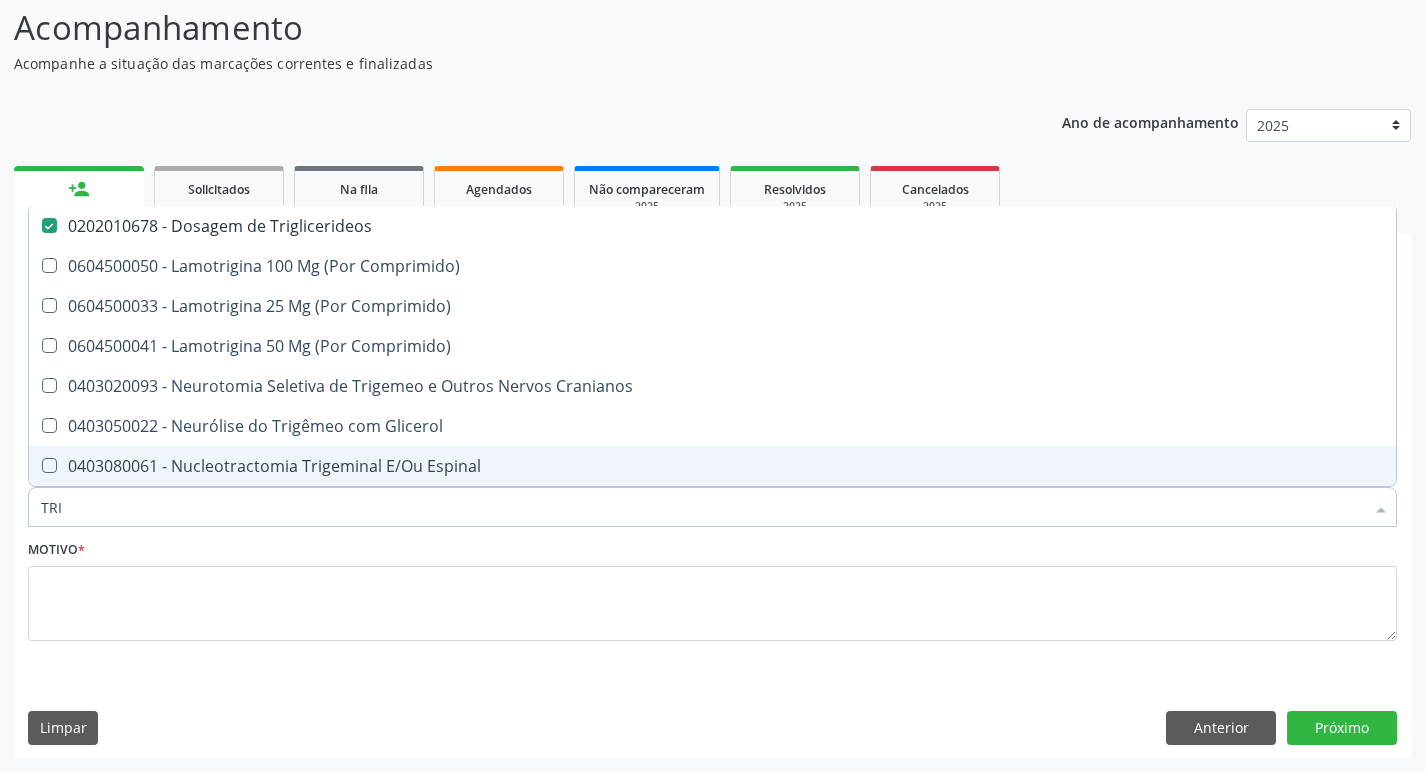 type on "TRIG" 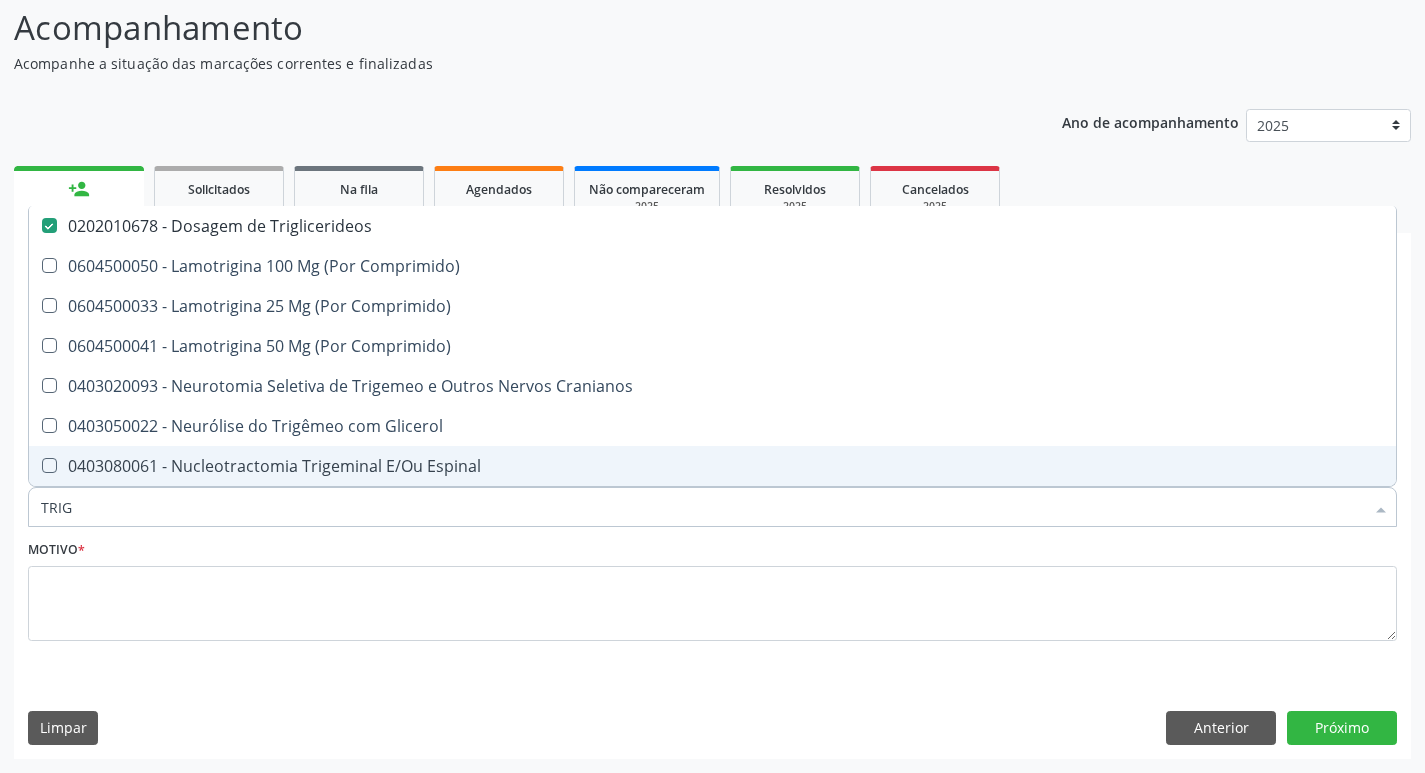 checkbox on "true" 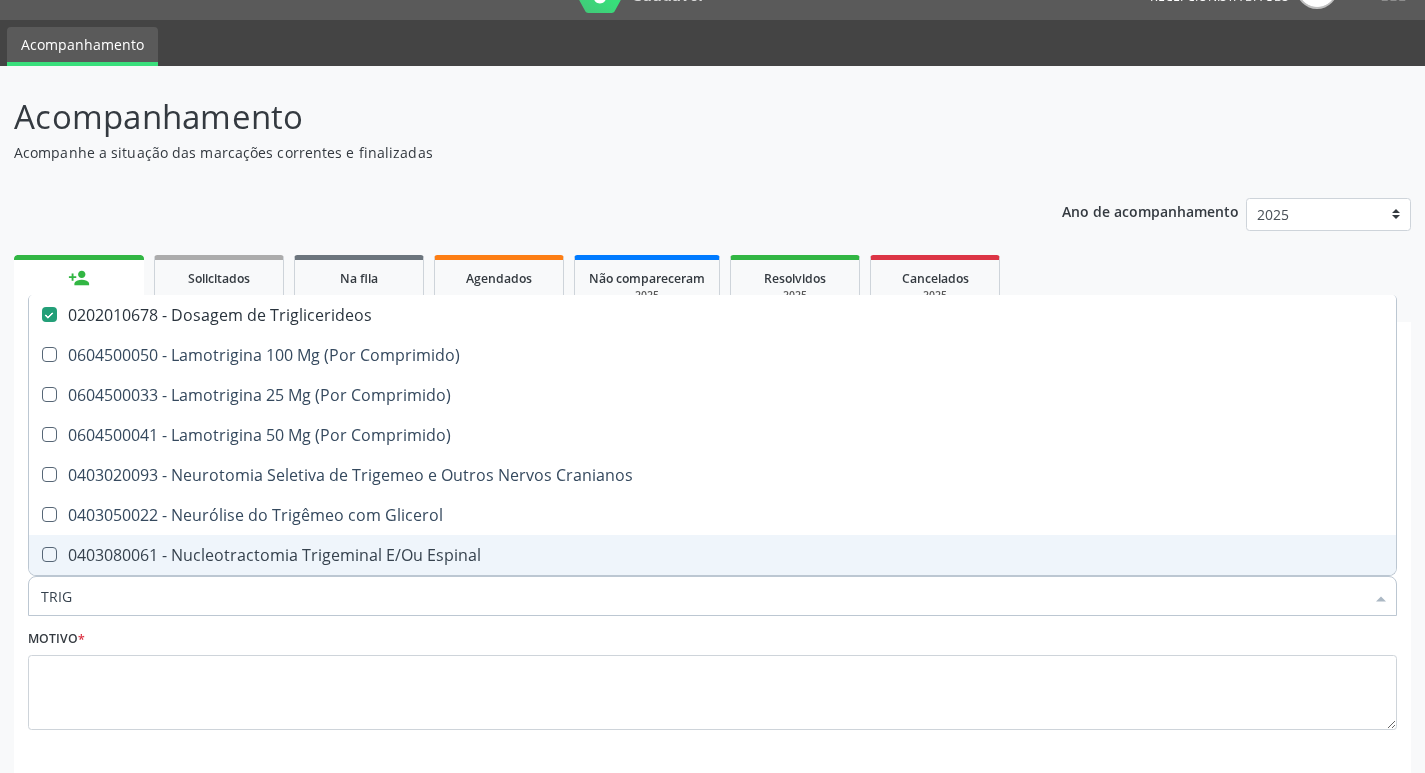 scroll, scrollTop: 0, scrollLeft: 0, axis: both 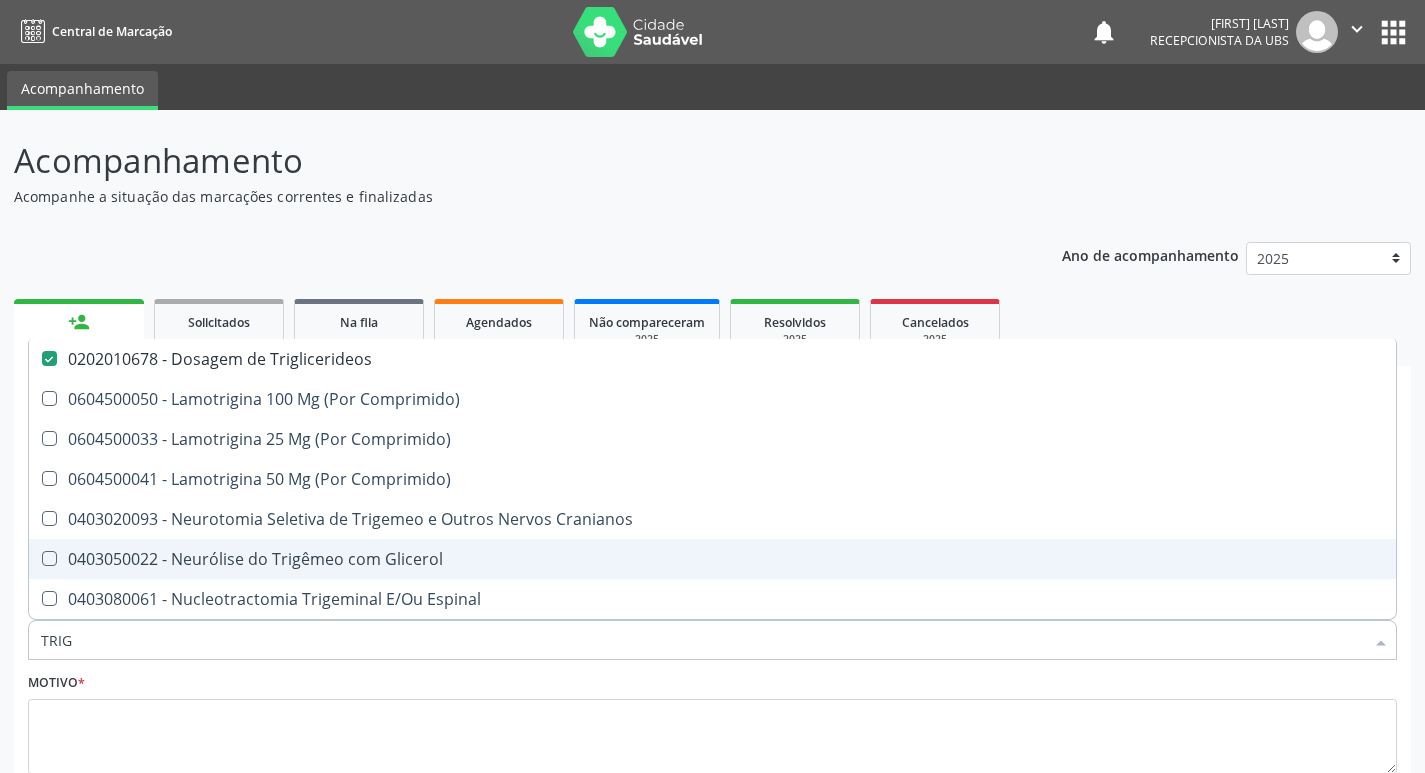 click on "TRIG" at bounding box center [702, 640] 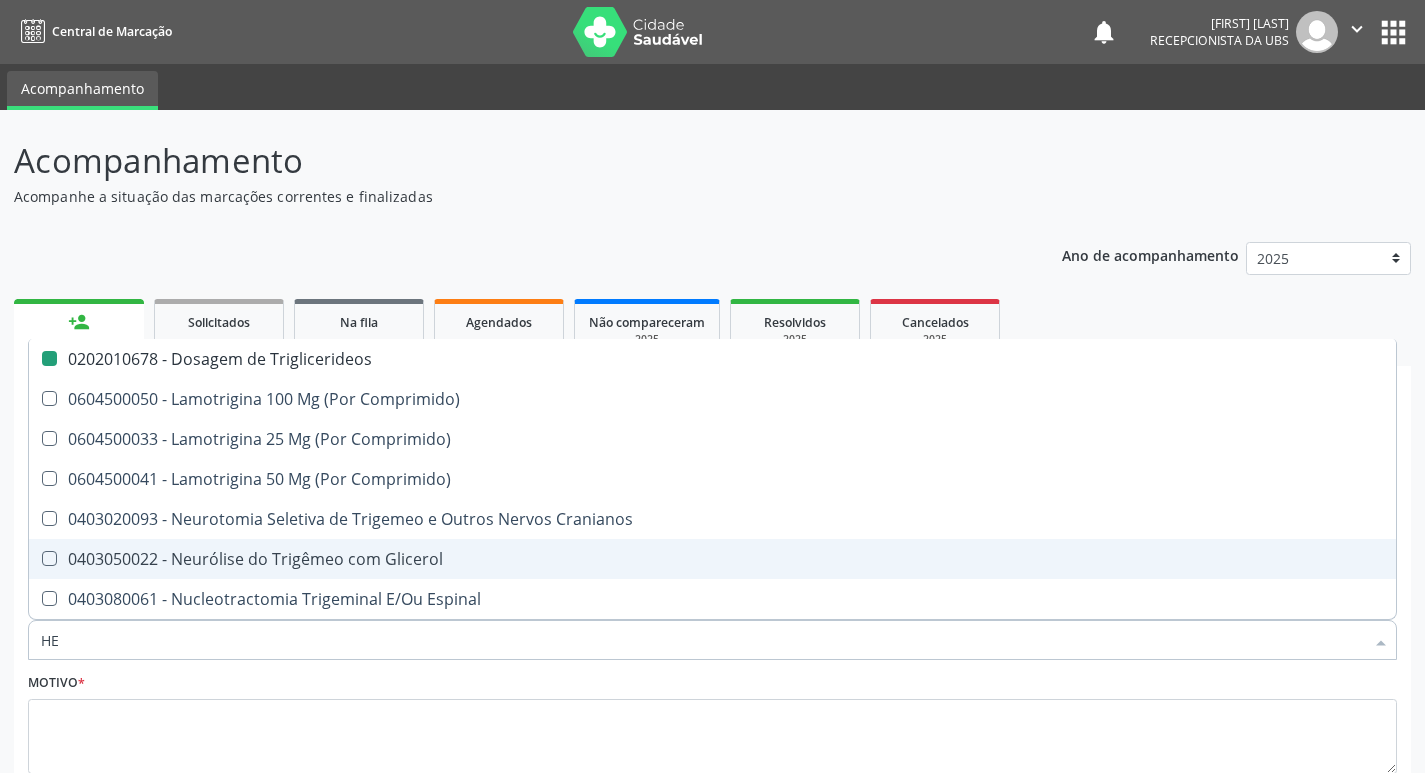 type on "HEM" 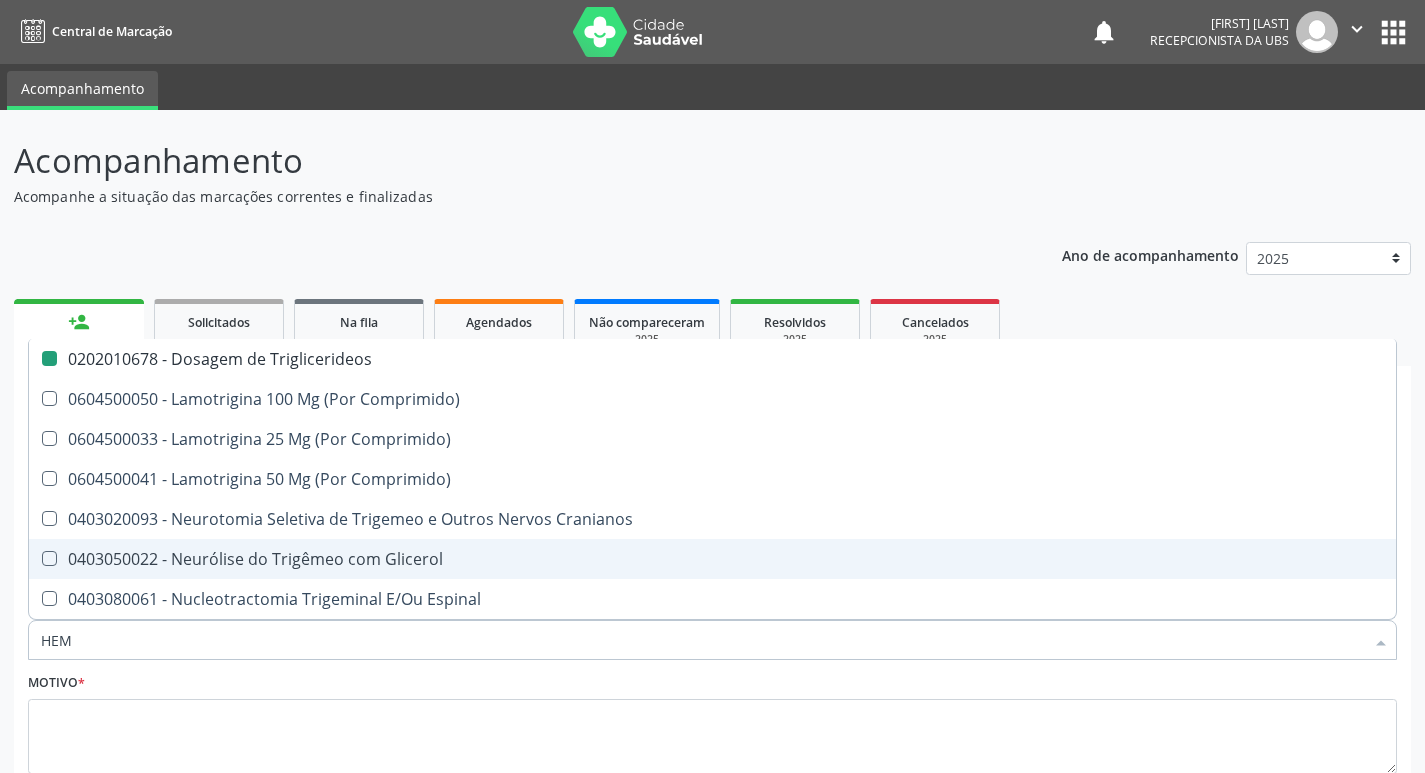 checkbox on "false" 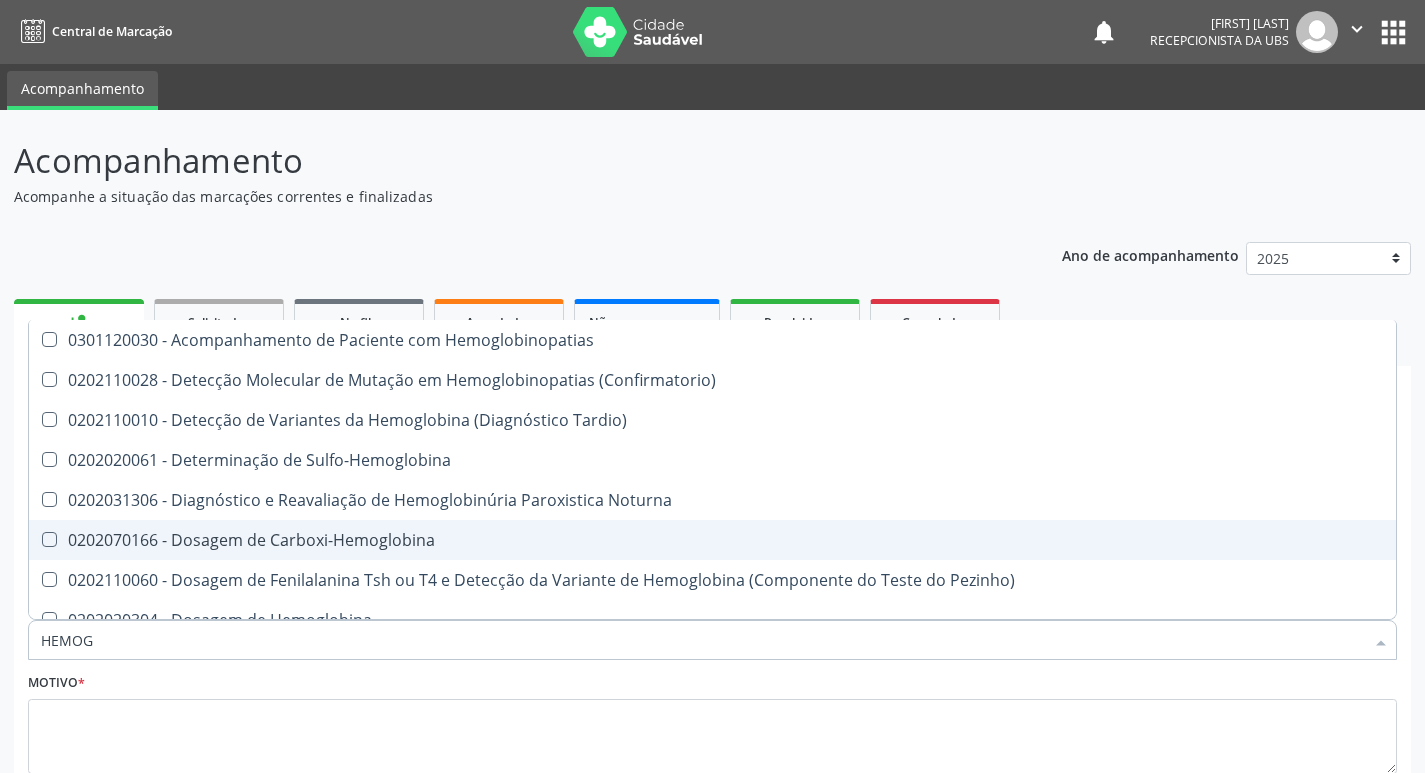 type on "HEMOGR" 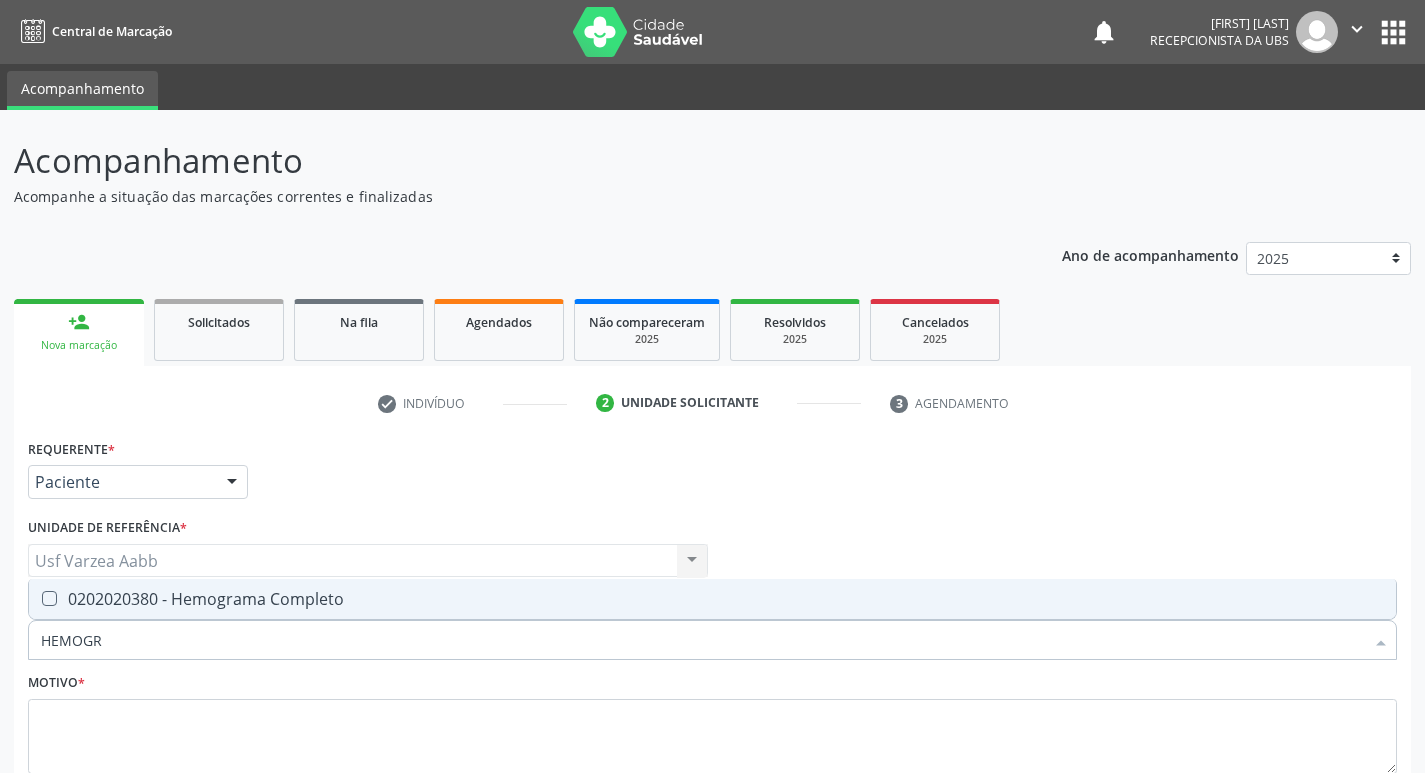 click on "0202020380 - Hemograma Completo" at bounding box center (712, 599) 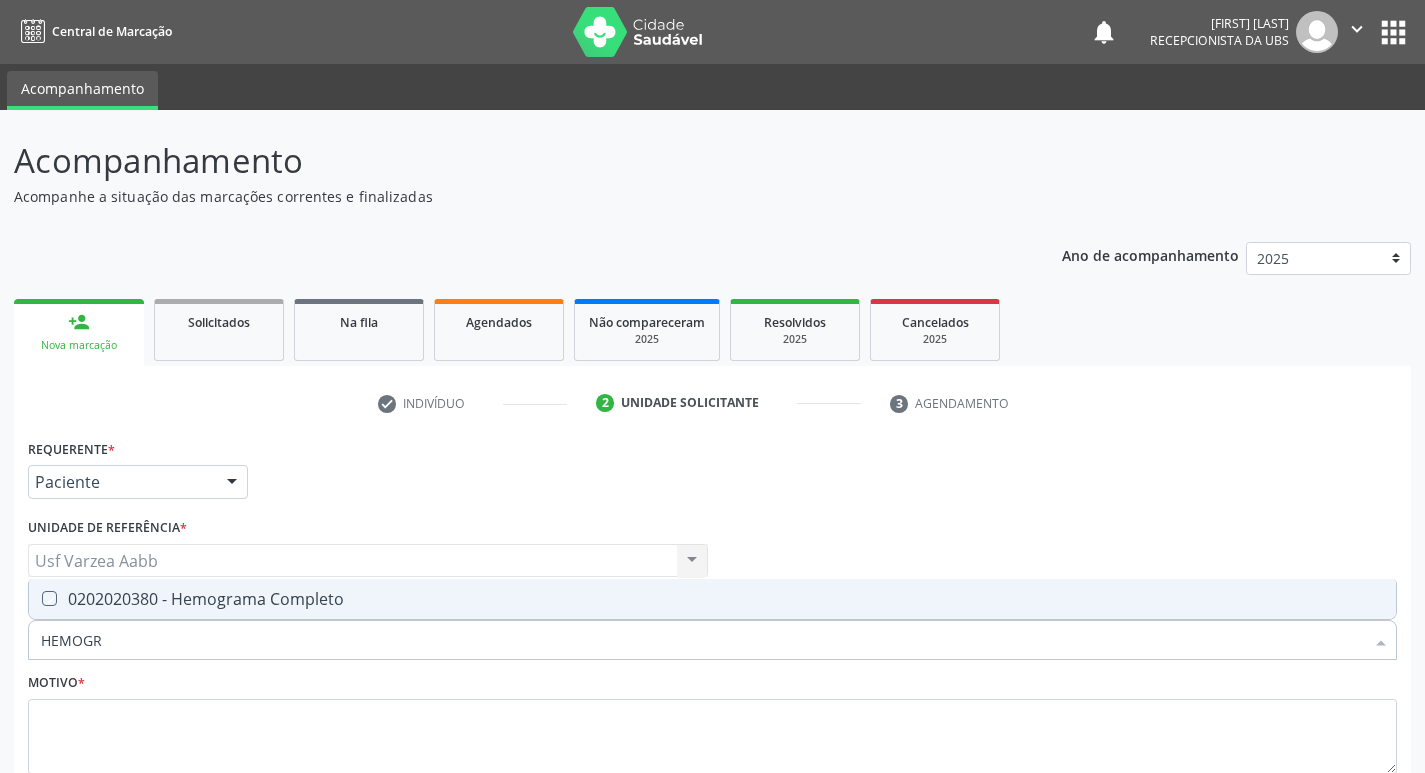 checkbox on "true" 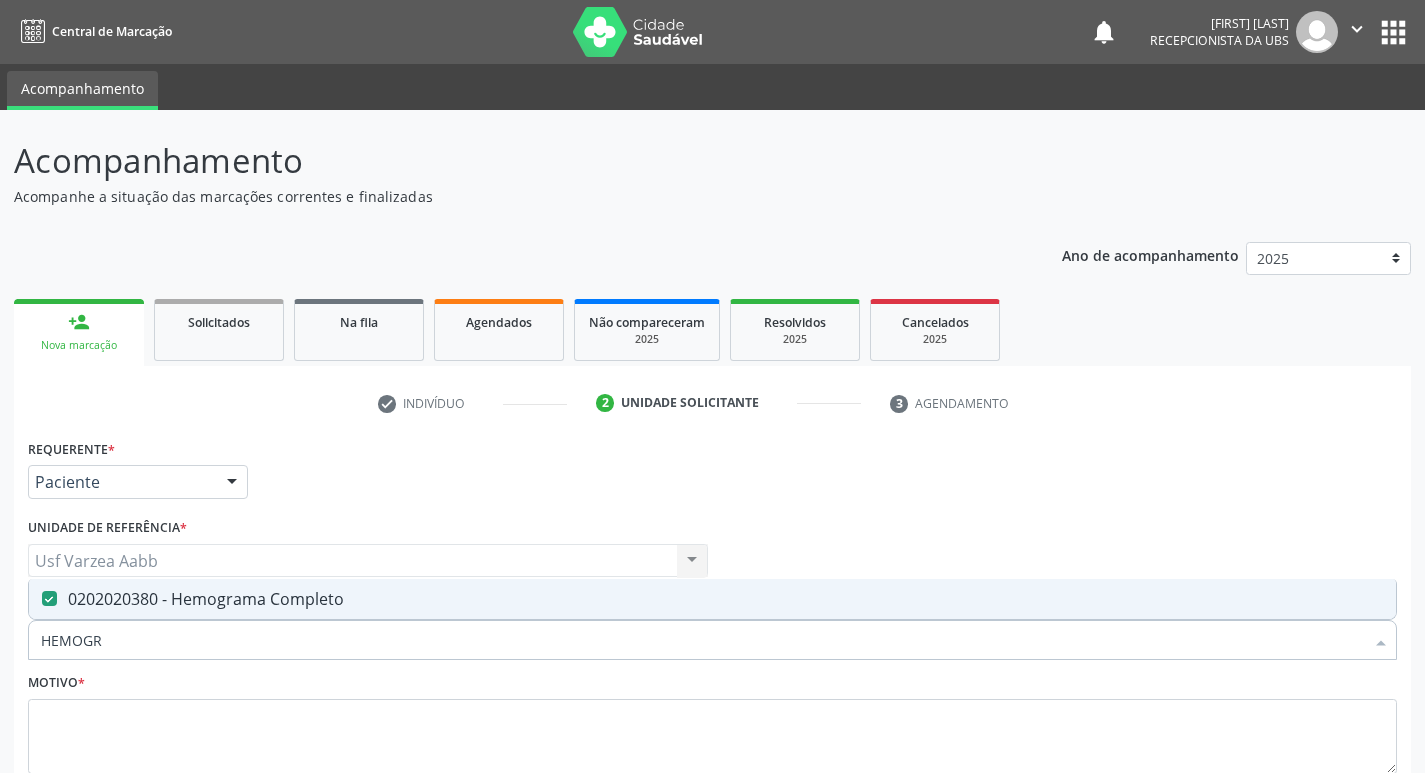 click on "HEMOGR" at bounding box center [702, 640] 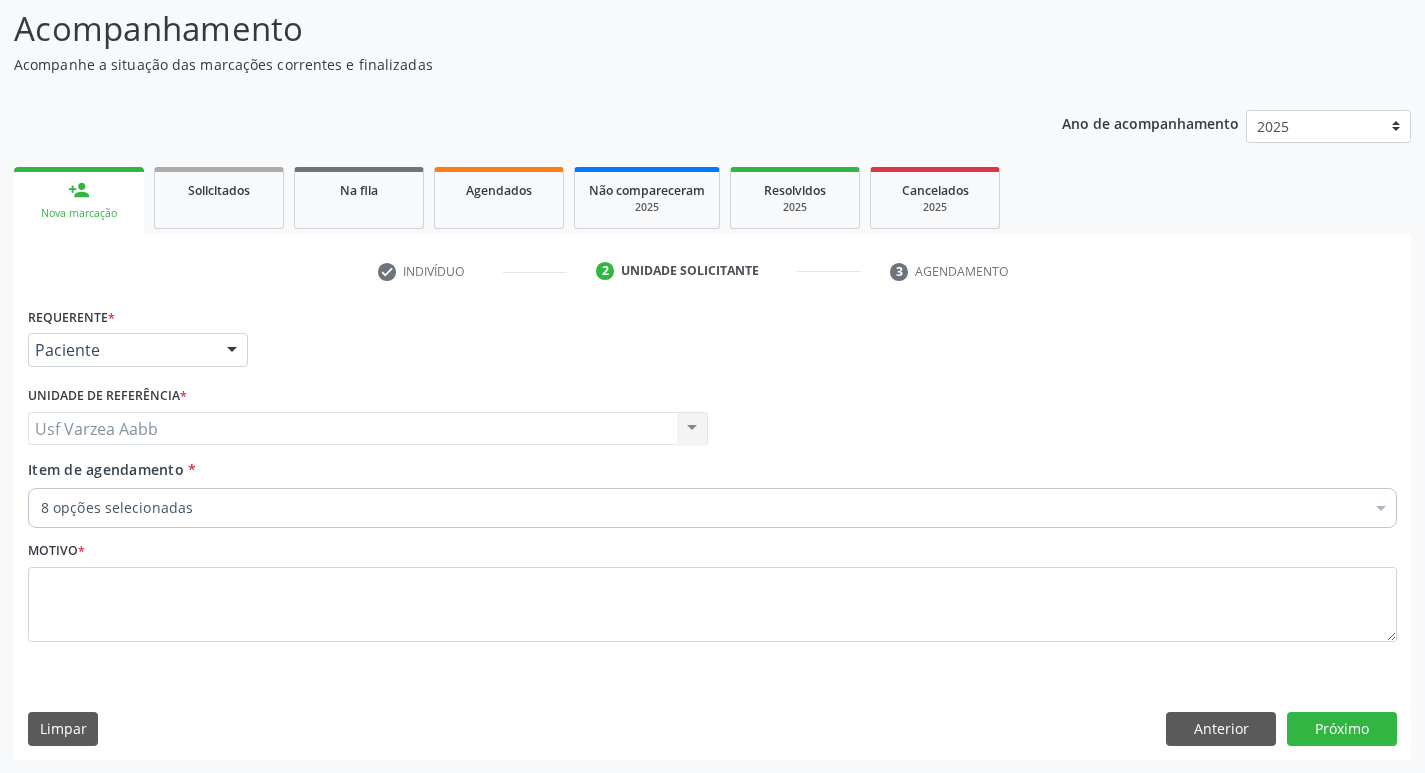 scroll, scrollTop: 133, scrollLeft: 0, axis: vertical 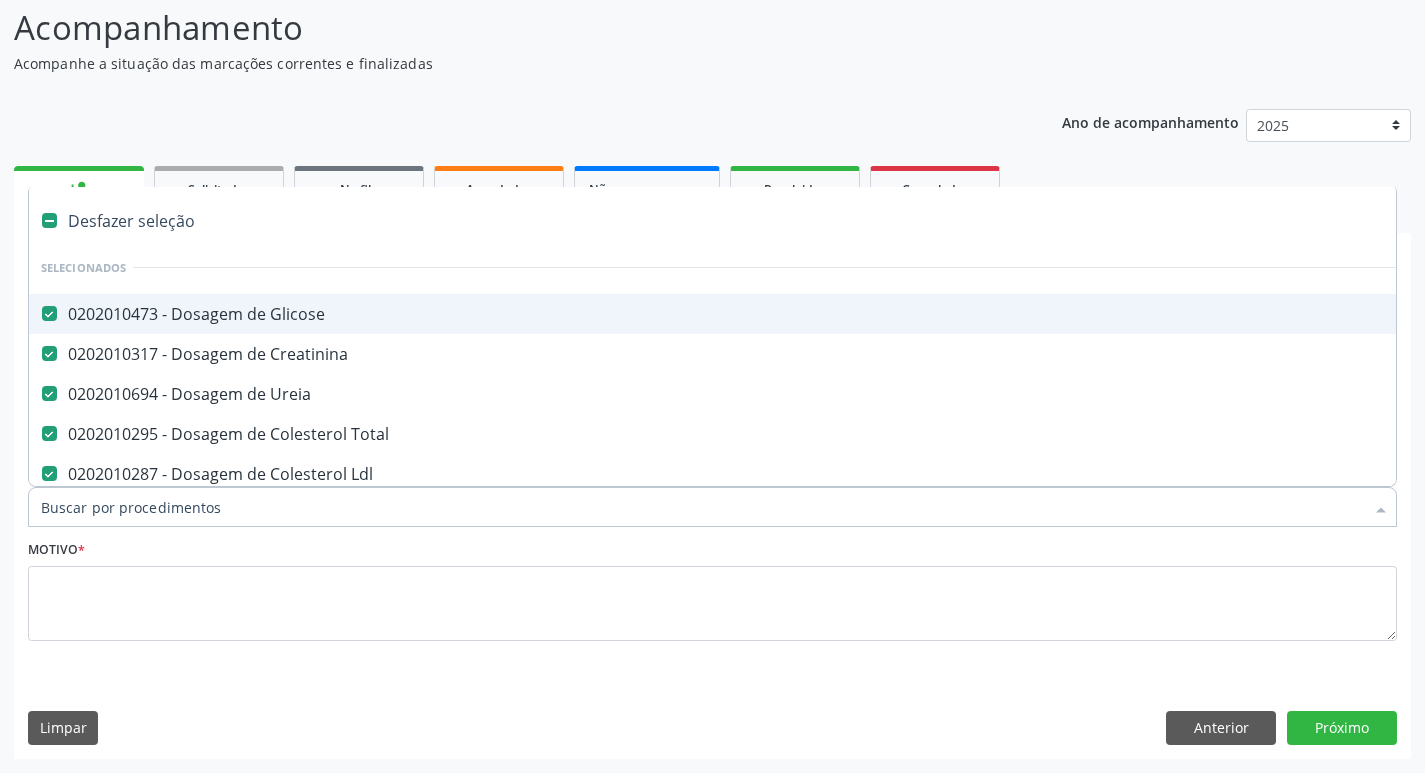 type on "t" 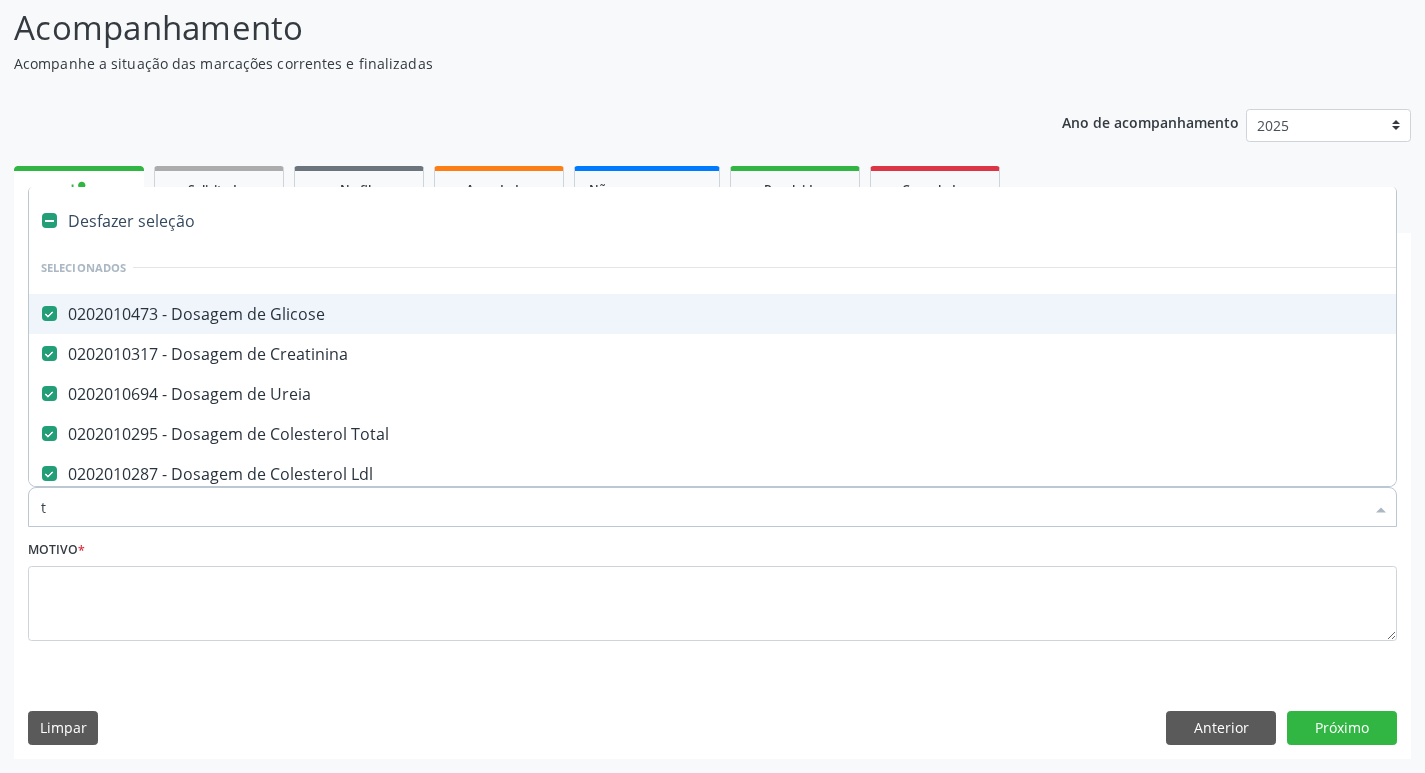 checkbox on "false" 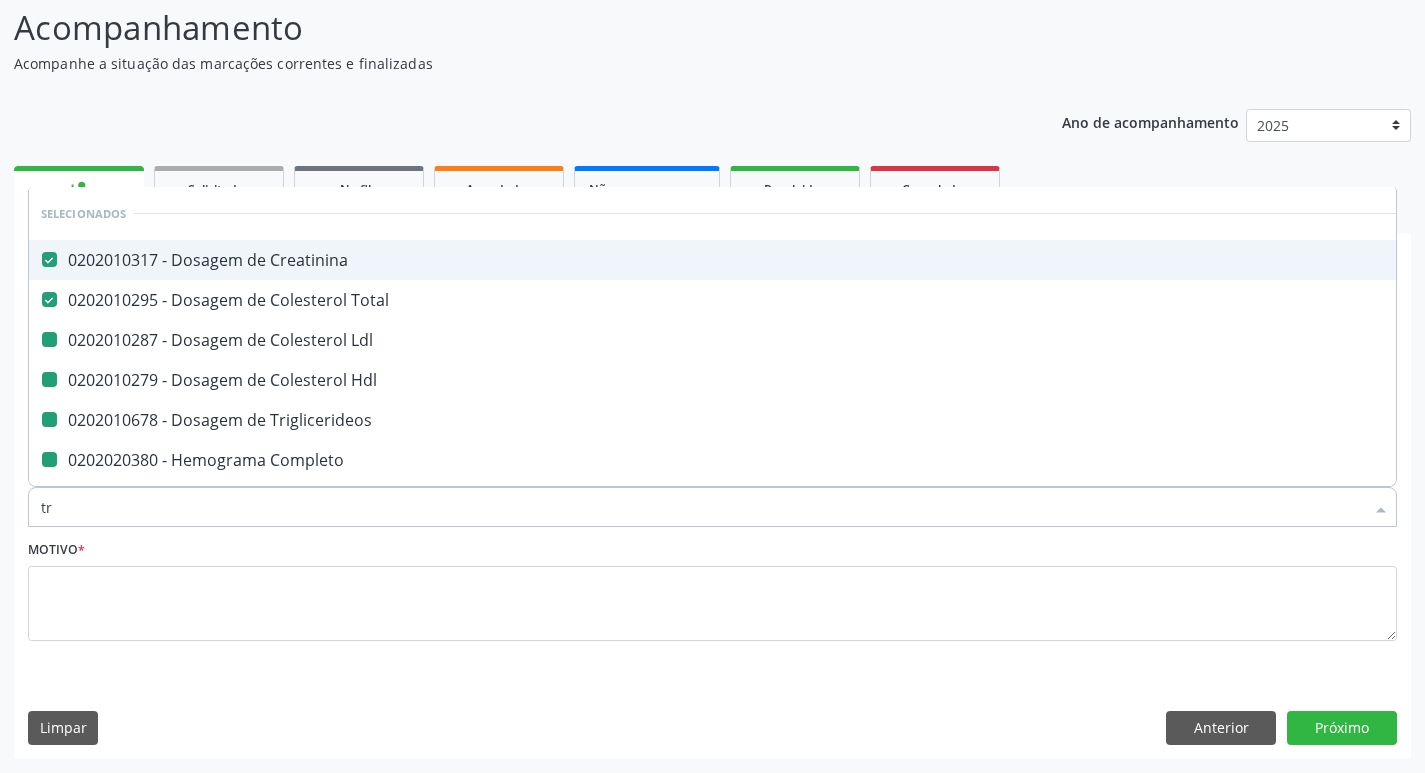 type on "tri" 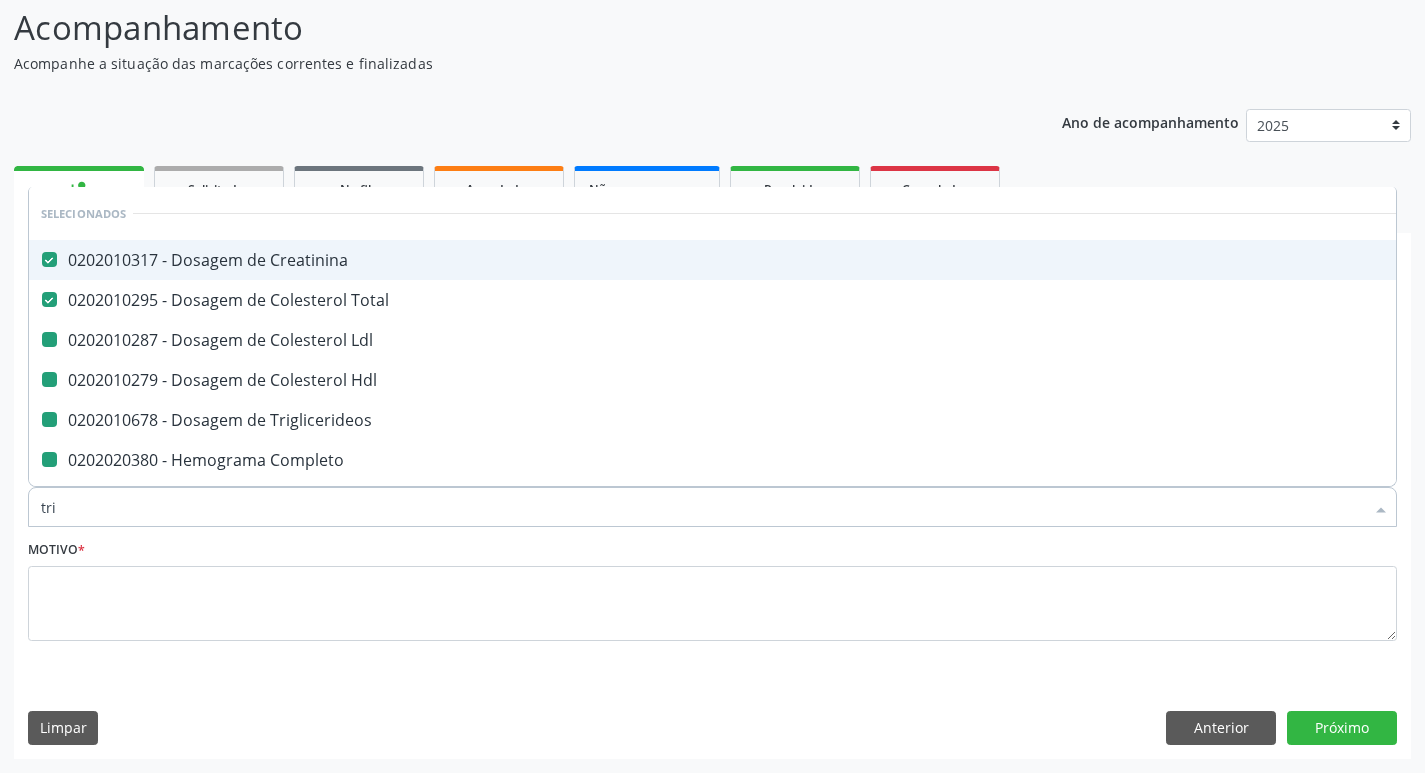 checkbox on "false" 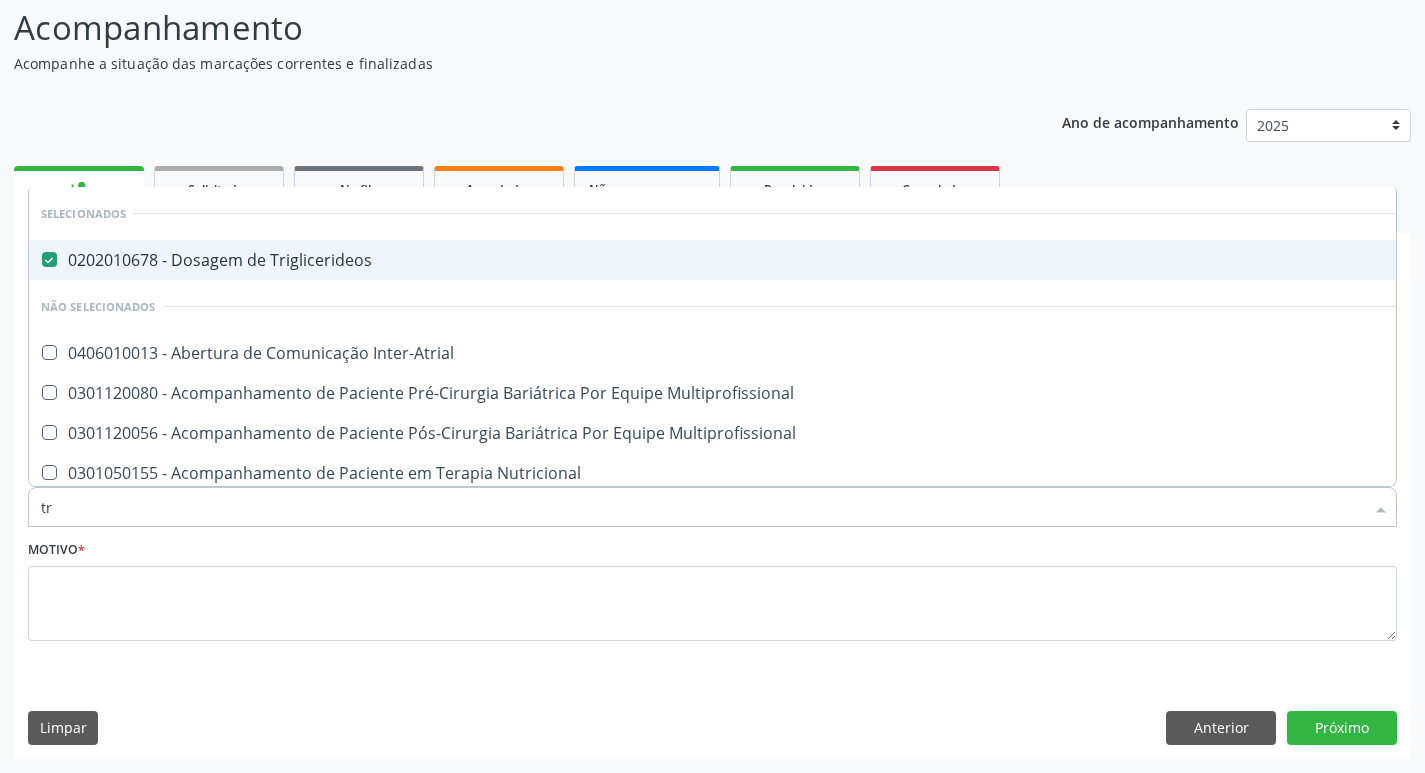 type on "t" 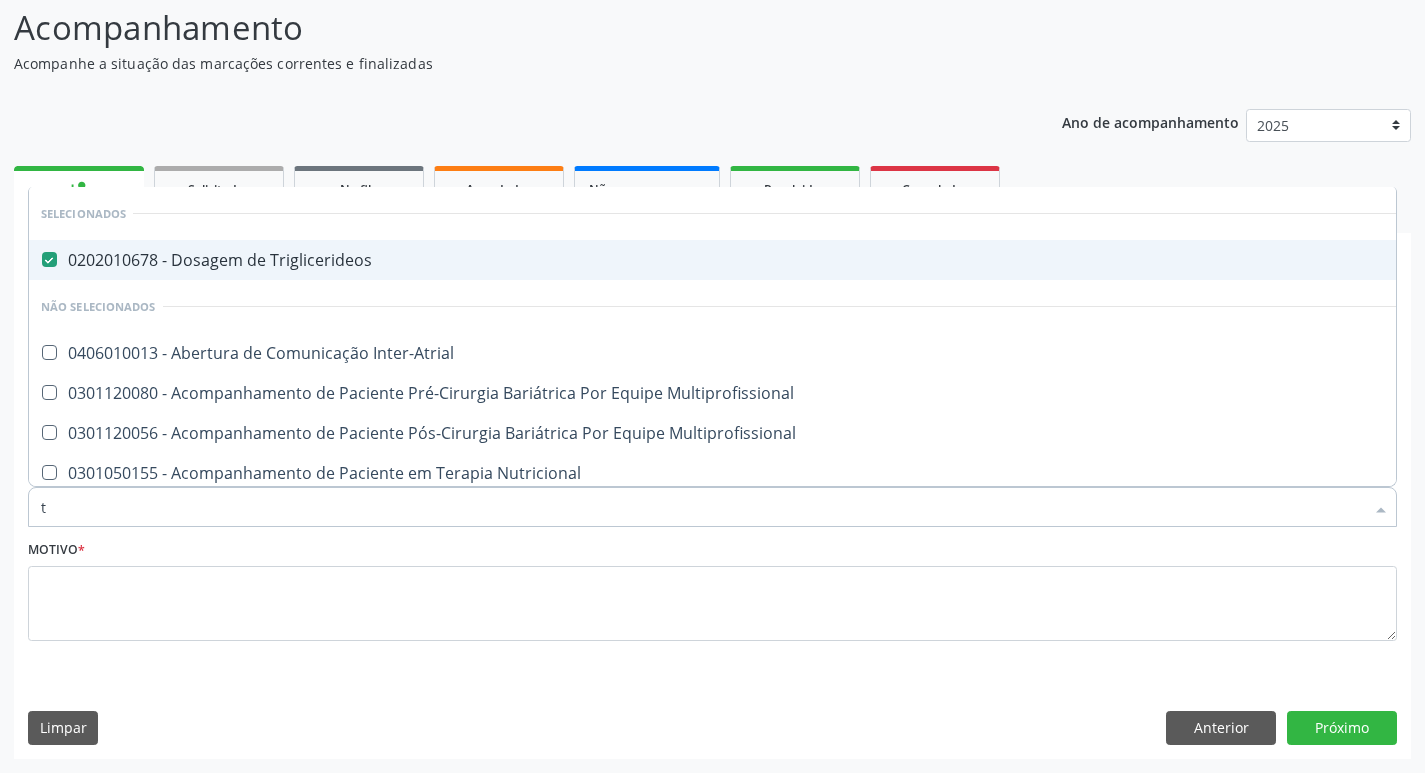 checkbox on "true" 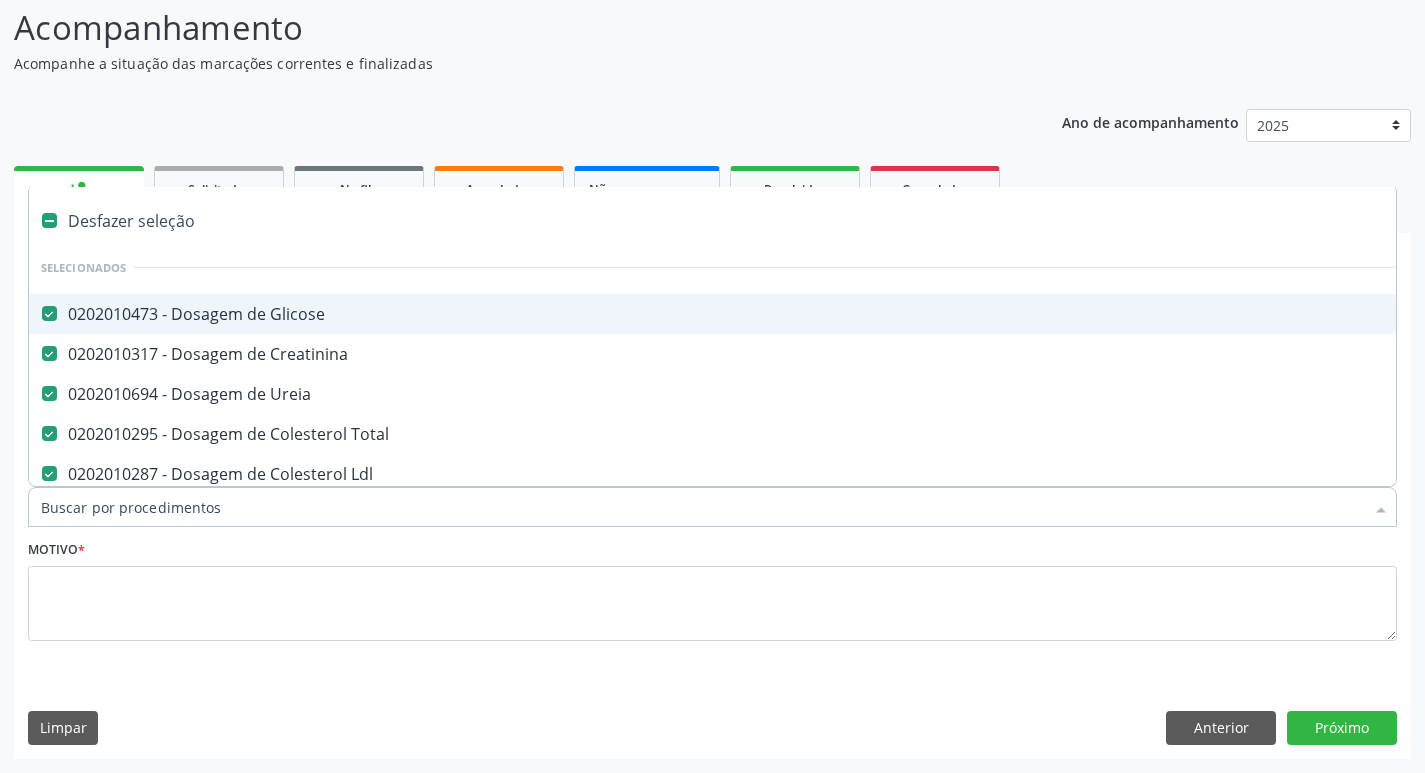 checkbox on "true" 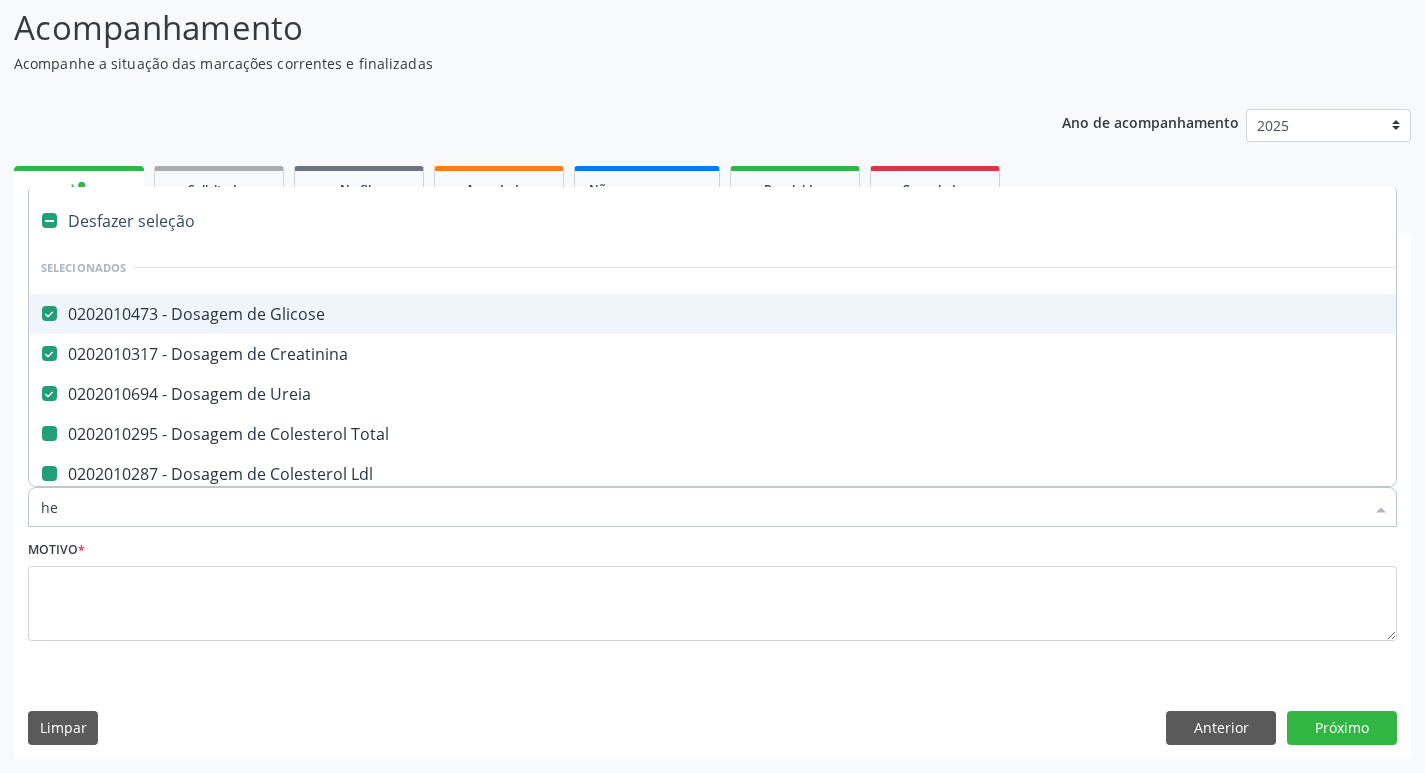 type on "hem" 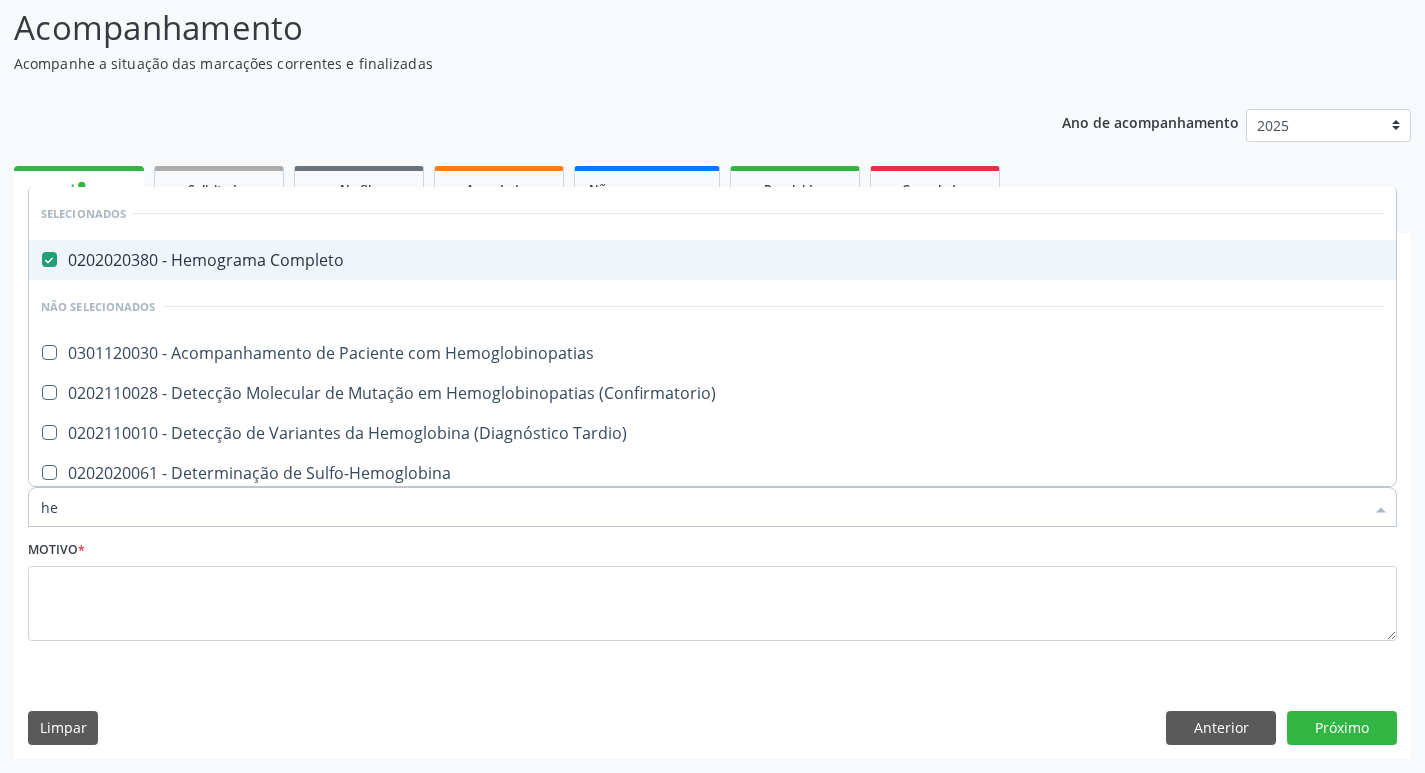 type on "h" 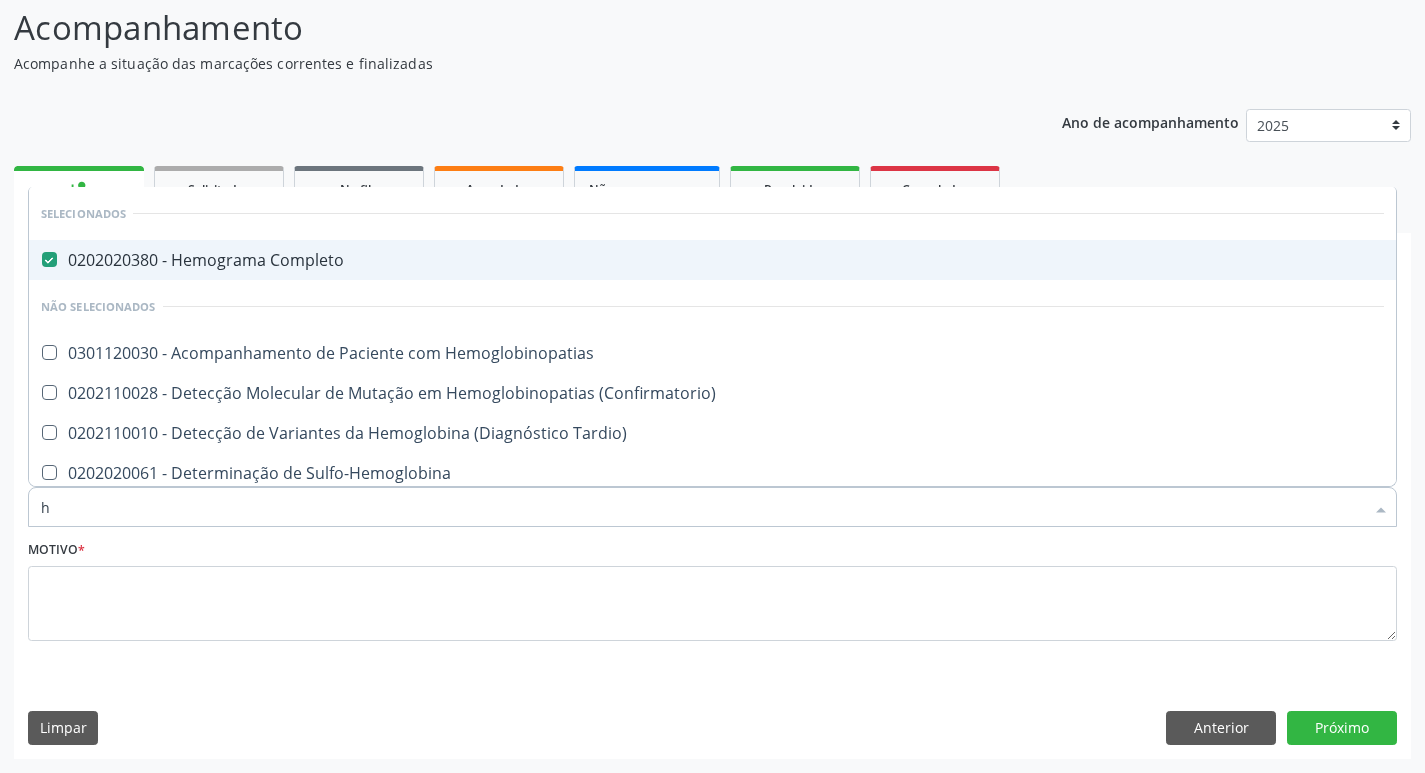 type 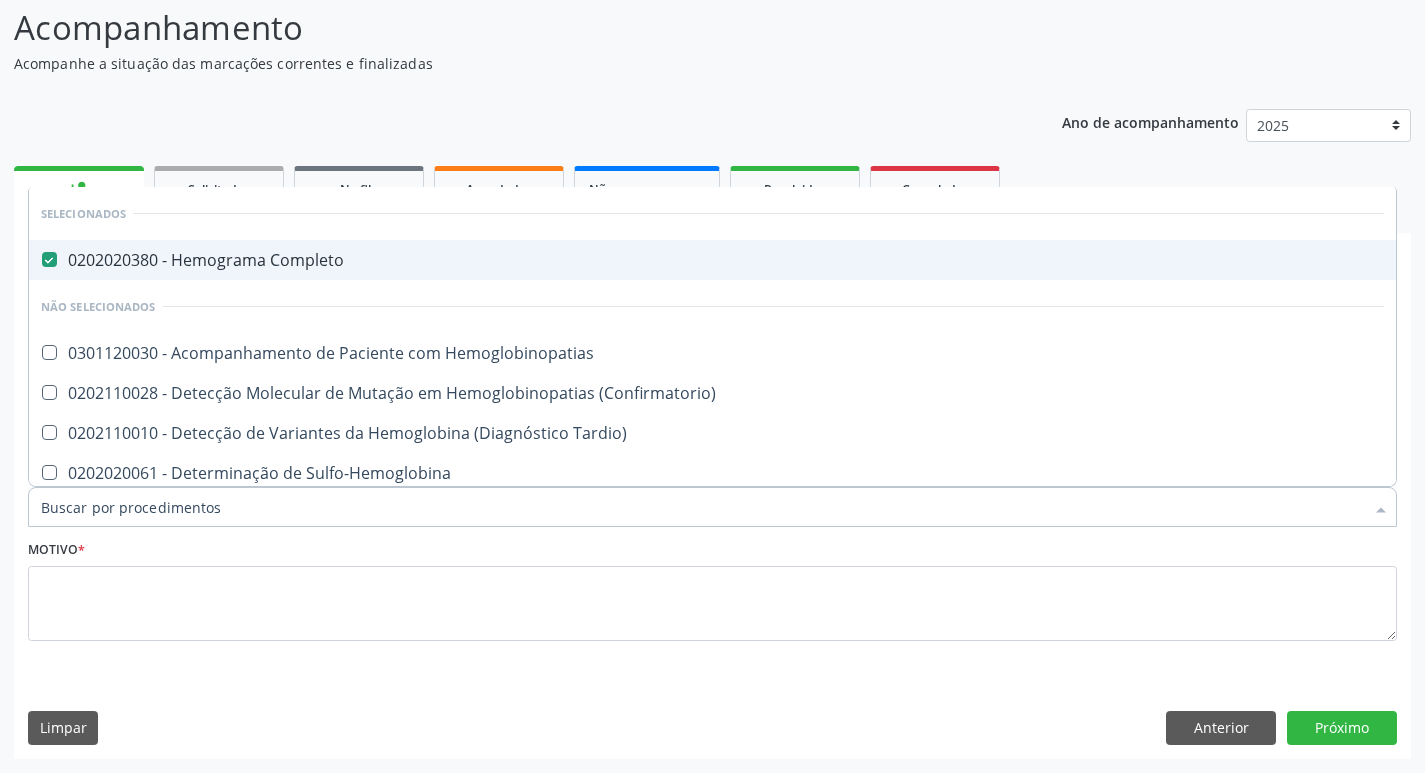 checkbox on "true" 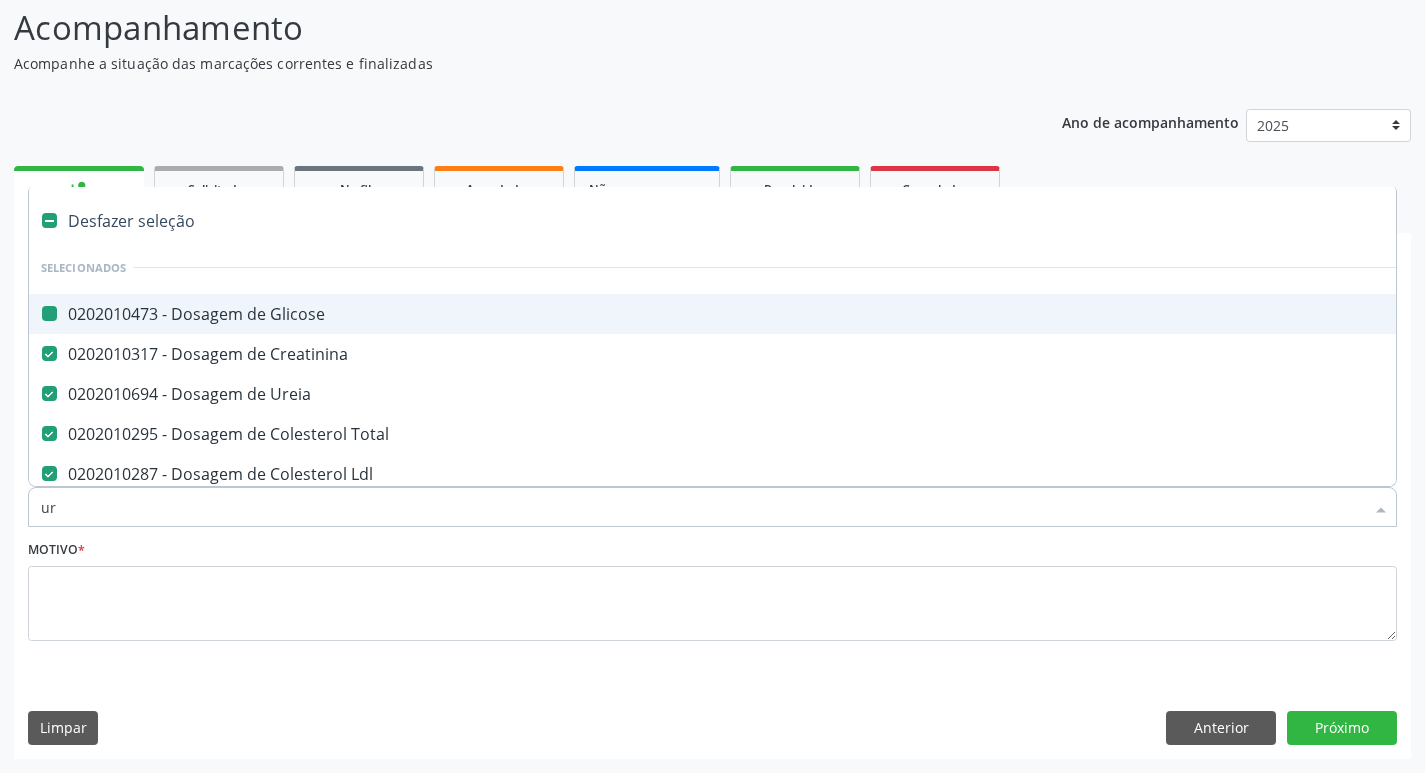 type on "uri" 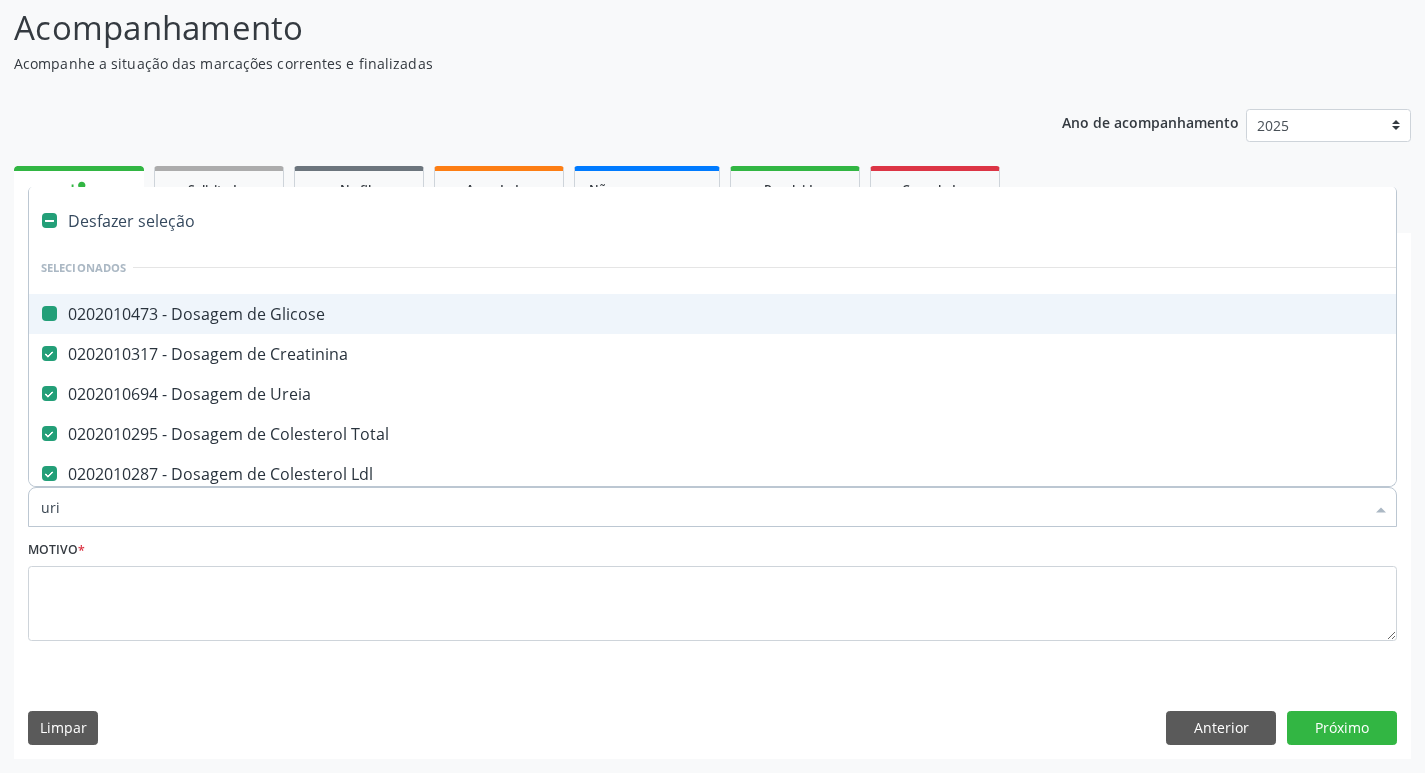 checkbox on "false" 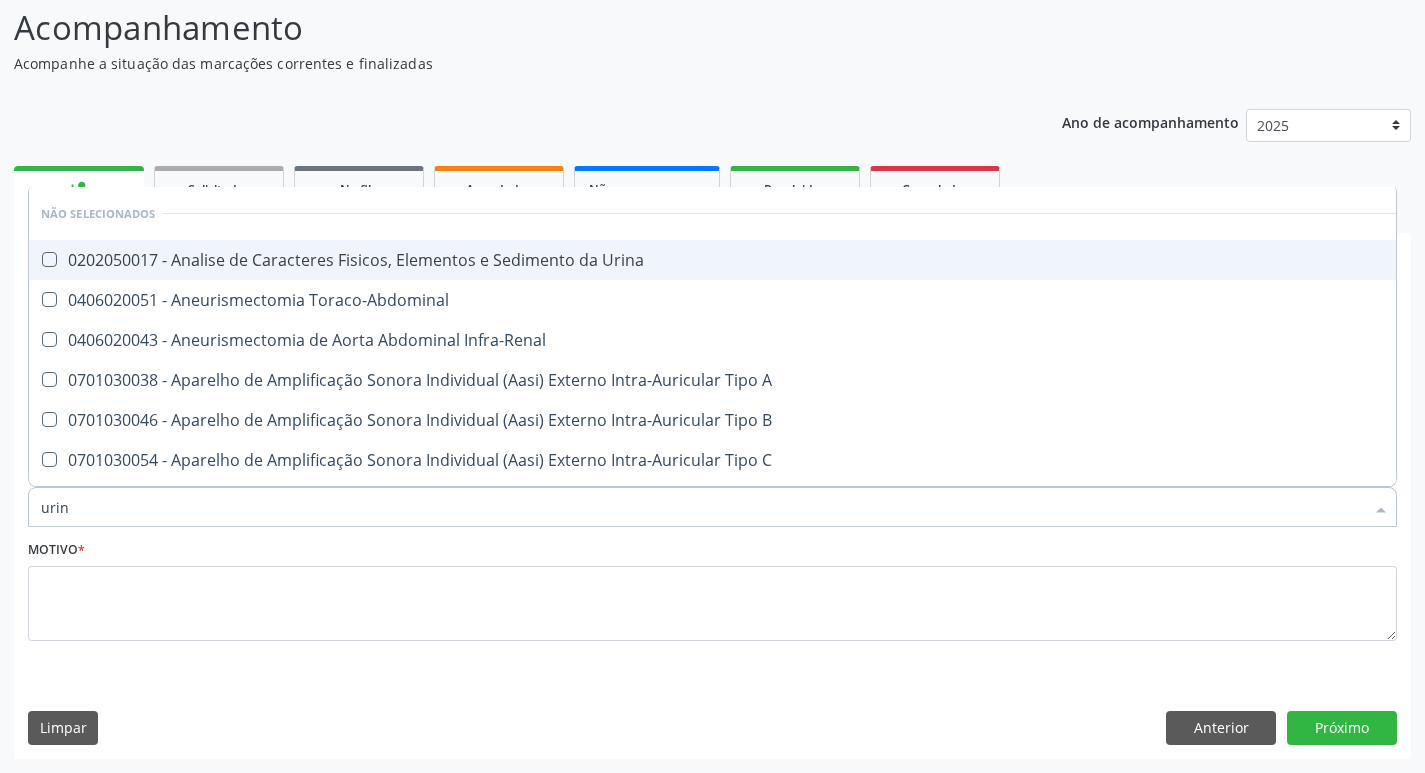 type on "urina" 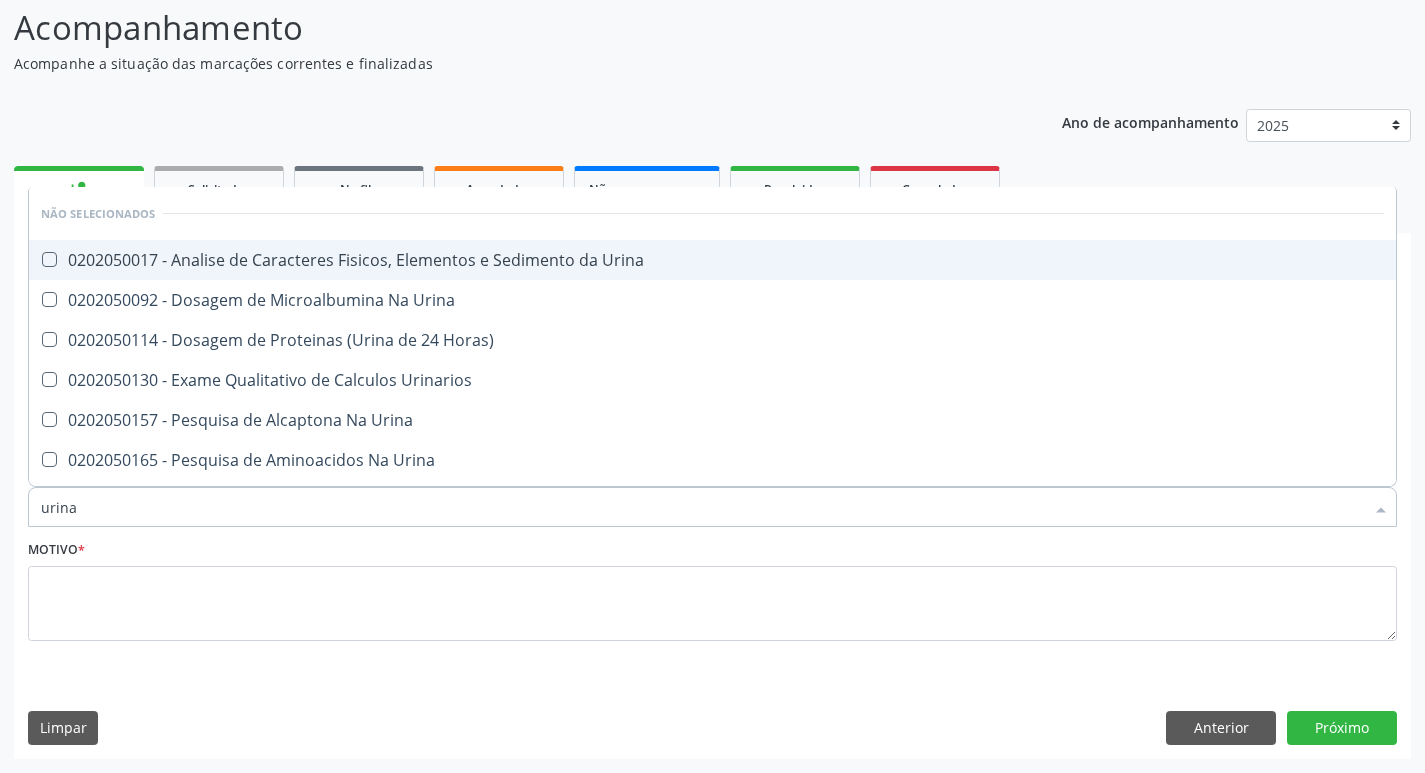 click on "0202050017 - Analise de Caracteres Fisicos, Elementos e Sedimento da Urina" at bounding box center (712, 260) 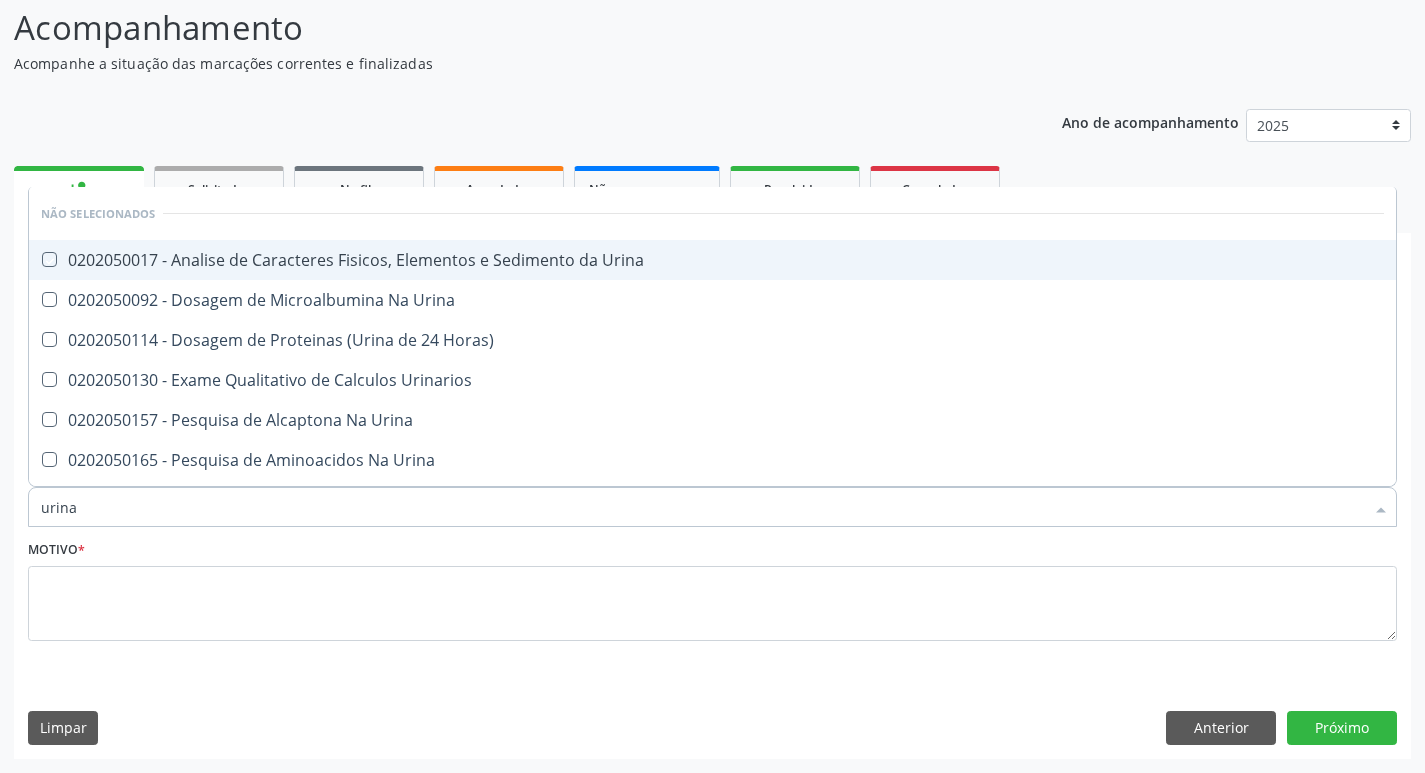checkbox on "true" 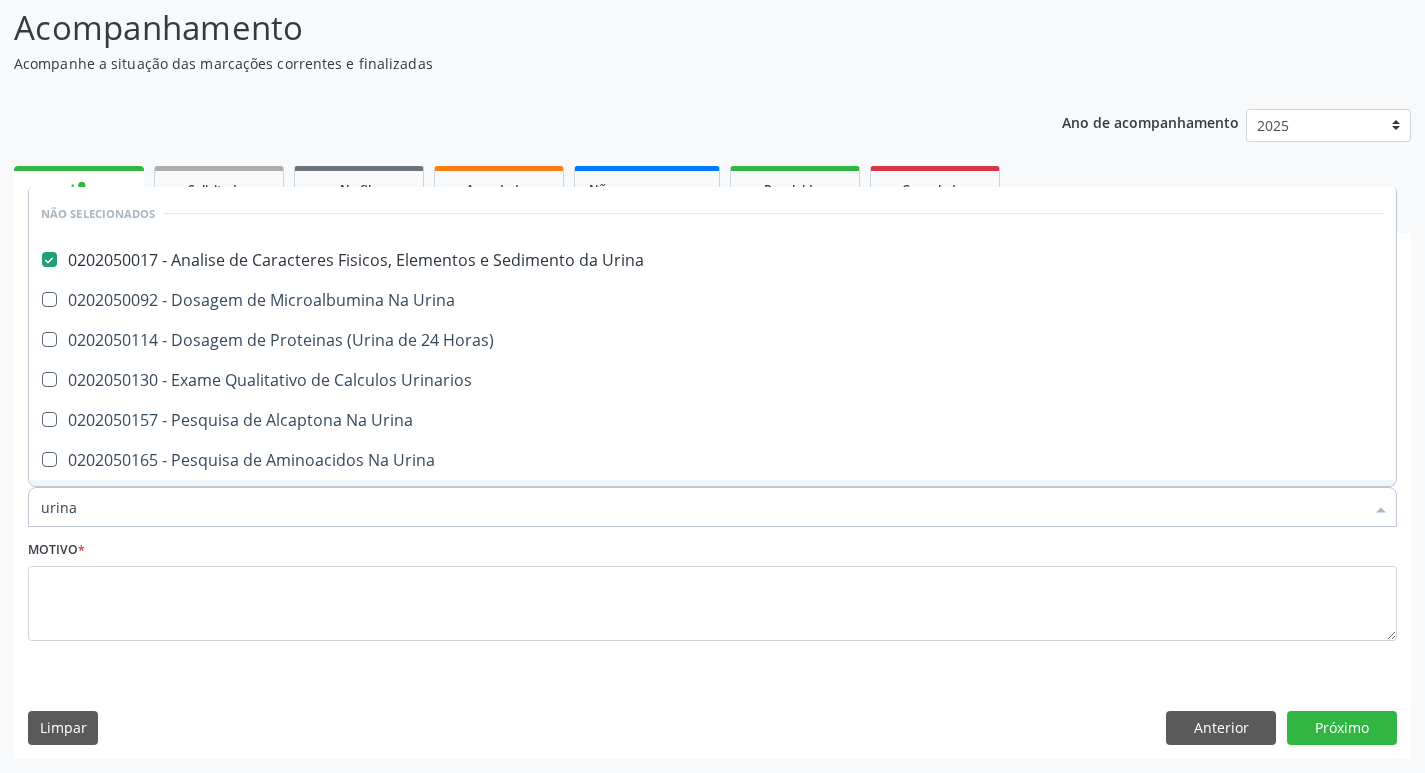 click on "urina" at bounding box center [702, 507] 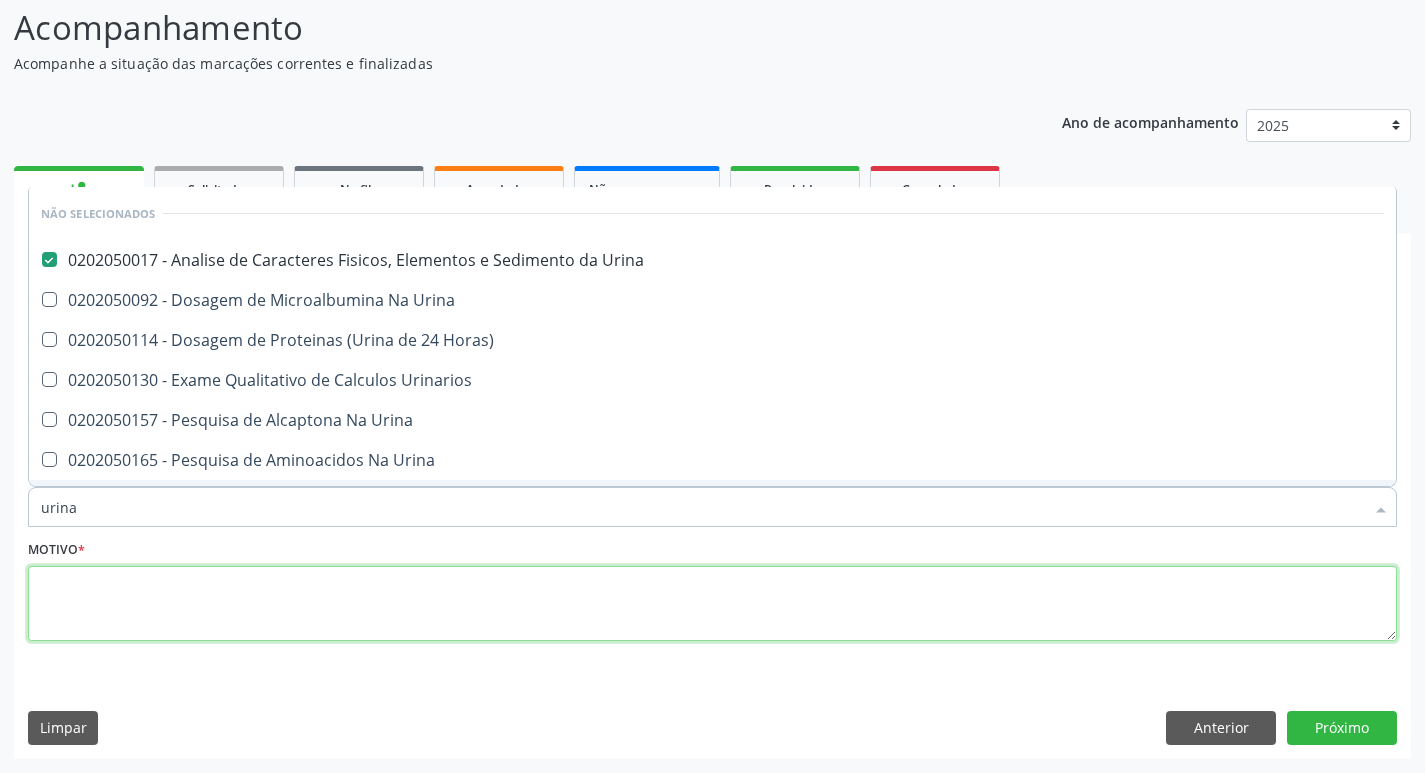click at bounding box center [712, 604] 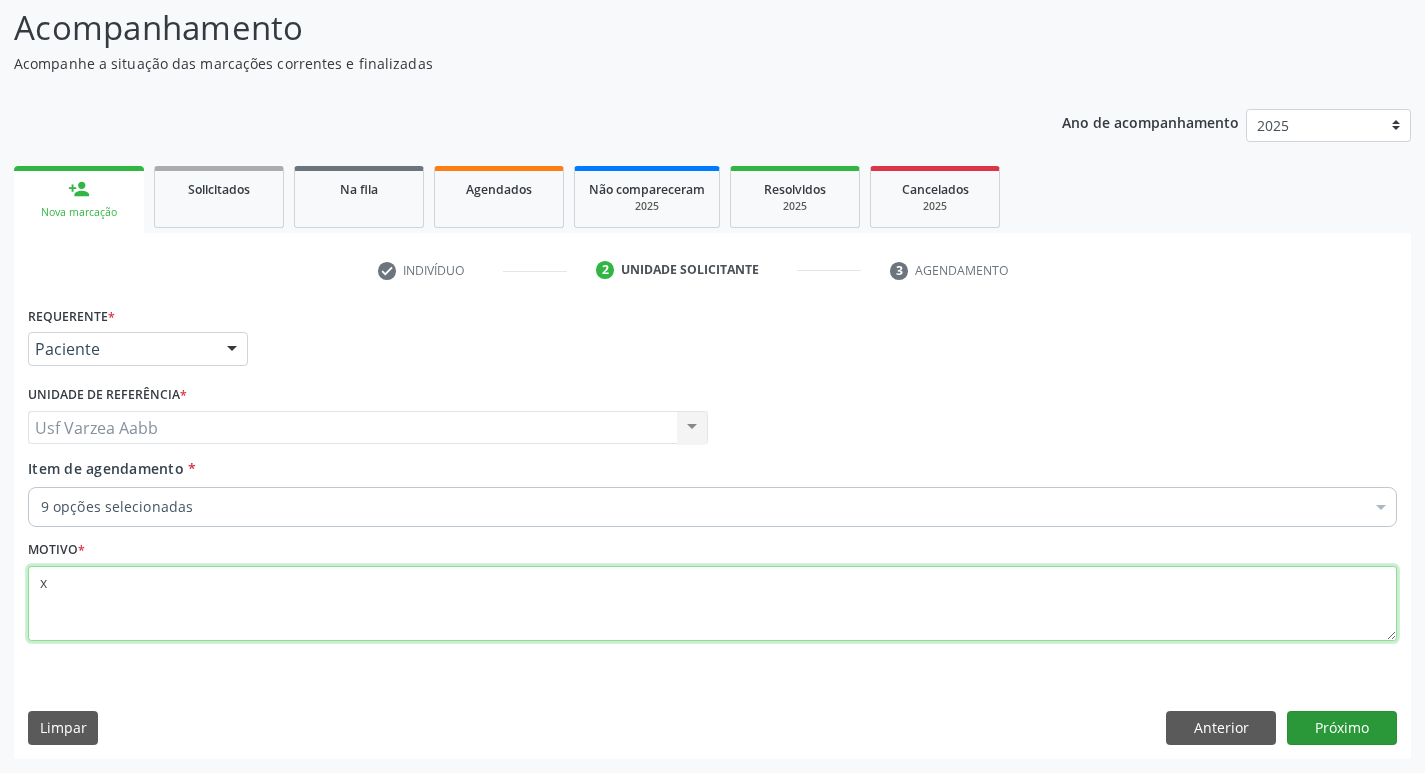 type on "x" 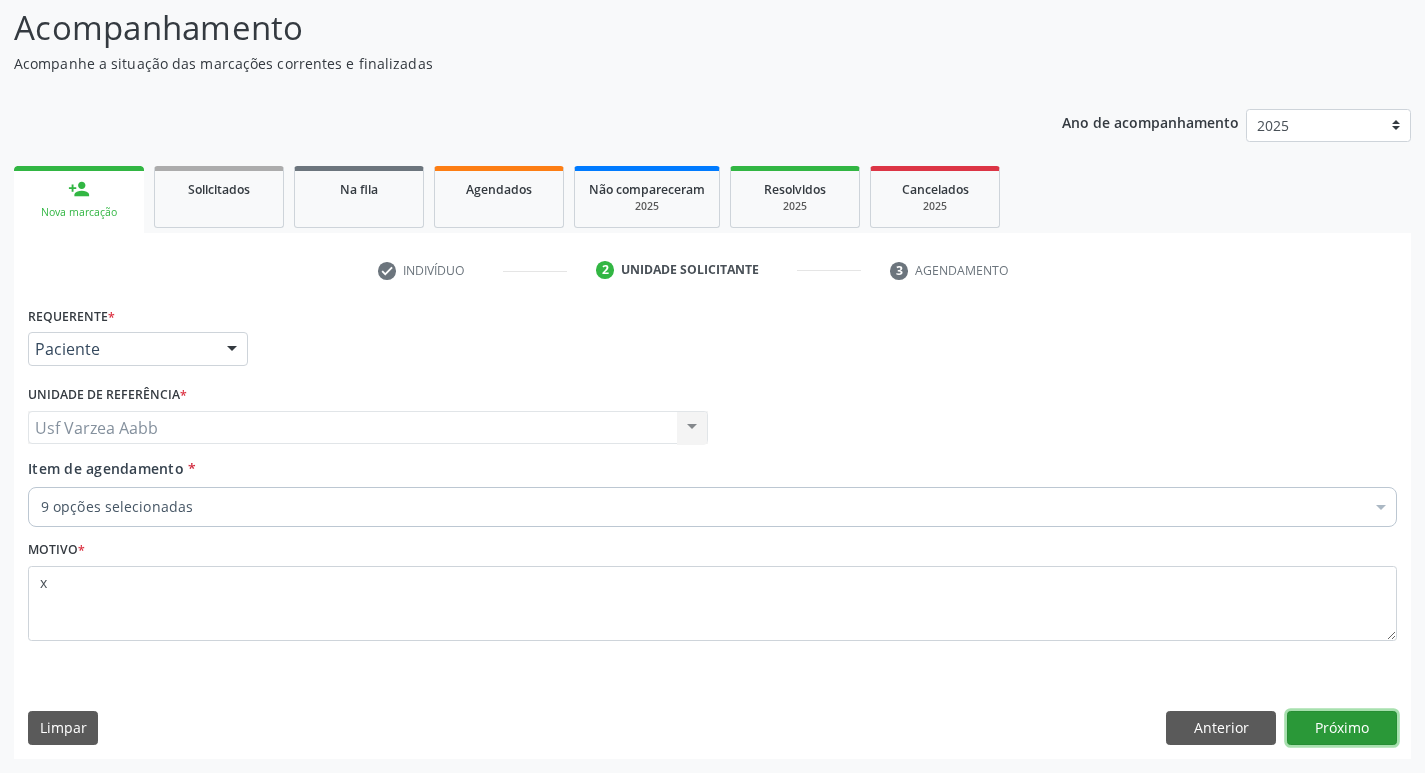 click on "Próximo" at bounding box center [1342, 728] 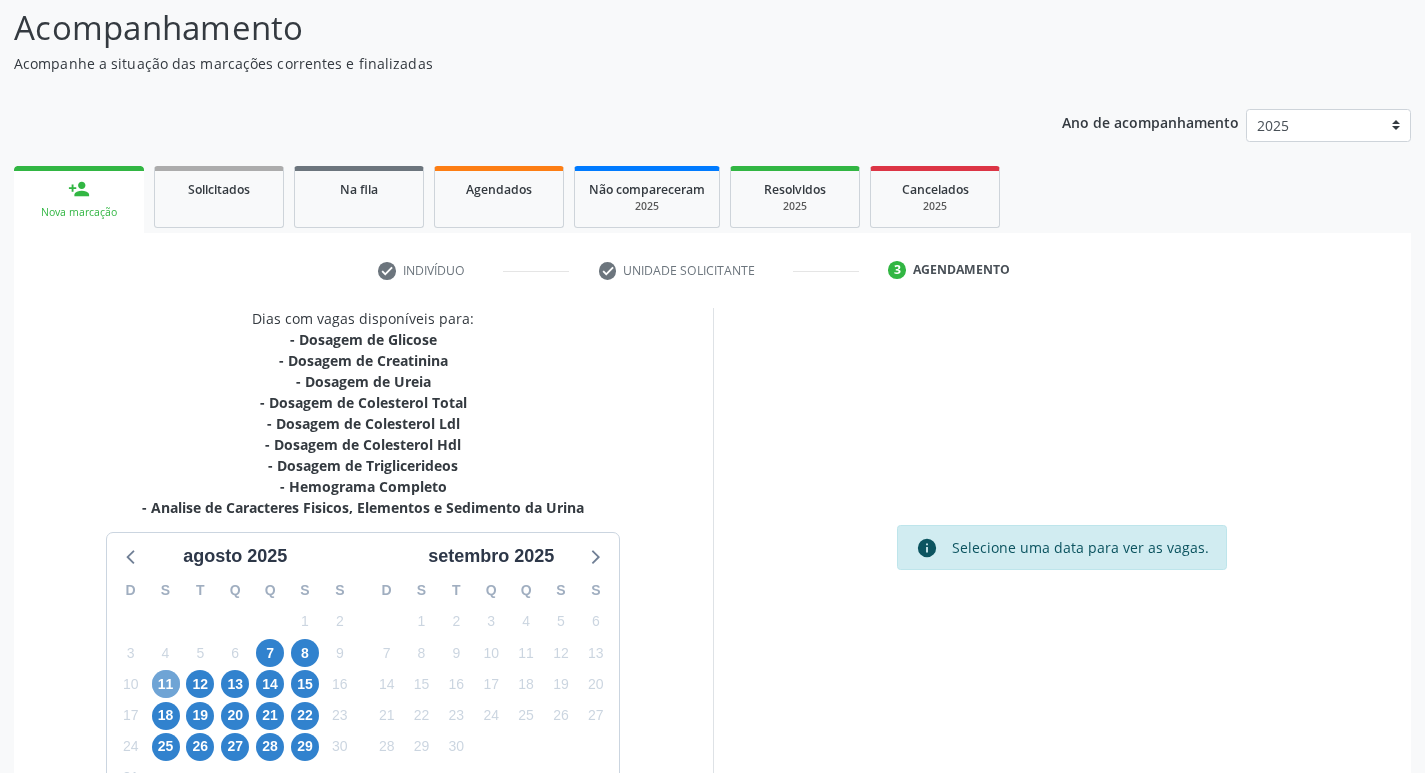 click on "11" at bounding box center (166, 684) 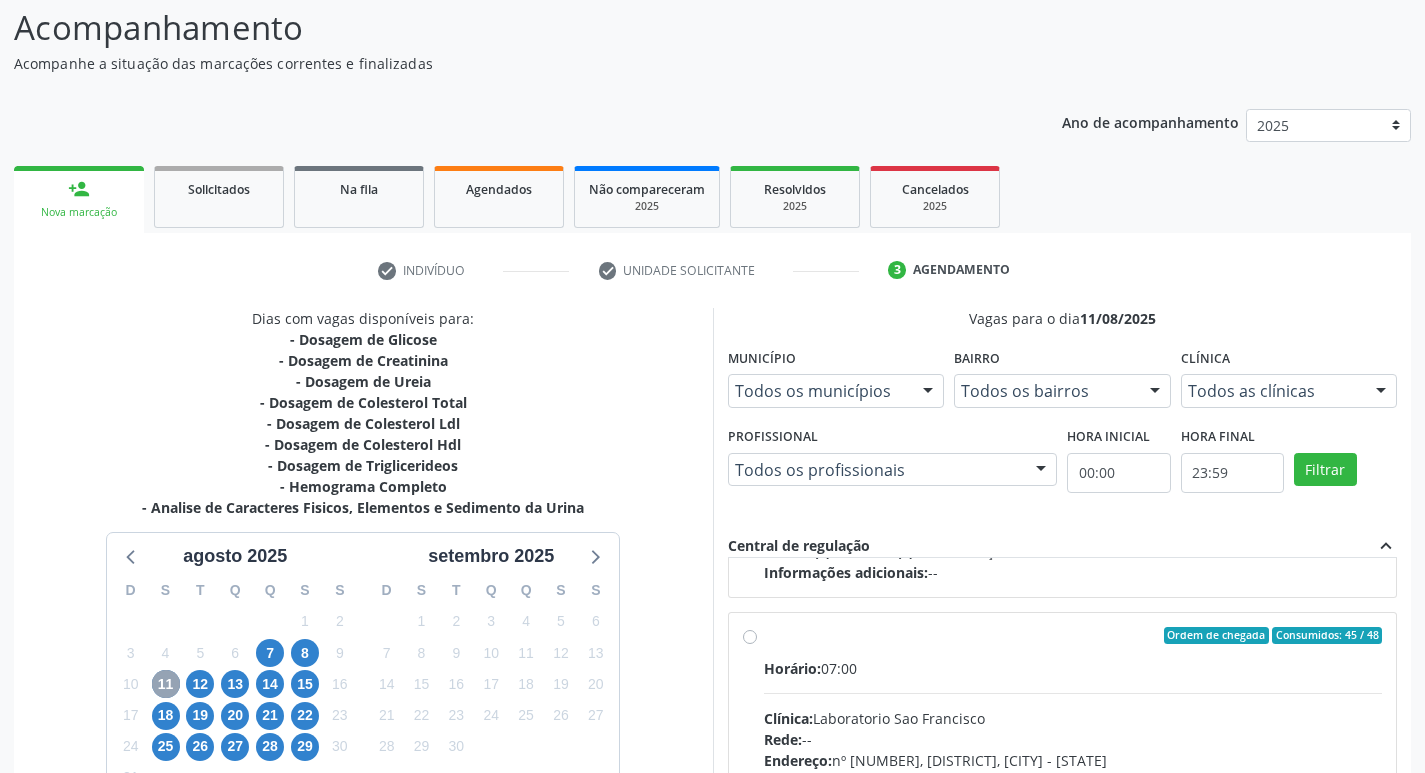 scroll, scrollTop: 315, scrollLeft: 0, axis: vertical 